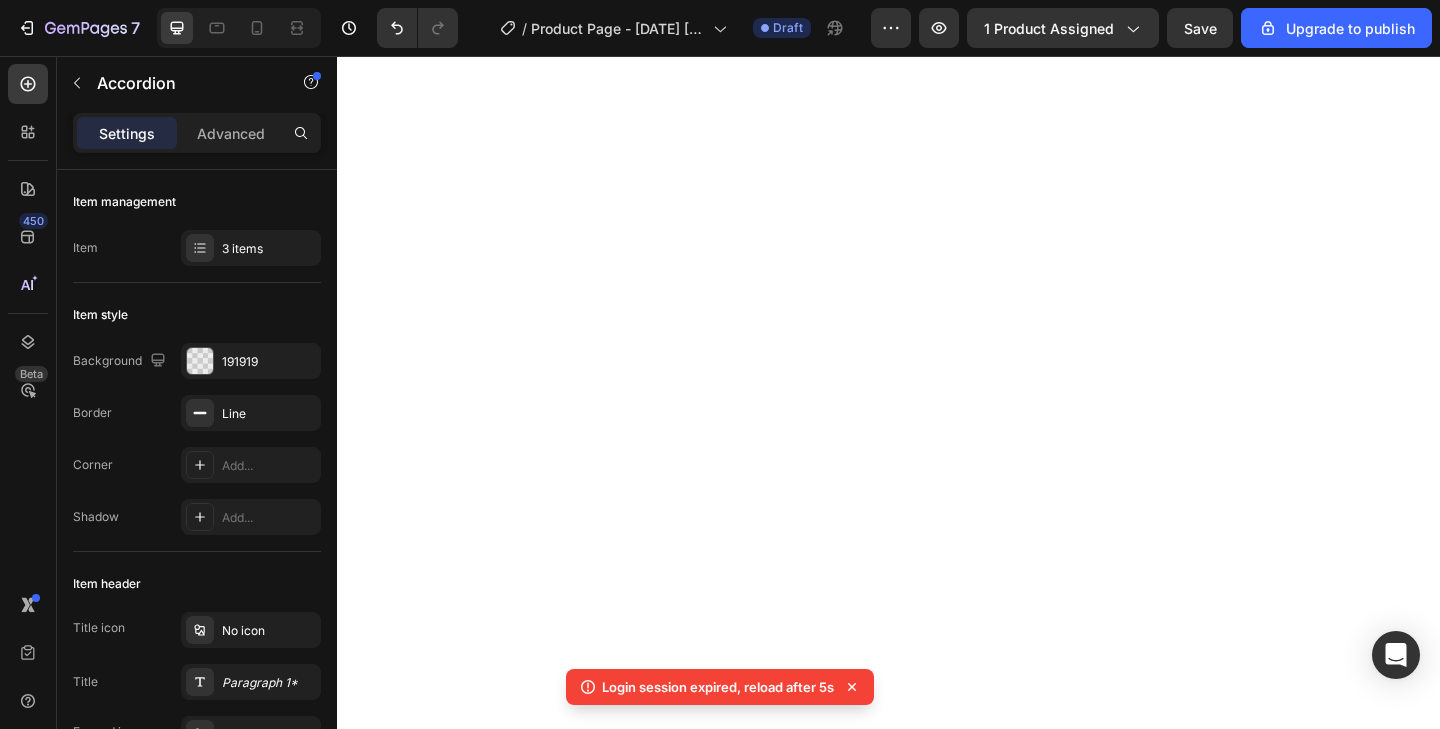scroll, scrollTop: 0, scrollLeft: 0, axis: both 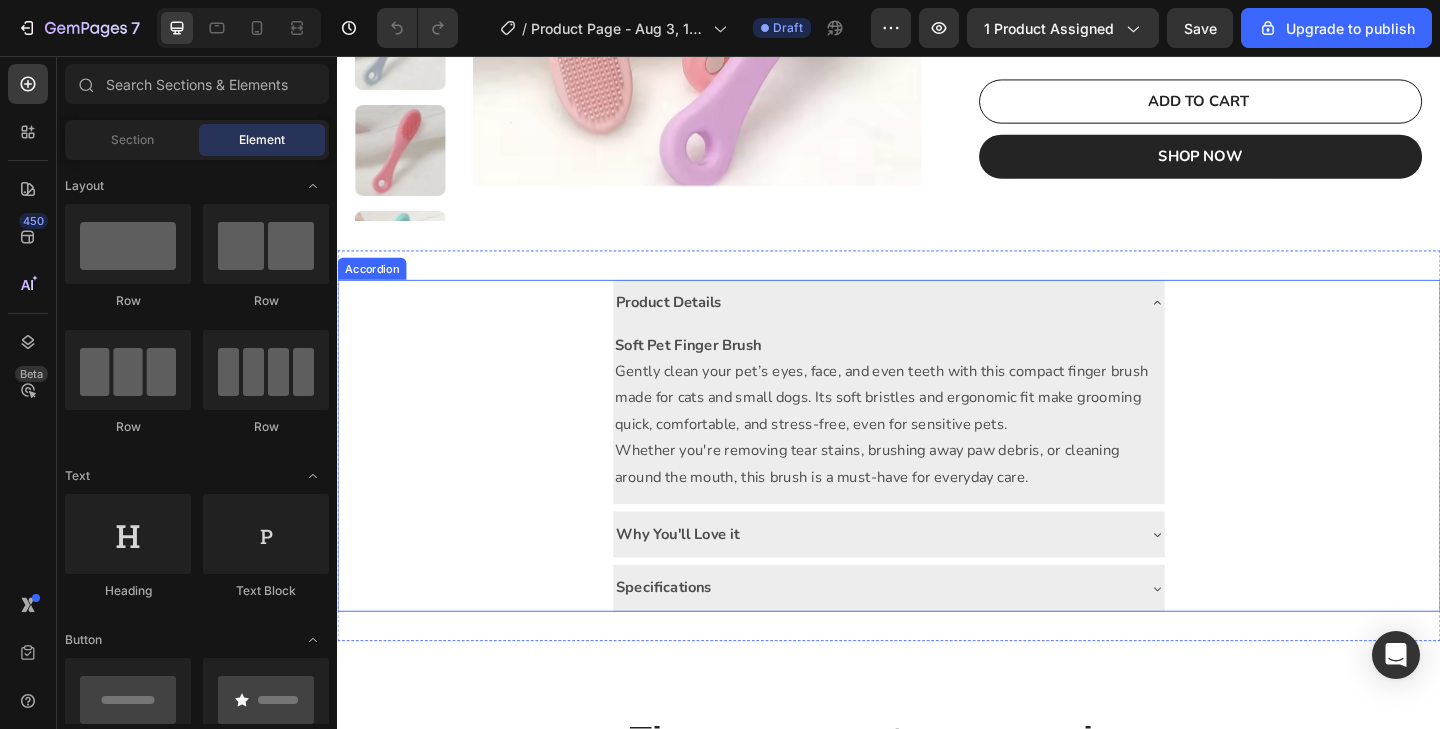 click on "Product Details Soft Pet Finger Brush Gently clean your pet’s eyes, face, and even teeth with this compact finger brush made for cats and small dogs. Its soft bristles and ergonomic fit make grooming quick, comfortable, and stress-free, even for sensitive pets. Whether you're removing tear stains, brushing away paw debris, or cleaning around the mouth, this brush is a must-have for everyday care. Text Block" at bounding box center (937, 422) 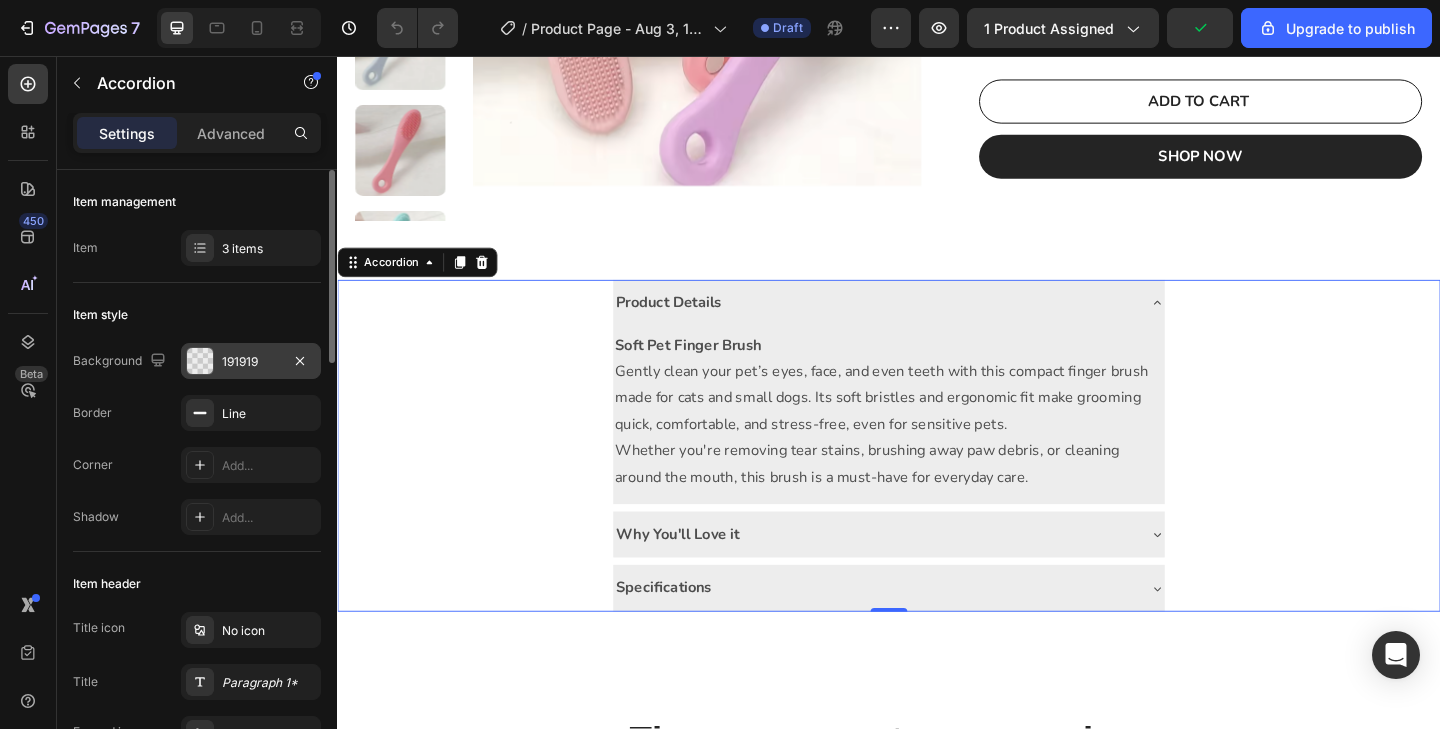 click at bounding box center (200, 361) 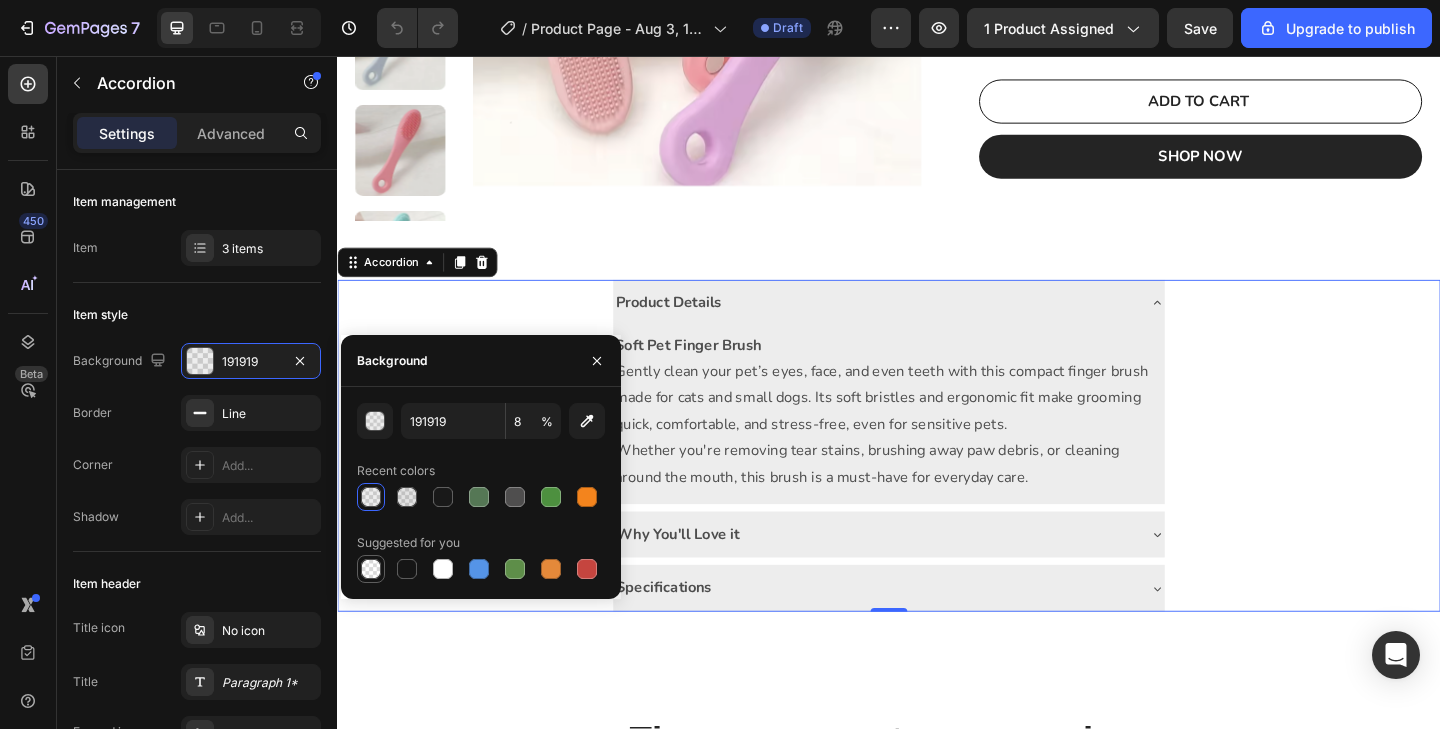 click at bounding box center (371, 569) 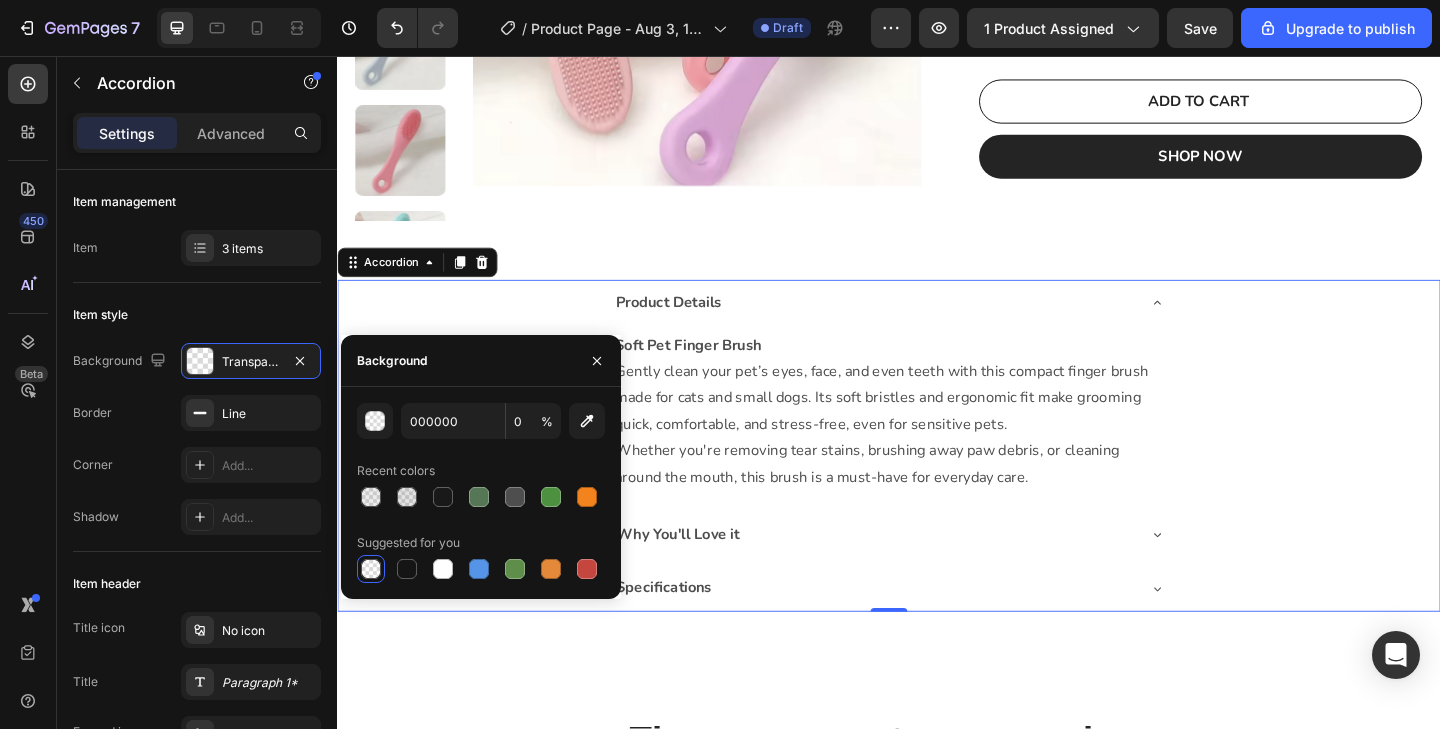 click on "Product Details Soft Pet Finger Brush Gently clean your pet’s eyes, face, and even teeth with this compact finger brush made for cats and small dogs. Its soft bristles and ergonomic fit make grooming quick, comfortable, and stress-free, even for sensitive pets. Whether you're removing tear stains, brushing away paw debris, or cleaning around the mouth, this brush is a must-have for everyday care. Text Block" at bounding box center (937, 422) 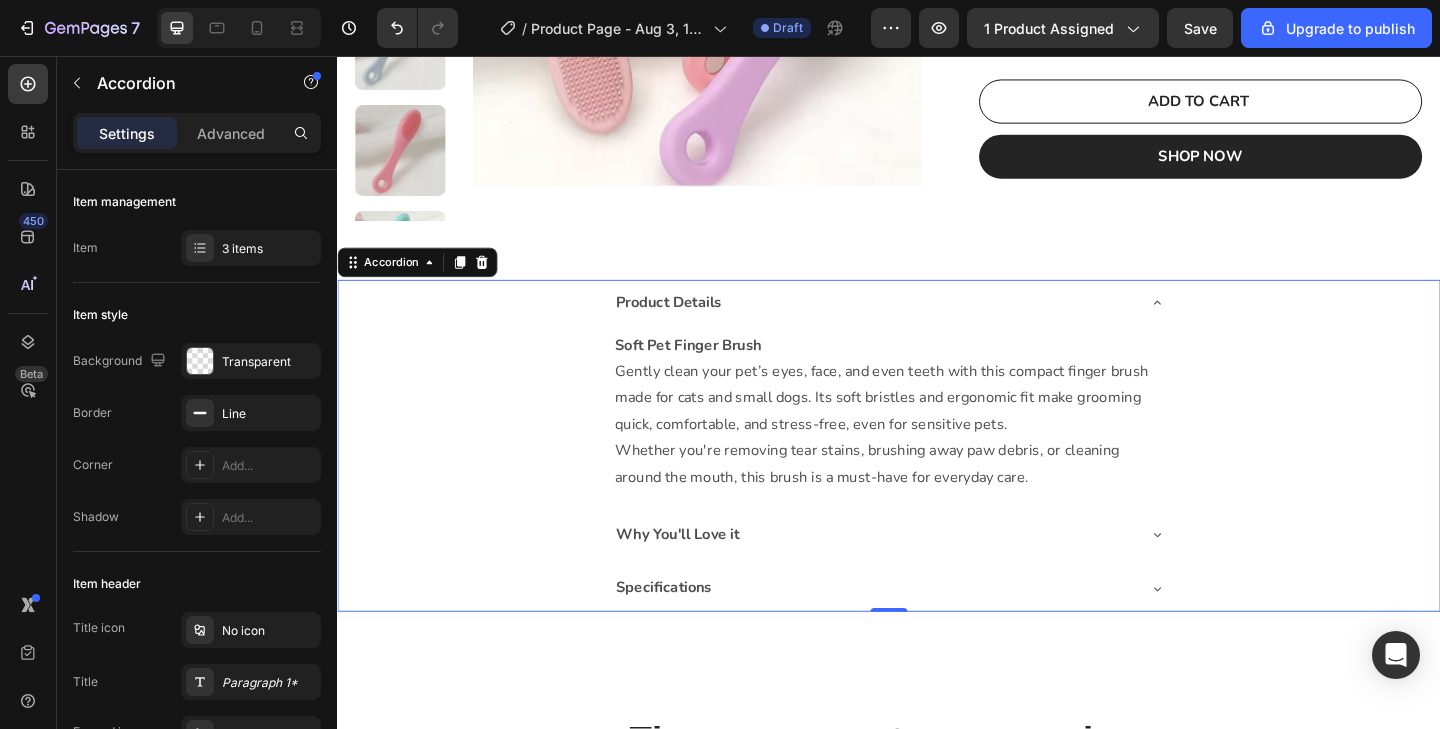 click 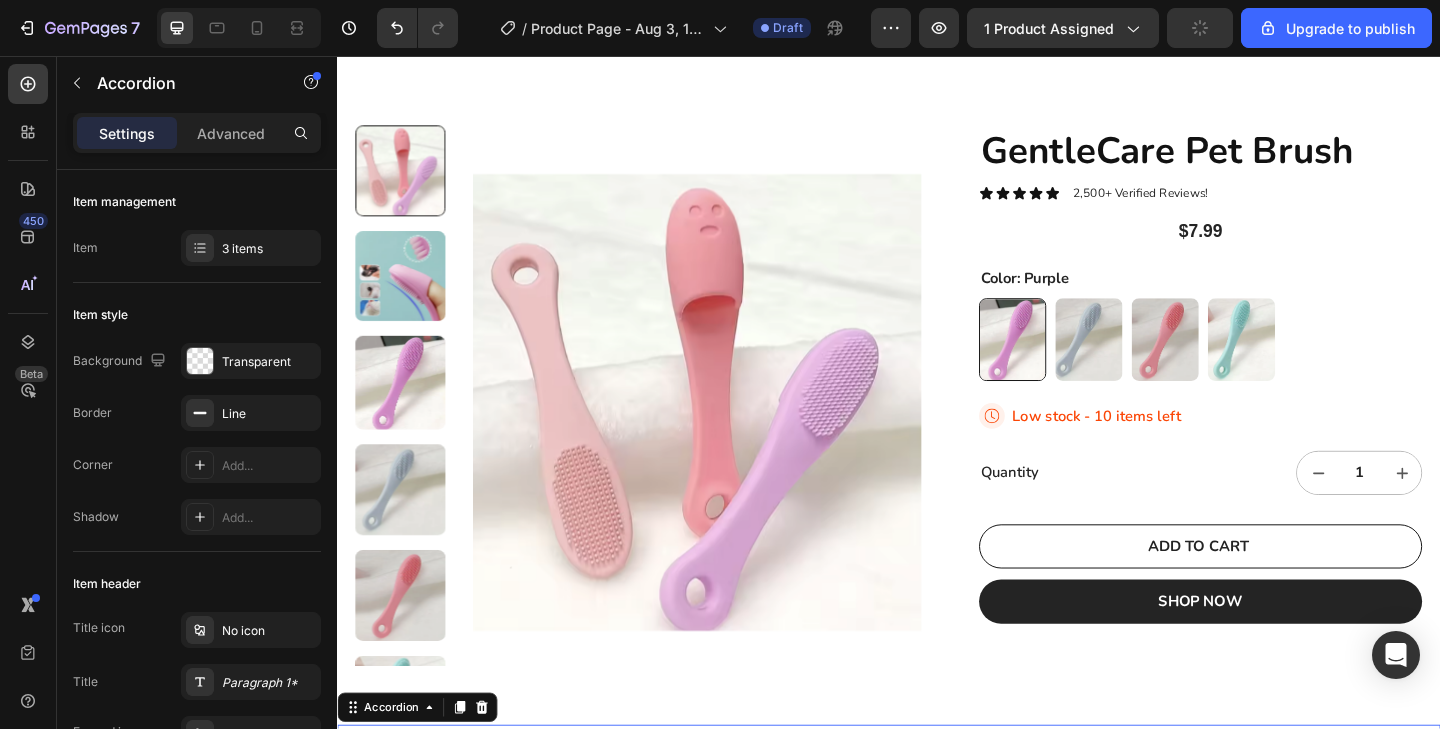scroll, scrollTop: 92, scrollLeft: 0, axis: vertical 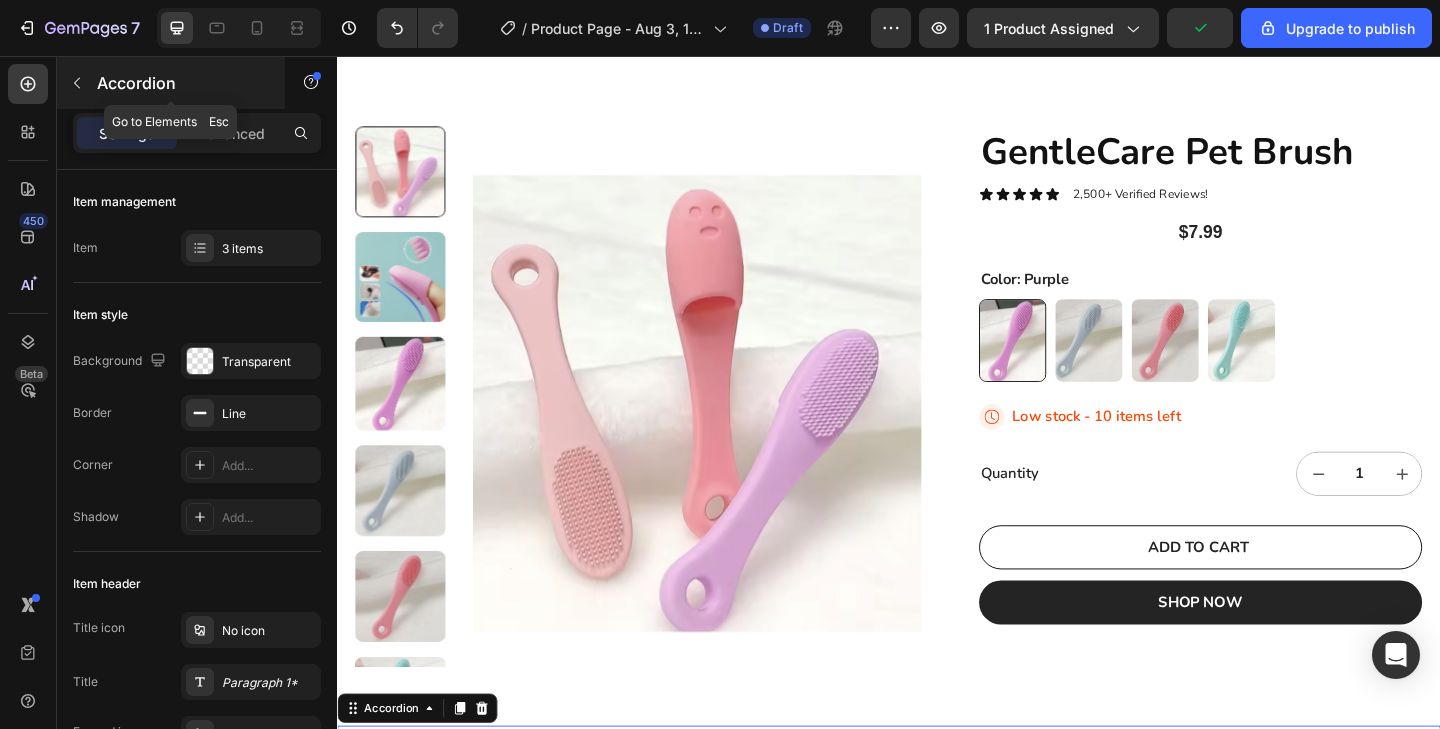 click 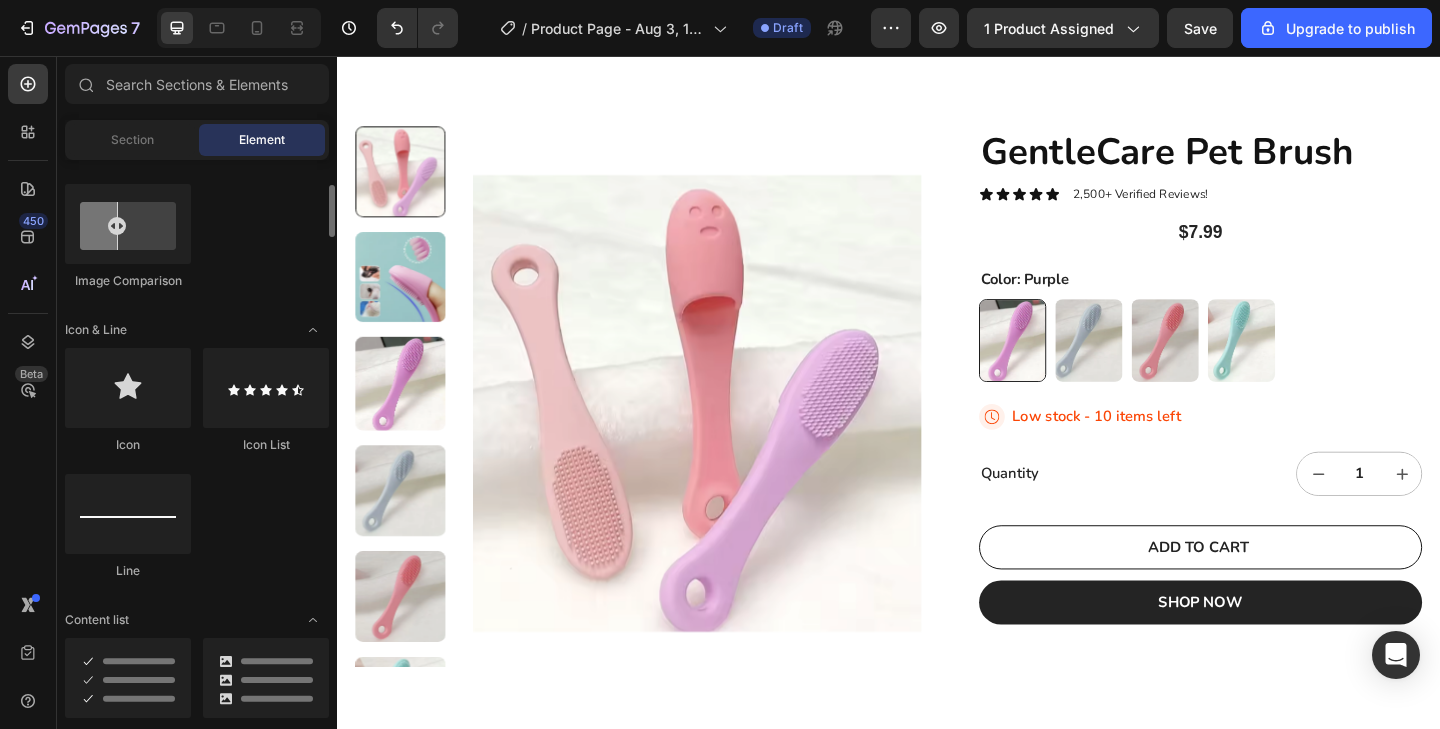 scroll, scrollTop: 1196, scrollLeft: 0, axis: vertical 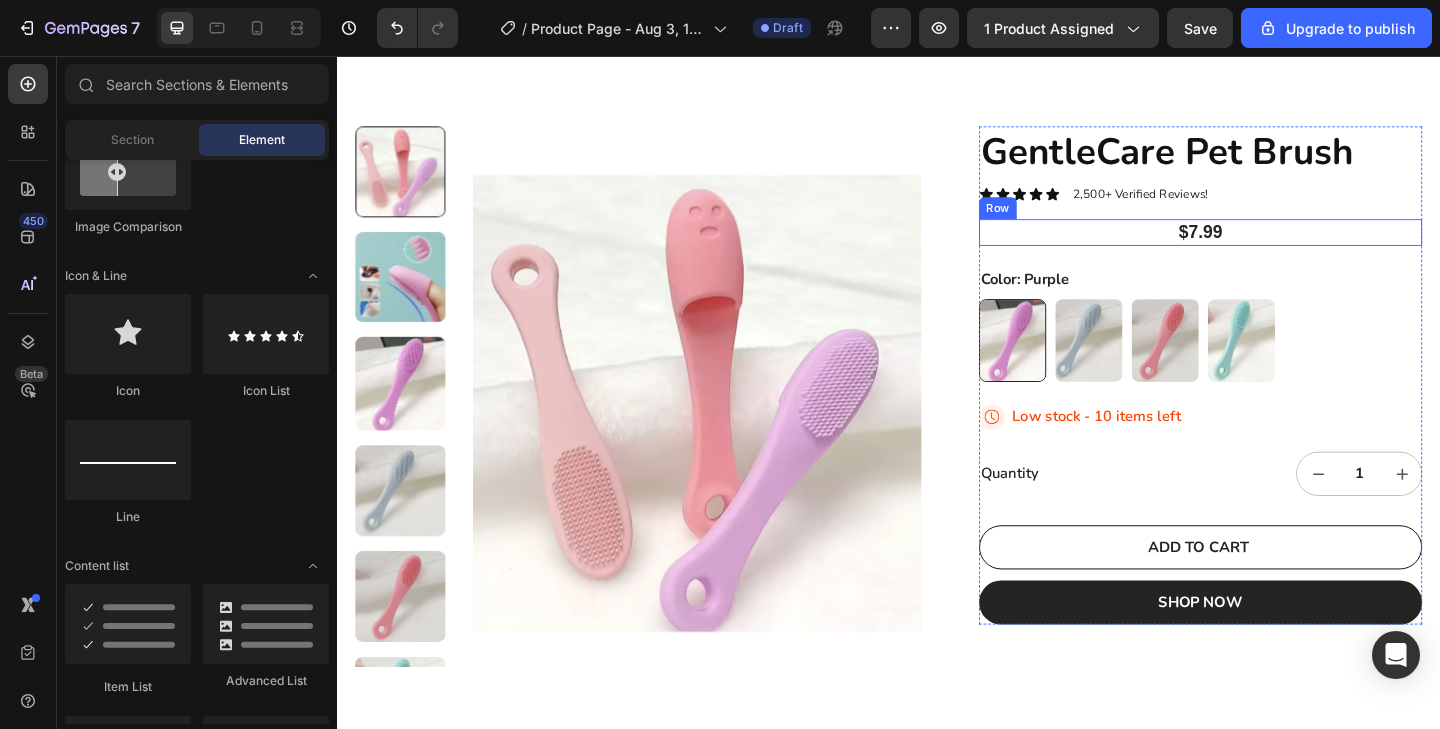click on "$7.99 Product Price Product Price Row" at bounding box center (1276, 248) 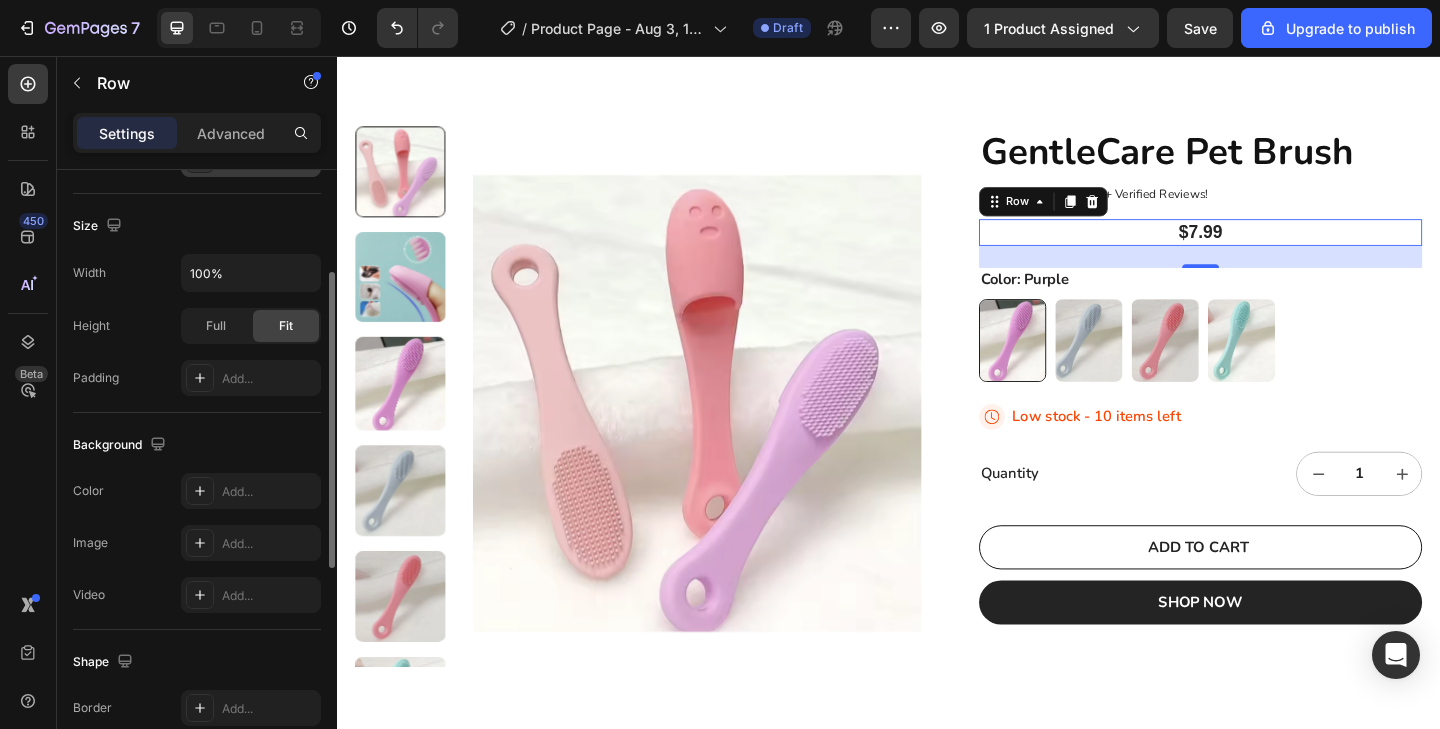 scroll, scrollTop: 303, scrollLeft: 0, axis: vertical 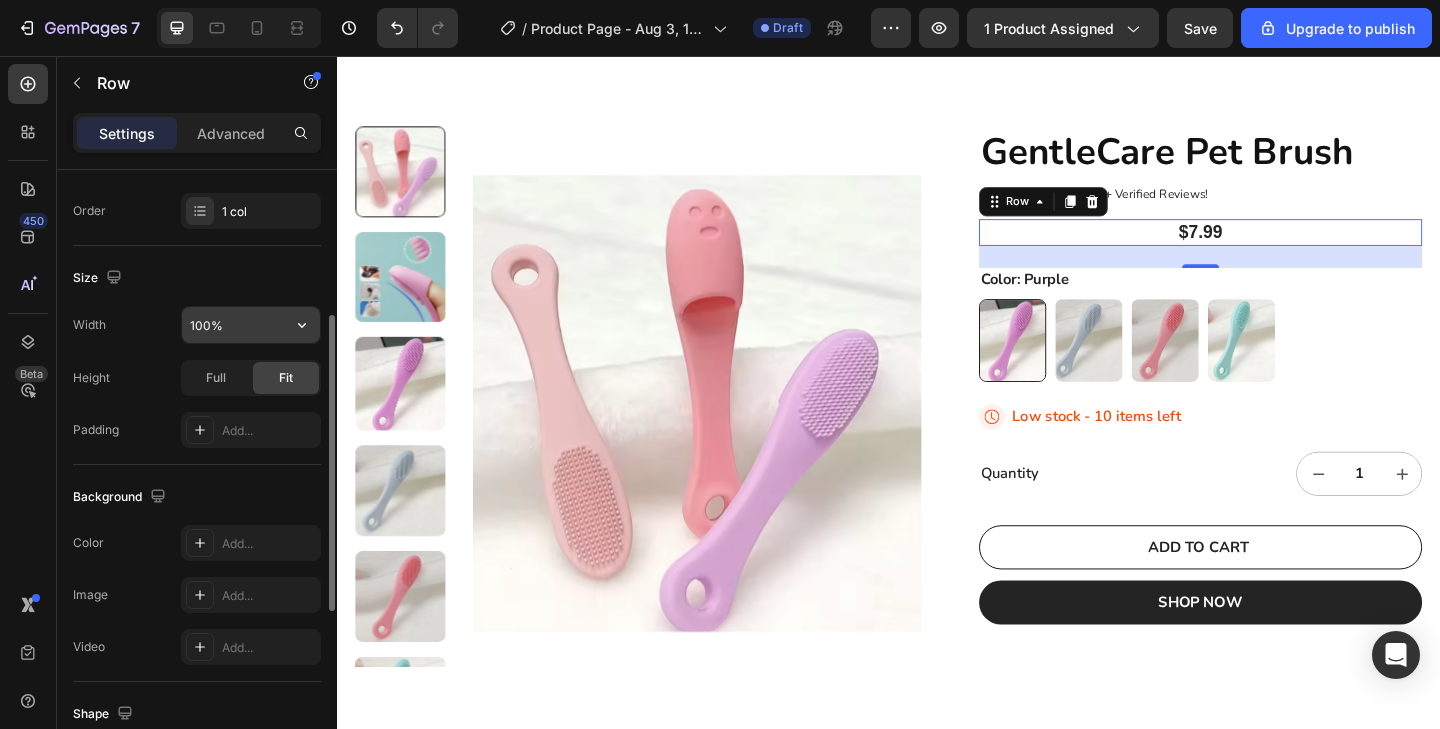 click on "100%" at bounding box center (251, 325) 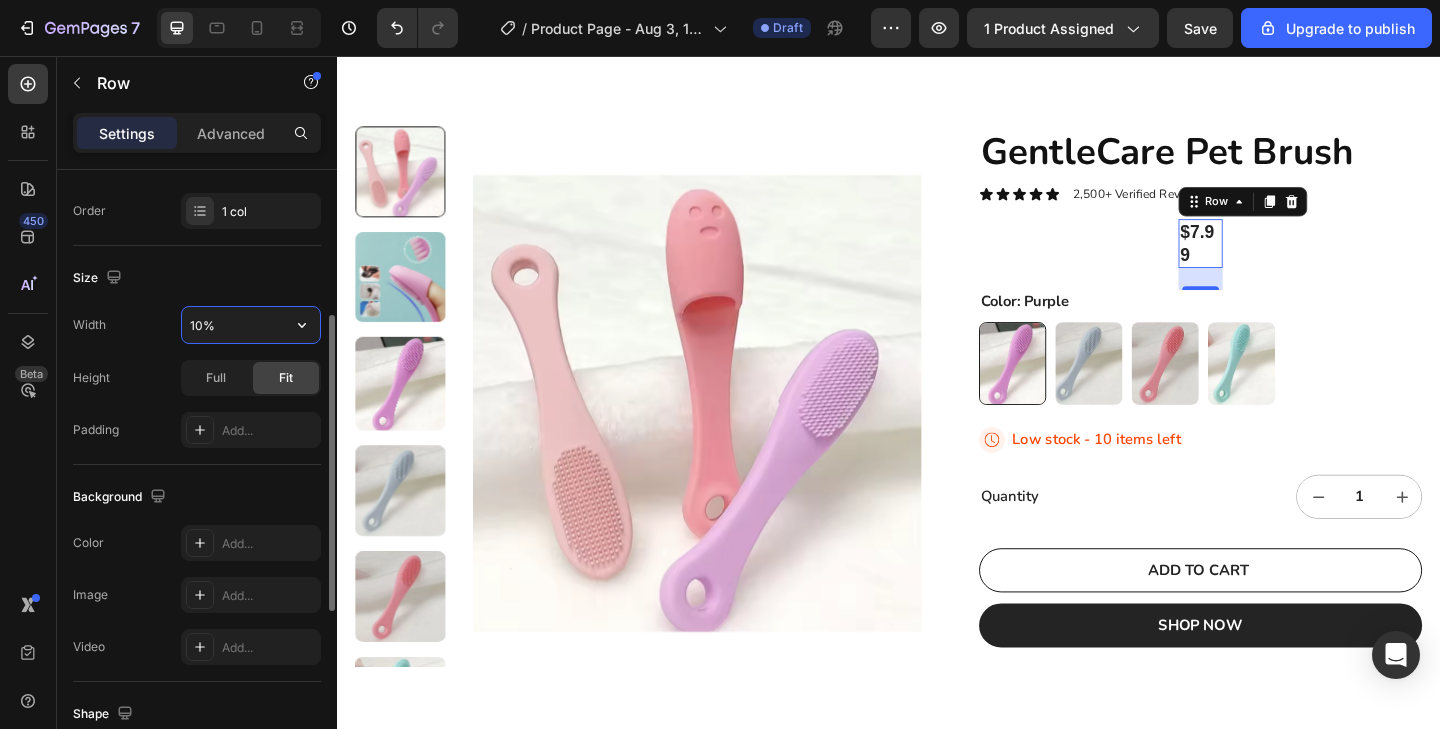 type on "100%" 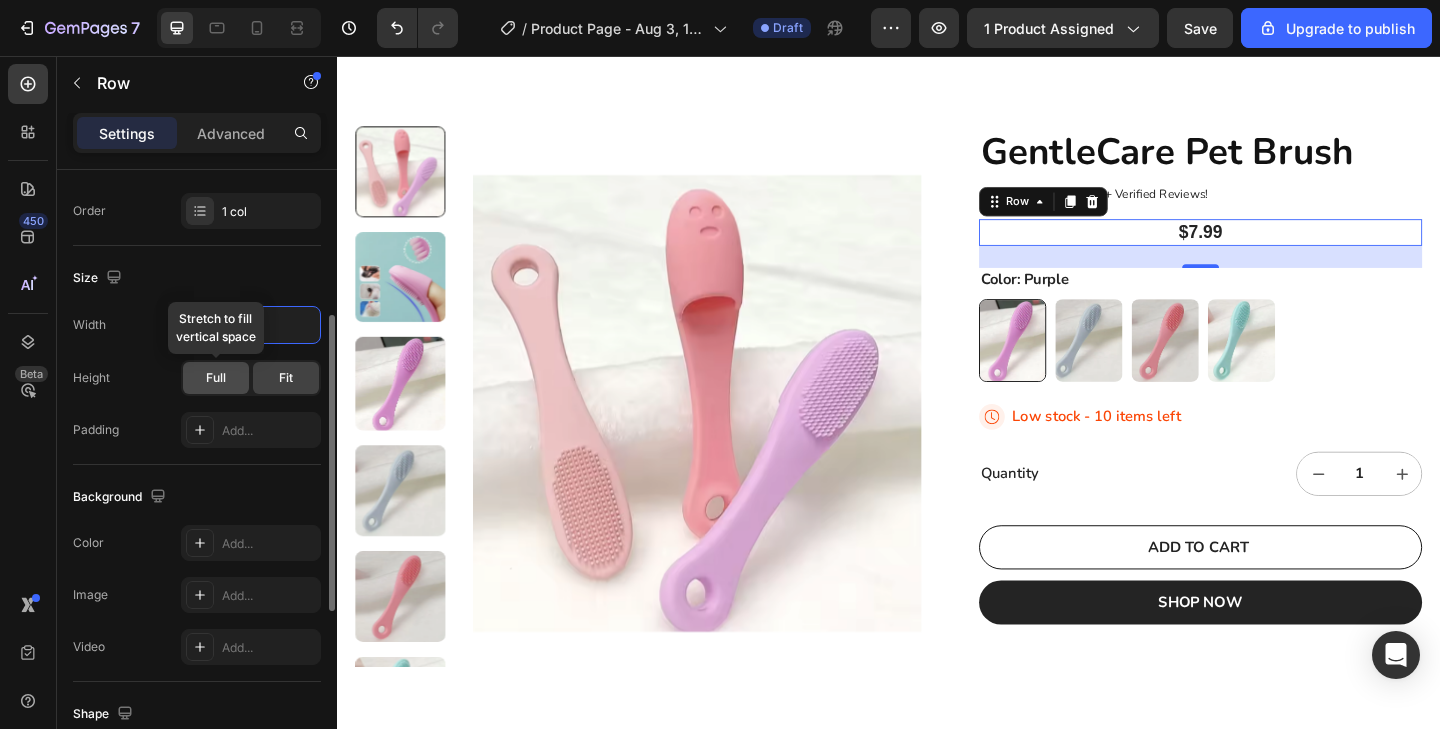 click on "Full" 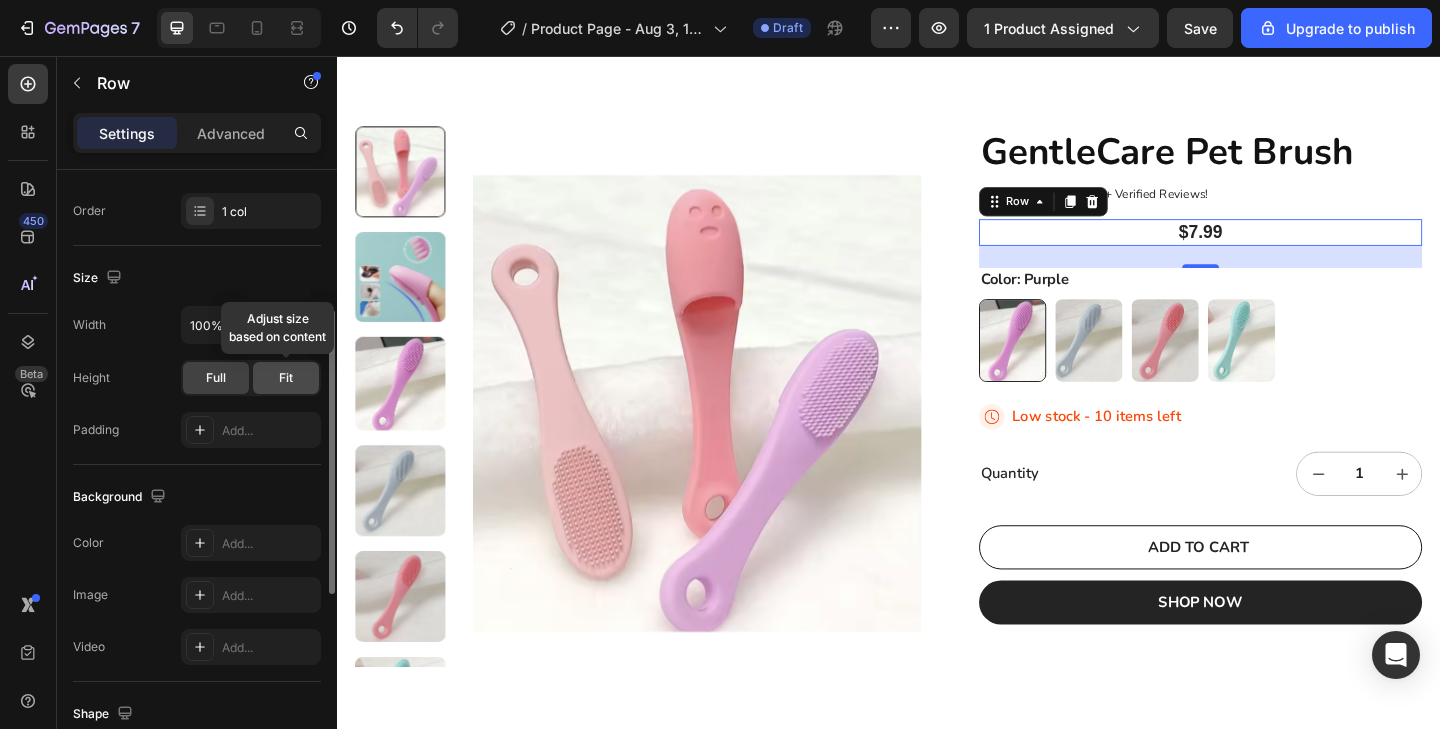 click on "Fit" 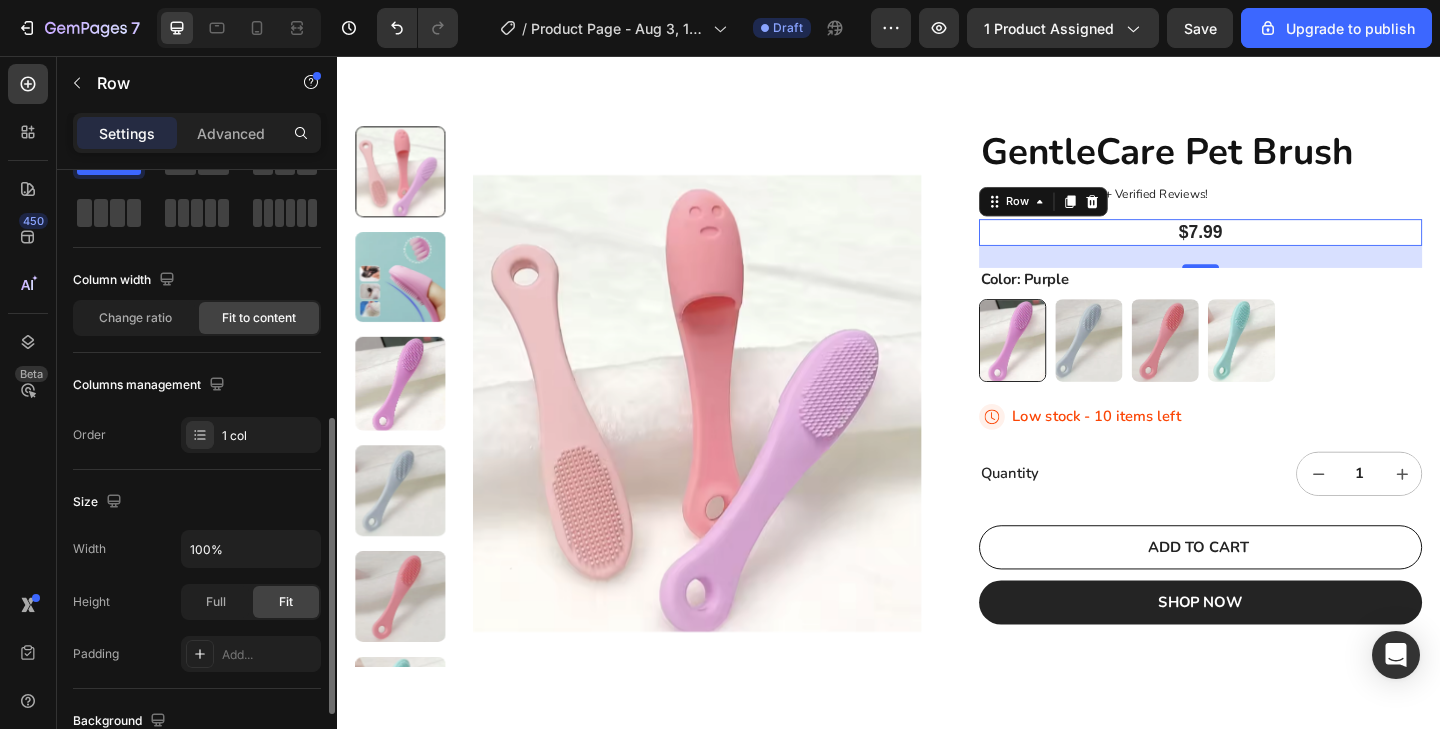 scroll, scrollTop: 665, scrollLeft: 0, axis: vertical 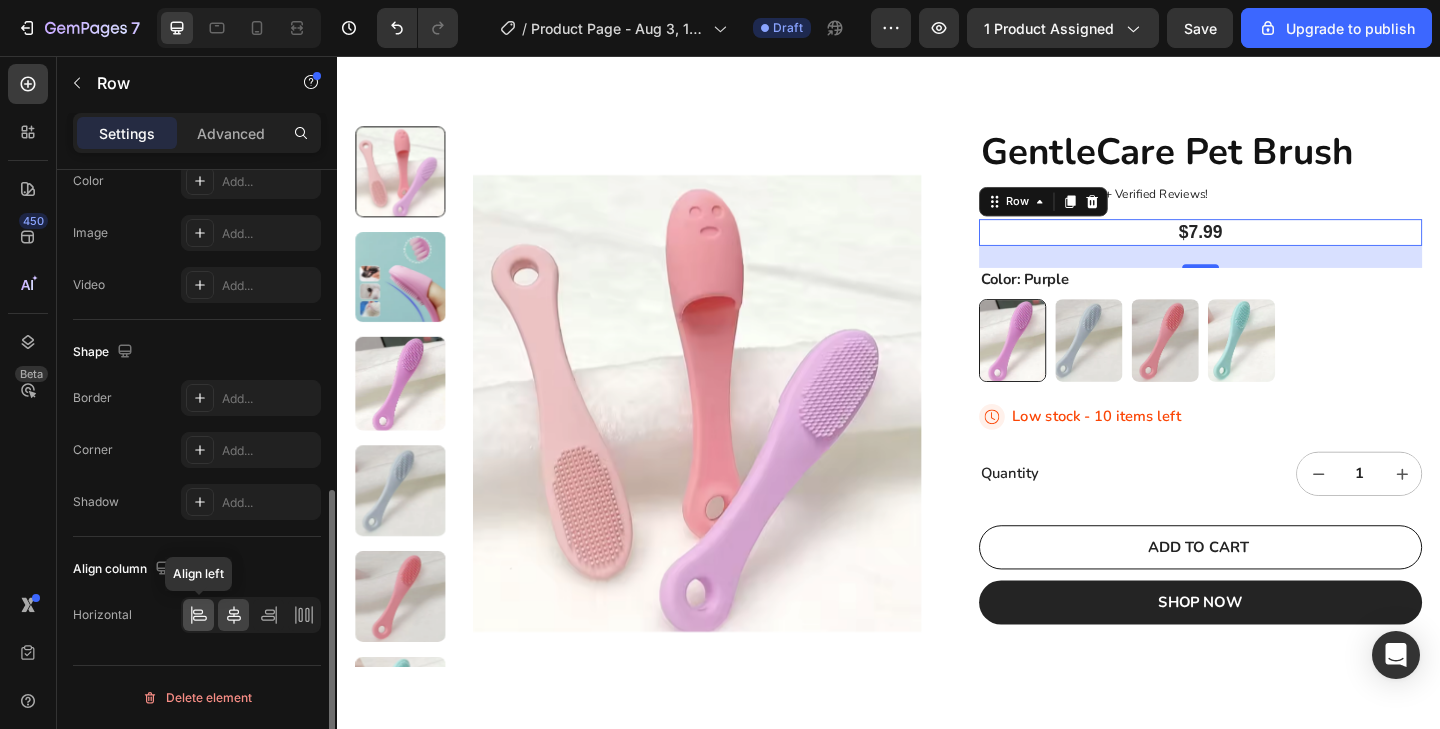 click 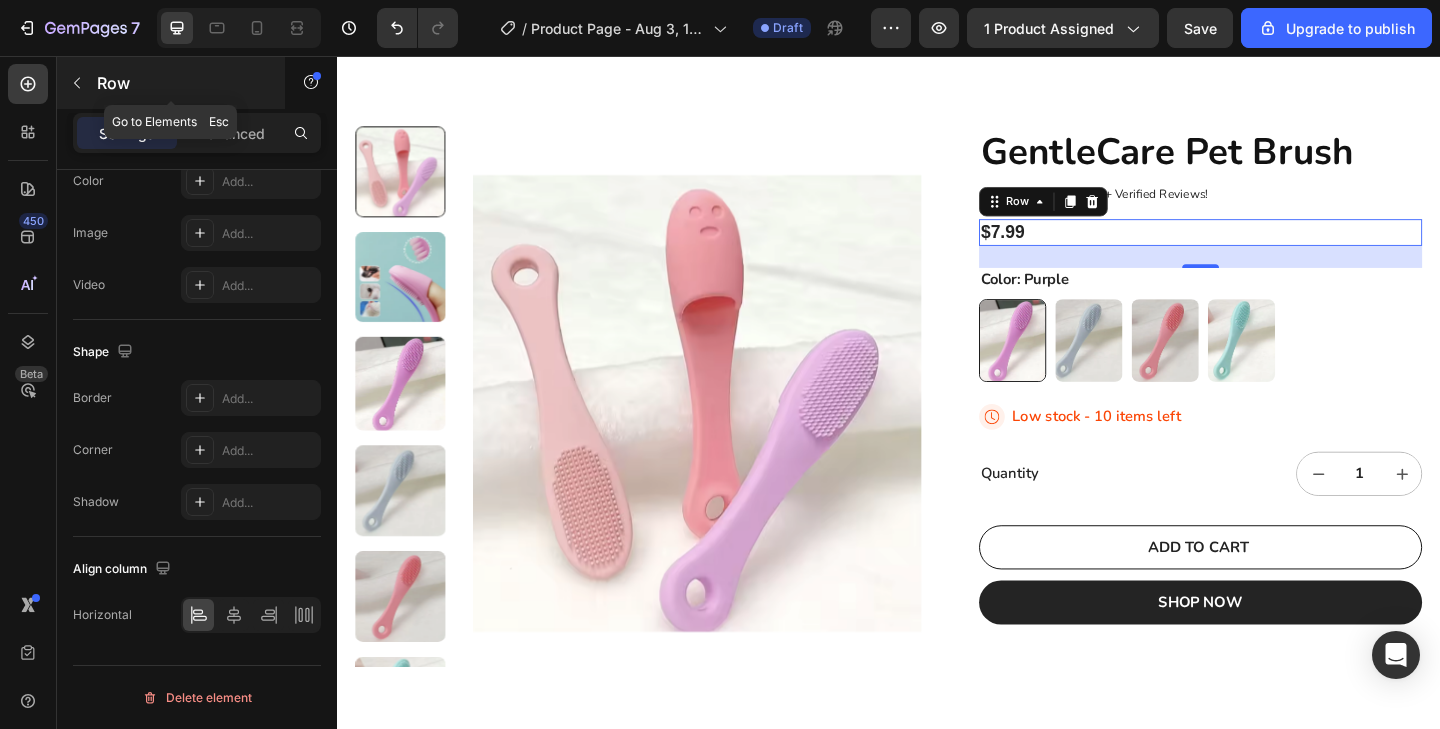 click 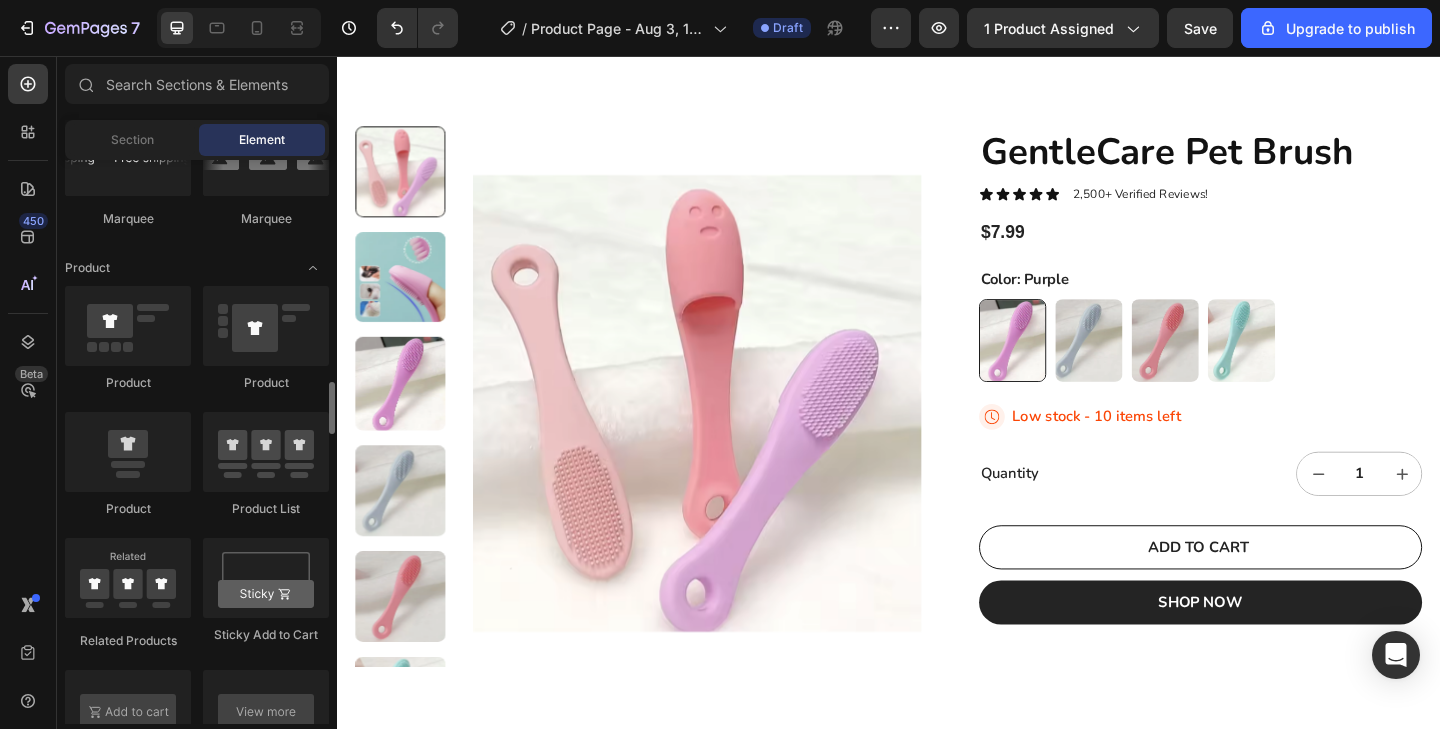 scroll, scrollTop: 2458, scrollLeft: 0, axis: vertical 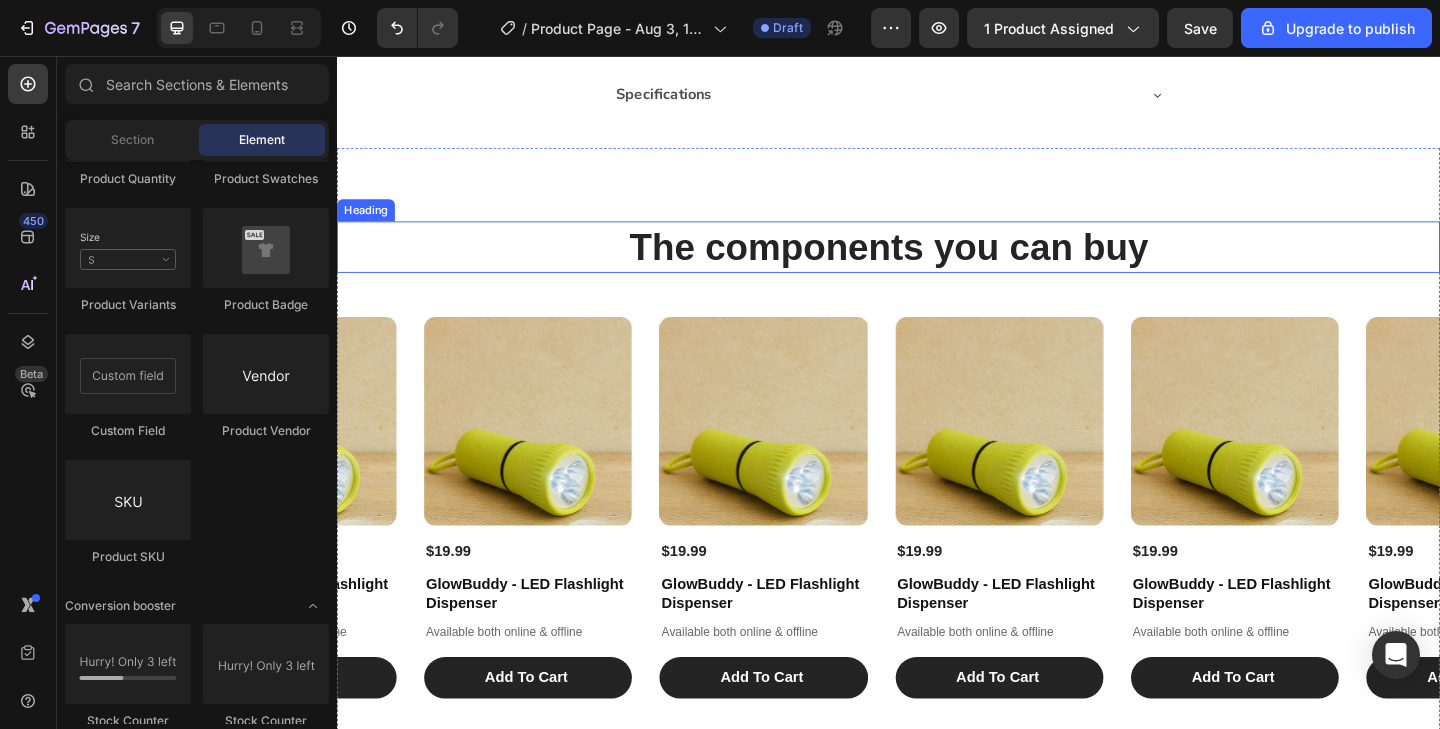 click on "The components you can buy" at bounding box center [937, 264] 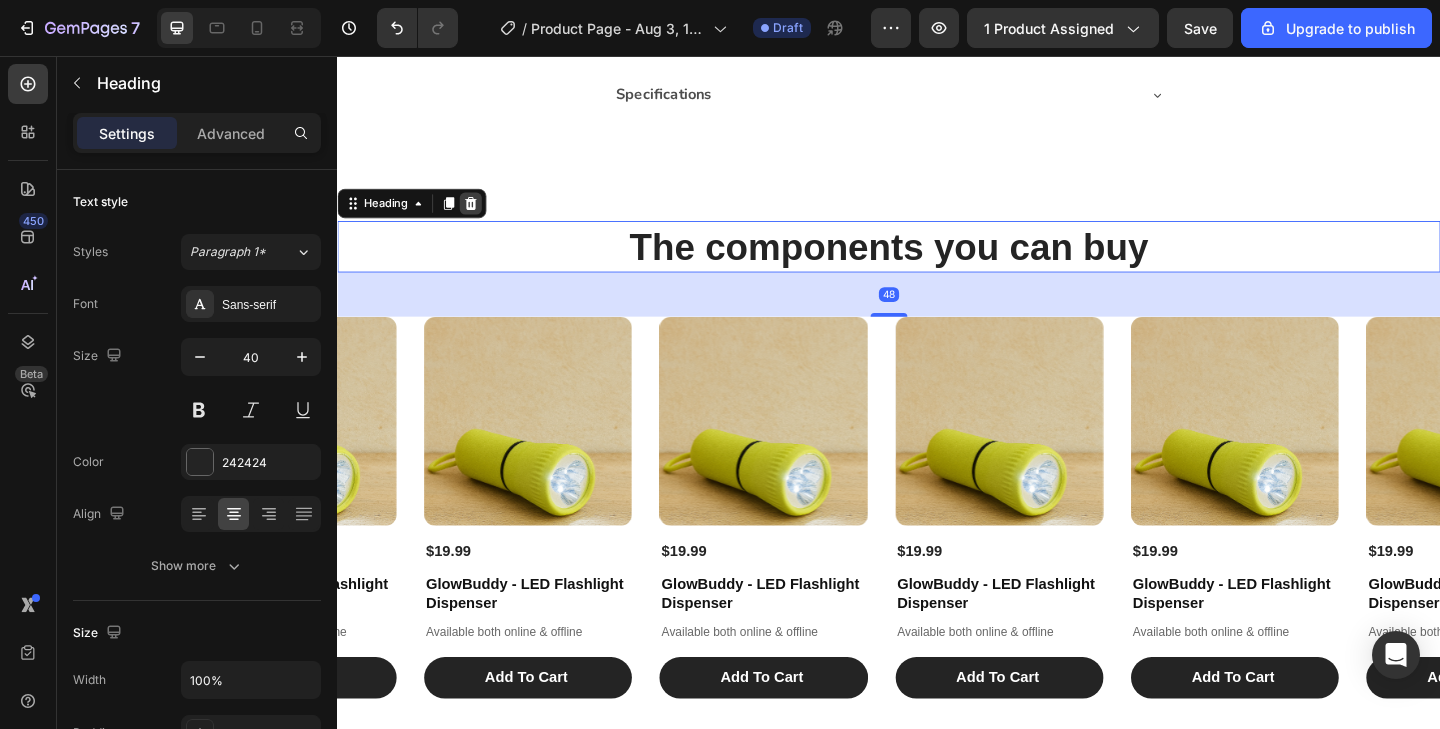 click 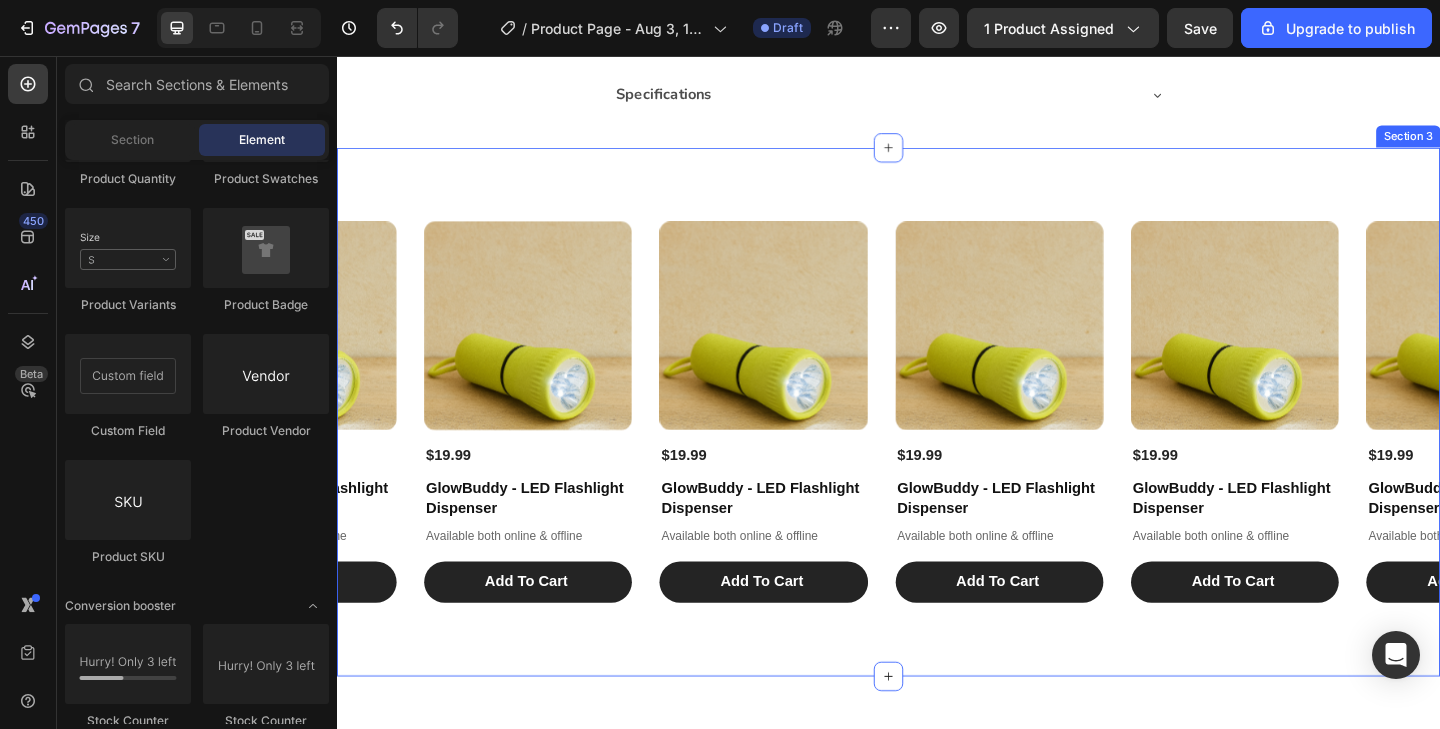 click on "Product Images $19.99 Product Price Product Price GlowBuddy - LED Flashlight Dispenser Product Title Available both online & offline Text Block Add To Cart Add to Cart Product Product Images $19.99 Product Price Product Price GlowBuddy - LED Flashlight Dispenser Product Title Available both online & offline Text Block Add To Cart Add to Cart Product Product Images $19.99 Product Price Product Price GlowBuddy - LED Flashlight Dispenser Product Title Available both online & offline Text Block Add To Cart Add to Cart Product Product Images $19.99 Product Price Product Price GlowBuddy - LED Flashlight Dispenser Product Title Available both online & offline Text Block Add To Cart Add to Cart Product Product Images $19.99 Product Price Product Price GlowBuddy - LED Flashlight Dispenser Product Title Available both online & offline Text Block Add To Cart Add to Cart Product Product Images $19.99 Product Price Product Price GlowBuddy - LED Flashlight Dispenser Product Title Available both online & offline Text Block" at bounding box center (937, 443) 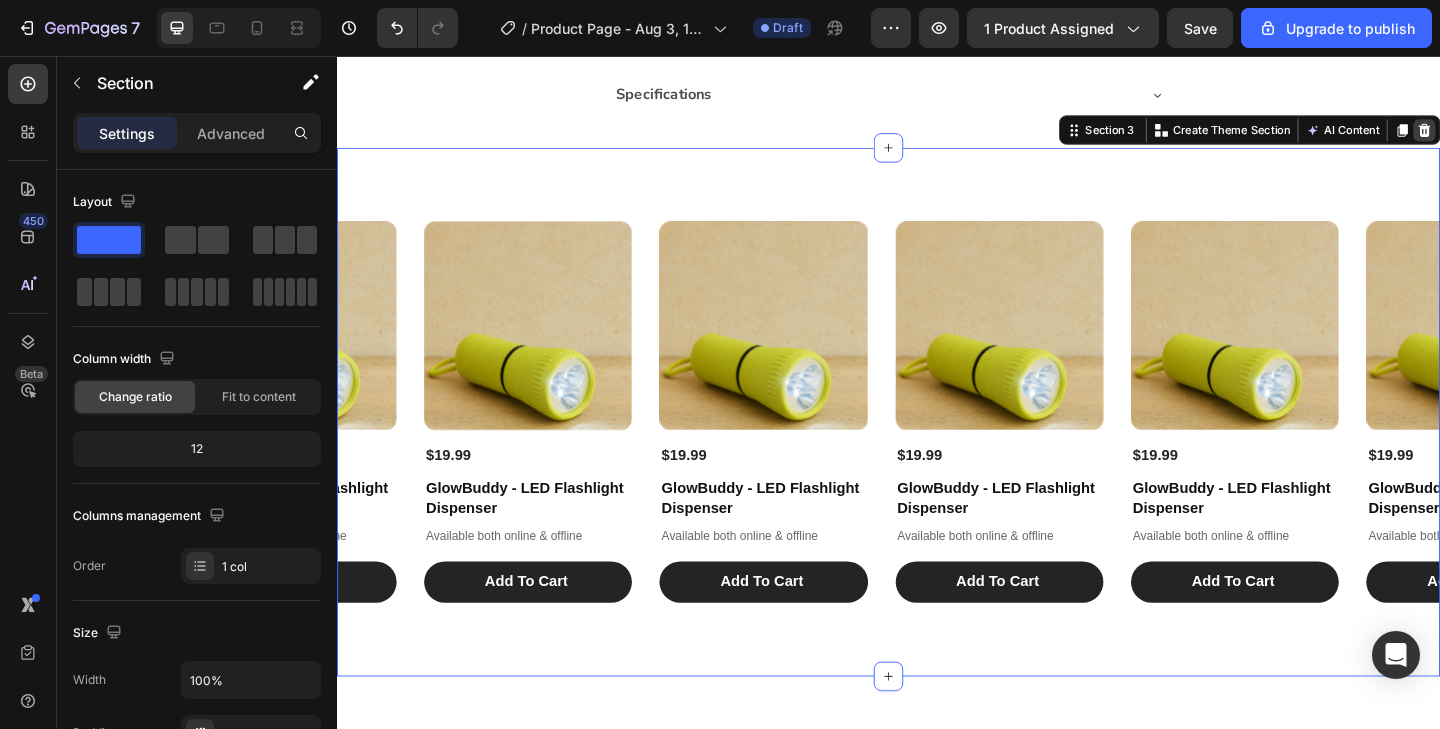 click 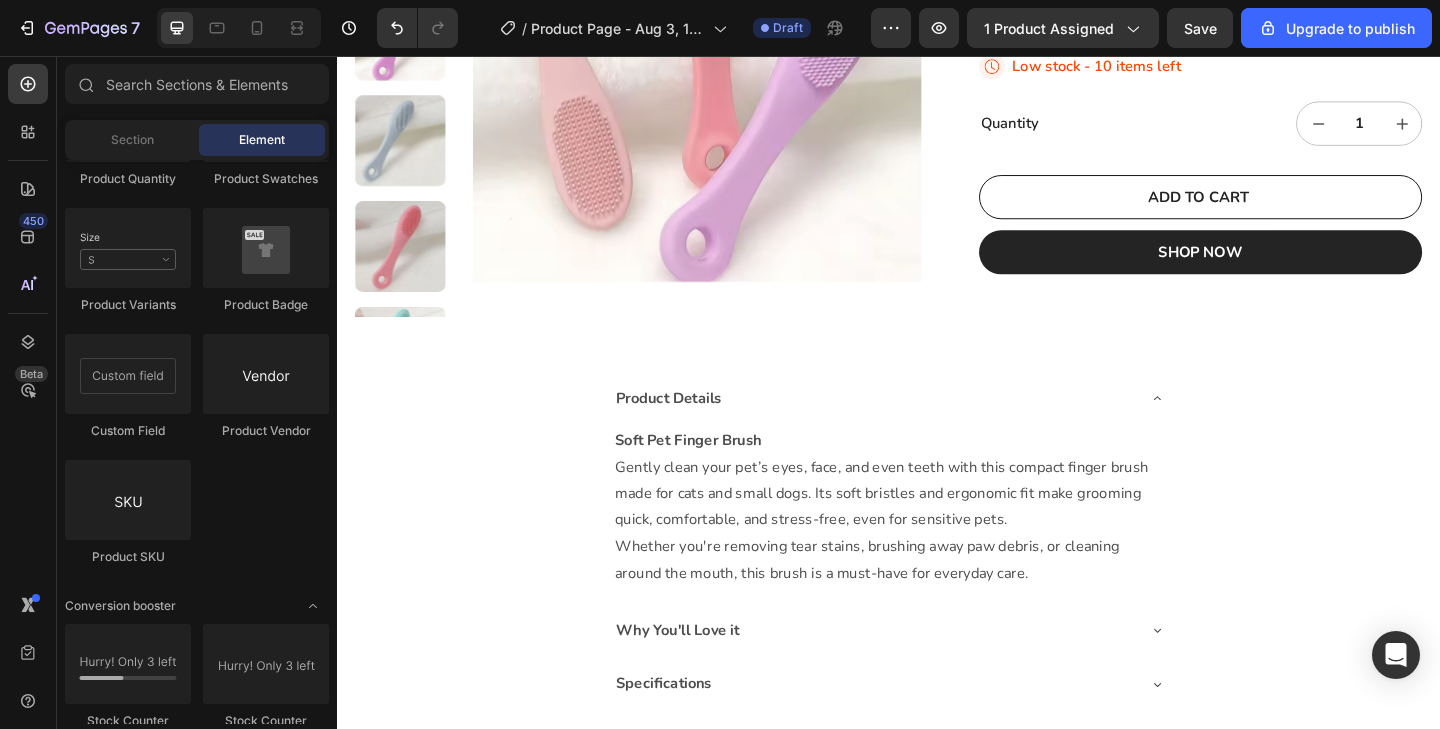 scroll, scrollTop: 598, scrollLeft: 0, axis: vertical 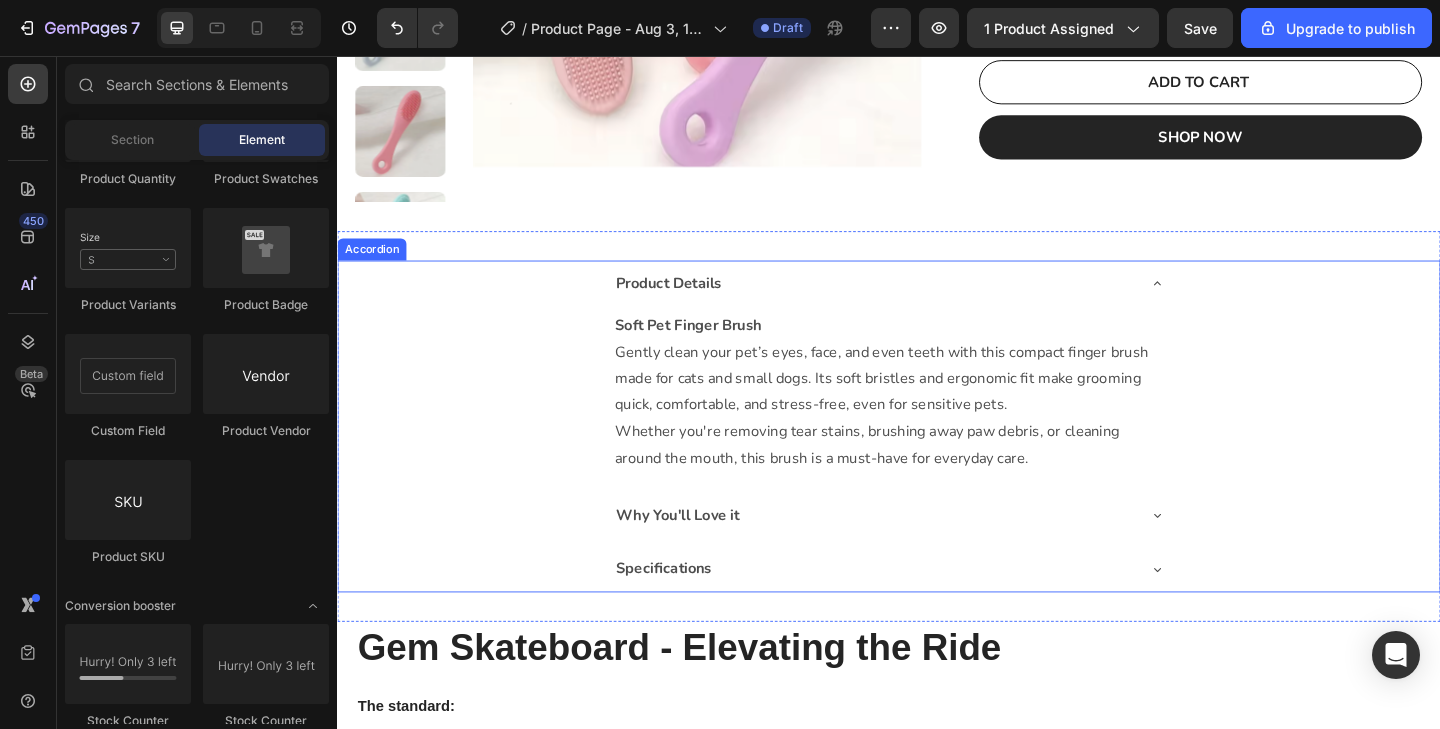 click on "Product Details Soft Pet Finger Brush Gently clean your pet’s eyes, face, and even teeth with this compact finger brush made for cats and small dogs. Its soft bristles and ergonomic fit make grooming quick, comfortable, and stress-free, even for sensitive pets. Whether you're removing tear stains, brushing away paw debris, or cleaning around the mouth, this brush is a must-have for everyday care. Text Block" at bounding box center (937, 401) 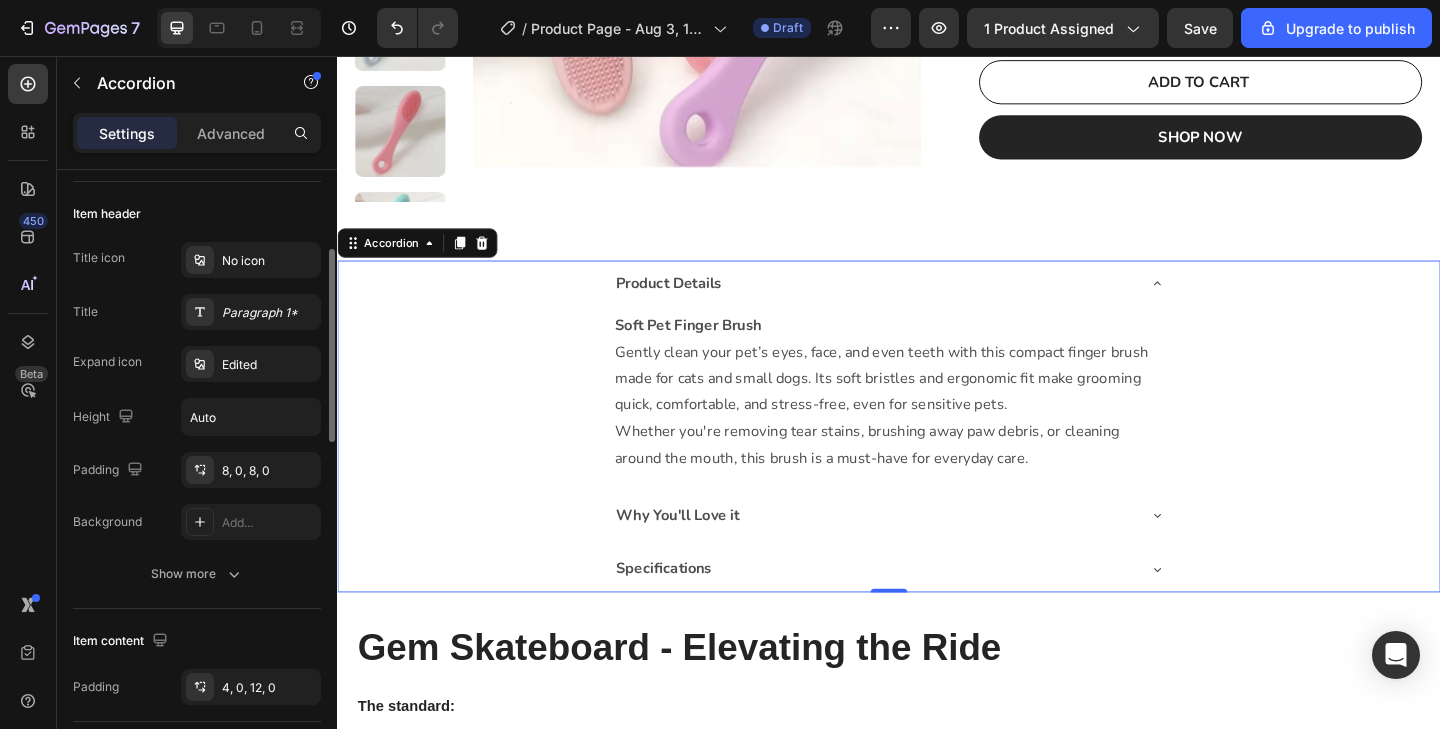 scroll, scrollTop: 342, scrollLeft: 0, axis: vertical 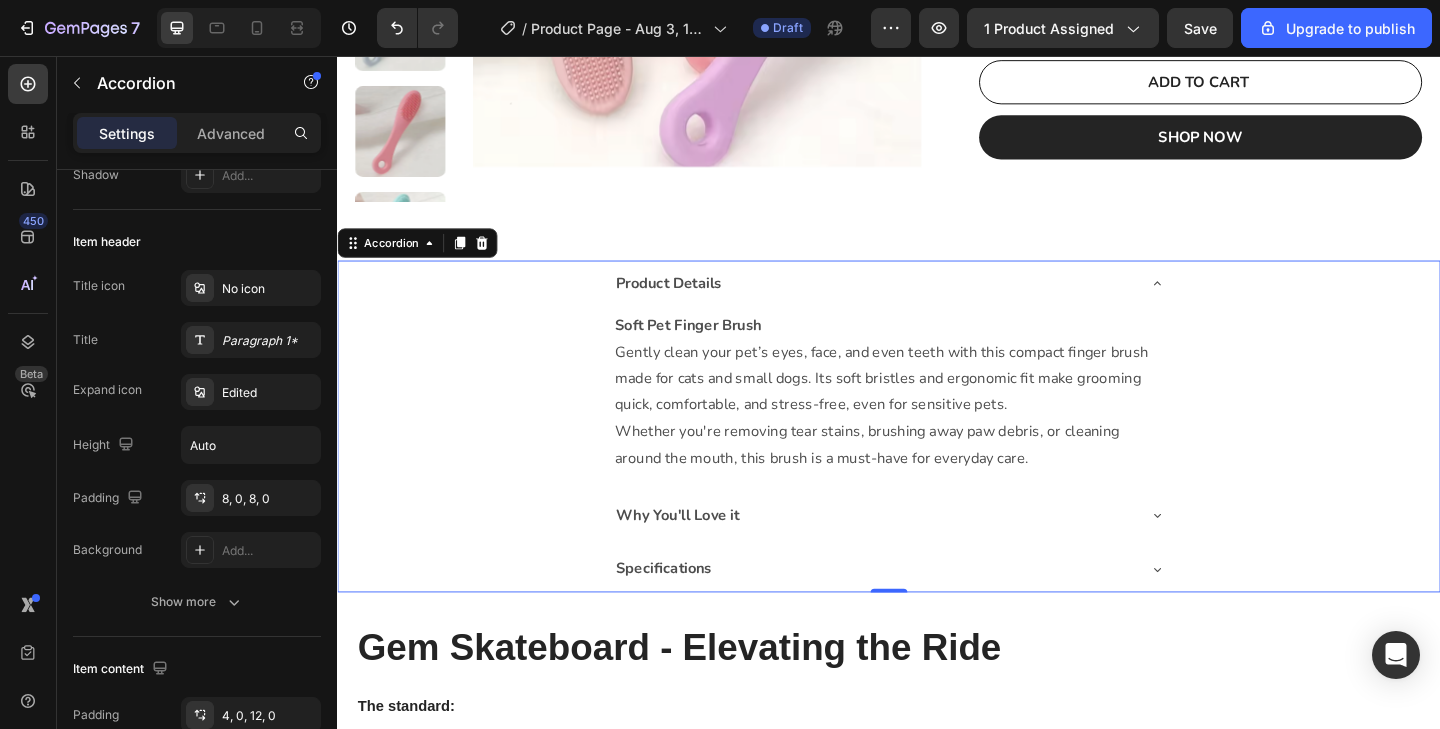 click 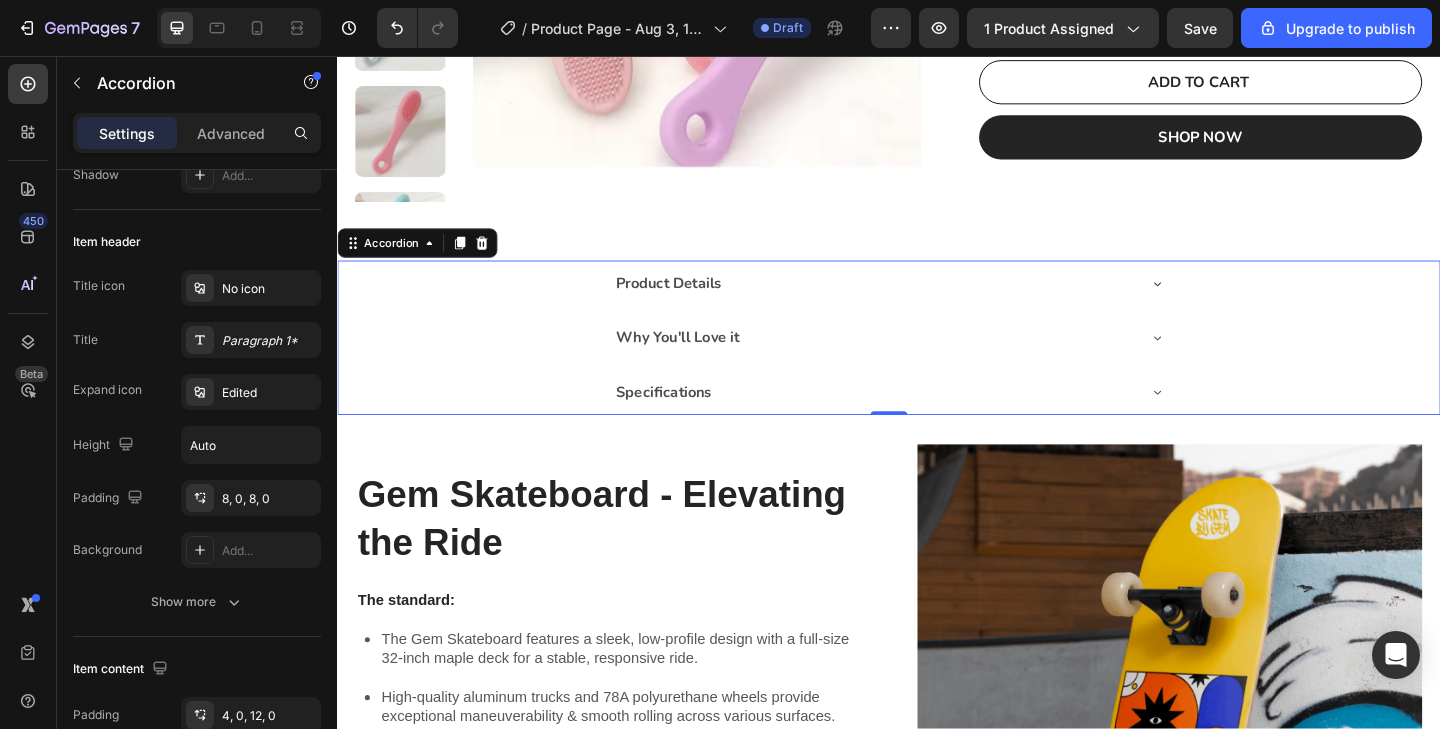 click on "Why You'll Love it" at bounding box center [707, 363] 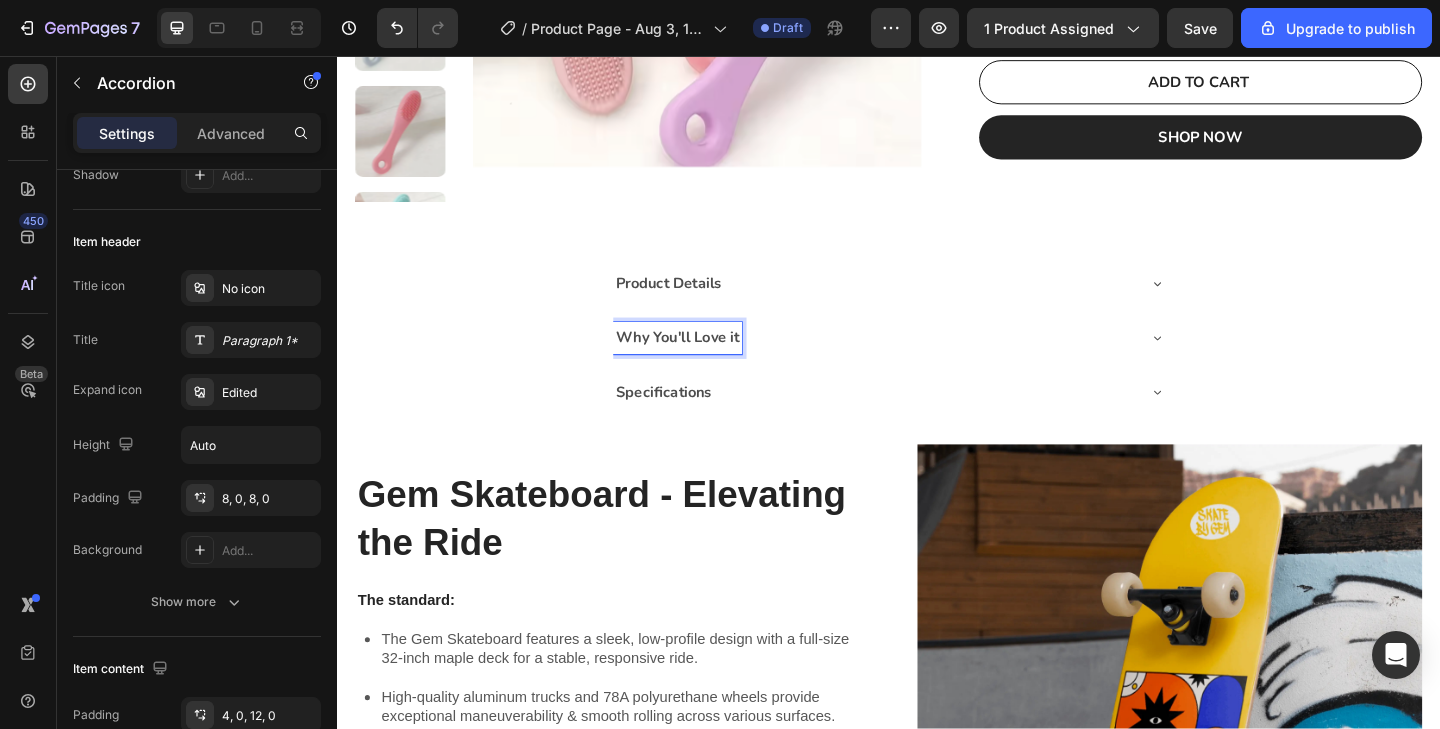 click on "Why You'll Love it" at bounding box center [707, 363] 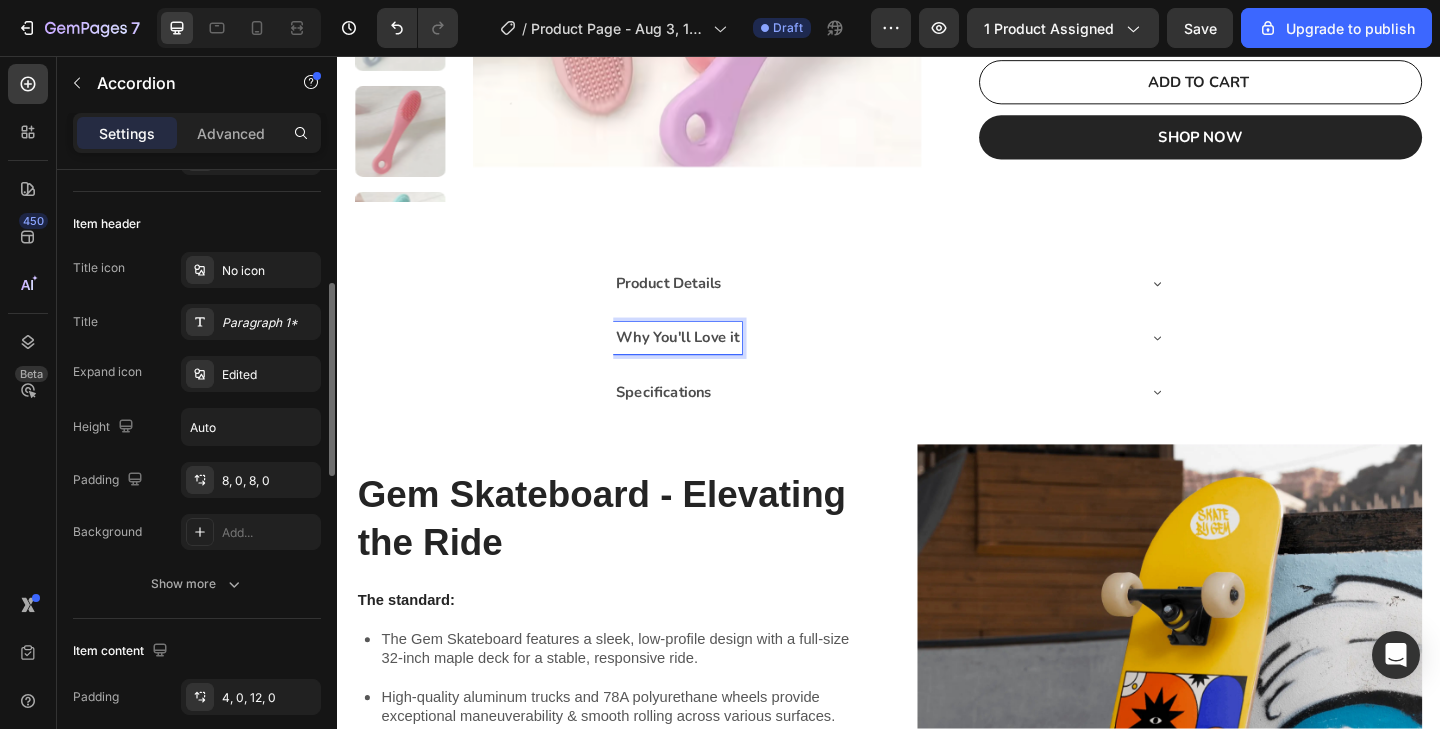 scroll, scrollTop: 362, scrollLeft: 0, axis: vertical 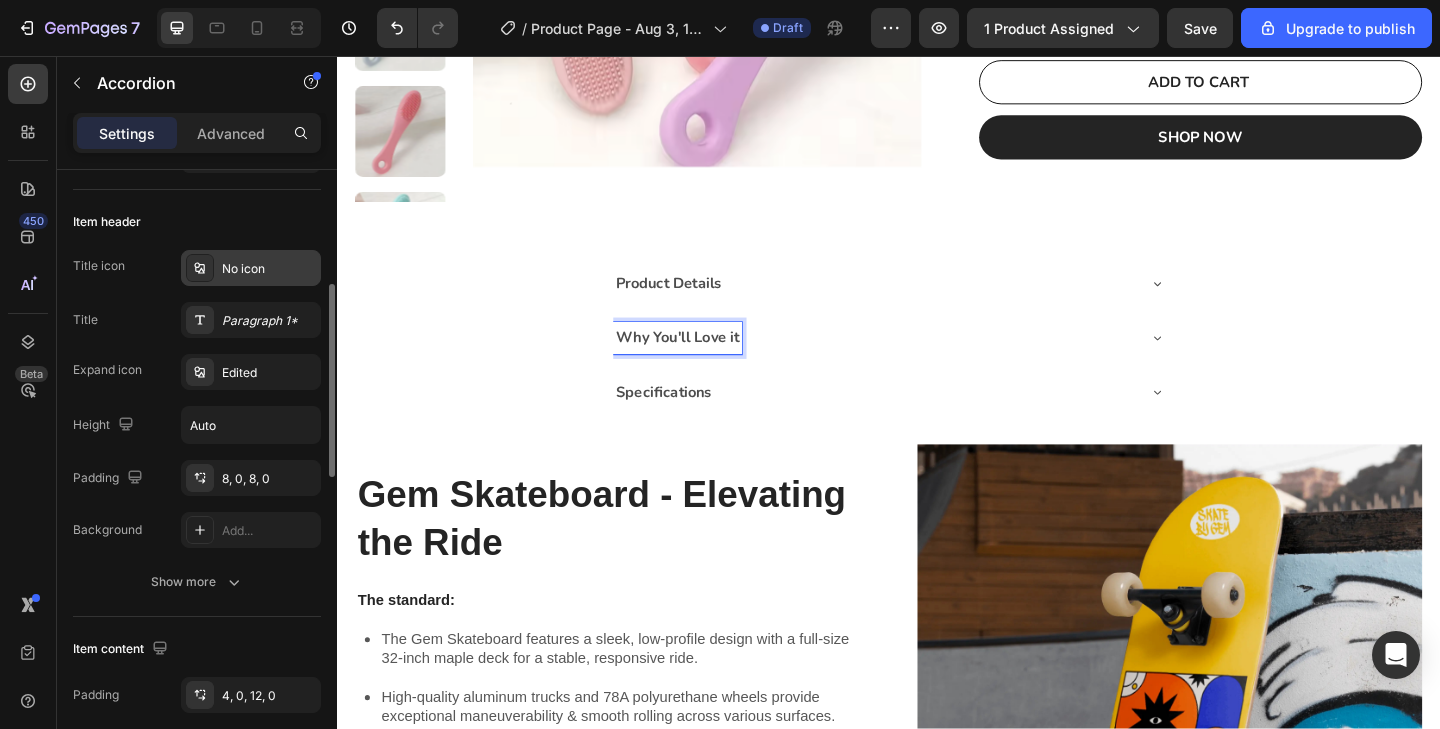 click on "No icon" at bounding box center [269, 269] 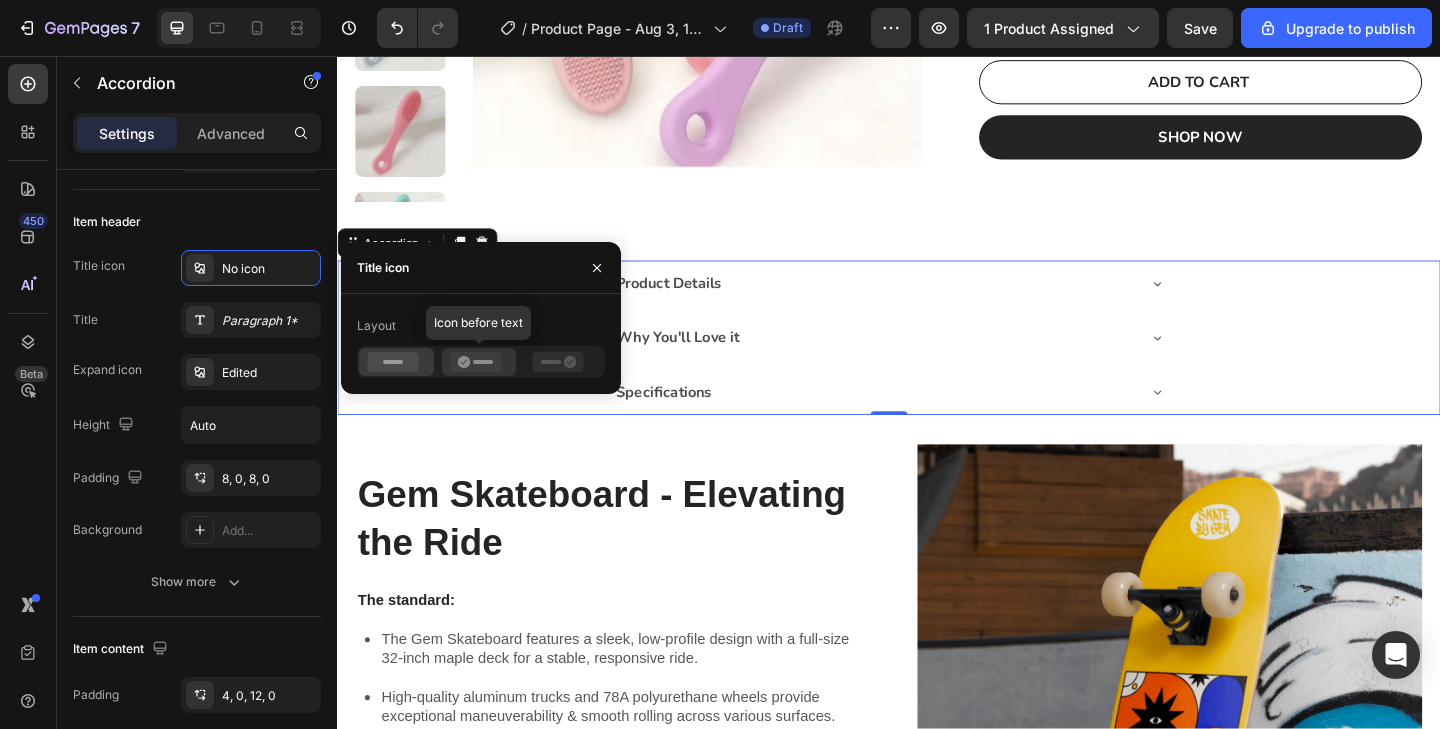 click 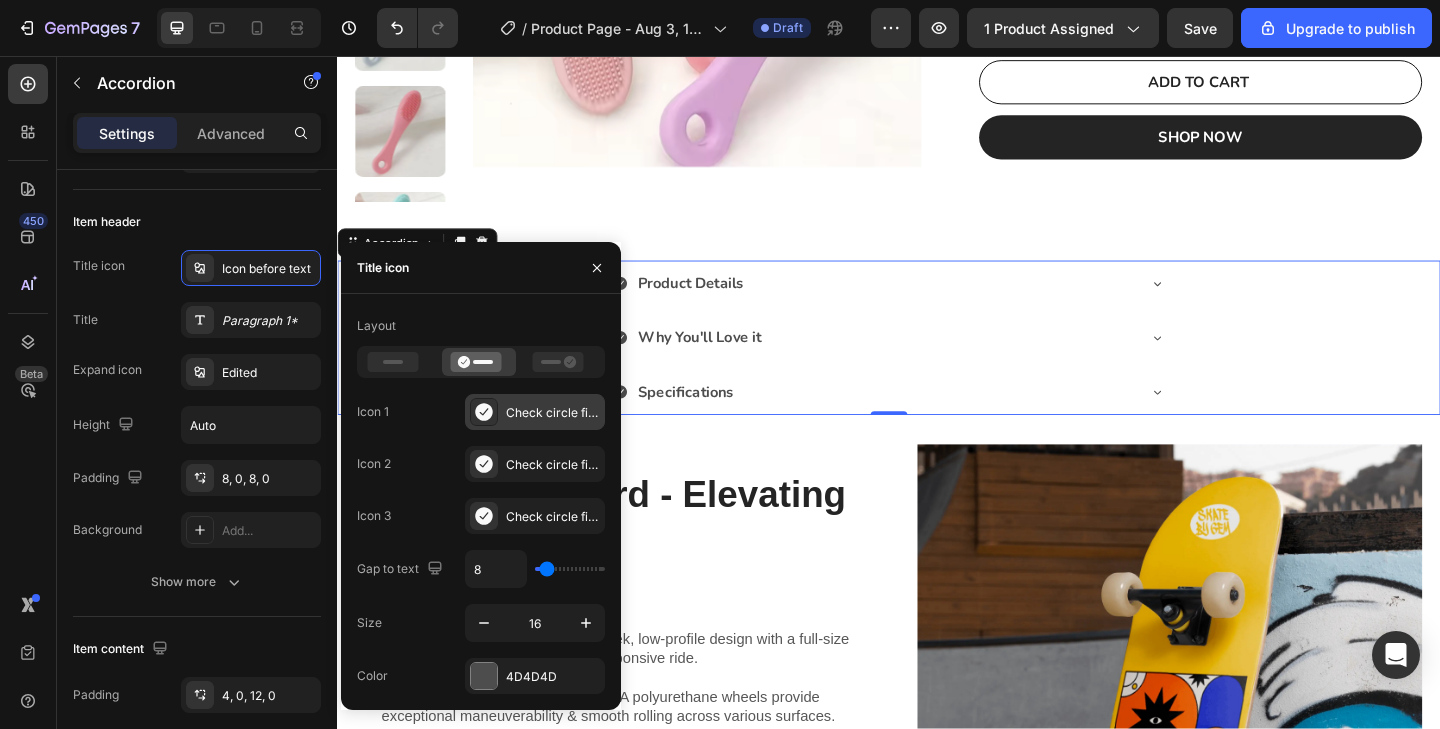 click 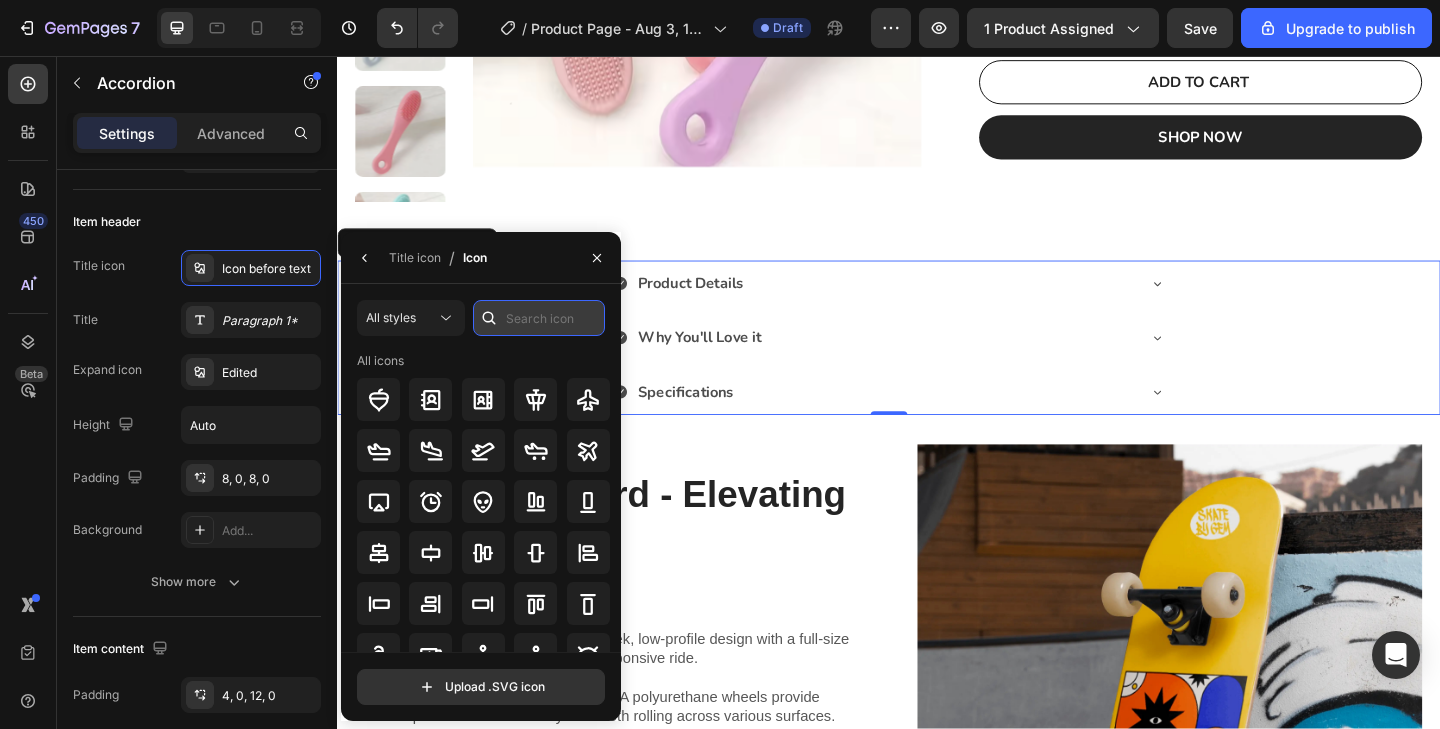 click at bounding box center [539, 318] 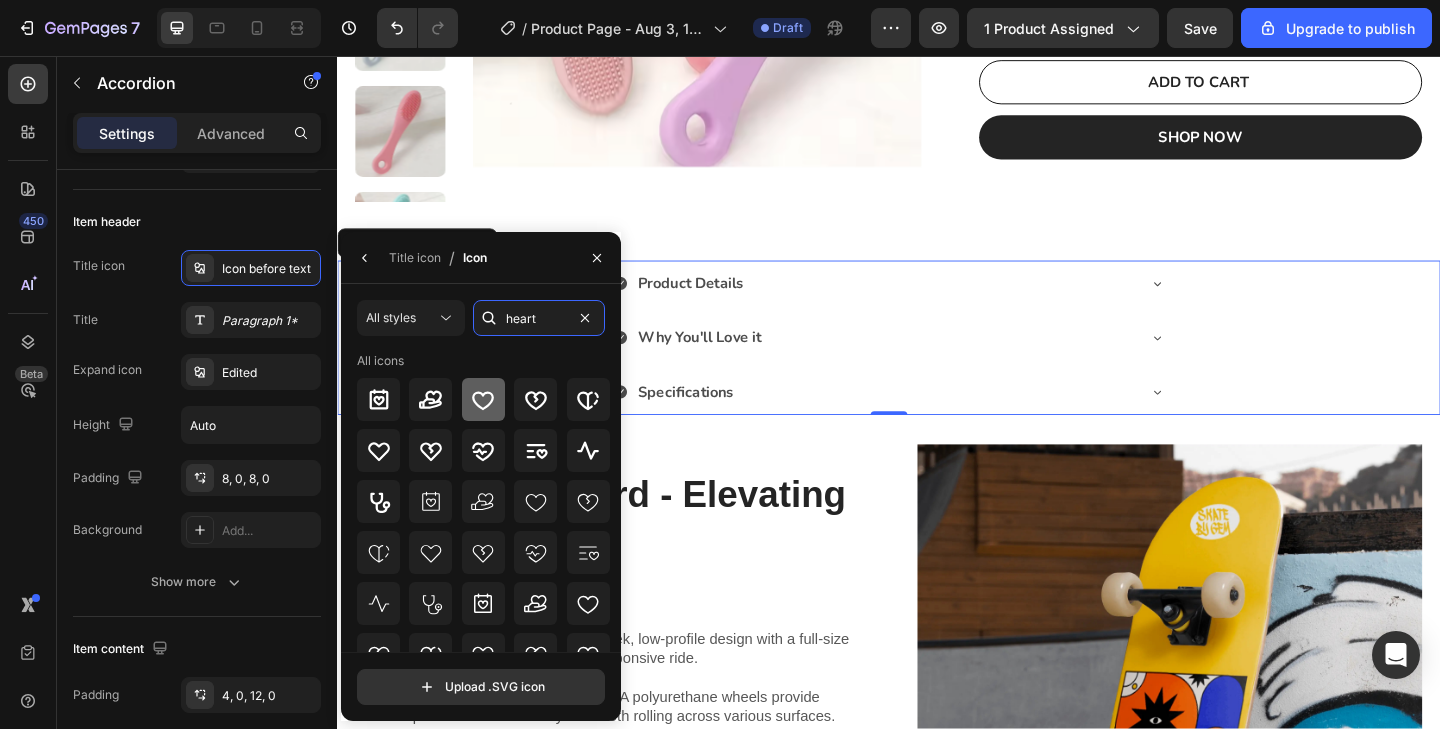 type on "heart" 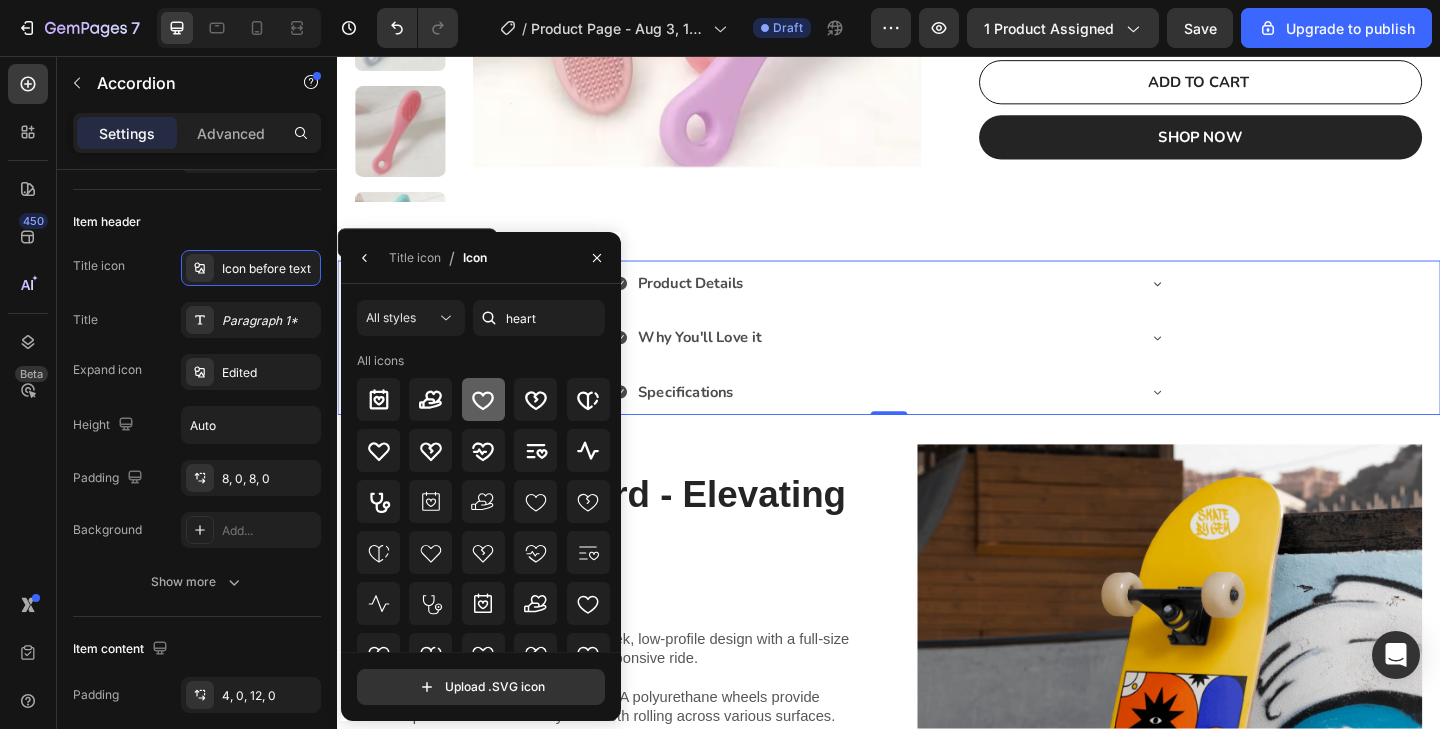 click 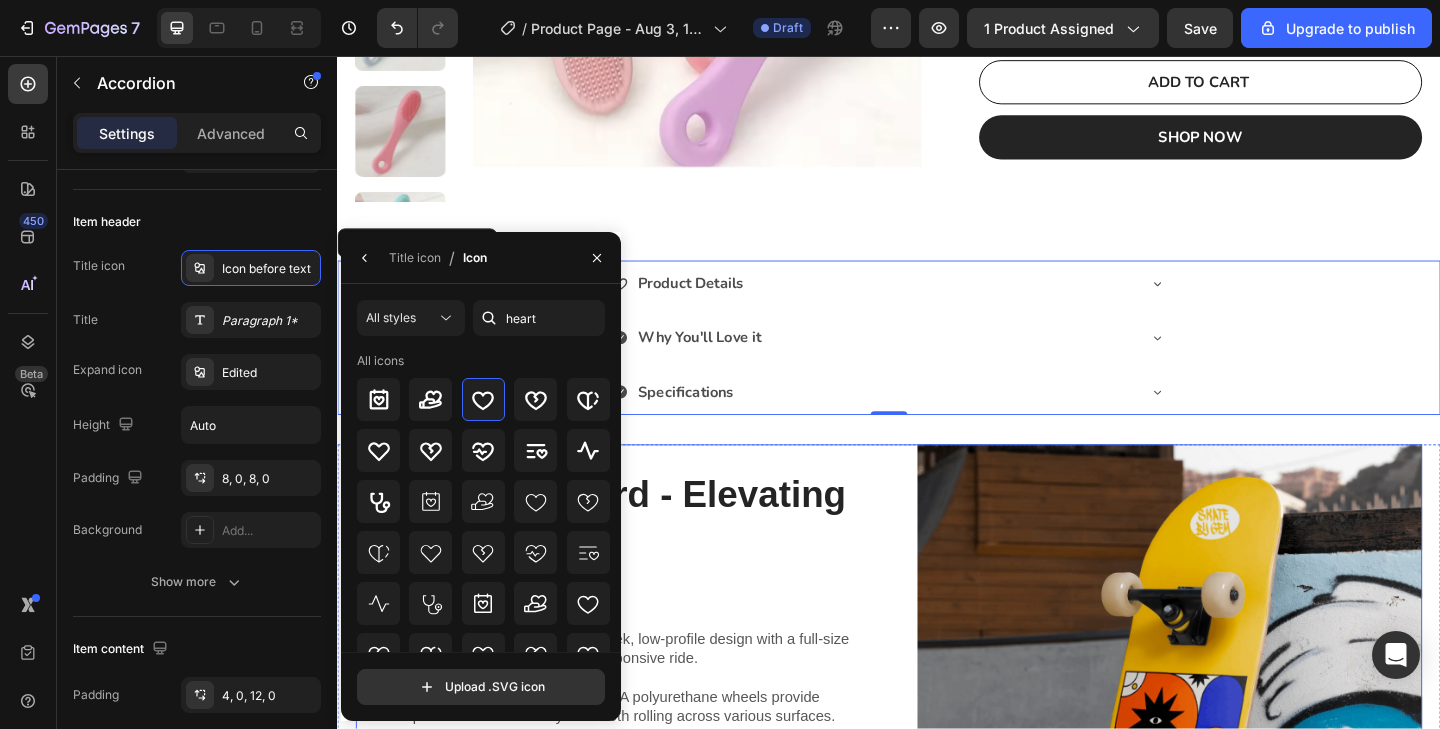 click on "Gem Skateboard - Elevating the Ride Heading The standard: Text Block
The Gem Skateboard features a sleek, low-profile design with a full-size 32-inch maple deck for a stable, responsive ride.
High-quality aluminum trucks and 78A polyurethane wheels provide exceptional maneuverability & smooth rolling across various surfaces.
Precision-engineered components, including precision ABEC-7 bearings, ensure durability and a seamless riding experience. Item List" at bounding box center (631, 678) 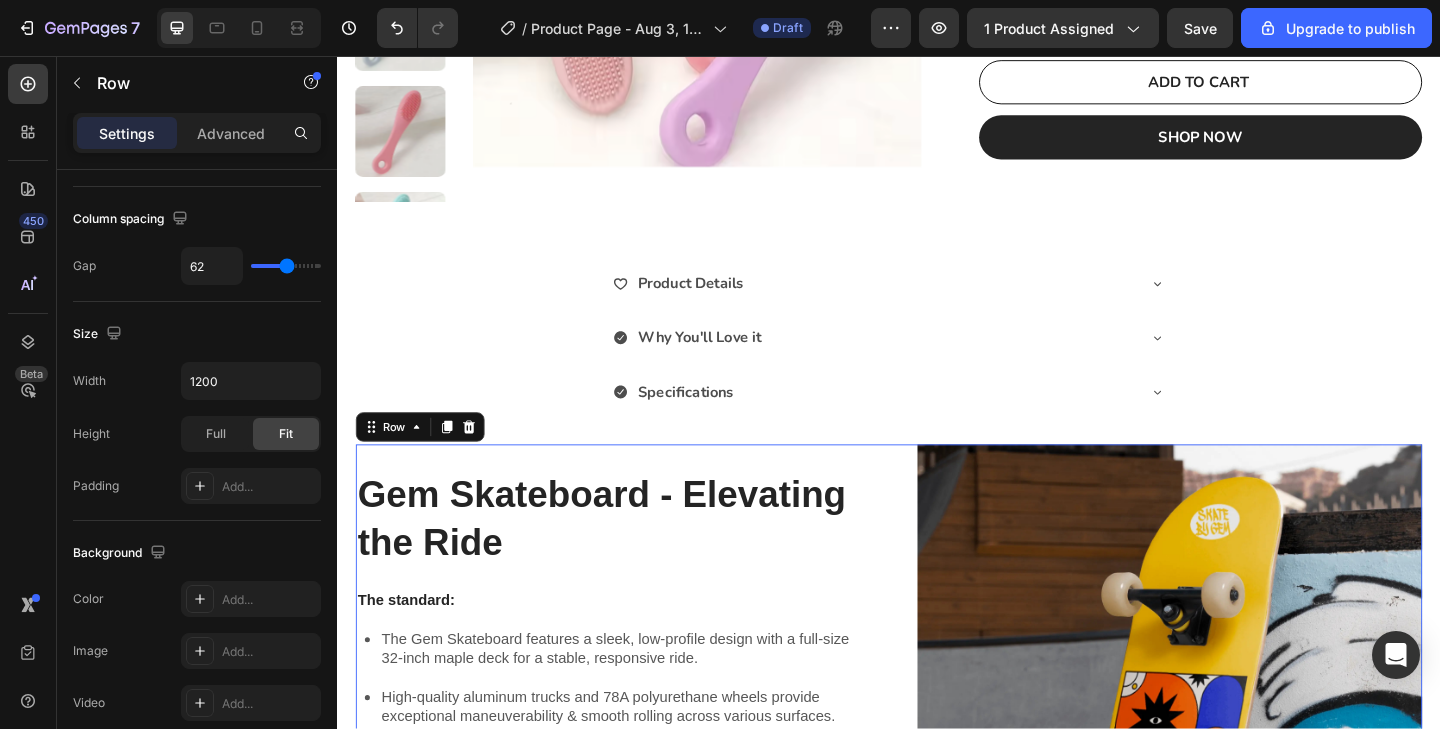scroll, scrollTop: 0, scrollLeft: 0, axis: both 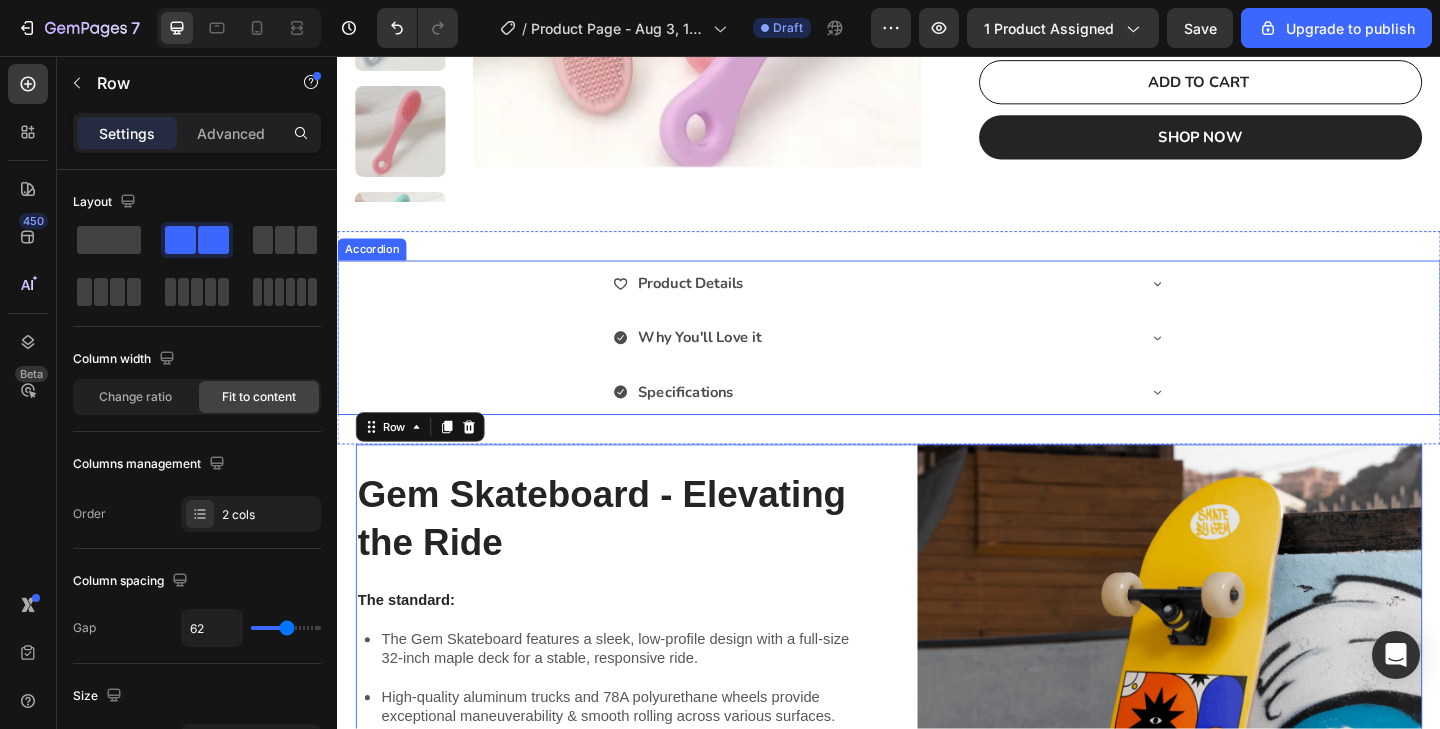 click on "Product Details" at bounding box center (921, 304) 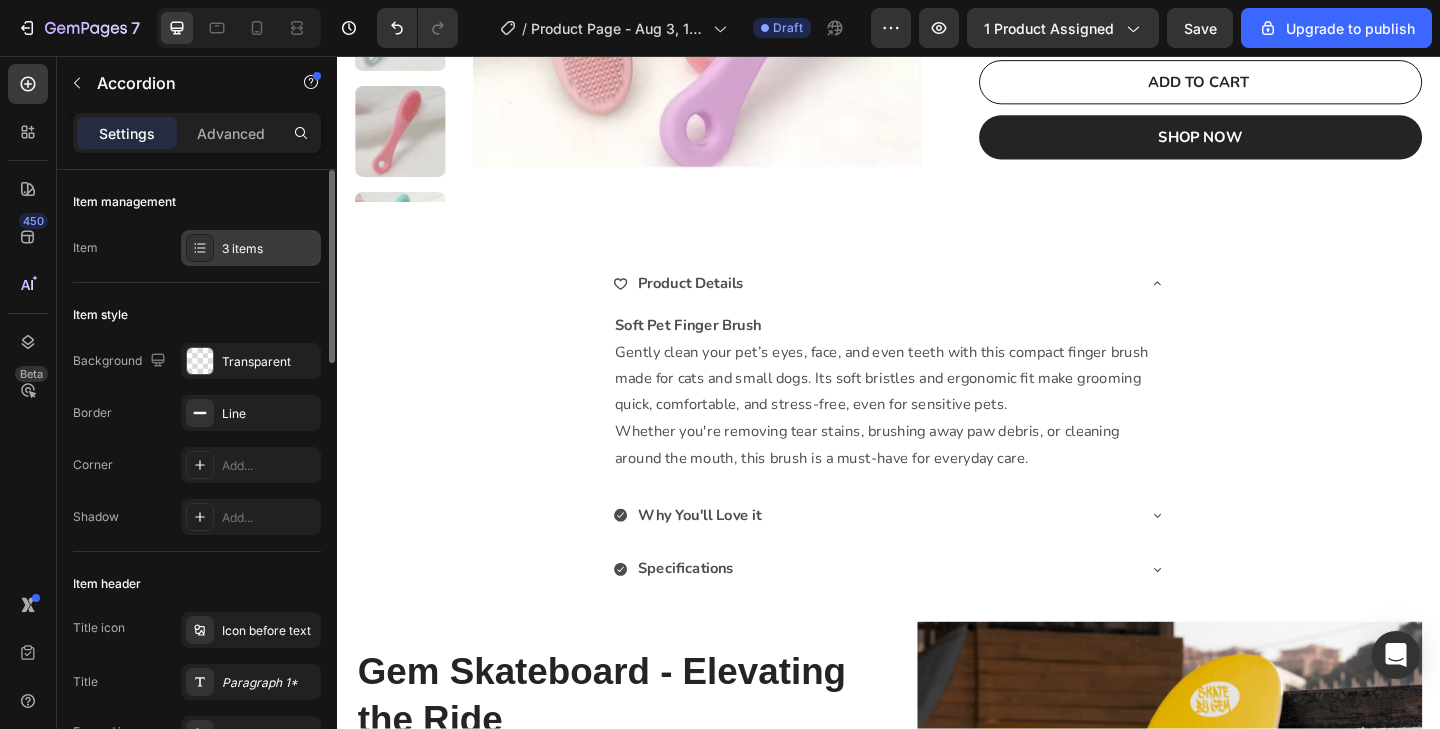 click 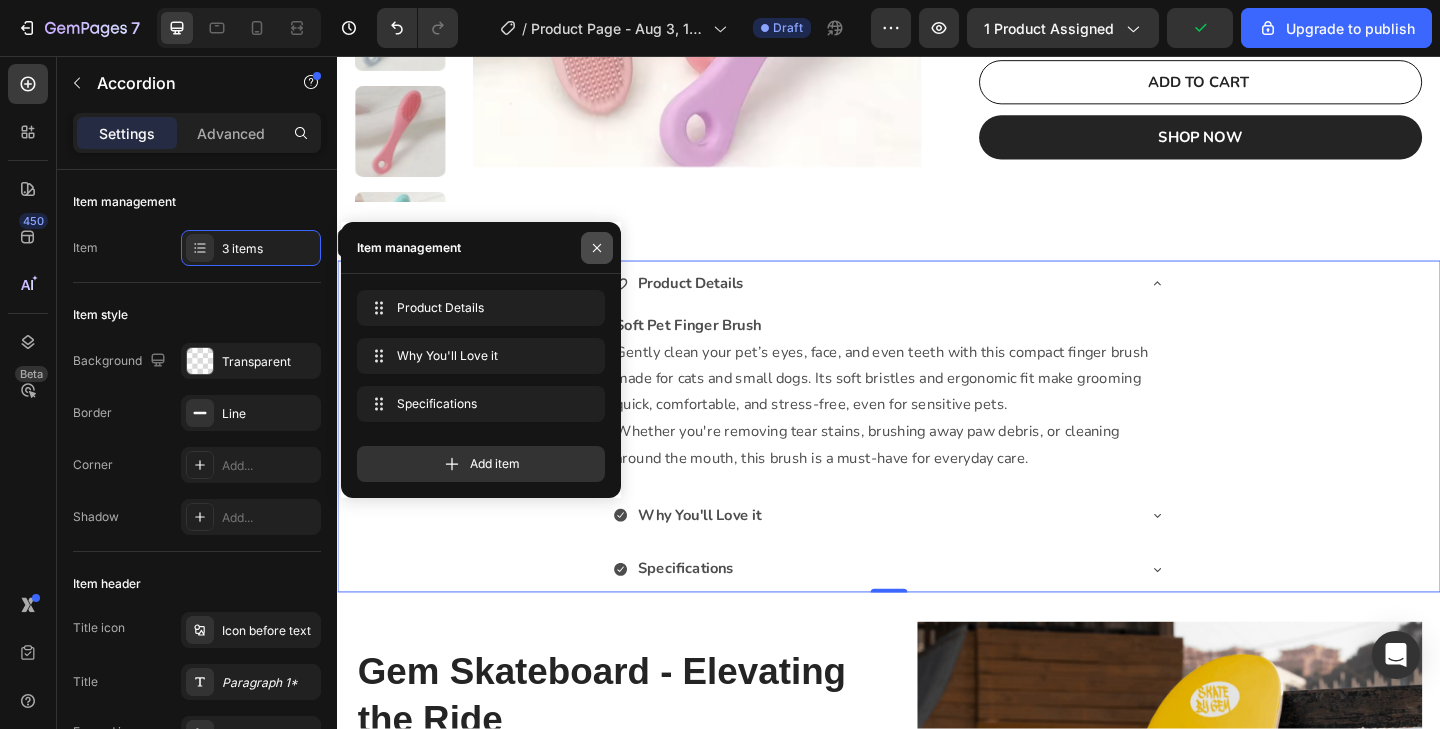 click 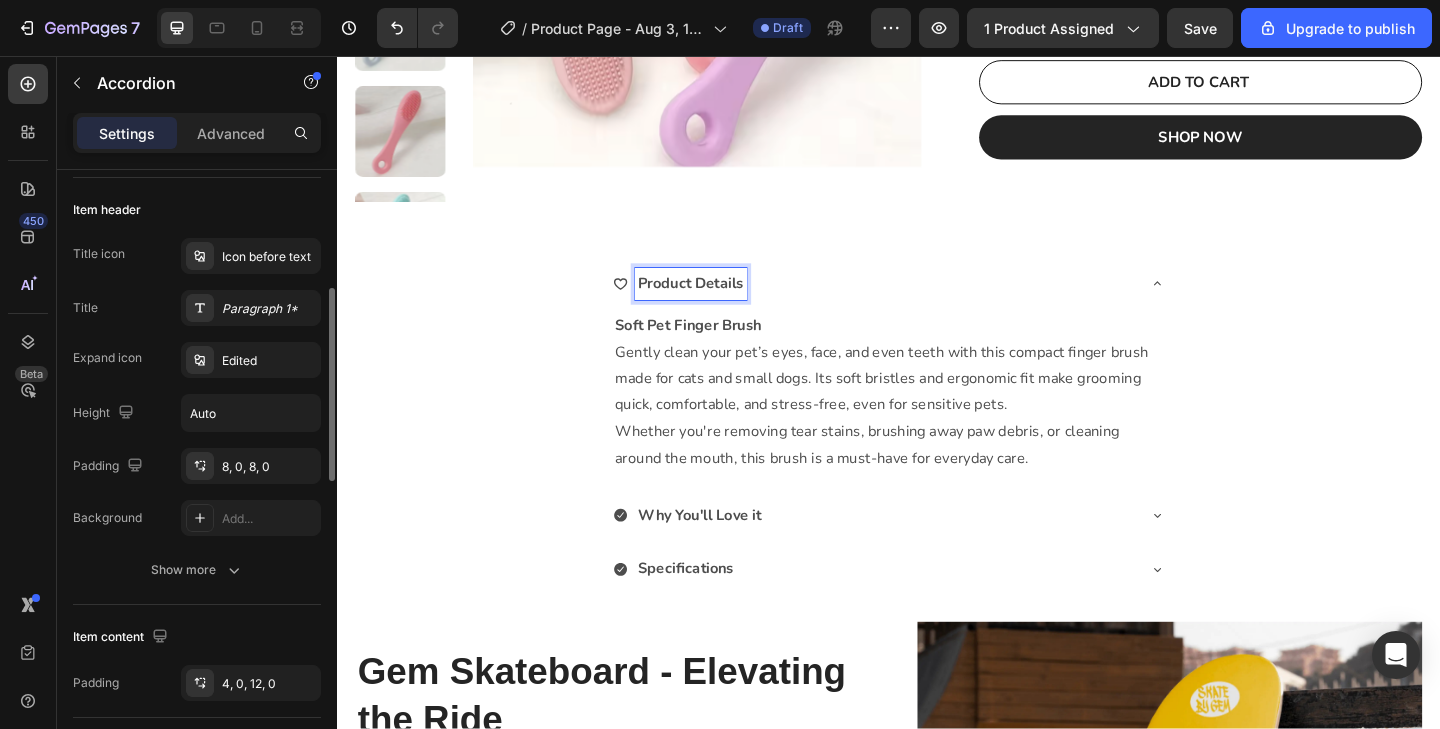 scroll, scrollTop: 328, scrollLeft: 0, axis: vertical 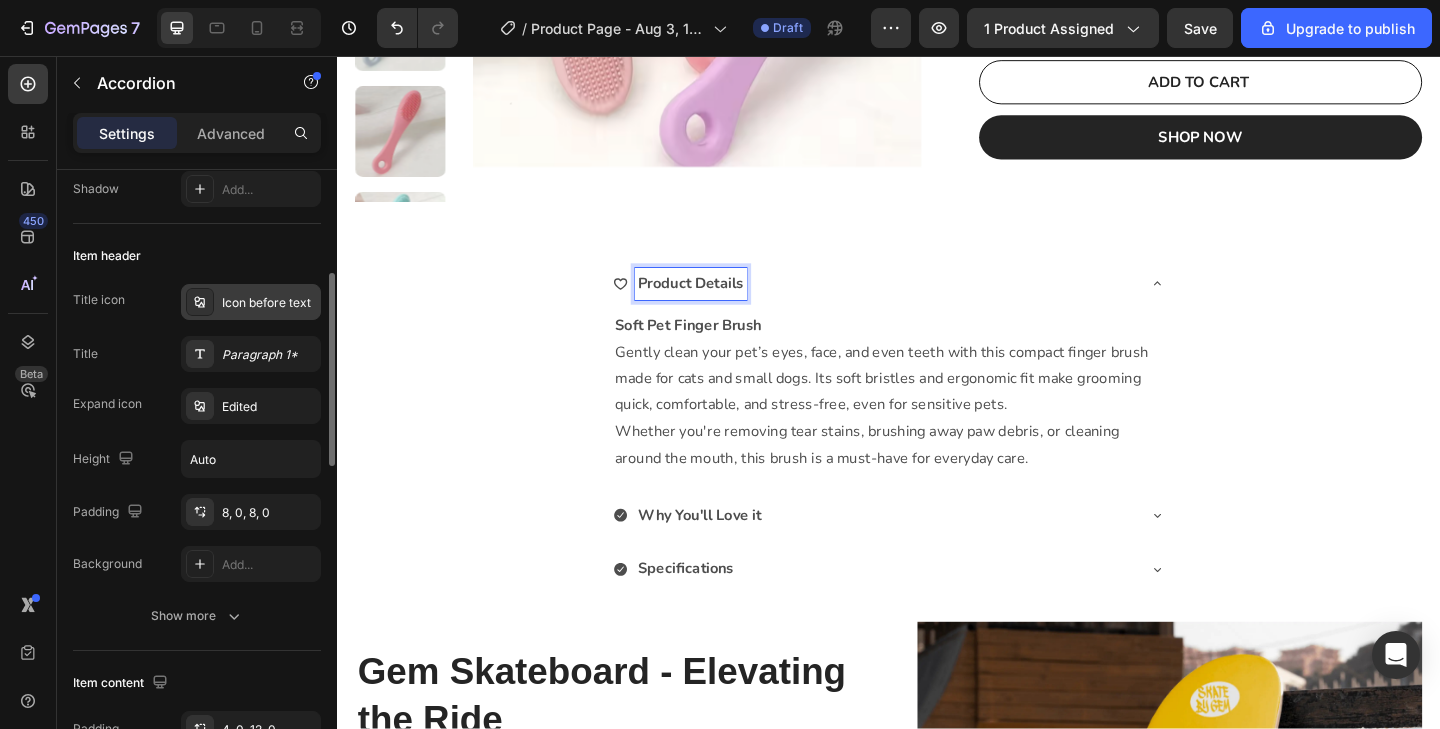 click on "Icon before text" at bounding box center (251, 302) 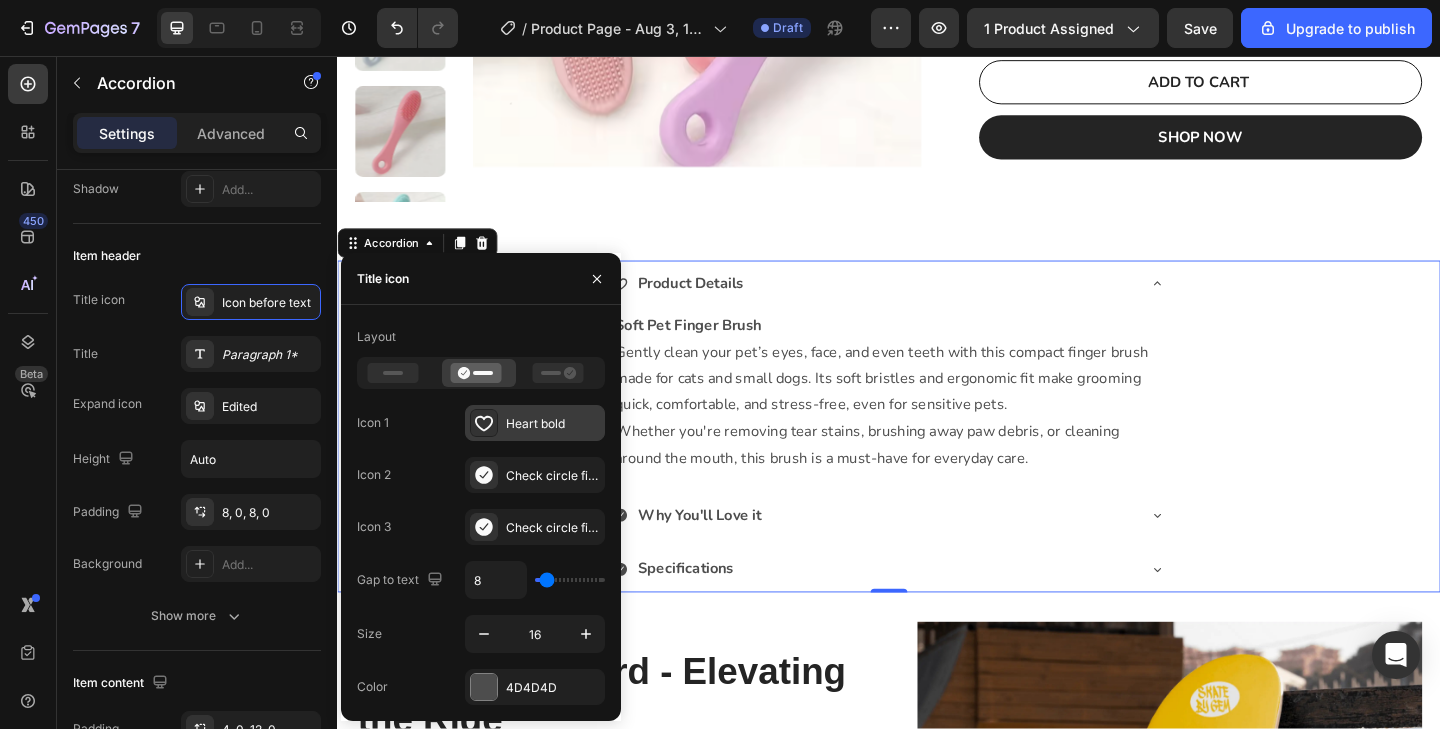 click 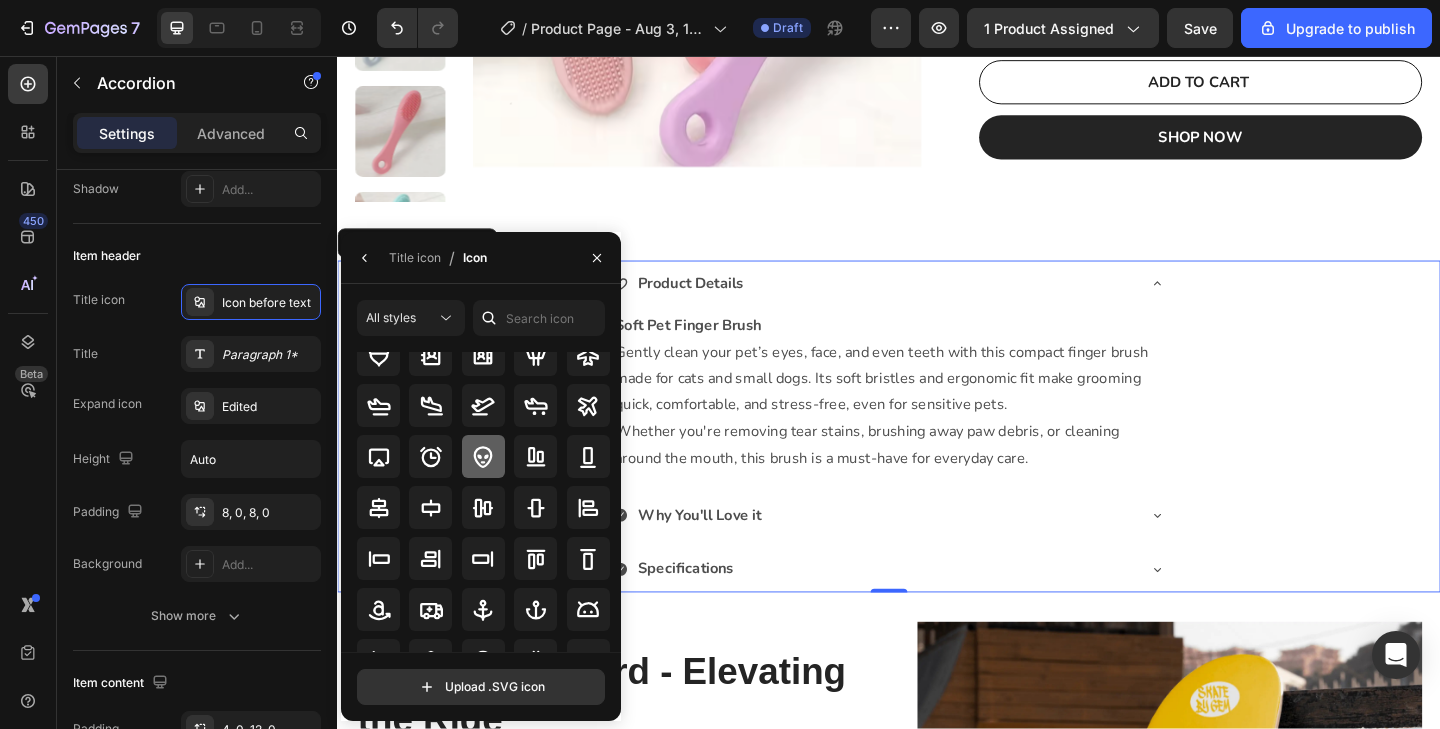 scroll, scrollTop: 4, scrollLeft: 0, axis: vertical 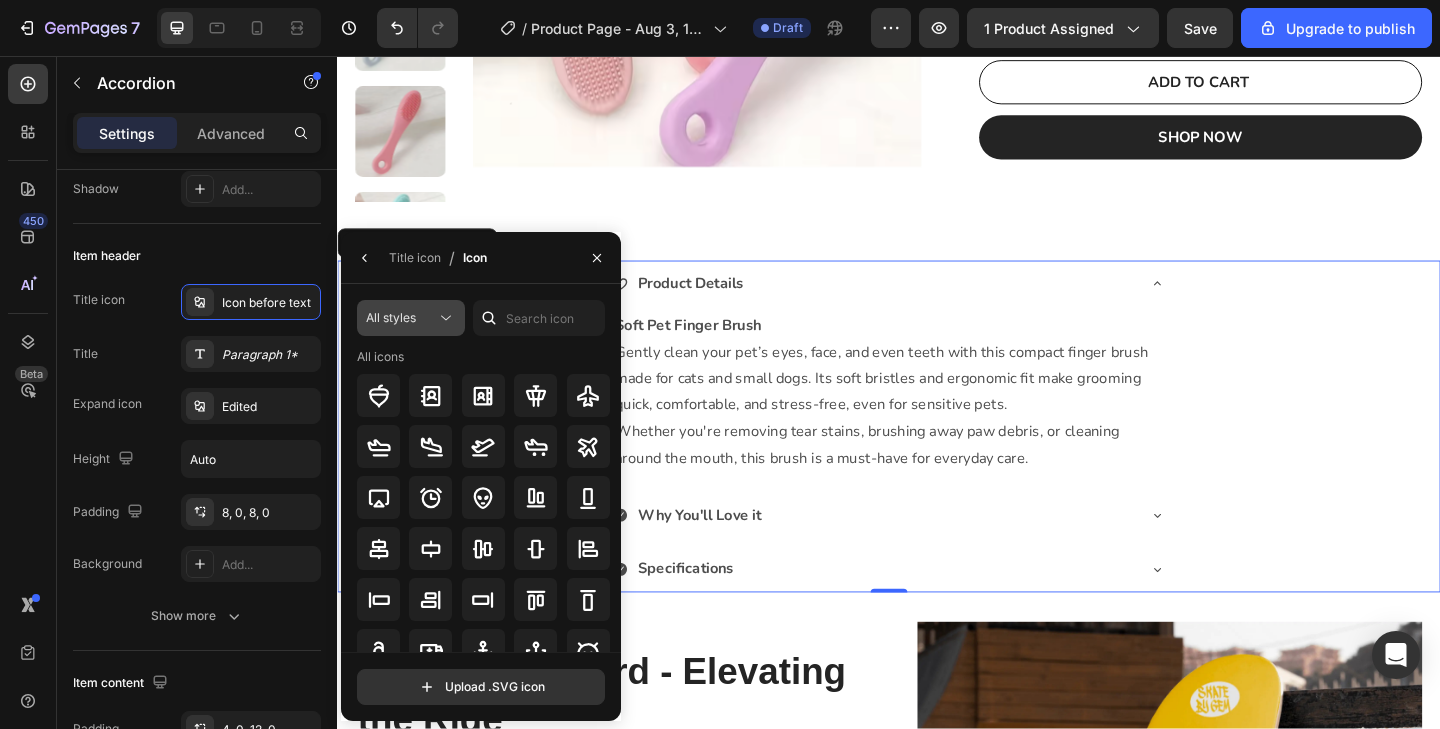 click 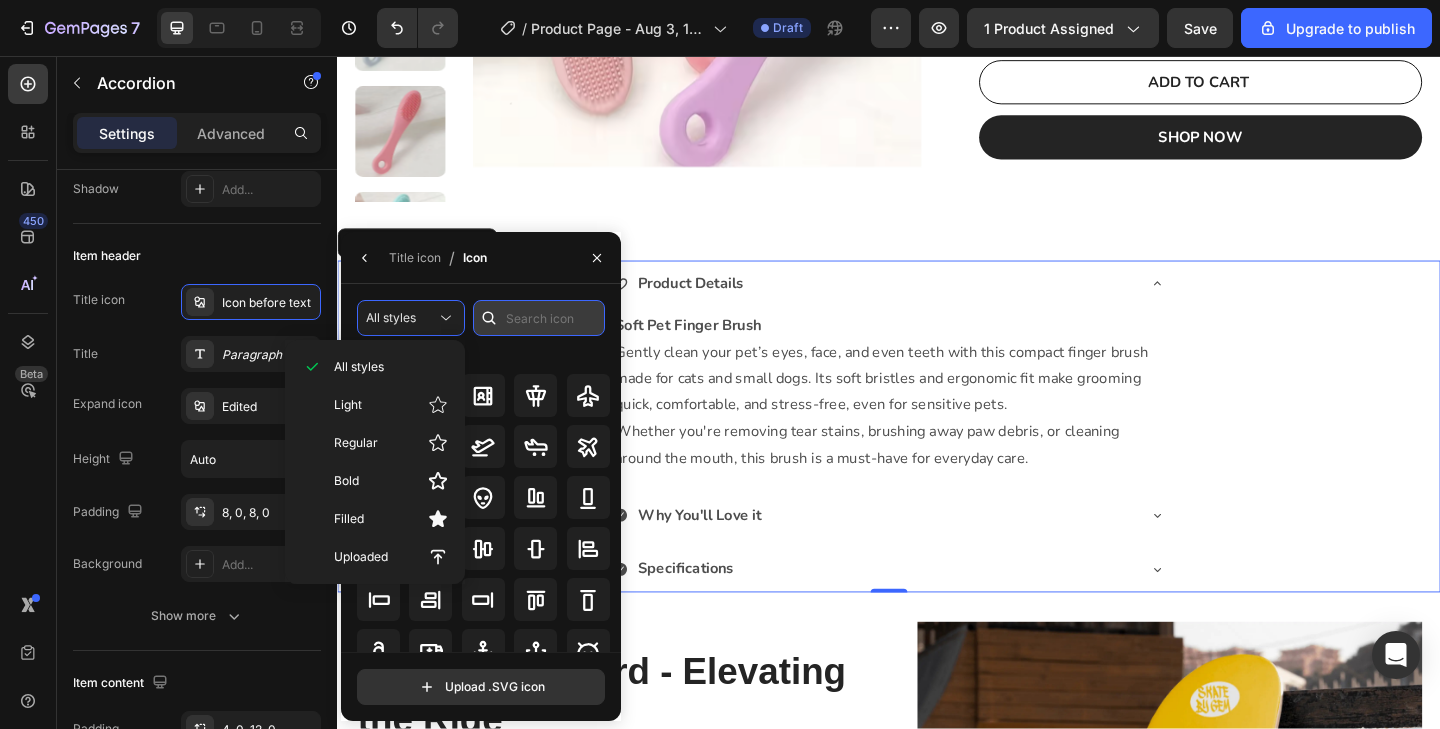 click at bounding box center [539, 318] 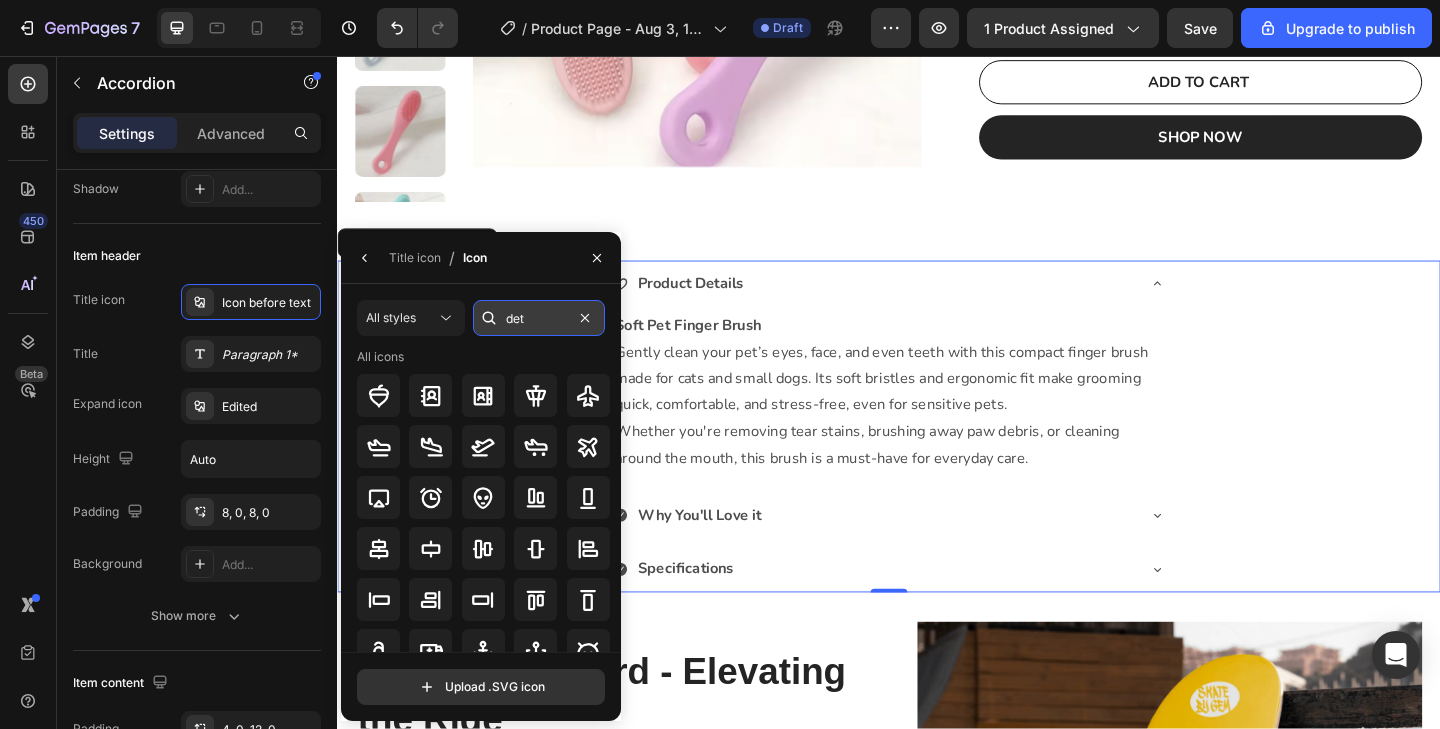 scroll, scrollTop: 0, scrollLeft: 0, axis: both 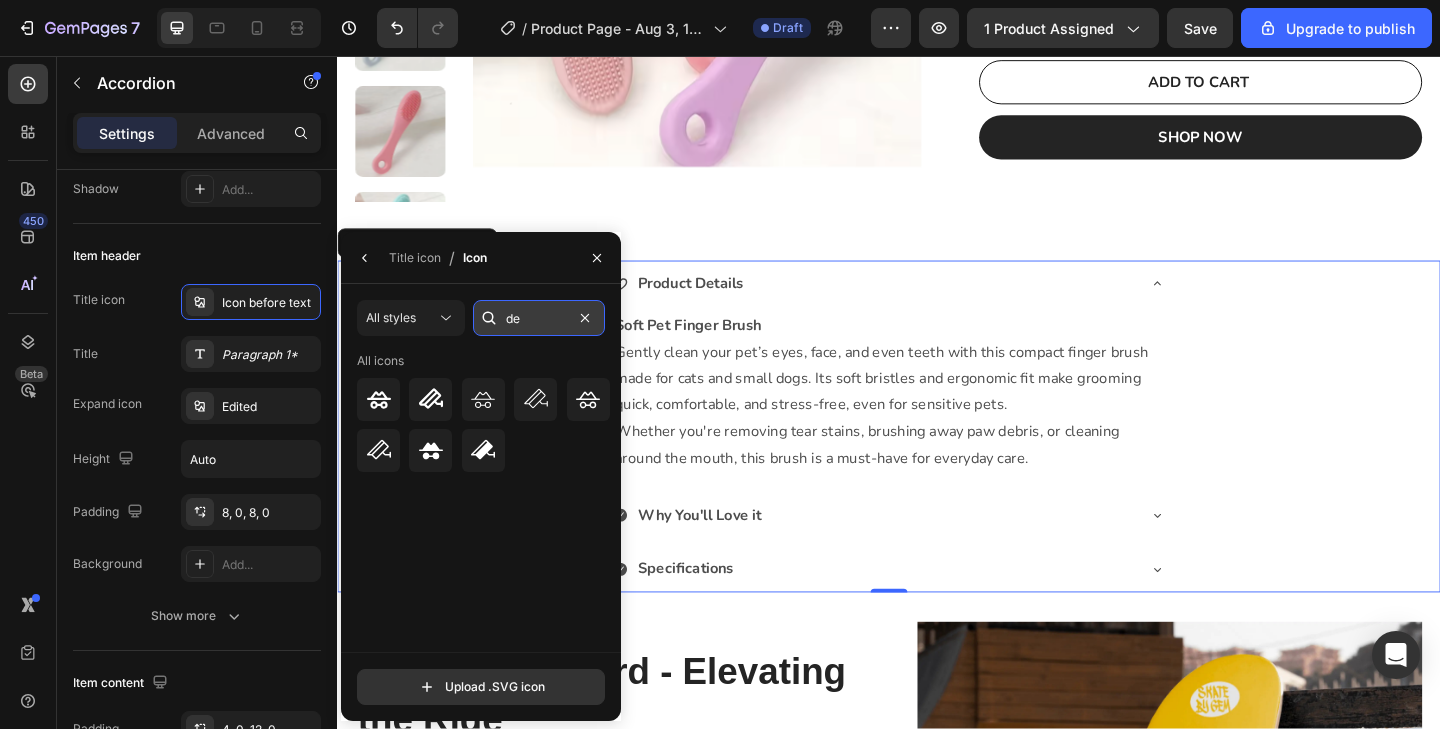 type on "d" 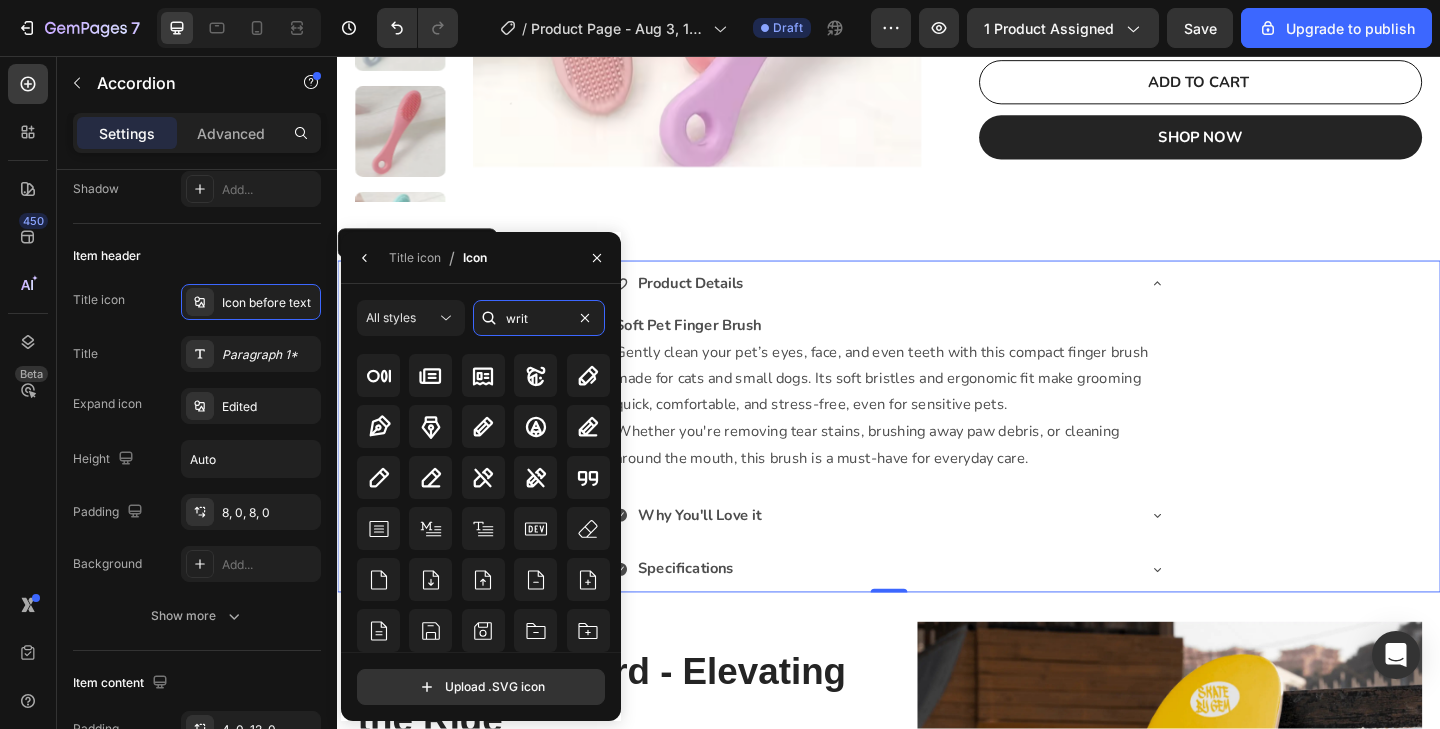 scroll, scrollTop: 221, scrollLeft: 0, axis: vertical 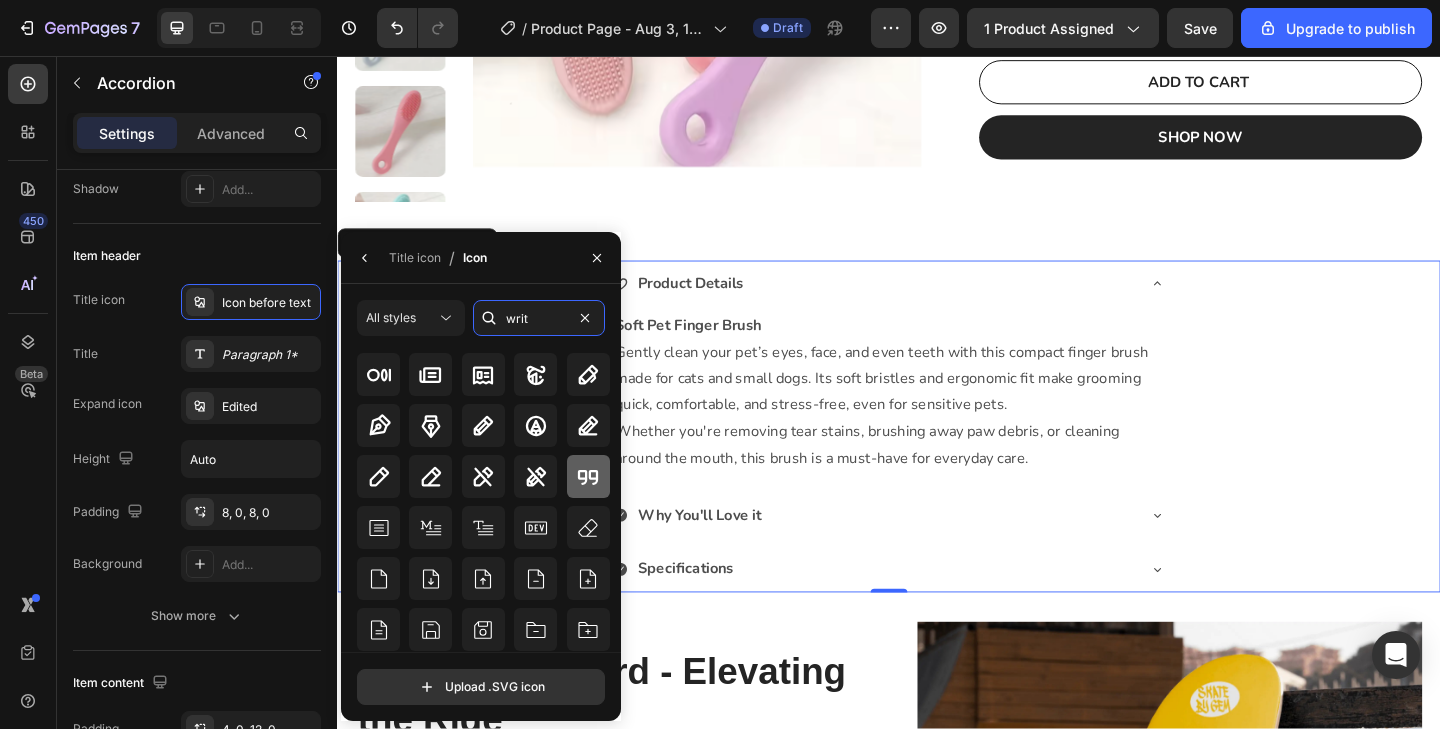 type on "writ" 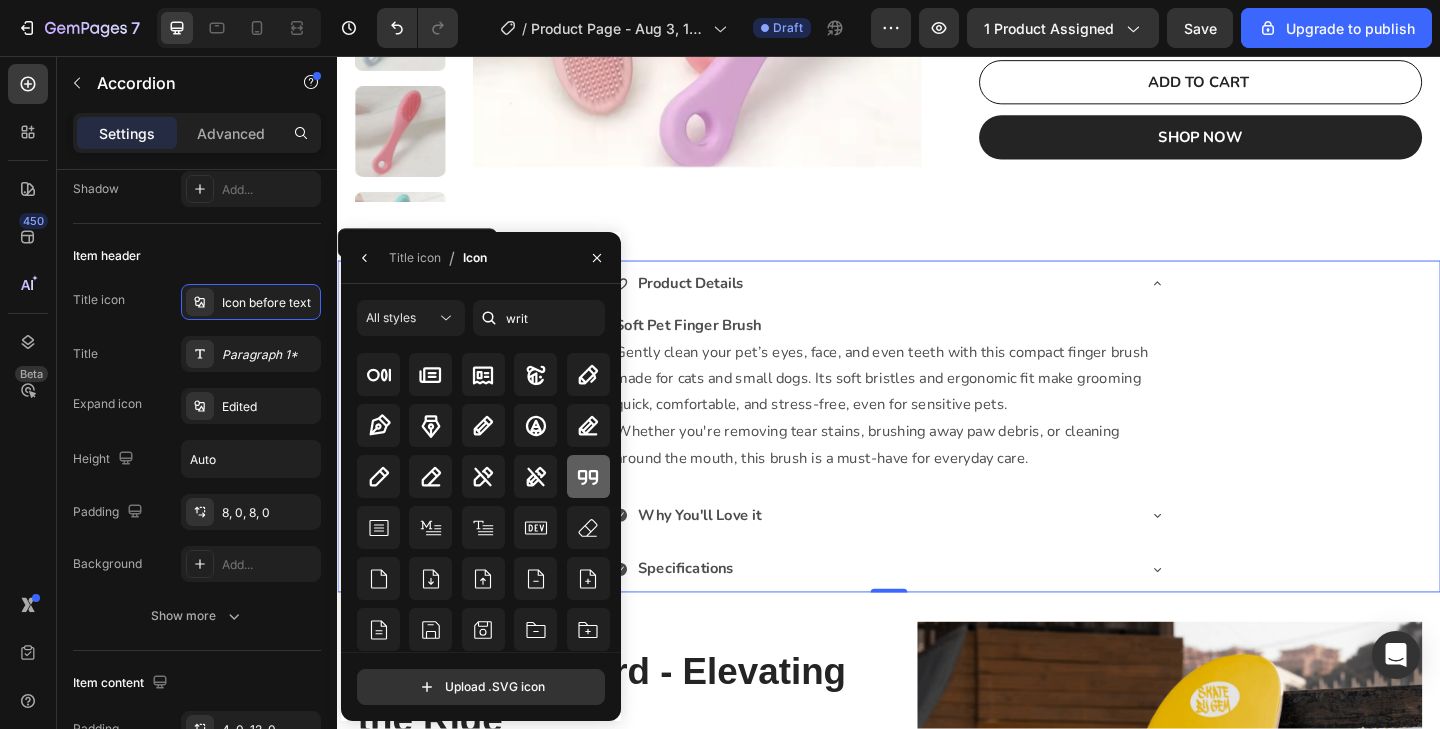 click 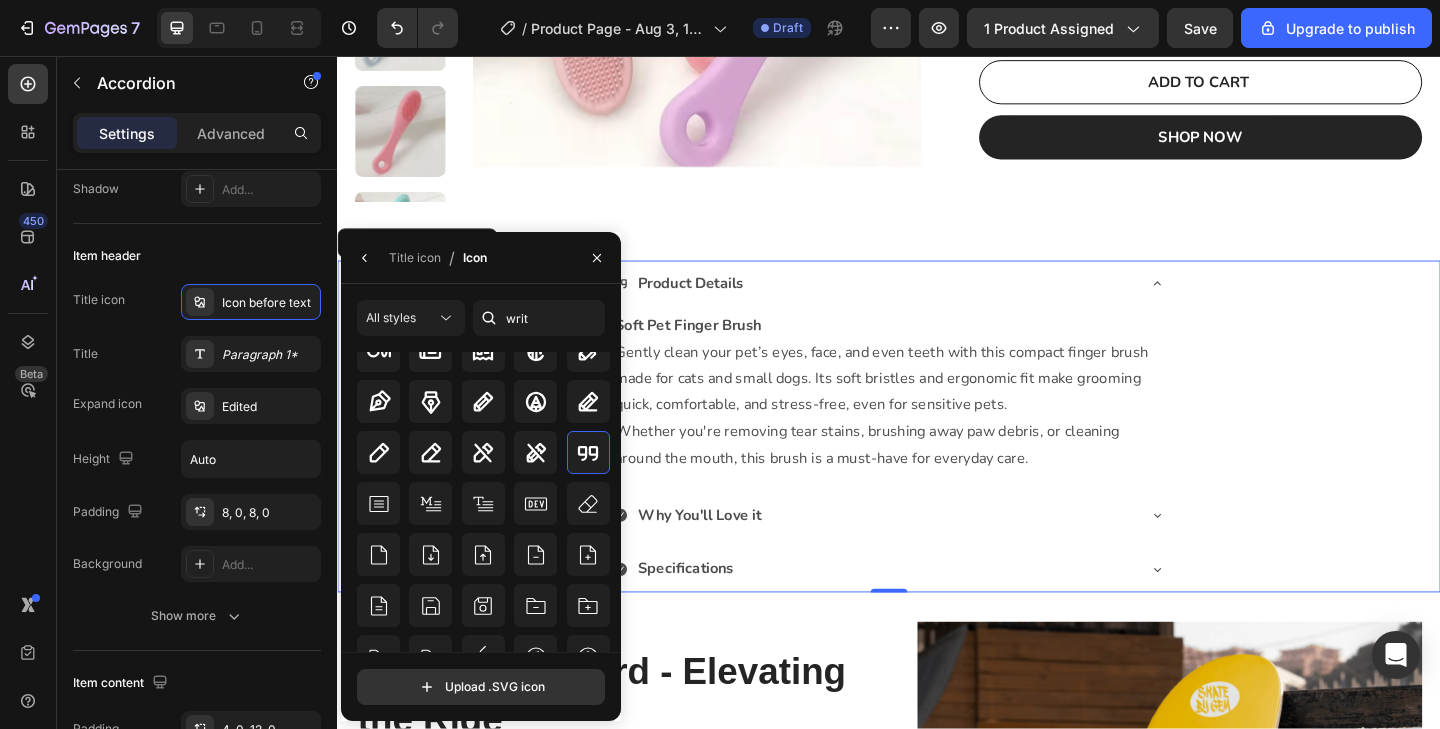 scroll, scrollTop: 365, scrollLeft: 0, axis: vertical 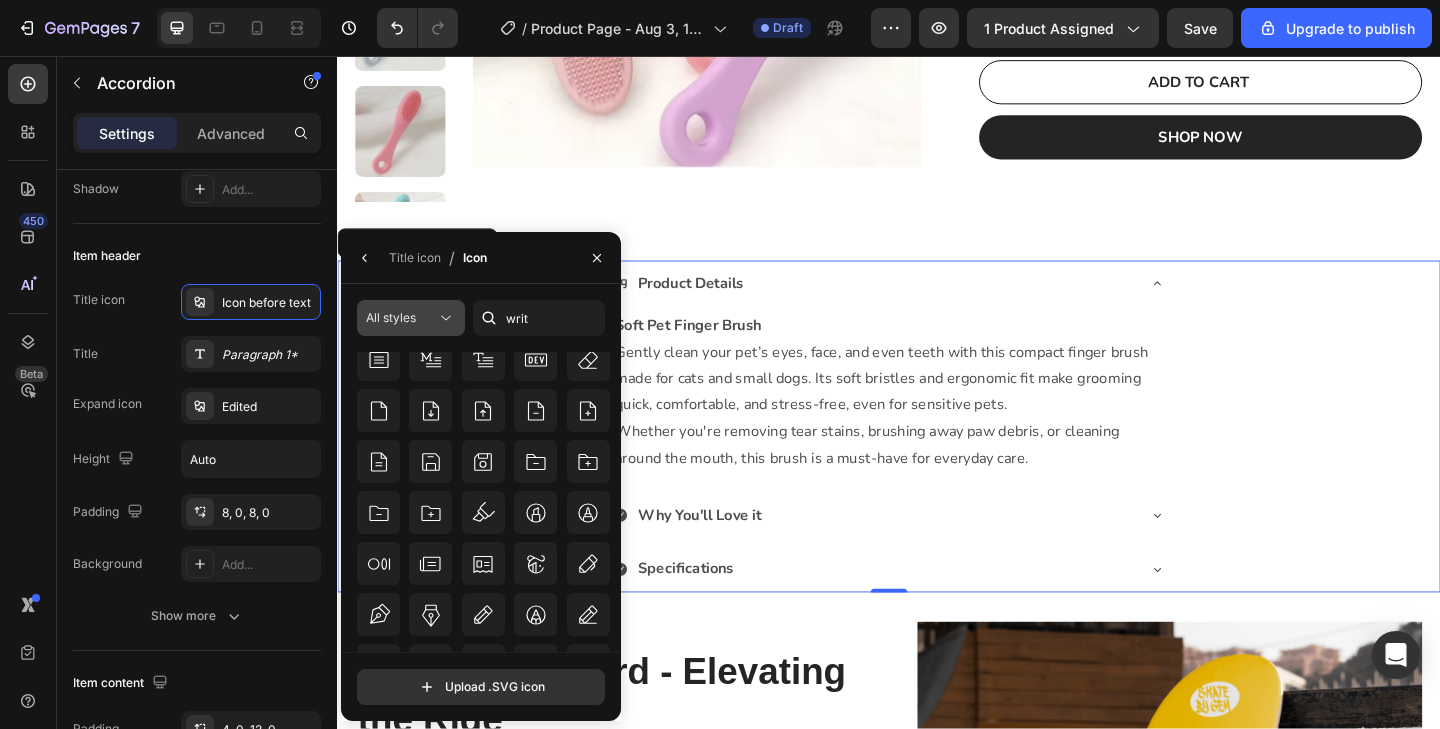 click on "All styles" at bounding box center (401, 318) 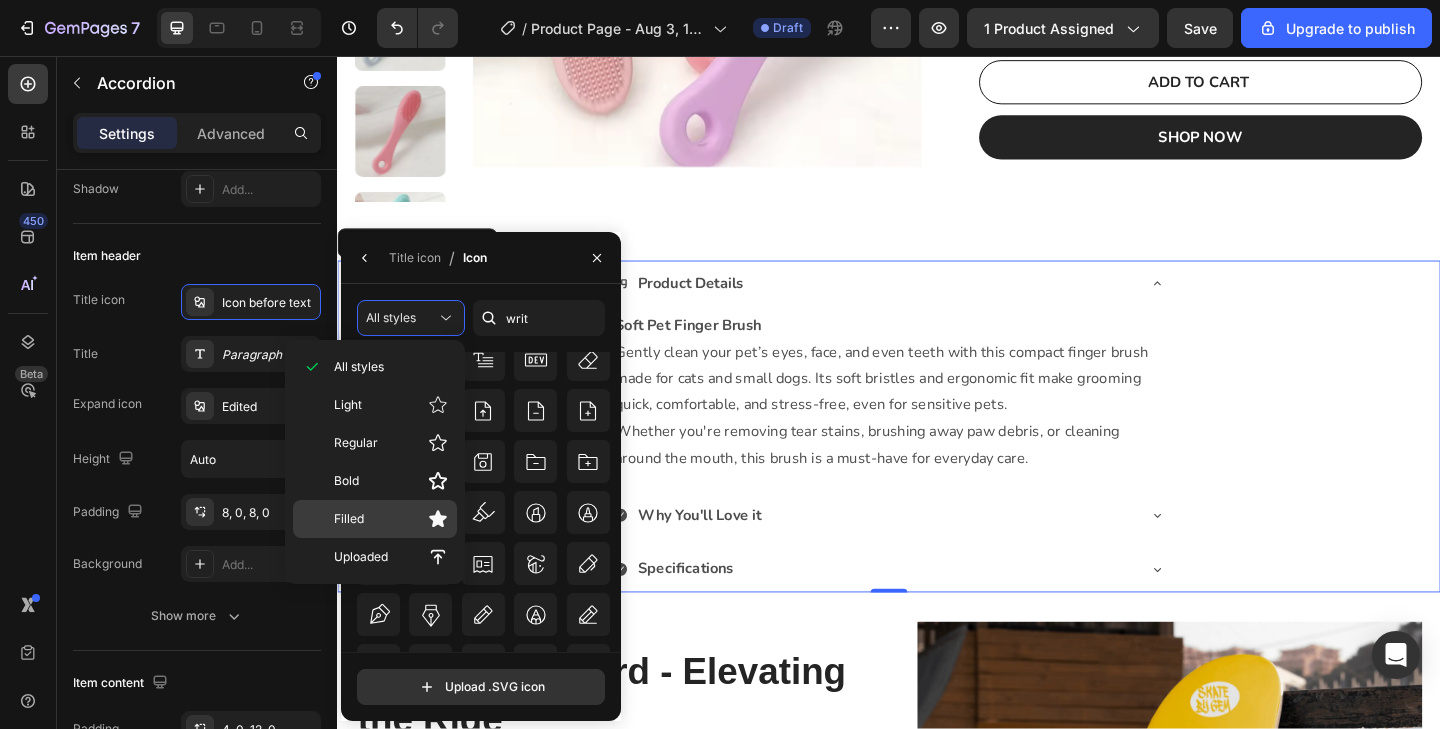 click on "Filled" at bounding box center (391, 519) 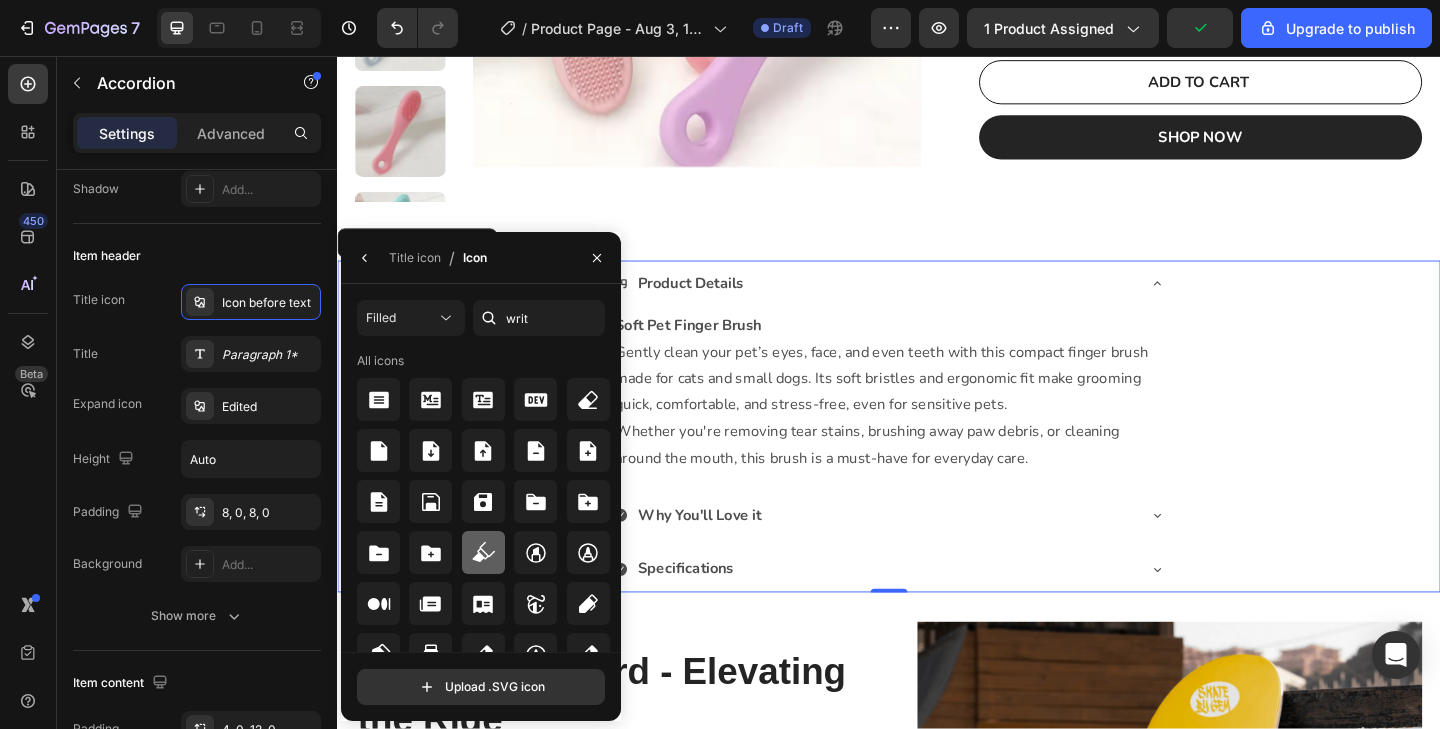 scroll, scrollTop: 75, scrollLeft: 0, axis: vertical 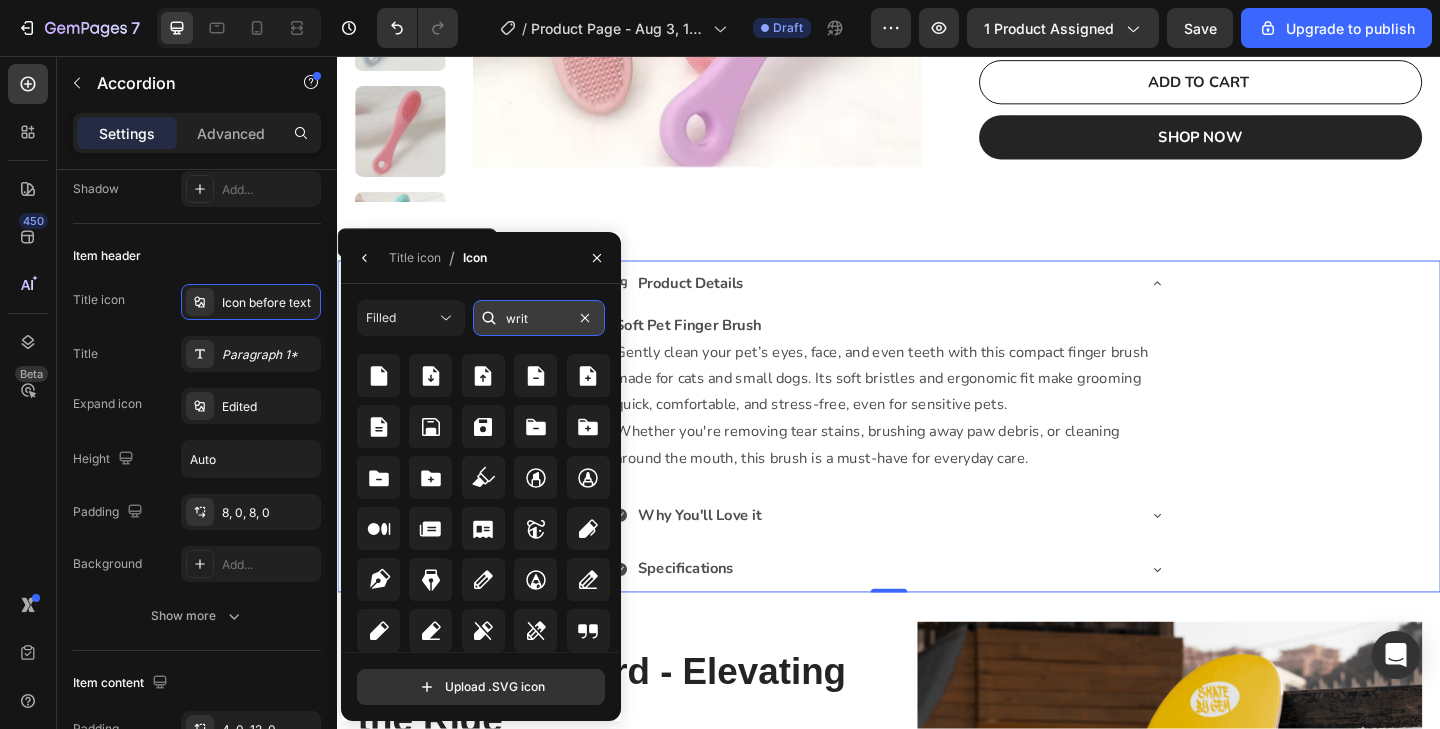 click on "writ" at bounding box center [539, 318] 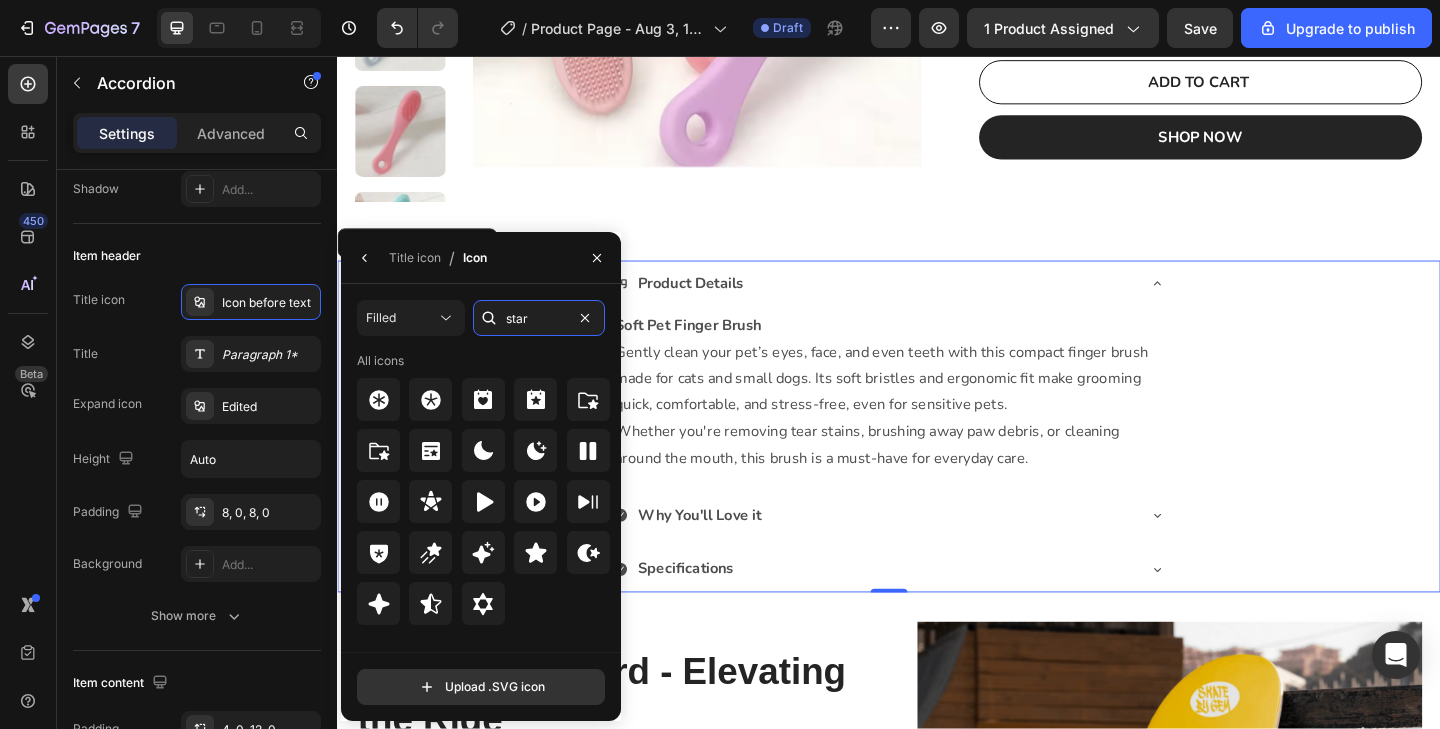 scroll, scrollTop: 0, scrollLeft: 0, axis: both 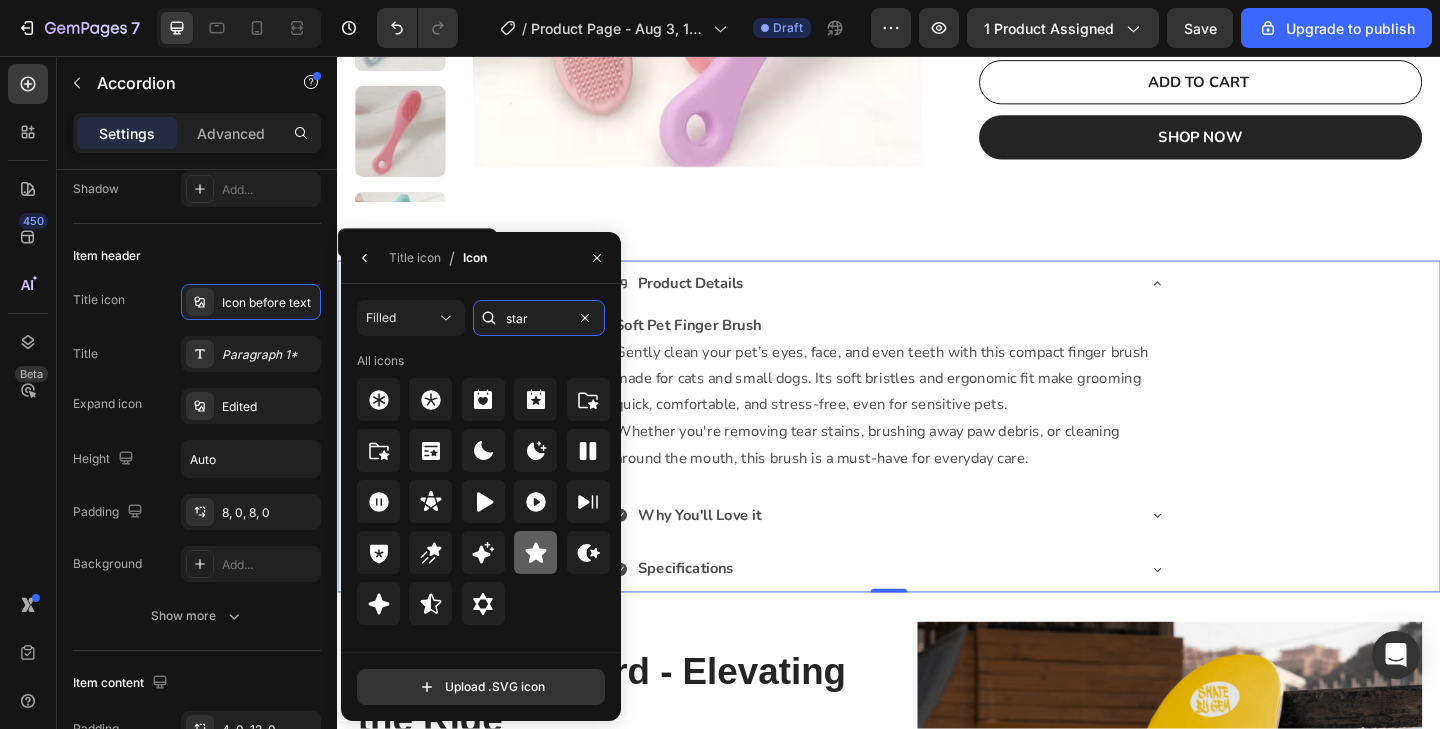 type on "star" 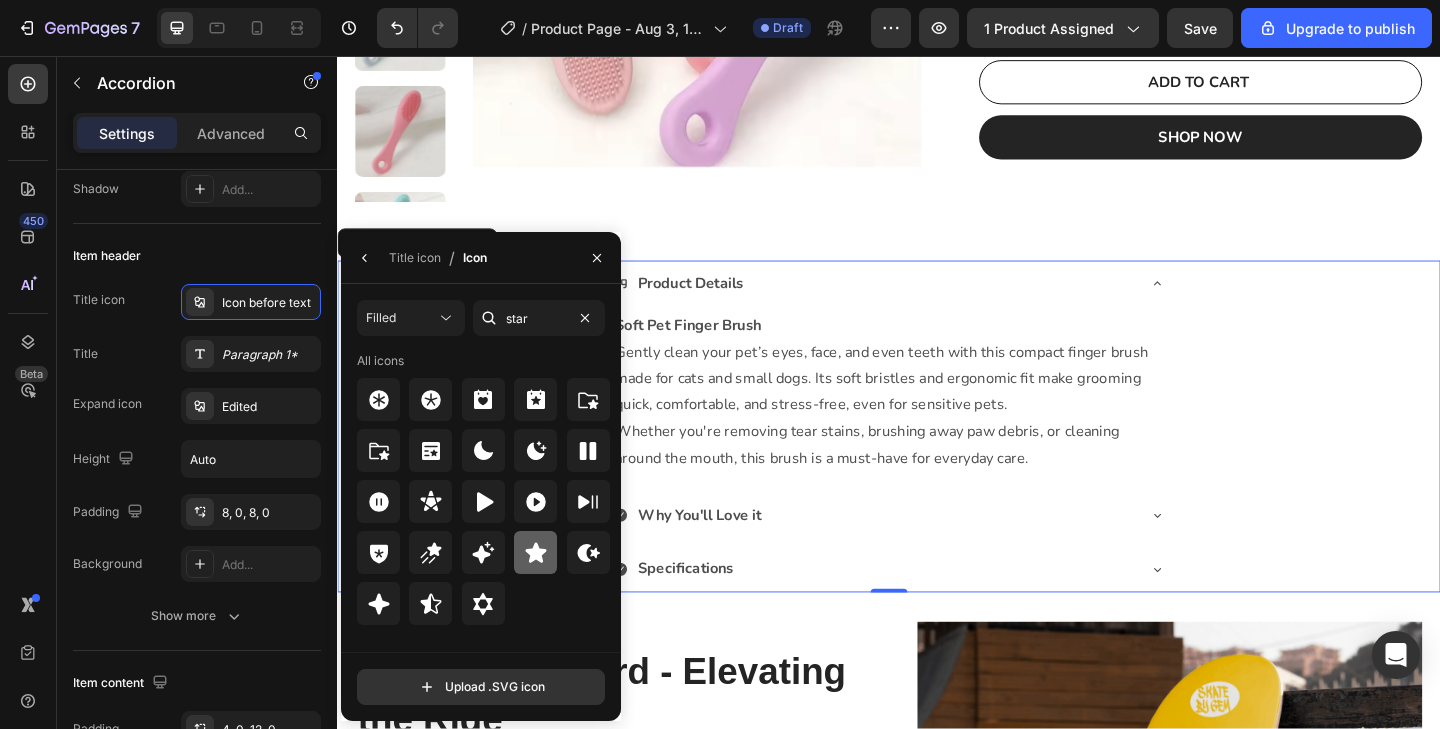 click 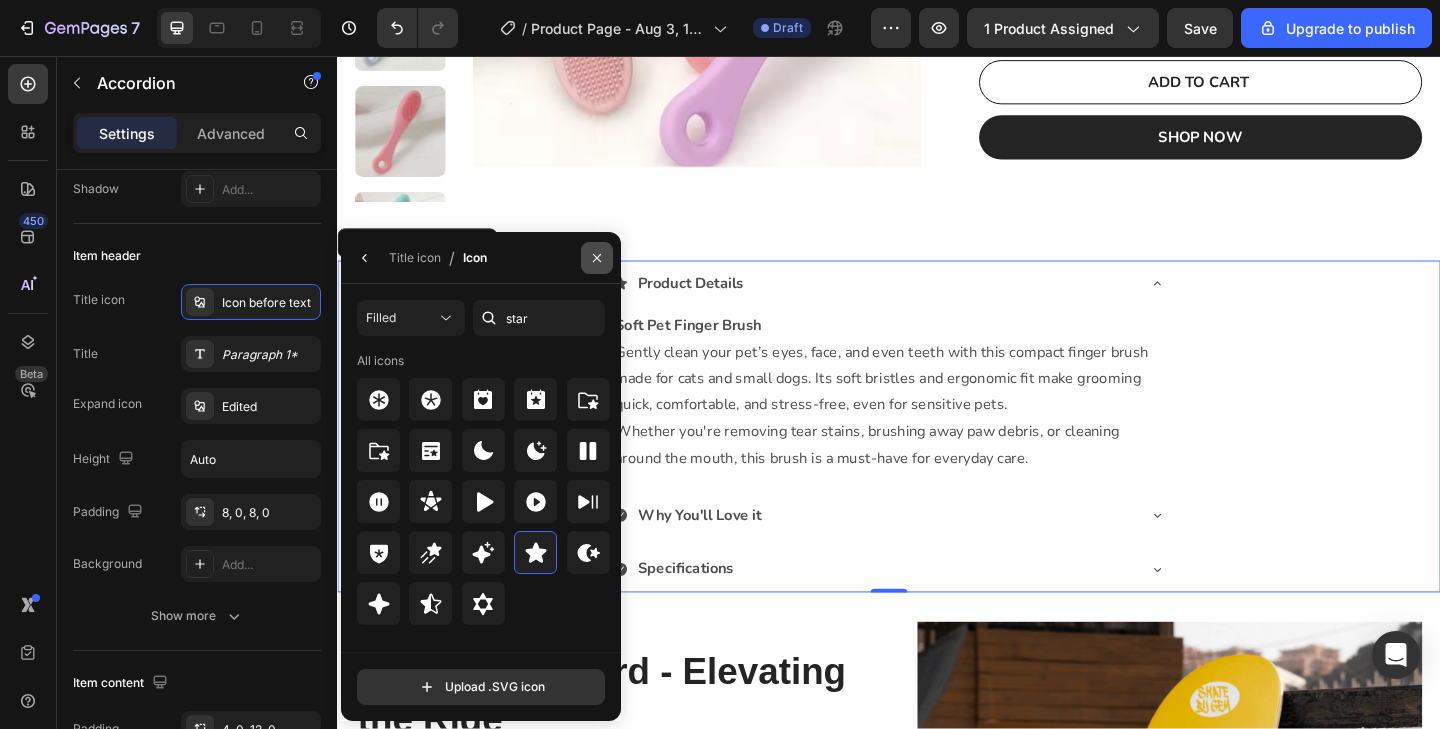 click 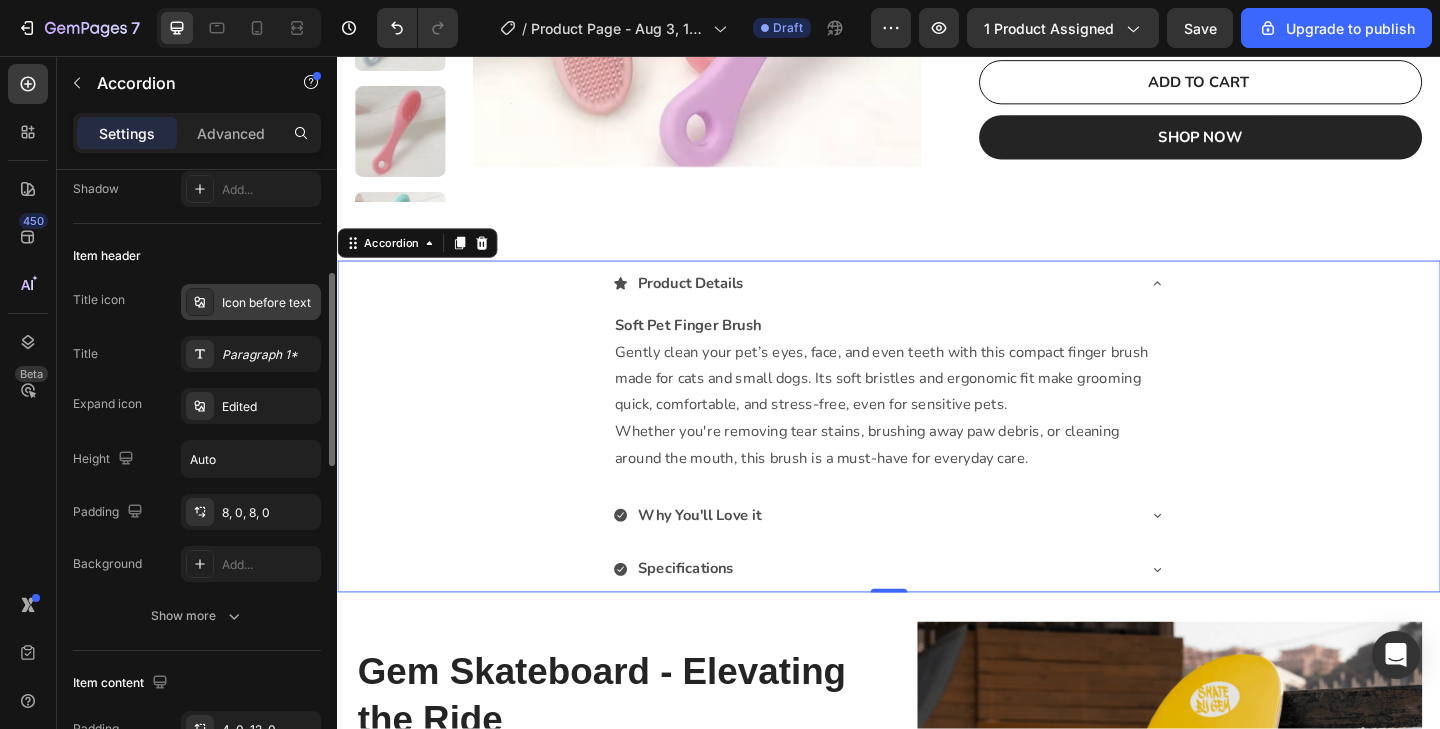 click on "Icon before text" at bounding box center (269, 303) 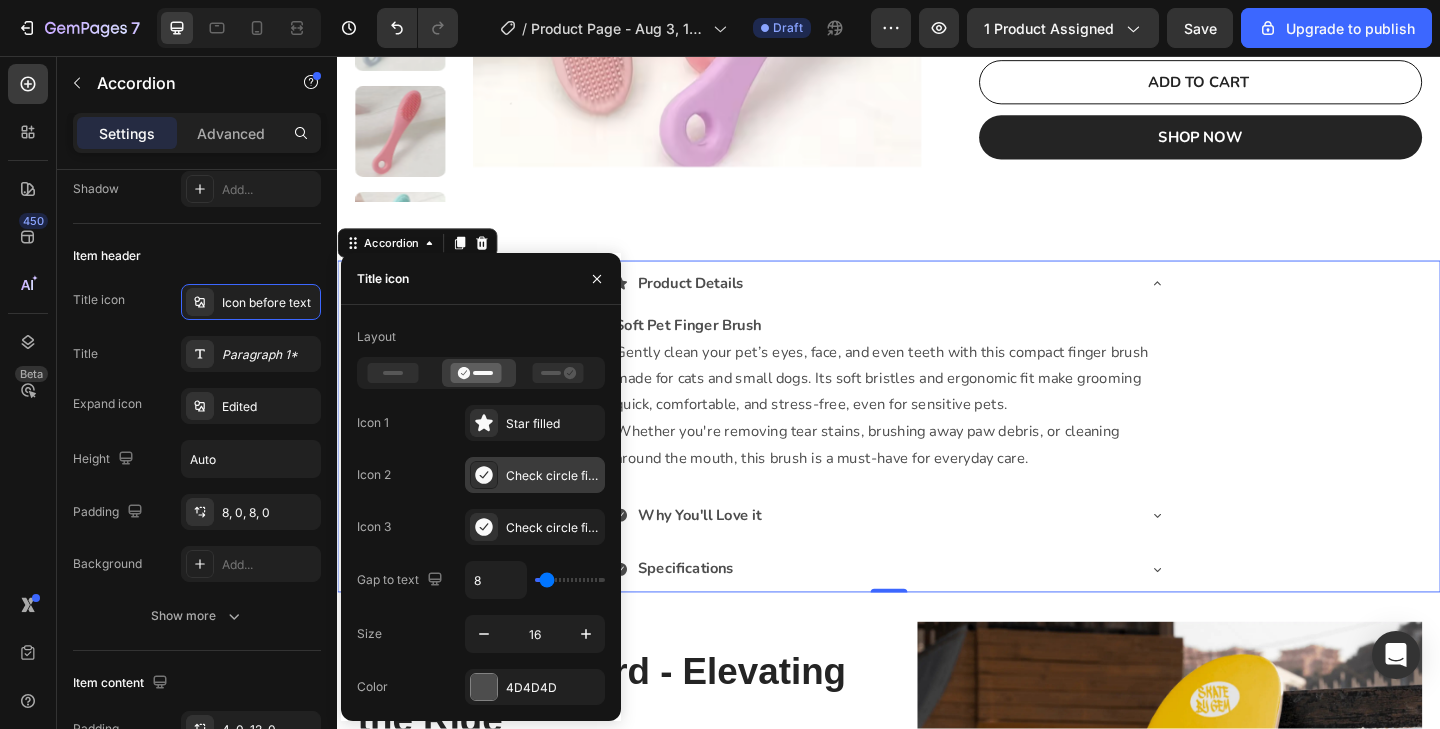 click at bounding box center (484, 475) 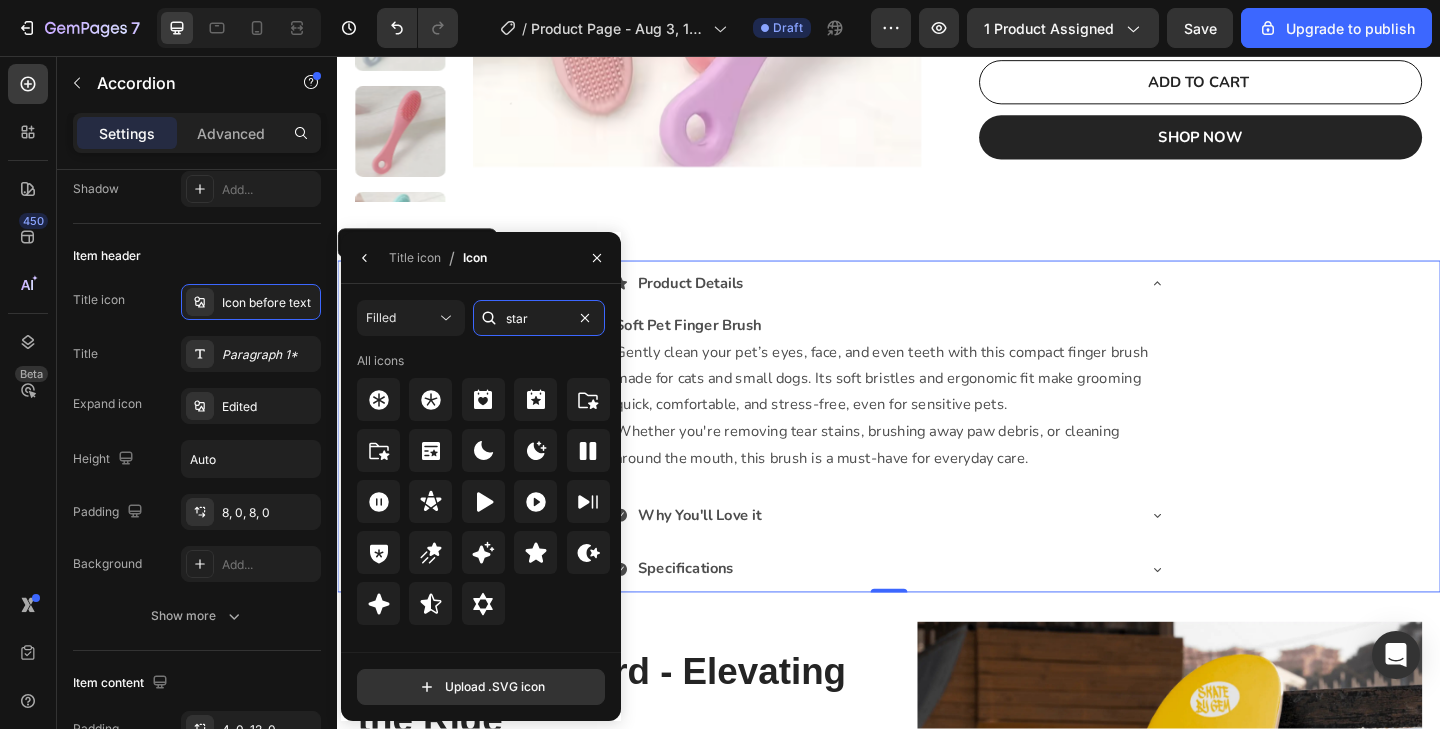 drag, startPoint x: 538, startPoint y: 318, endPoint x: 475, endPoint y: 318, distance: 63 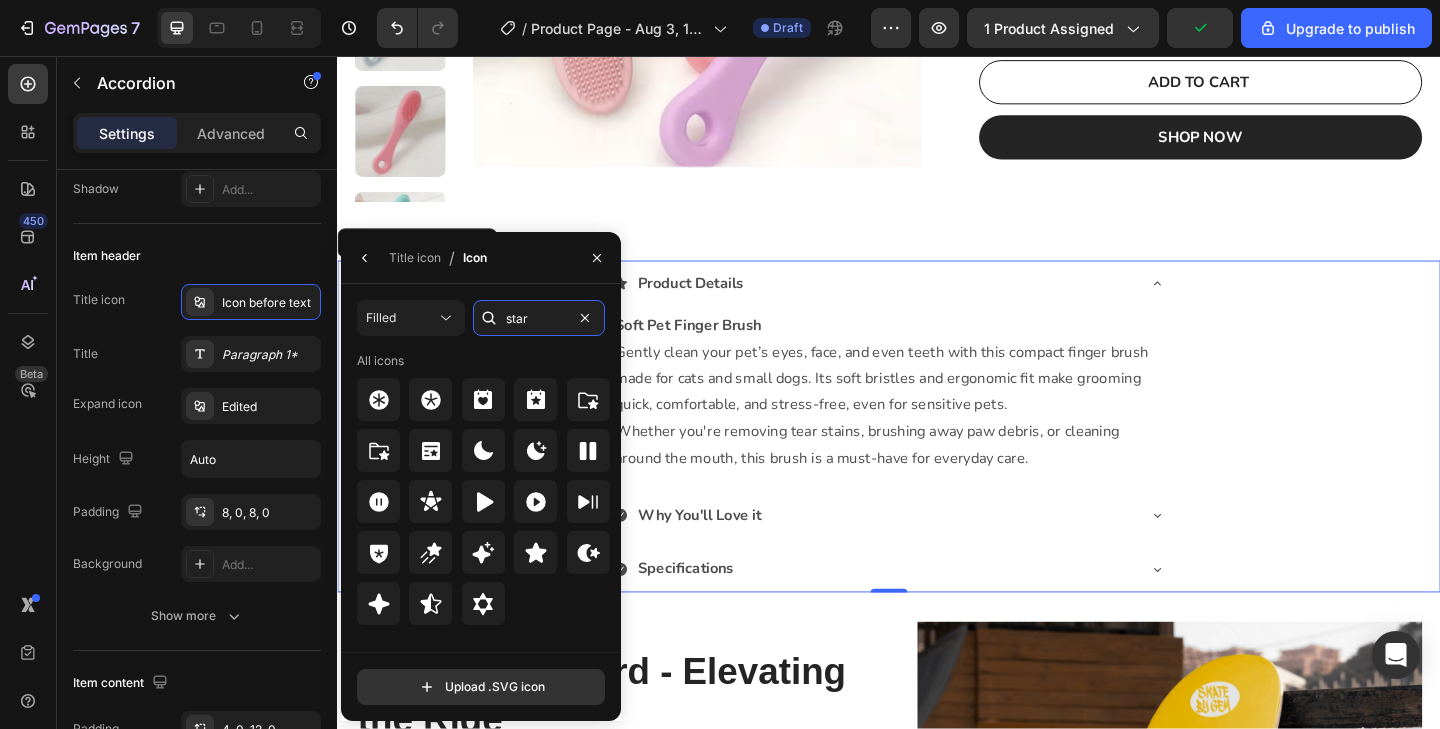 drag, startPoint x: 539, startPoint y: 319, endPoint x: 493, endPoint y: 318, distance: 46.010868 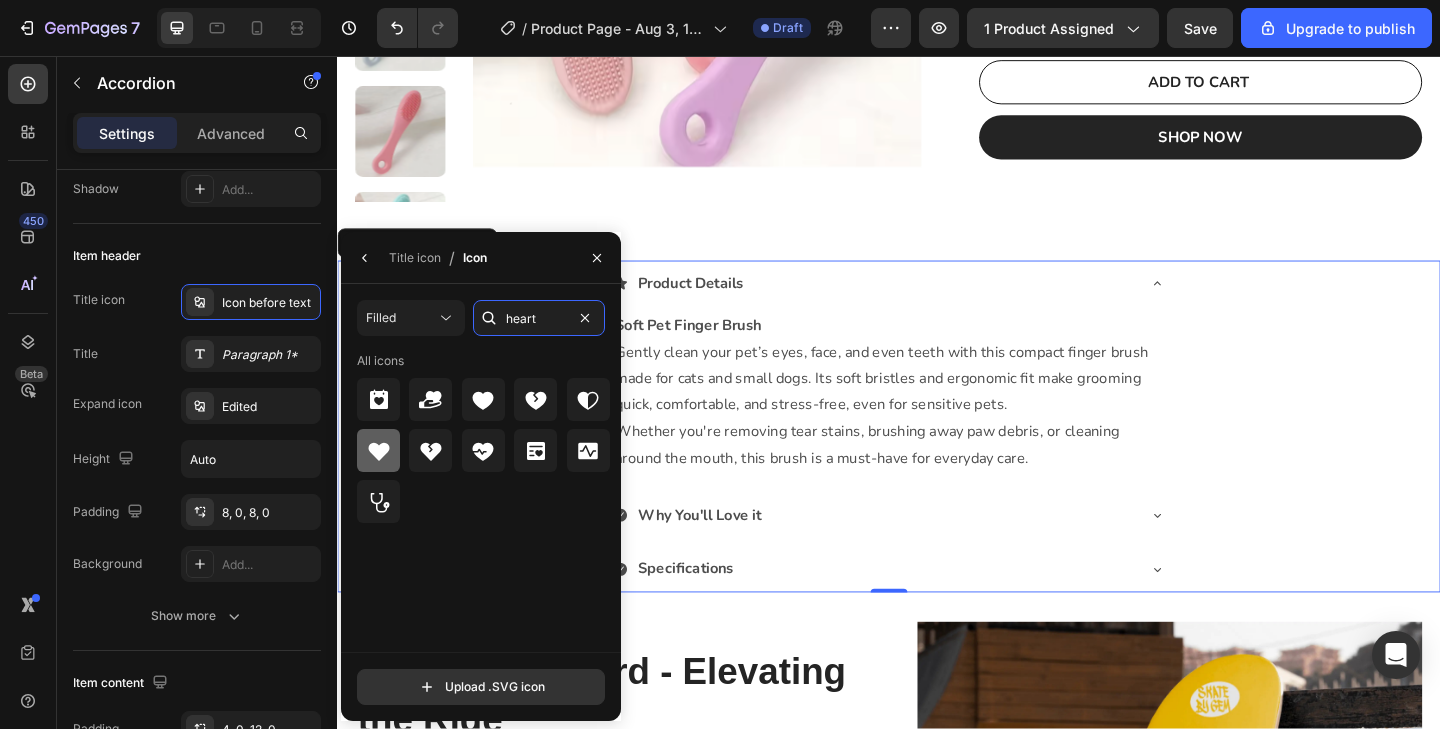 type on "heart" 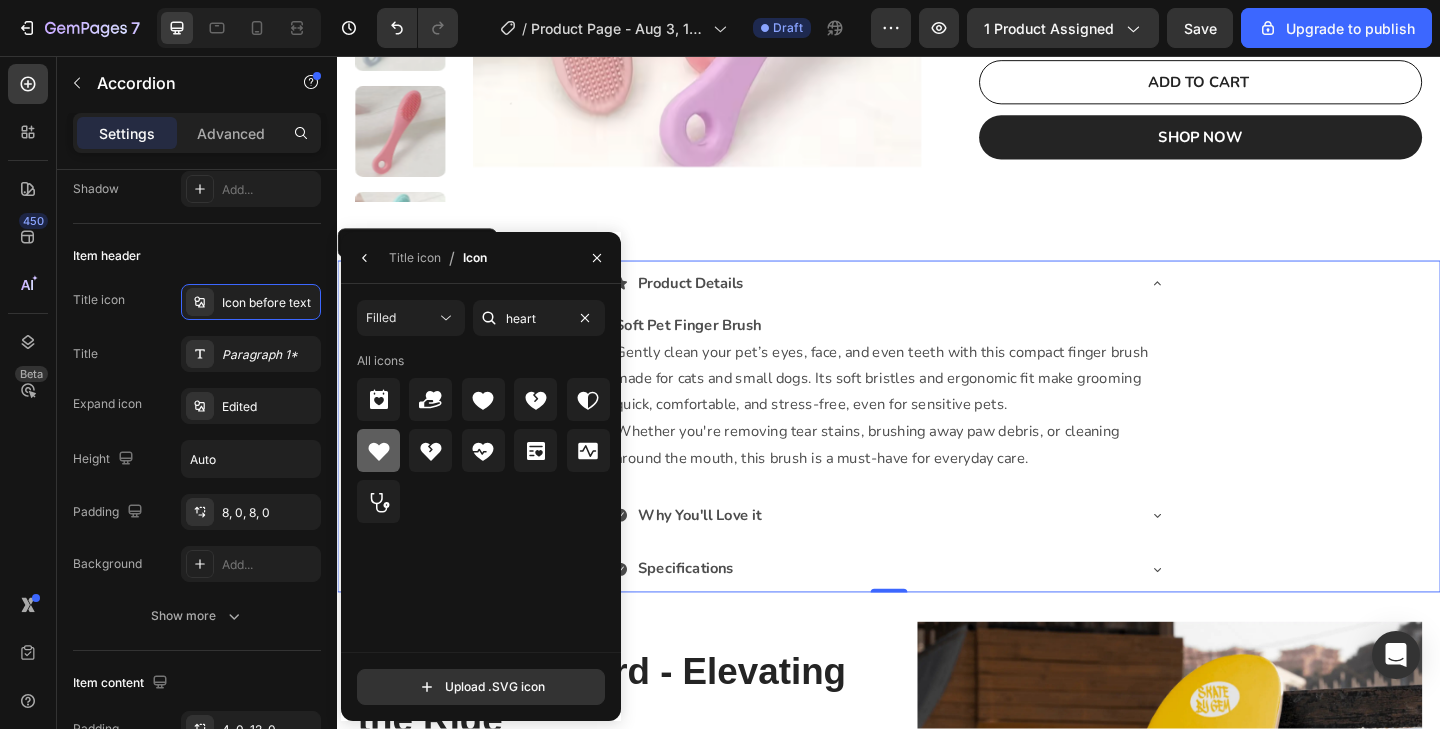 click 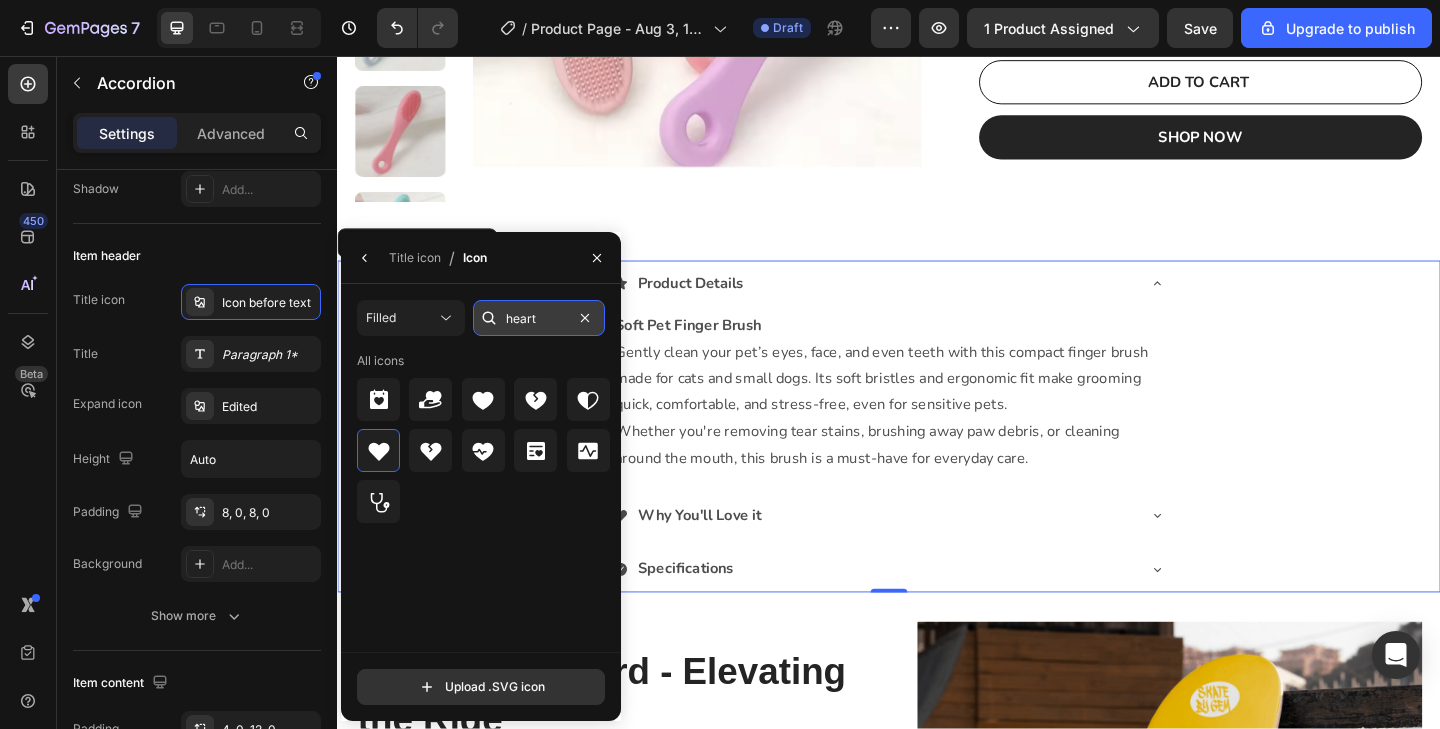 click on "heart" at bounding box center [539, 318] 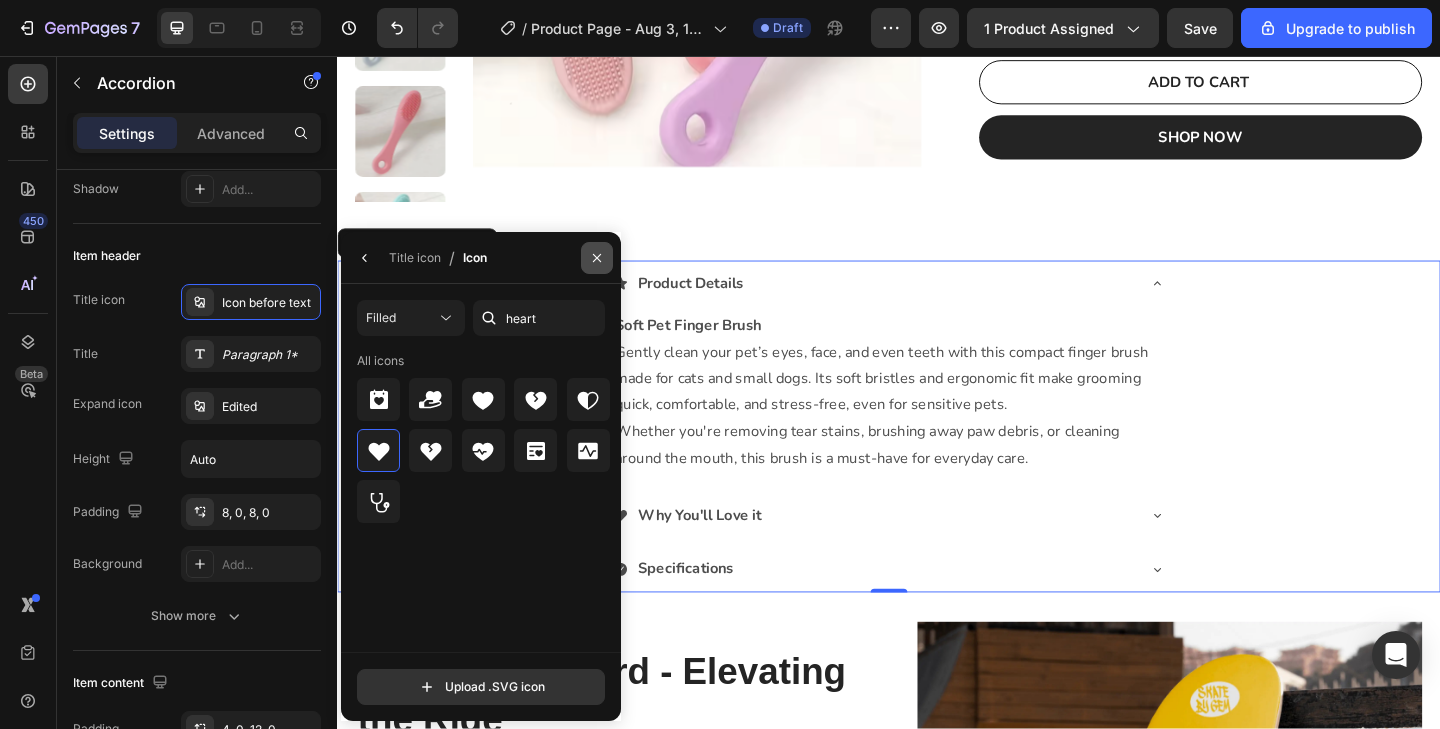 click 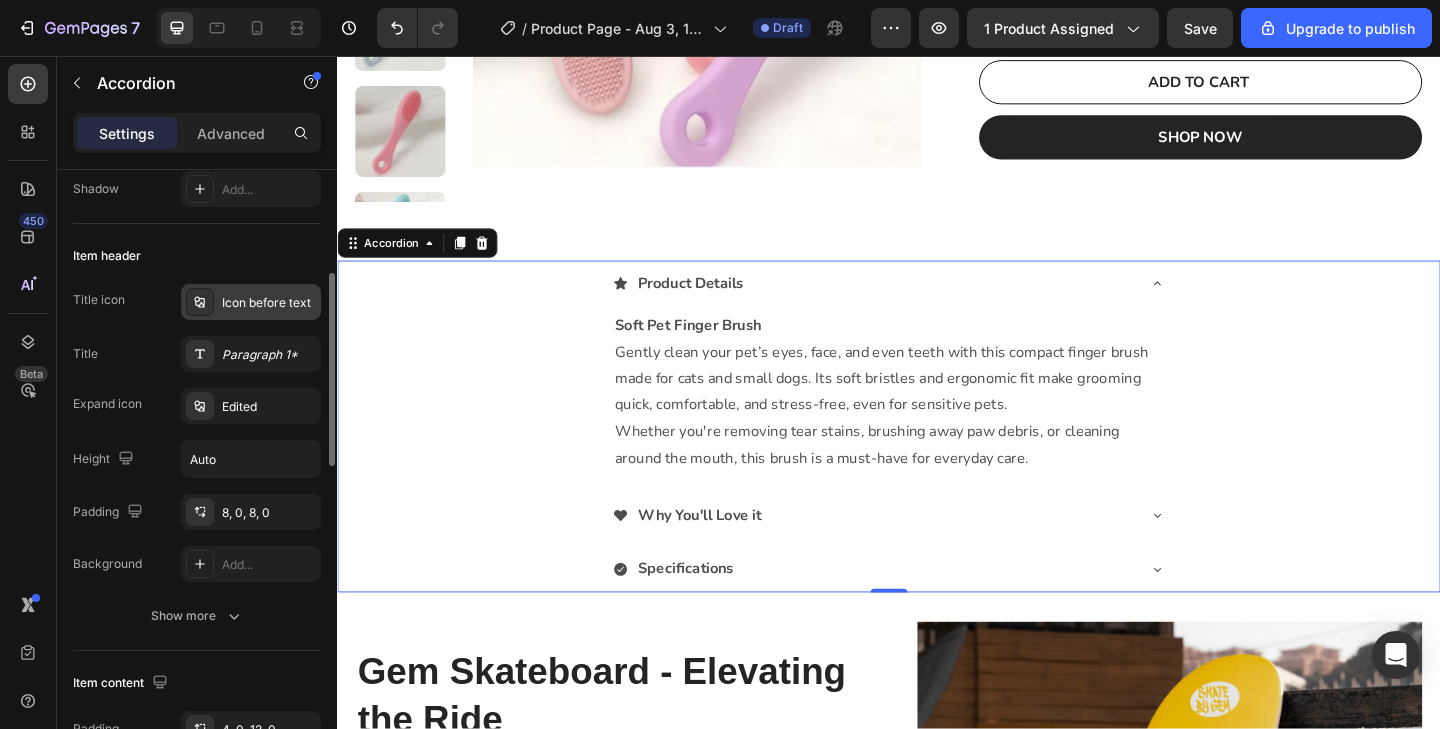 click on "Icon before text" at bounding box center [269, 303] 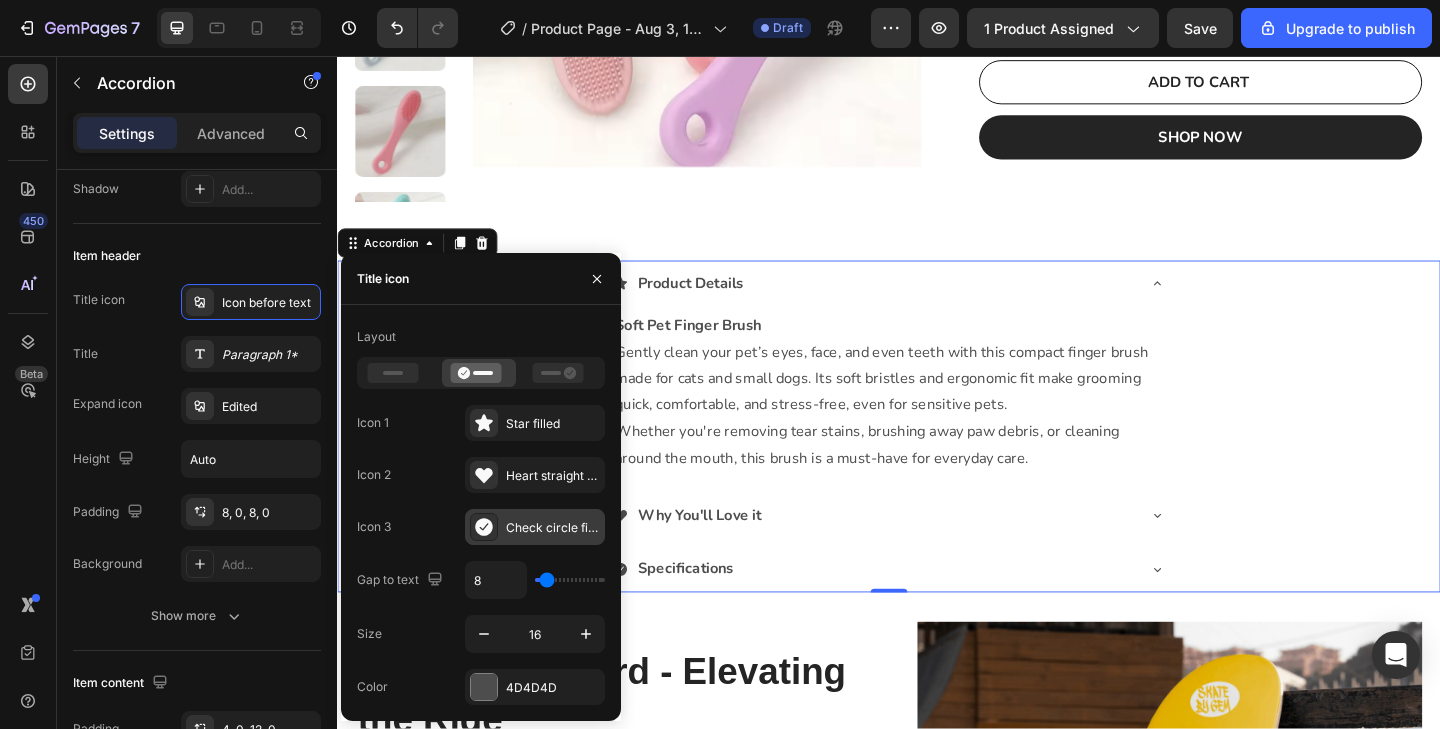 click on "Check circle filled" at bounding box center (535, 527) 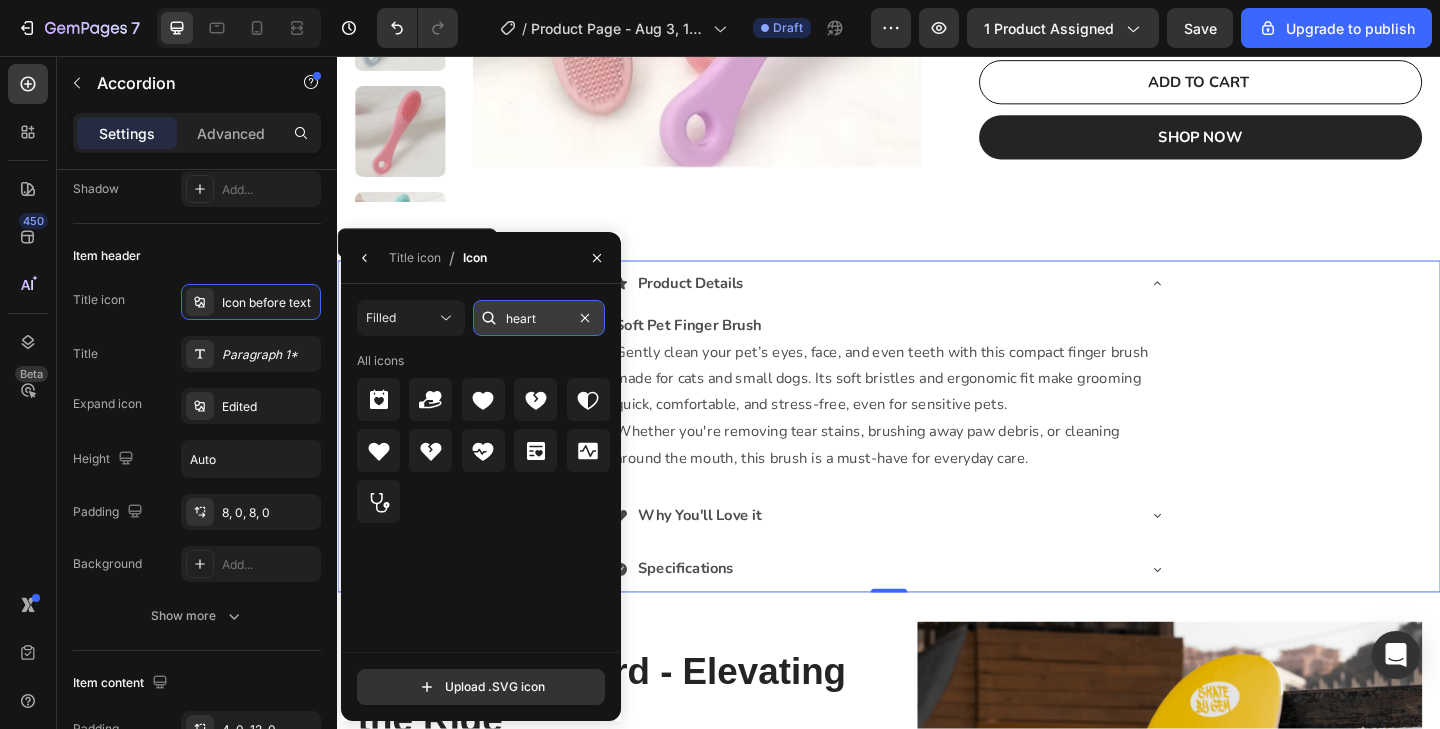 click on "heart" at bounding box center (539, 318) 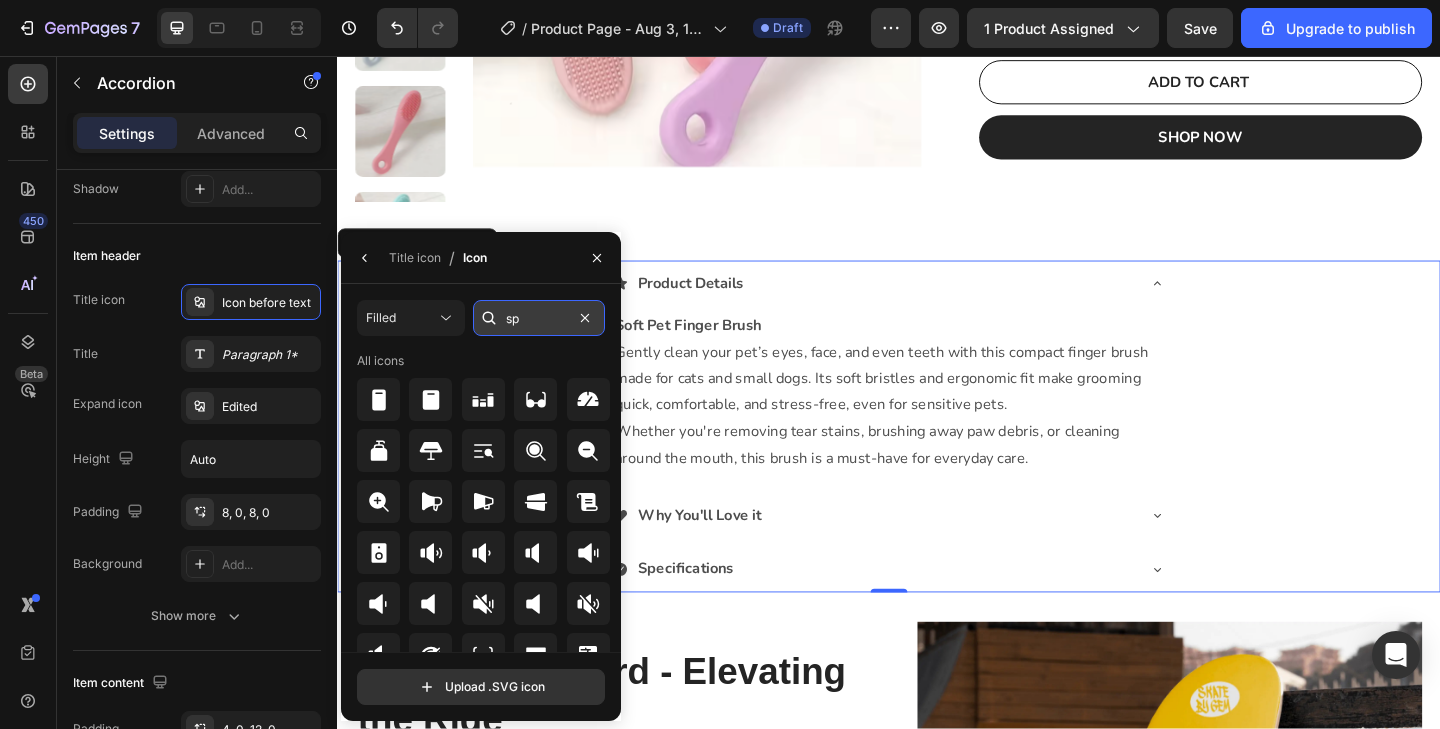 type on "s" 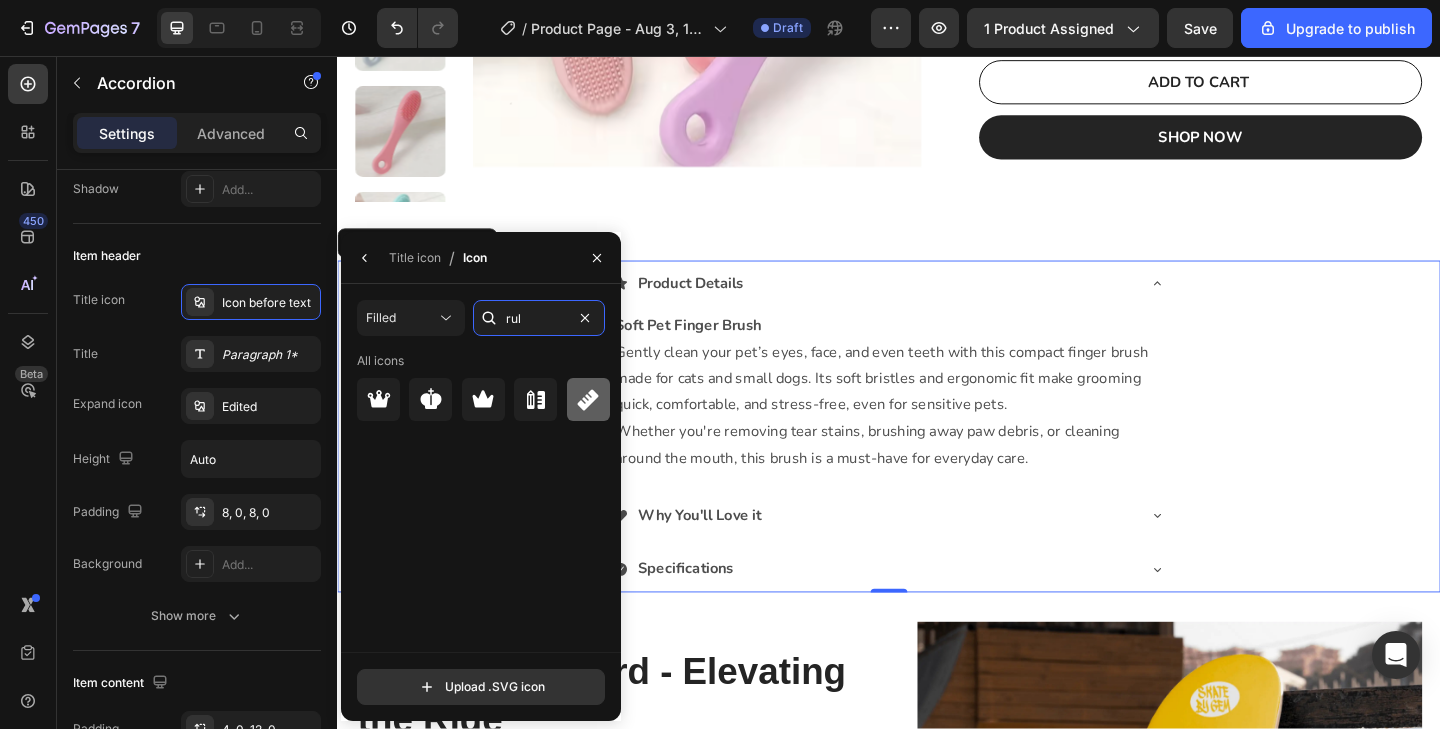 type on "rul" 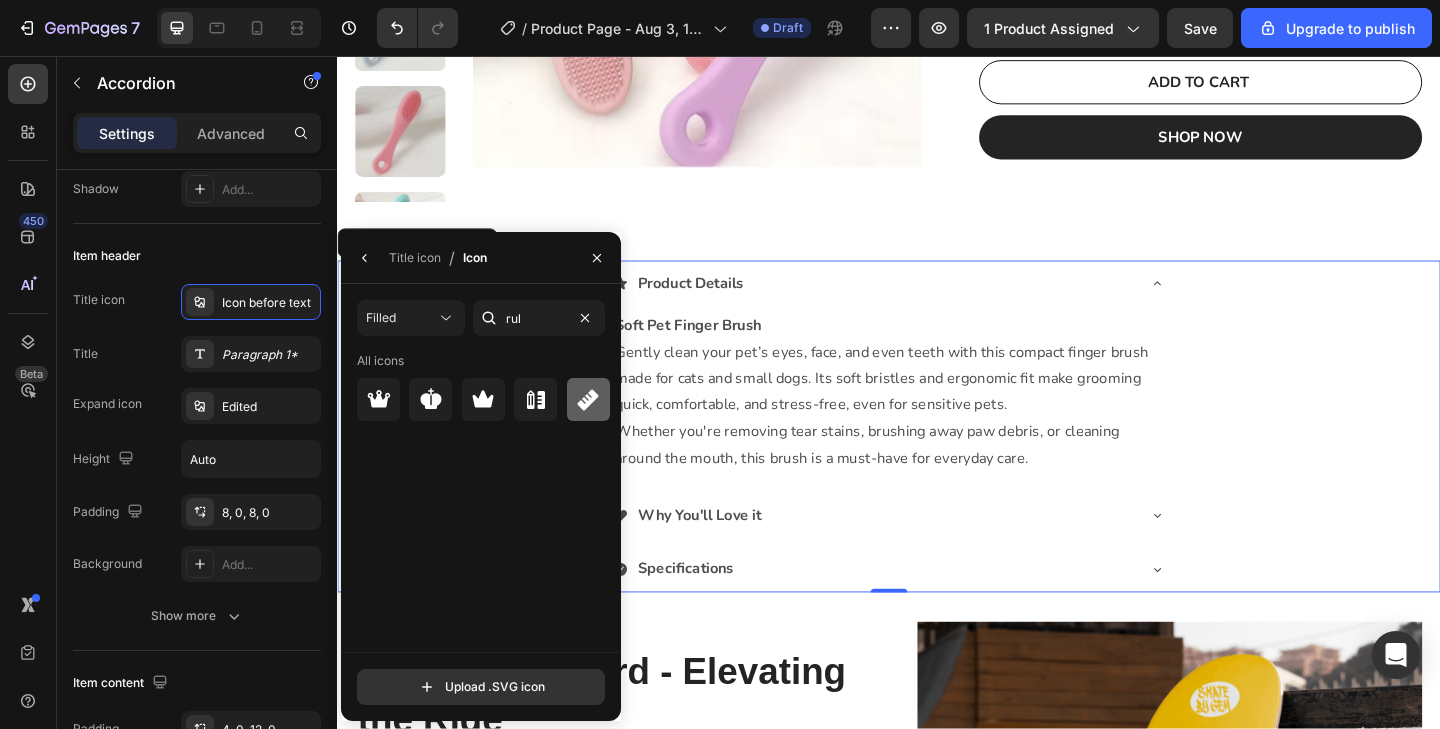 click 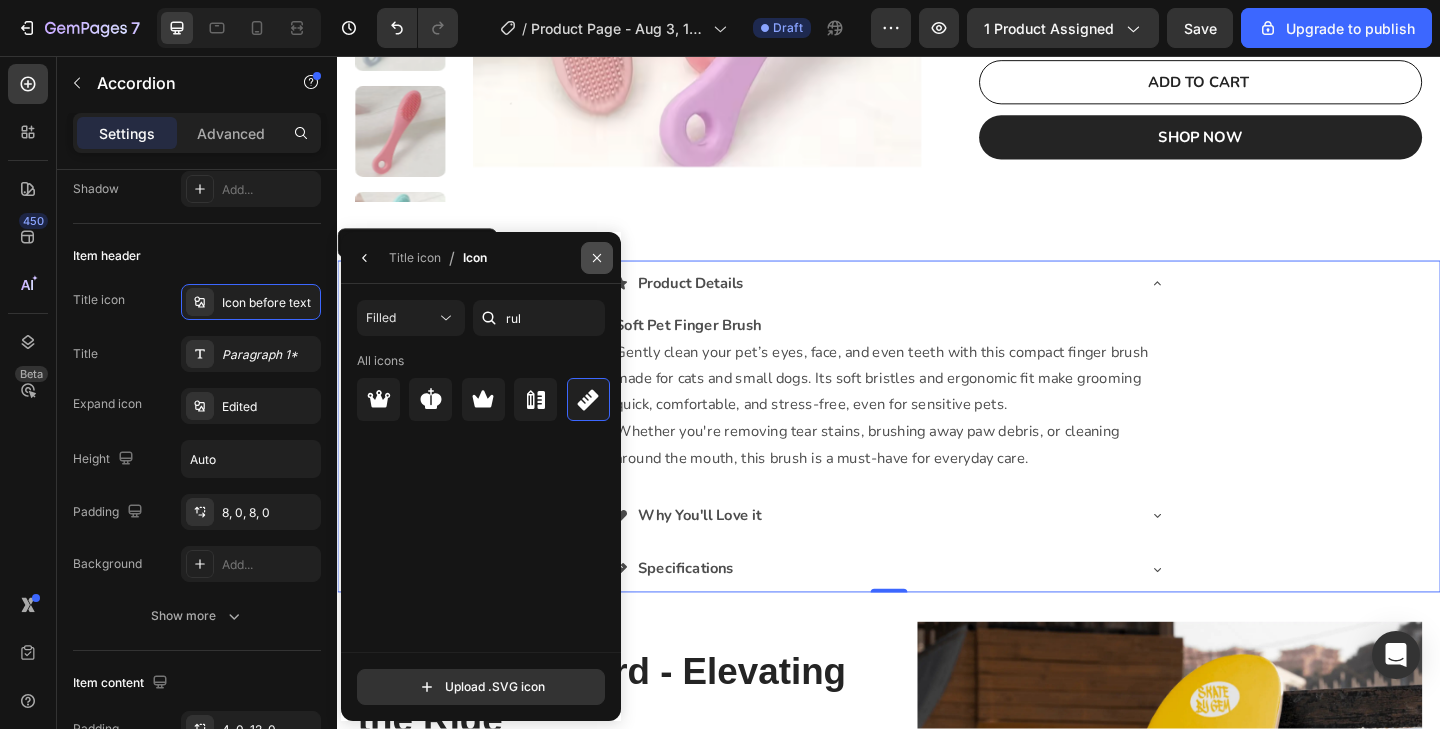 click 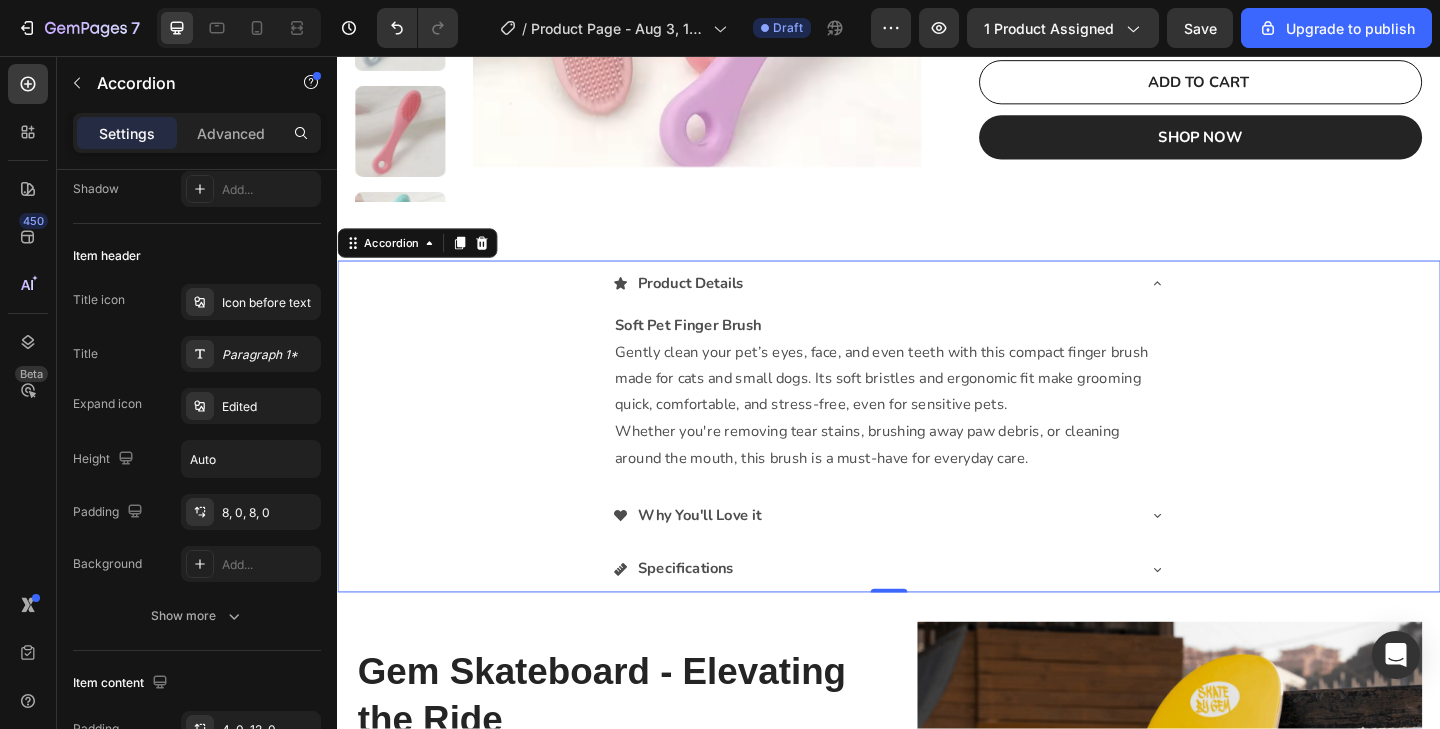 click 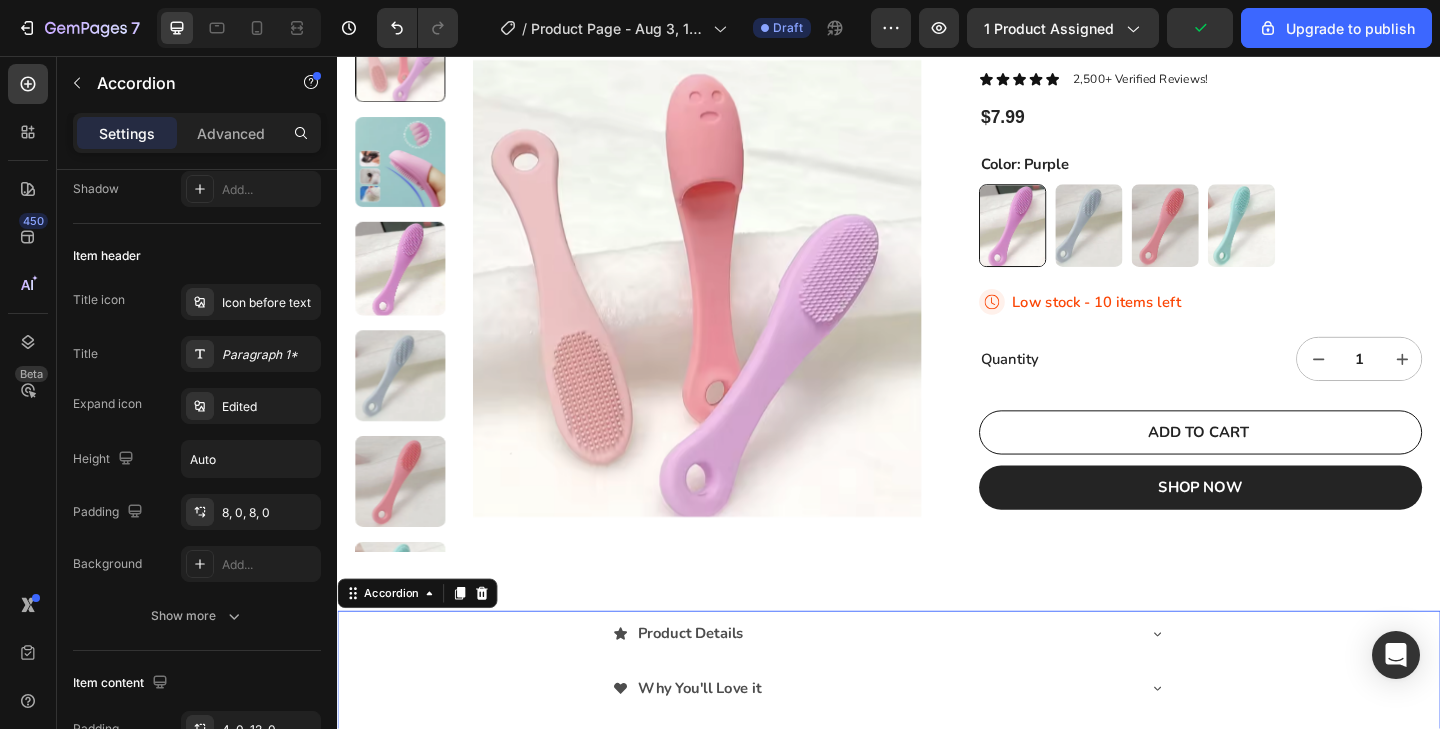 scroll, scrollTop: 227, scrollLeft: 0, axis: vertical 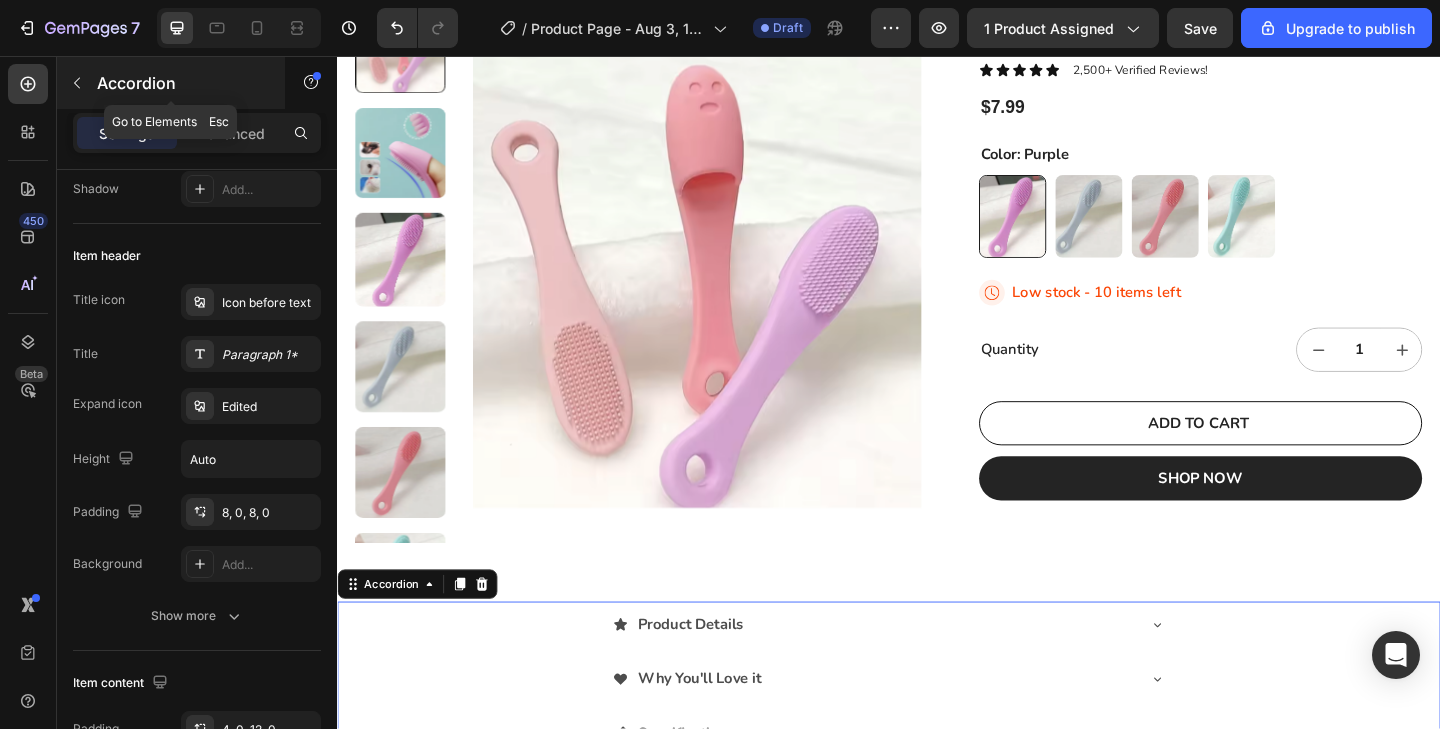 click at bounding box center (77, 83) 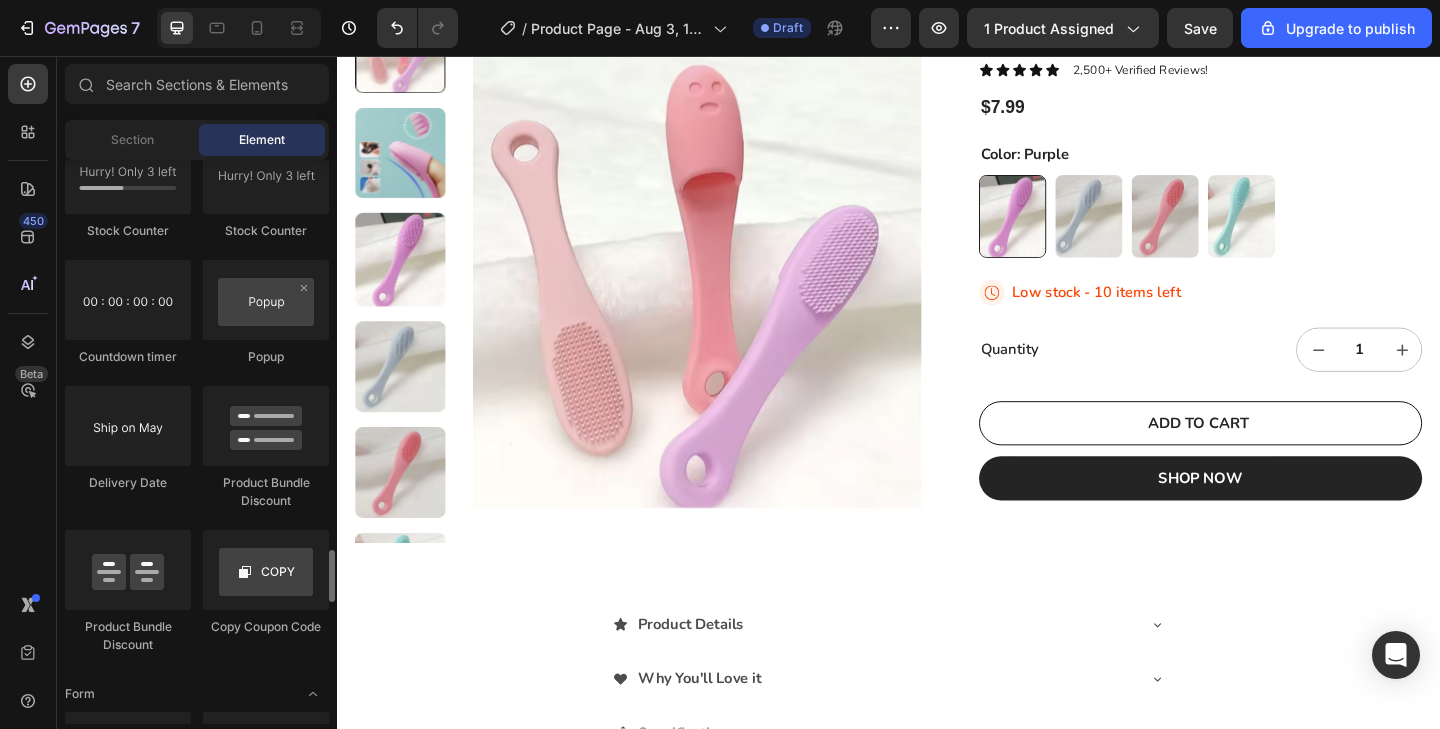 scroll, scrollTop: 4176, scrollLeft: 0, axis: vertical 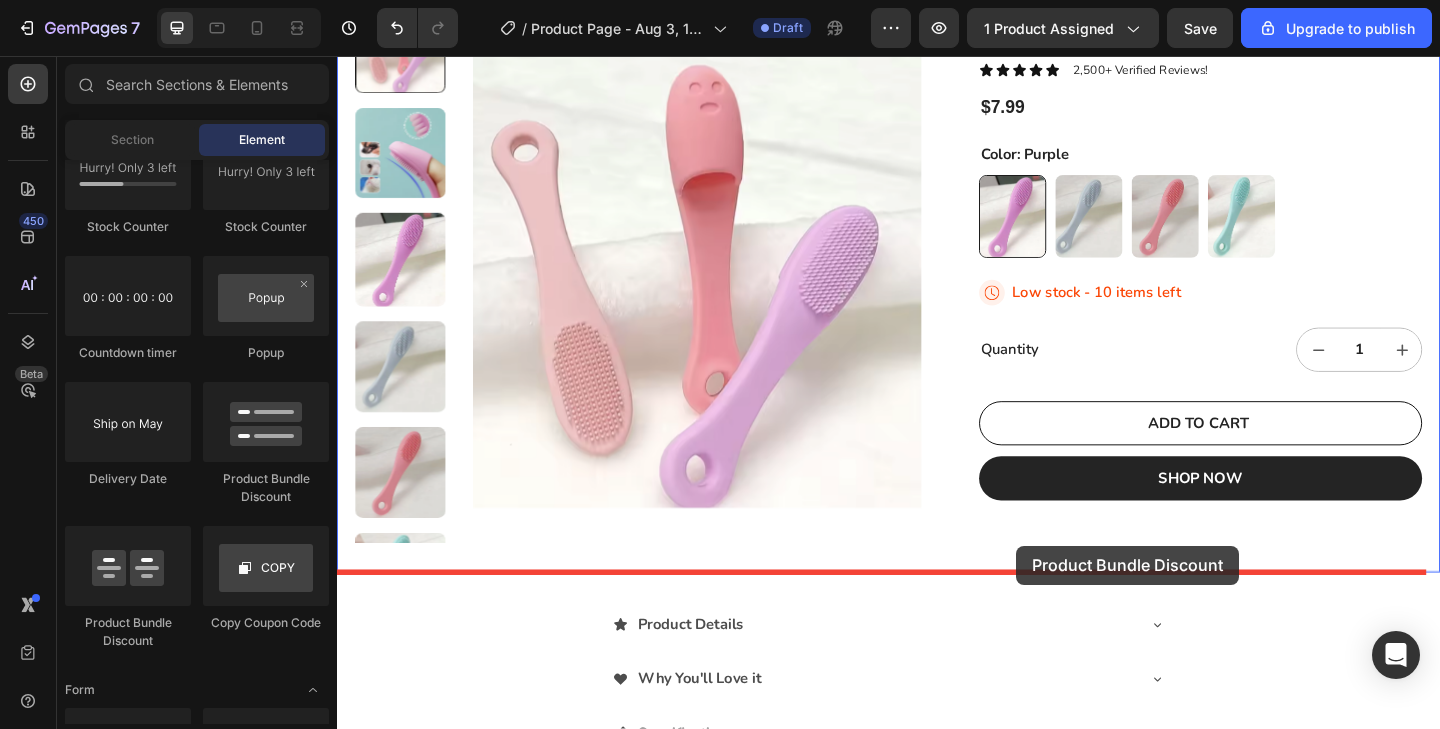 drag, startPoint x: 462, startPoint y: 652, endPoint x: 1076, endPoint y: 581, distance: 618.09143 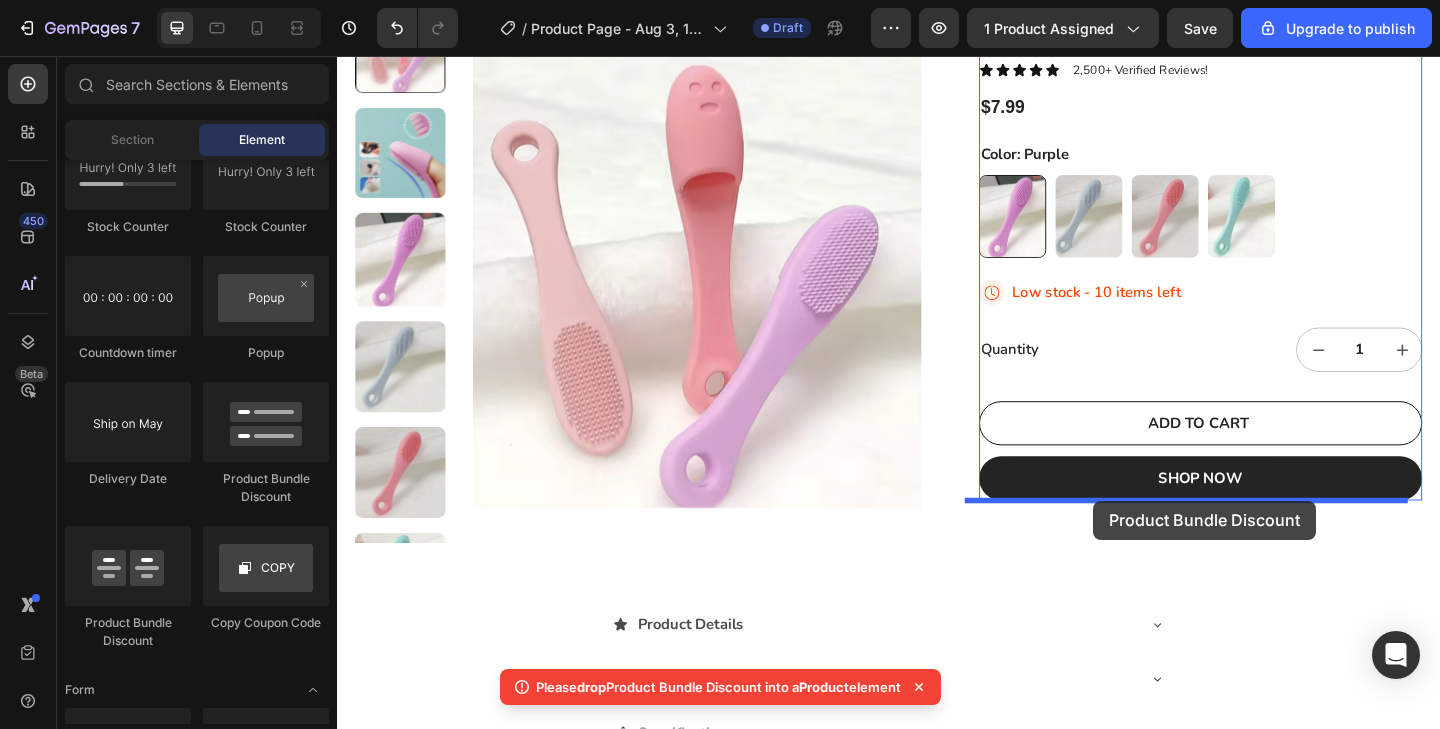 drag, startPoint x: 440, startPoint y: 661, endPoint x: 1160, endPoint y: 540, distance: 730.09656 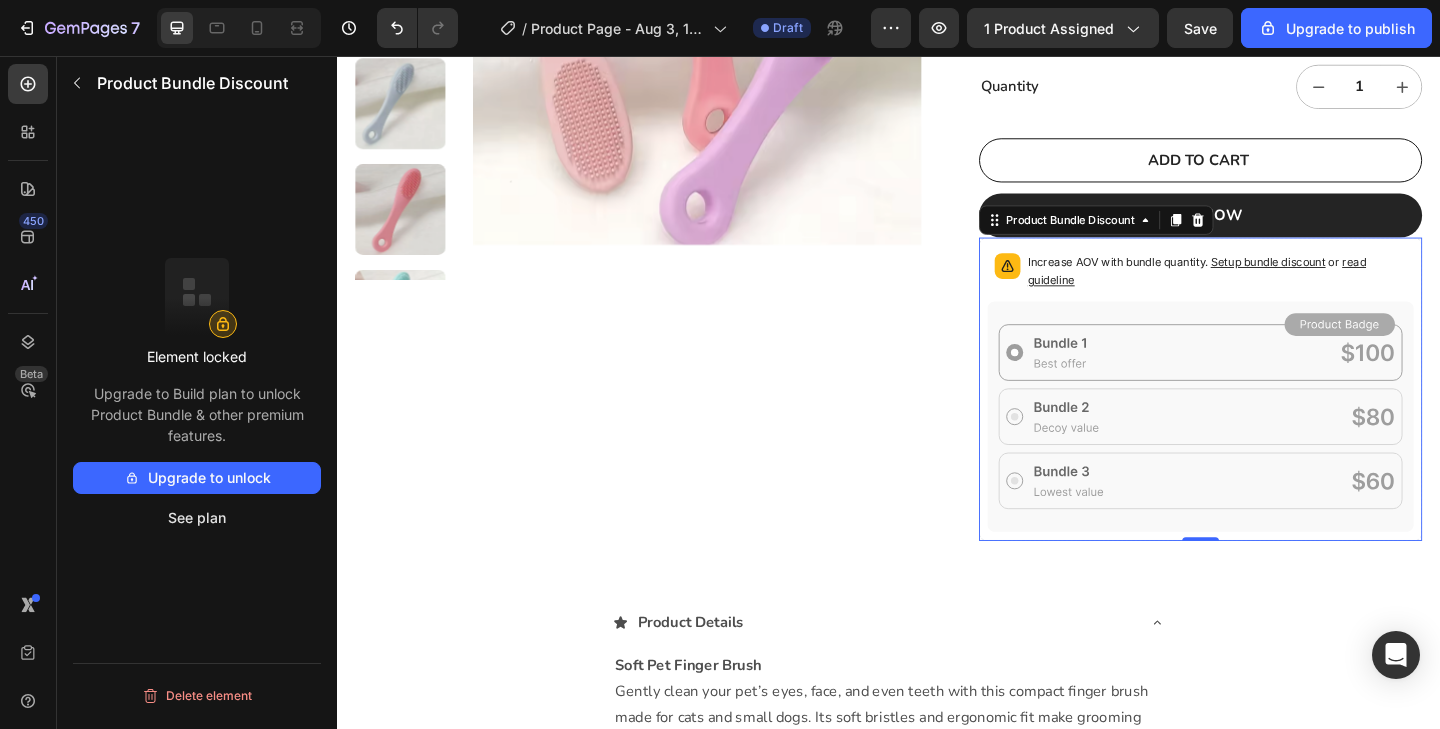scroll, scrollTop: 520, scrollLeft: 0, axis: vertical 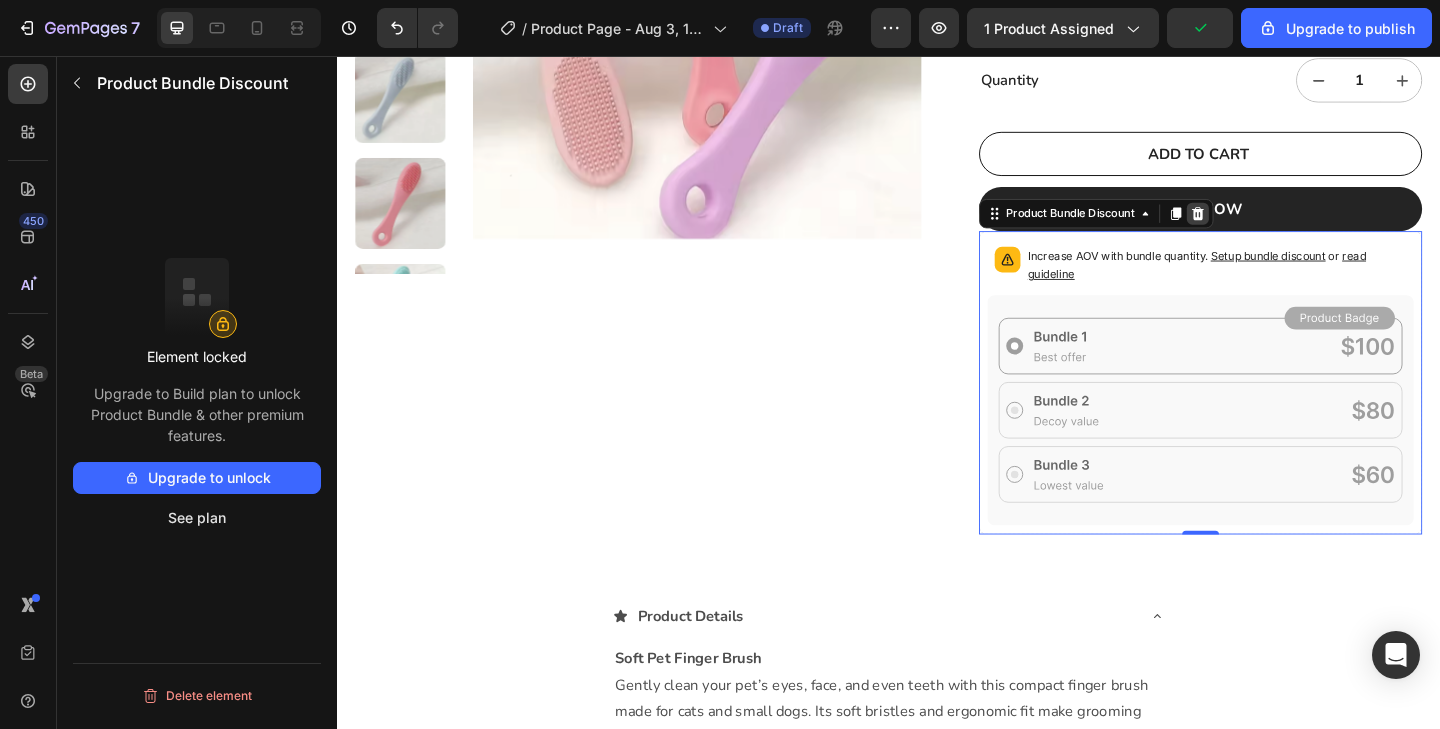 click 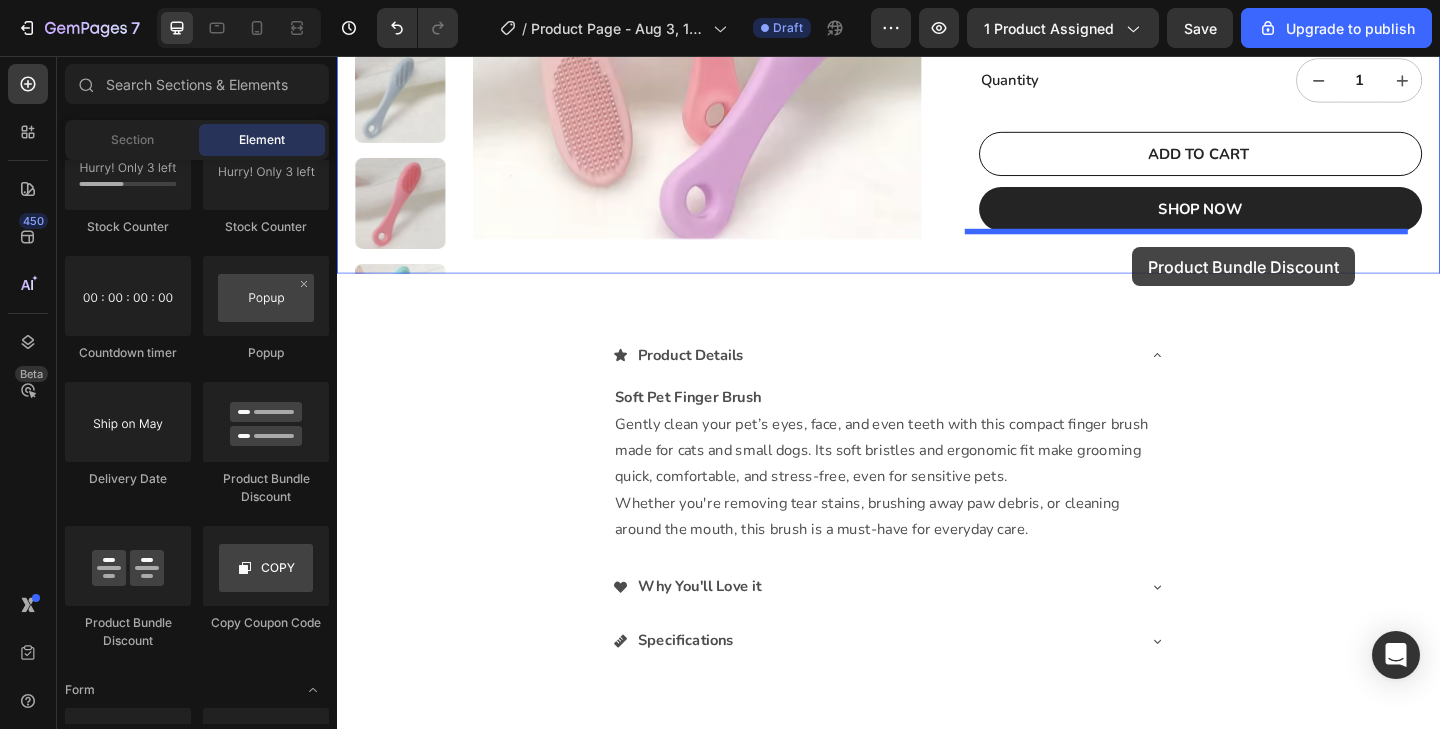 drag, startPoint x: 610, startPoint y: 517, endPoint x: 1202, endPoint y: 264, distance: 643.7958 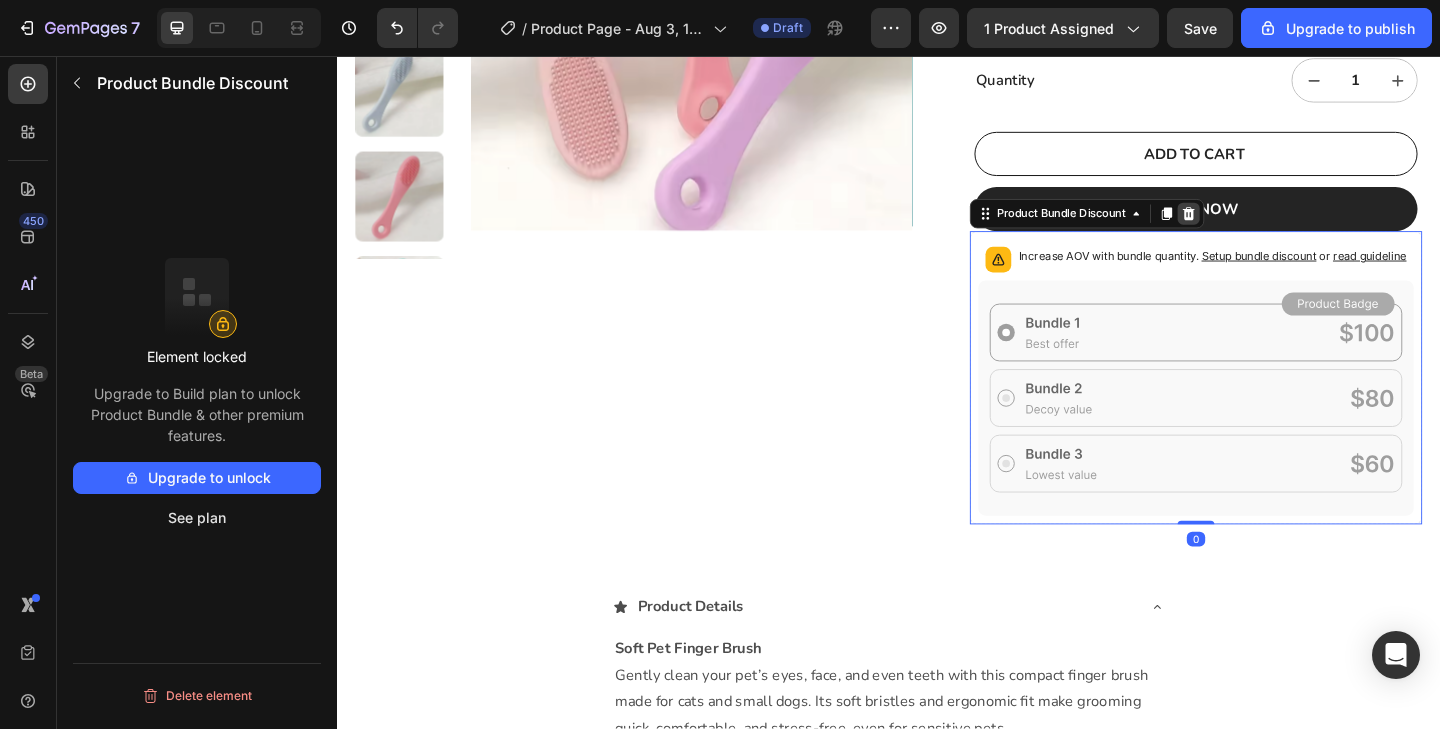 click 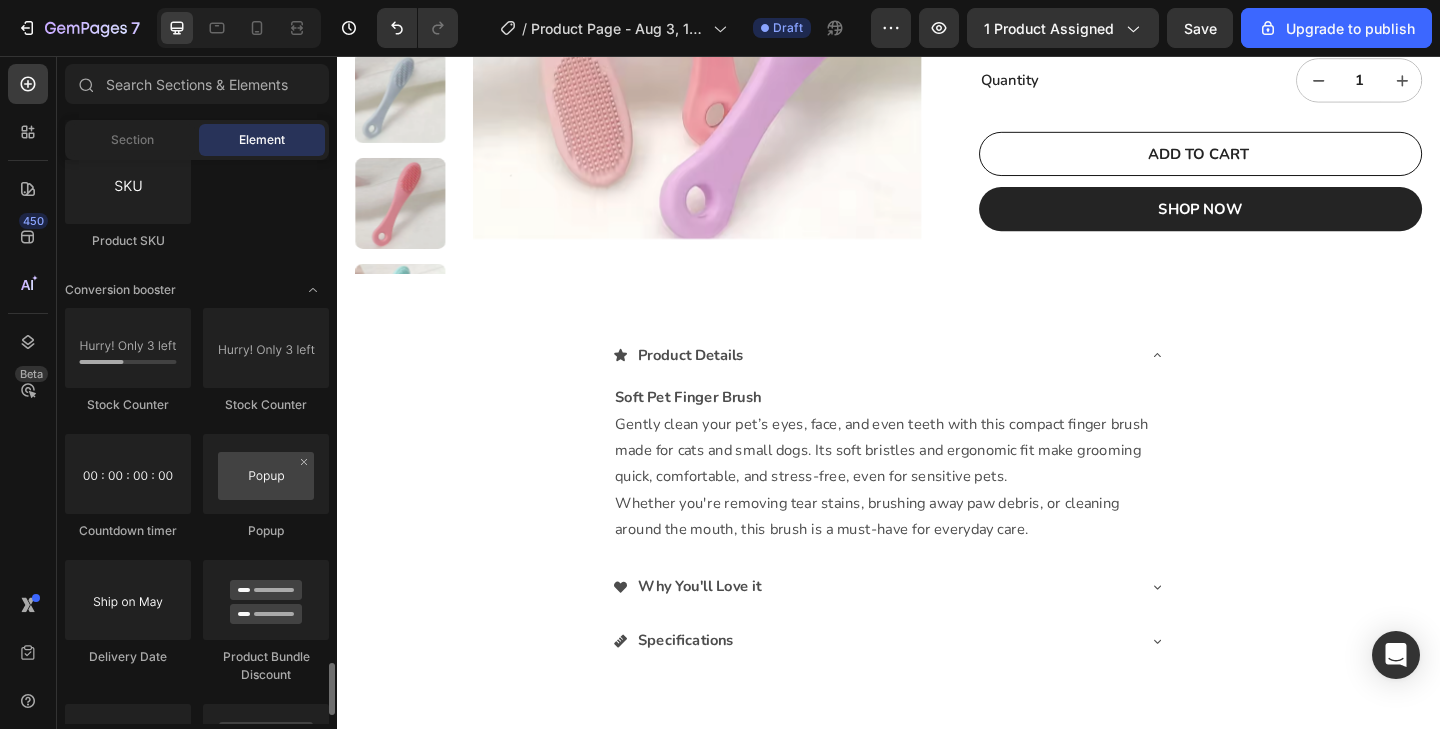 scroll, scrollTop: 3994, scrollLeft: 0, axis: vertical 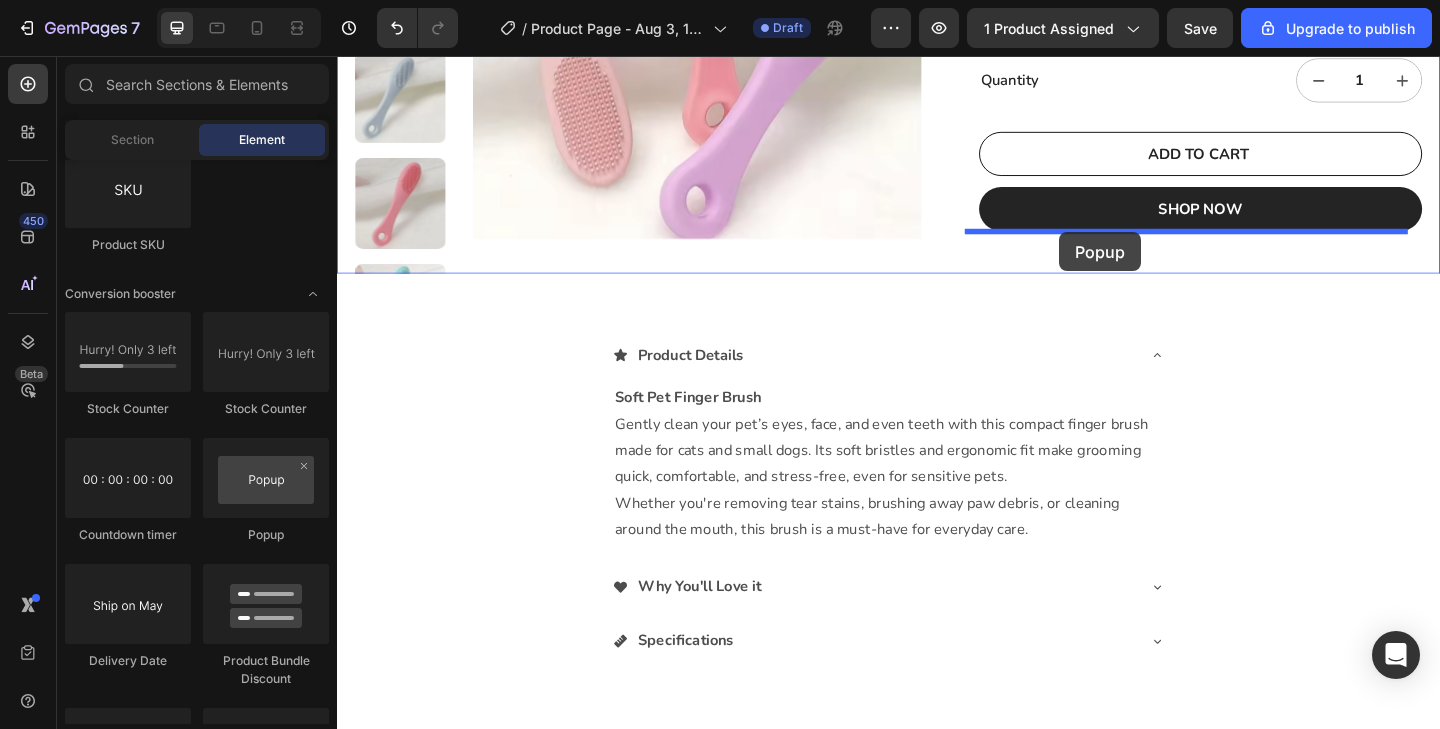 drag, startPoint x: 588, startPoint y: 546, endPoint x: 1123, endPoint y: 248, distance: 612.3961 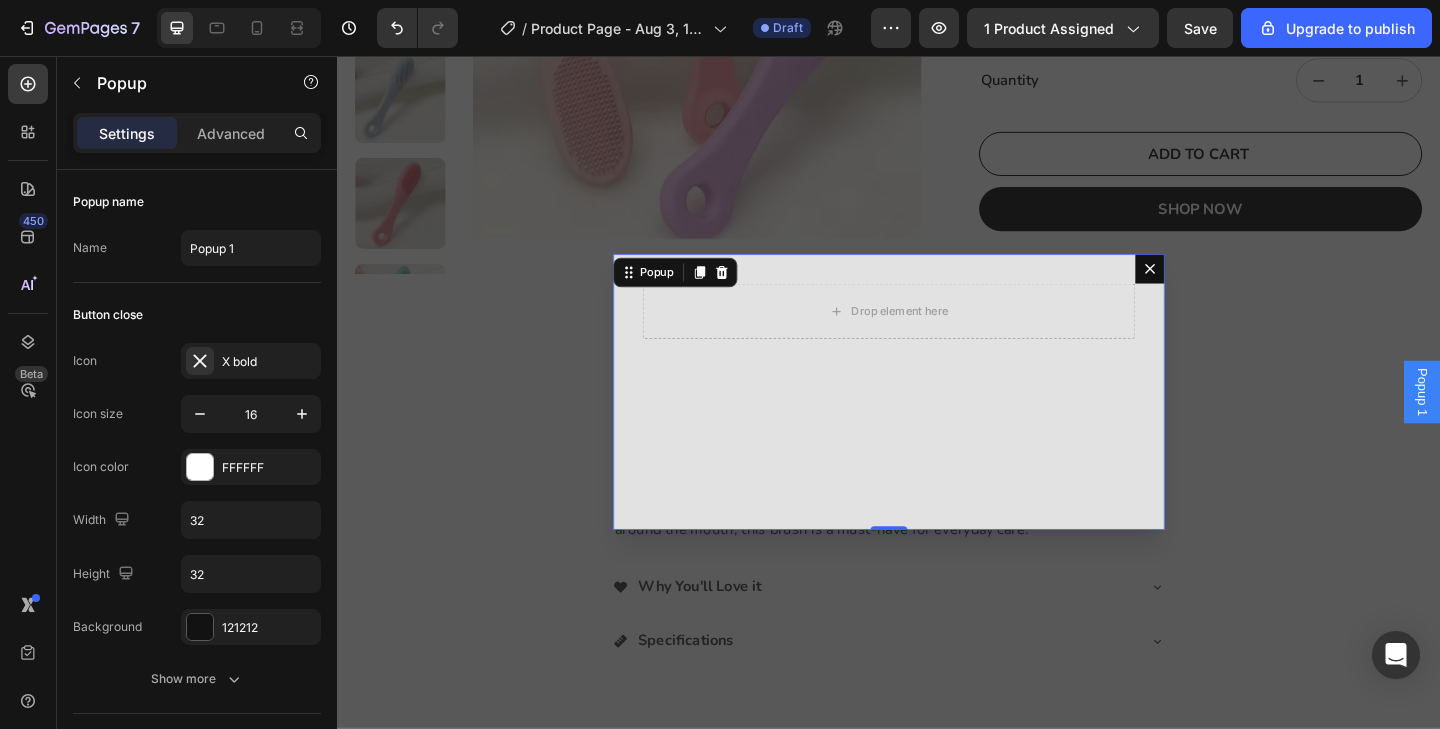 click 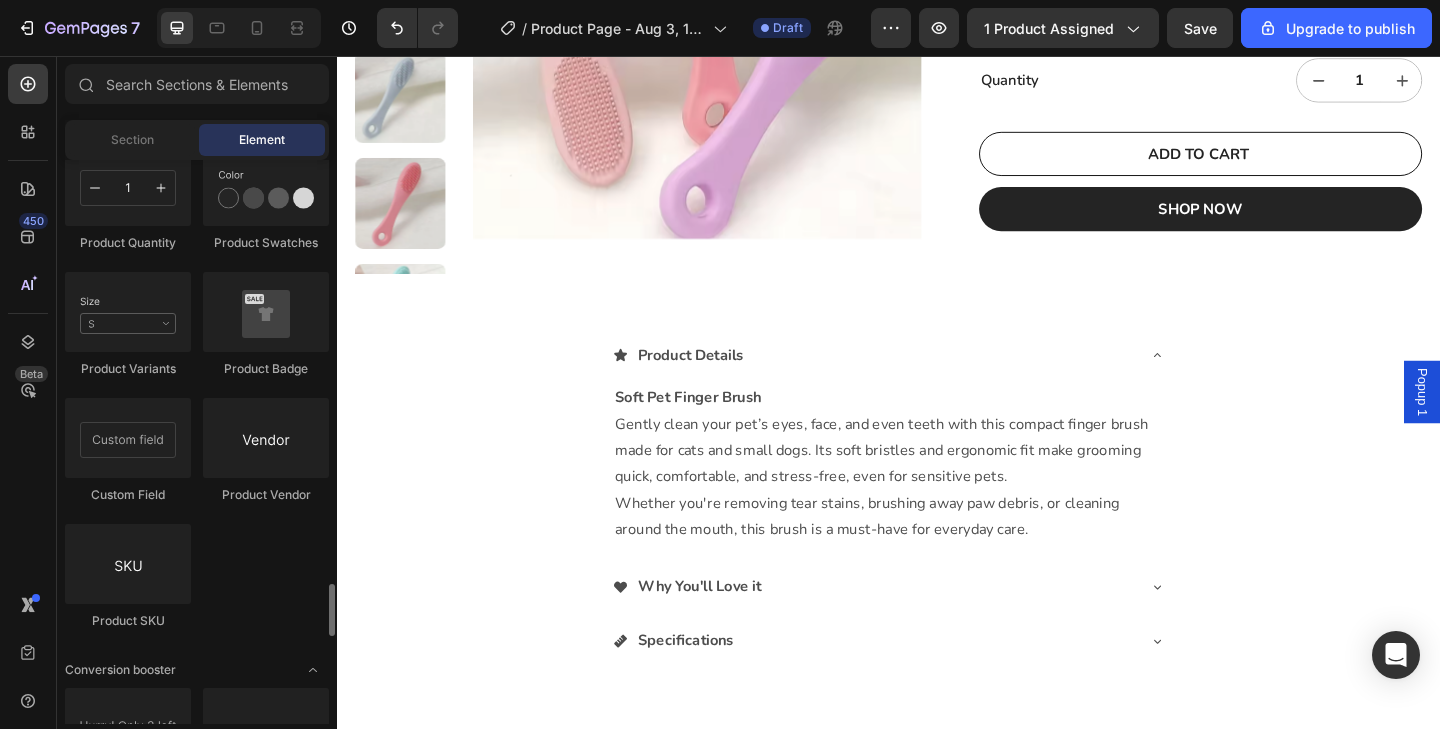 scroll, scrollTop: 3604, scrollLeft: 0, axis: vertical 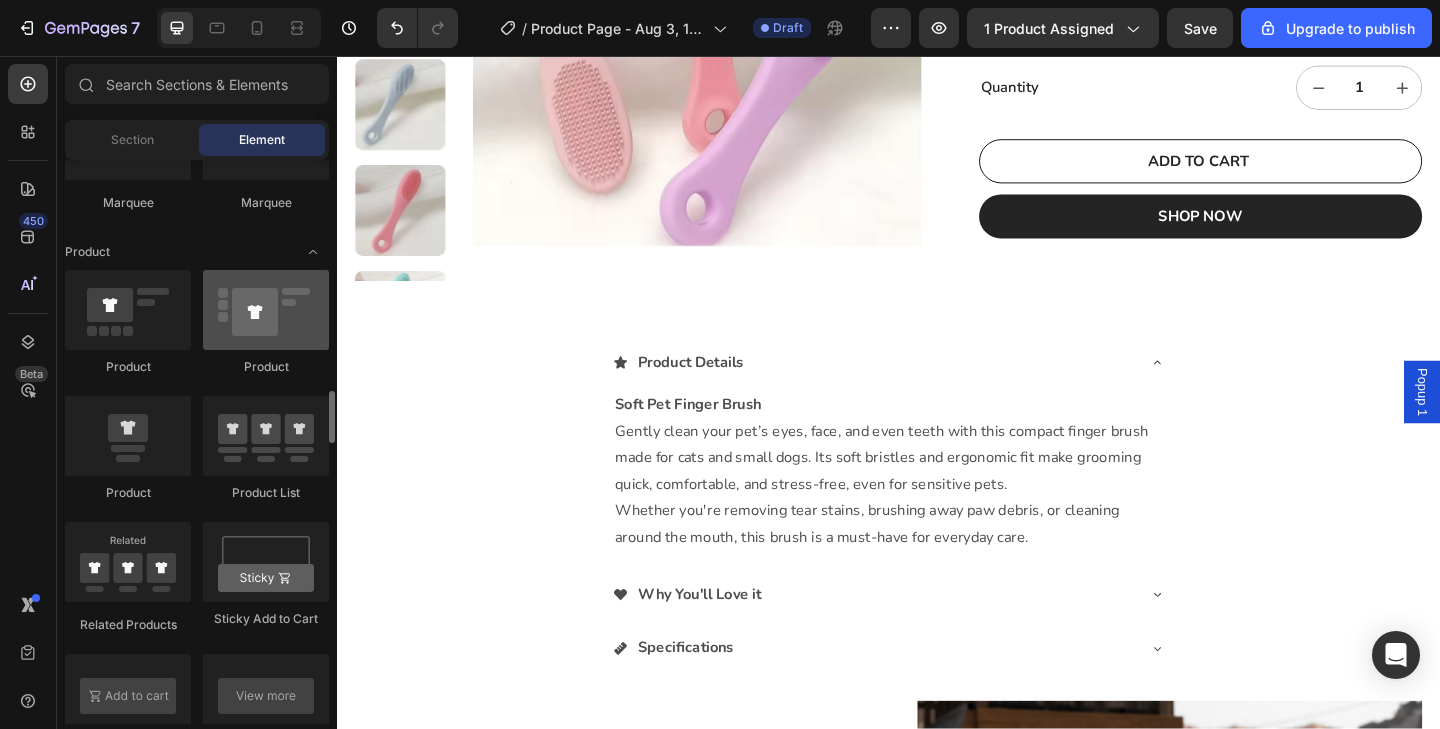 click at bounding box center (266, 310) 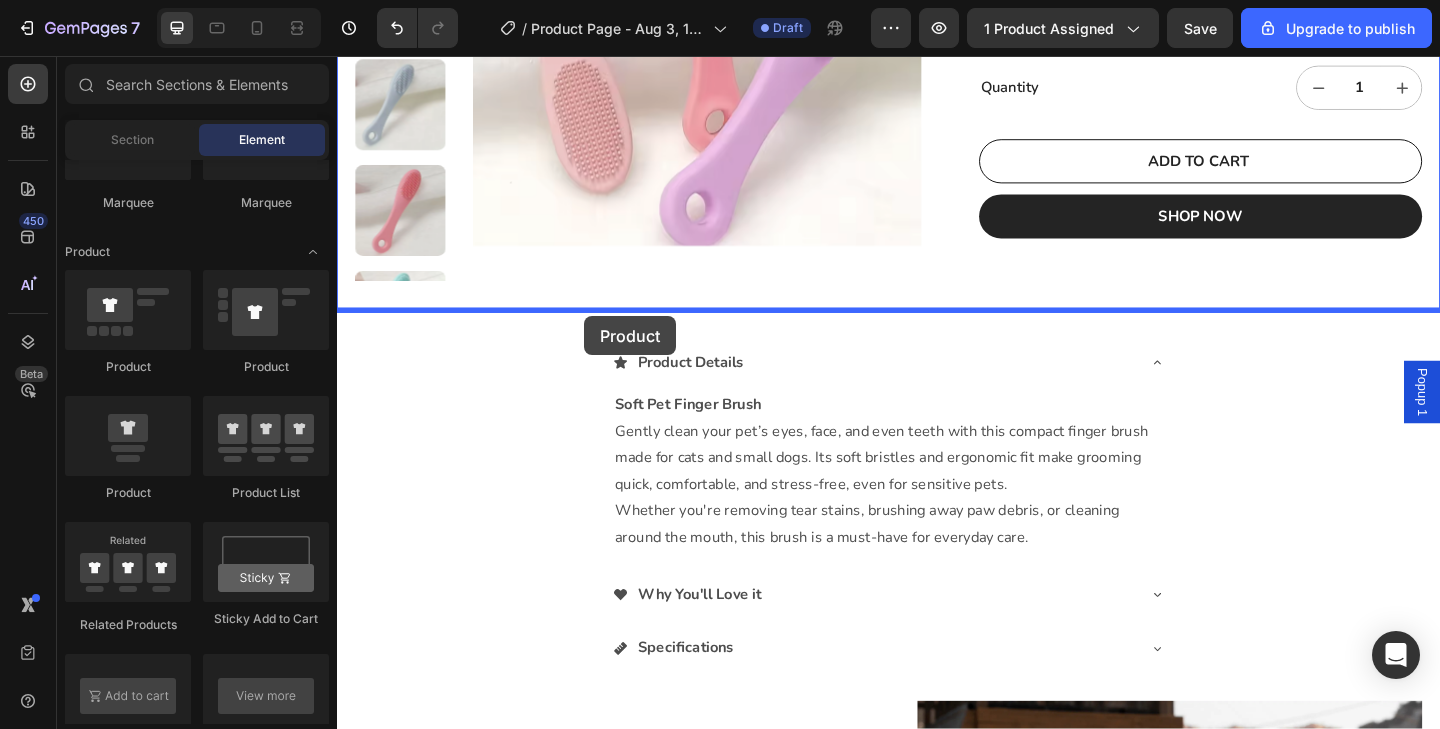 drag, startPoint x: 637, startPoint y: 397, endPoint x: 606, endPoint y: 338, distance: 66.64833 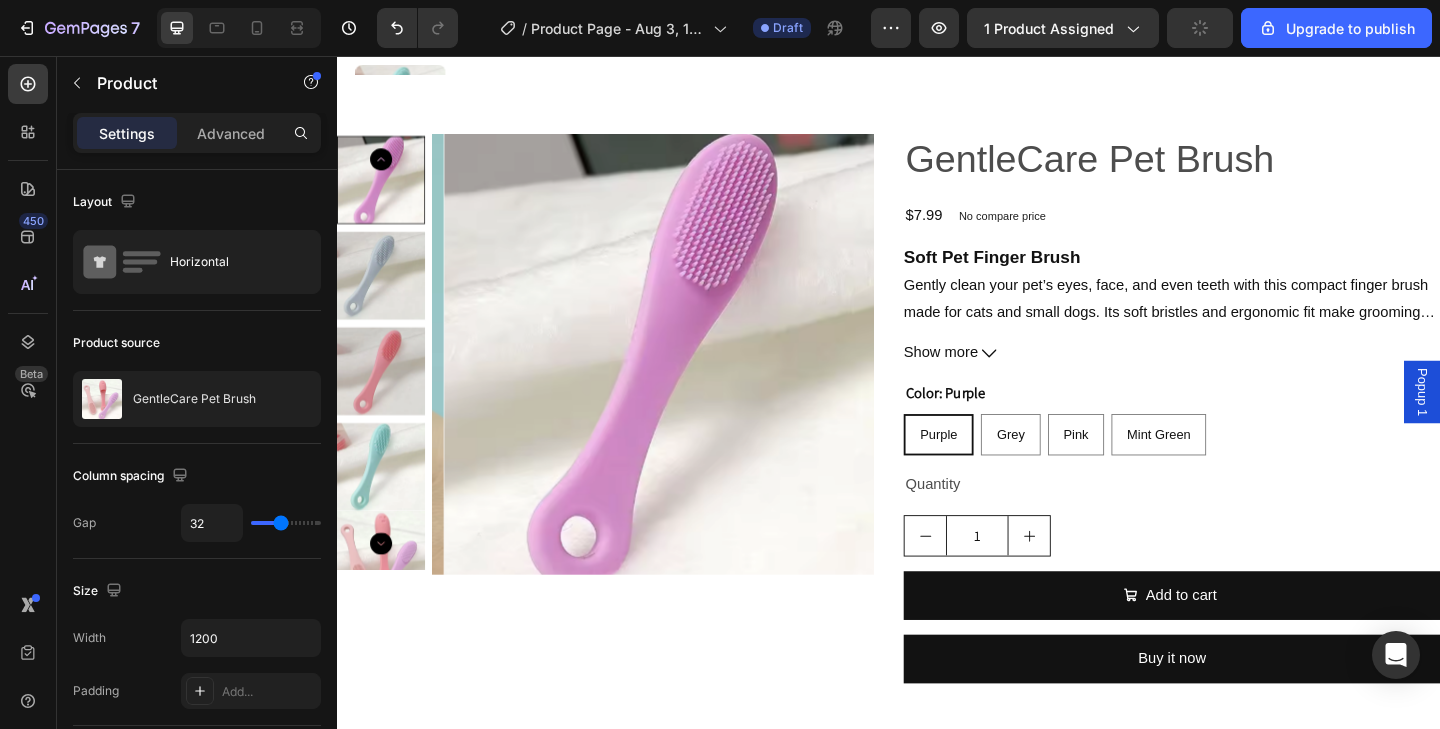 scroll, scrollTop: 737, scrollLeft: 0, axis: vertical 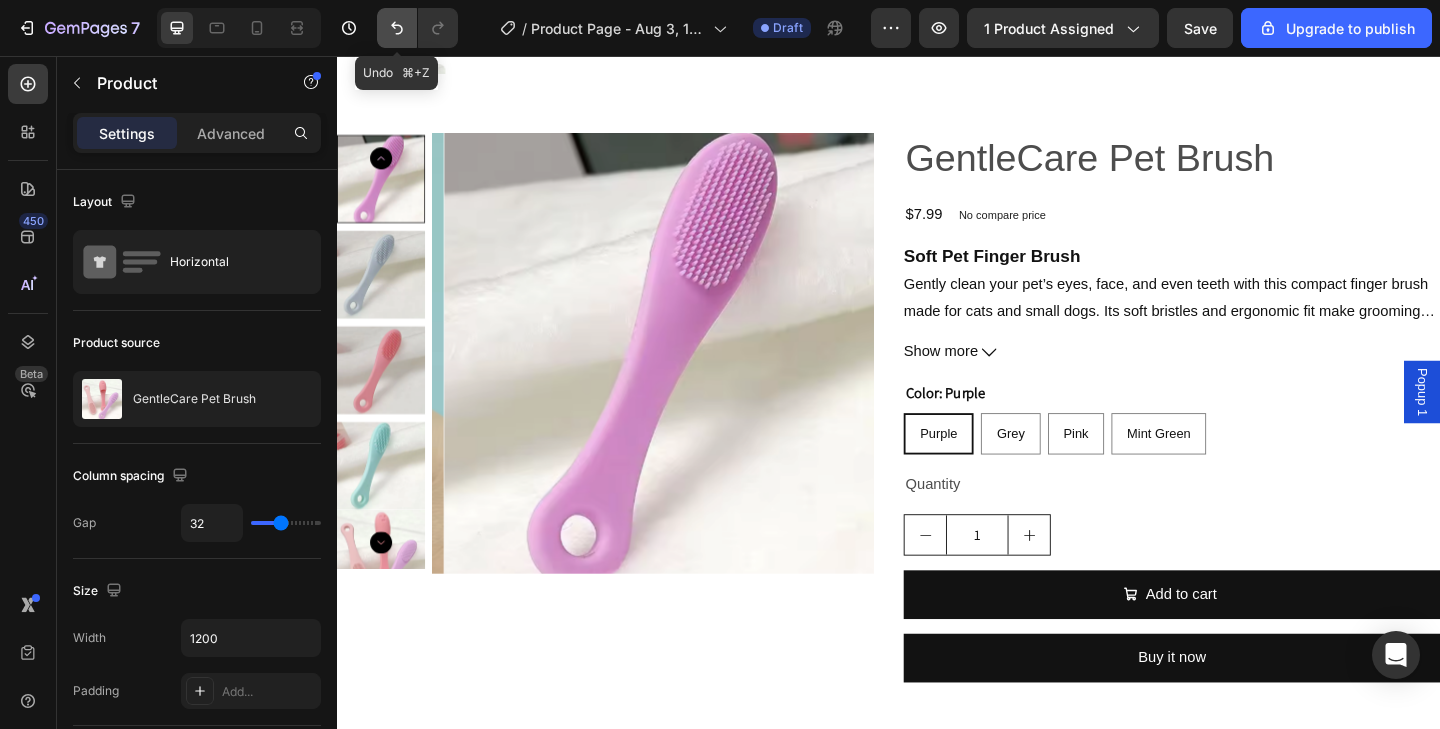 click 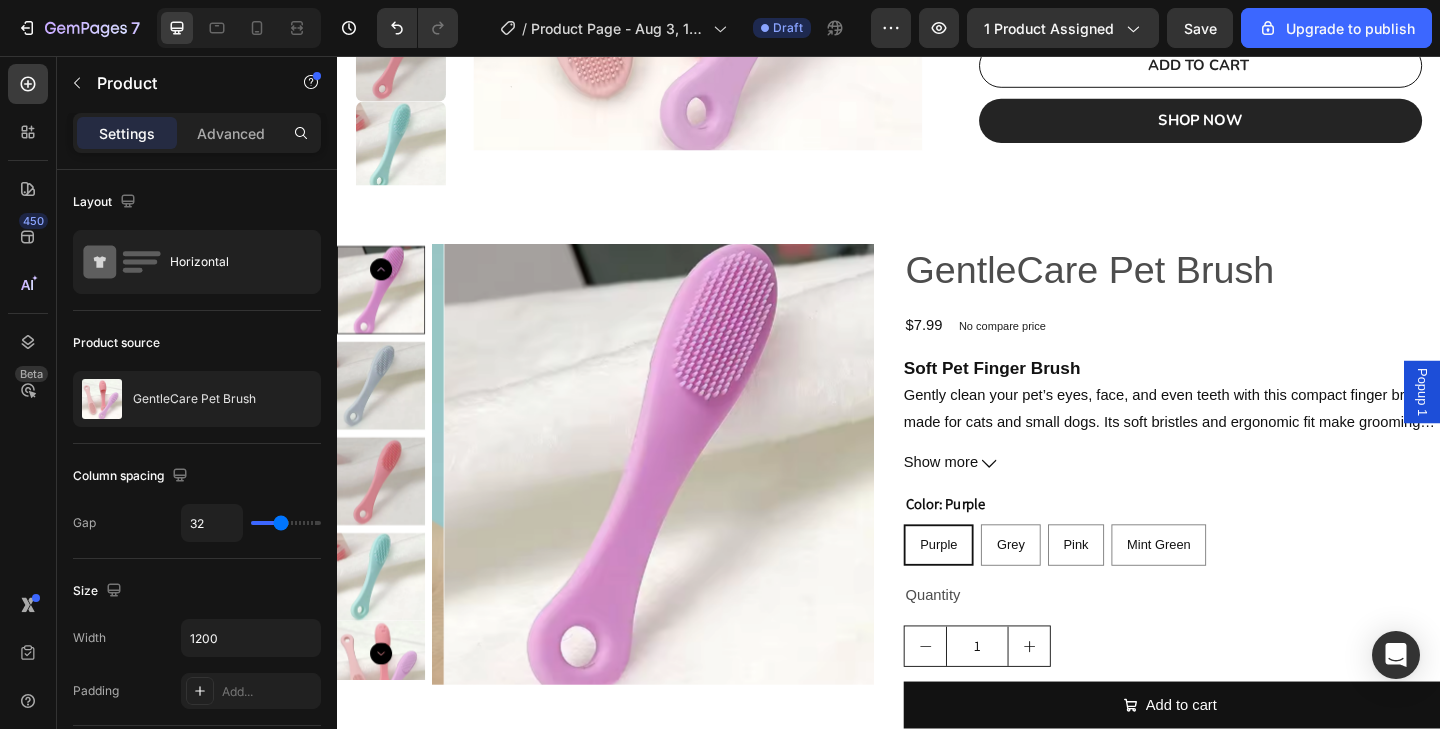 scroll, scrollTop: 464, scrollLeft: 0, axis: vertical 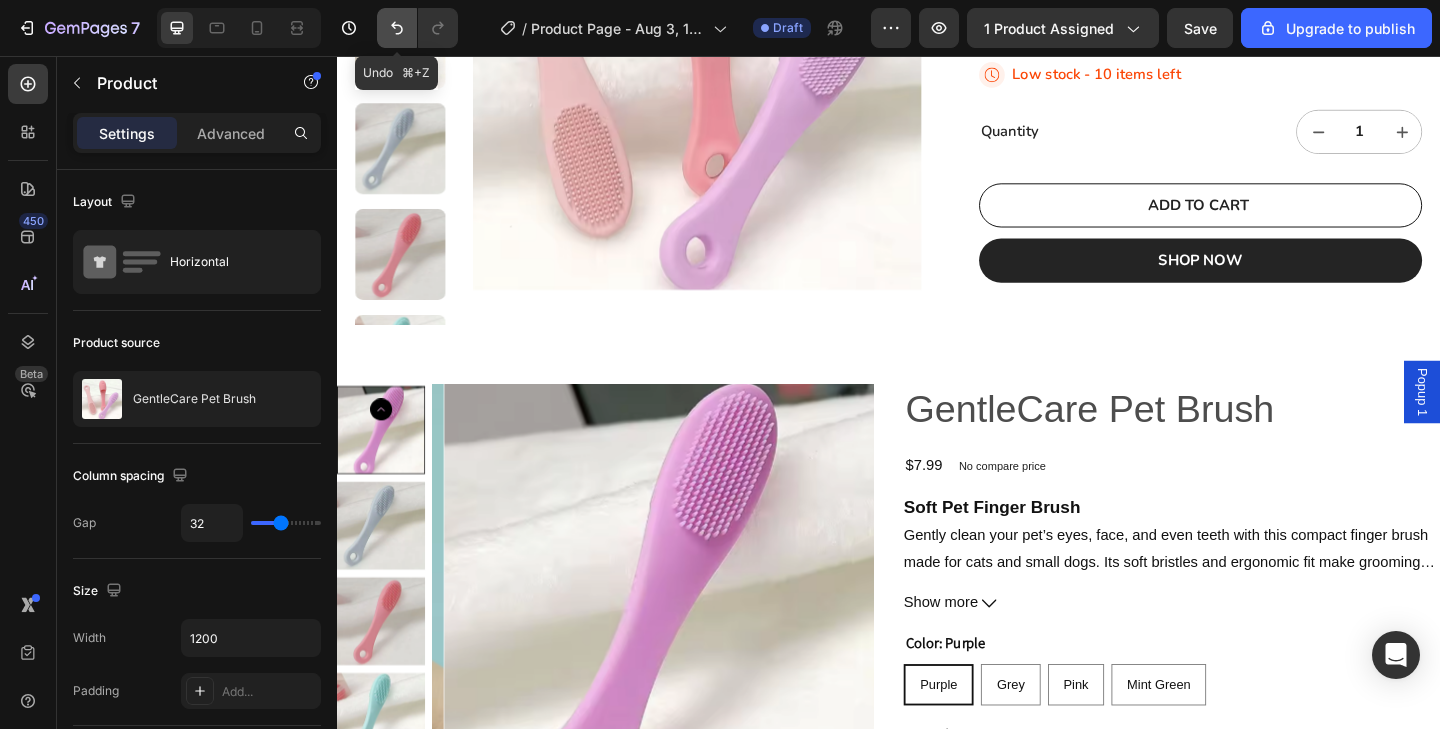 click 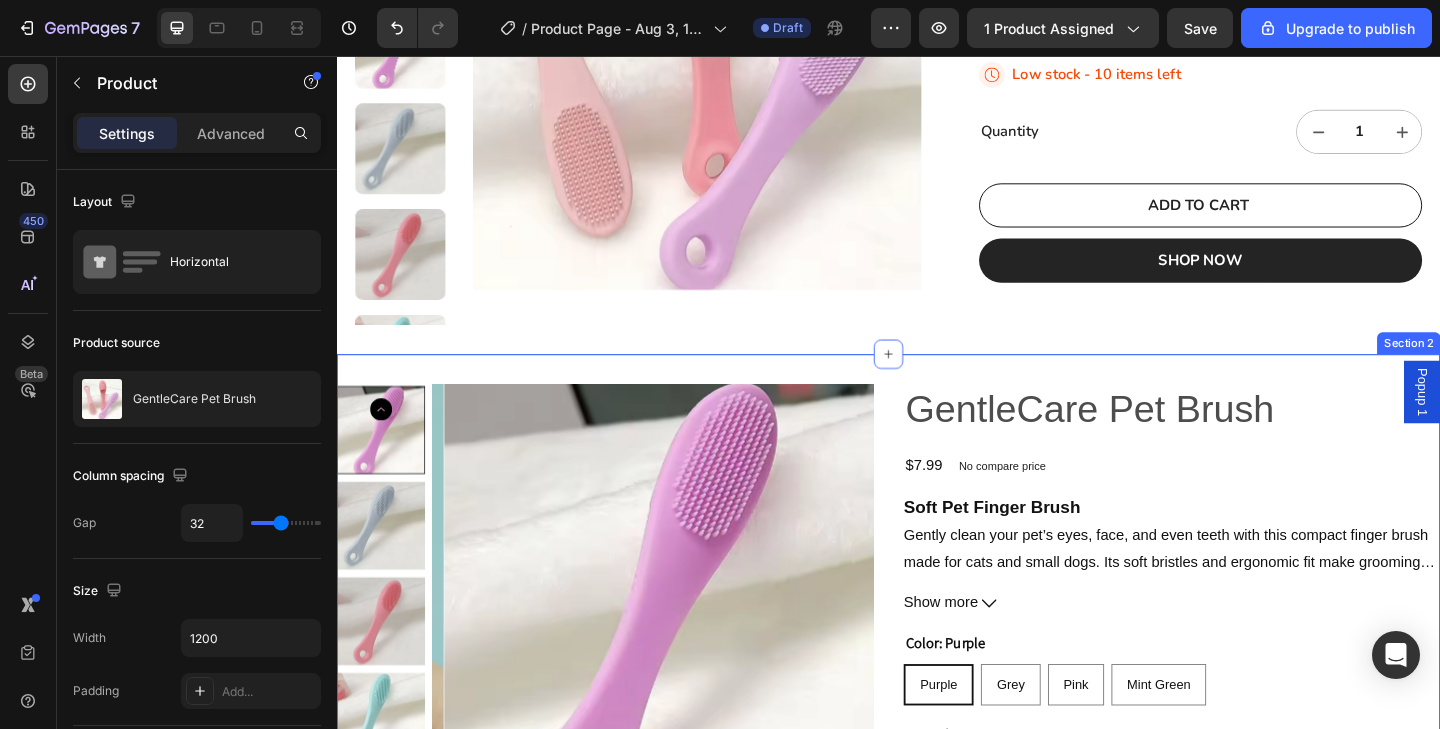 click on "Product Images GentleCare Pet Brush Product Title $7.99 Product Price Product Price No compare price Product Price Row Soft Pet Finger Brush
Gently clean your pet’s eyes, face, and even teeth with this compact finger brush made for cats and small dogs. Its soft bristles and ergonomic fit make grooming quick, comfortable, and stress-free — even for sensitive pets.
Whether you're removing tear stains, brushing away paw debris, or cleaning around the mouth, this brush is a must-have for everyday care.
Why You'll Love It: ✔️ Soft bristles for gentle eye and face cleaning ✔️ Compact and travel-friendly ✔️ Great for tear stains, eye gunk, and paw care ✔️ Can also be used for brushing teeth ✔️ Easy to rinse and reuse
Specs:
Material:  Soft, high-quality plastic
Use:  Grooming, tear stain removal, oral care
Size:  Finger-fit, one-size
Best For:  Cats and small to medium dogs
Show more
Product Description Color: Purple 1" at bounding box center (937, 720) 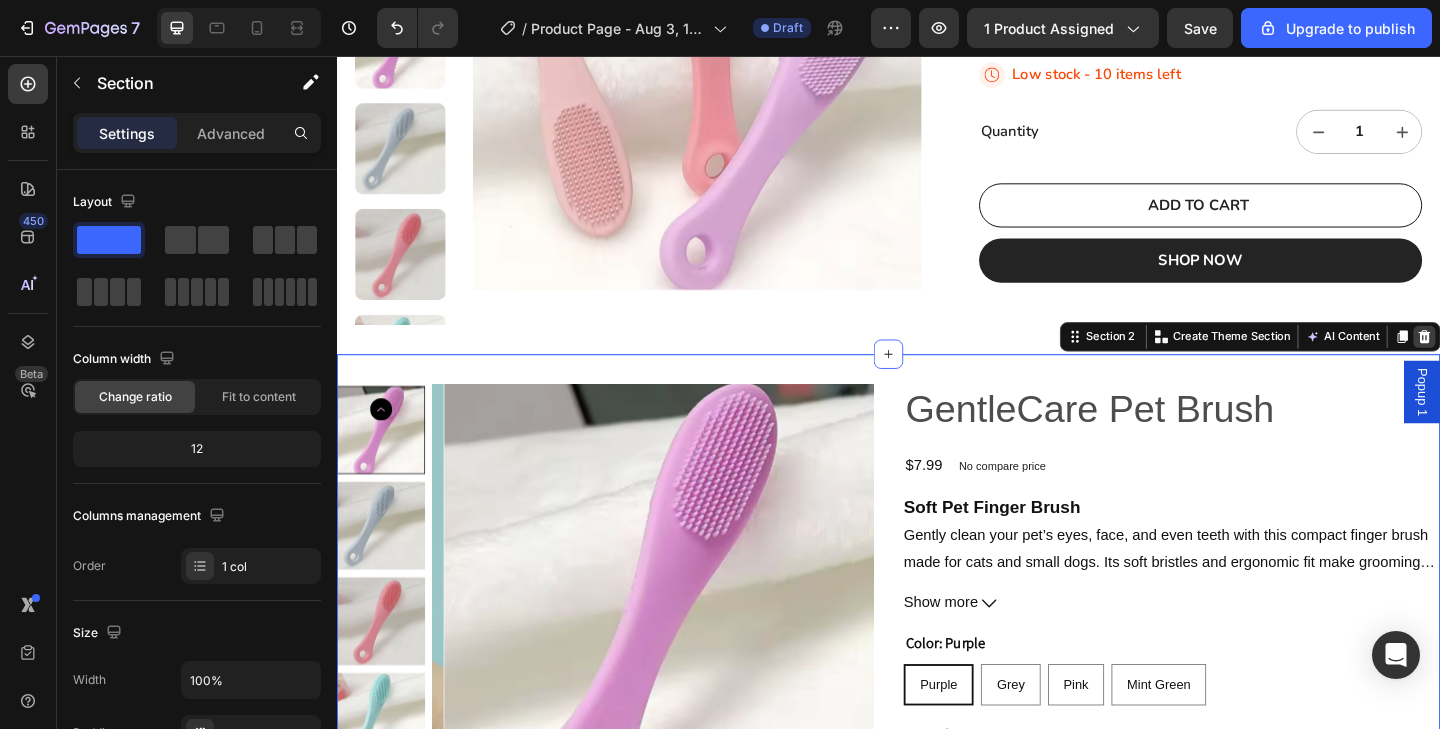 click 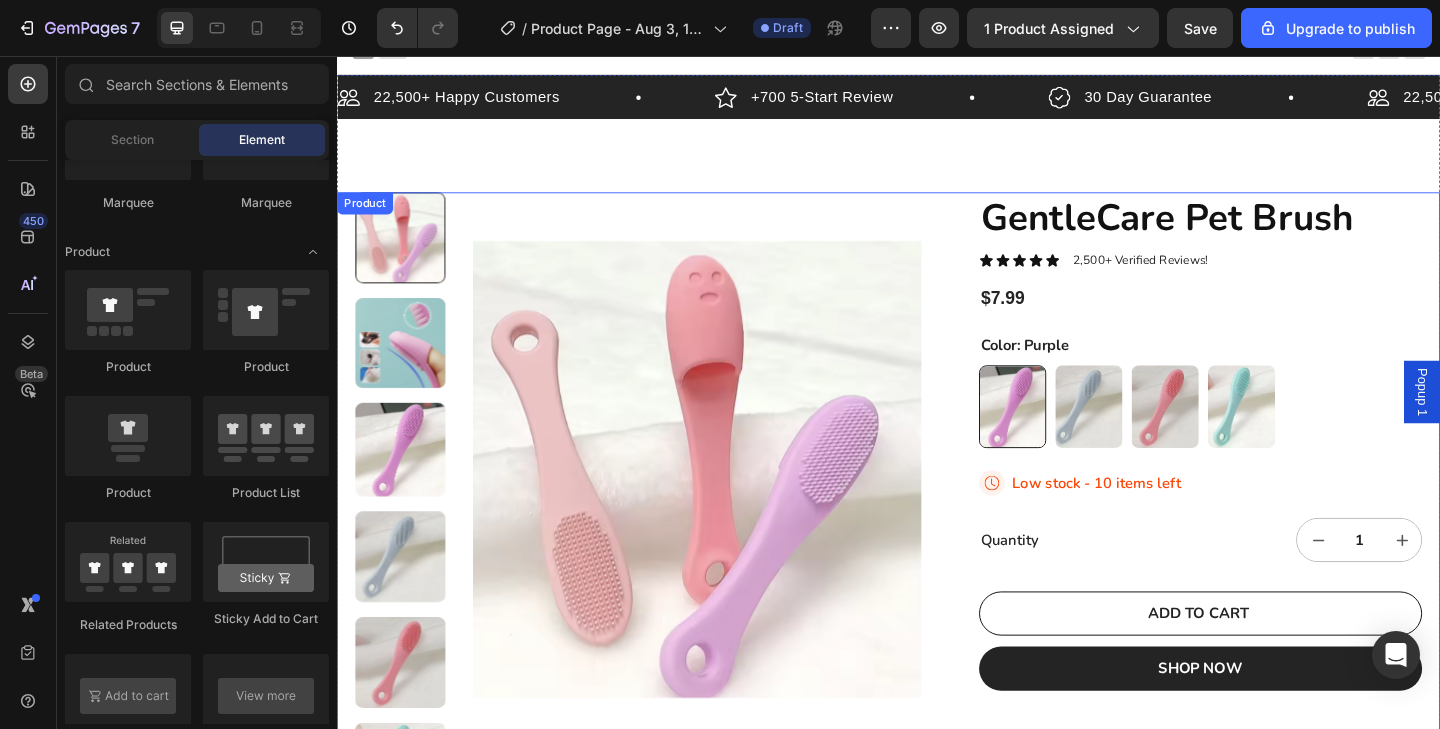 scroll, scrollTop: 0, scrollLeft: 0, axis: both 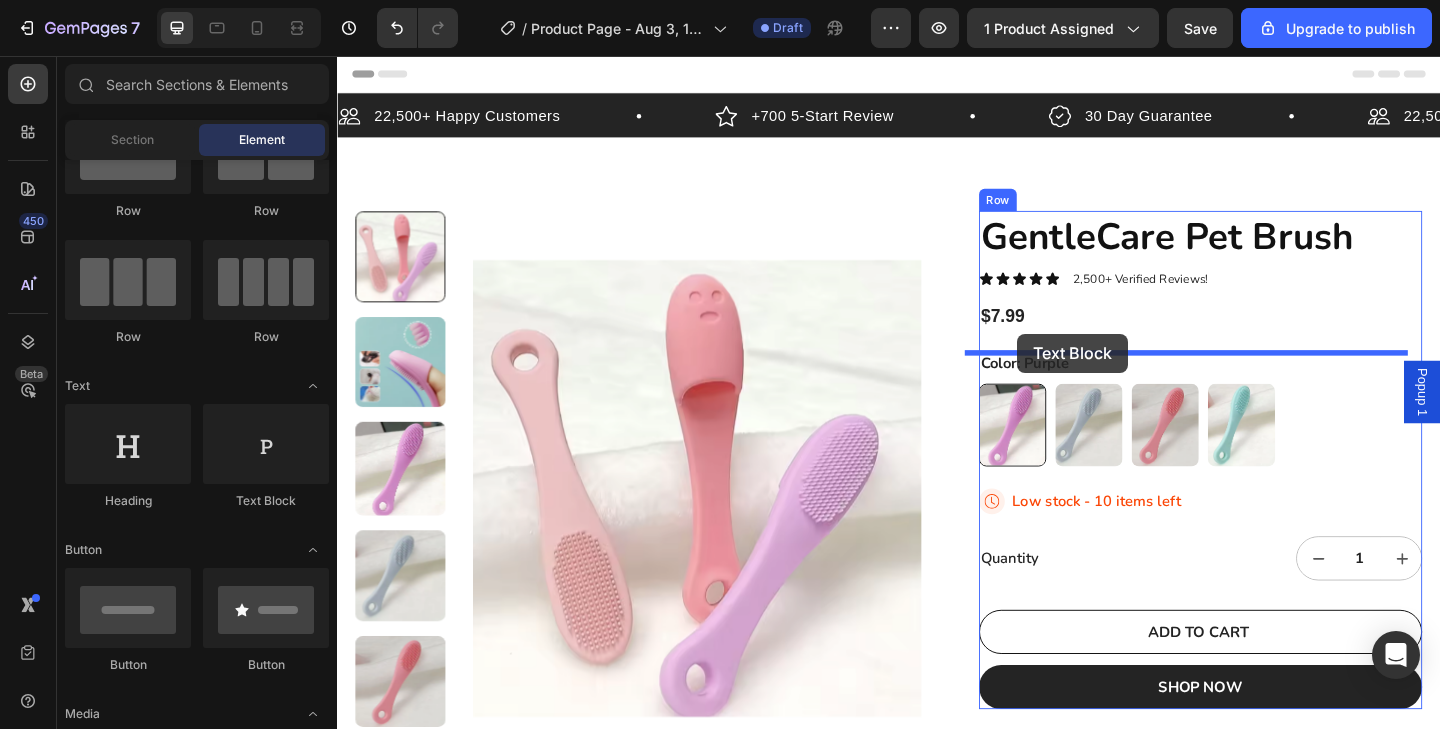 drag, startPoint x: 606, startPoint y: 519, endPoint x: 1077, endPoint y: 358, distance: 497.75696 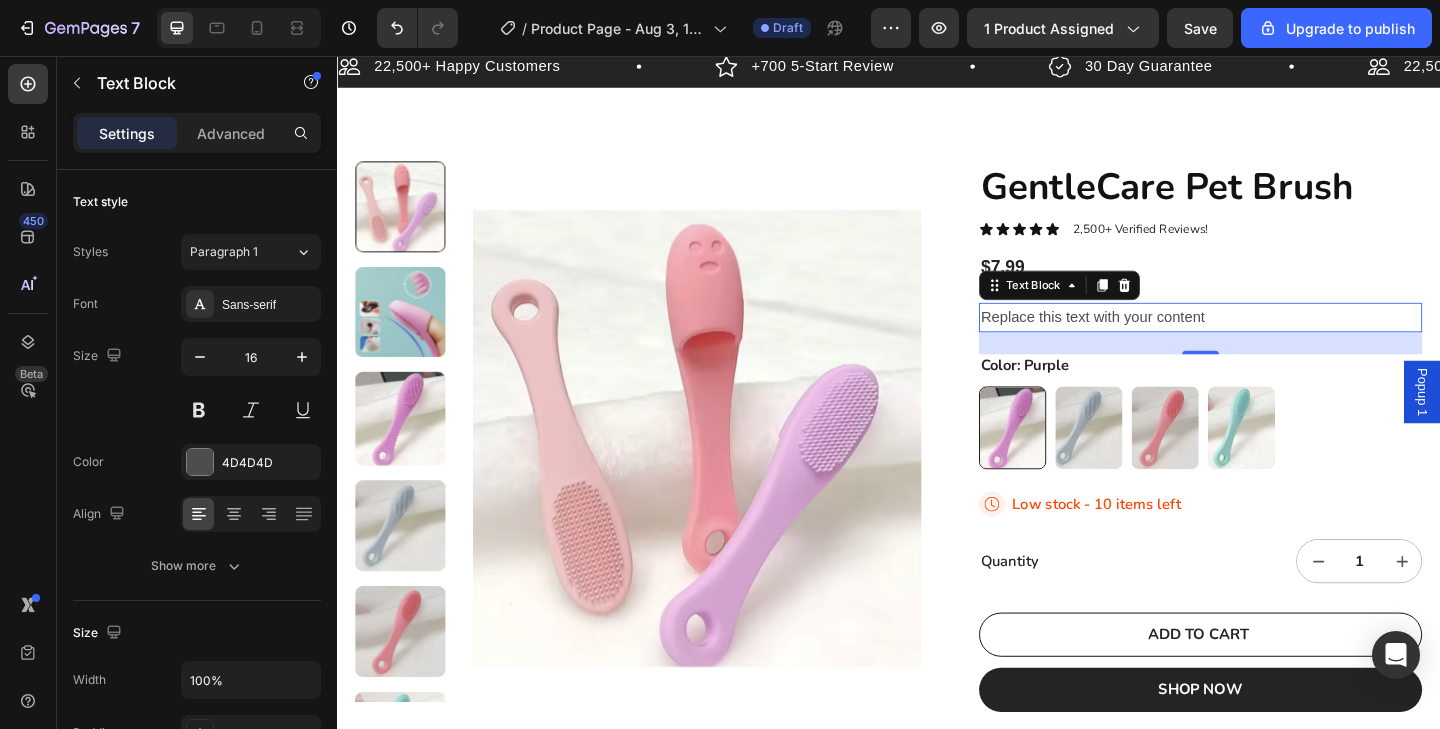 scroll, scrollTop: 0, scrollLeft: 0, axis: both 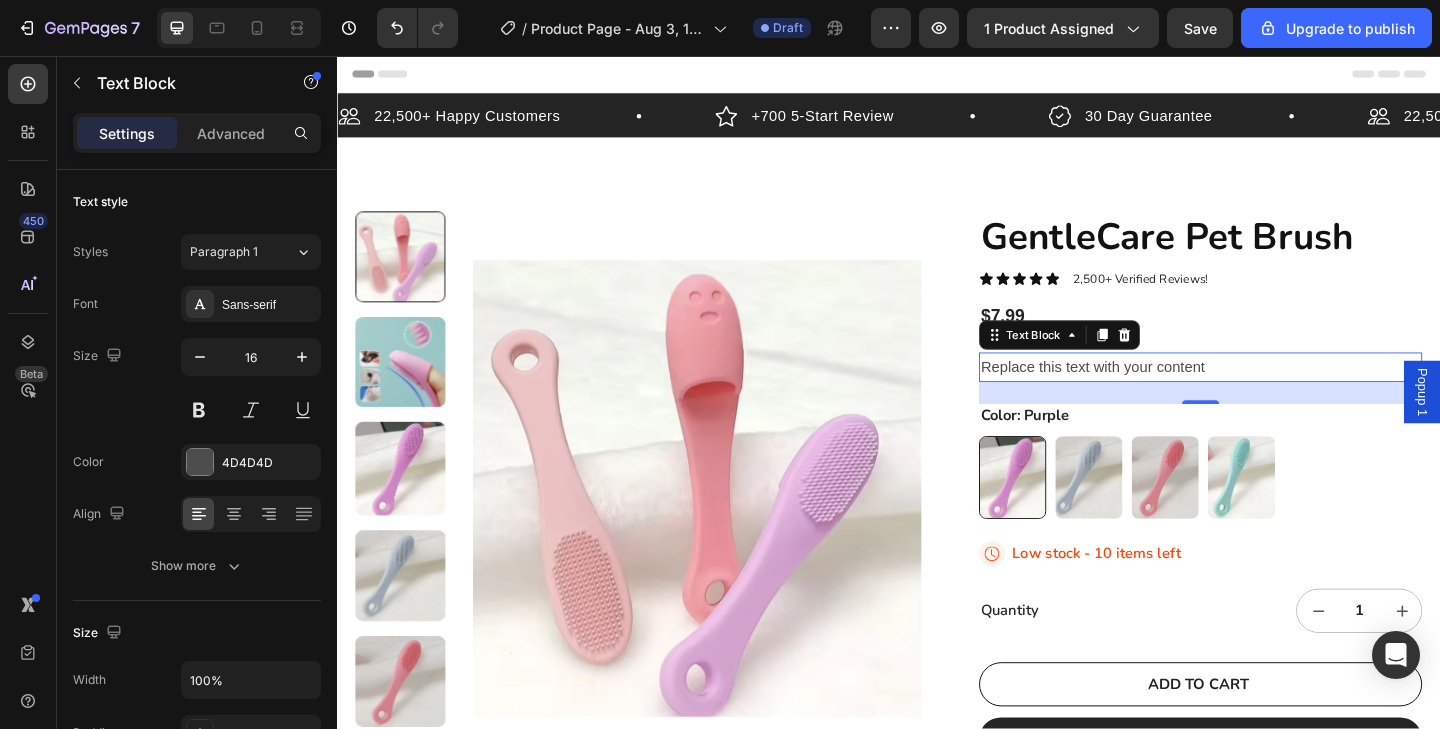 click on "Replace this text with your content" at bounding box center (1276, 395) 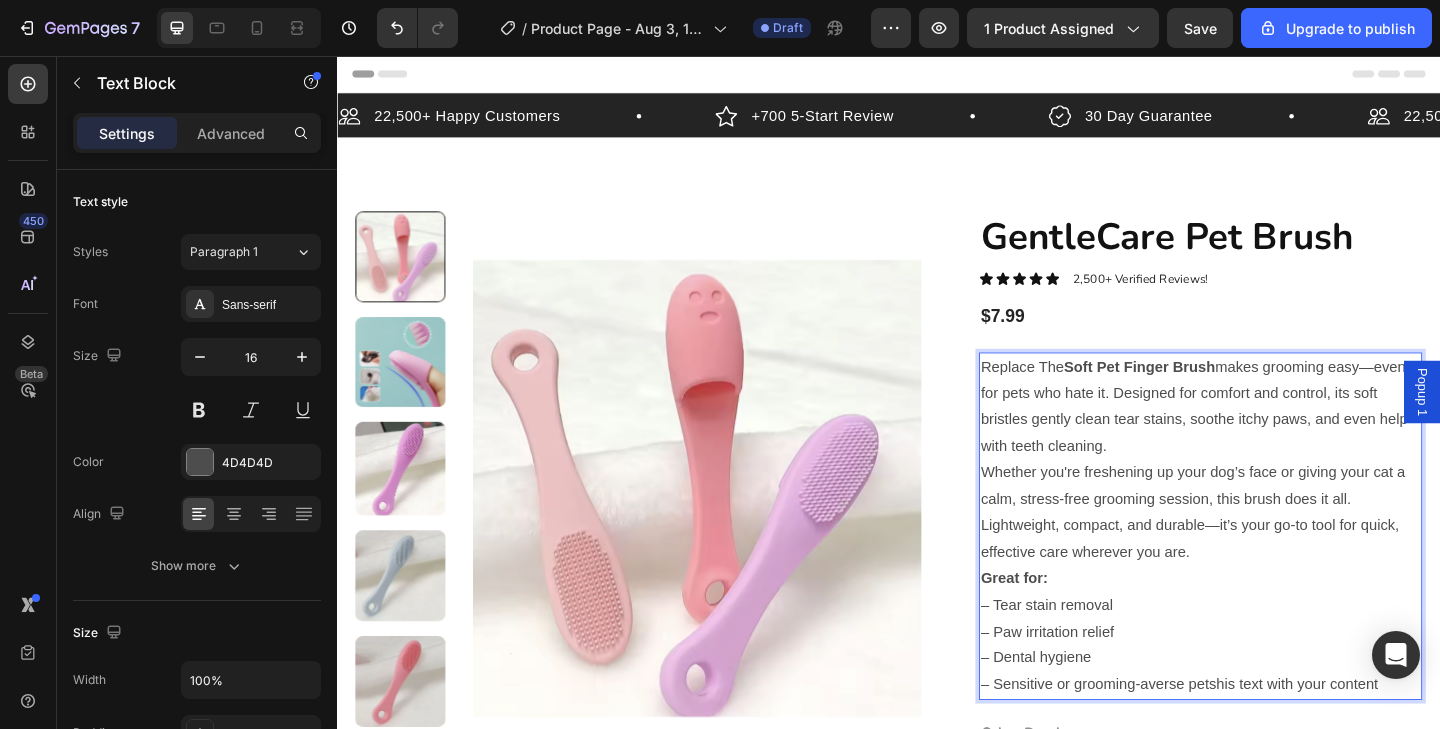 click on "Replace tThe  Soft Pet Finger Brush  makes grooming easy—even for pets who hate it. Designed for comfort and control, its soft bristles gently clean tear stains, soothe itchy paws, and even help with teeth cleaning." at bounding box center [1276, 438] 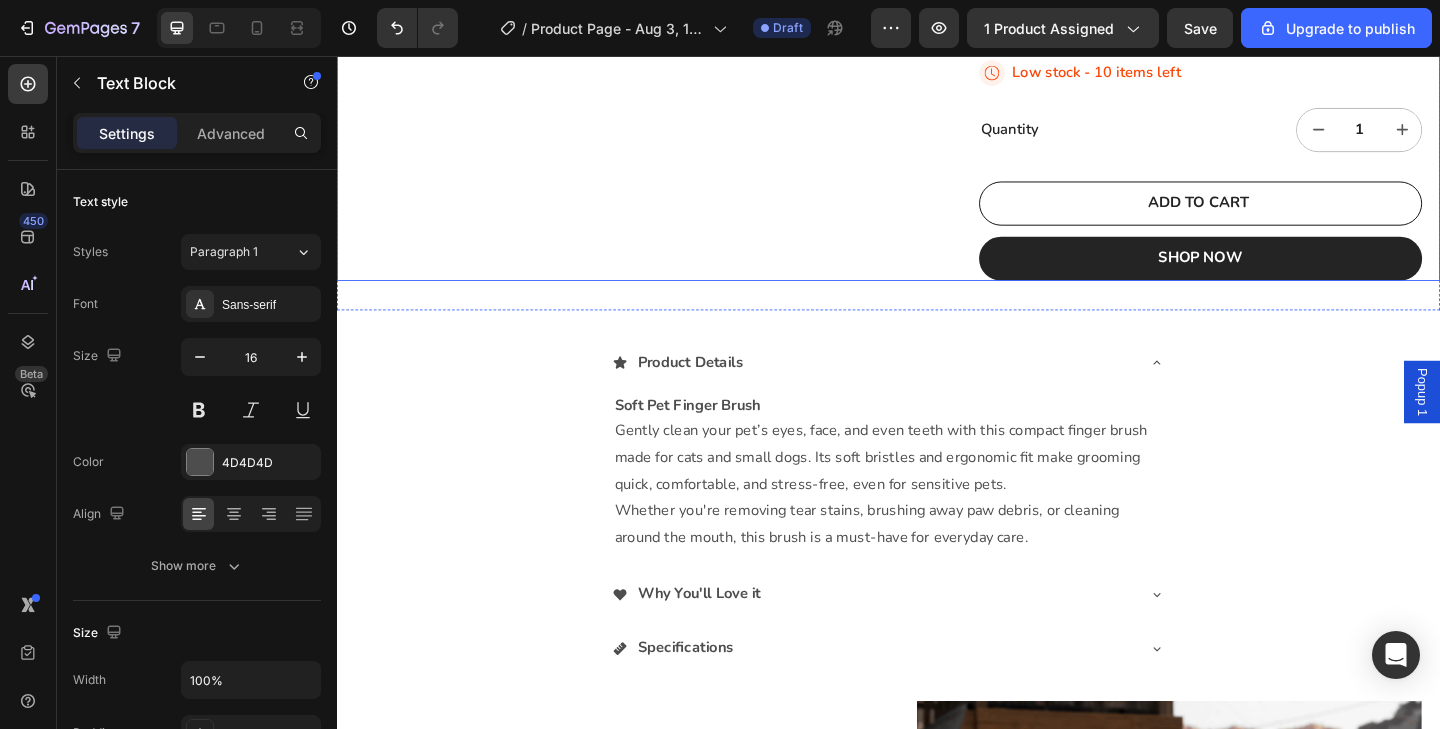 scroll, scrollTop: 938, scrollLeft: 0, axis: vertical 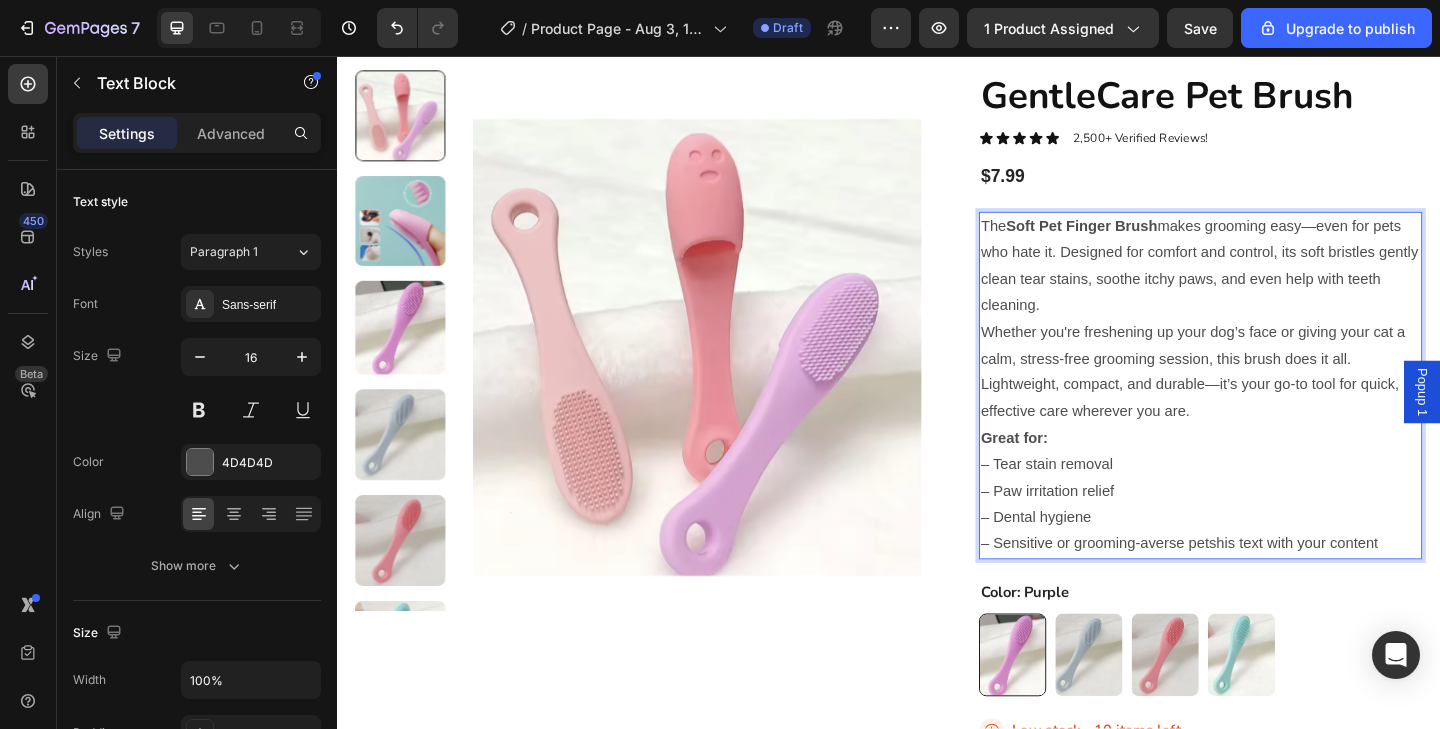 click on "The  Soft Pet Finger Brush  makes grooming easy—even for pets who hate it. Designed for comfort and control, its soft bristles gently clean tear stains, soothe itchy paws, and even help with teeth cleaning." at bounding box center (1276, 285) 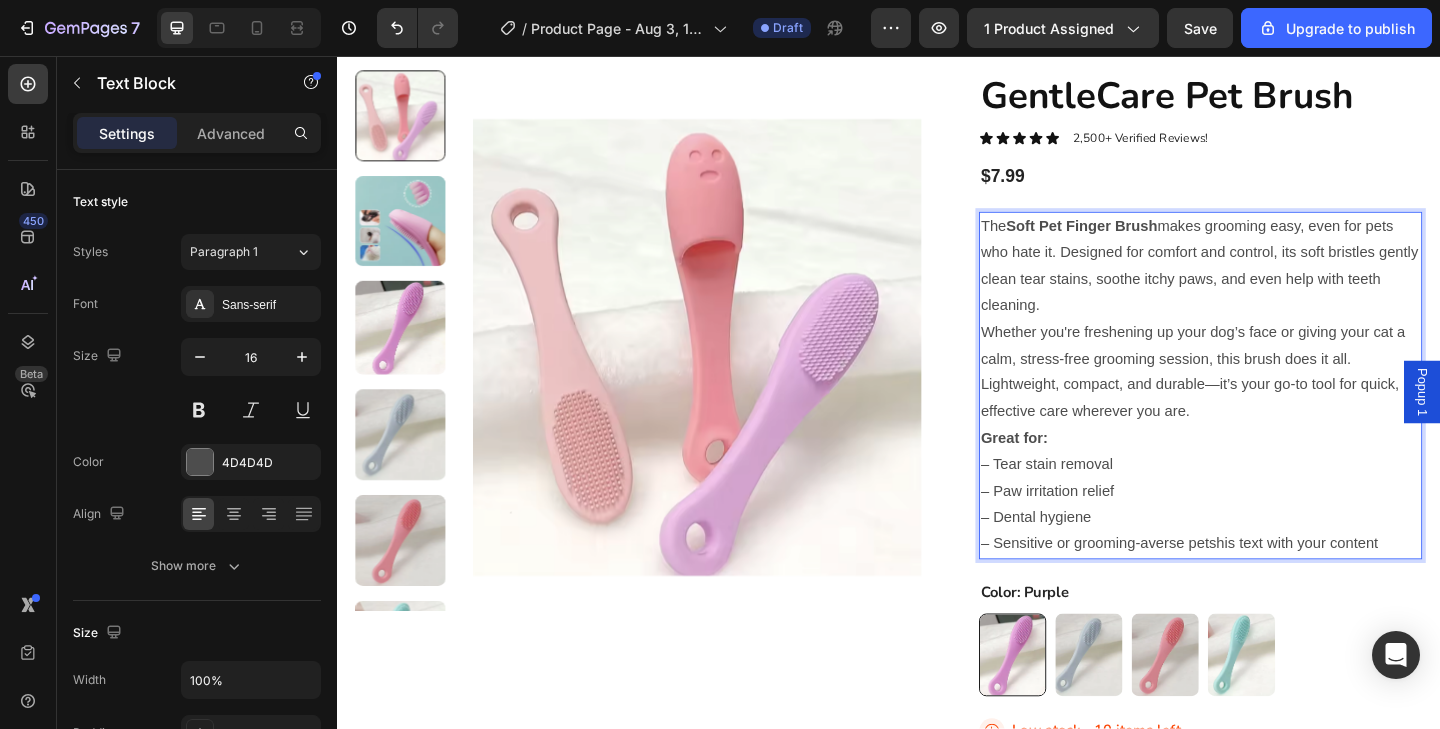 click on "The  Soft Pet Finger Brush  makes grooming easy, even for pets who hate it. Designed for comfort and control, its soft bristles gently clean tear stains, soothe itchy paws, and even help with teeth cleaning." at bounding box center (1276, 285) 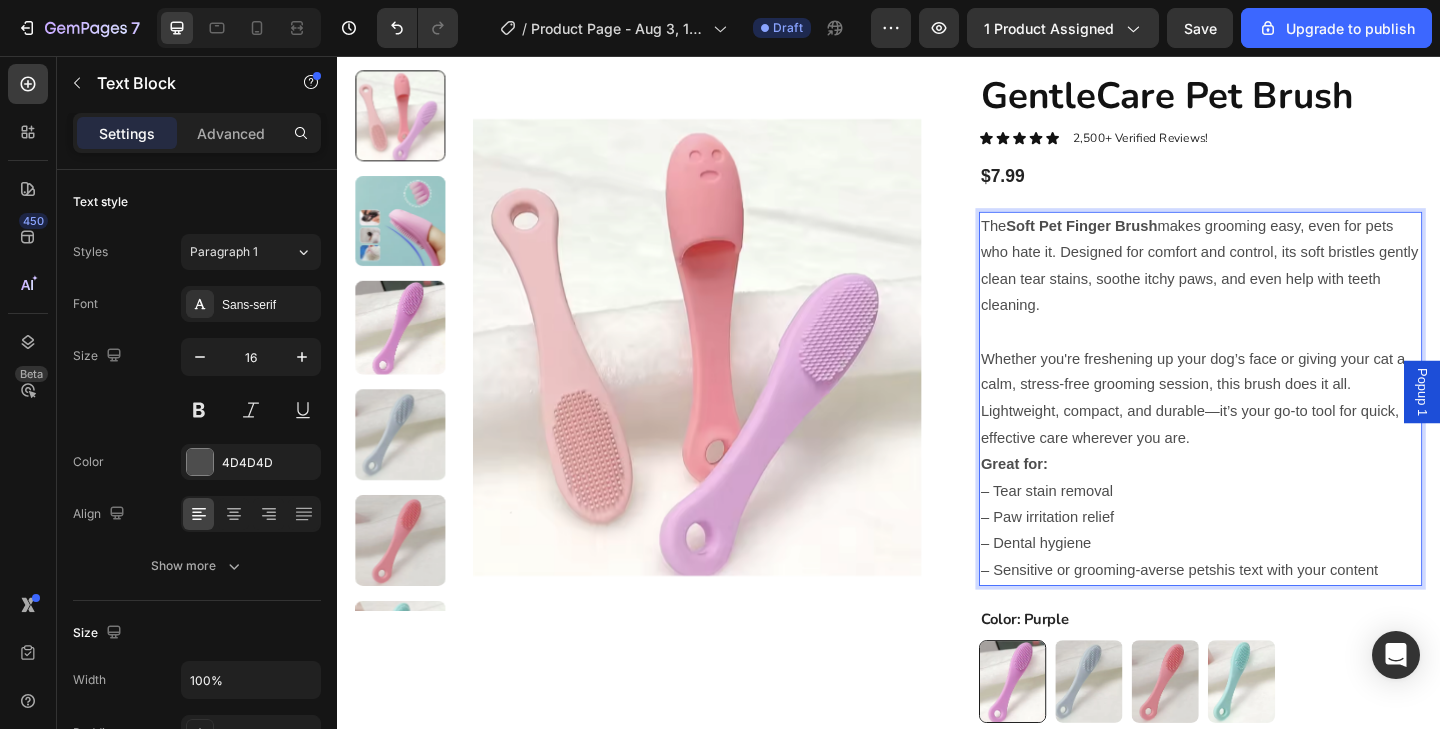 click on "Whether you're freshening up your dog’s face or giving your cat a calm, stress-free grooming session, this brush does it all. Lightweight, compact, and durable—it’s your go-to tool for quick, effective care wherever you are." at bounding box center (1276, 429) 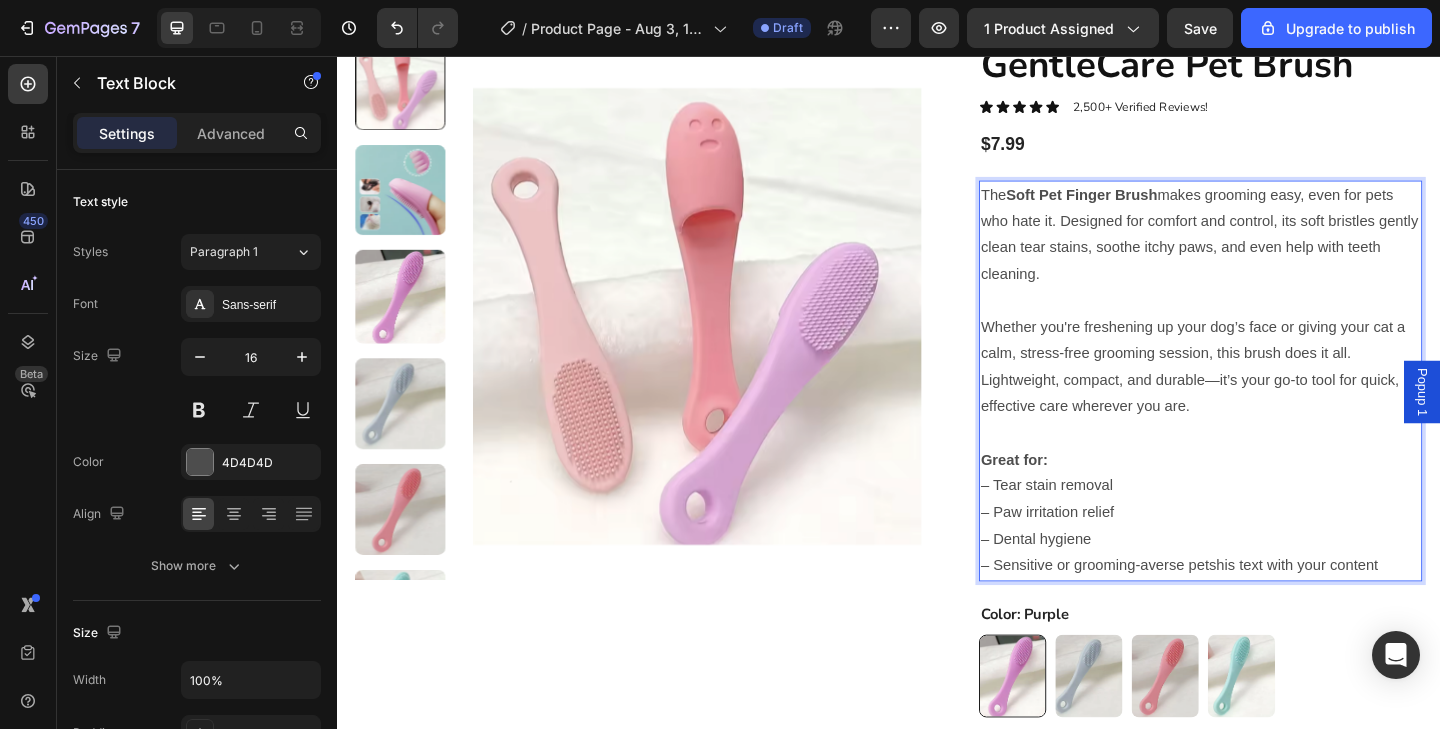 scroll, scrollTop: 190, scrollLeft: 0, axis: vertical 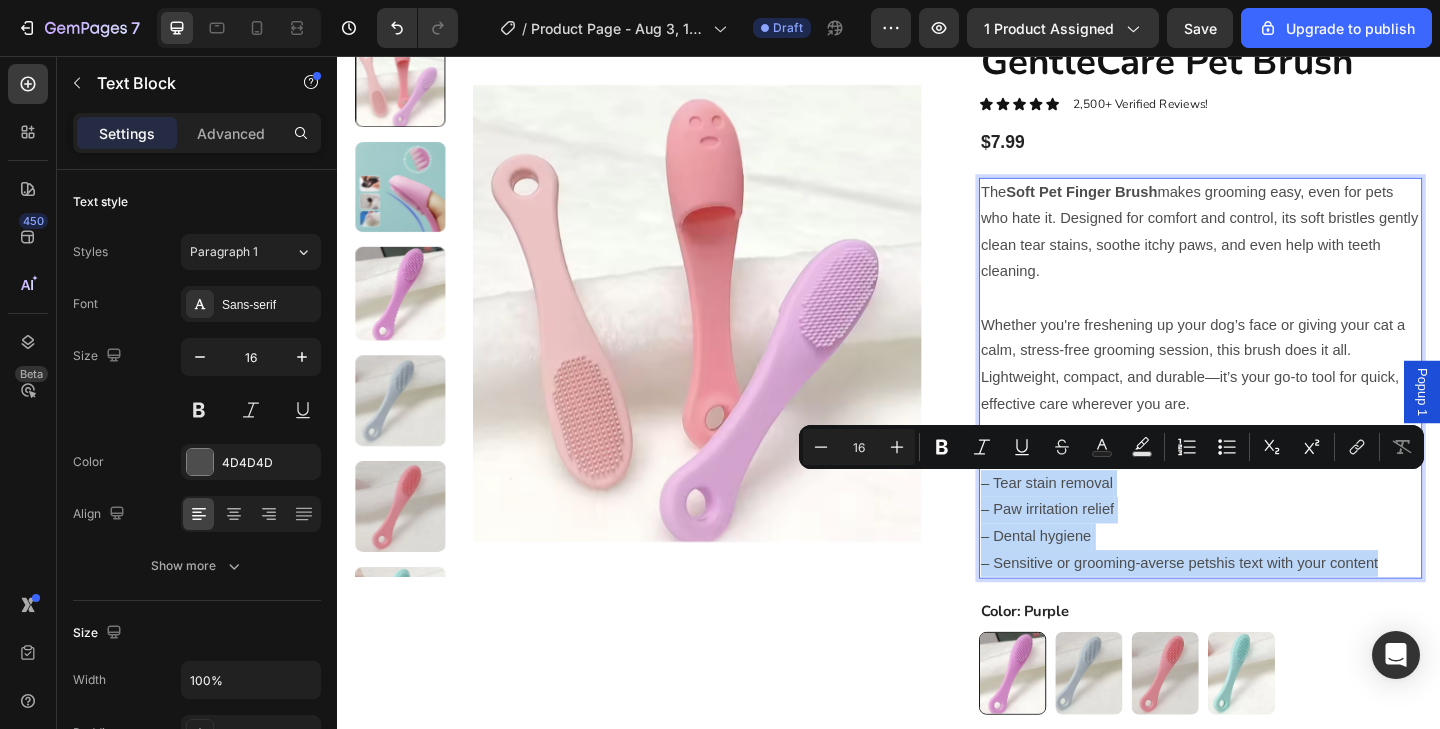 drag, startPoint x: 1462, startPoint y: 611, endPoint x: 1024, endPoint y: 524, distance: 446.55682 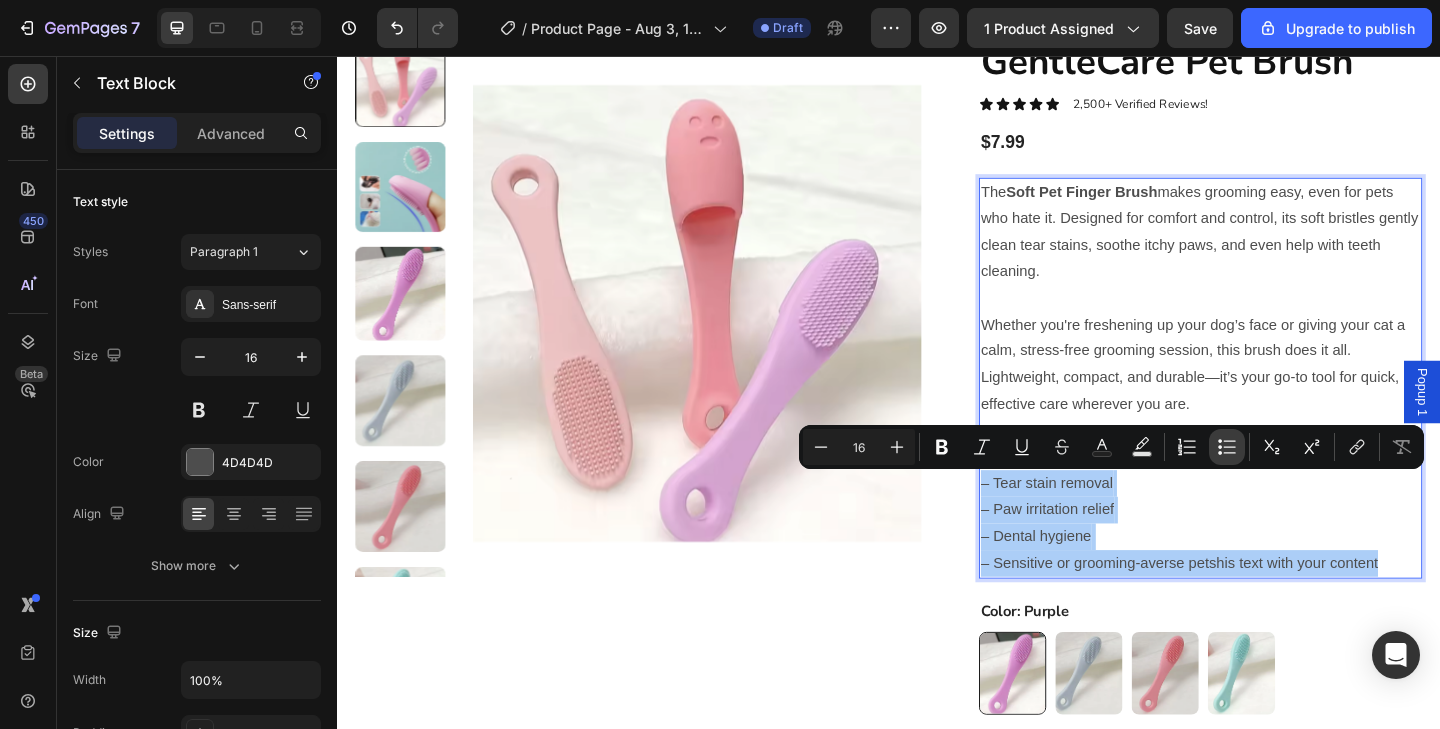 click 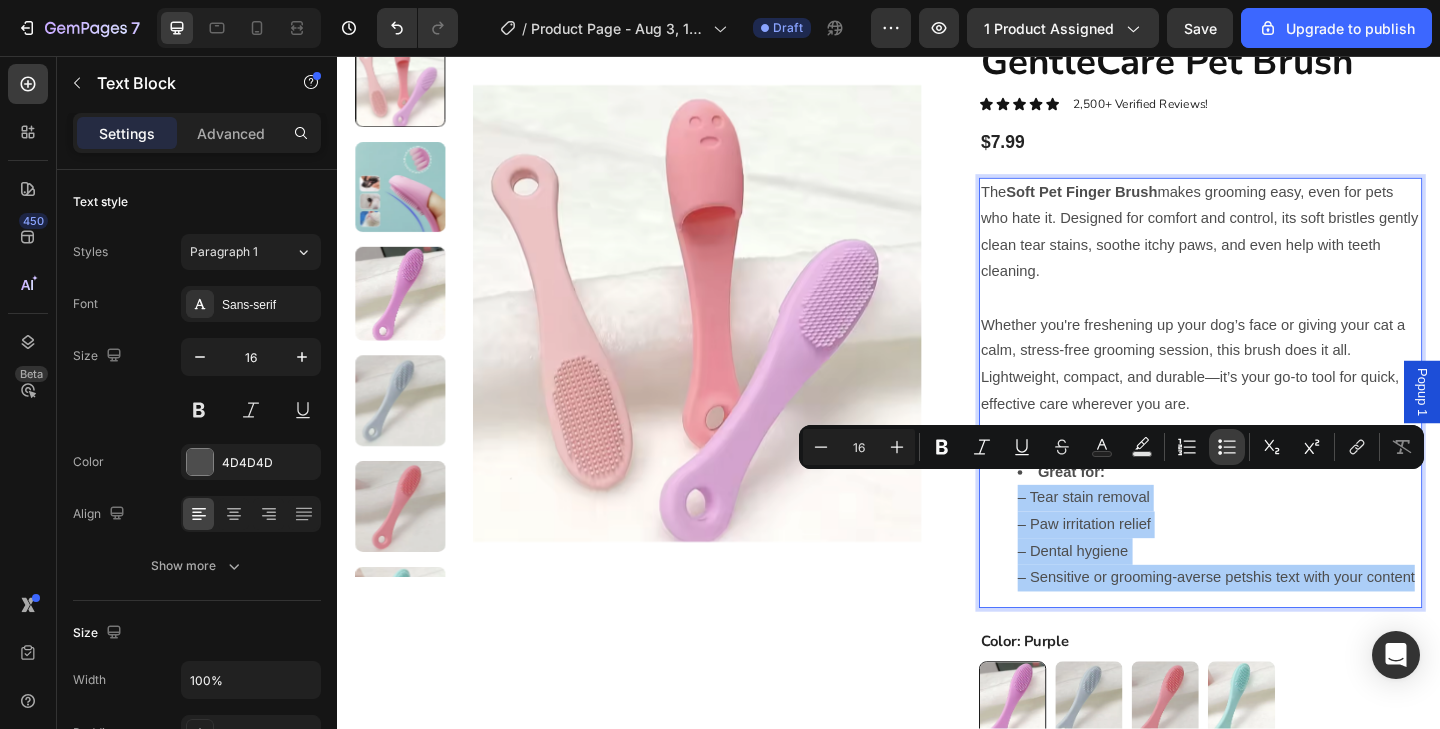 click 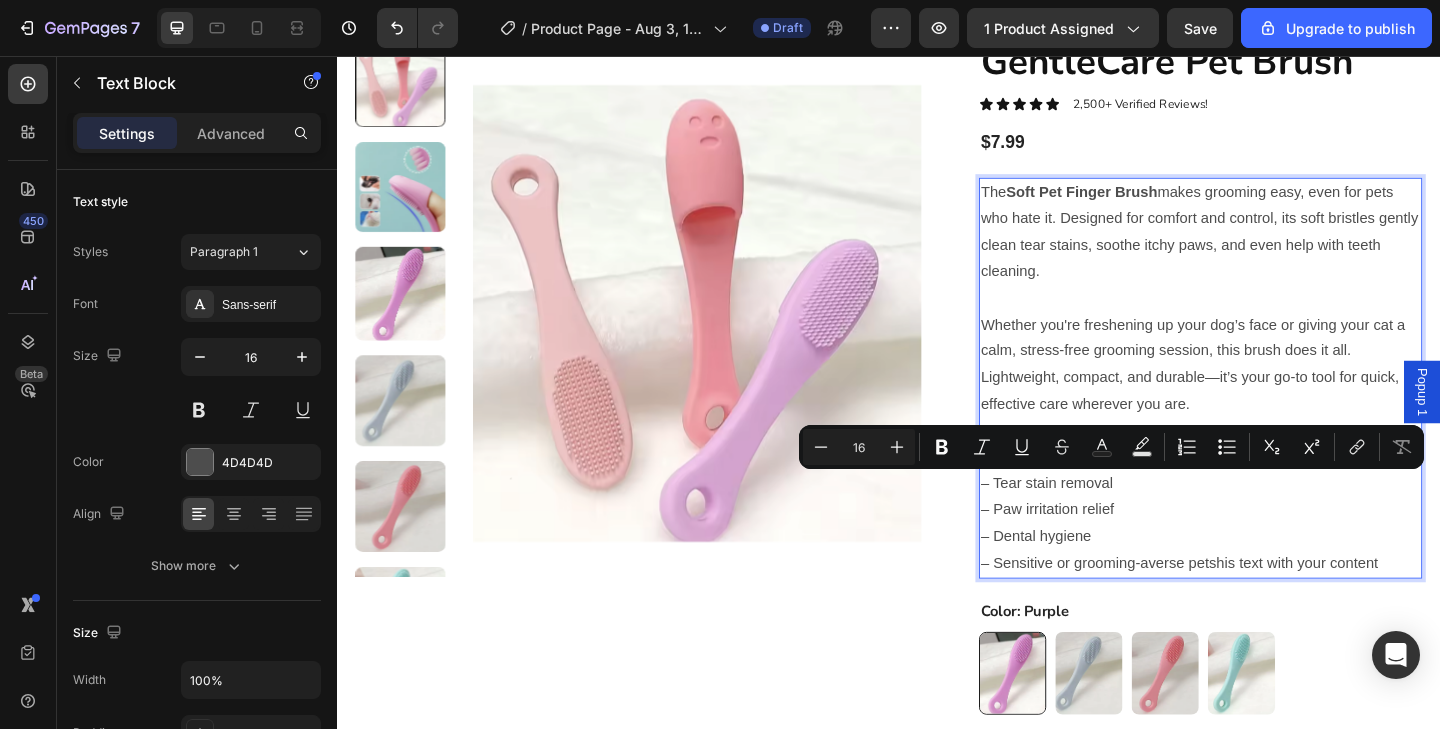 click on "Great for: – Tear stain removal – Paw irritation relief – Dental hygiene – Sensitive or grooming-averse petshis text with your content" at bounding box center [1276, 551] 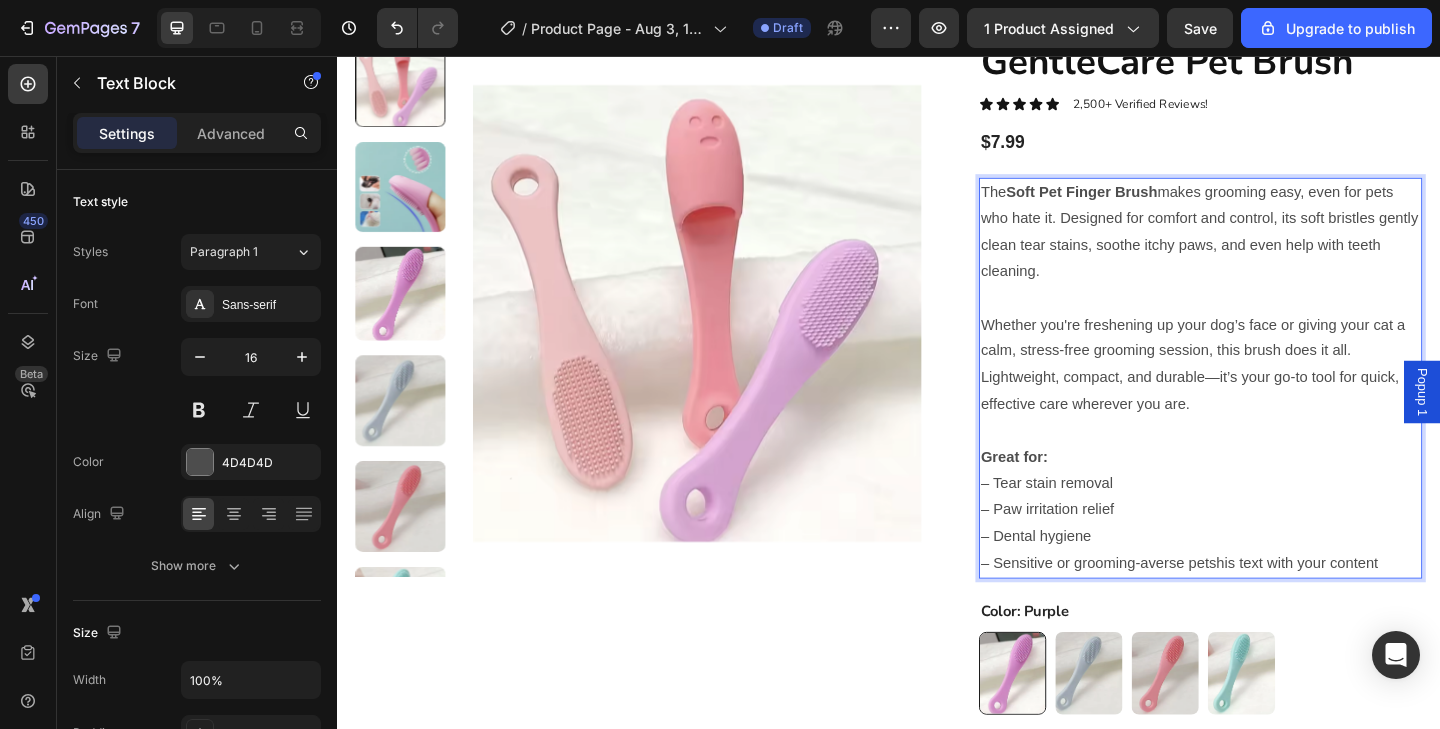 click on "Great for: – Tear stain removal – Paw irritation relief – Dental hygiene – Sensitive or grooming-averse petshis text with your content" at bounding box center [1276, 551] 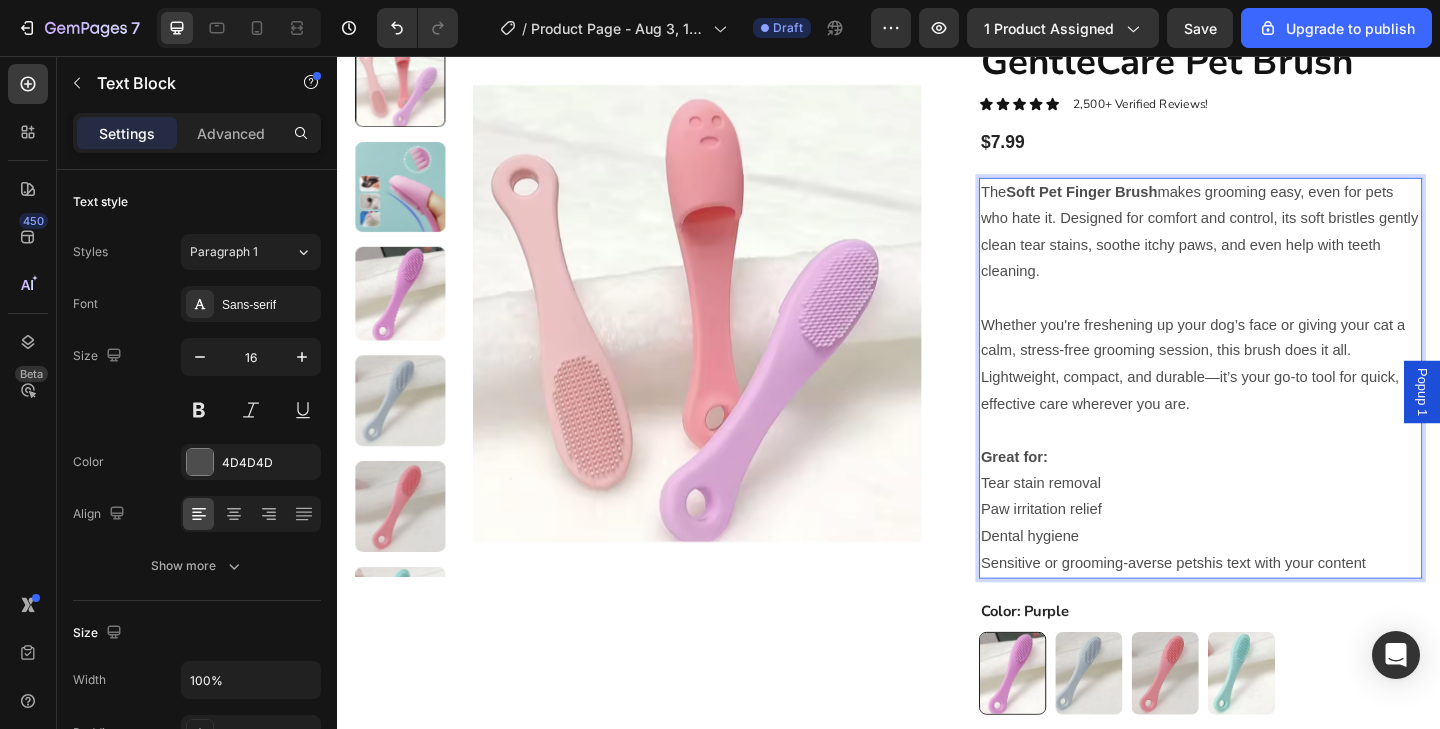click on "Great for: Tear stain removal Paw irritation relief Dental hygiene Sensitive or grooming-averse petshis text with your content" at bounding box center [1276, 551] 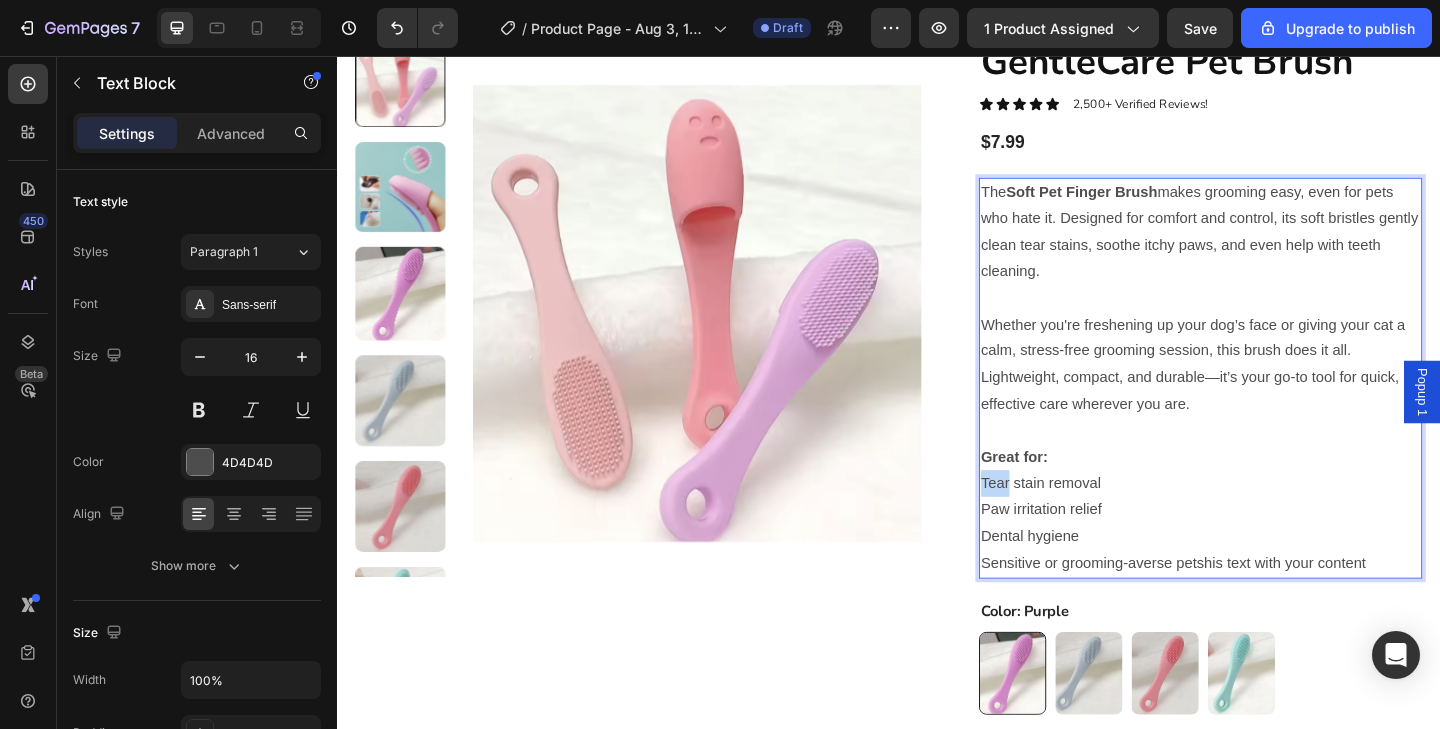 click on "Great for: Tear stain removal Paw irritation relief Dental hygiene Sensitive or grooming-averse petshis text with your content" at bounding box center (1276, 551) 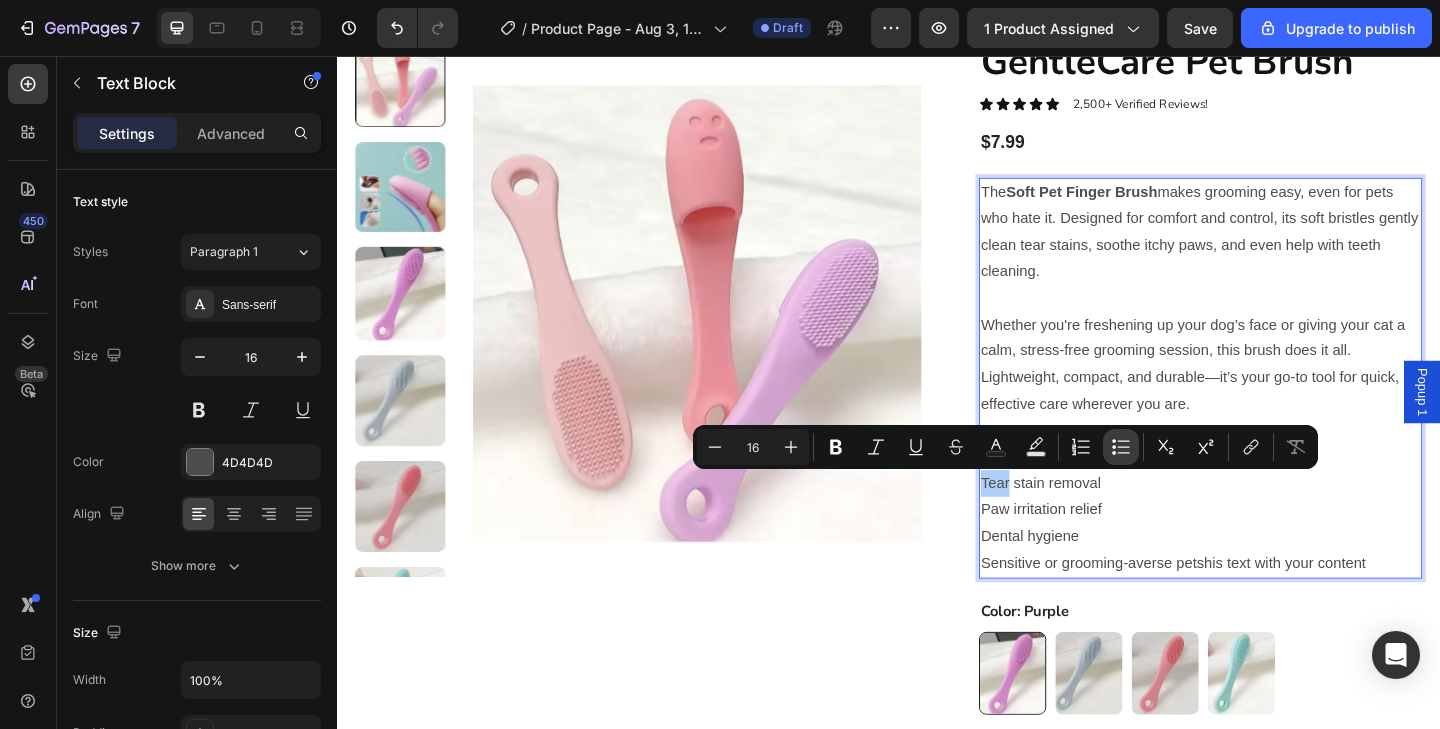 click 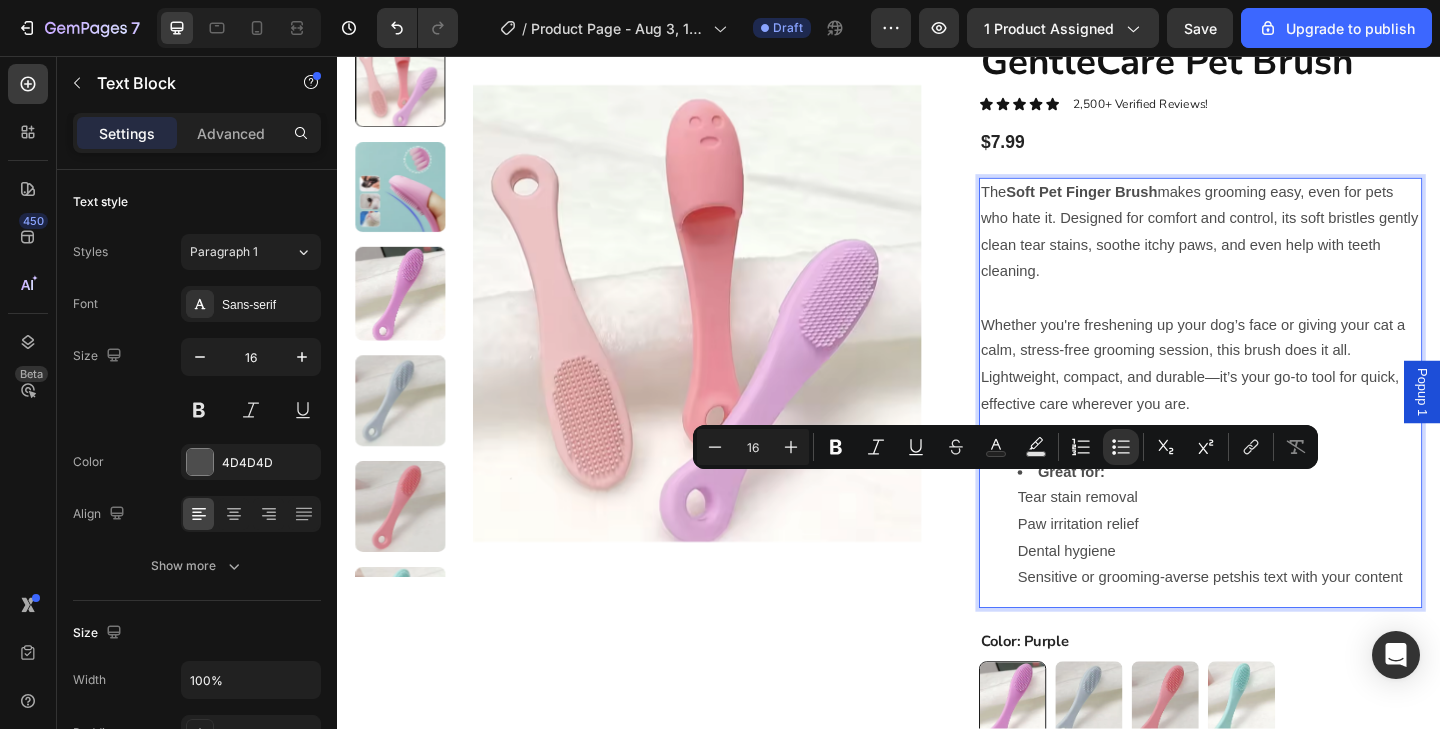 click on "Great for: Tear stain removal Paw irritation relief Dental hygiene Sensitive or grooming-averse petshis text with your content" at bounding box center [1296, 567] 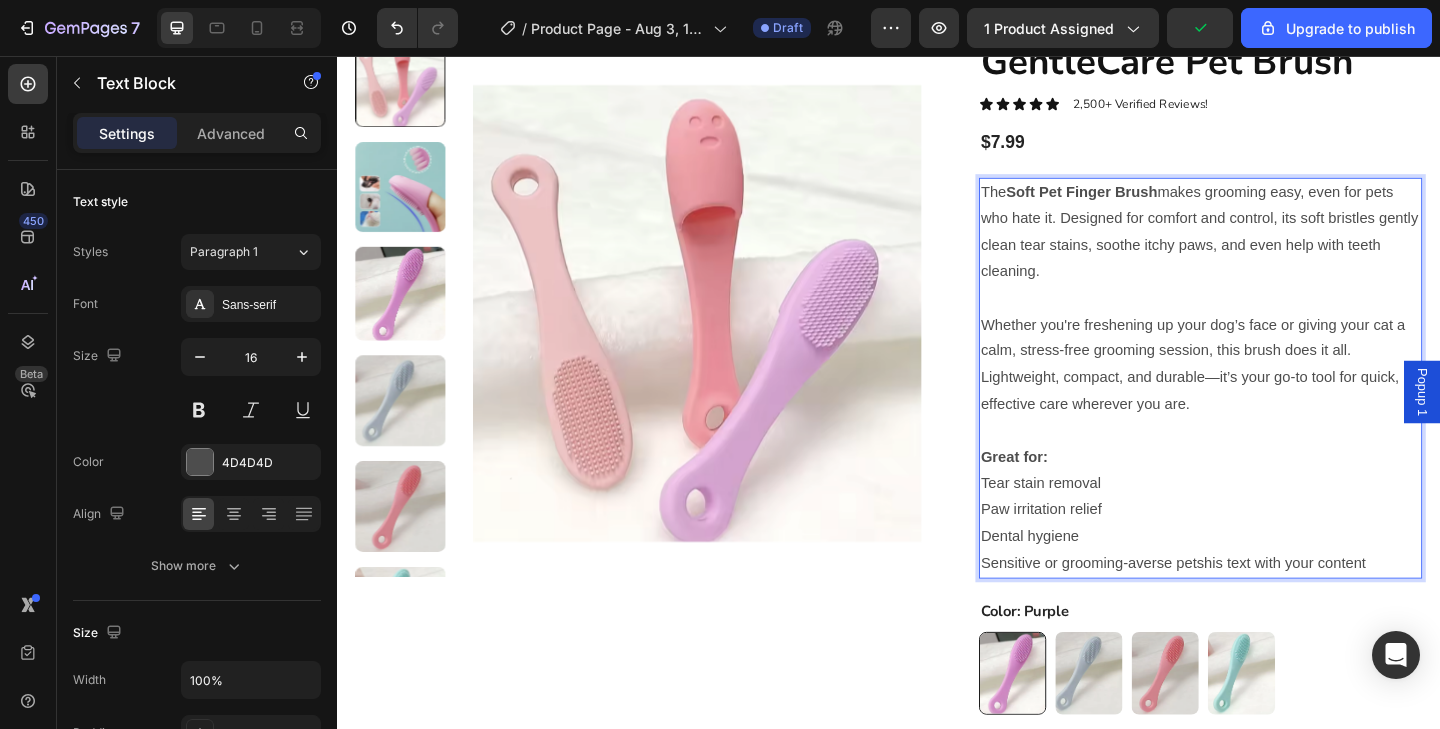 click on "Great for: Tear stain removal Paw irritation relief Dental hygiene Sensitive or grooming-averse petshis text with your content" at bounding box center (1276, 551) 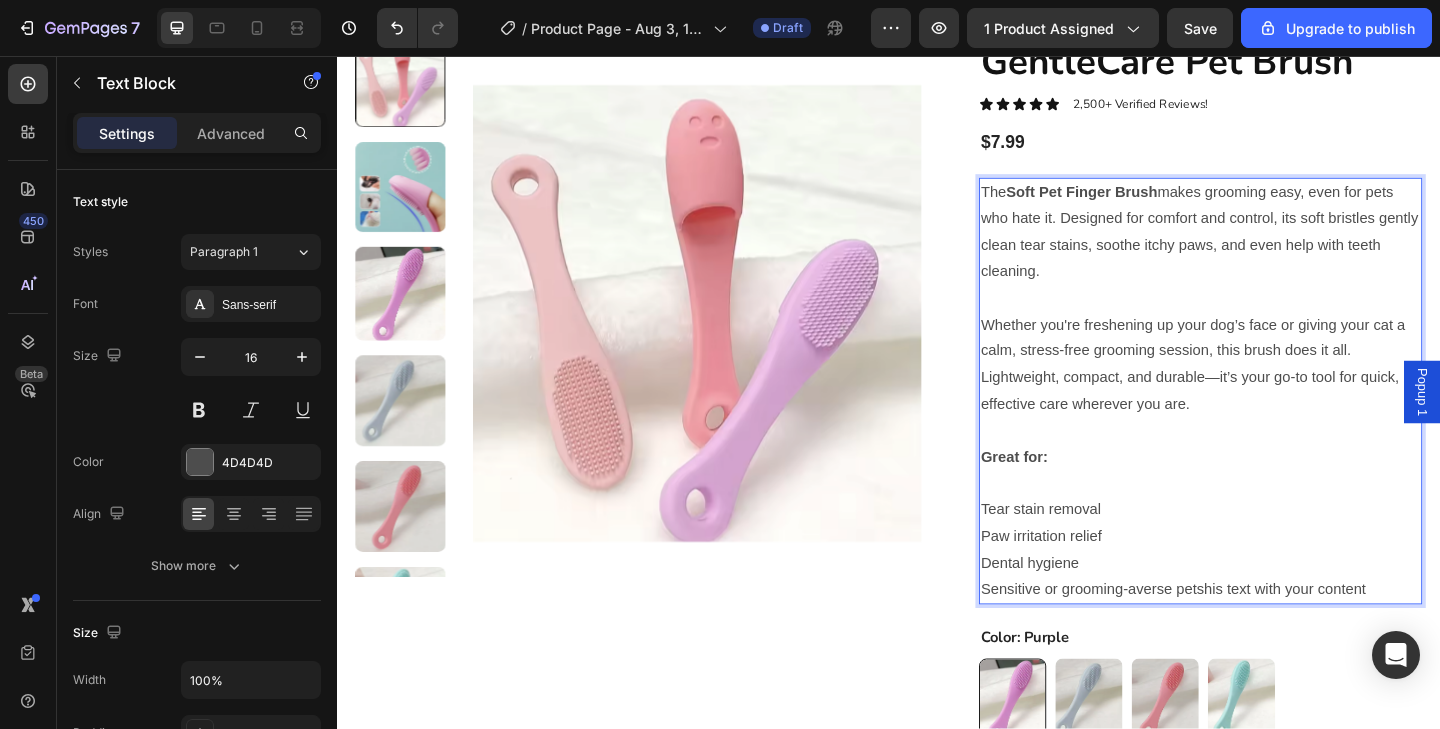 click on "⁠⁠⁠⁠⁠⁠⁠ Tear stain removal Paw irritation relief Dental hygiene Sensitive or grooming-averse petshis text with your content" at bounding box center (1276, 579) 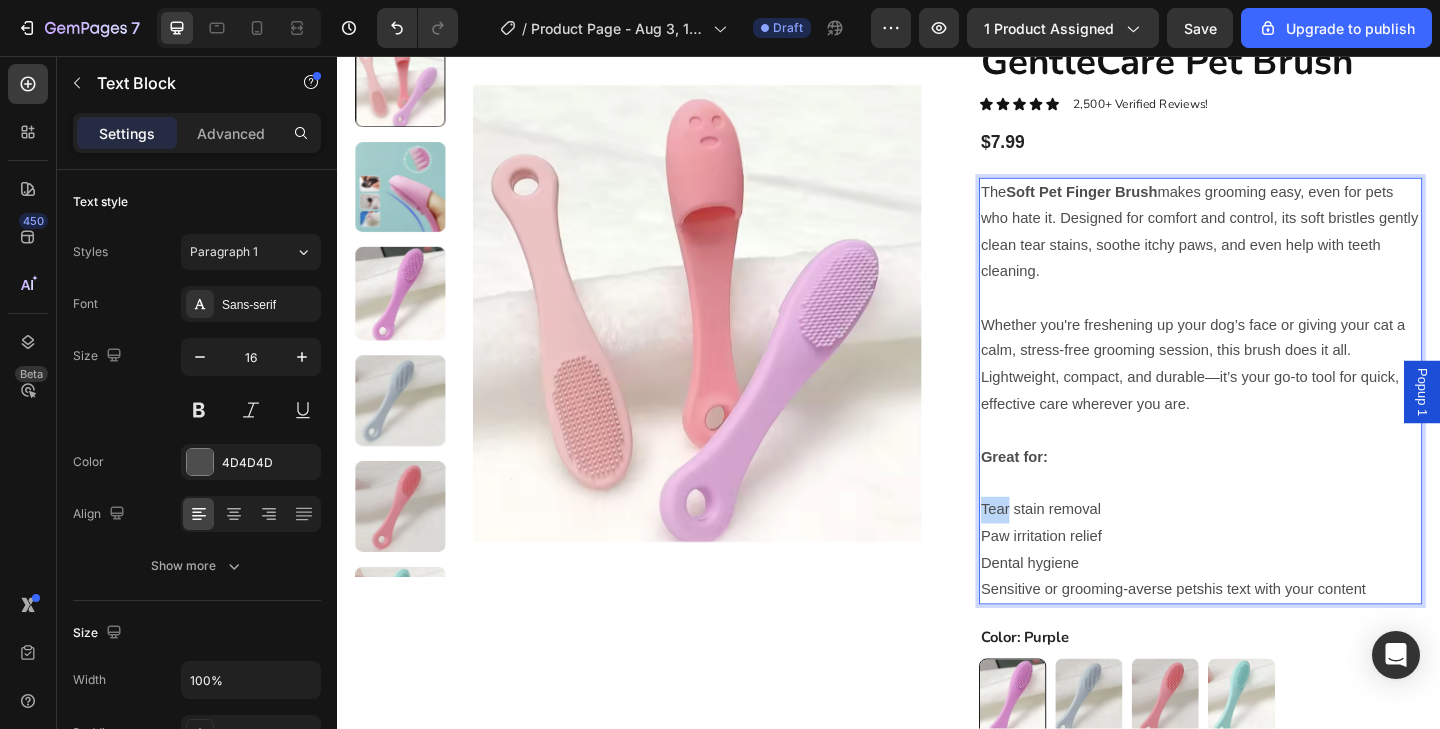 click on "Tear stain removal Paw irritation relief Dental hygiene Sensitive or grooming-averse petshis text with your content" at bounding box center (1276, 579) 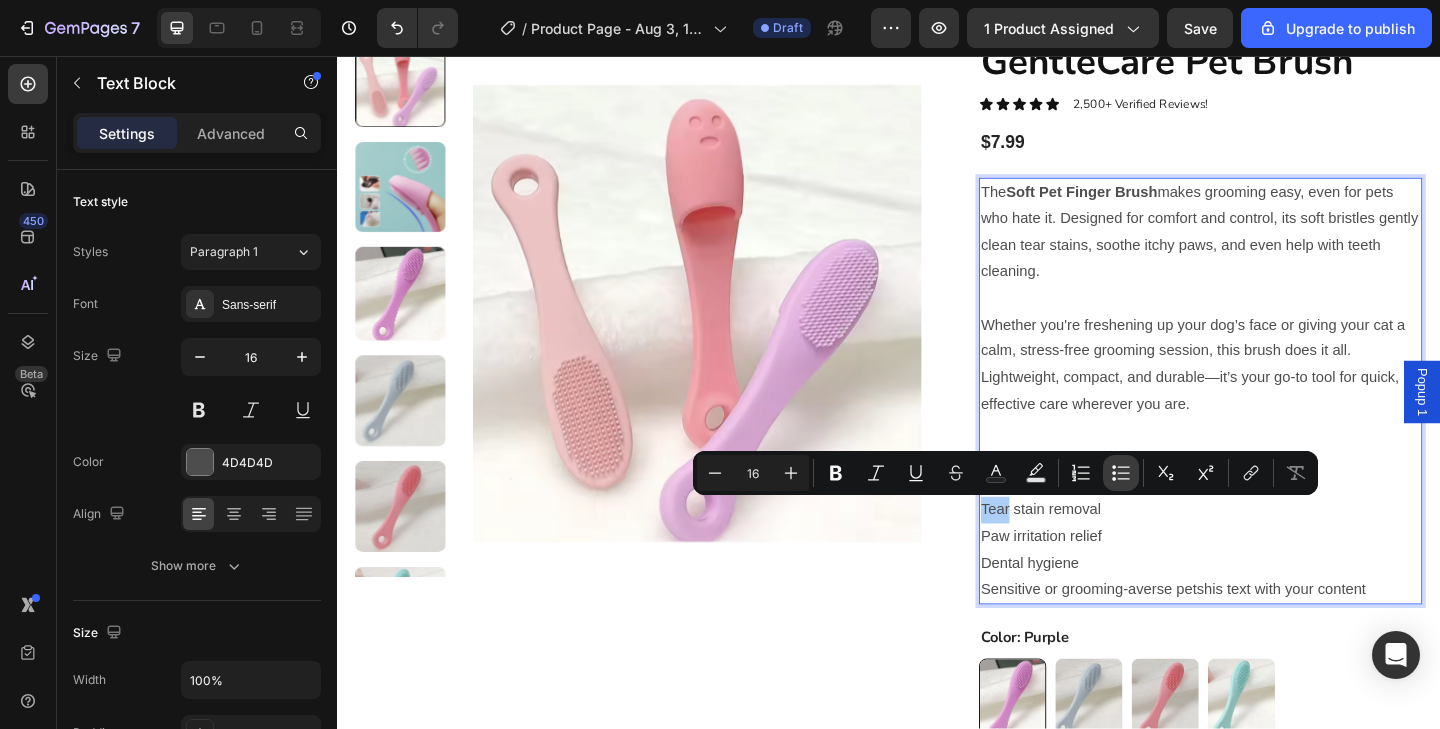 click 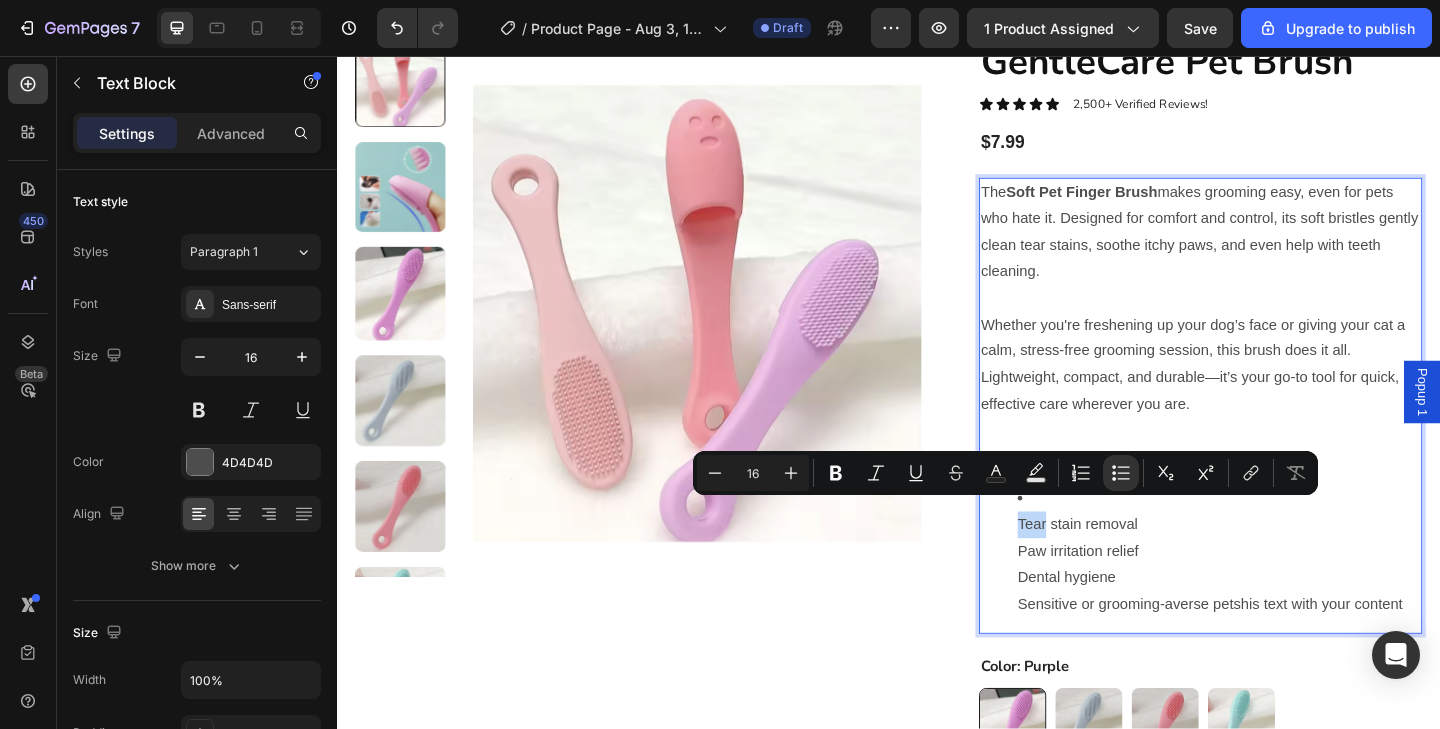 click on "Tear stain removal Paw irritation relief Dental hygiene Sensitive or grooming-averse petshis text with your content" at bounding box center [1276, 595] 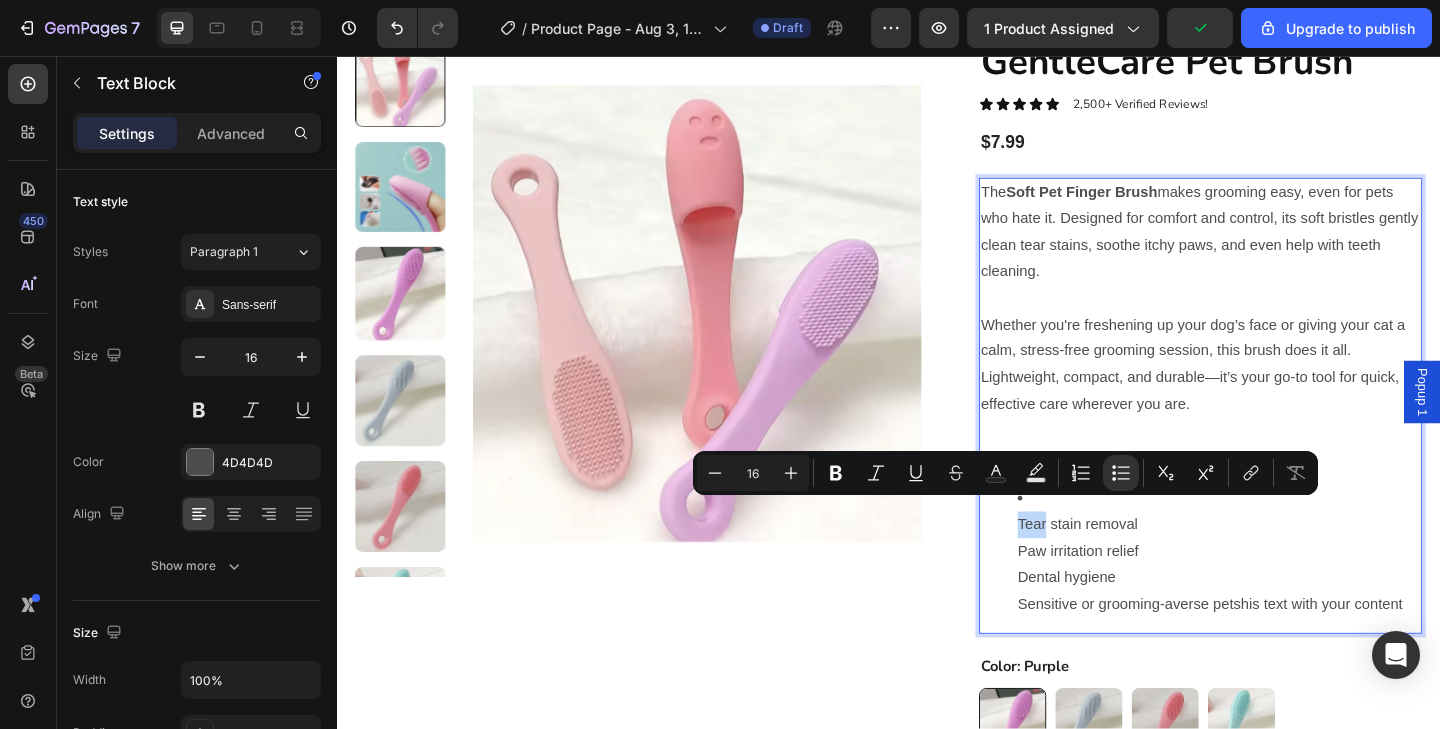 click on "Tear stain removal Paw irritation relief Dental hygiene Sensitive or grooming-averse petshis text with your content" at bounding box center (1276, 595) 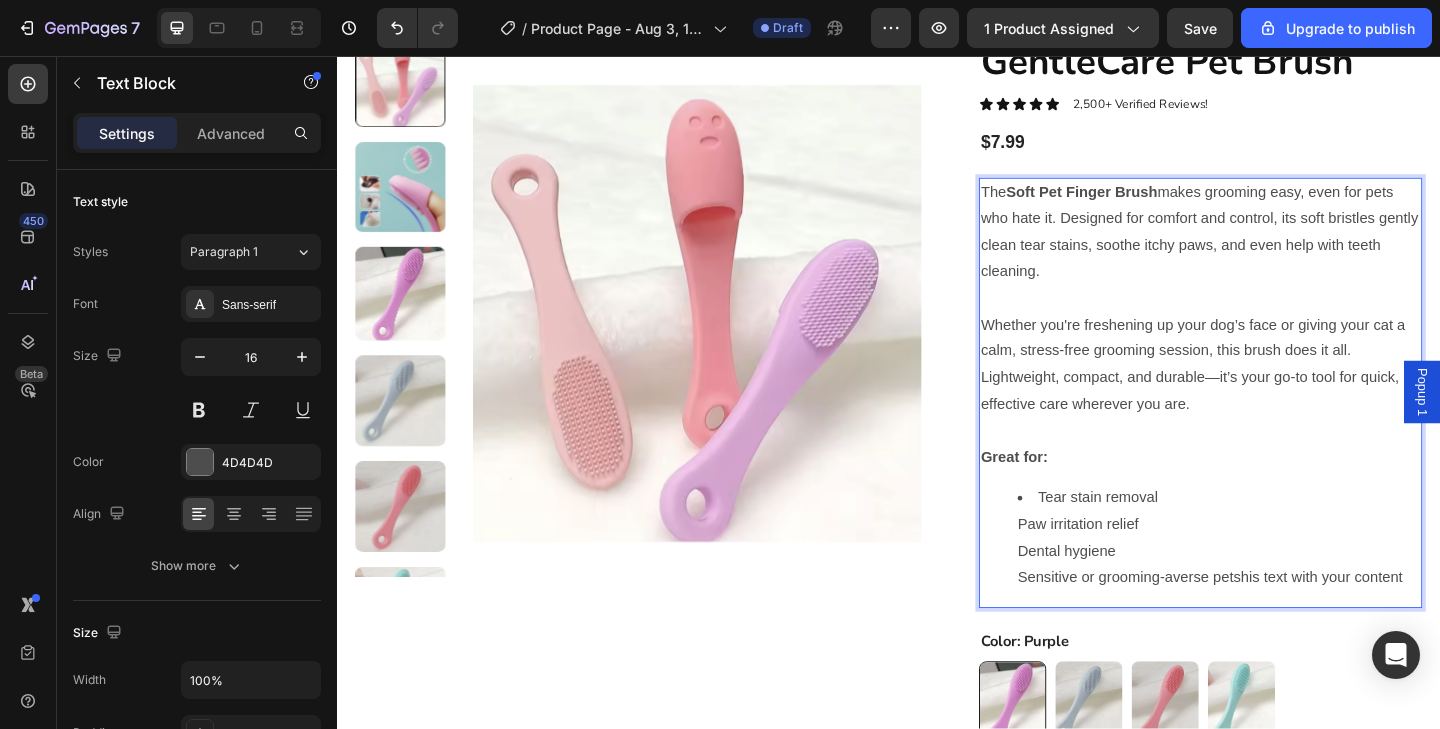 click on "Tear stain removal Paw irritation relief Dental hygiene Sensitive or grooming-averse petshis text with your content" at bounding box center [1276, 580] 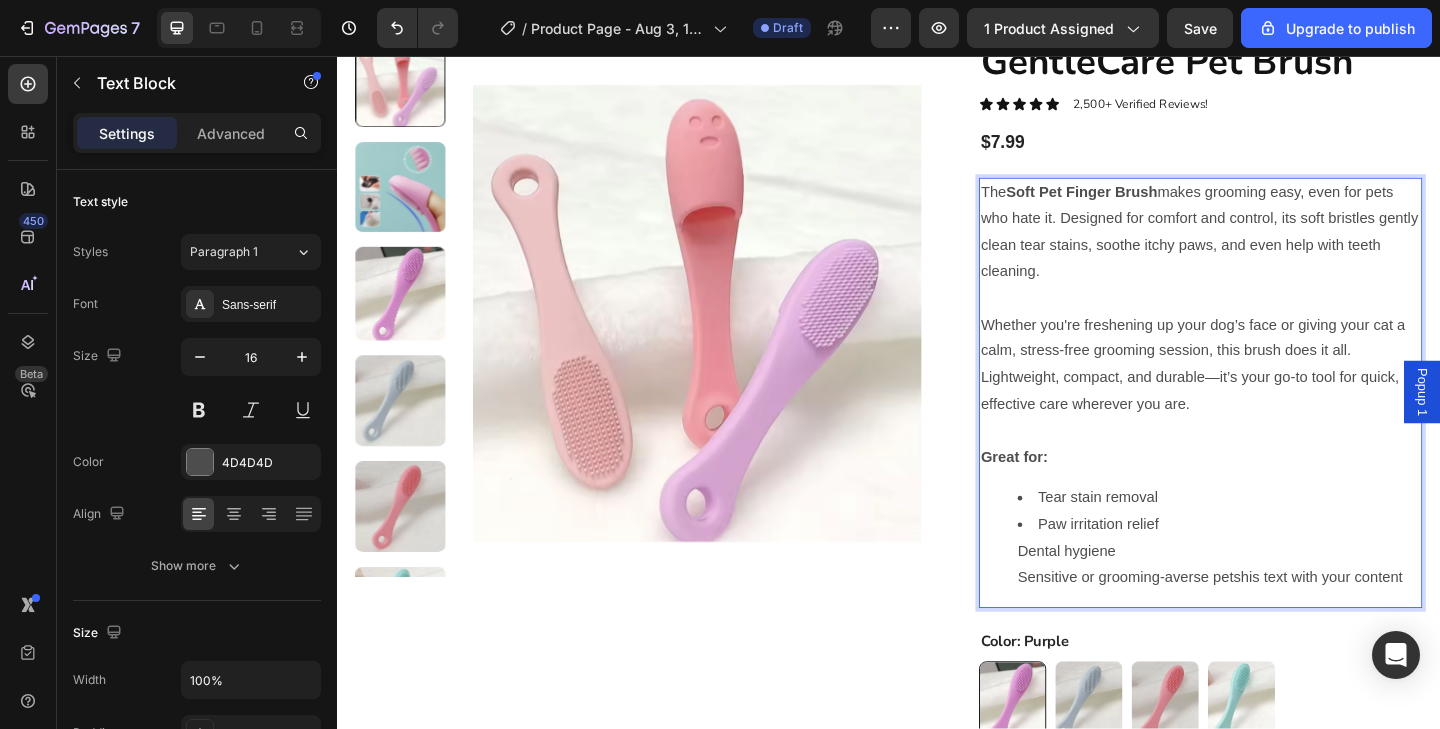 click on "Paw irritation relief Dental hygiene Sensitive or grooming-averse petshis text with your content" at bounding box center (1296, 595) 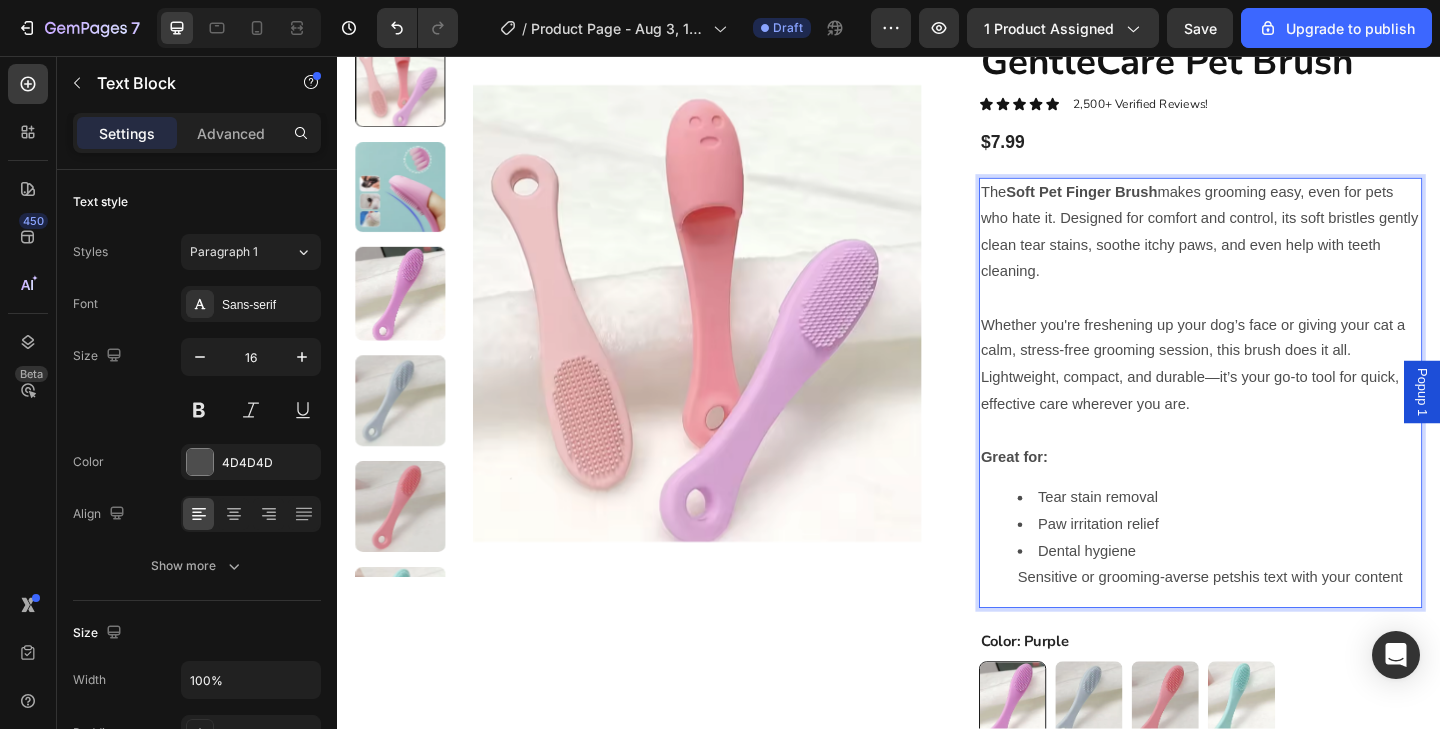 click on "Dental hygiene Sensitive or grooming-averse petshis text with your content" at bounding box center (1296, 610) 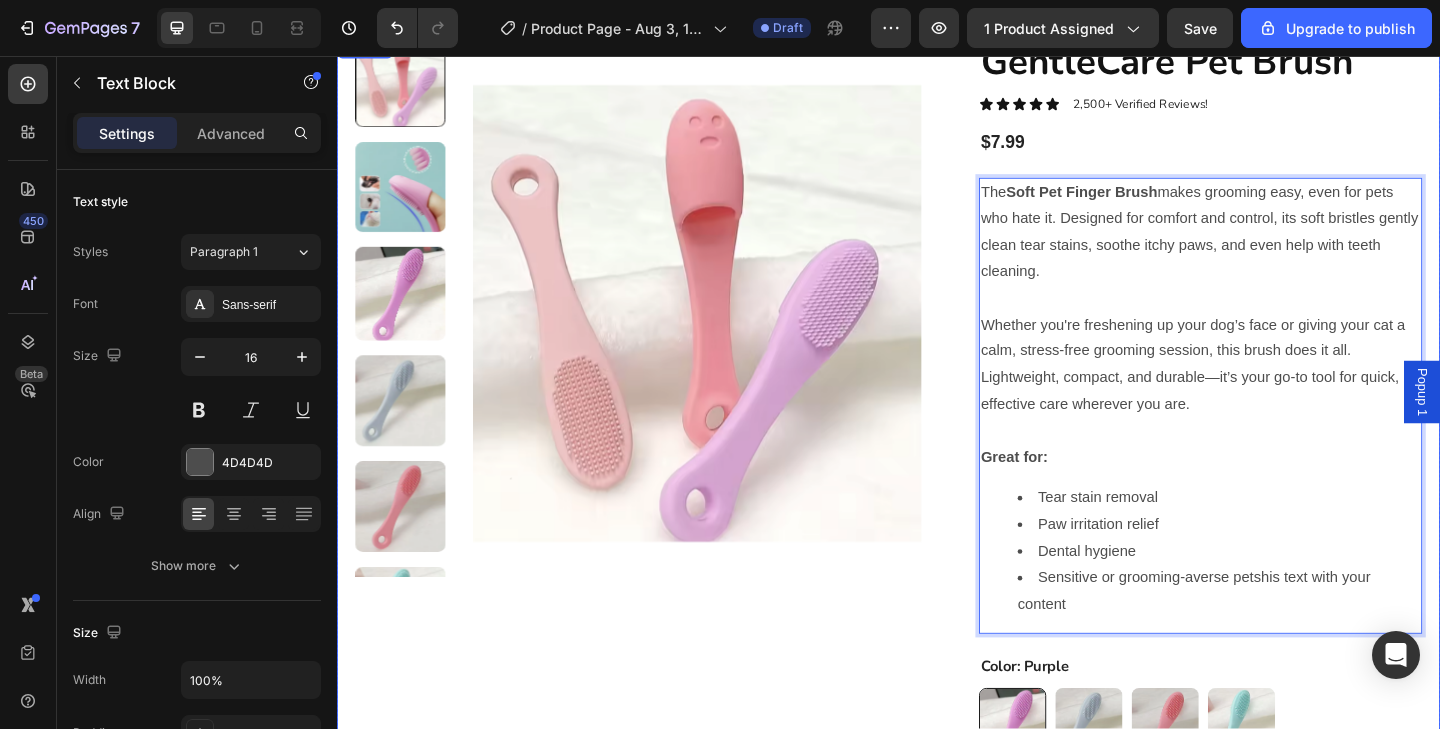 click on "Product Images" at bounding box center [665, 566] 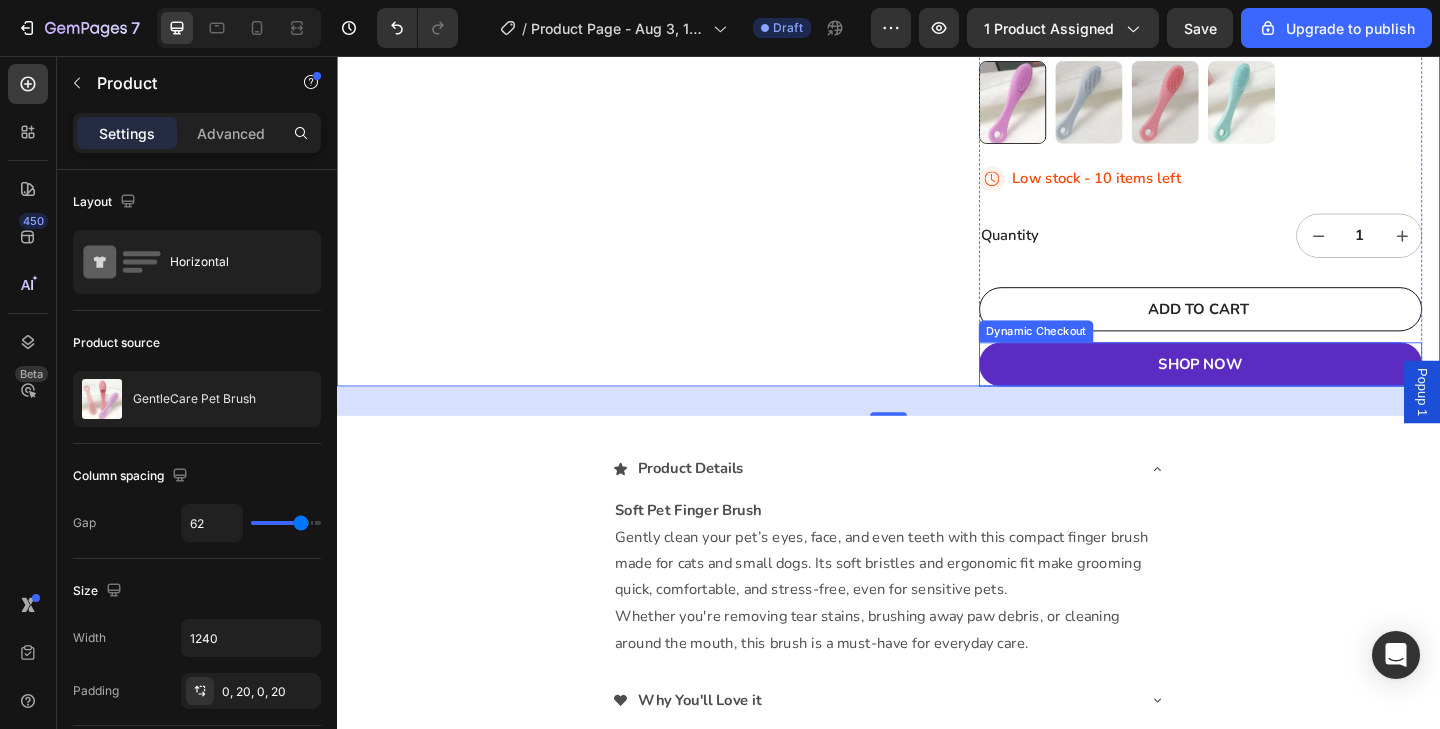 scroll, scrollTop: 874, scrollLeft: 0, axis: vertical 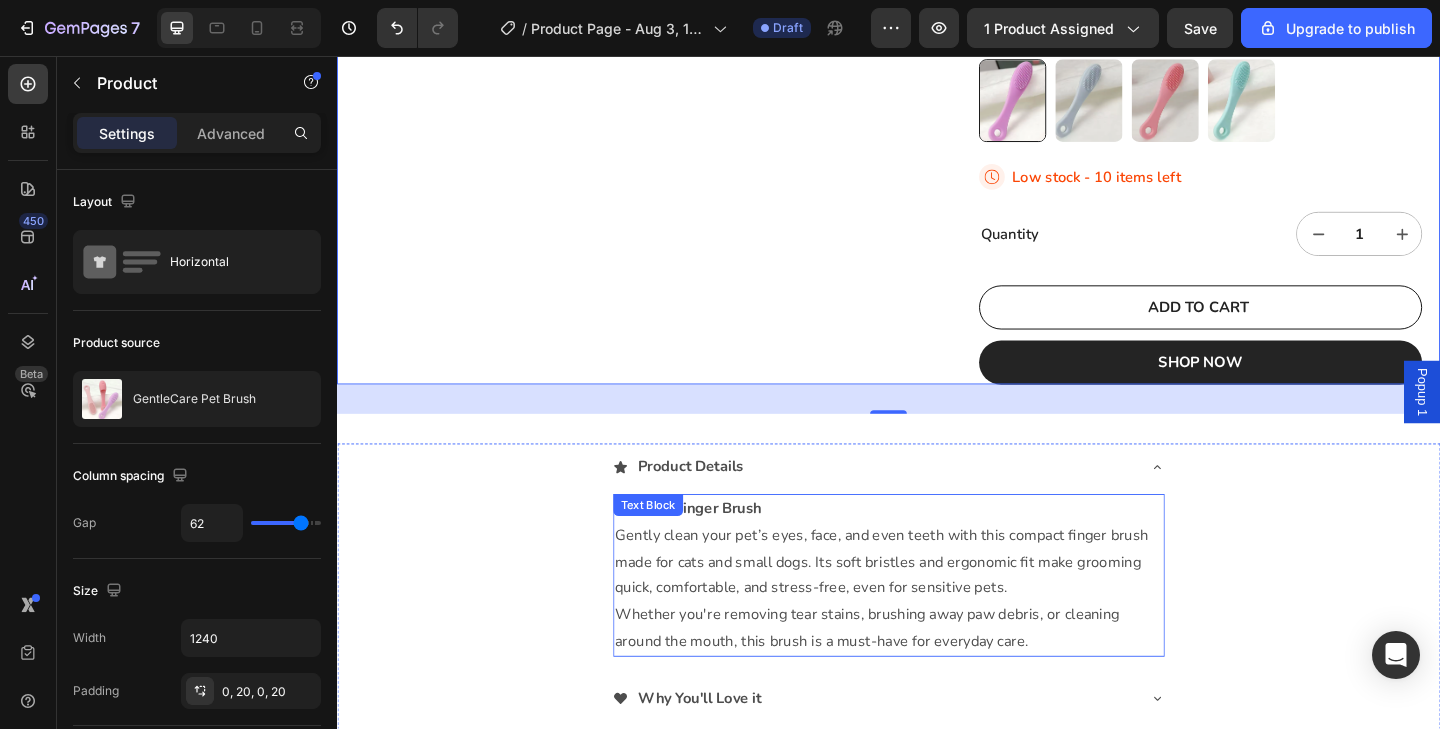 click on "Gently clean your pet’s eyes, face, and even teeth with this compact finger brush made for cats and small dogs. Its soft bristles and ergonomic fit make grooming quick, comfortable, and stress-free, even for sensitive pets." at bounding box center (937, 607) 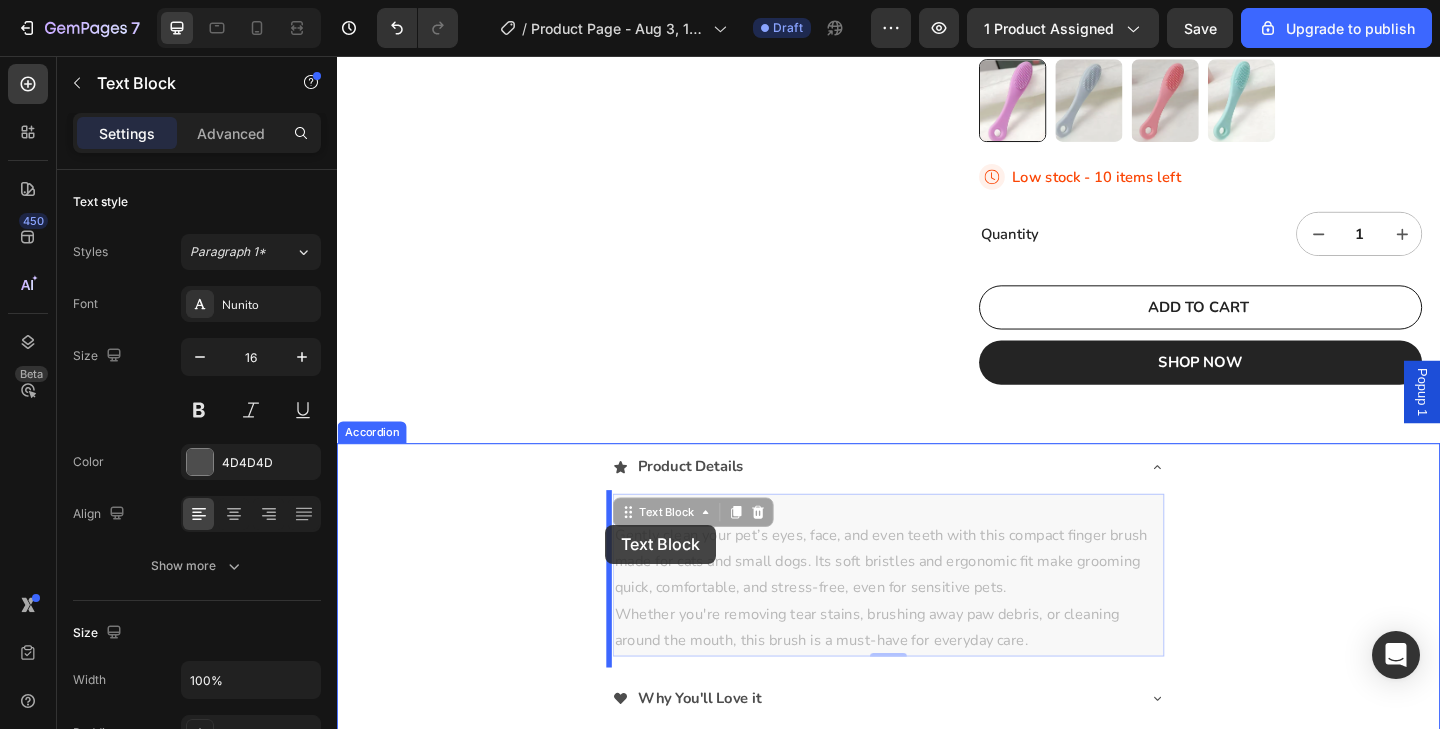 drag, startPoint x: 1090, startPoint y: 695, endPoint x: 630, endPoint y: 567, distance: 477.4767 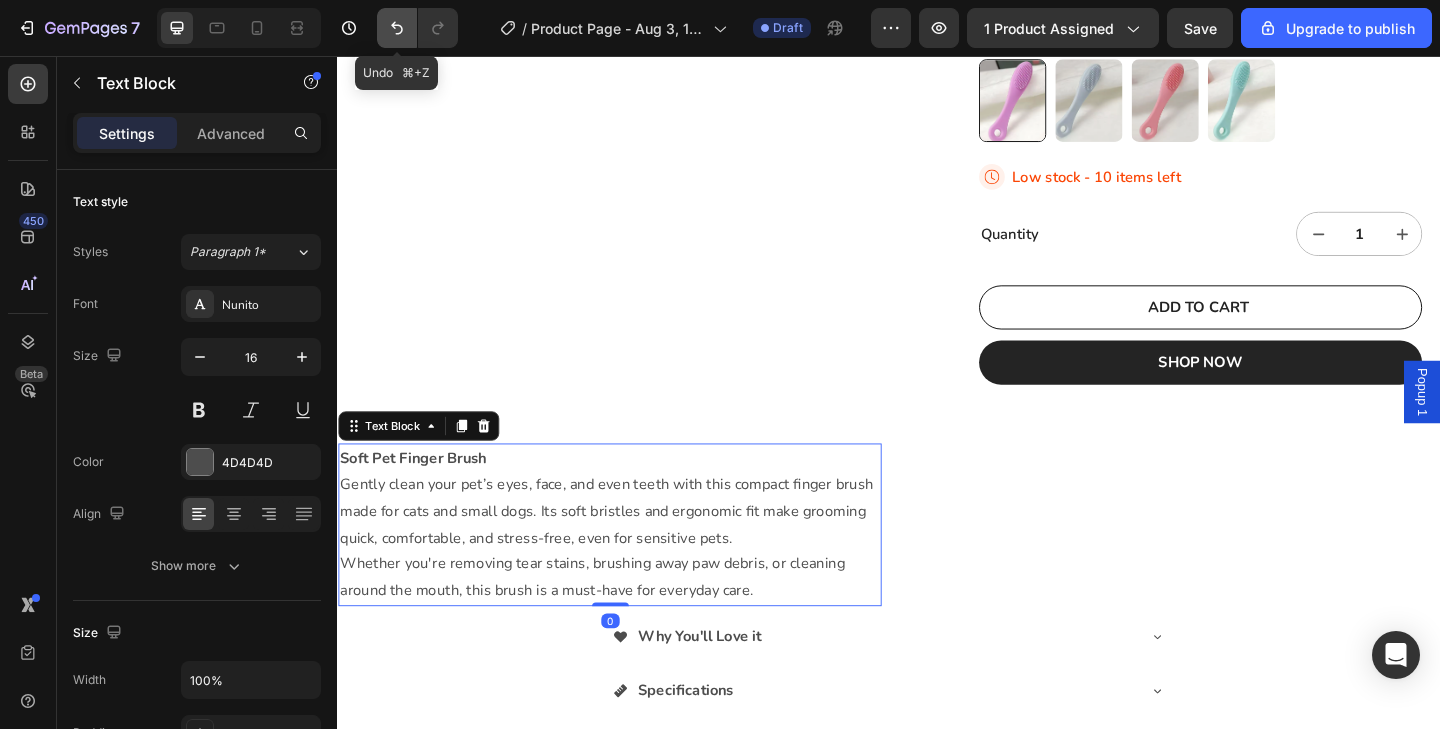 click 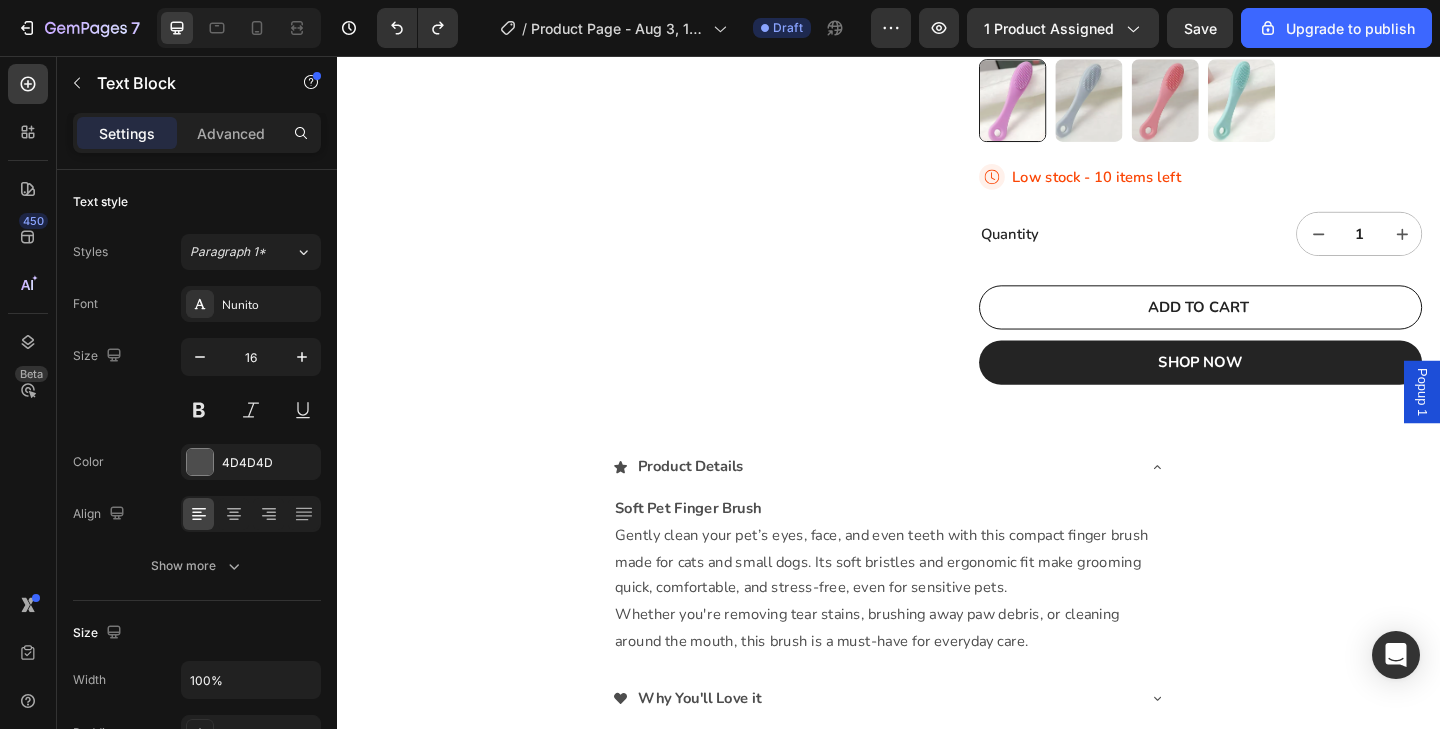 click on "Gently clean your pet’s eyes, face, and even teeth with this compact finger brush made for cats and small dogs. Its soft bristles and ergonomic fit make grooming quick, comfortable, and stress-free, even for sensitive pets." at bounding box center (937, 607) 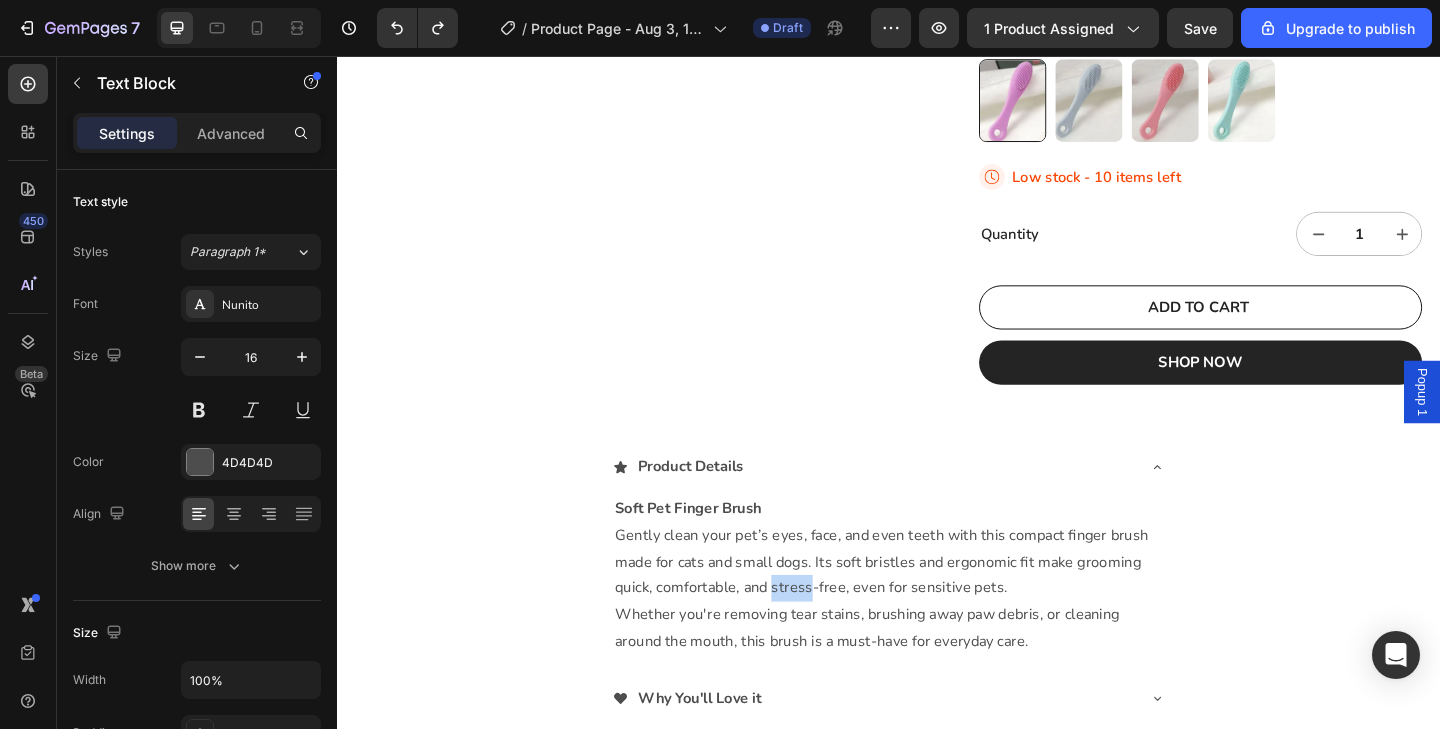 click on "Gently clean your pet’s eyes, face, and even teeth with this compact finger brush made for cats and small dogs. Its soft bristles and ergonomic fit make grooming quick, comfortable, and stress-free, even for sensitive pets." at bounding box center [937, 607] 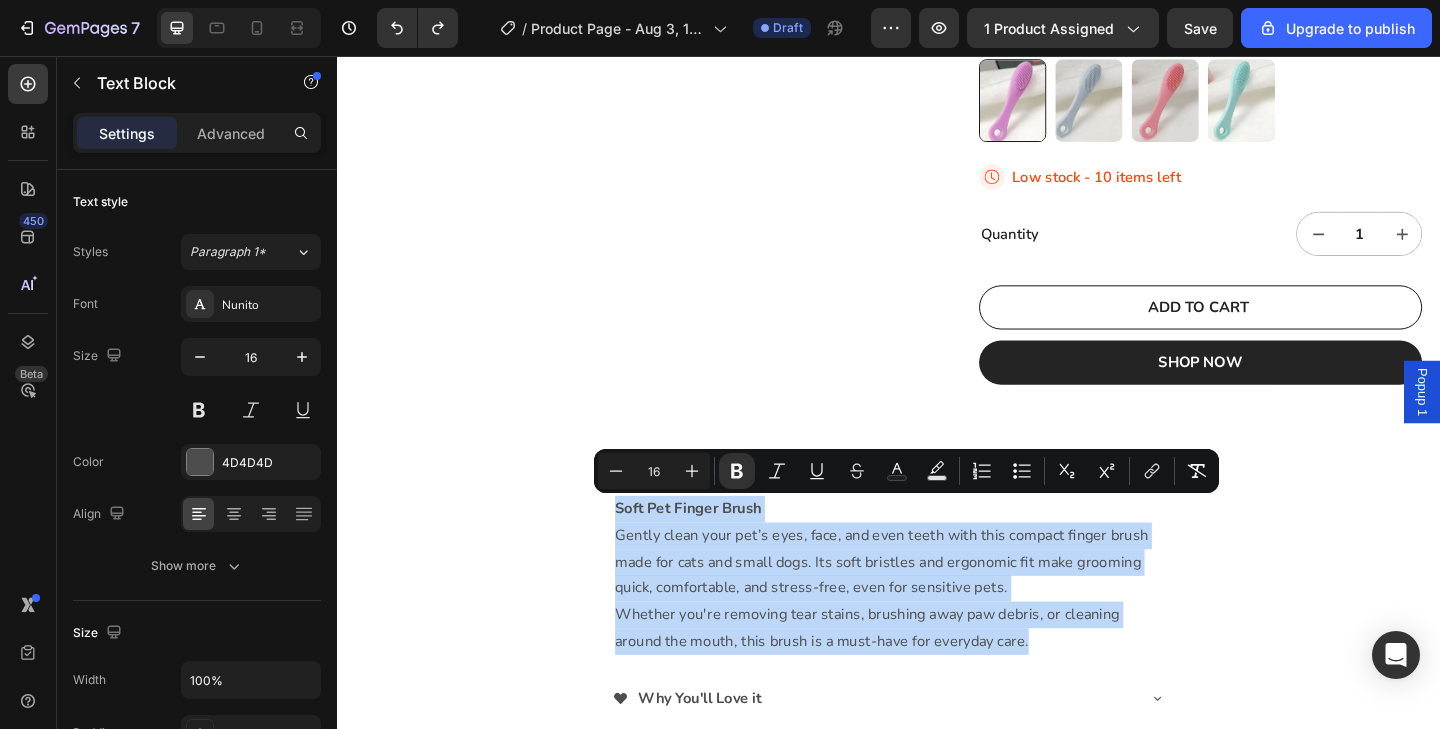 copy on "Soft Pet Finger Brush Gently clean your pet’s eyes, face, and even teeth with this compact finger brush made for cats and small dogs. Its soft bristles and ergonomic fit make grooming quick, comfortable, and stress-free, even for sensitive pets. Whether you're removing tear stains, brushing away paw debris, or cleaning around the mouth, this brush is a must-have for everyday care." 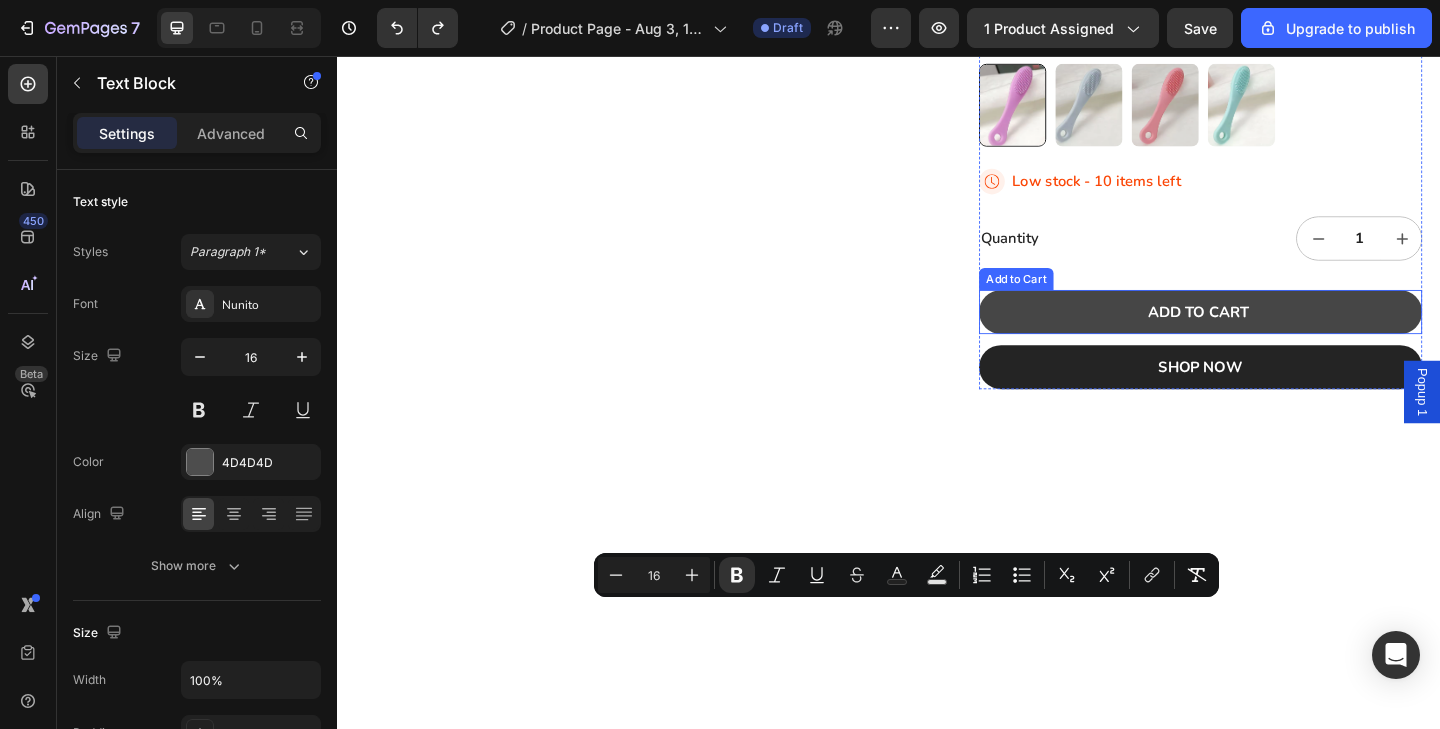 scroll, scrollTop: 83, scrollLeft: 0, axis: vertical 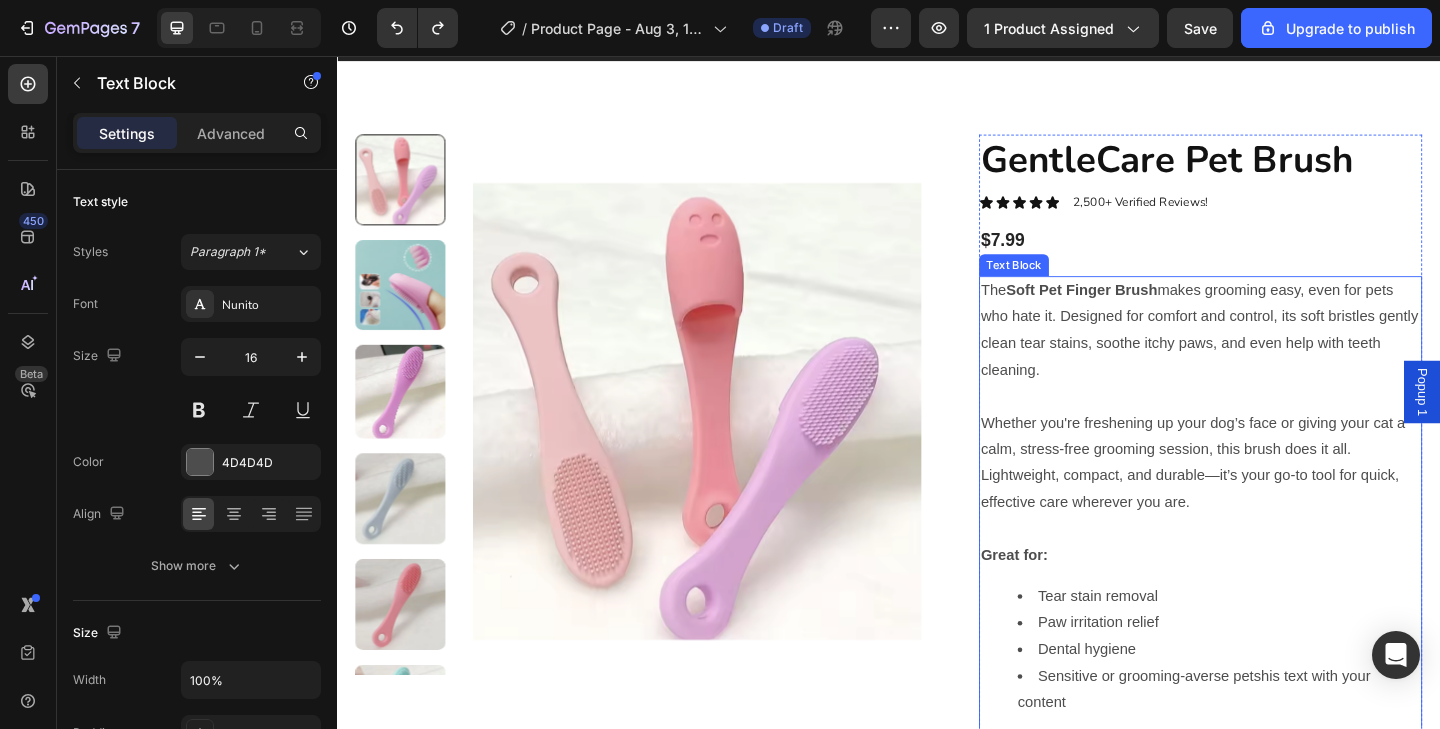 click on "The  Soft Pet Finger Brush  makes grooming easy, even for pets who hate it. Designed for comfort and control, its soft bristles gently clean tear stains, soothe itchy paws, and even help with teeth cleaning." at bounding box center [1276, 355] 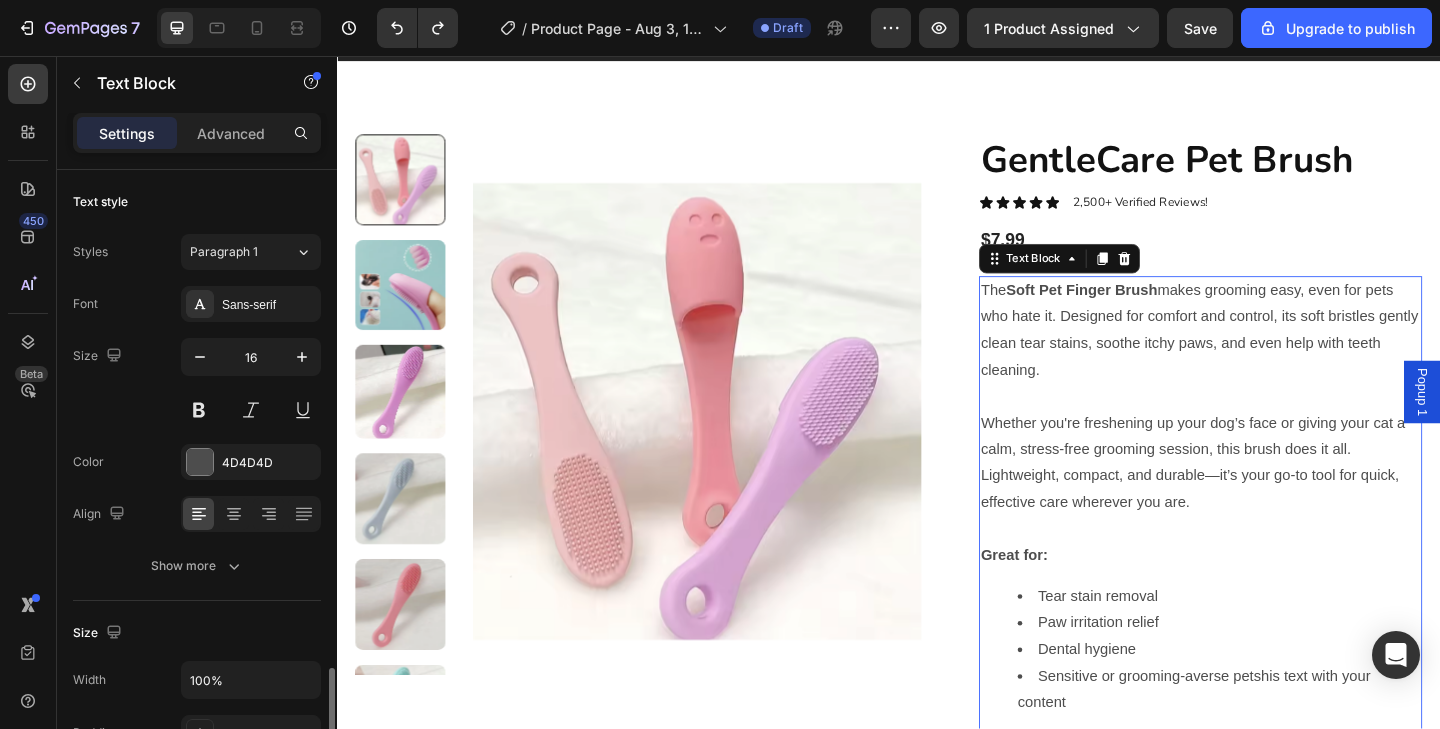 scroll, scrollTop: 328, scrollLeft: 0, axis: vertical 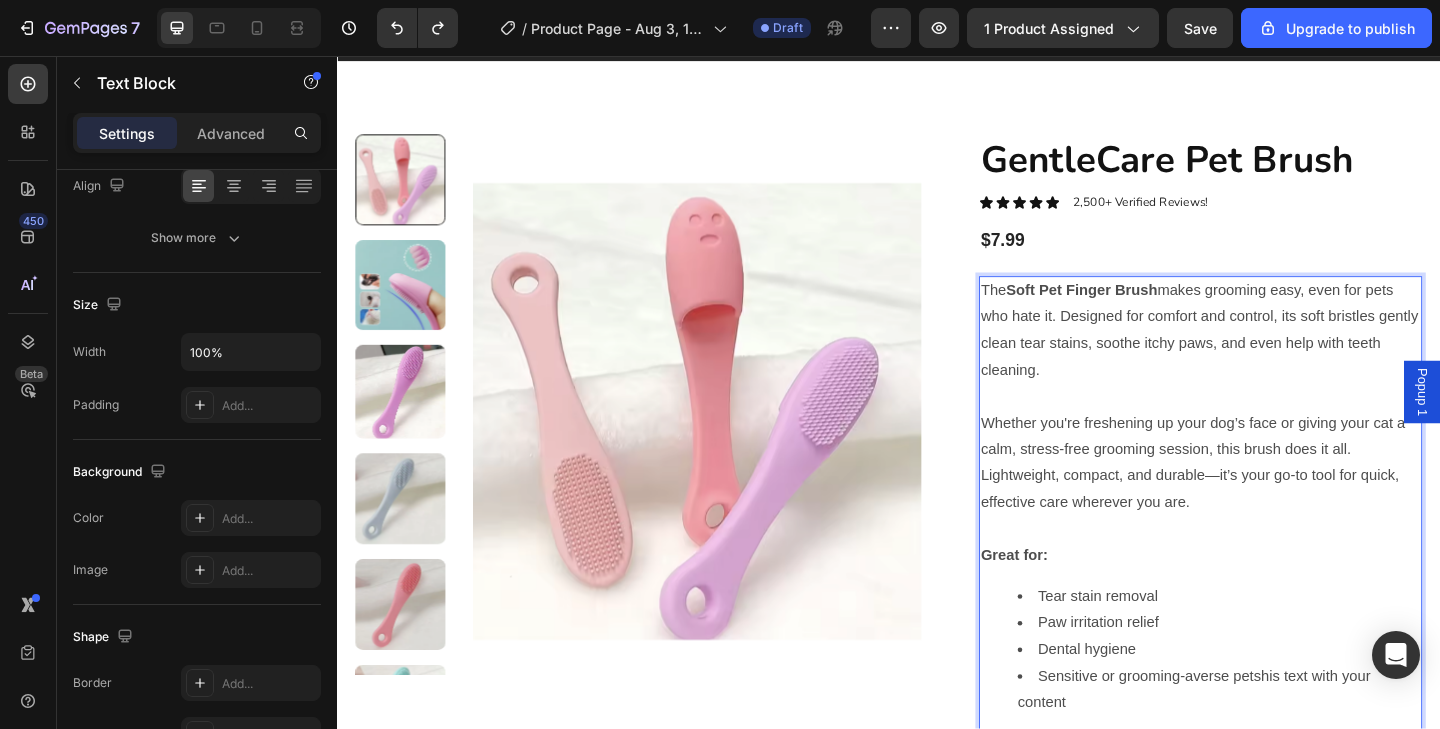 click on "Whether you're freshening up your dog’s face or giving your cat a calm, stress-free grooming session, this brush does it all. Lightweight, compact, and durable—it’s your go-to tool for quick, effective care wherever you are." at bounding box center [1276, 499] 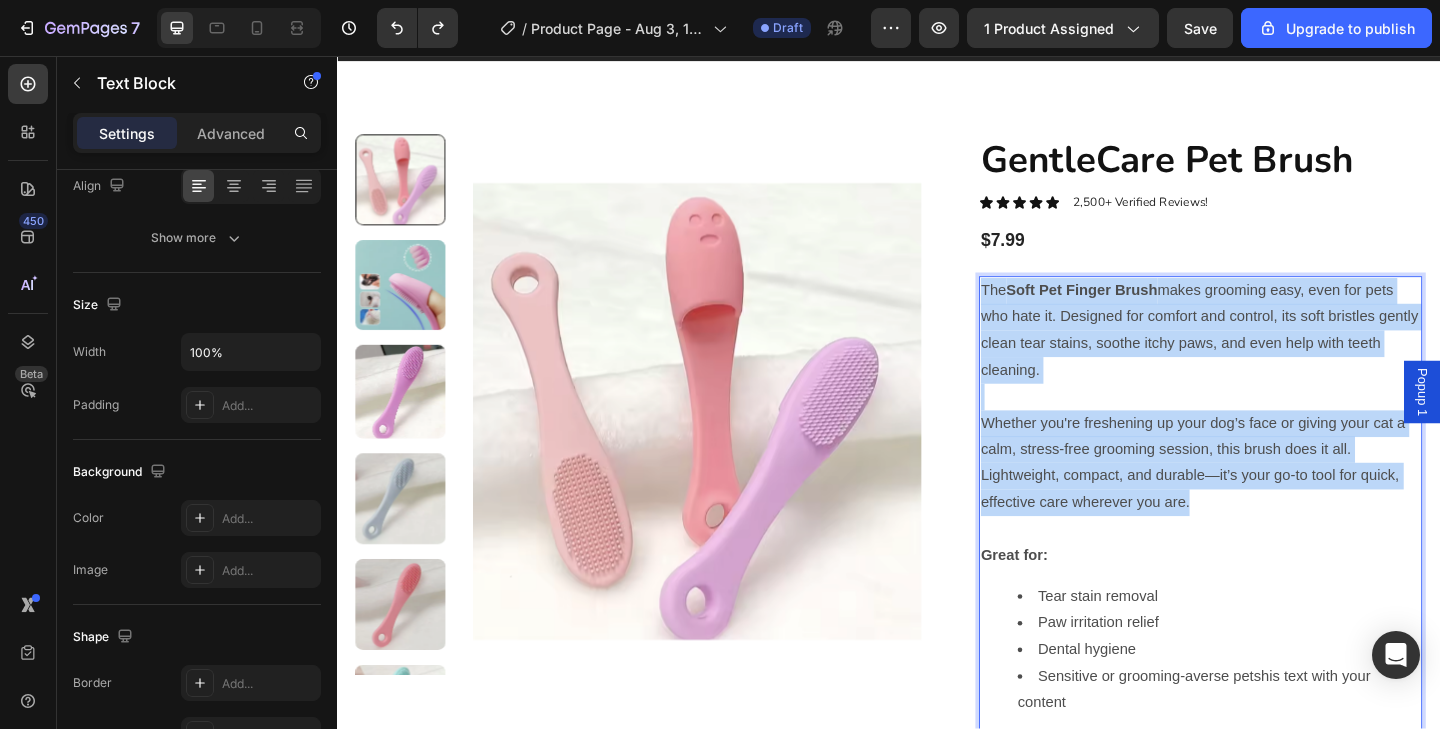 drag, startPoint x: 1251, startPoint y: 546, endPoint x: 1027, endPoint y: 316, distance: 321.0545 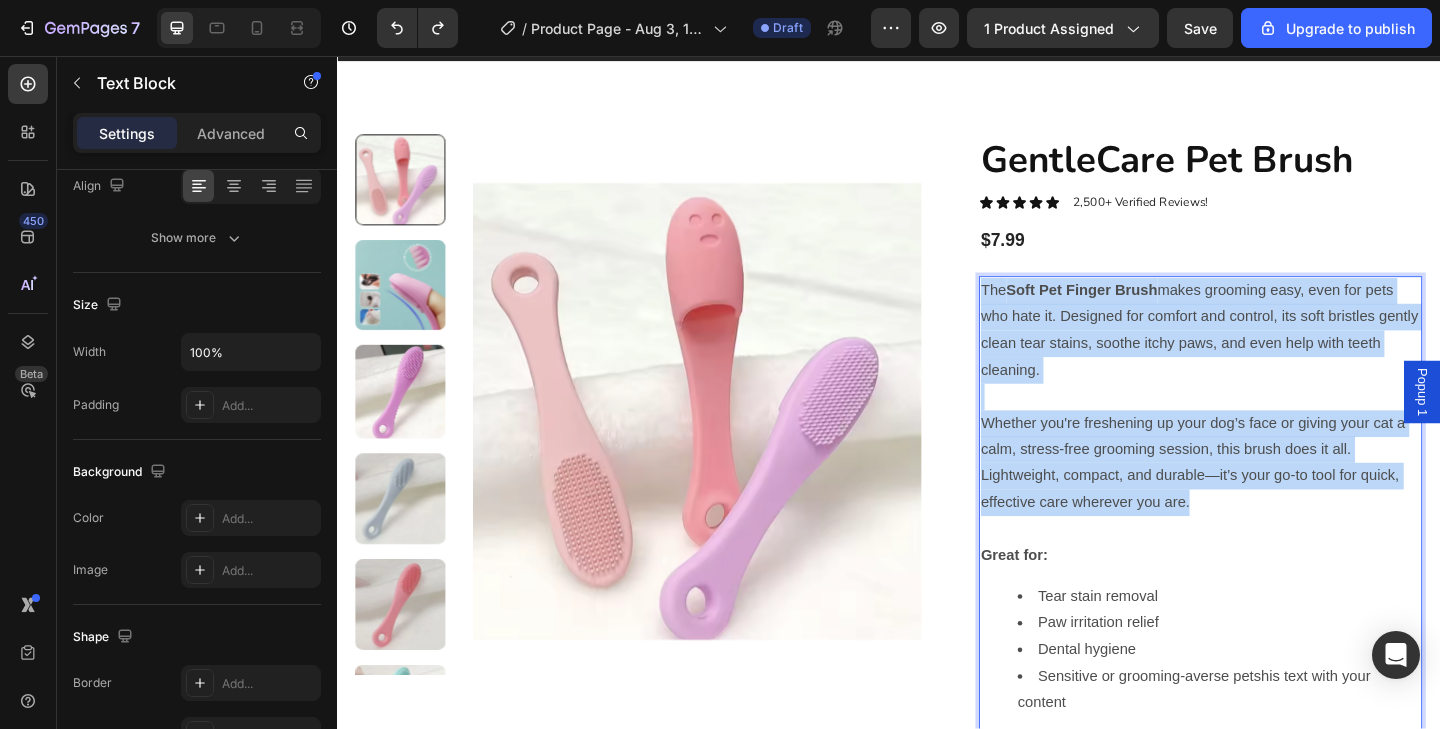 click on "The  Soft Pet Finger Brush  makes grooming easy, even for pets who hate it. Designed for comfort and control, its soft bristles gently clean tear stains, soothe itchy paws, and even help with teeth cleaning. Whether you're freshening up your dog’s face or giving your cat a calm, stress-free grooming session, this brush does it all. Lightweight, compact, and durable—it’s your go-to tool for quick, effective care wherever you are. Great for: Tear stain removal Paw irritation relief Dental hygiene Sensitive or grooming-averse petshis text with your content" at bounding box center (1276, 544) 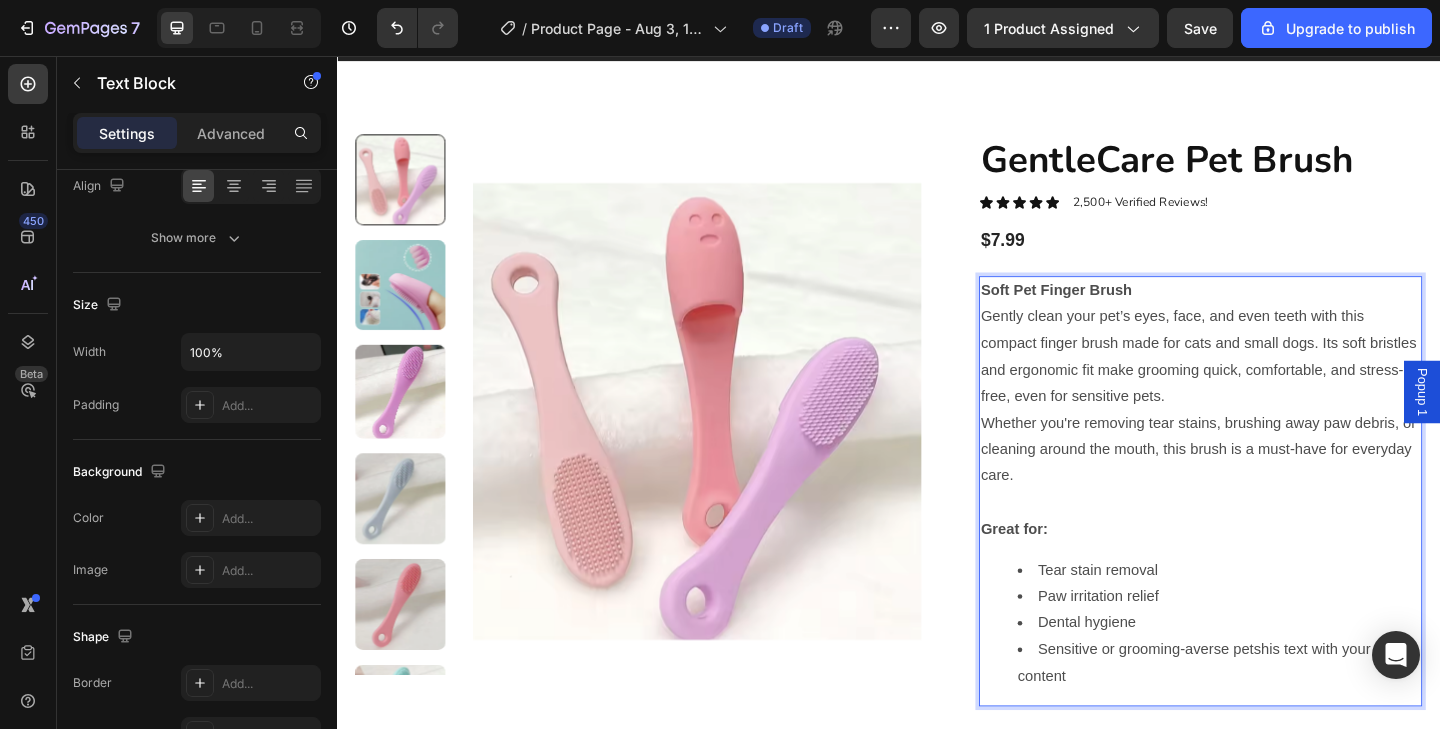 click at bounding box center (1276, 542) 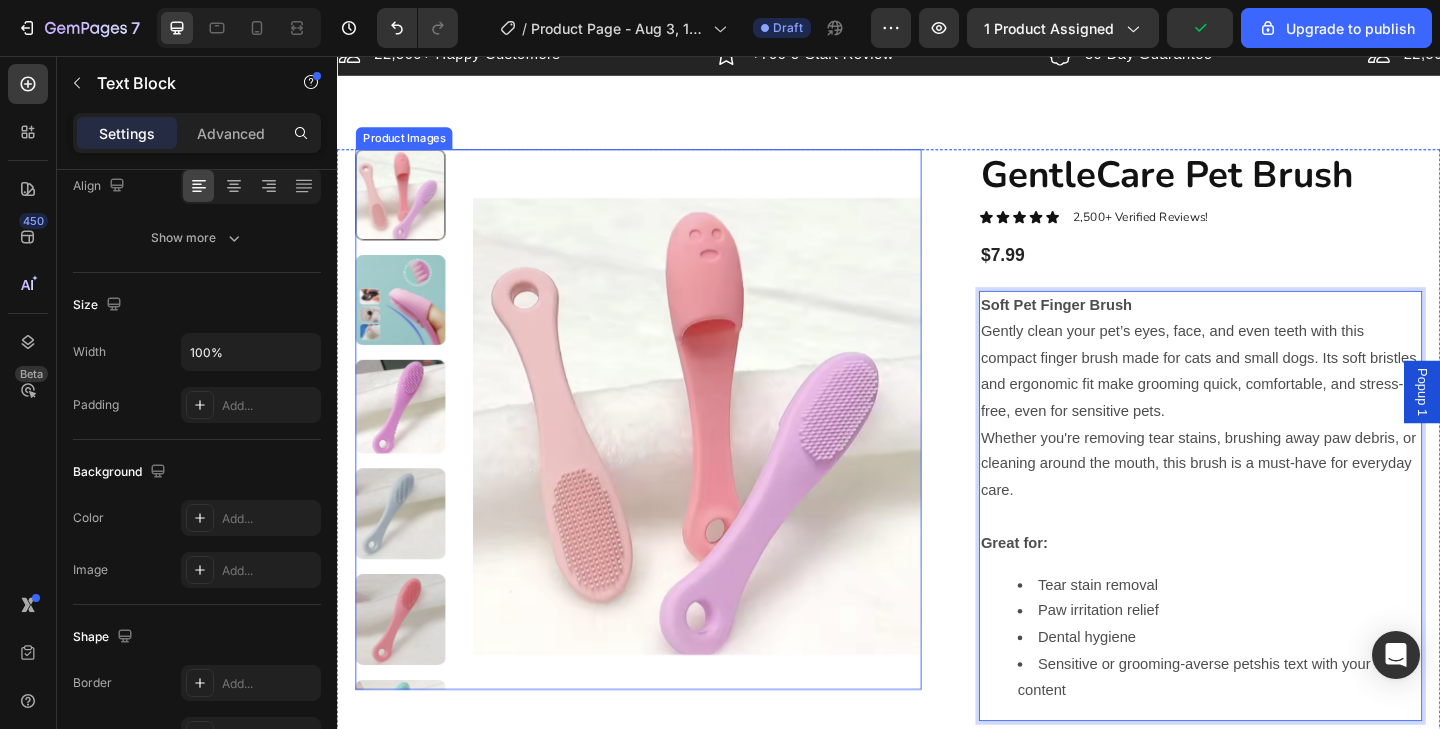 scroll, scrollTop: 0, scrollLeft: 0, axis: both 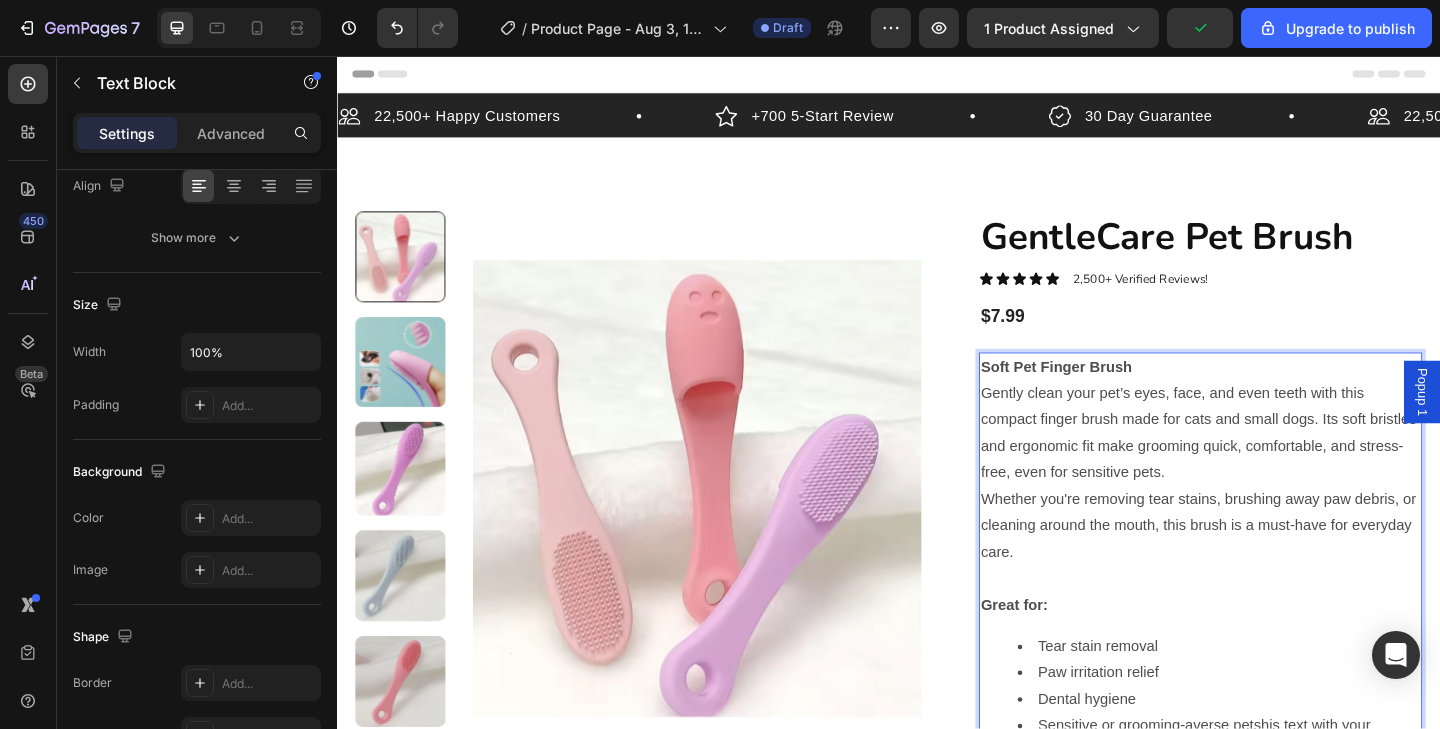 click on "Whether you're removing tear stains, brushing away paw debris, or cleaning around the mouth, this brush is a must-have for everyday care." at bounding box center [1276, 568] 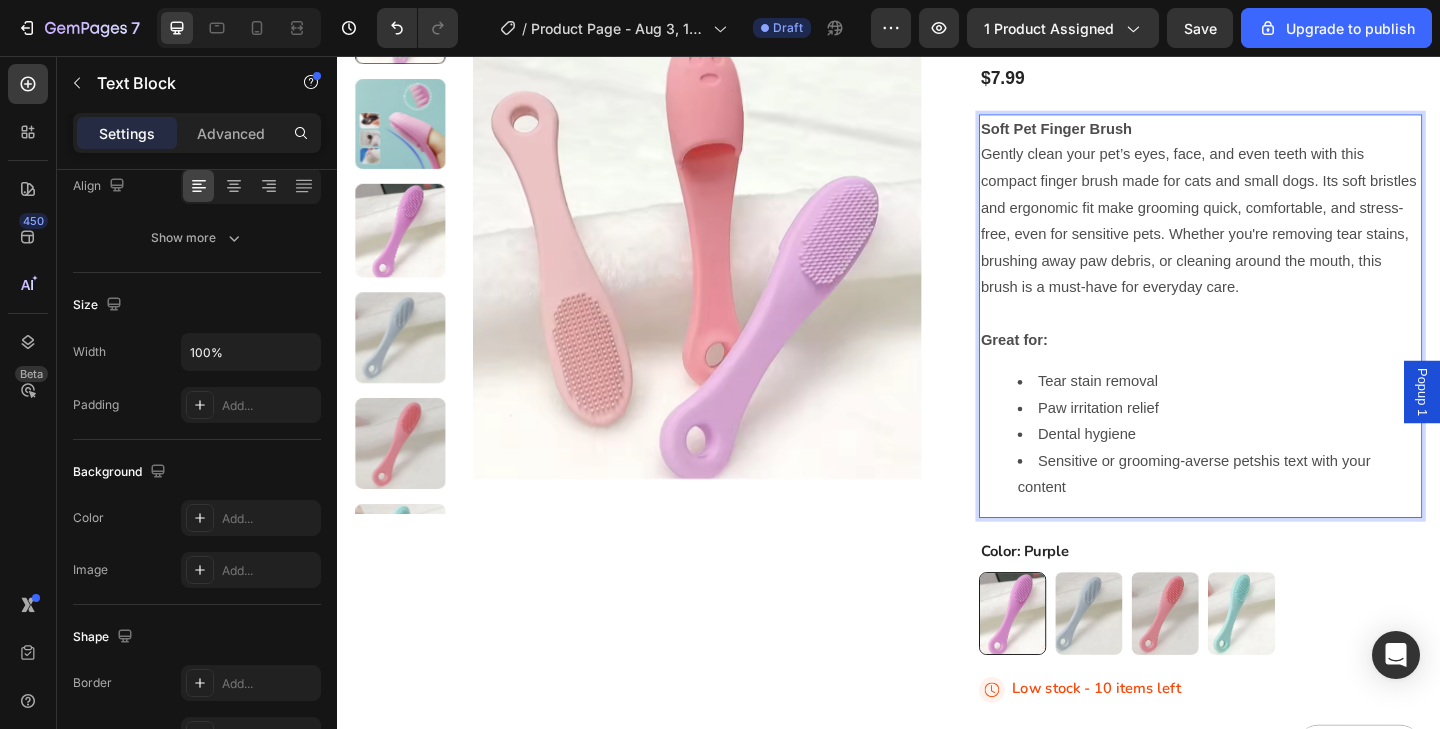 scroll, scrollTop: 267, scrollLeft: 0, axis: vertical 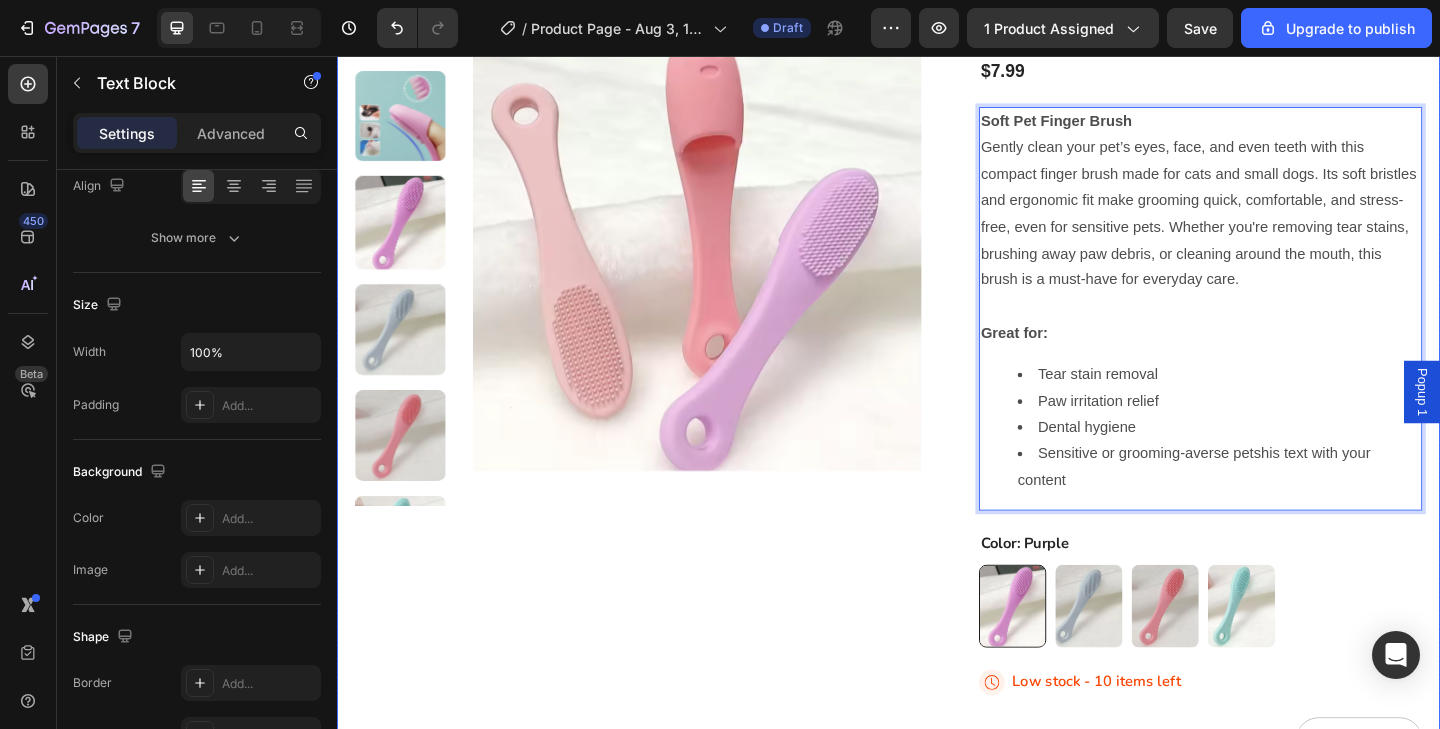 click on "Product Images" at bounding box center [665, 461] 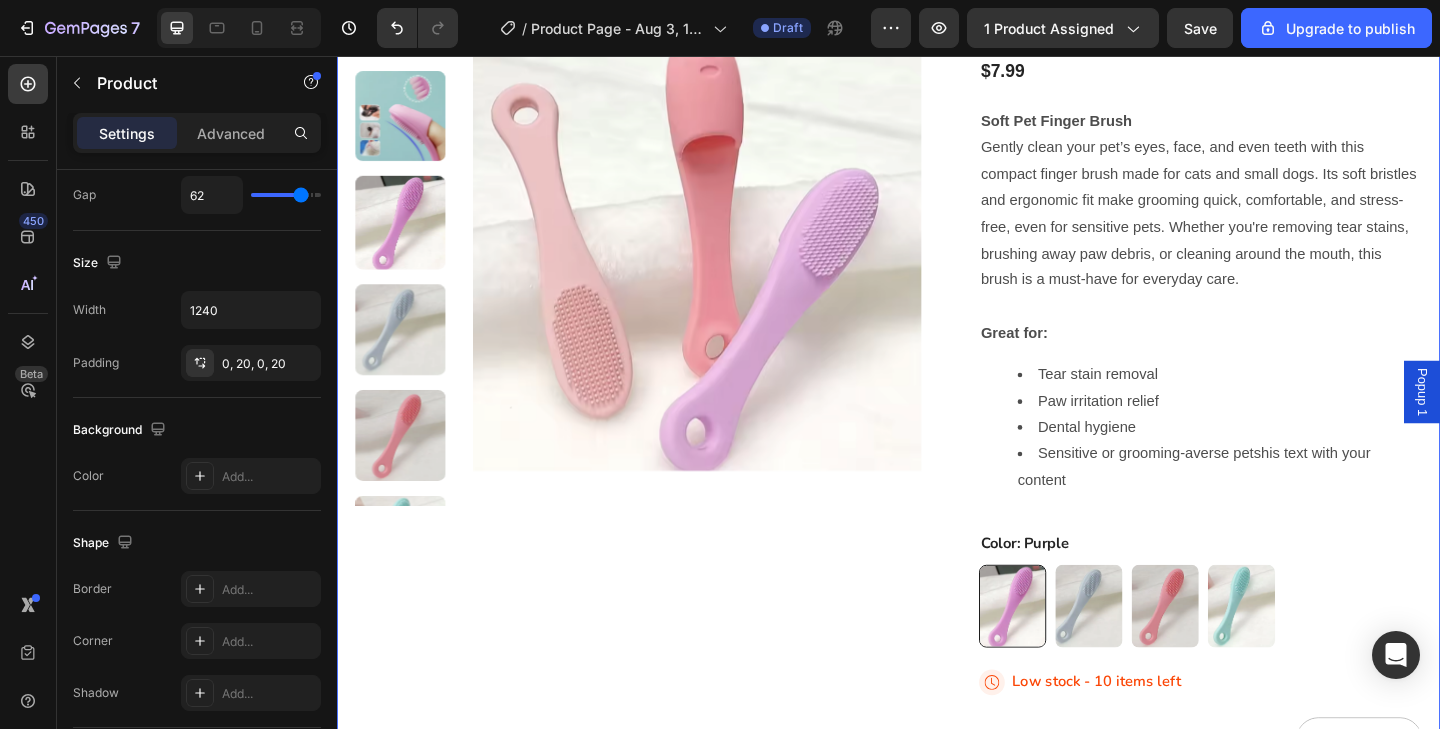 scroll, scrollTop: 0, scrollLeft: 0, axis: both 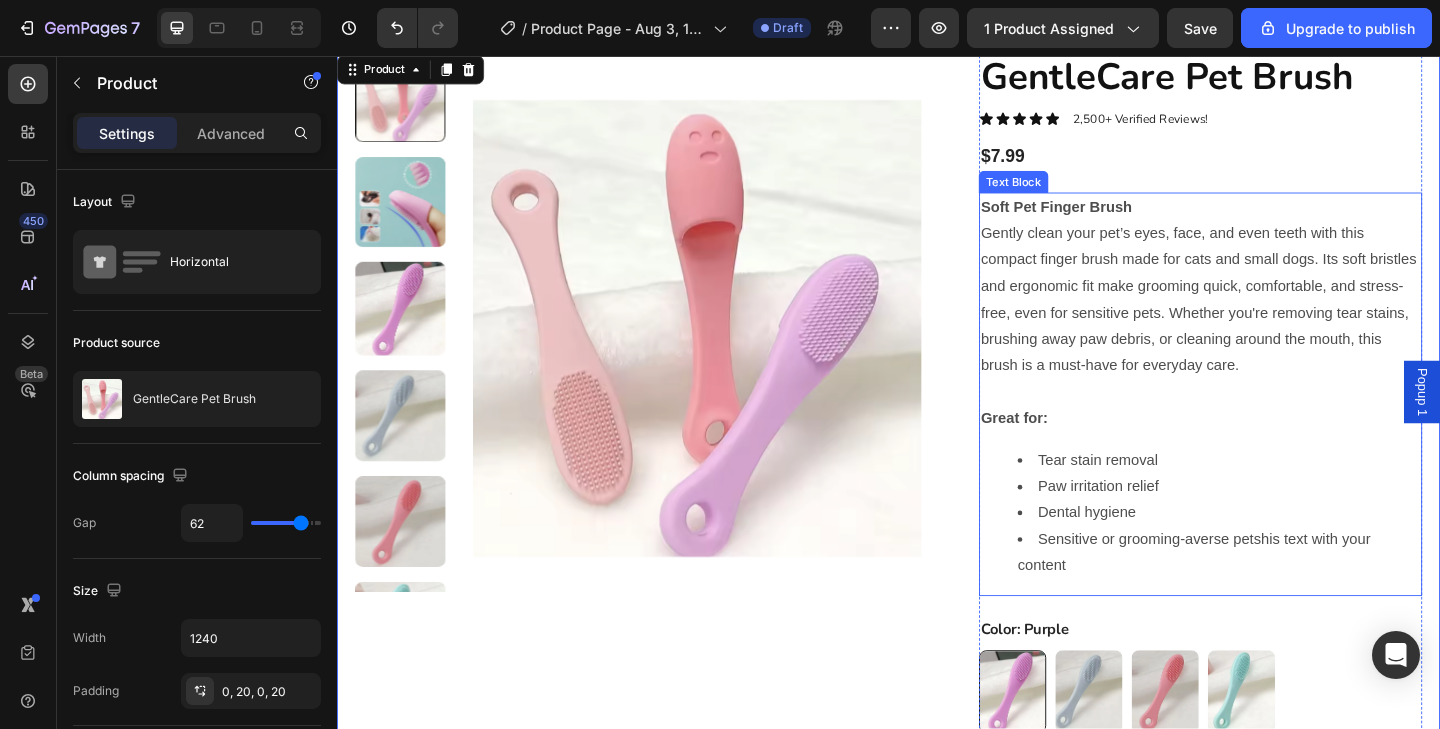 click on "Gently clean your pet’s eyes, face, and even teeth with this compact finger brush made for cats and small dogs. Its soft bristles and ergonomic fit make grooming quick, comfortable, and stress-free, even for sensitive pets. Whether you're removing tear stains, brushing away paw debris, or cleaning around the mouth, this brush is a must-have for everyday care." at bounding box center [1276, 321] 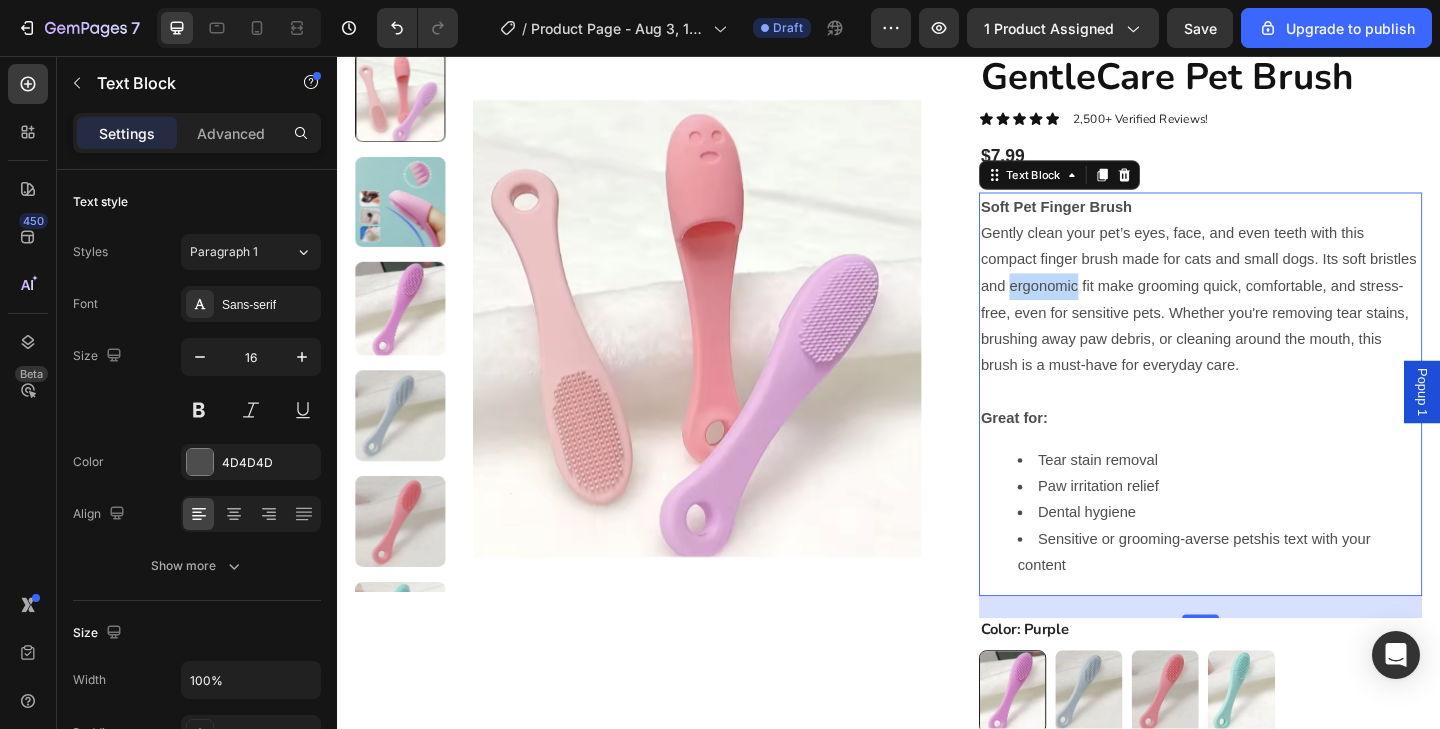 click on "Gently clean your pet’s eyes, face, and even teeth with this compact finger brush made for cats and small dogs. Its soft bristles and ergonomic fit make grooming quick, comfortable, and stress-free, even for sensitive pets. Whether you're removing tear stains, brushing away paw debris, or cleaning around the mouth, this brush is a must-have for everyday care." at bounding box center [1276, 321] 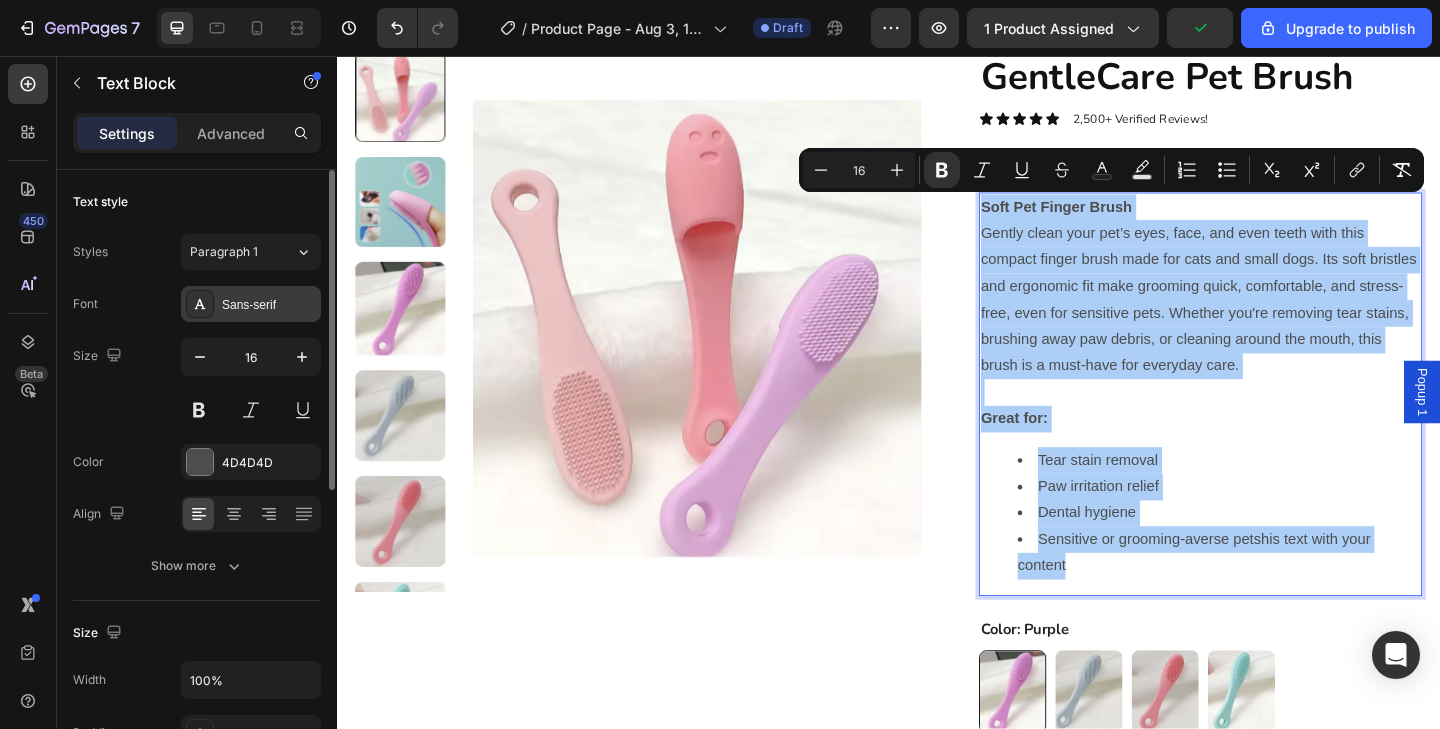 click on "Sans-serif" at bounding box center (269, 305) 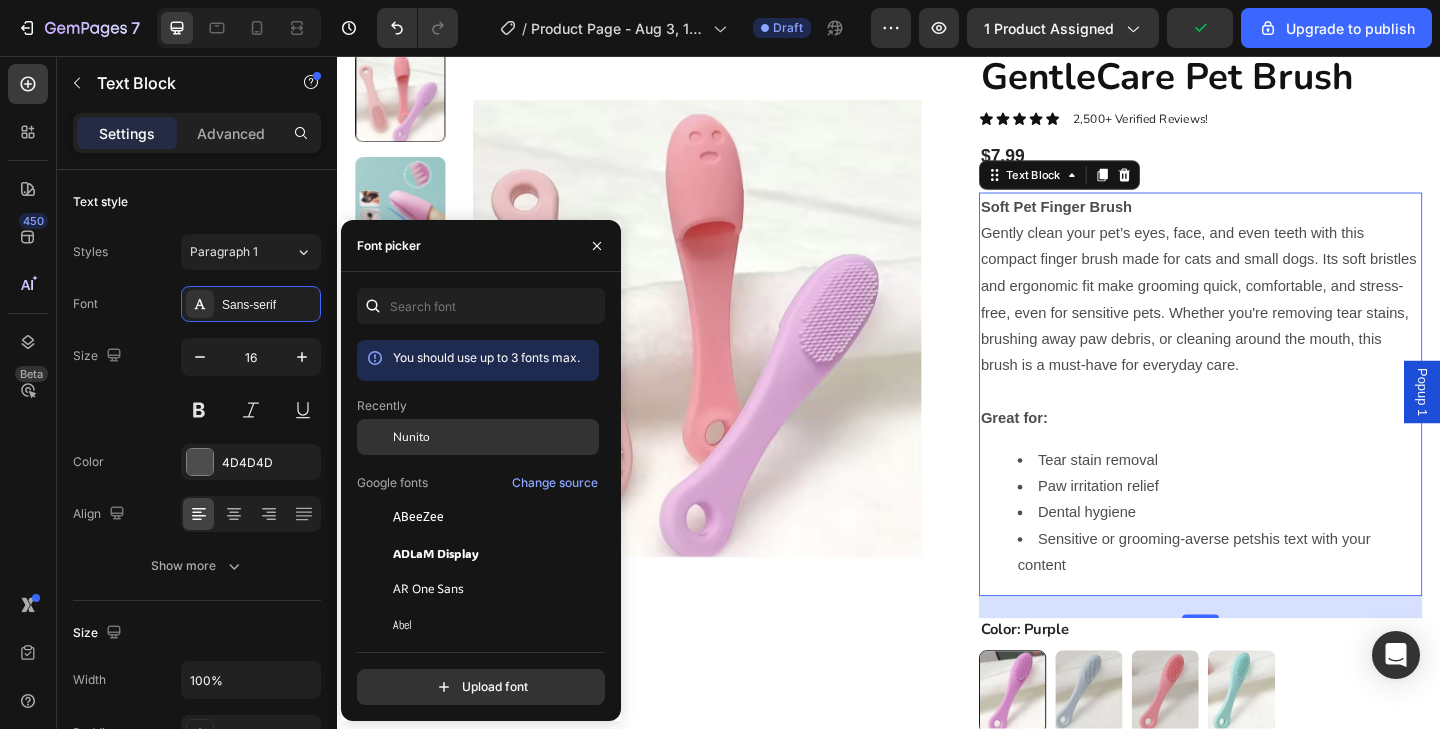 click on "Nunito" at bounding box center (494, 437) 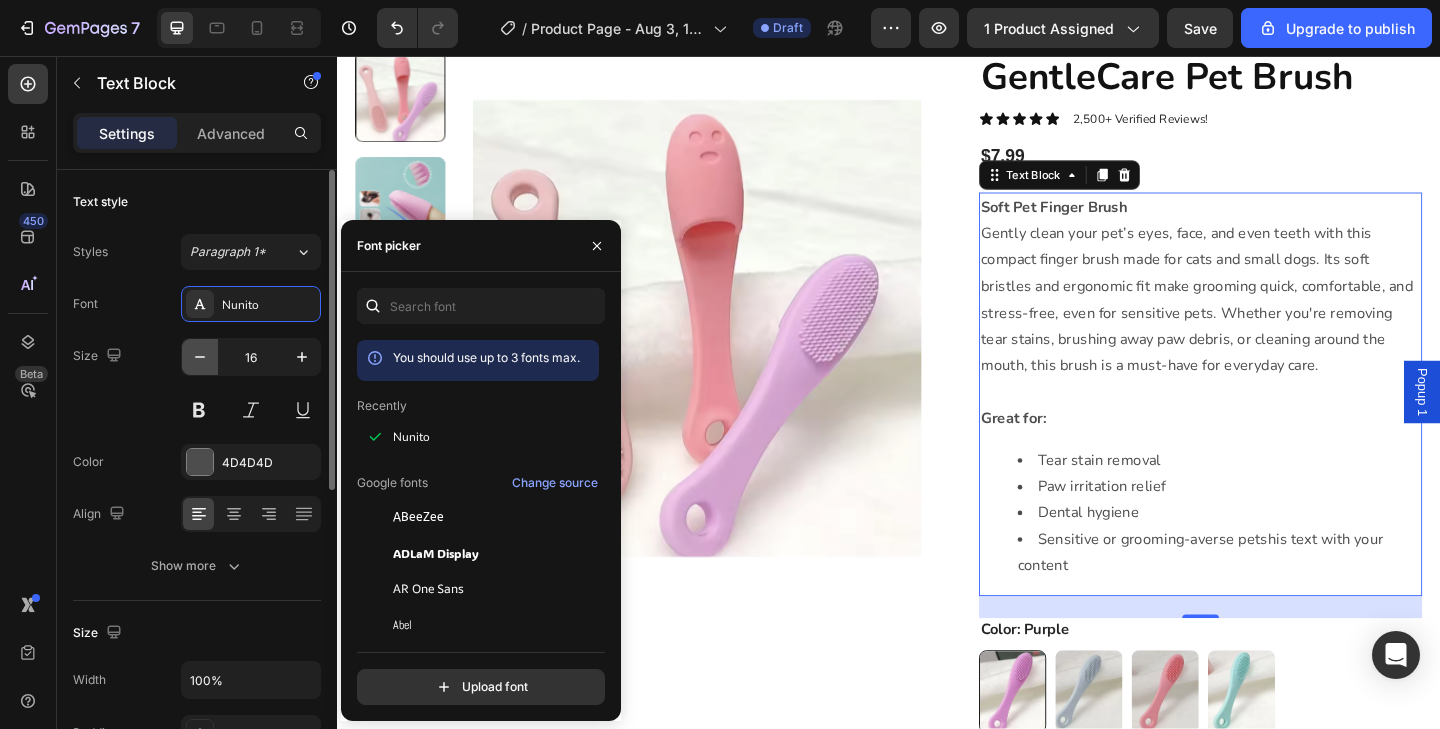 click 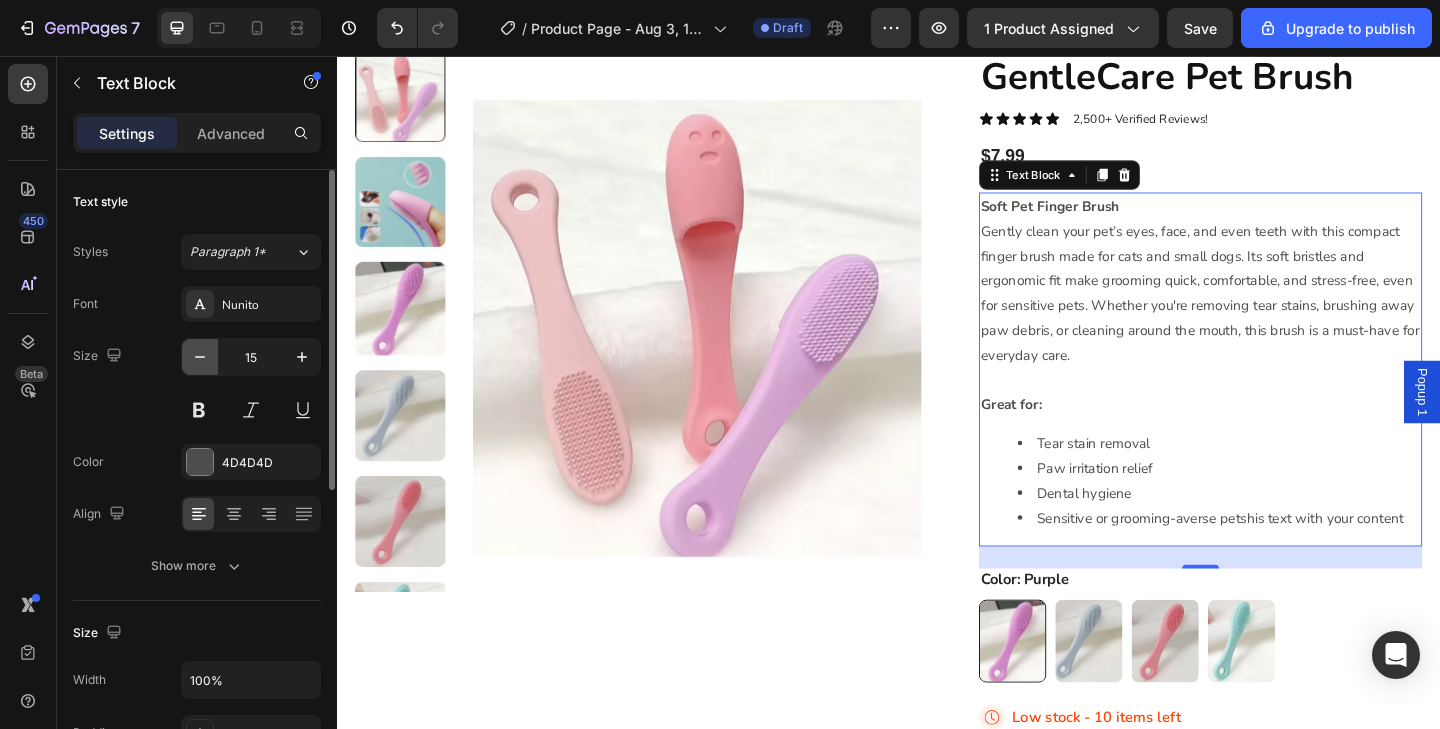 click 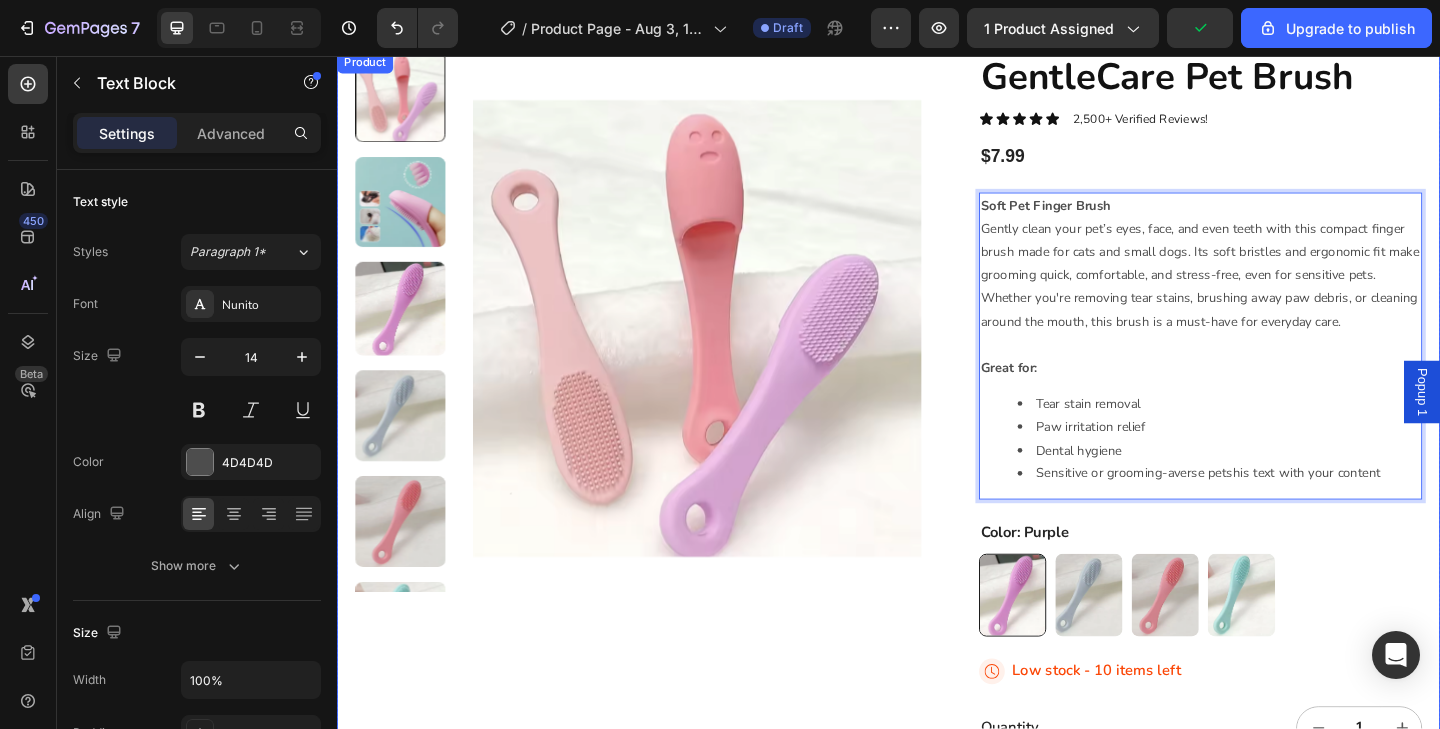 click on "Product Images" at bounding box center [665, 501] 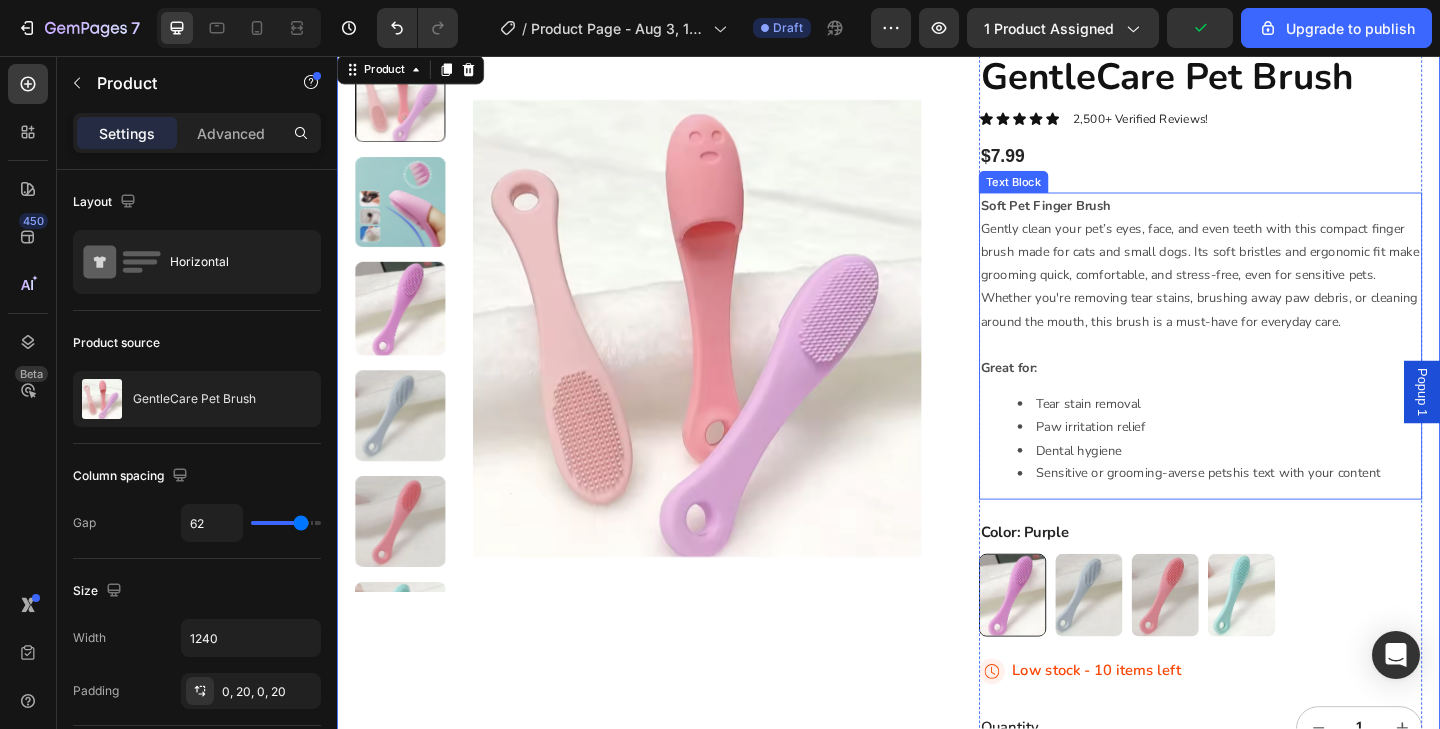 click on "Soft Pet Finger Brush" at bounding box center [1107, 219] 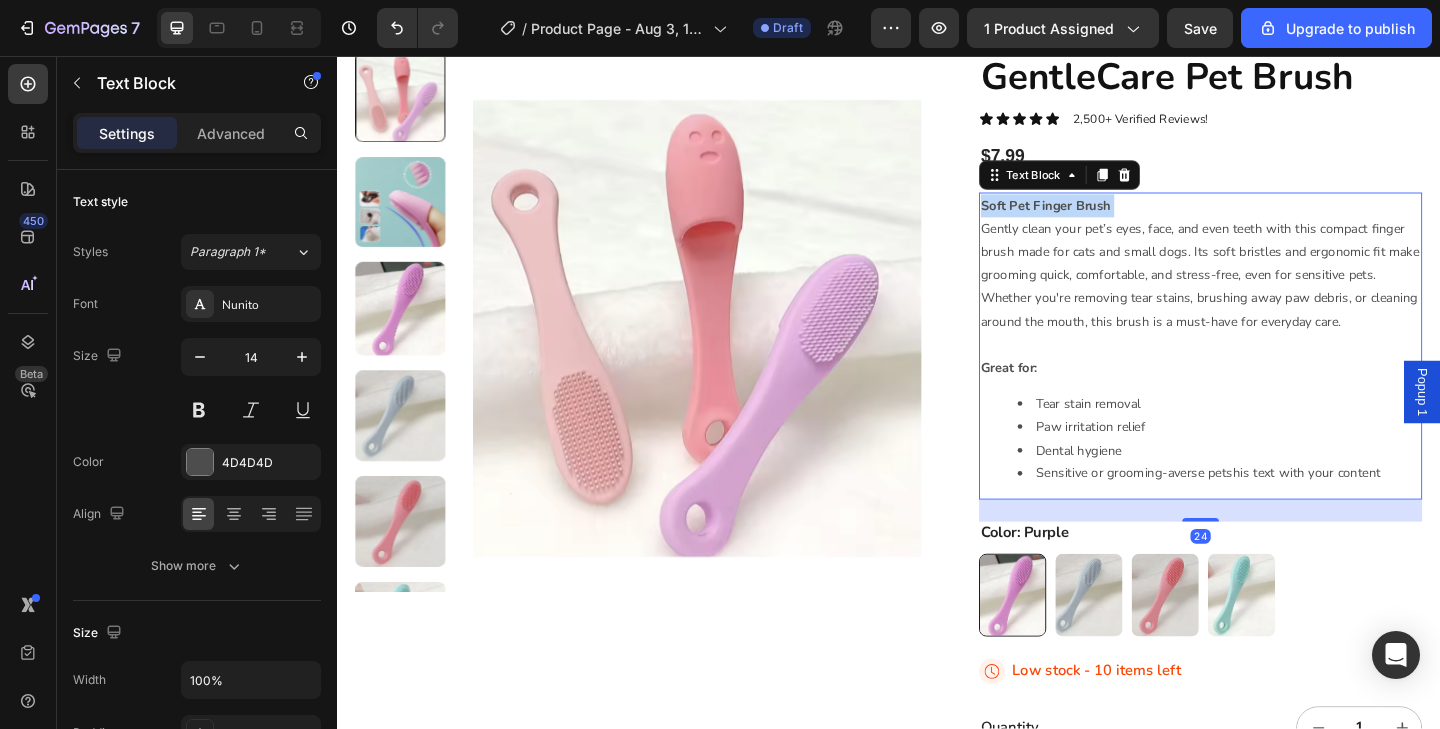 click on "Soft Pet Finger Brush" at bounding box center [1107, 219] 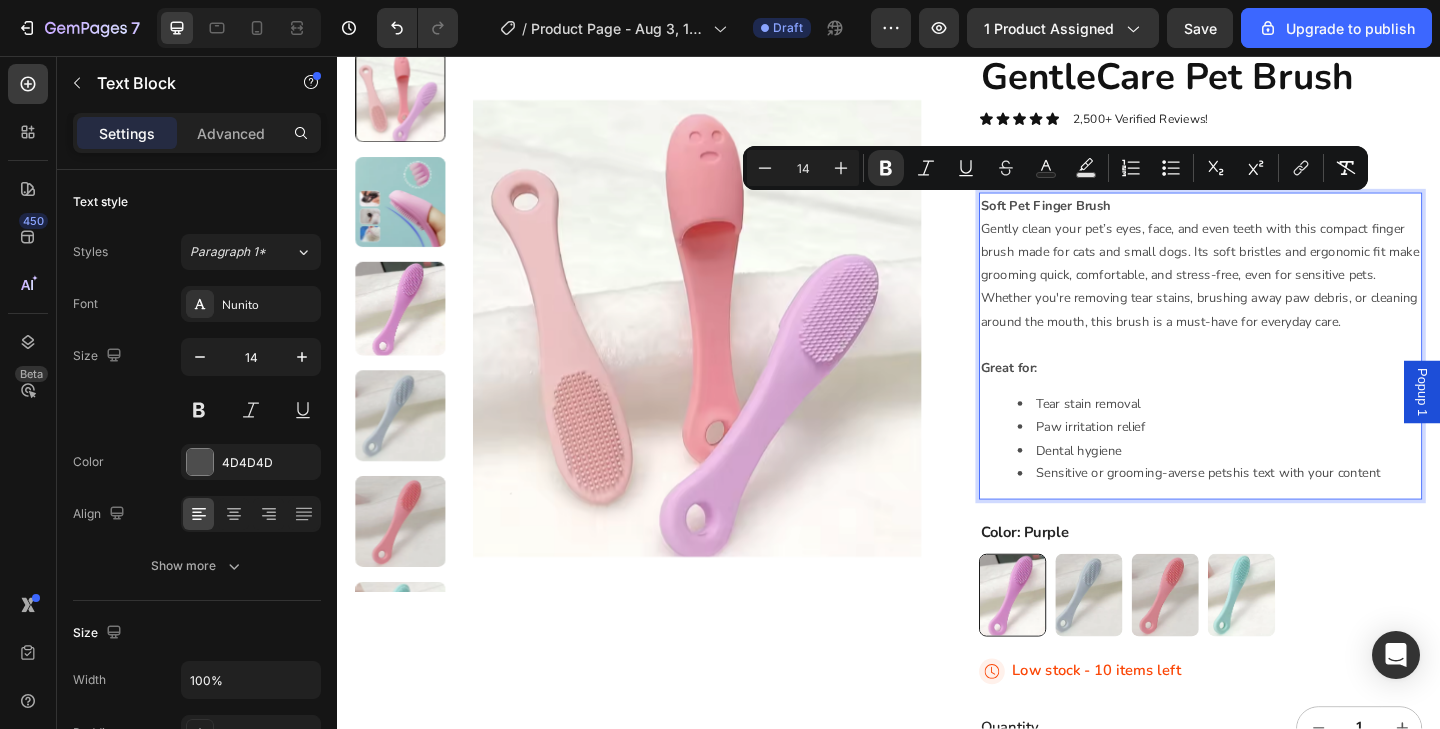 click on "Great for:" at bounding box center (1067, 395) 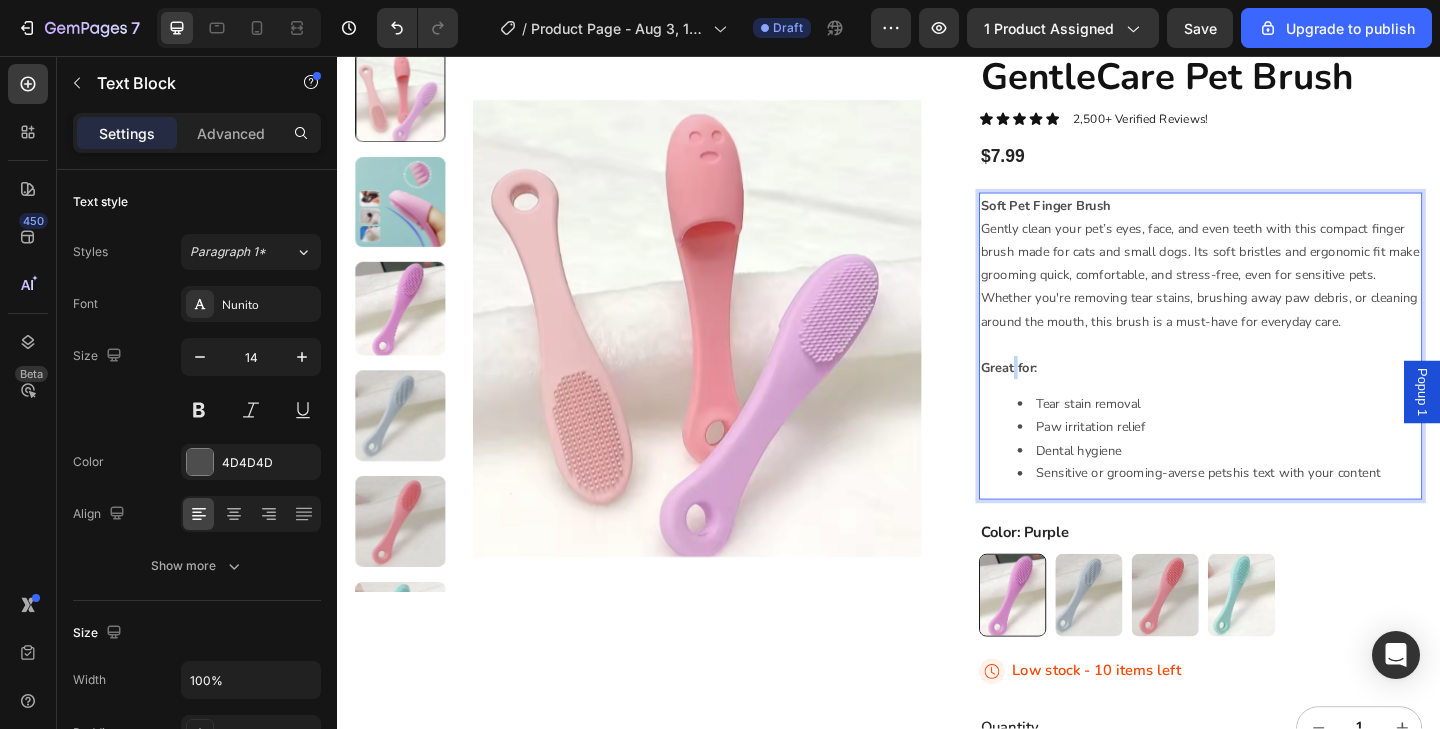 click on "Great for:" at bounding box center (1067, 395) 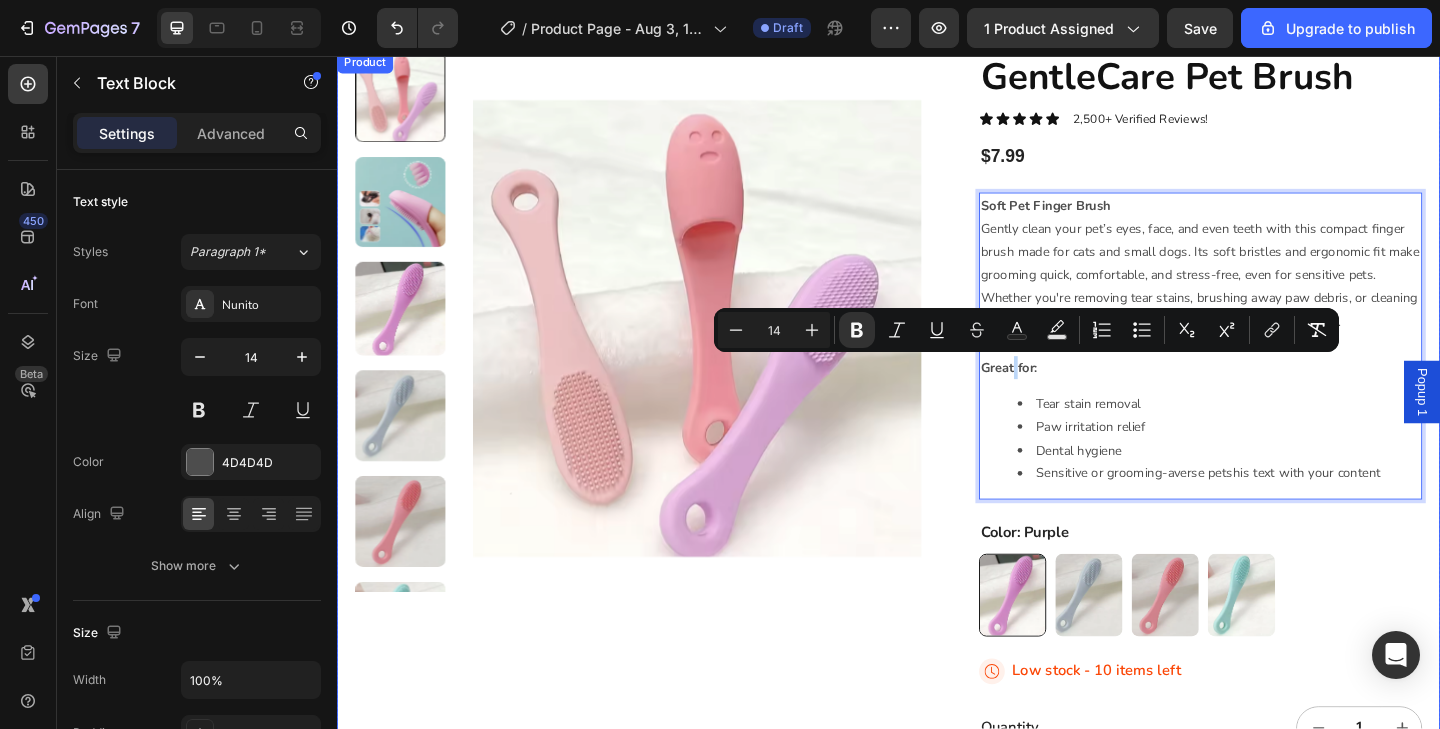 click on "Product Images" at bounding box center [665, 501] 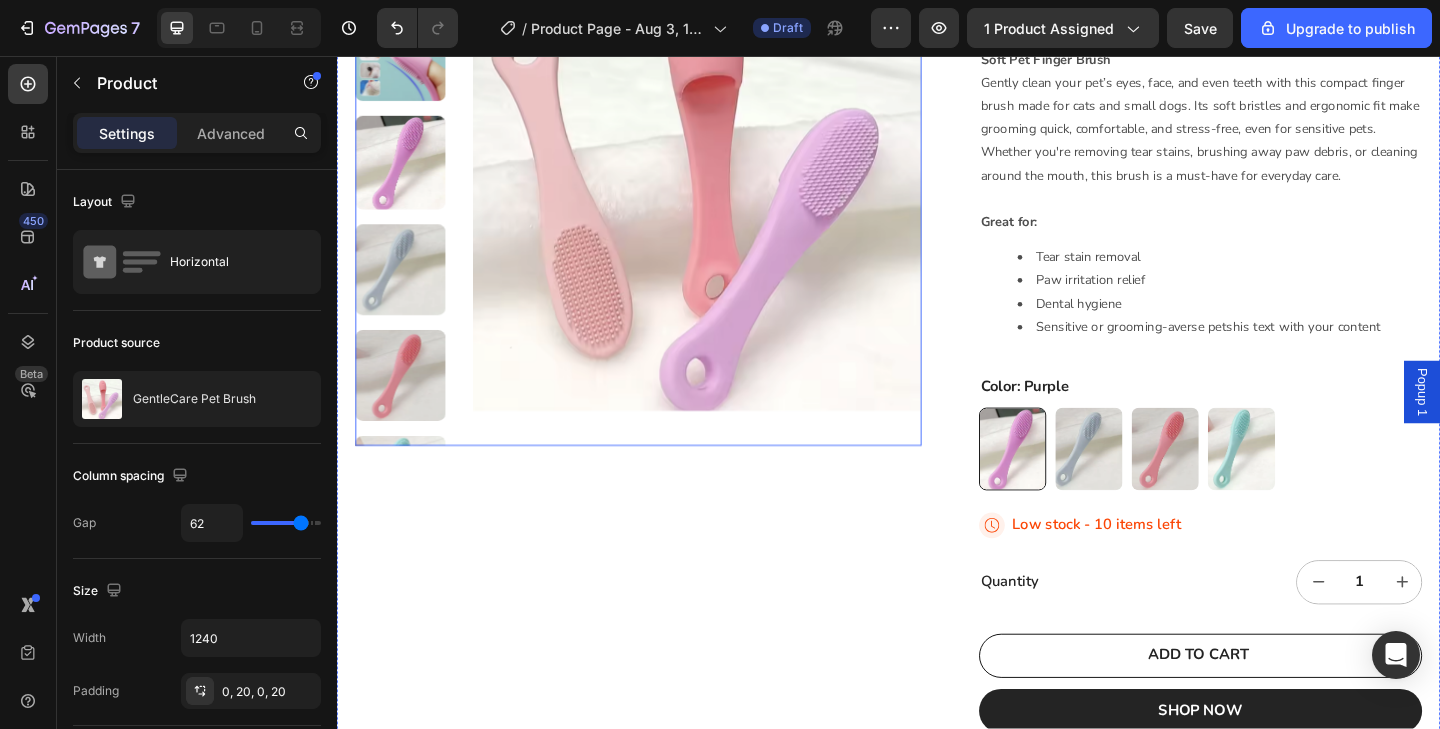 scroll, scrollTop: 334, scrollLeft: 0, axis: vertical 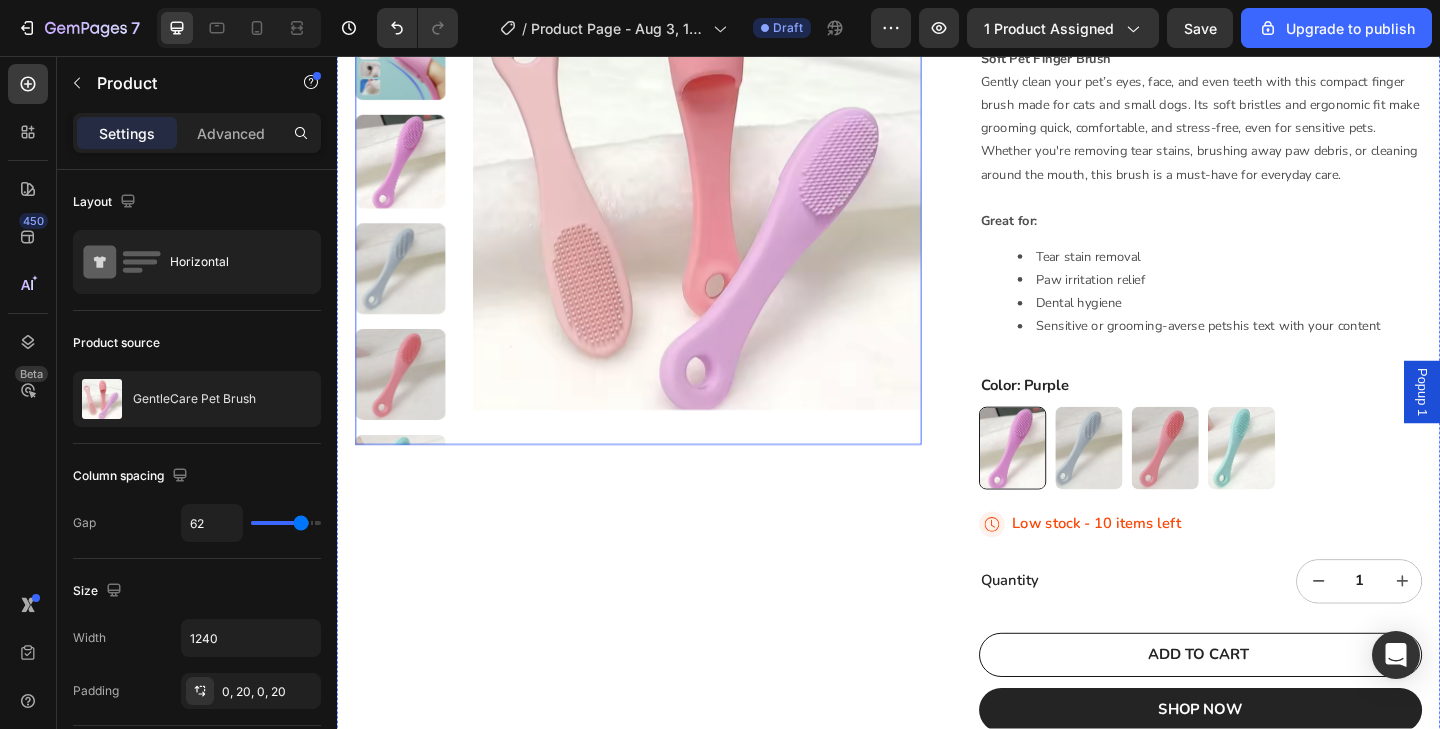 click at bounding box center (729, 192) 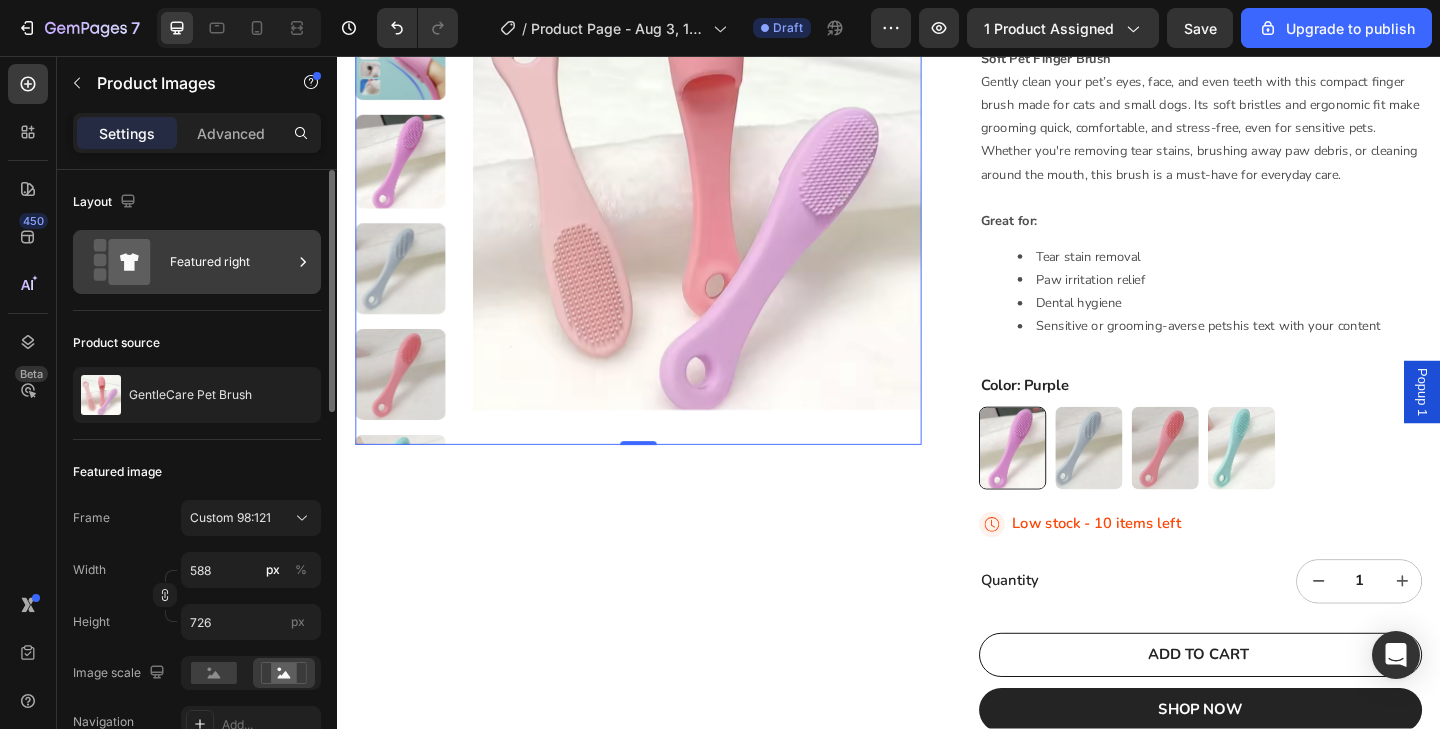 click on "Featured right" at bounding box center [231, 262] 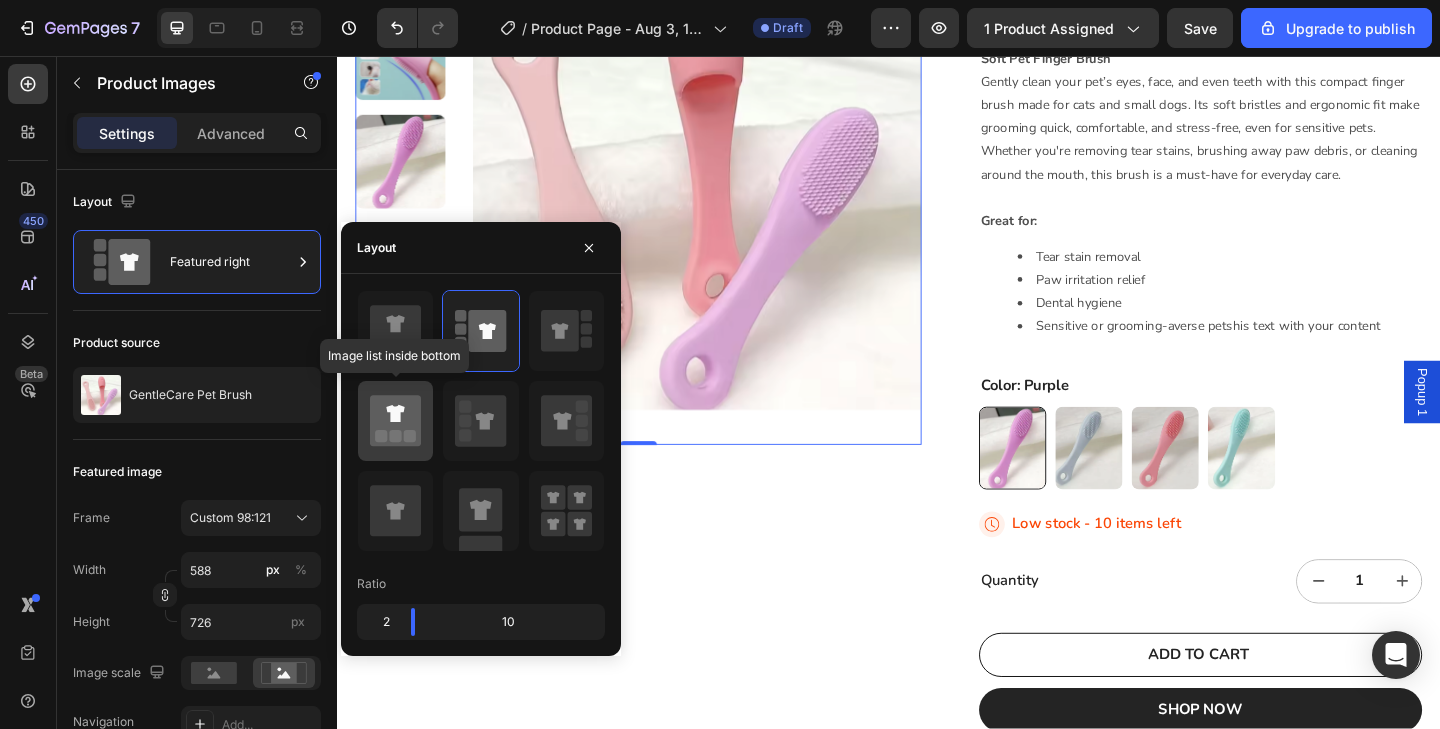 click 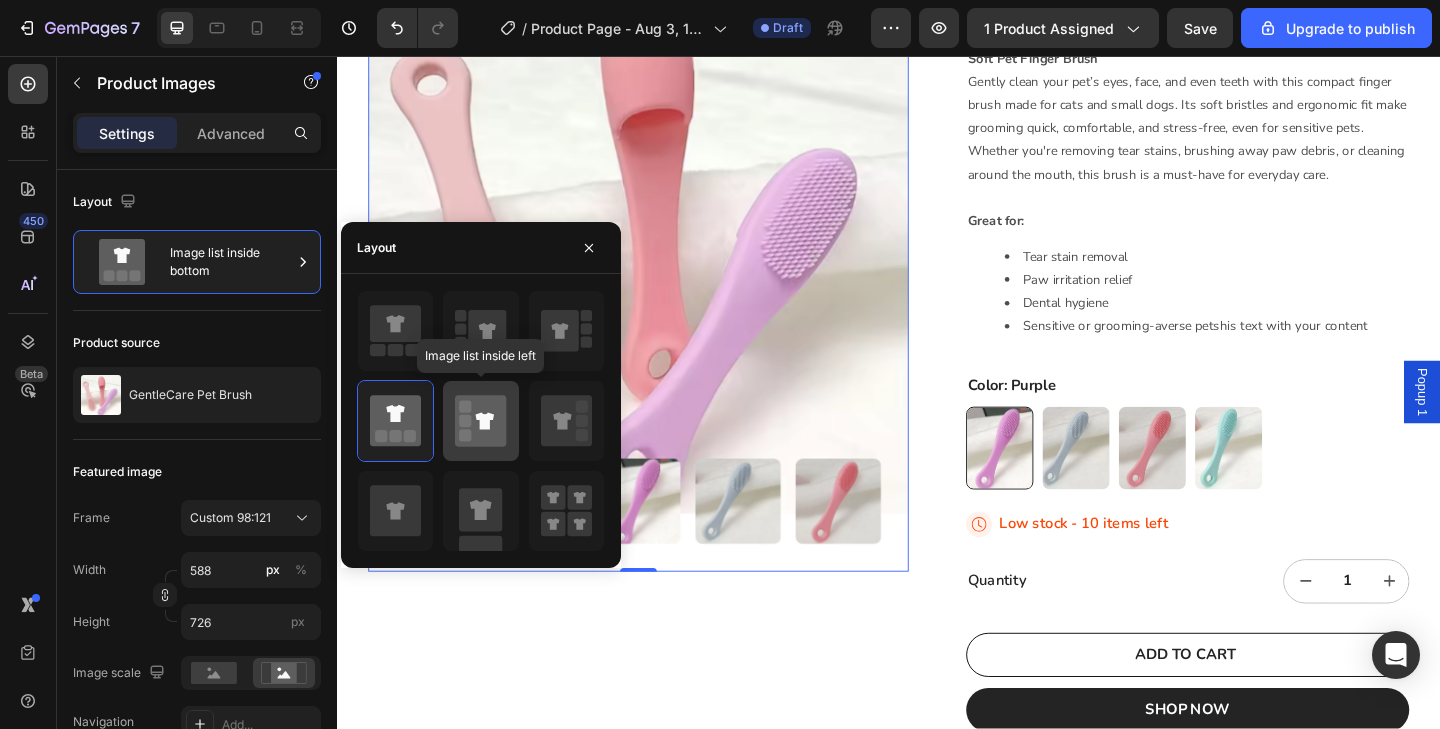 click 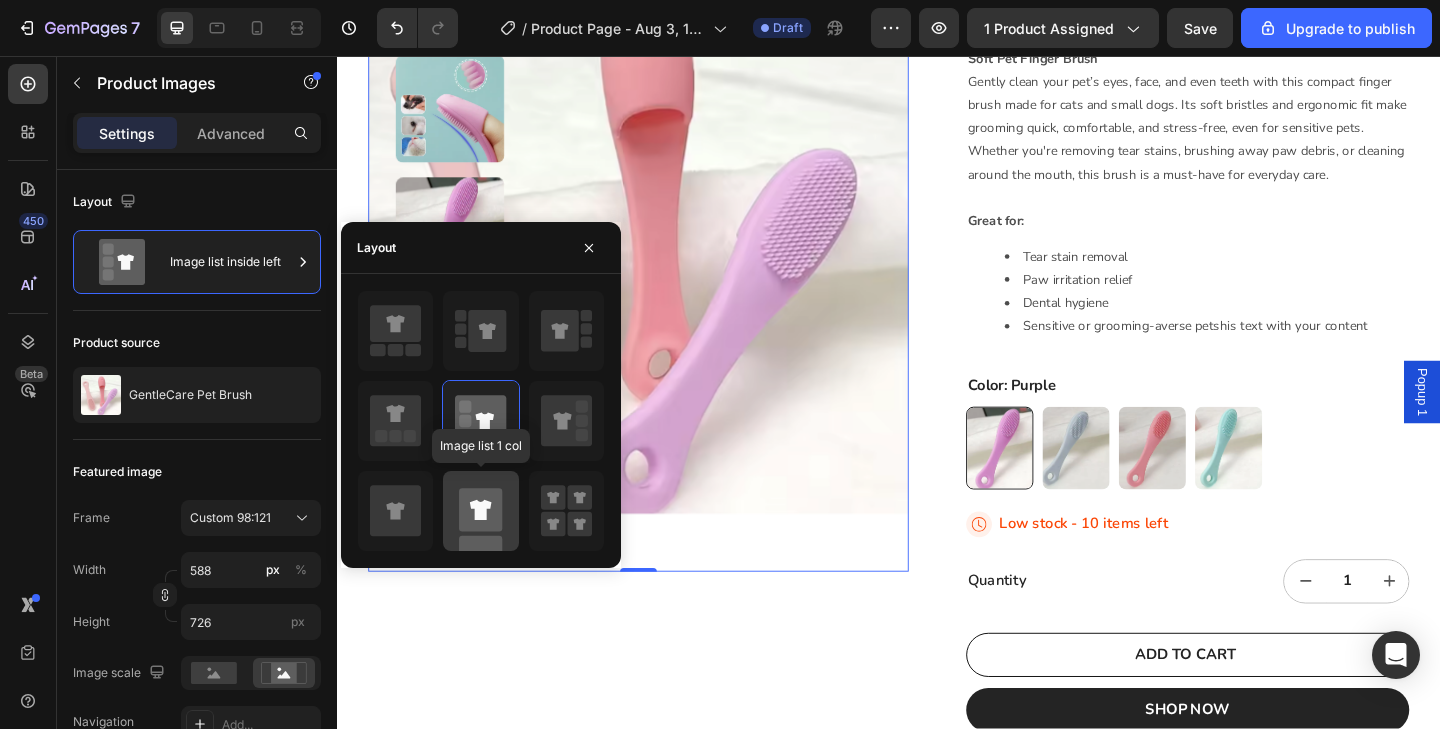 click 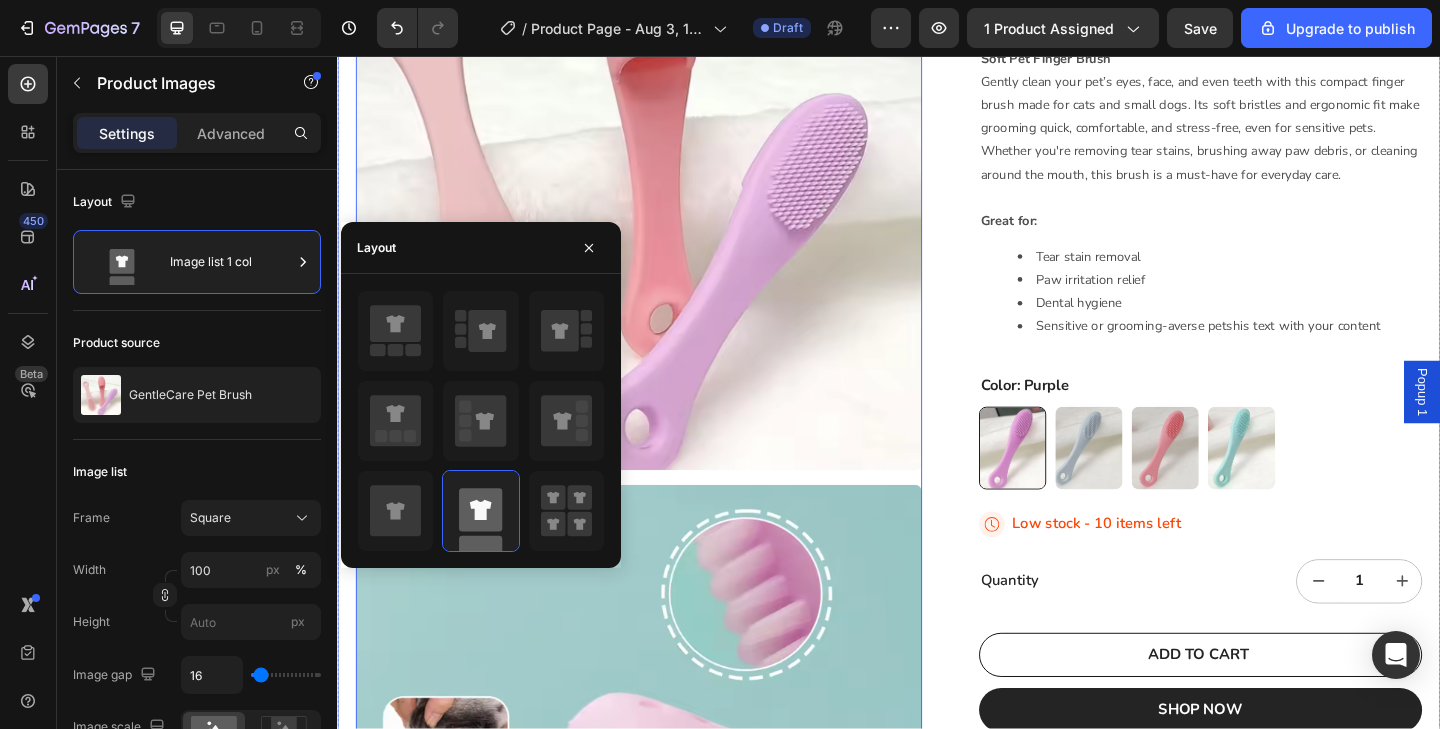 click on "Product Images   0 GentleCare Pet Brush Product Title Icon Icon Icon Icon Icon Icon List 2,500+ Verified Reviews! Text Block Row $7.99 Product Price Product Price Row Soft Pet Finger Brush Gently clean your pet’s eyes, face, and even teeth with this compact finger brush made for cats and small dogs. Its soft bristles and ergonomic fit make grooming quick, comfortable, and stress-free, even for sensitive pets. Whether you're removing tear stains, brushing away paw debris, or cleaning around the mouth, this brush is a must-have for everyday care. Great for: Tear stain removal Paw irritation relief Dental hygiene Sensitive or grooming-averse petshis text with your content Text Block Color: Purple Purple Purple Grey Grey Pink Pink Mint Green Mint Green Product Variants & Swatches
Icon Low stock - 10 items left Stock Counter Row Quantity Text Block
1
Product Quantity Row ADD TO CART Add to Cart SHOP NOW Dynamic Checkout Row Product" at bounding box center [937, 1779] 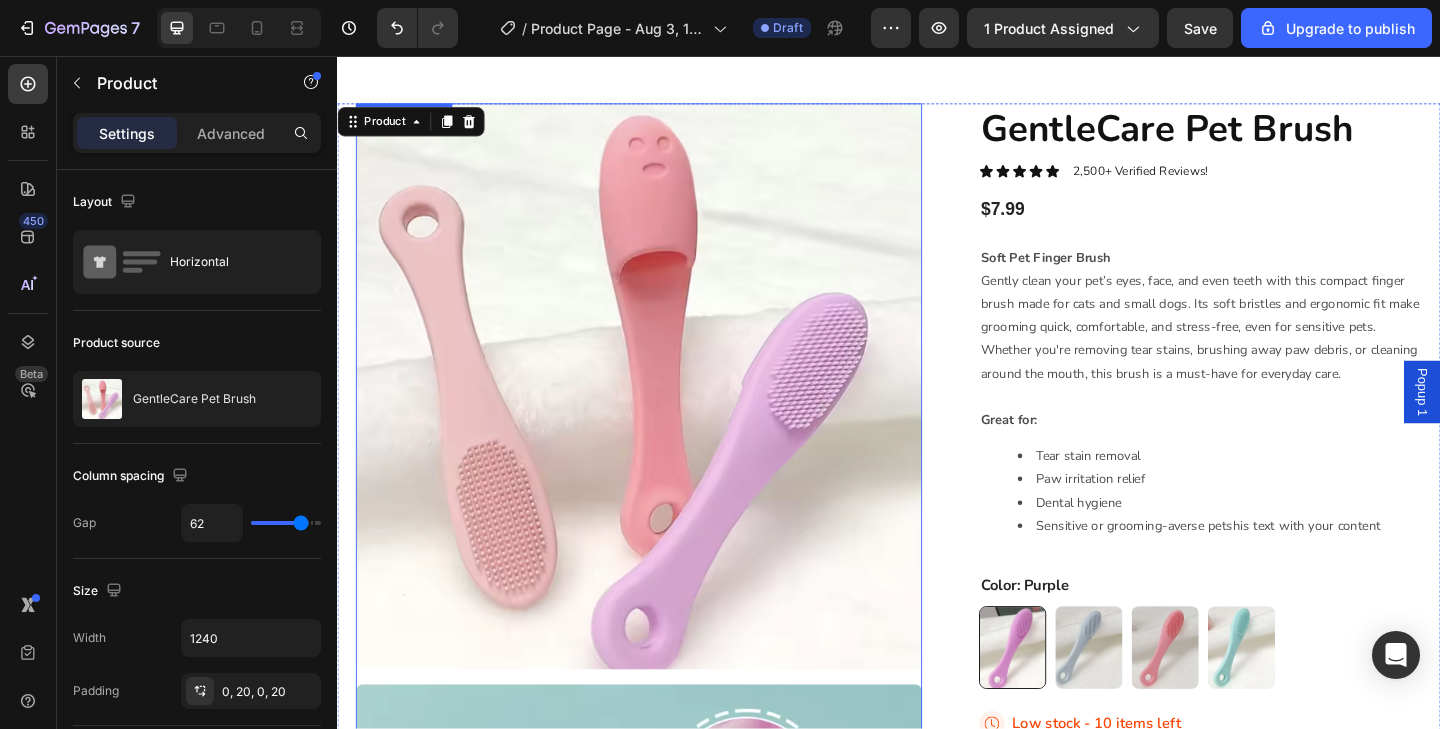 scroll, scrollTop: 0, scrollLeft: 0, axis: both 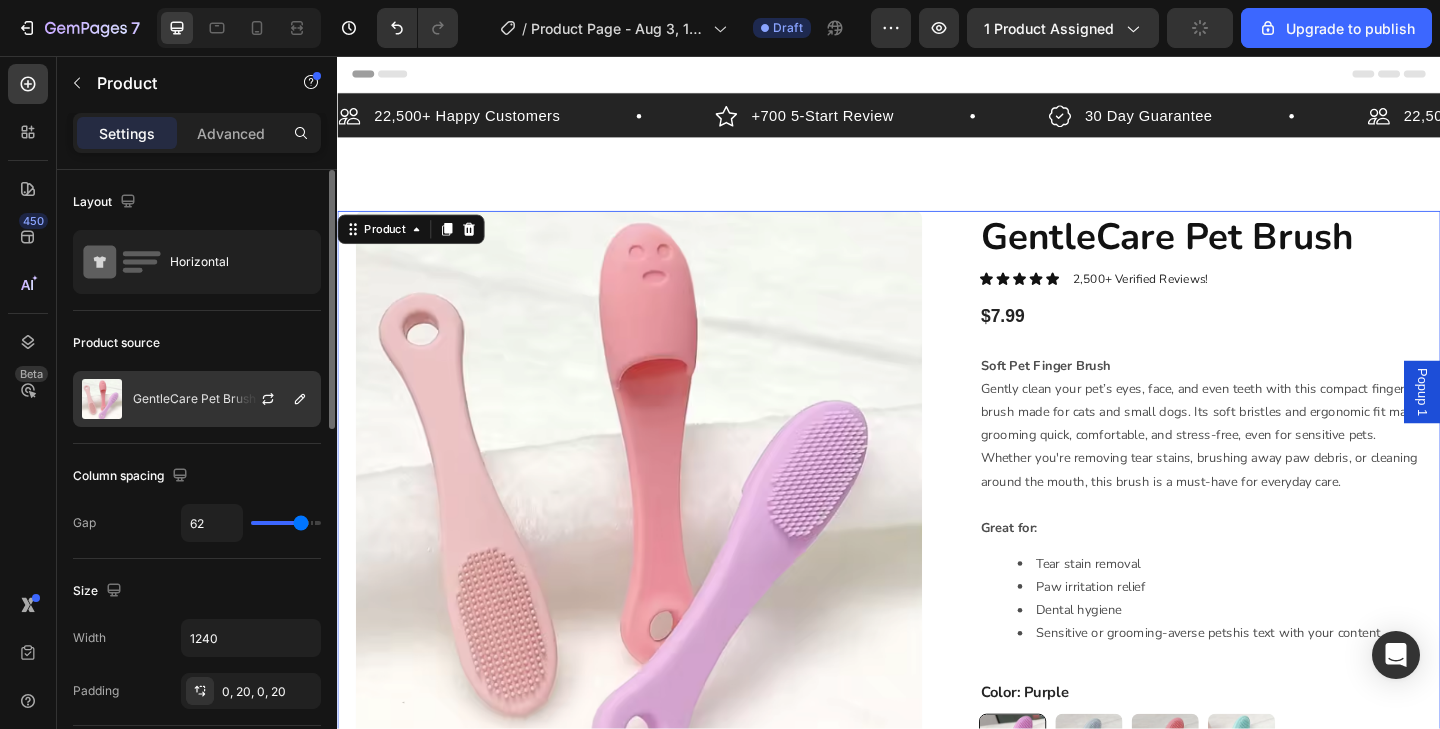 click at bounding box center (276, 399) 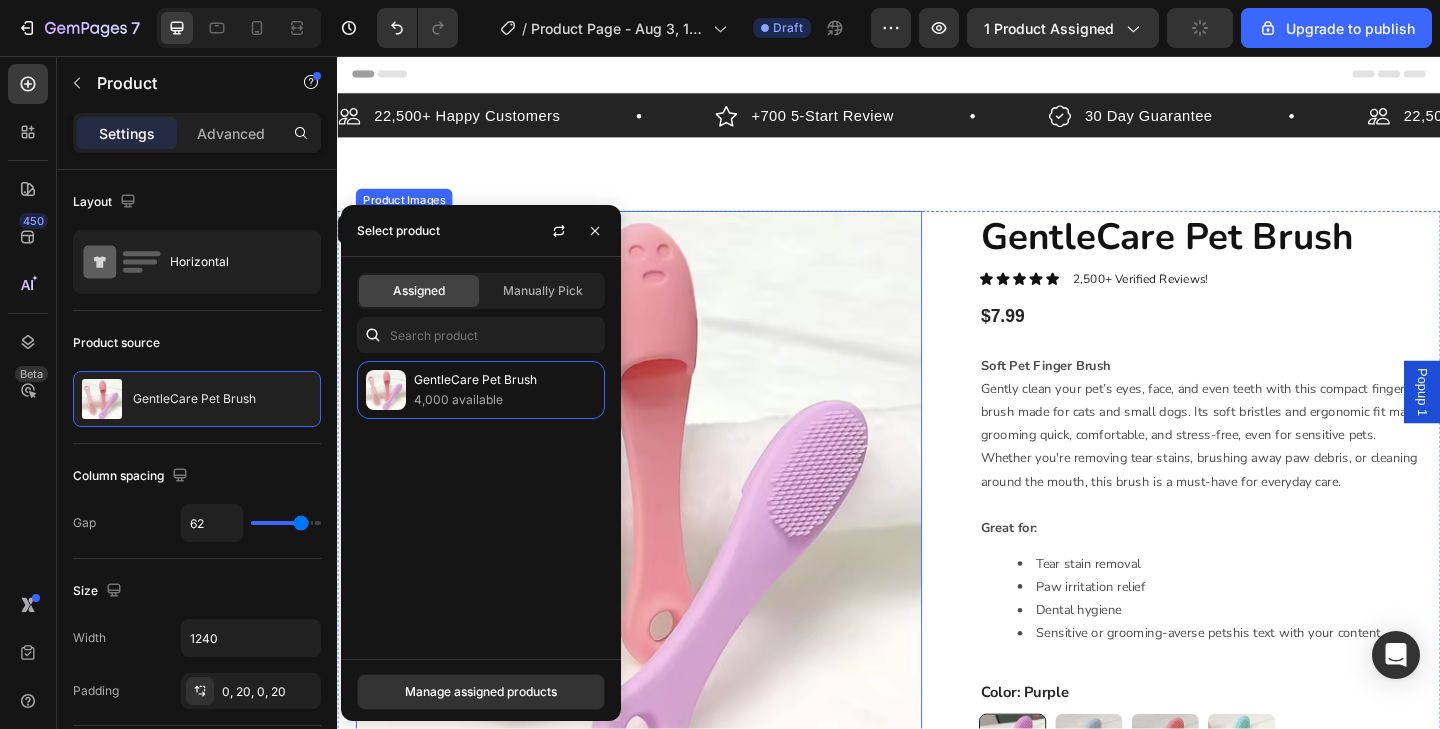 click at bounding box center [665, 533] 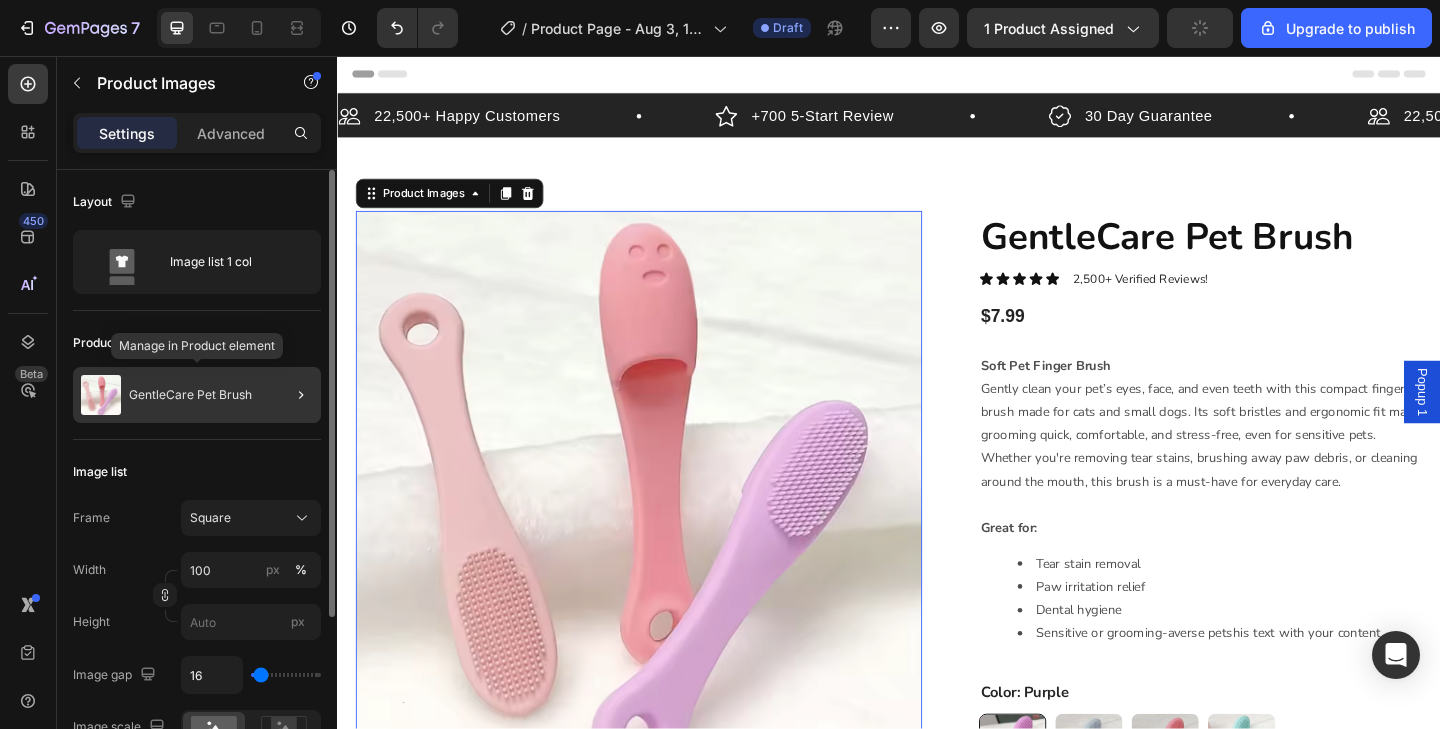 click on "GentleCare Pet Brush" 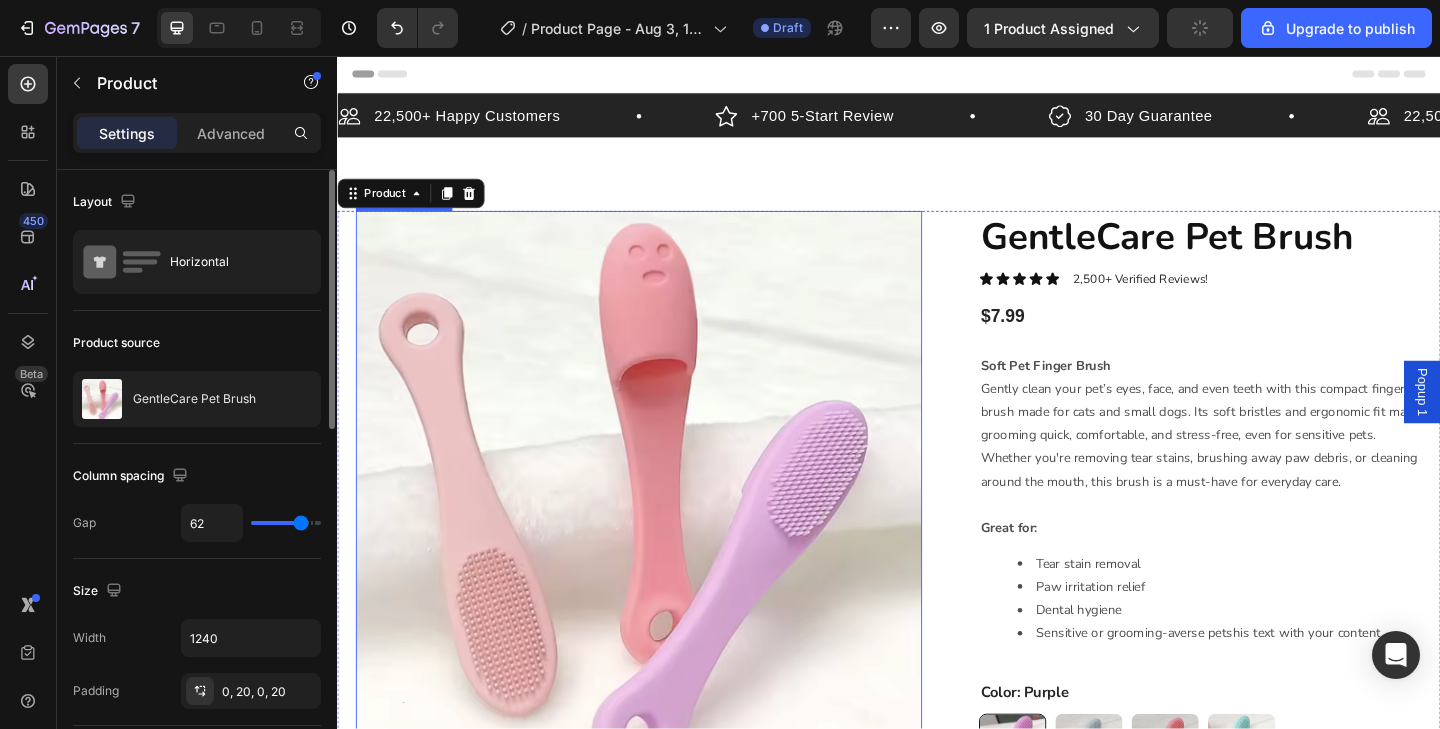 click at bounding box center (665, 533) 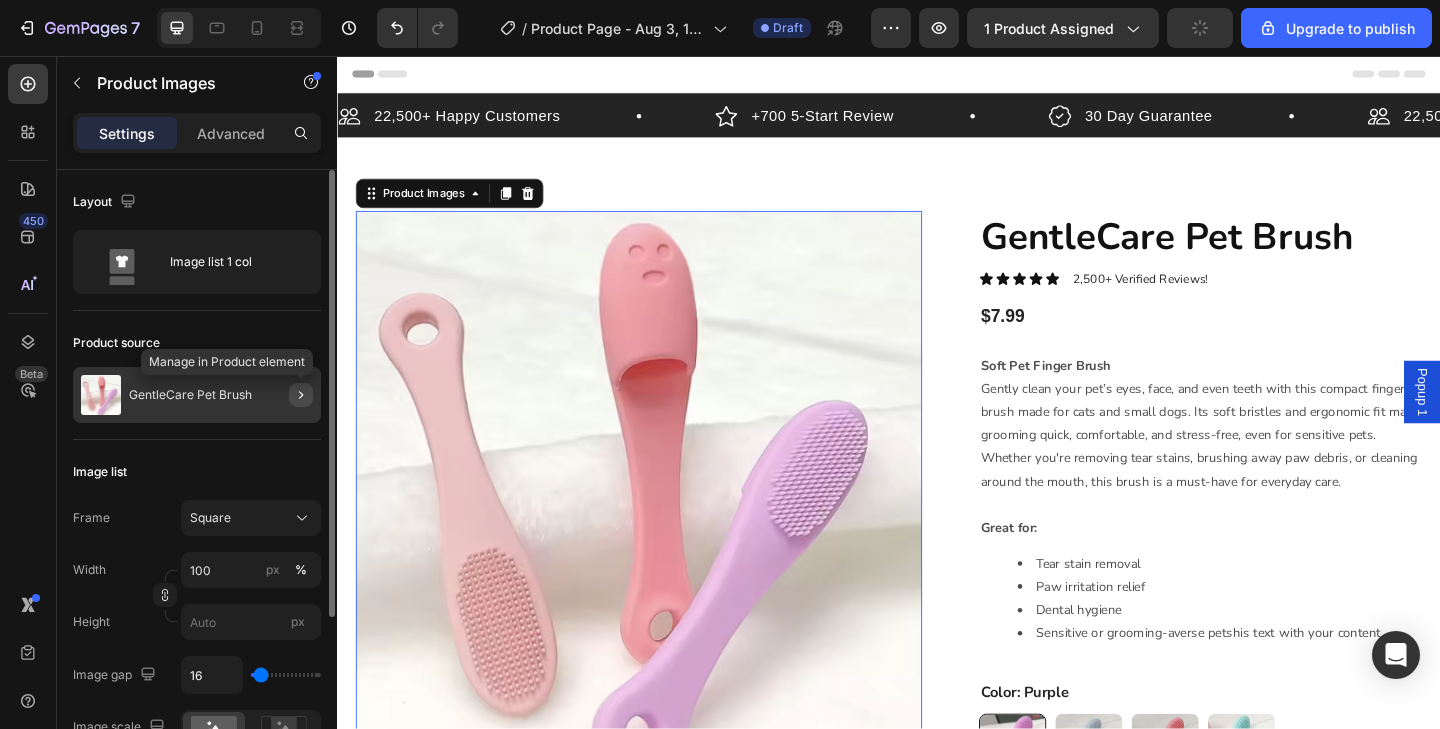 click 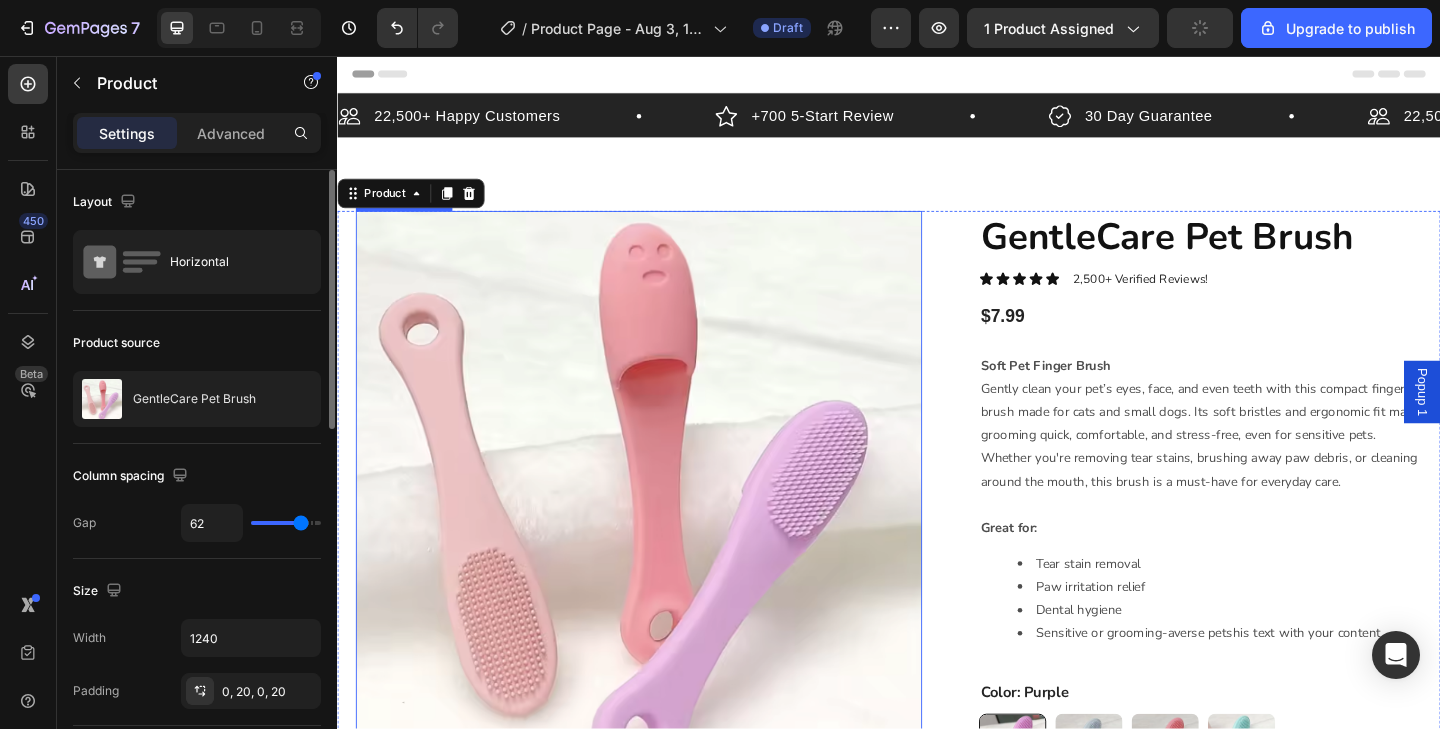 click at bounding box center [665, 533] 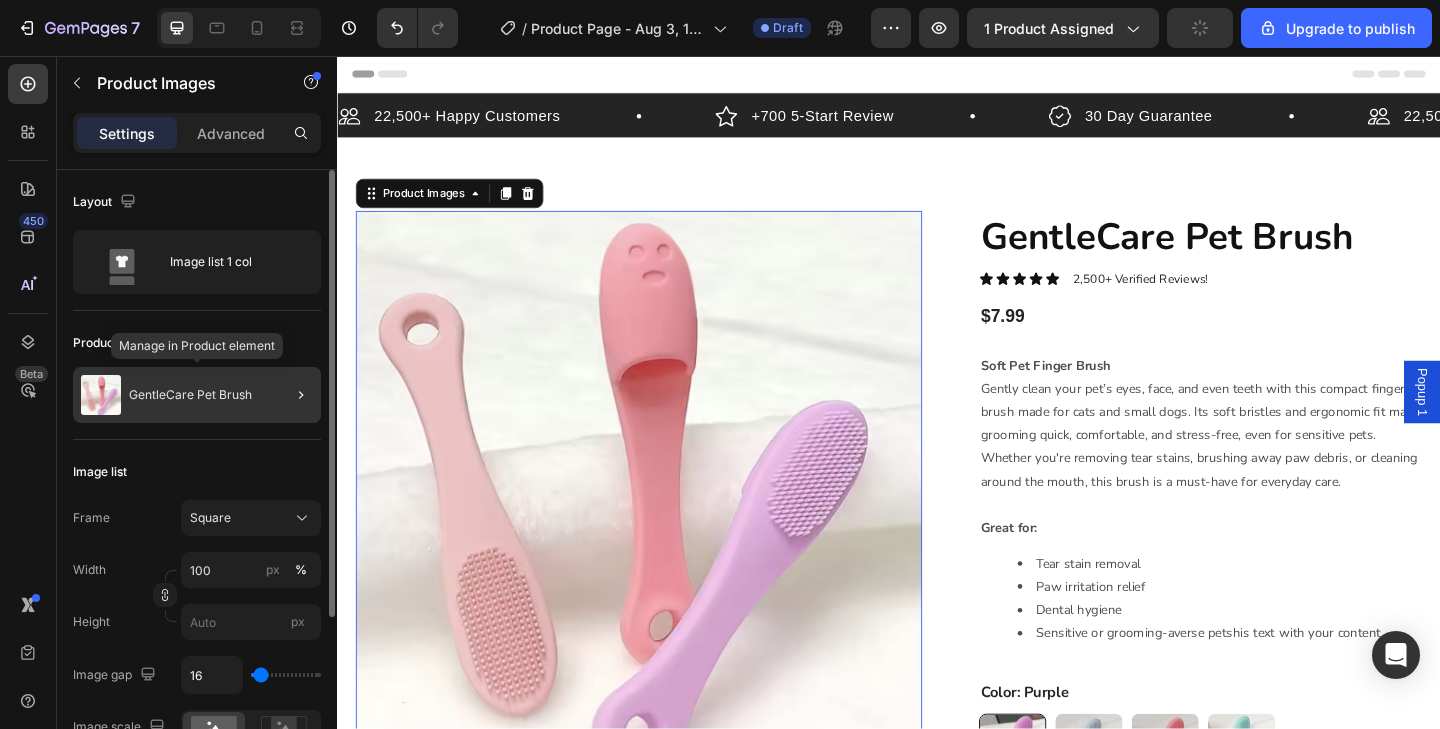 click at bounding box center (101, 395) 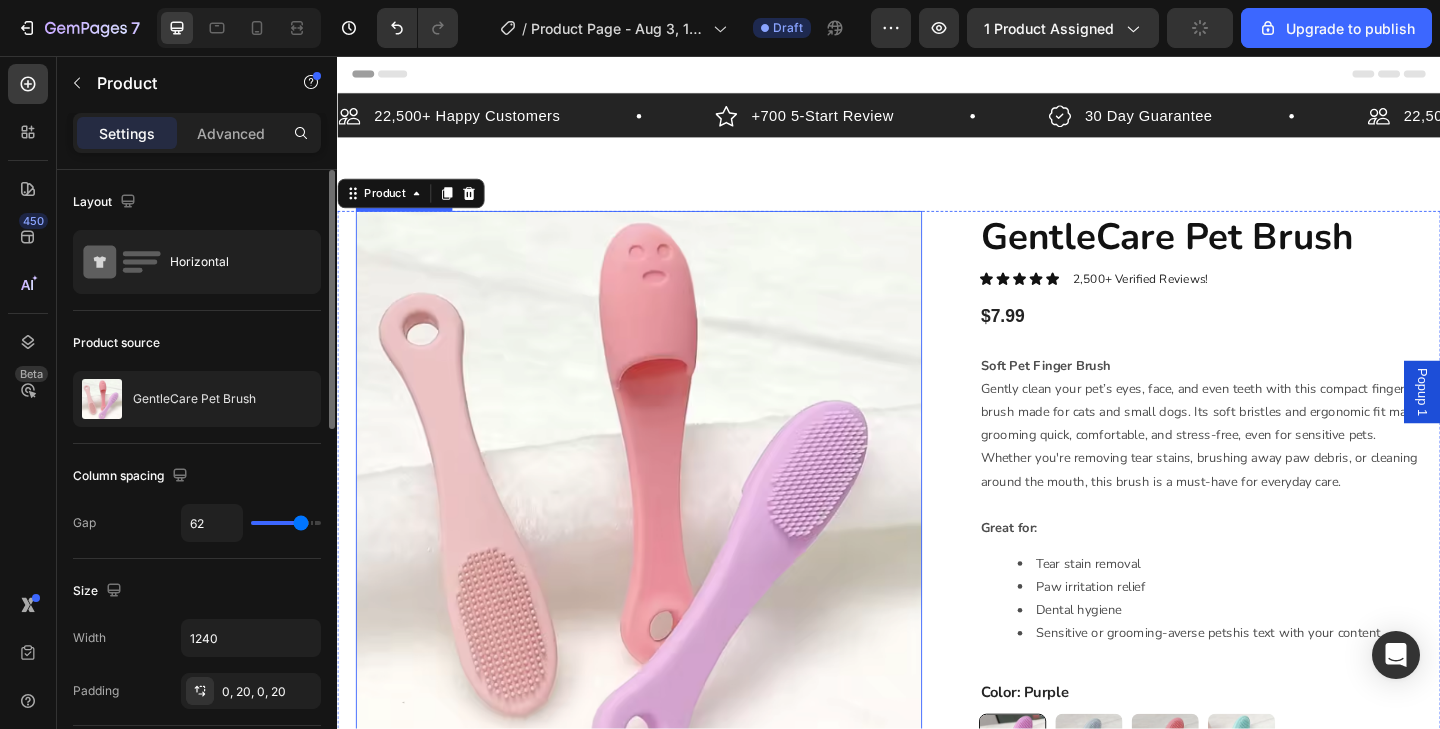 click at bounding box center (665, 533) 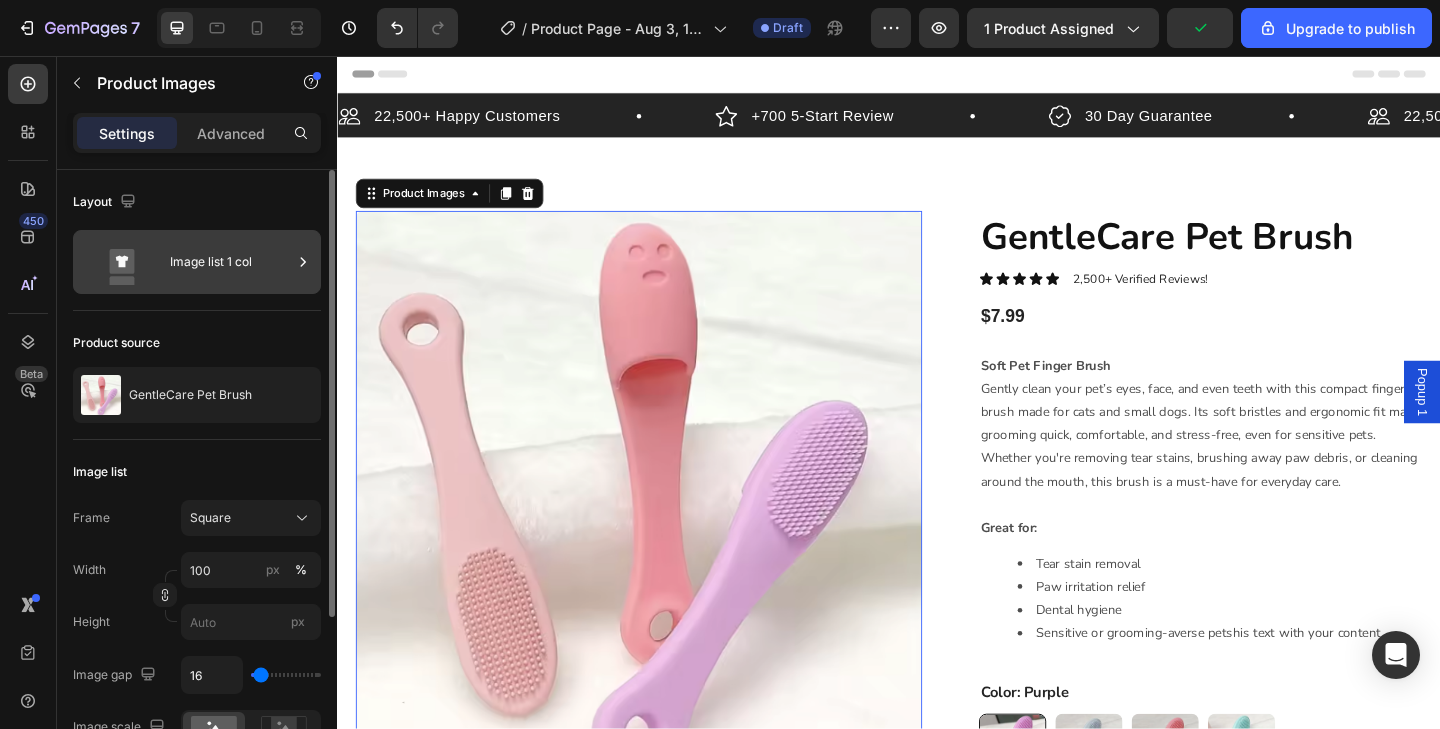 click on "Image list 1 col" at bounding box center (231, 262) 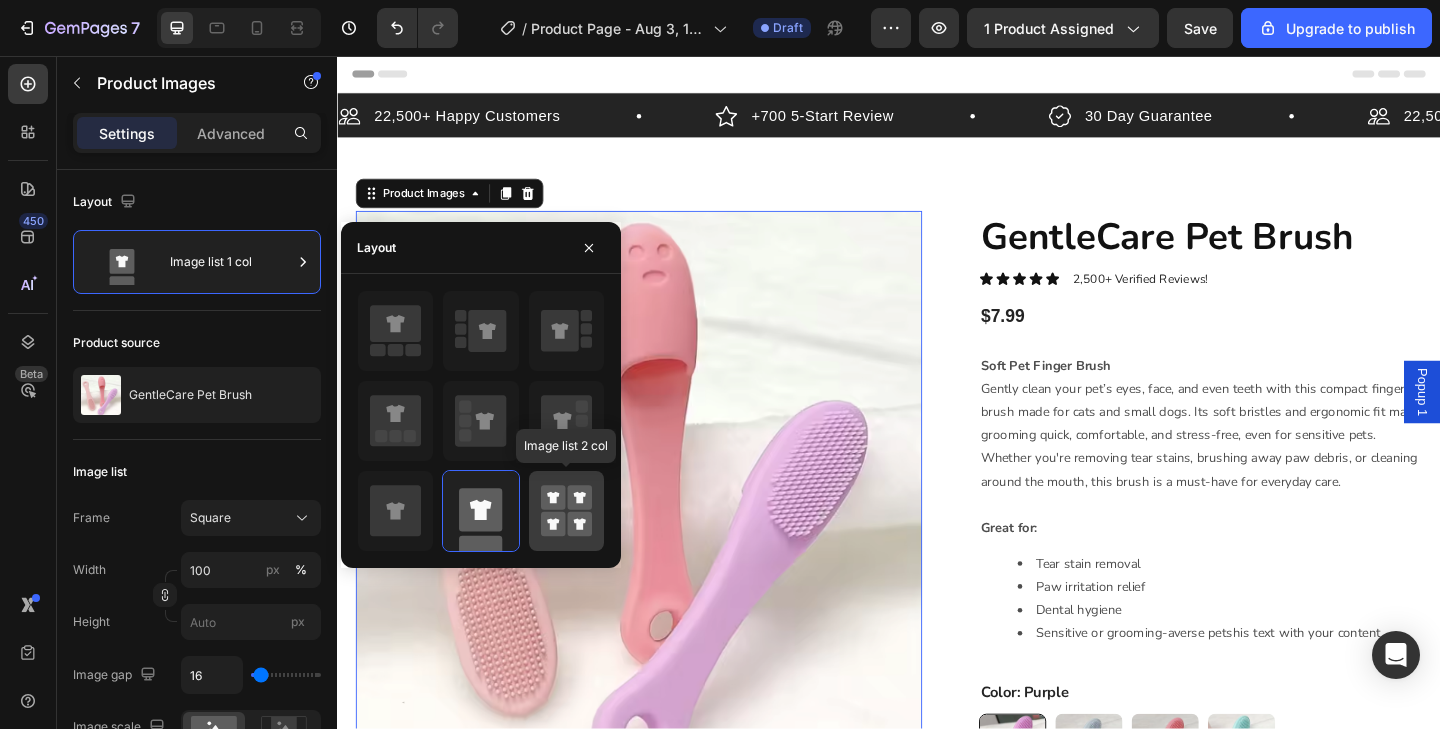 click 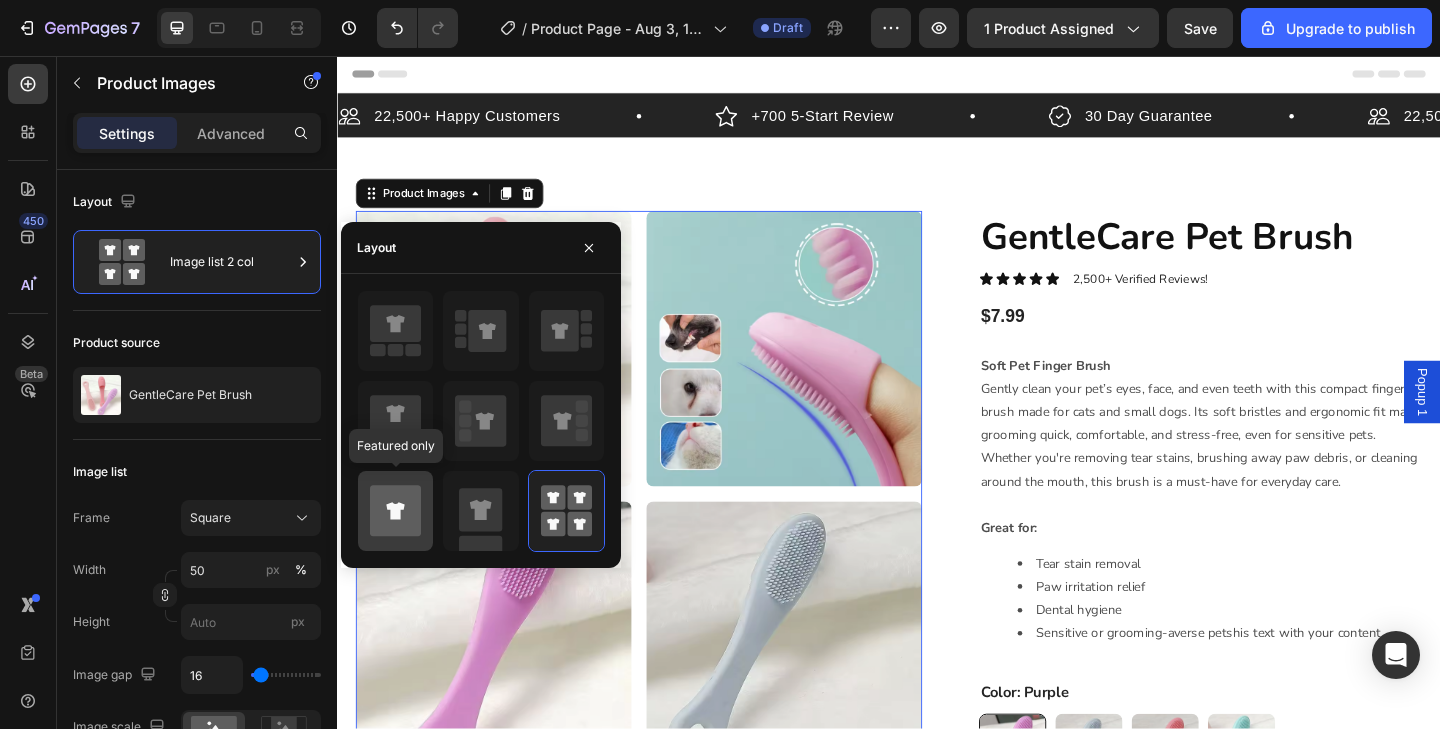 click 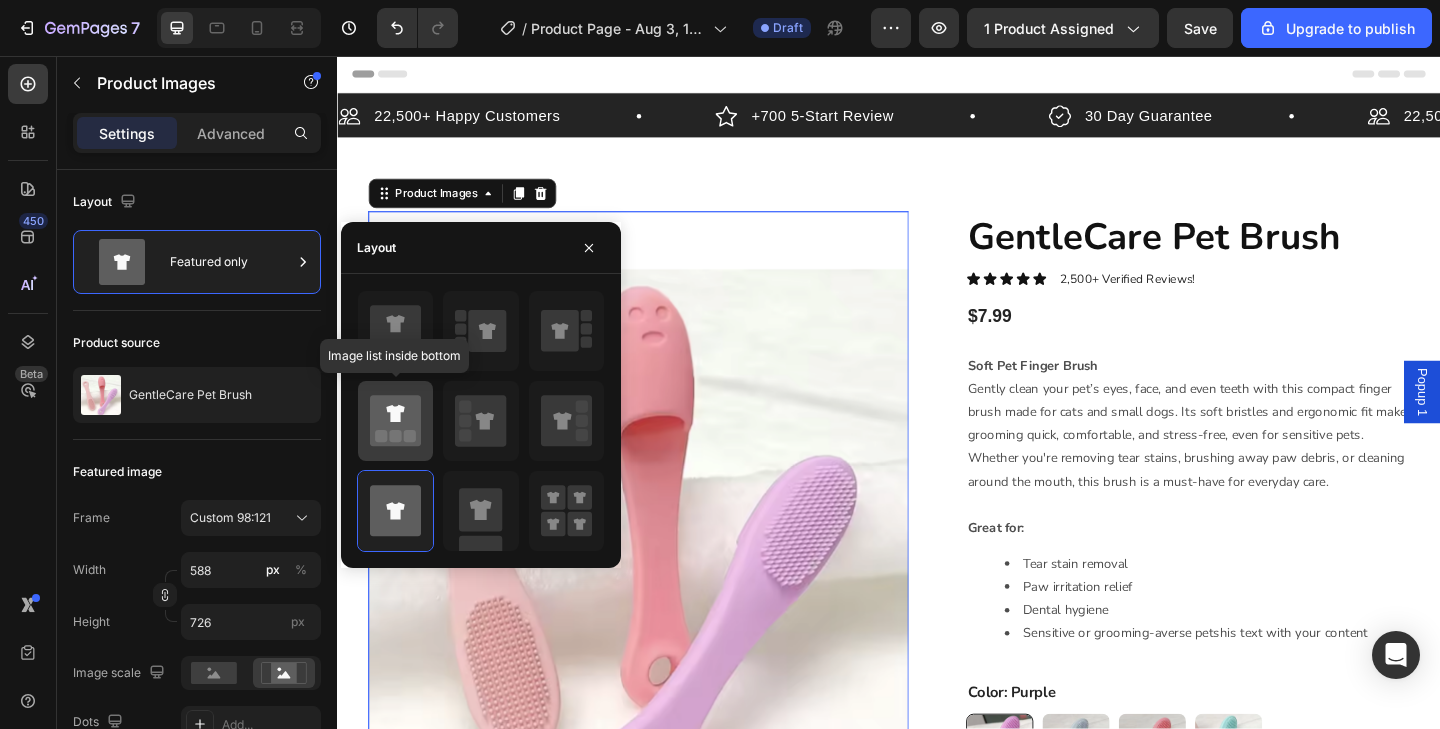 click 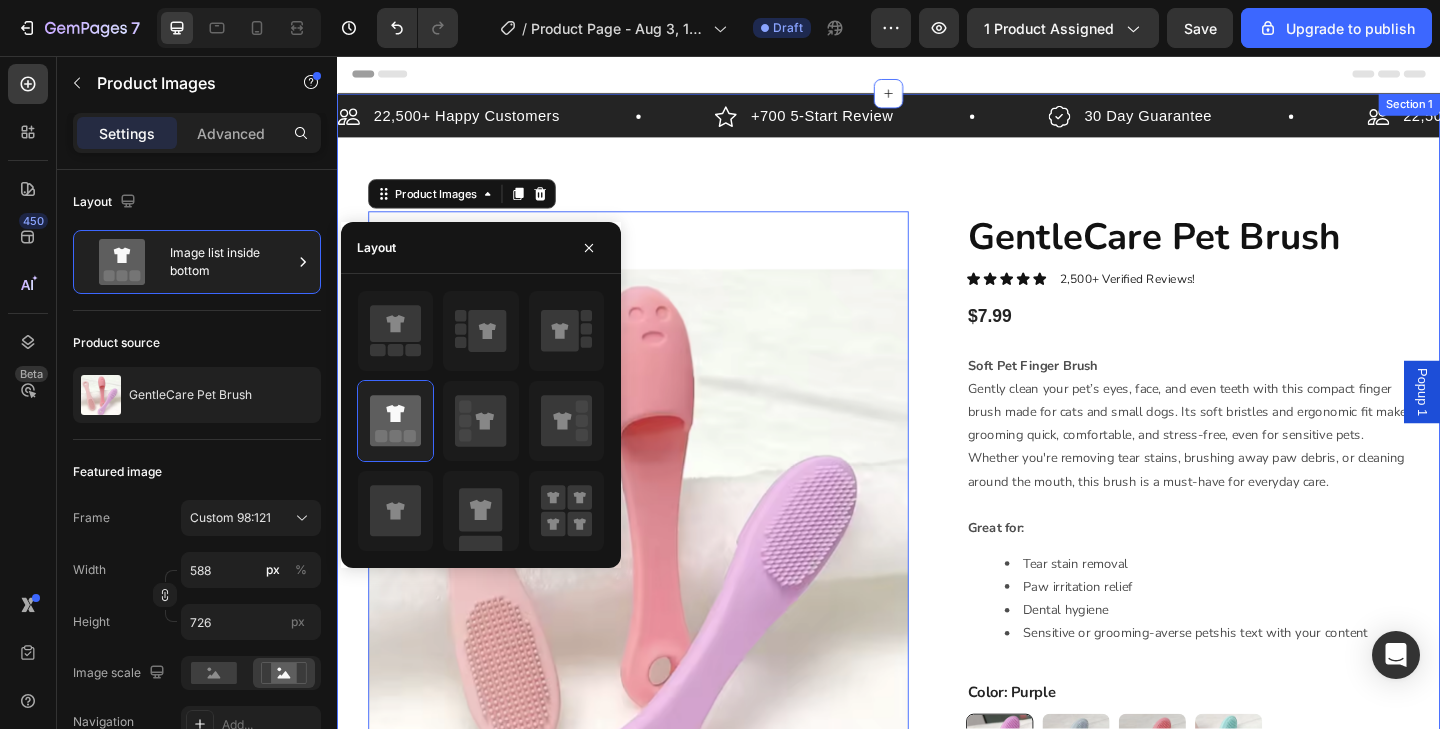 click on "22,500+ Happy Customers Item List
+700 5-Start Review Item List
30 Day Guarantee Item List
22,500+ Happy Customers Item List
+700 5-Start Review Item List
30 Day Guarantee Item List
22,500+ Happy Customers Item List
+700 5-Start Review Item List
30 Day Guarantee Item List
22,500+ Happy Customers Item List
+700 5-Start Review Item List
30 Day Guarantee Item List
22,500+ Happy Customers Item List
+700 5-Start Review Item List
30 Day Guarantee Item List
22,500+ Happy Customers Item List
+700 5-Start Review Item List" at bounding box center (937, 627) 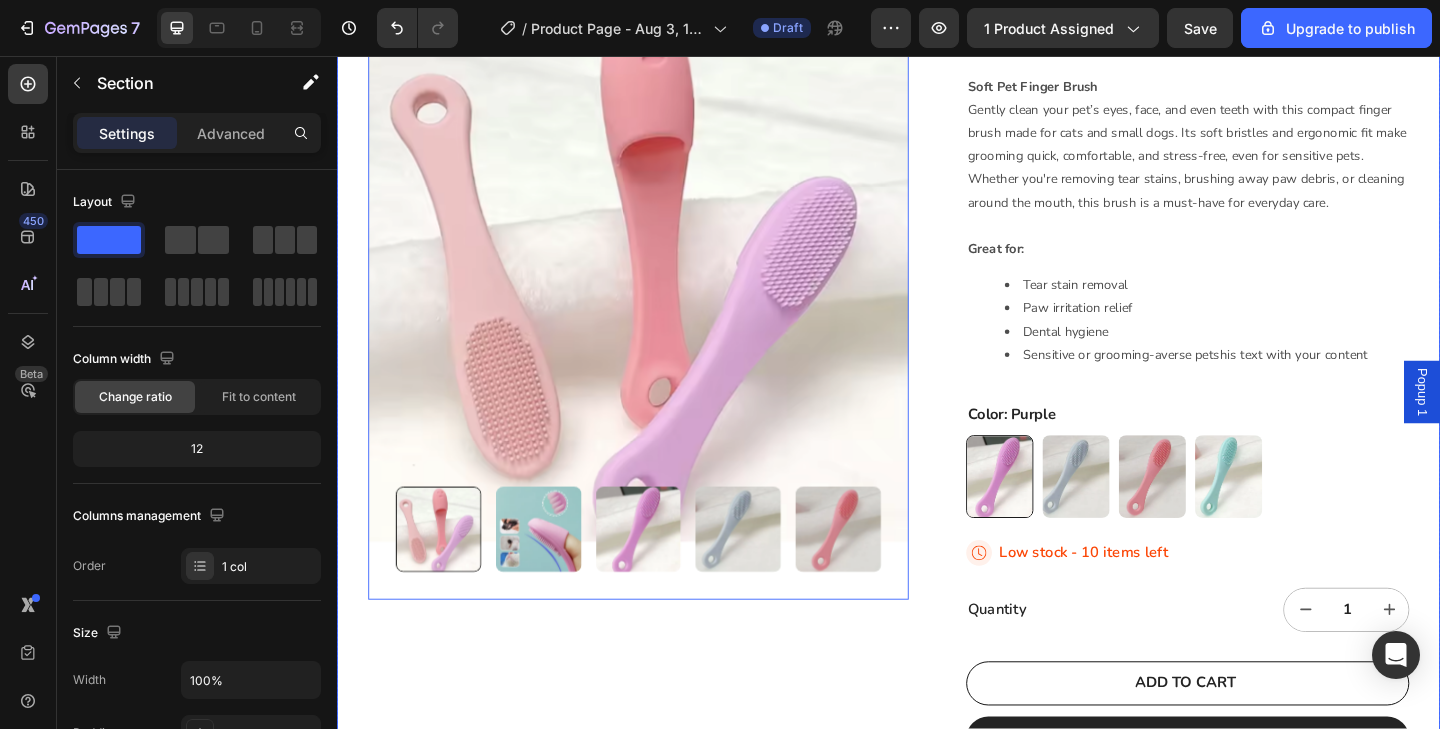scroll, scrollTop: 304, scrollLeft: 0, axis: vertical 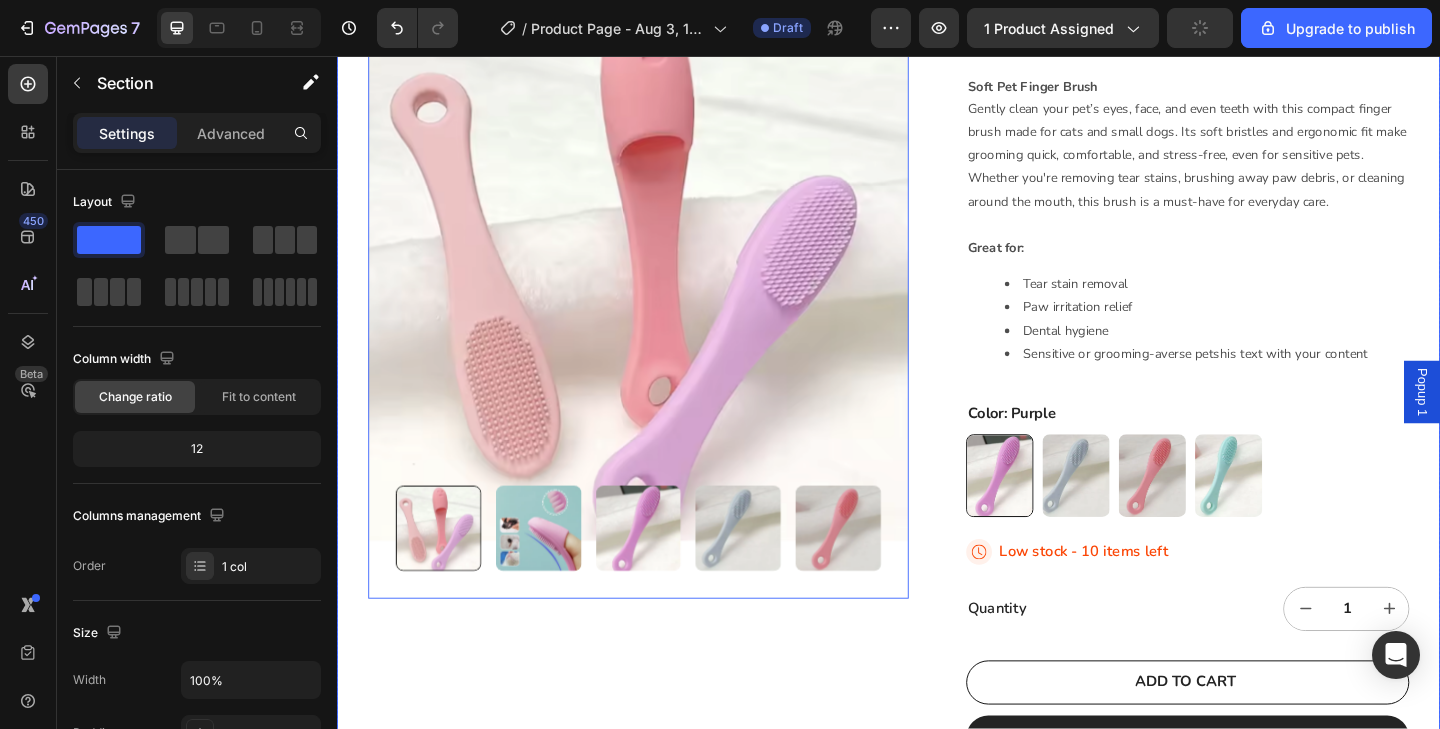 click at bounding box center (556, 570) 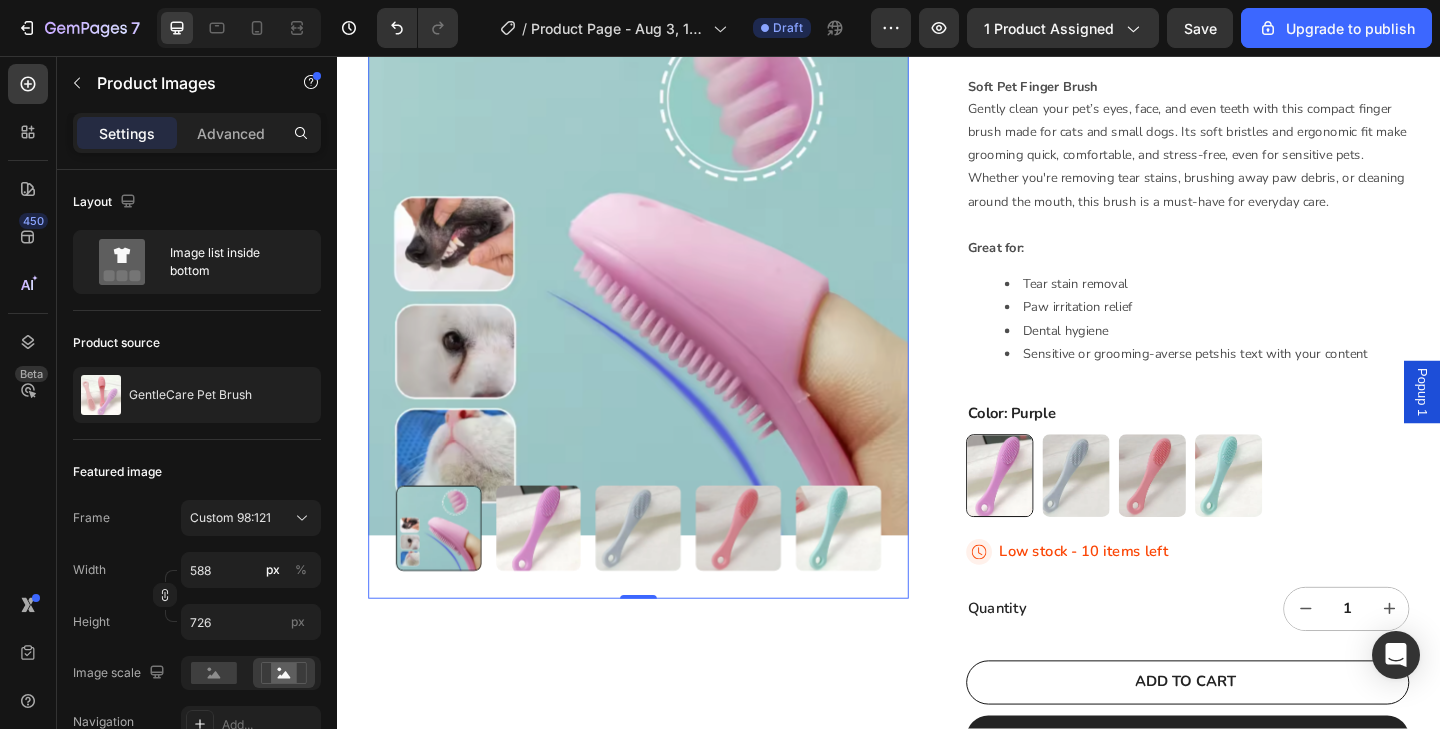 click at bounding box center [556, 570] 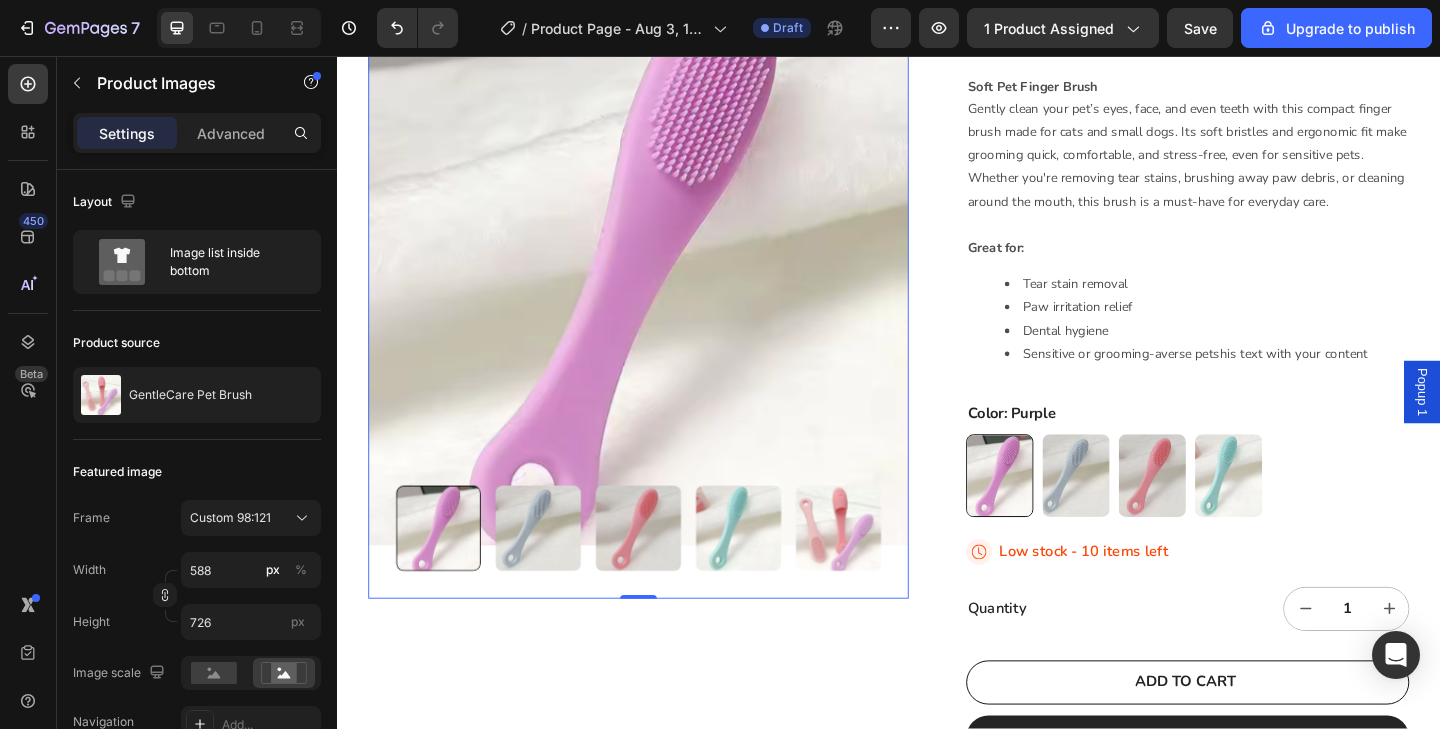 click at bounding box center [665, 570] 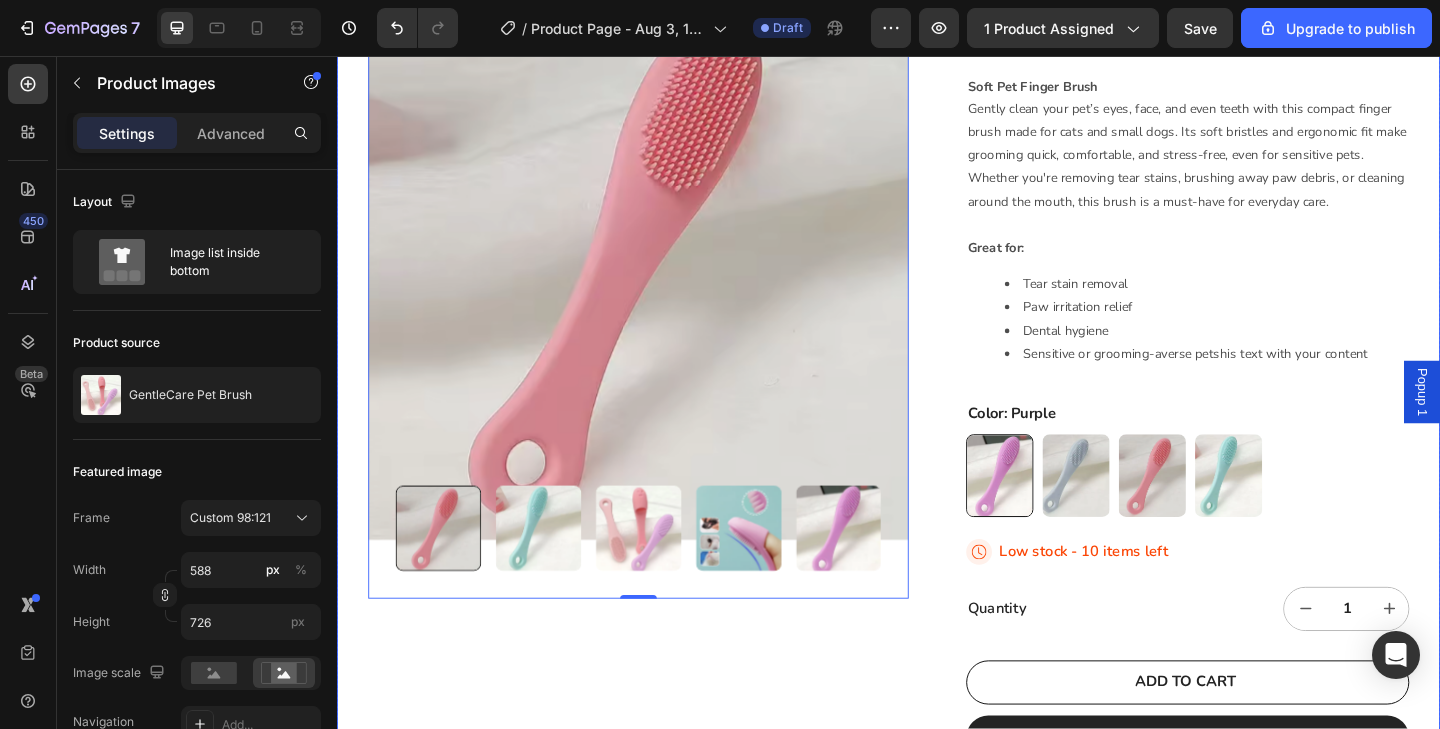 click on "Product Images   0" at bounding box center (665, 371) 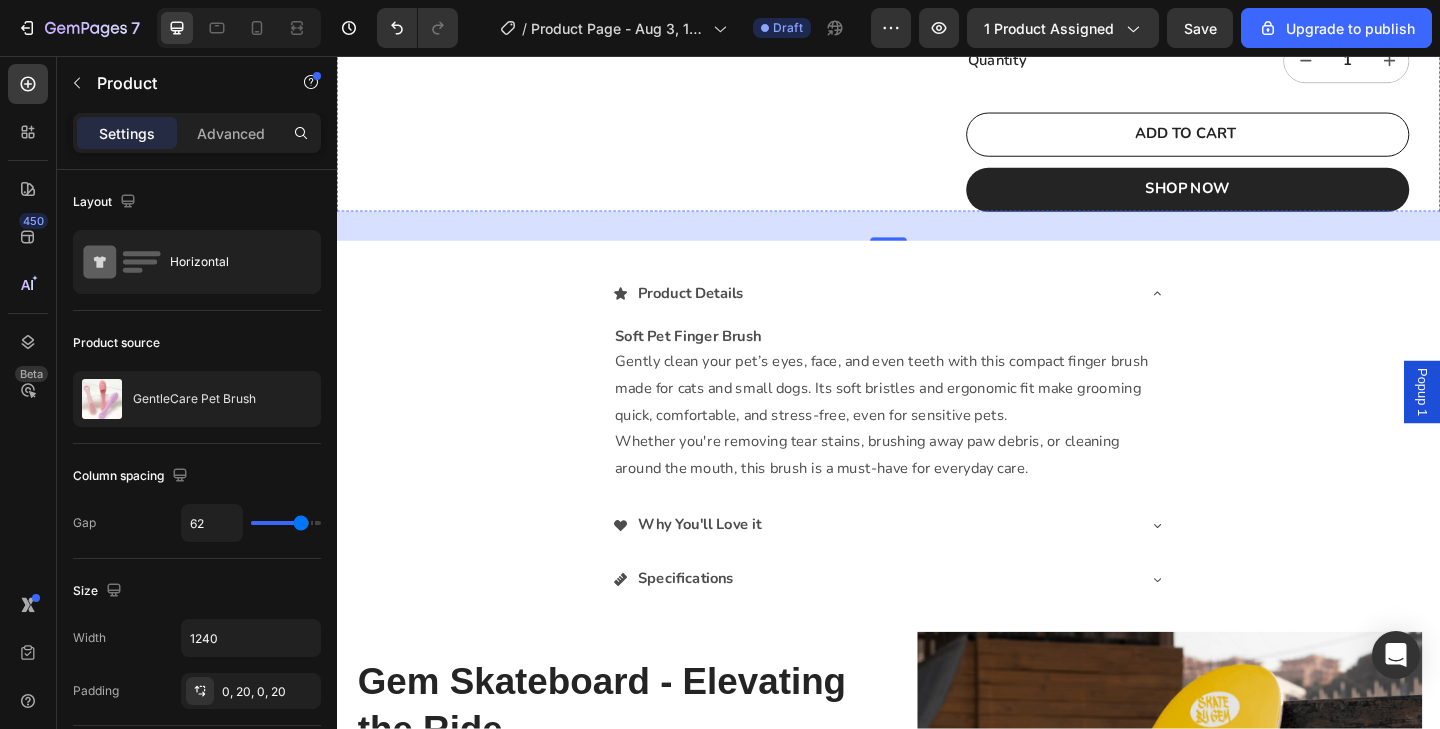 scroll, scrollTop: 904, scrollLeft: 0, axis: vertical 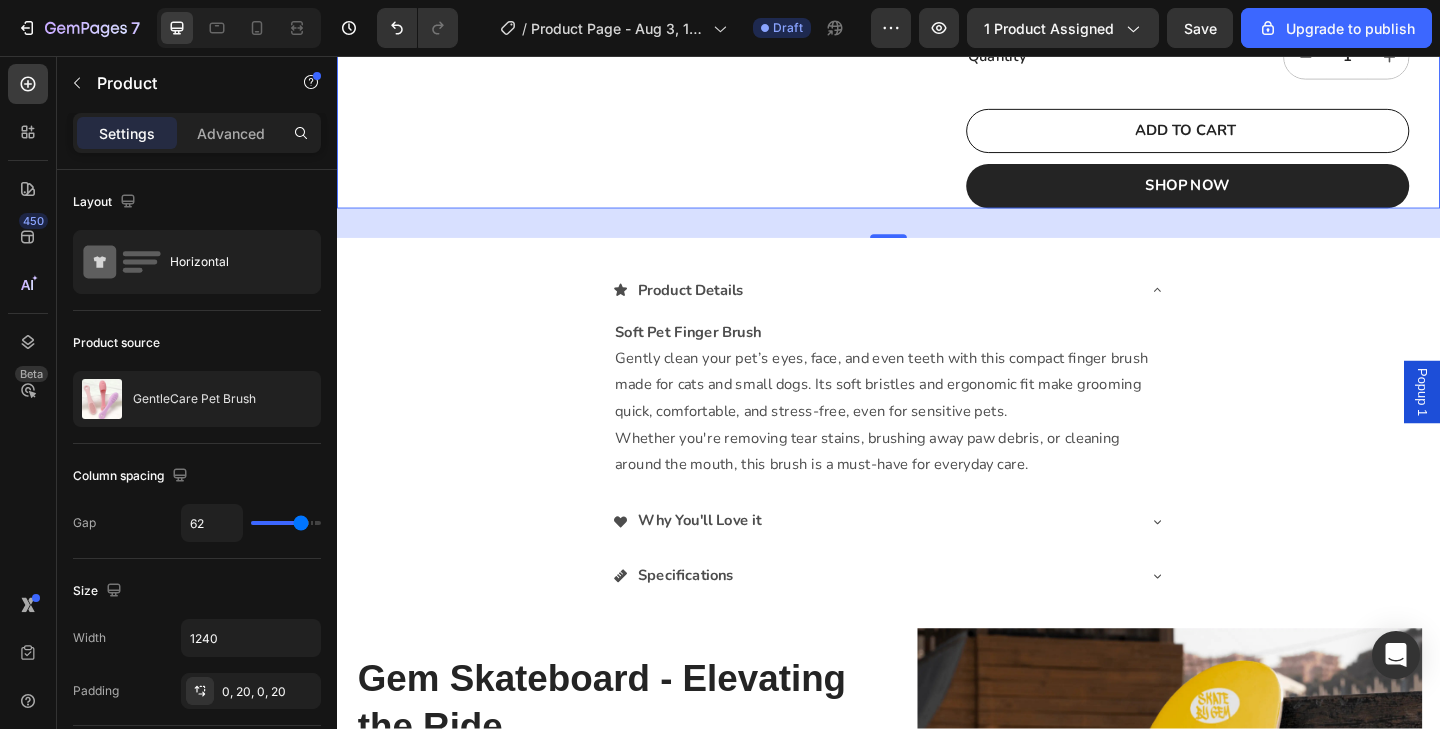 click on "Product Images" at bounding box center [665, -229] 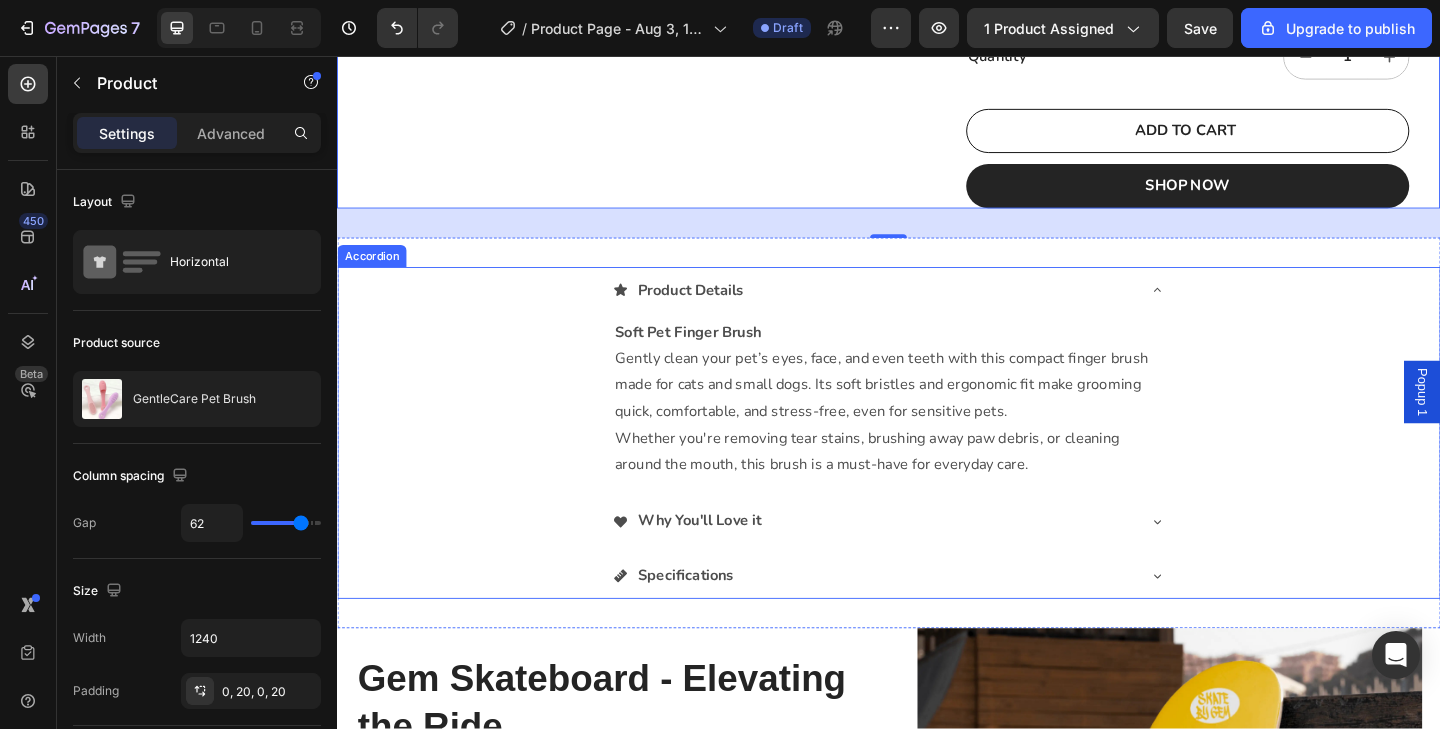 click on "Product Details Soft Pet Finger Brush Gently clean your pet’s eyes, face, and even teeth with this compact finger brush made for cats and small dogs. Its soft bristles and ergonomic fit make grooming quick, comfortable, and stress-free, even for sensitive pets. Whether you're removing tear stains, brushing away paw debris, or cleaning around the mouth, this brush is a must-have for everyday care. Text Block" at bounding box center (937, 408) 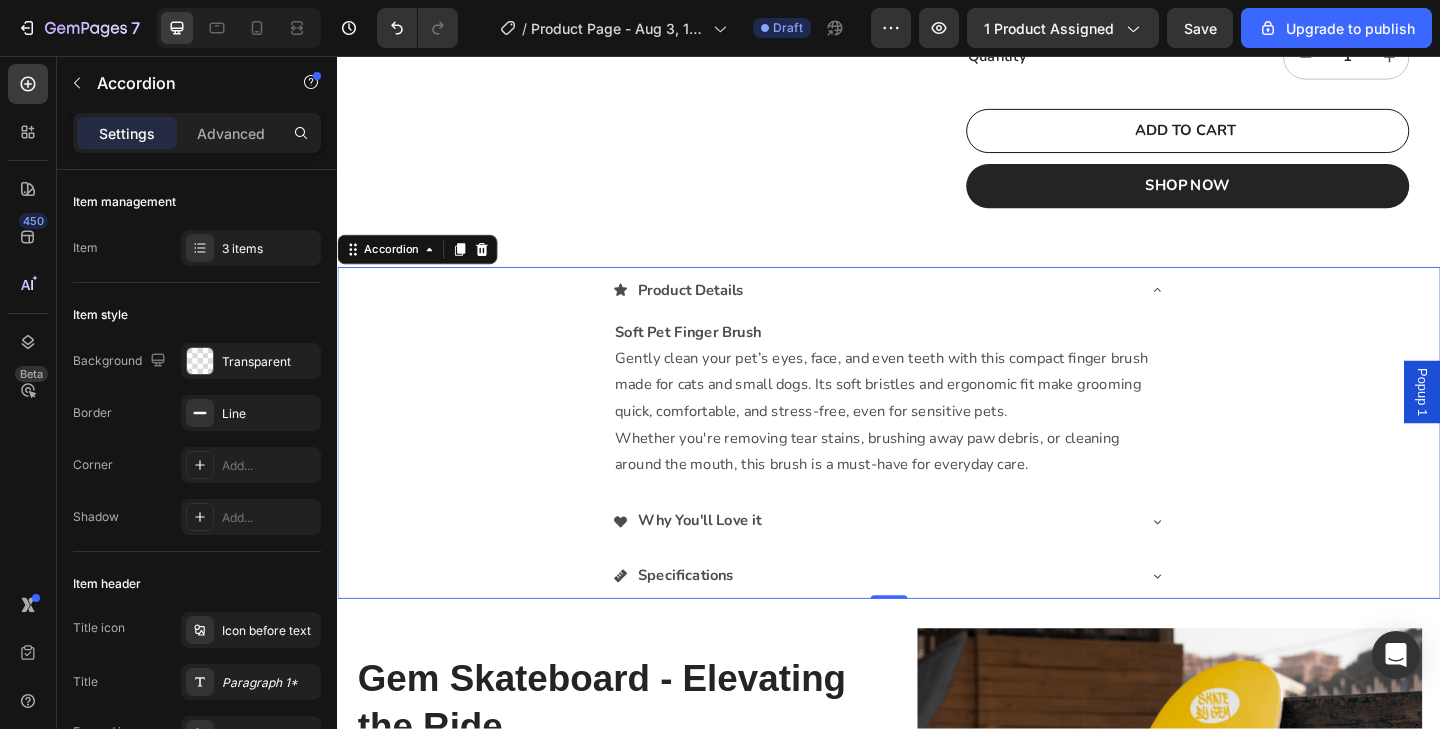 click 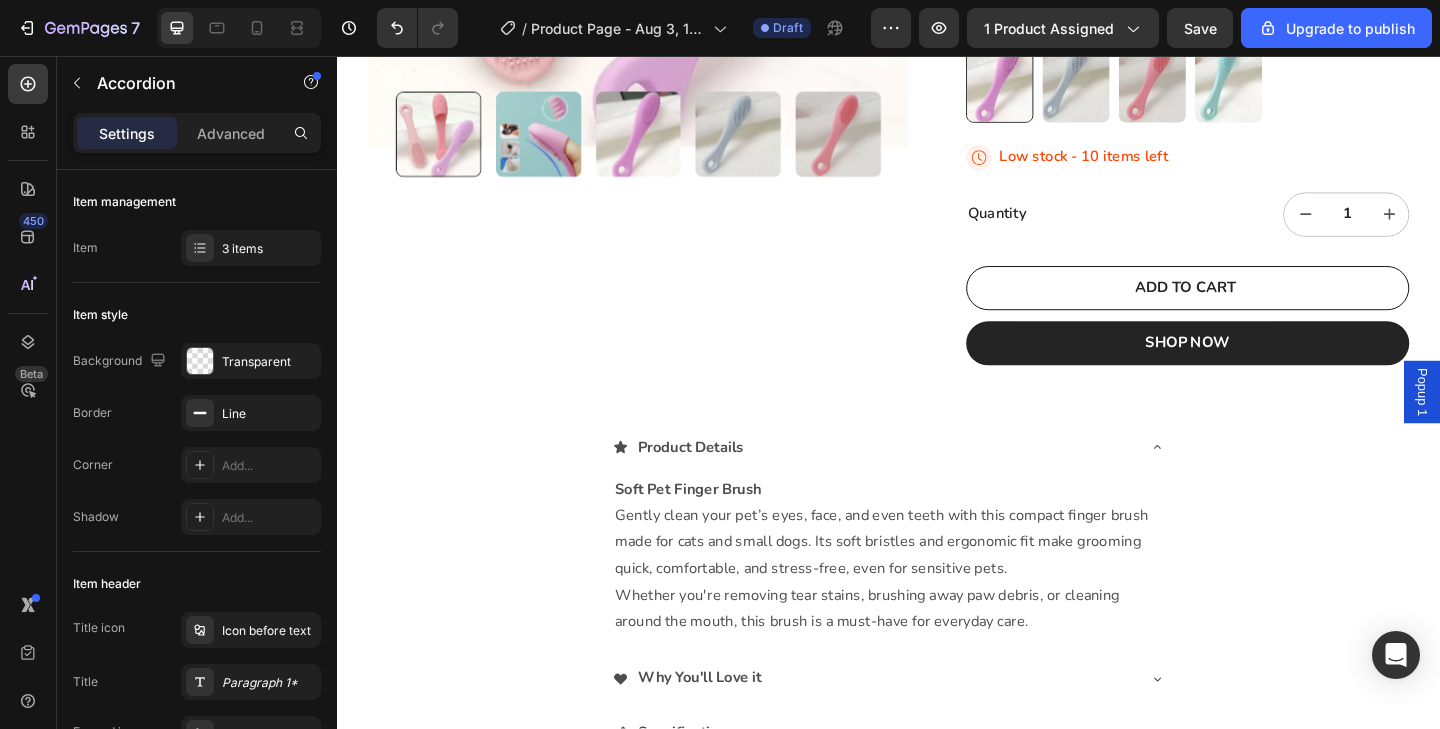 scroll, scrollTop: 737, scrollLeft: 0, axis: vertical 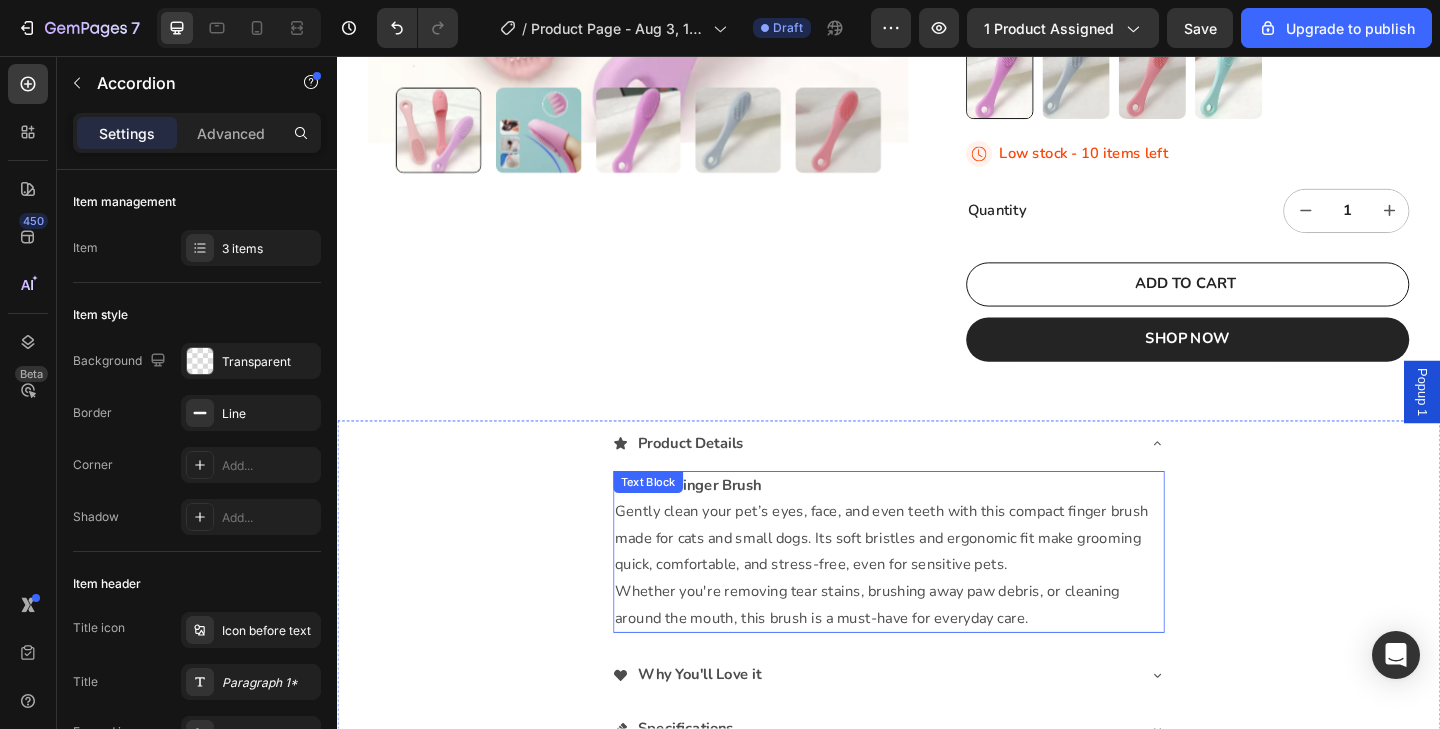 click on "Gently clean your pet’s eyes, face, and even teeth with this compact finger brush made for cats and small dogs. Its soft bristles and ergonomic fit make grooming quick, comfortable, and stress-free, even for sensitive pets." at bounding box center [937, 581] 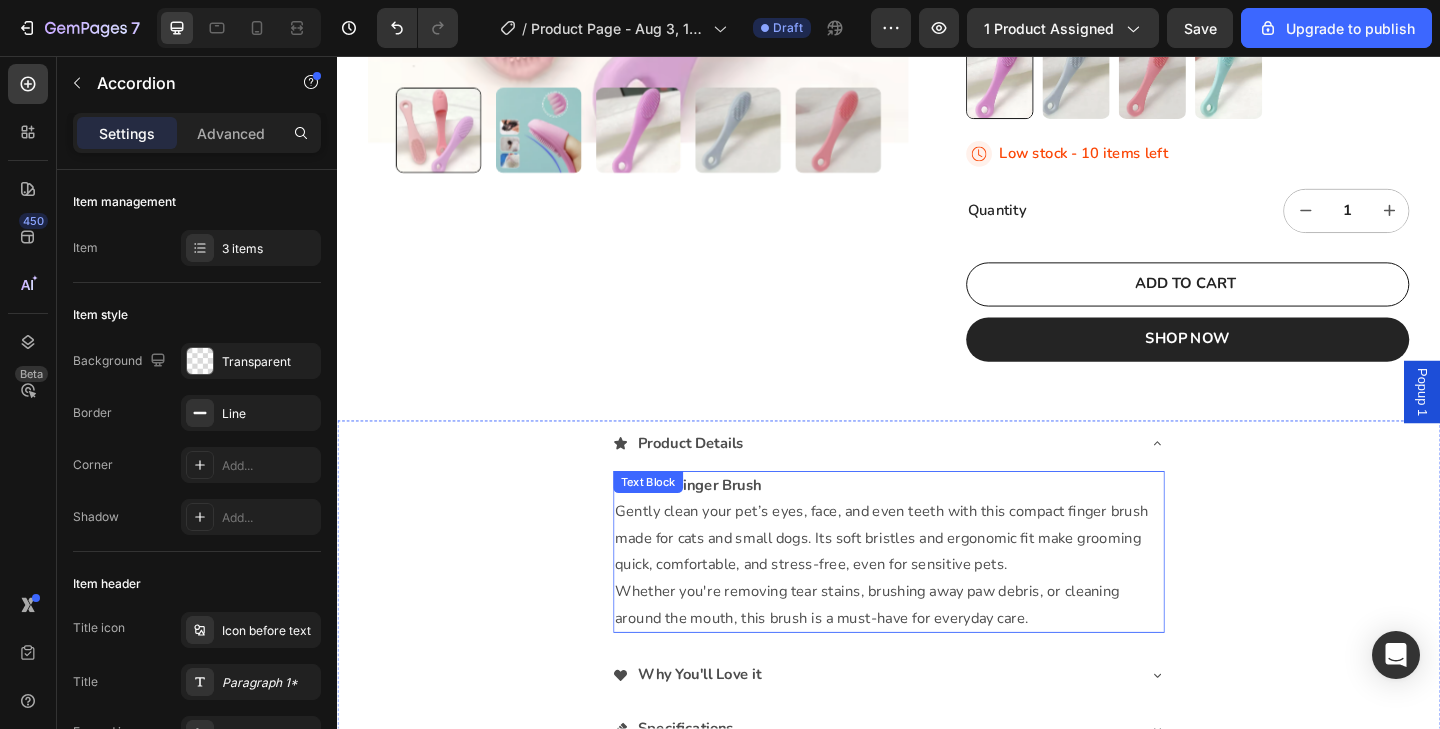 click on "Gently clean your pet’s eyes, face, and even teeth with this compact finger brush made for cats and small dogs. Its soft bristles and ergonomic fit make grooming quick, comfortable, and stress-free, even for sensitive pets." at bounding box center [937, 581] 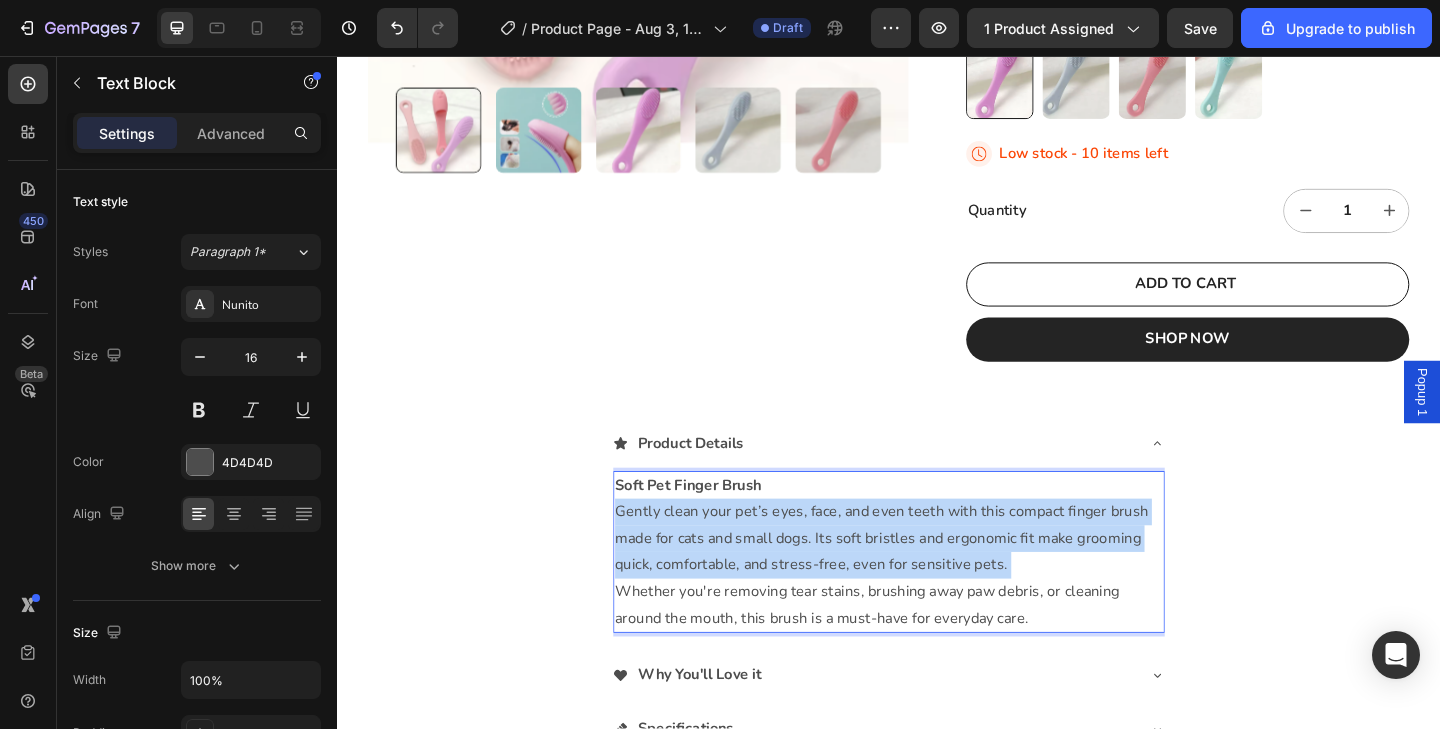 click on "Gently clean your pet’s eyes, face, and even teeth with this compact finger brush made for cats and small dogs. Its soft bristles and ergonomic fit make grooming quick, comfortable, and stress-free, even for sensitive pets." at bounding box center (937, 581) 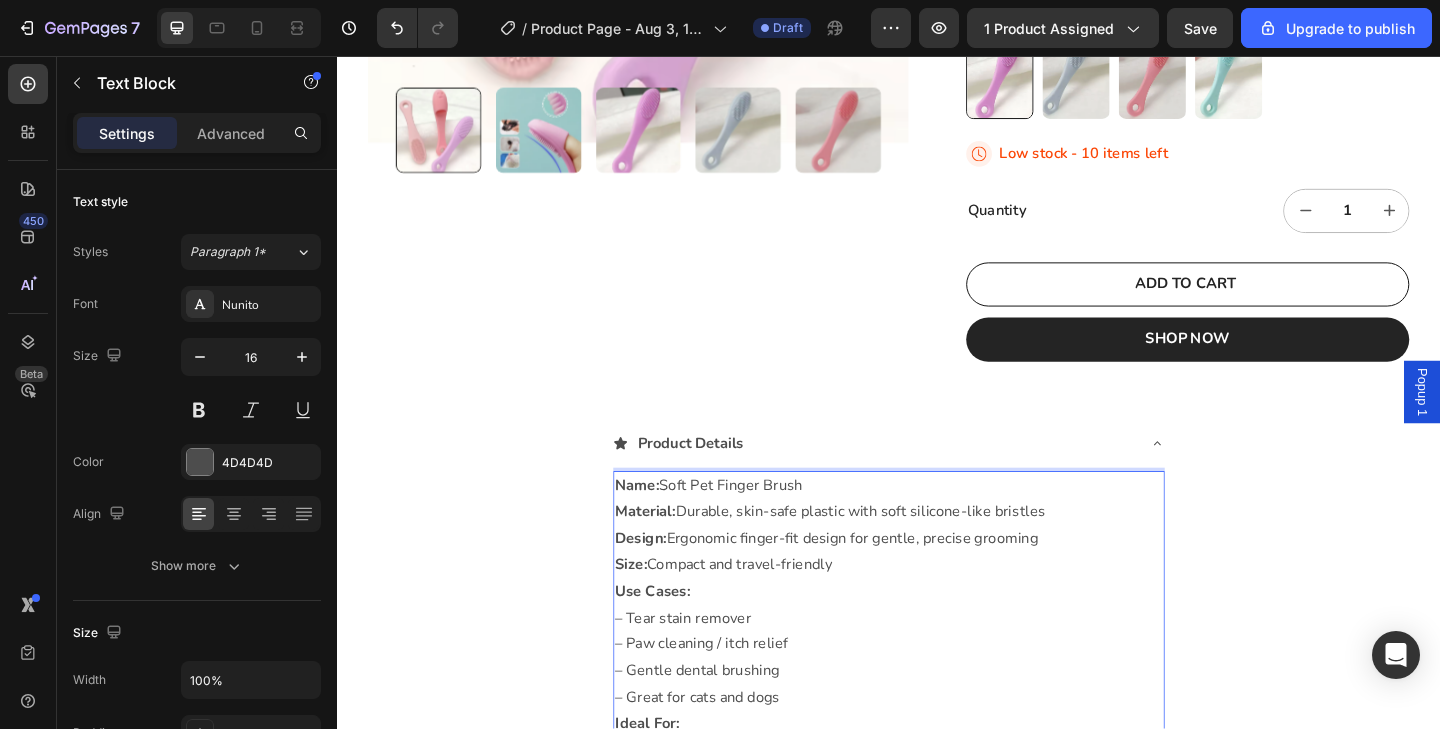 scroll, scrollTop: 878, scrollLeft: 0, axis: vertical 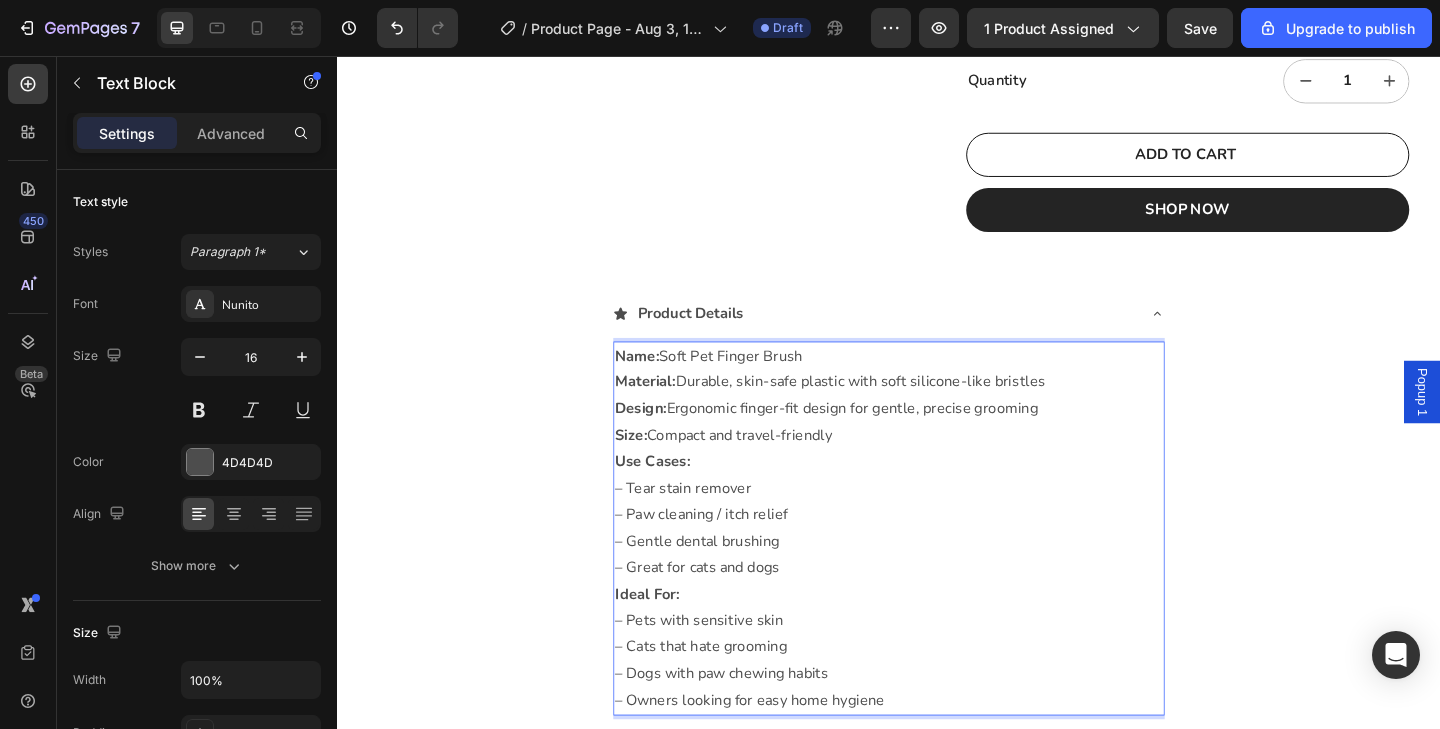 click on "Name:  Soft Pet Finger Brush Material:  Durable, skin-safe plastic with soft silicone-like bristles Design:  Ergonomic finger-fit design for gentle, precise grooming Size:  Compact and travel-friendly Use Cases: – Tear stain remover – Paw cleaning / itch relief – Gentle dental brushing – Great for cats and dogs Ideal For: – Pets with sensitive skin – Cats that hate grooming – Dogs with paw chewing habits – Owners looking for easy home hygiene" at bounding box center [937, 570] 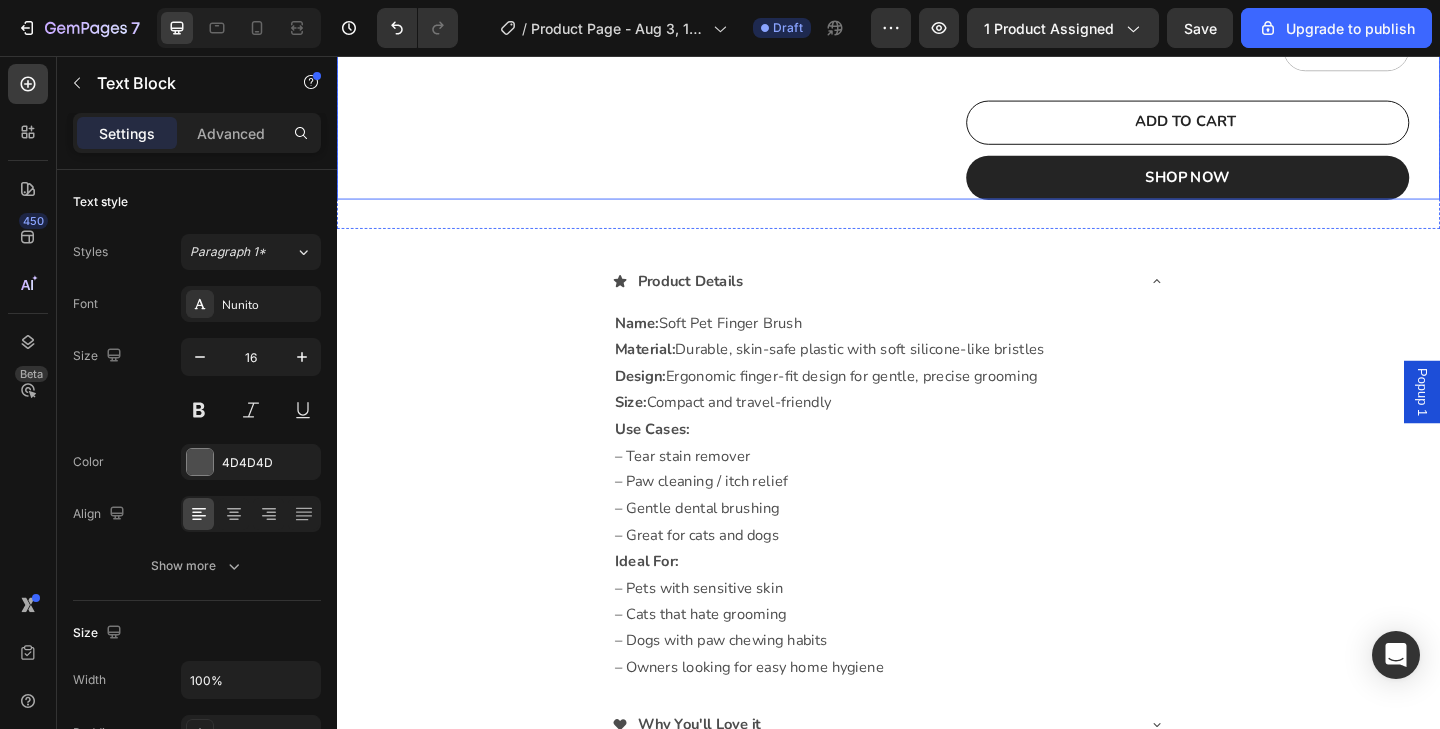 scroll, scrollTop: 922, scrollLeft: 0, axis: vertical 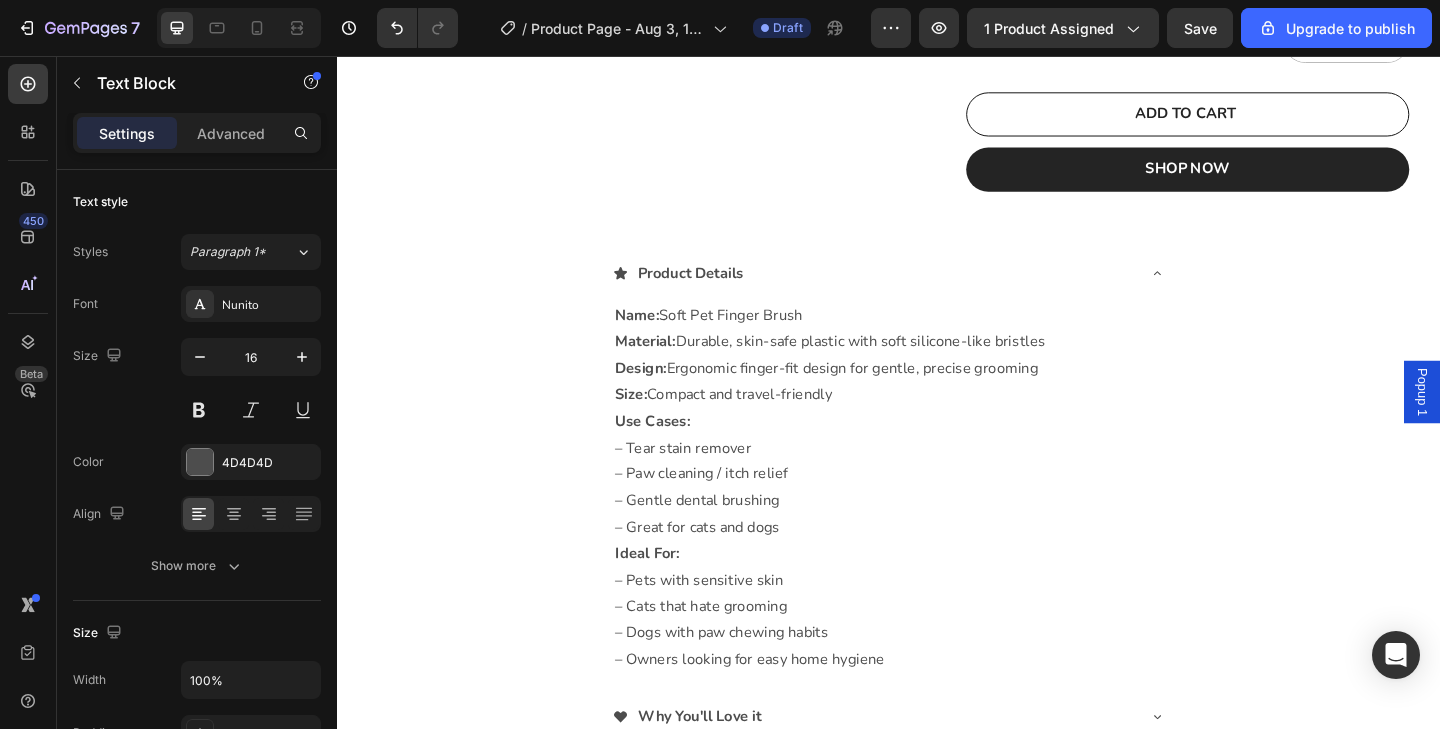 click on "Name:  Soft Pet Finger Brush Material:  Durable, skin-safe plastic with soft silicone-like bristles Design:  Ergonomic finger-fit design for gentle, precise grooming Size:  Compact and travel-friendly Use Cases: – Tear stain remover – Paw cleaning / itch relief – Gentle dental brushing – Great for cats and dogs Ideal For: – Pets with sensitive skin – Cats that hate grooming – Dogs with paw chewing habits – Owners looking for easy home hygiene" at bounding box center [937, 526] 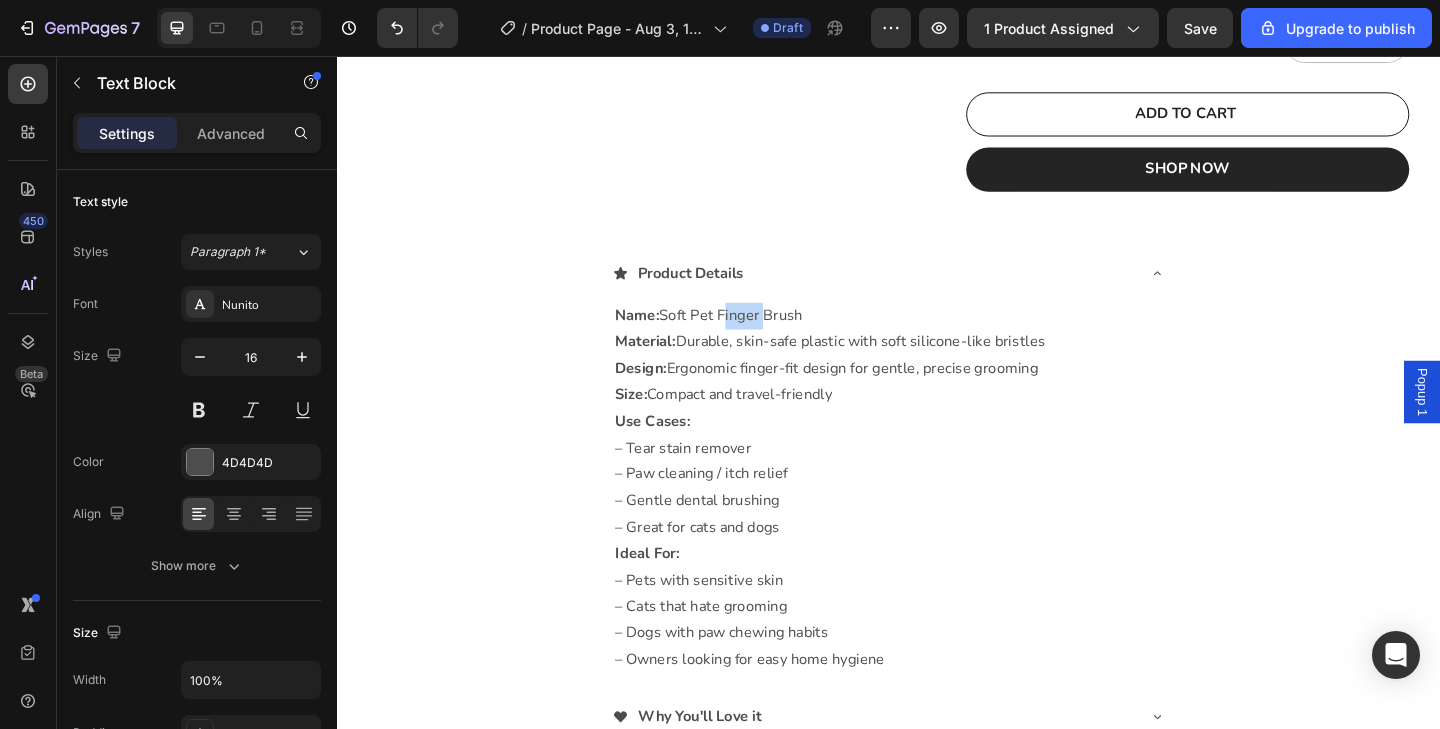 click on "Name:  Soft Pet Finger Brush Material:  Durable, skin-safe plastic with soft silicone-like bristles Design:  Ergonomic finger-fit design for gentle, precise grooming Size:  Compact and travel-friendly Use Cases: – Tear stain remover – Paw cleaning / itch relief – Gentle dental brushing – Great for cats and dogs Ideal For: – Pets with sensitive skin – Cats that hate grooming – Dogs with paw chewing habits – Owners looking for easy home hygiene" at bounding box center [937, 526] 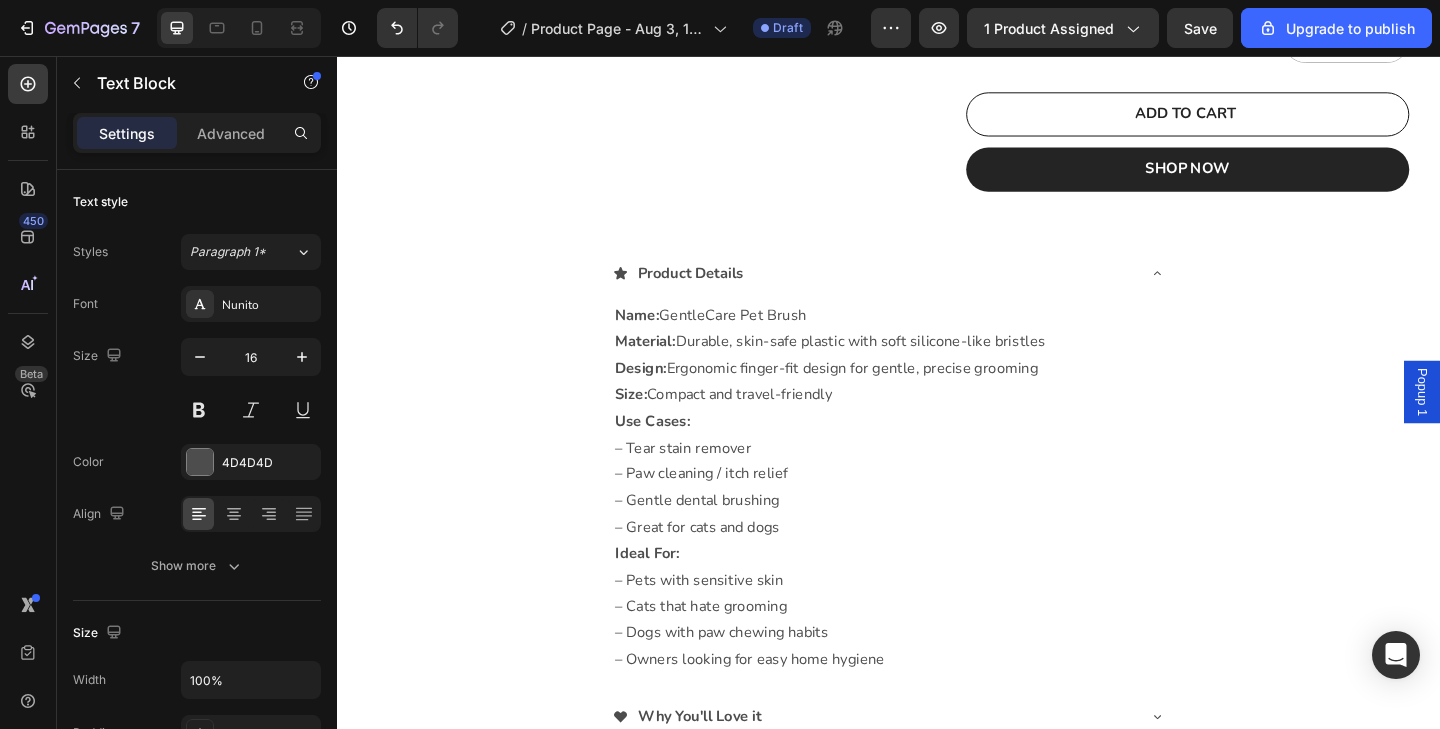 click on "Name:  GentleCare Pet Brush Material:  Durable, skin-safe plastic with soft silicone-like bristles Design:  Ergonomic finger-fit design for gentle, precise grooming Size:  Compact and travel-friendly Use Cases: – Tear stain remover – Paw cleaning / itch relief – Gentle dental brushing – Great for cats and dogs Ideal For: – Pets with sensitive skin – Cats that hate grooming – Dogs with paw chewing habits – Owners looking for easy home hygiene" at bounding box center (937, 526) 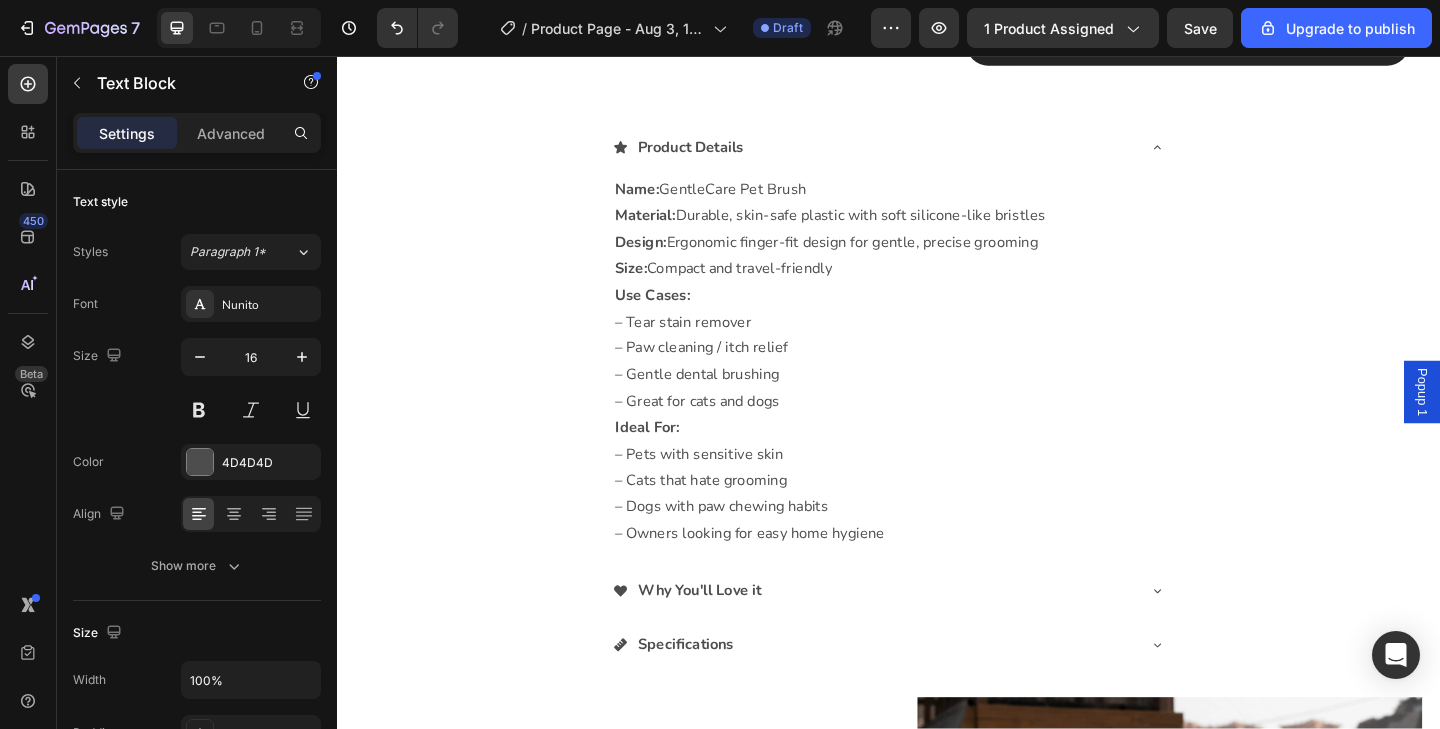 scroll, scrollTop: 1081, scrollLeft: 0, axis: vertical 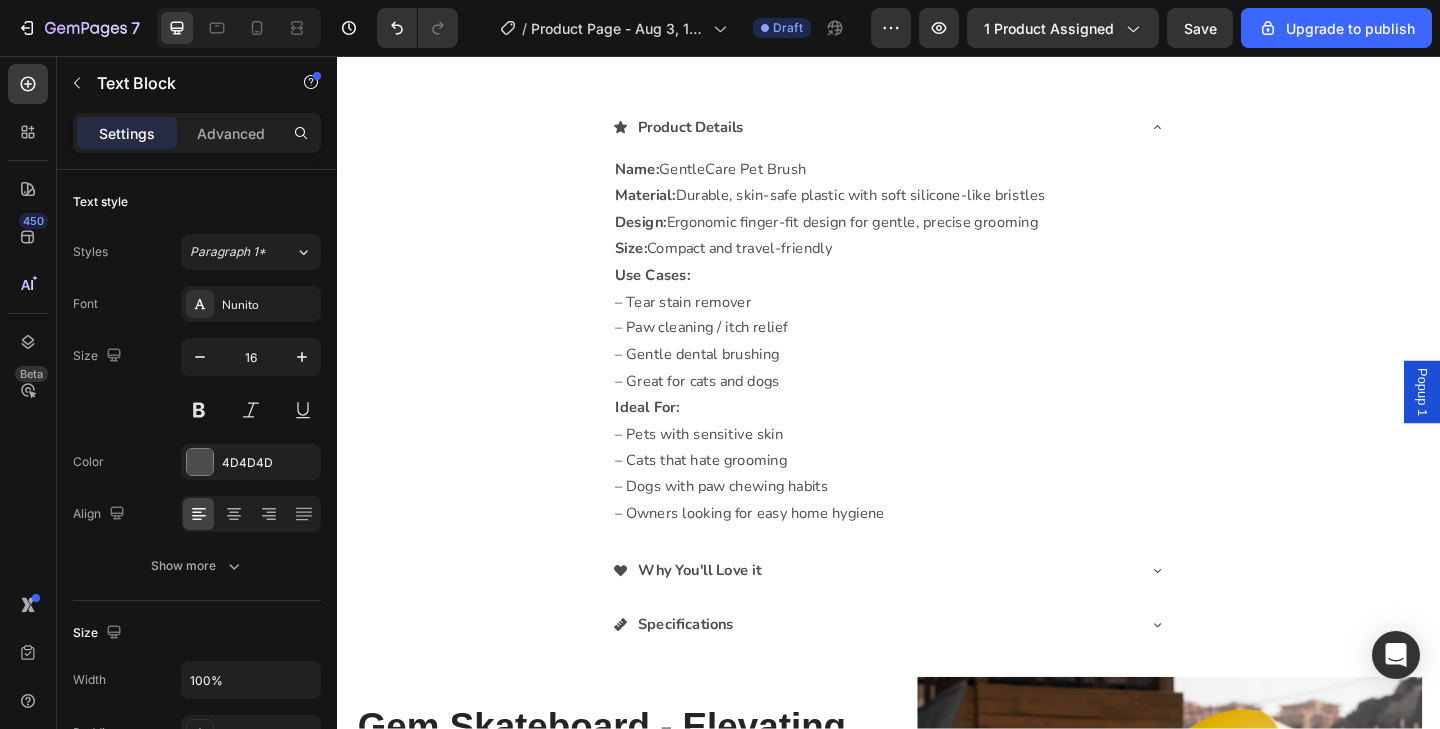 click on "Name:  GentleCare Pet Brush Material:  Durable, skin-safe plastic with soft silicone-like bristles Design:  Ergonomic finger-fit design for gentle, precise grooming Size:  Compact and travel-friendly Use Cases: – Tear stain remover – Paw cleaning / itch relief – Gentle dental brushing – Great for cats and dogs Ideal For: – Pets with sensitive skin – Cats that hate grooming – Dogs with paw chewing habits – Owners looking for easy home hygiene" at bounding box center (937, 367) 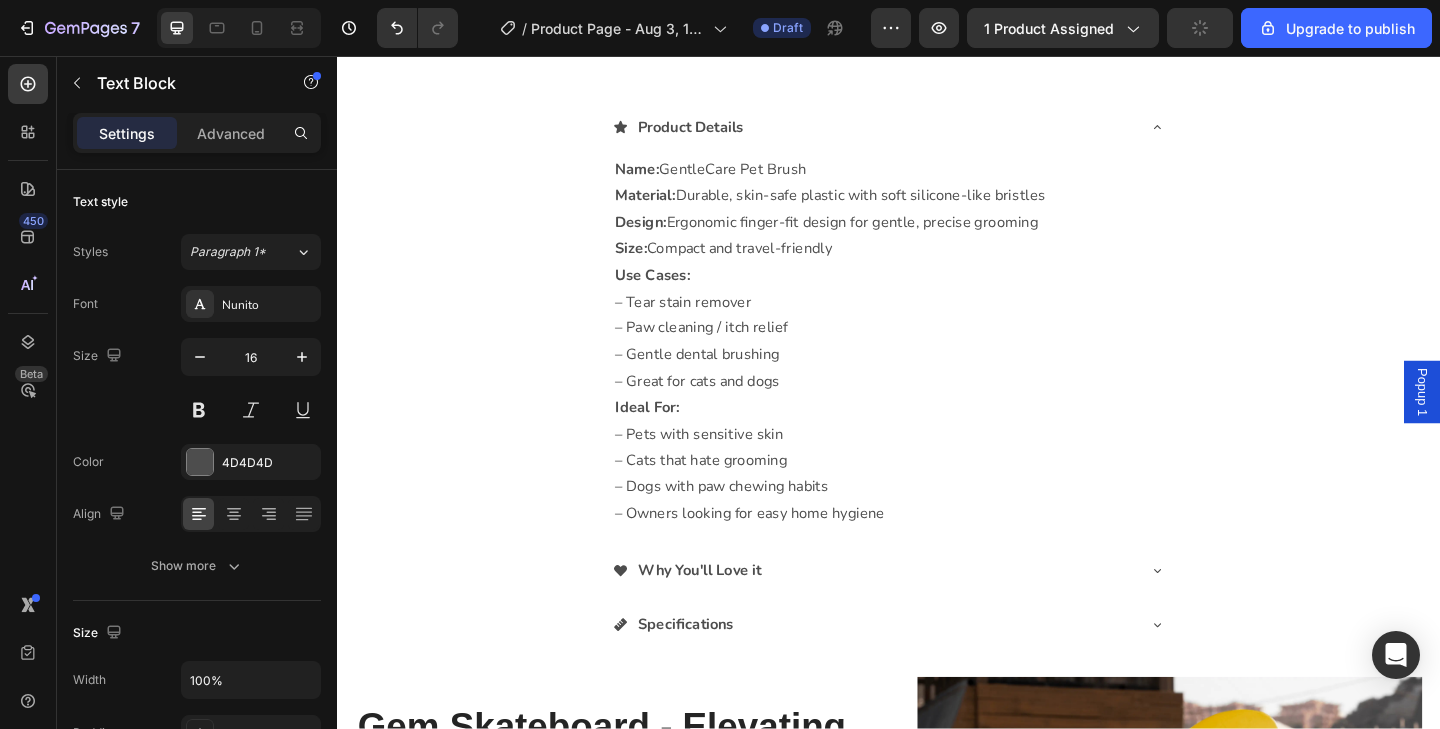 click on "Name:  GentleCare Pet Brush Material:  Durable, skin-safe plastic with soft silicone-like bristles Design:  Ergonomic finger-fit design for gentle, precise grooming Size:  Compact and travel-friendly Use Cases: – Tear stain remover – Paw cleaning / itch relief – Gentle dental brushing – Great for cats and dogs Ideal For: – Pets with sensitive skin – Cats that hate grooming – Dogs with paw chewing habits – Owners looking for easy home hygiene" at bounding box center [937, 367] 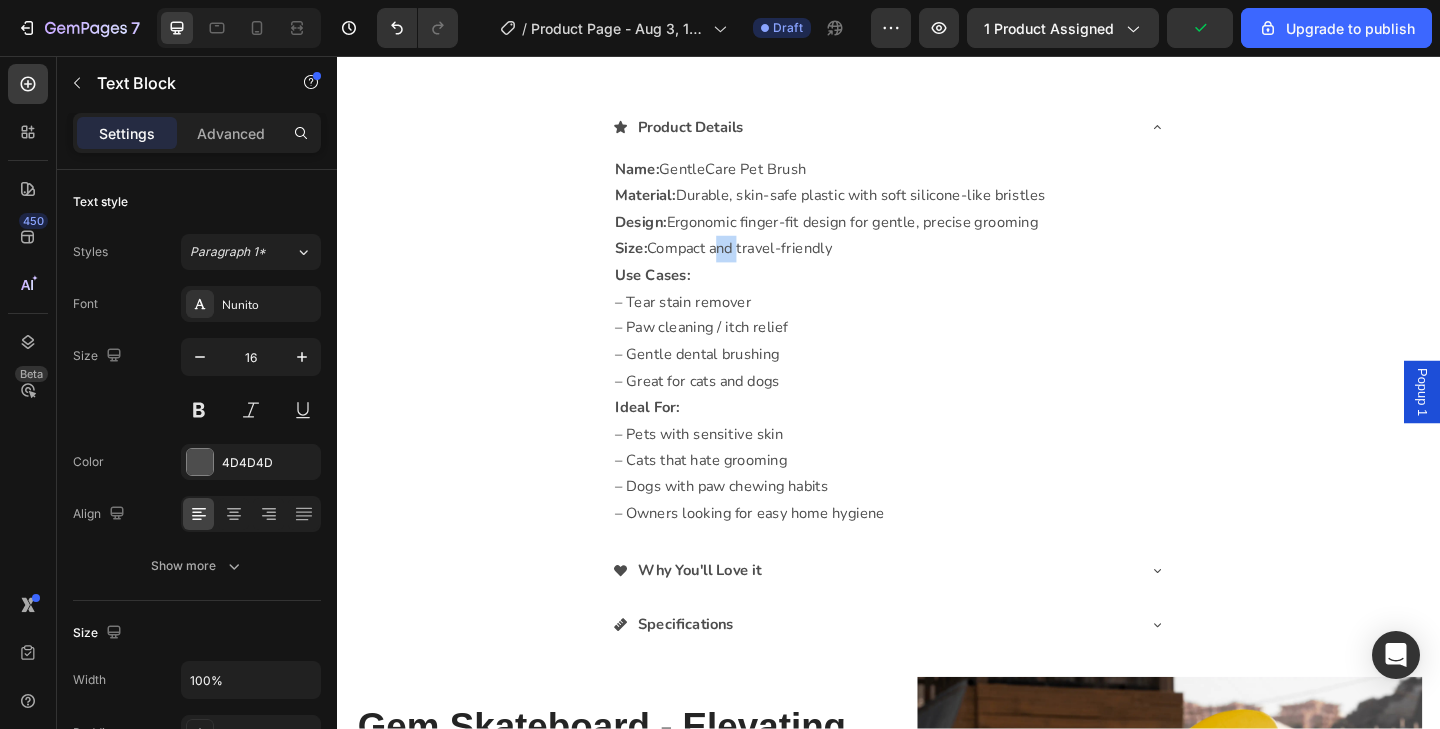 click on "Name:  GentleCare Pet Brush Material:  Durable, skin-safe plastic with soft silicone-like bristles Design:  Ergonomic finger-fit design for gentle, precise grooming Size:  Compact and travel-friendly Use Cases: – Tear stain remover – Paw cleaning / itch relief – Gentle dental brushing – Great for cats and dogs Ideal For: – Pets with sensitive skin – Cats that hate grooming – Dogs with paw chewing habits – Owners looking for easy home hygiene" at bounding box center [937, 367] 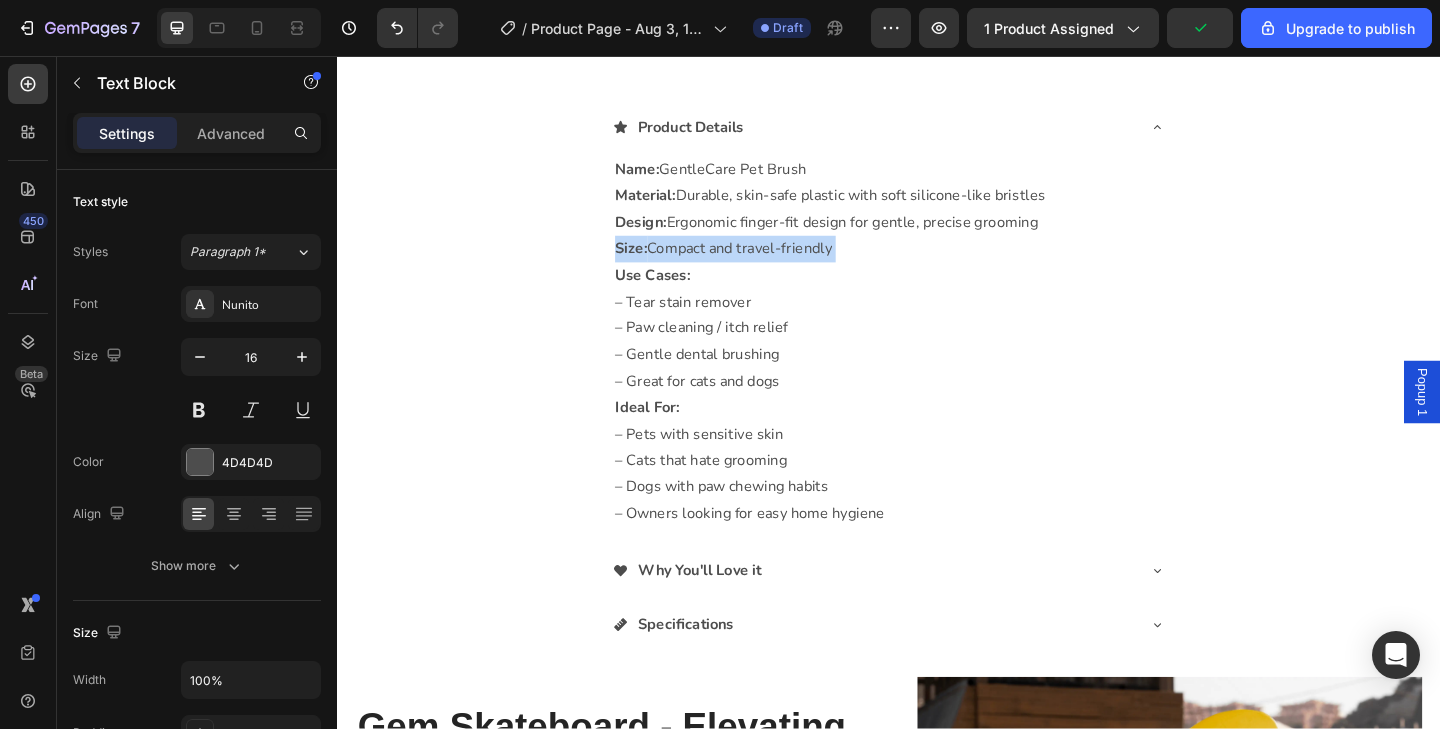 click on "Name:  GentleCare Pet Brush Material:  Durable, skin-safe plastic with soft silicone-like bristles Design:  Ergonomic finger-fit design for gentle, precise grooming Size:  Compact and travel-friendly Use Cases: – Tear stain remover – Paw cleaning / itch relief – Gentle dental brushing – Great for cats and dogs Ideal For: – Pets with sensitive skin – Cats that hate grooming – Dogs with paw chewing habits – Owners looking for easy home hygiene" at bounding box center (937, 367) 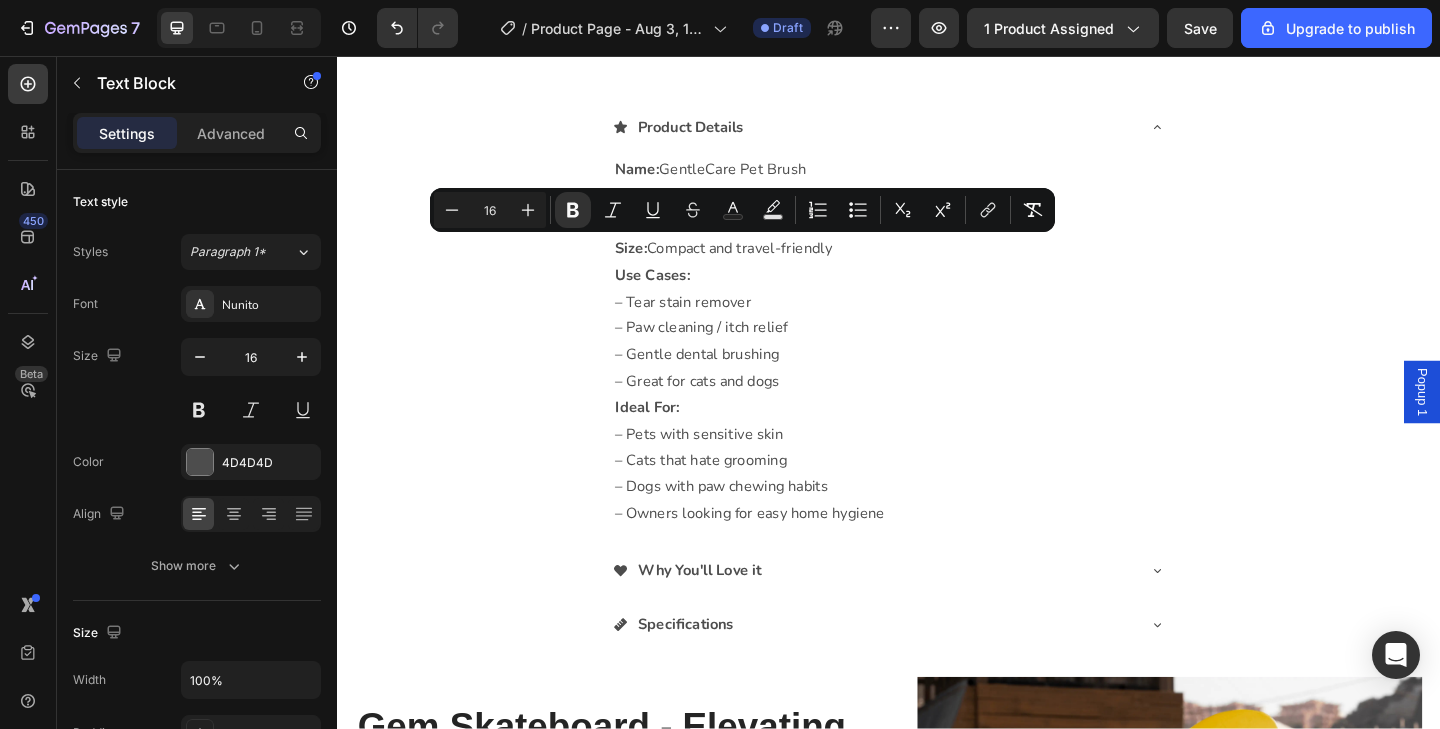 click on "Name:  GentleCare Pet Brush Material:  Durable, skin-safe plastic with soft silicone-like bristles Design:  Ergonomic finger-fit design for gentle, precise grooming Size:  Compact and travel-friendly Use Cases: – Tear stain remover – Paw cleaning / itch relief – Gentle dental brushing – Great for cats and dogs Ideal For: – Pets with sensitive skin – Cats that hate grooming – Dogs with paw chewing habits – Owners looking for easy home hygiene" at bounding box center [937, 367] 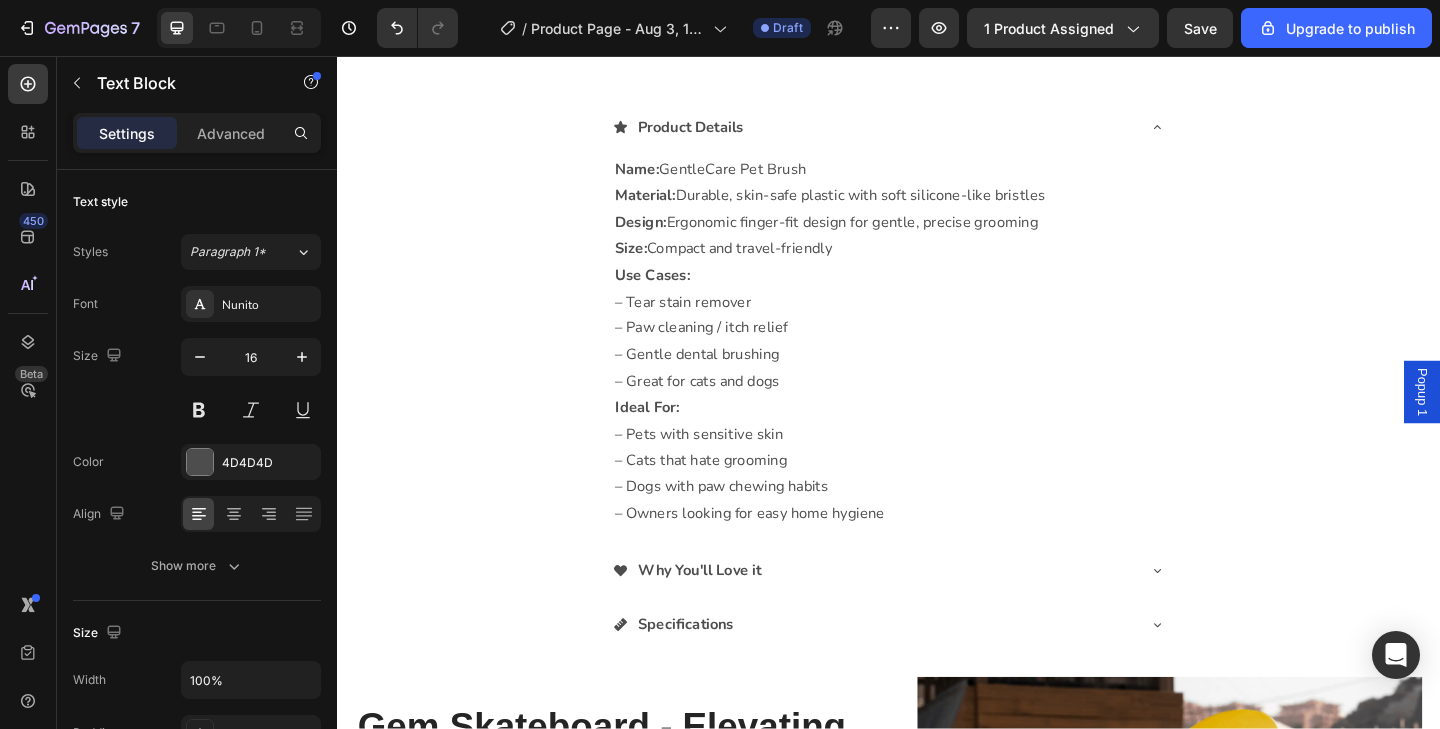 click on "Name:  GentleCare Pet Brush Material:  Durable, skin-safe plastic with soft silicone-like bristles Design:  Ergonomic finger-fit design for gentle, precise grooming Size:  Compact and travel-friendly Use Cases: – Tear stain remover – Paw cleaning / itch relief – Gentle dental brushing – Great for cats and dogs Ideal For: – Pets with sensitive skin – Cats that hate grooming – Dogs with paw chewing habits – Owners looking for easy home hygiene" at bounding box center (937, 367) 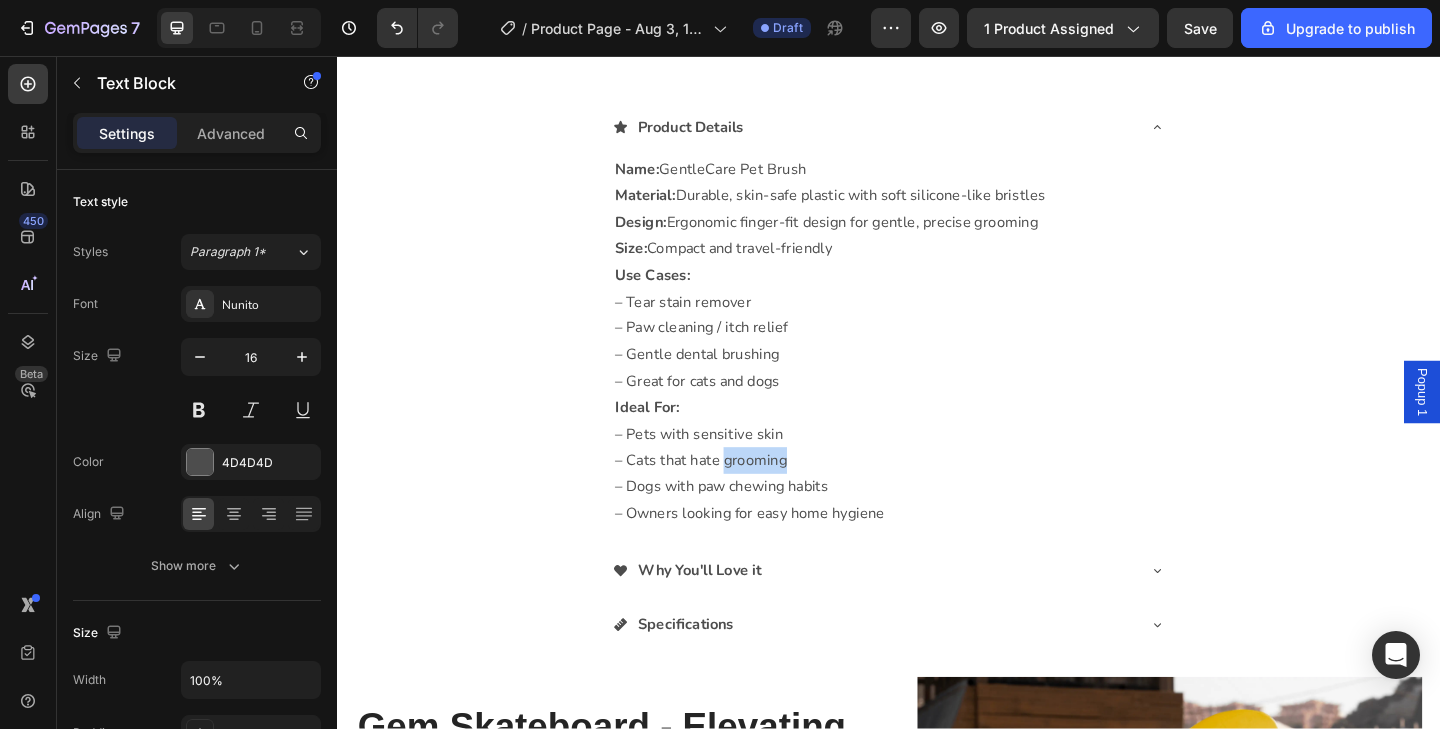 click on "Name:  GentleCare Pet Brush Material:  Durable, skin-safe plastic with soft silicone-like bristles Design:  Ergonomic finger-fit design for gentle, precise grooming Size:  Compact and travel-friendly Use Cases: – Tear stain remover – Paw cleaning / itch relief – Gentle dental brushing – Great for cats and dogs Ideal For: – Pets with sensitive skin – Cats that hate grooming – Dogs with paw chewing habits – Owners looking for easy home hygiene" at bounding box center (937, 367) 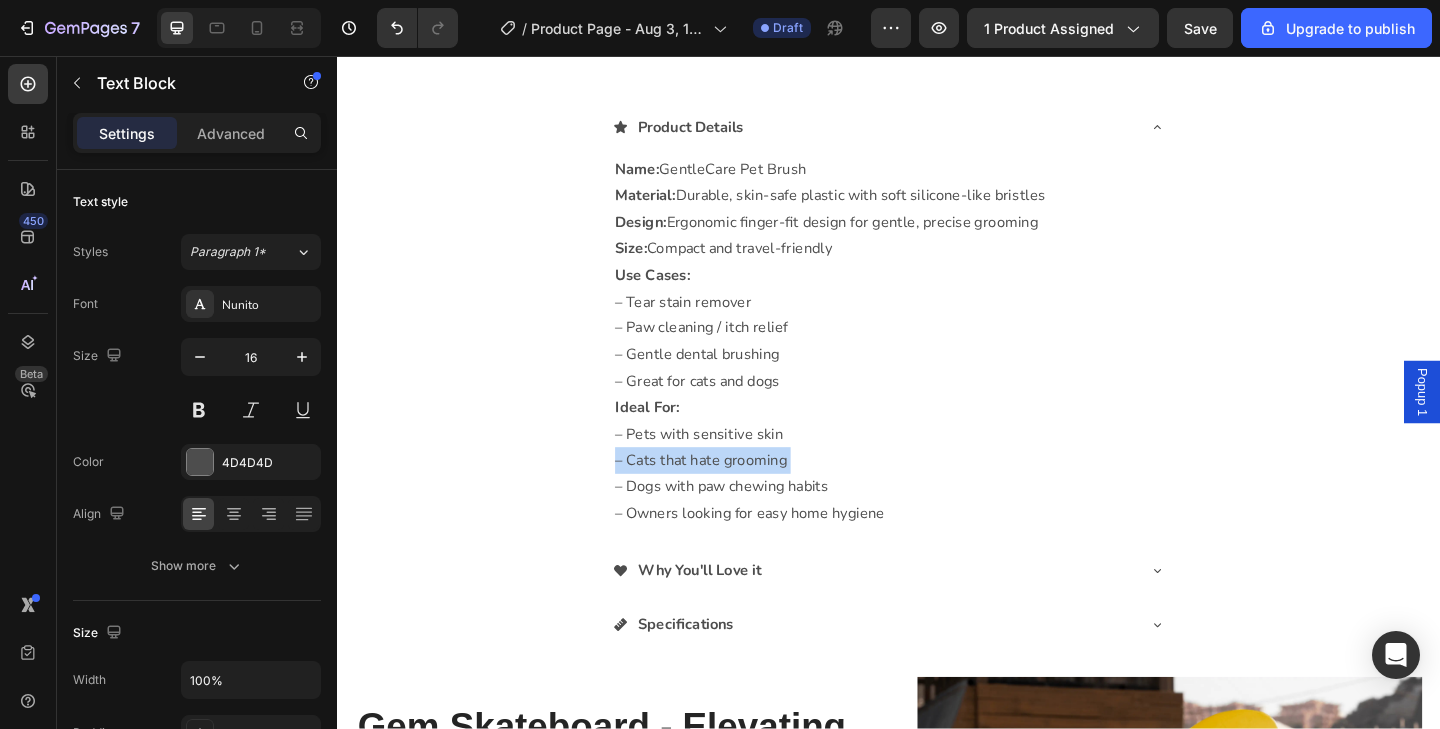 click on "Name:  GentleCare Pet Brush Material:  Durable, skin-safe plastic with soft silicone-like bristles Design:  Ergonomic finger-fit design for gentle, precise grooming Size:  Compact and travel-friendly Use Cases: – Tear stain remover – Paw cleaning / itch relief – Gentle dental brushing – Great for cats and dogs Ideal For: – Pets with sensitive skin – Cats that hate grooming – Dogs with paw chewing habits – Owners looking for easy home hygiene" at bounding box center (937, 367) 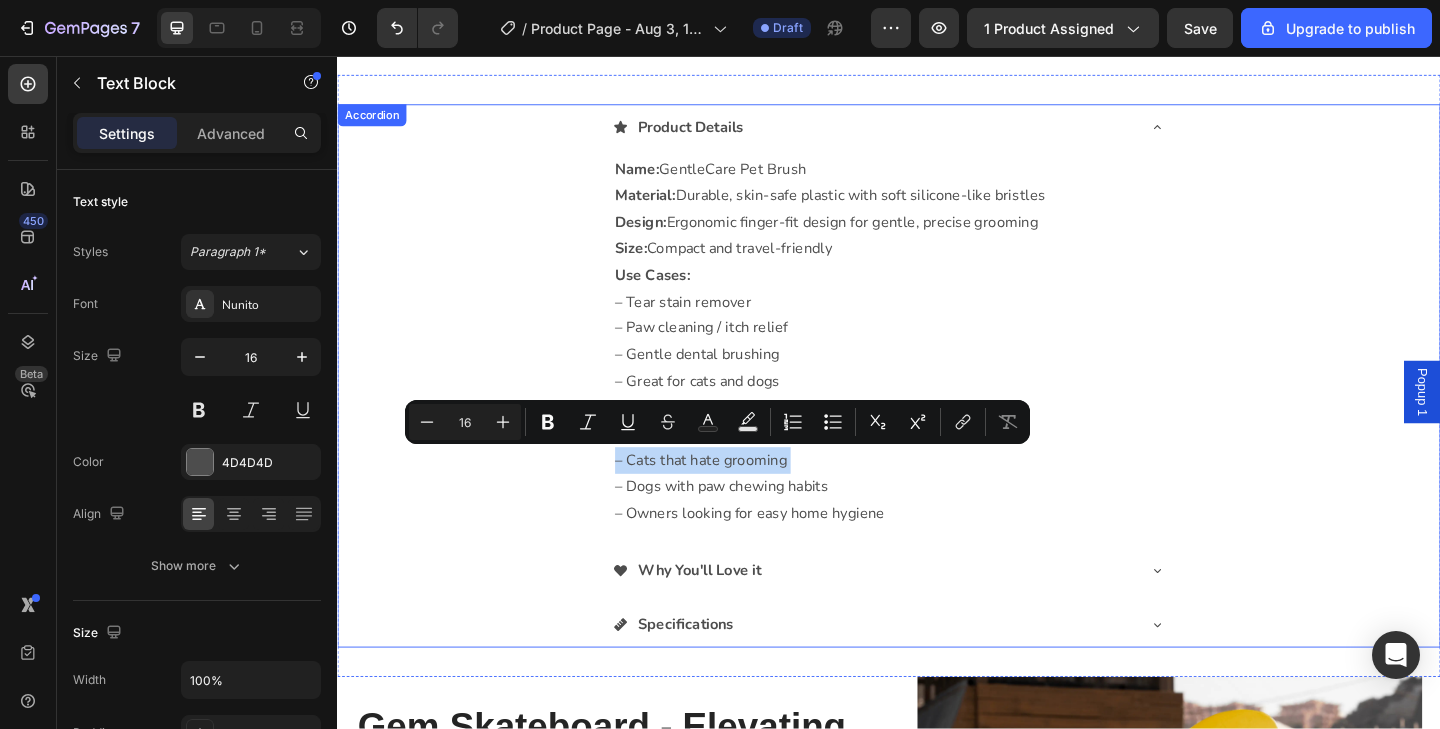 click on "Product Details" at bounding box center [721, 134] 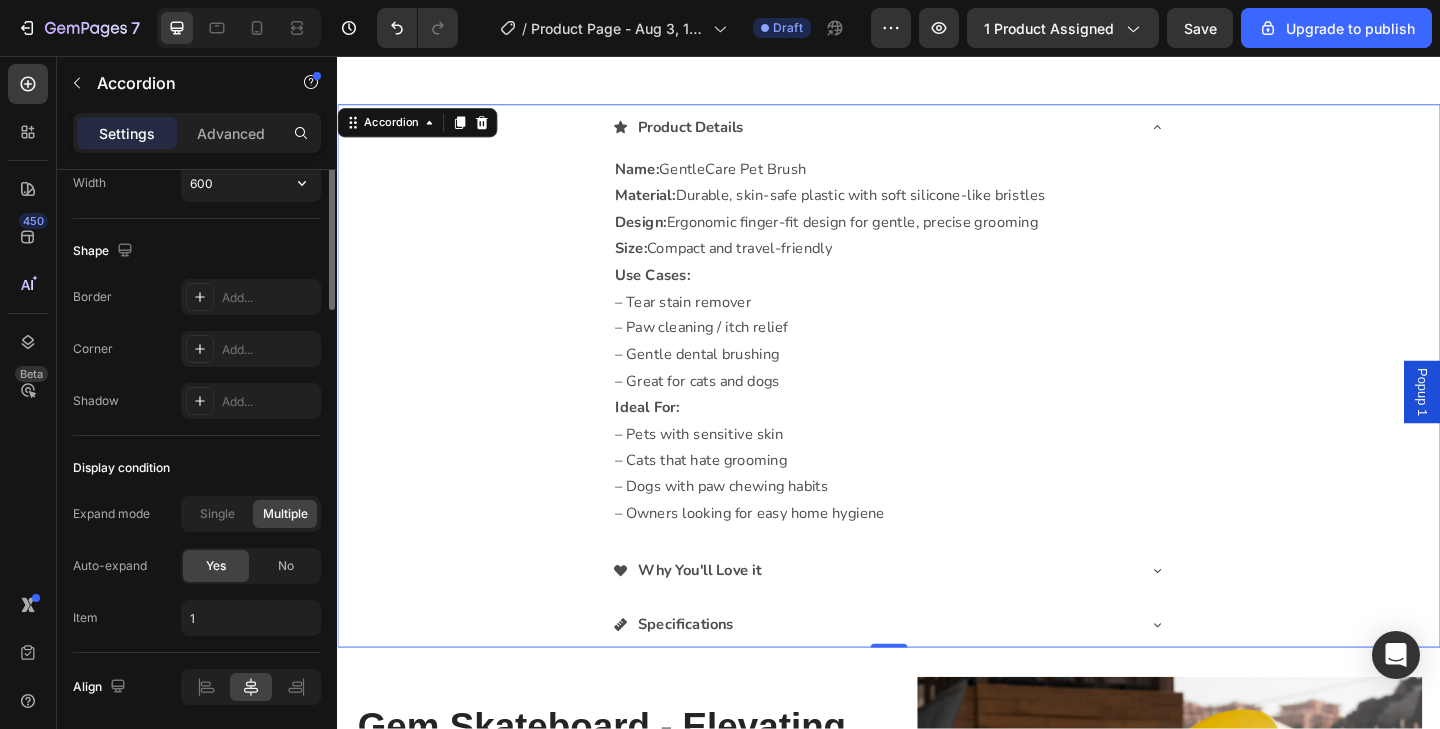 scroll, scrollTop: 1340, scrollLeft: 0, axis: vertical 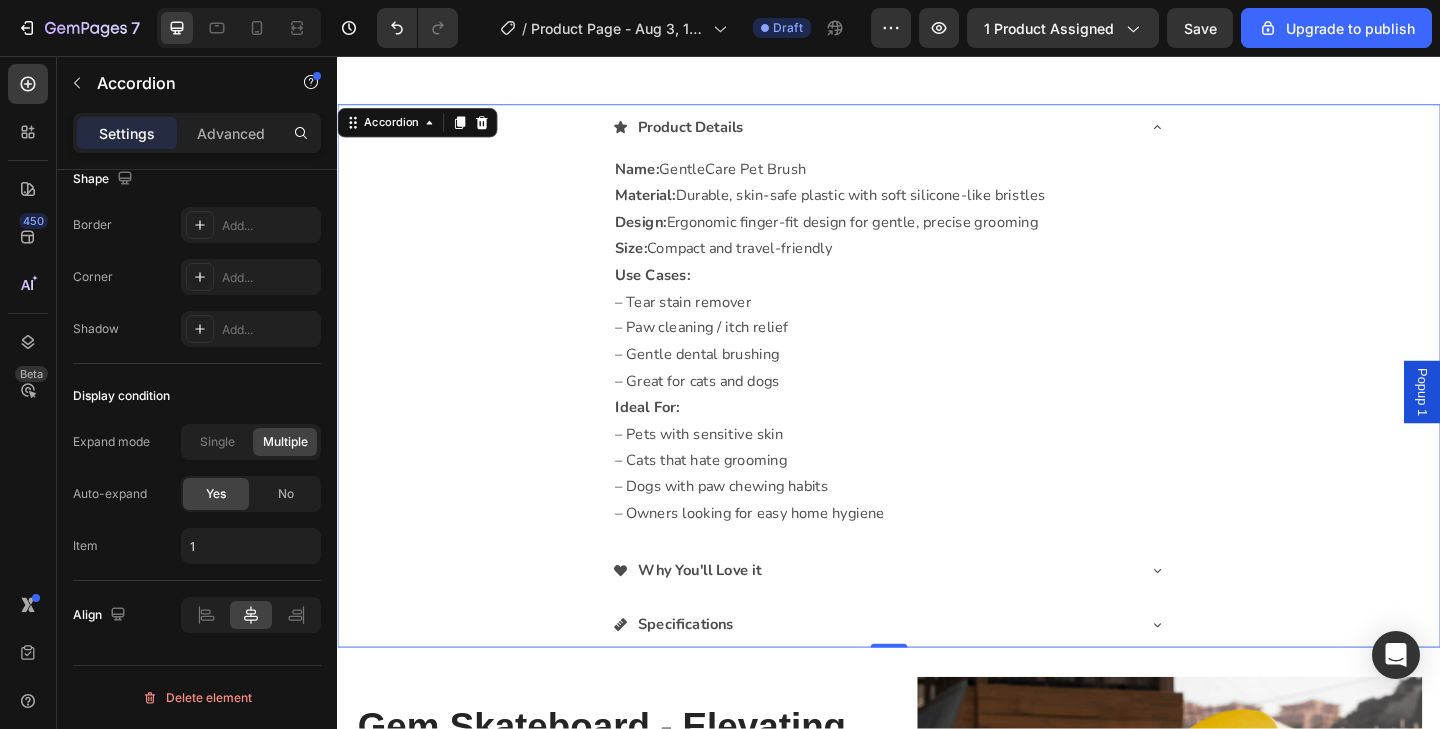 click on "Product Details" at bounding box center (721, 134) 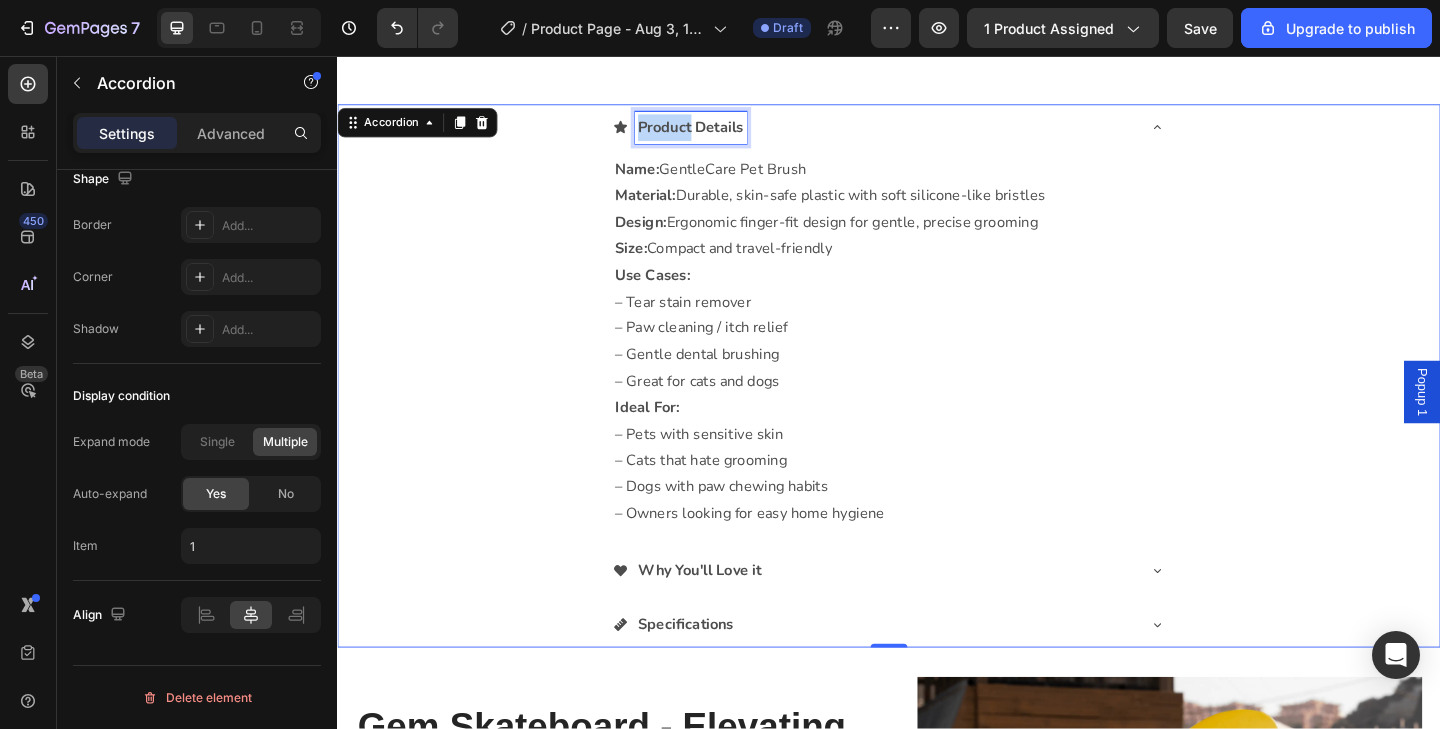 click on "Product Details" at bounding box center [721, 134] 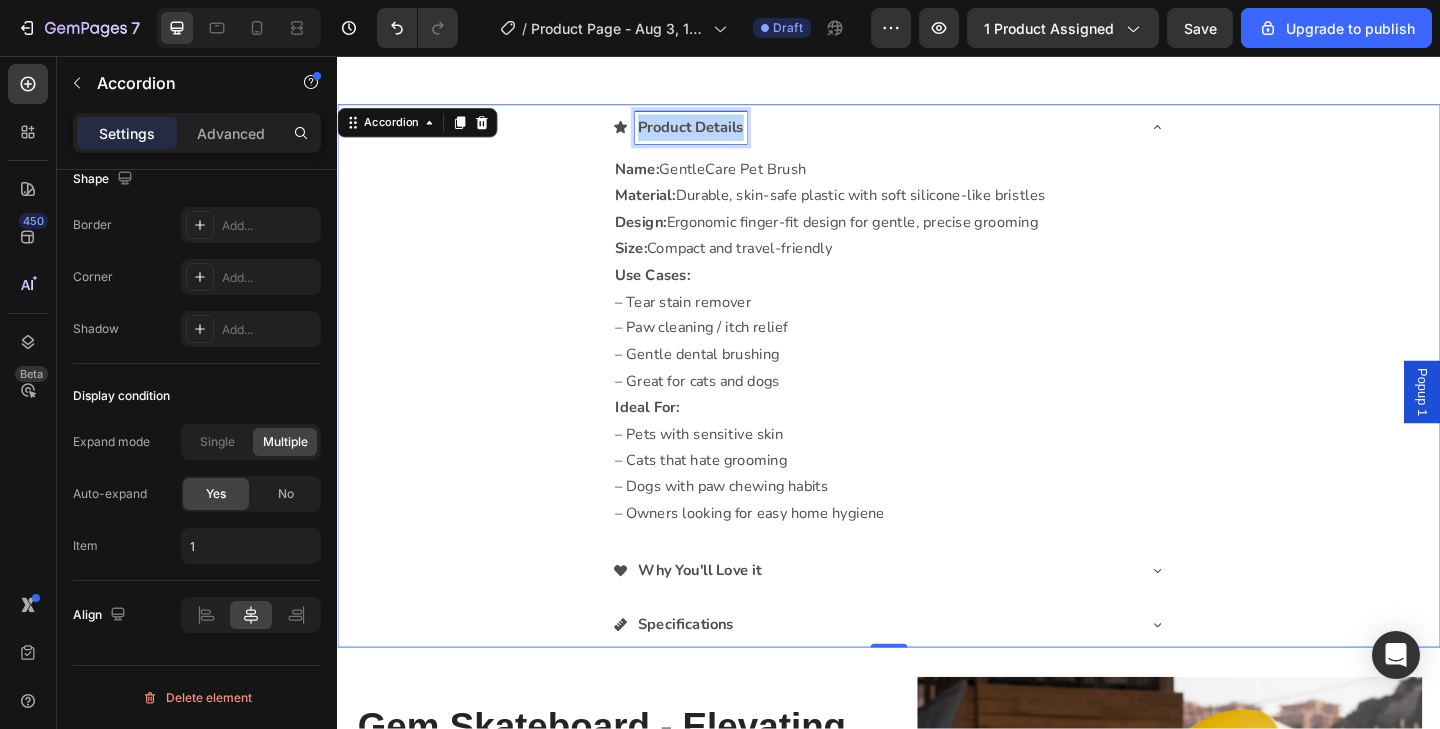 click on "Product Details" at bounding box center [721, 134] 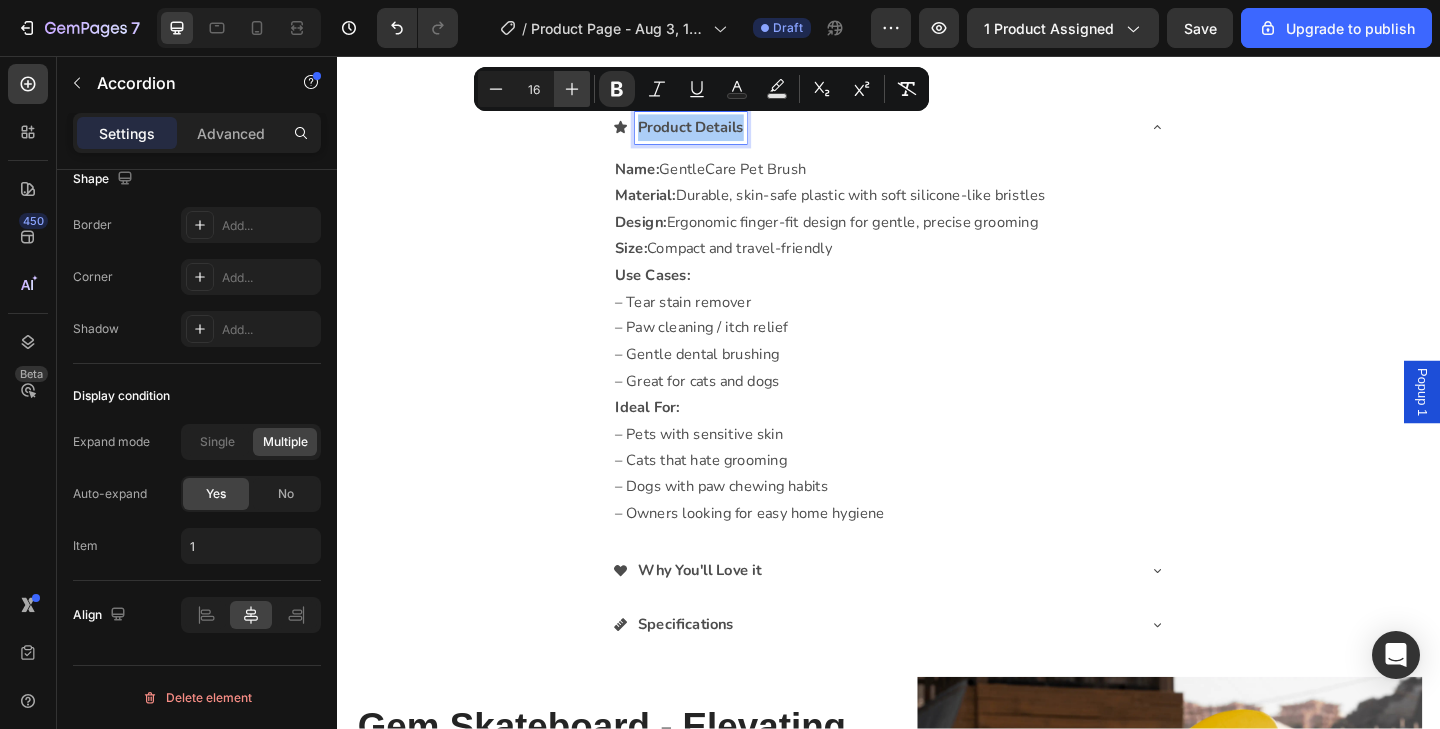 click 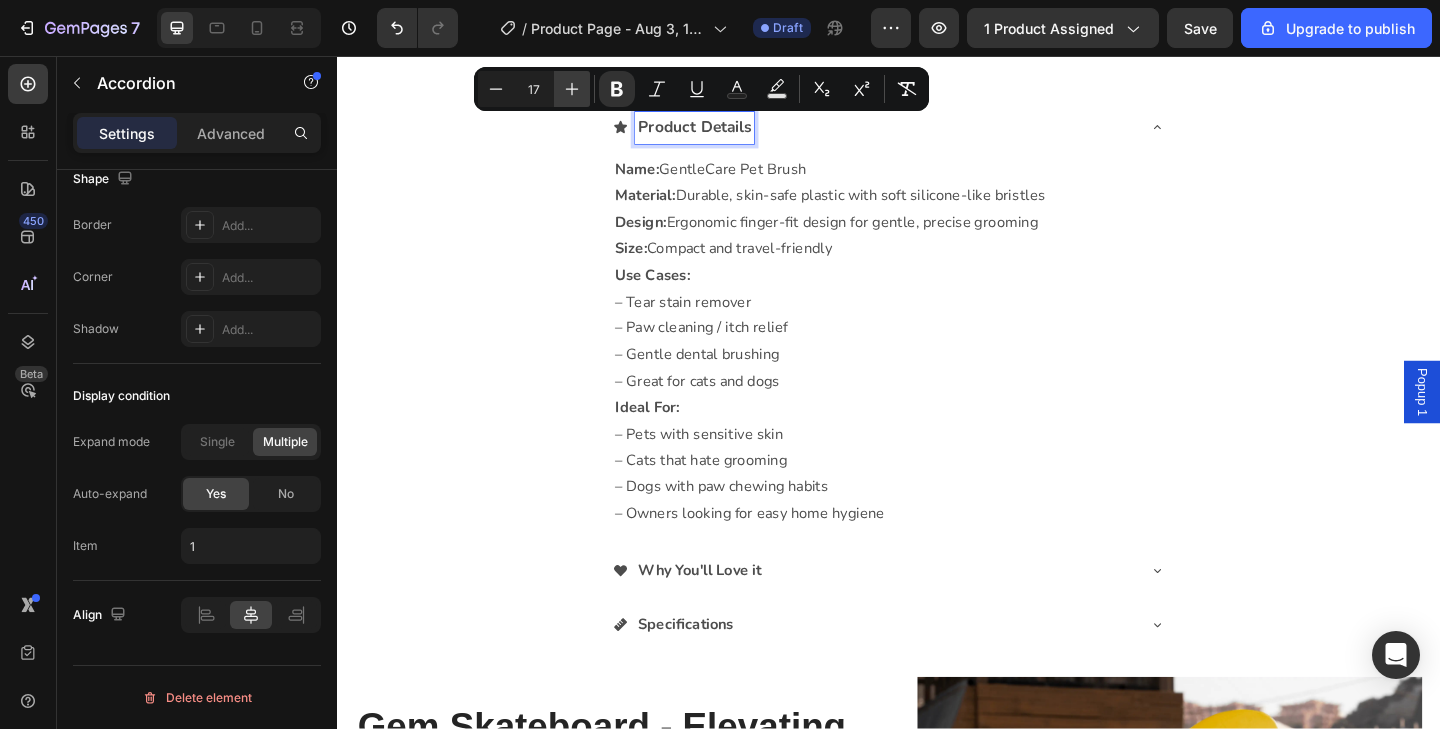 click 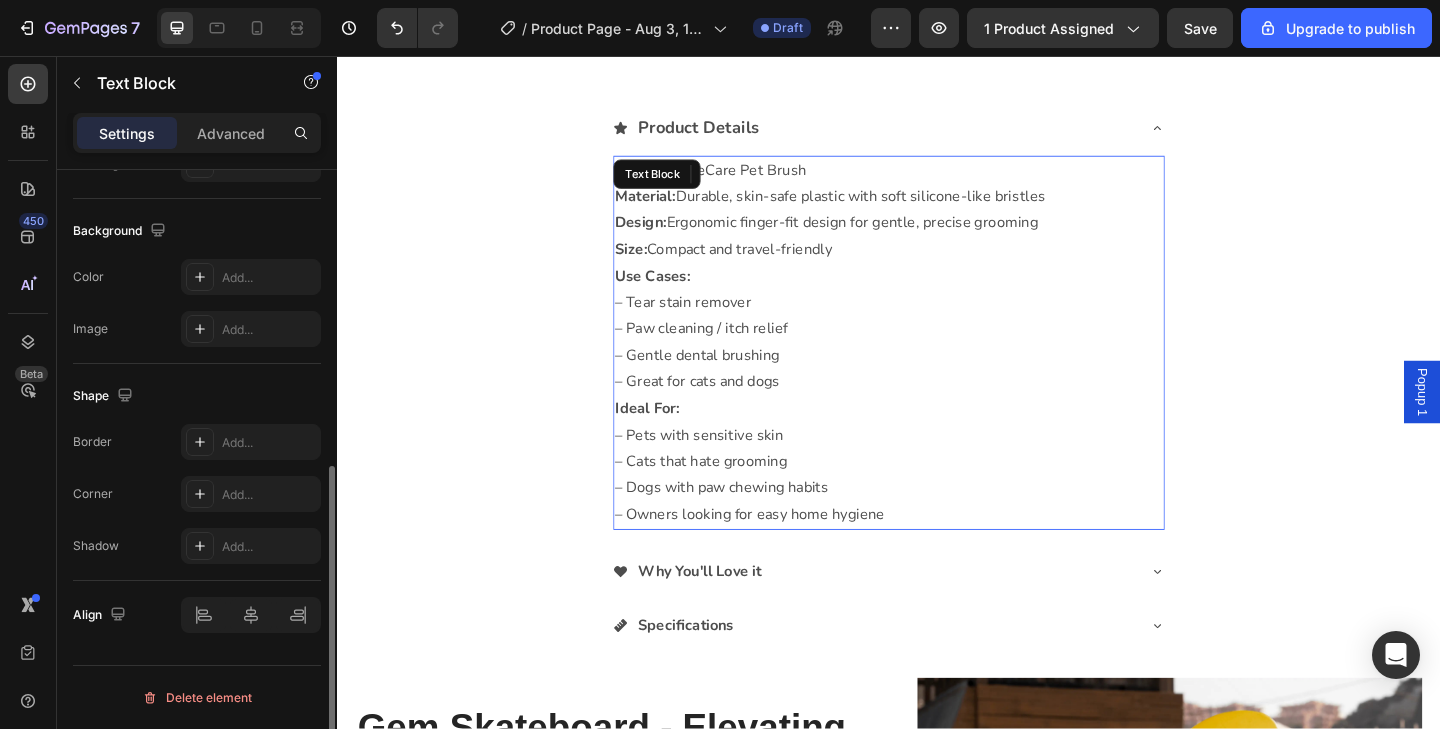 click on "Name:  GentleCare Pet Brush Material:  Durable, skin-safe plastic with soft silicone-like bristles Design:  Ergonomic finger-fit design for gentle, precise grooming Size:  Compact and travel-friendly Use Cases: – Tear stain remover – Paw cleaning / itch relief – Gentle dental brushing – Great for cats and dogs Ideal For: – Pets with sensitive skin – Cats that hate grooming – Dogs with paw chewing habits – Owners looking for easy home hygiene" at bounding box center (937, 368) 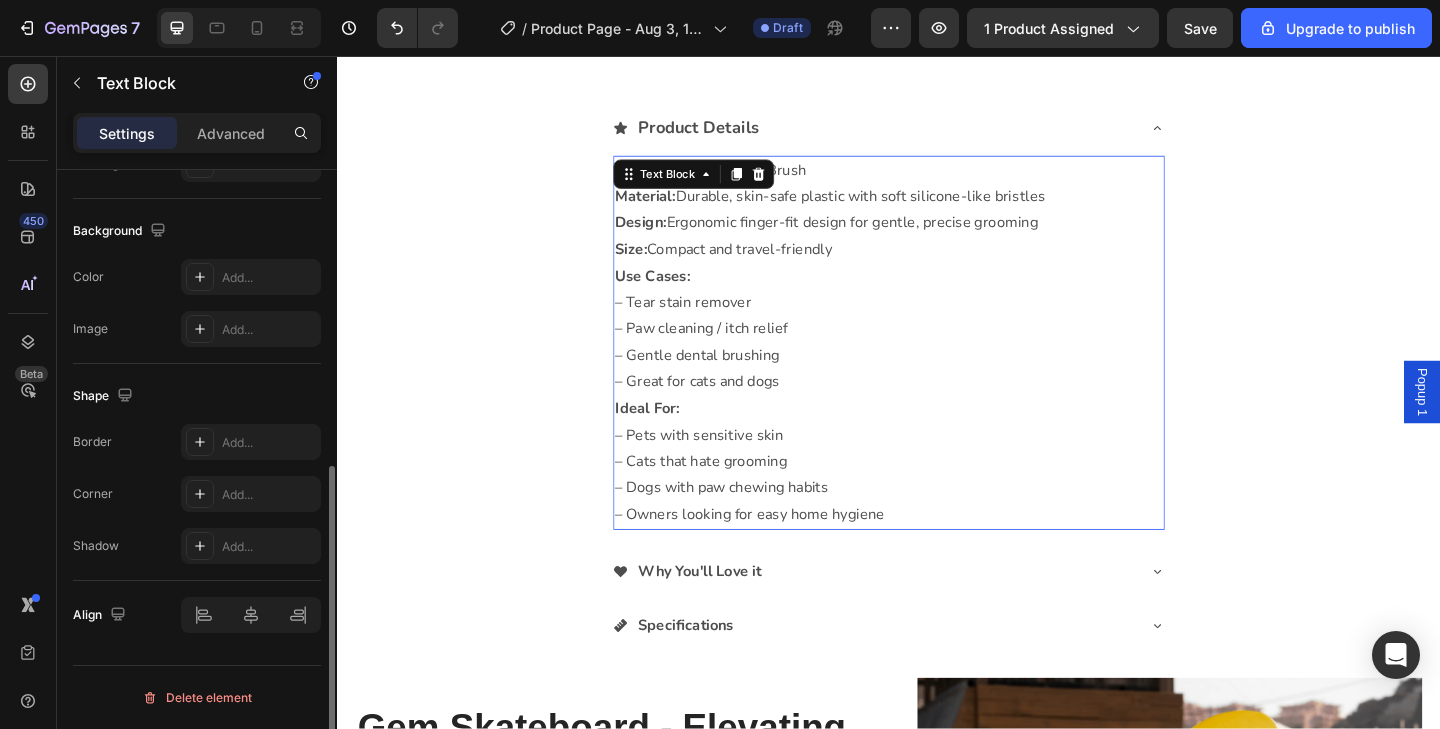 click on "Name:  GentleCare Pet Brush Material:  Durable, skin-safe plastic with soft silicone-like bristles Design:  Ergonomic finger-fit design for gentle, precise grooming Size:  Compact and travel-friendly Use Cases: – Tear stain remover – Paw cleaning / itch relief – Gentle dental brushing – Great for cats and dogs Ideal For: – Pets with sensitive skin – Cats that hate grooming – Dogs with paw chewing habits – Owners looking for easy home hygiene" at bounding box center [937, 368] 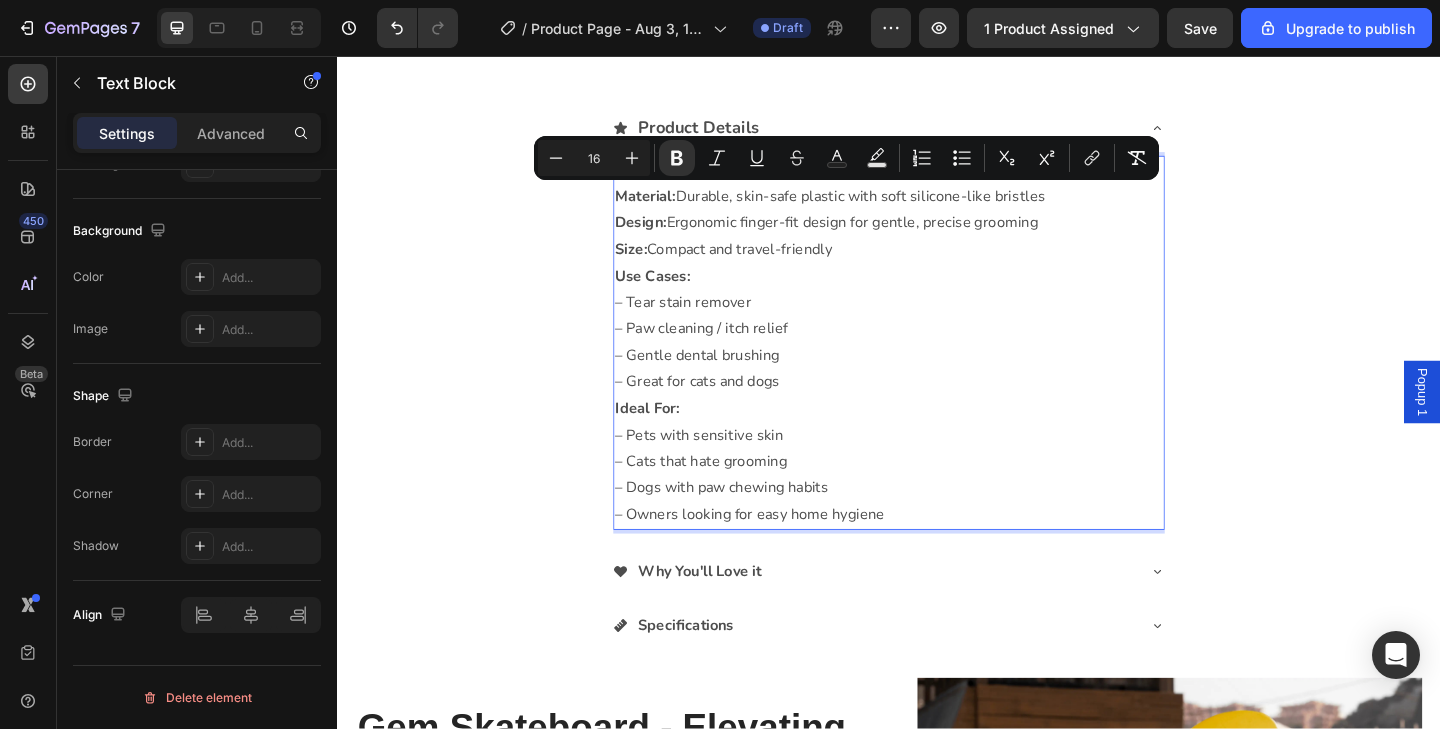 scroll, scrollTop: 0, scrollLeft: 0, axis: both 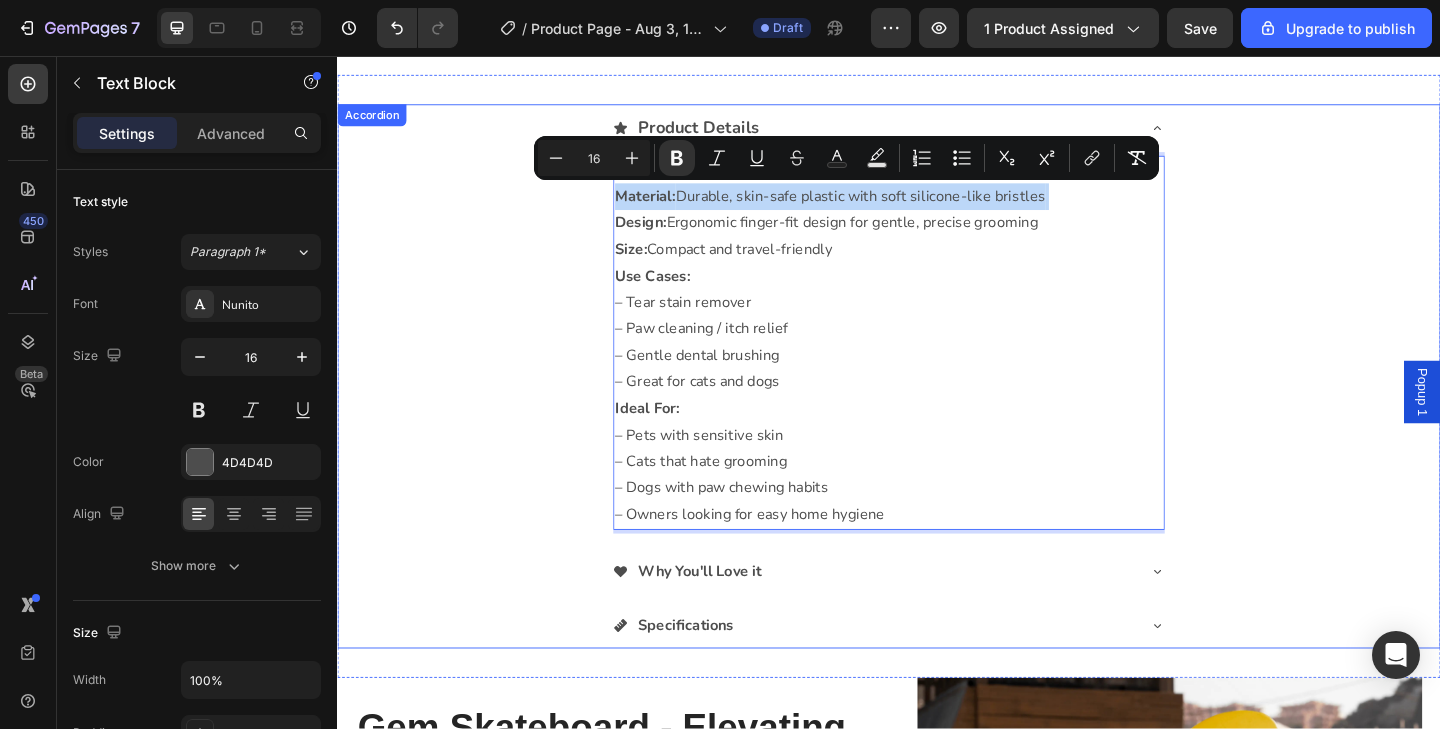 click on "Why You'll Love it" at bounding box center [731, 617] 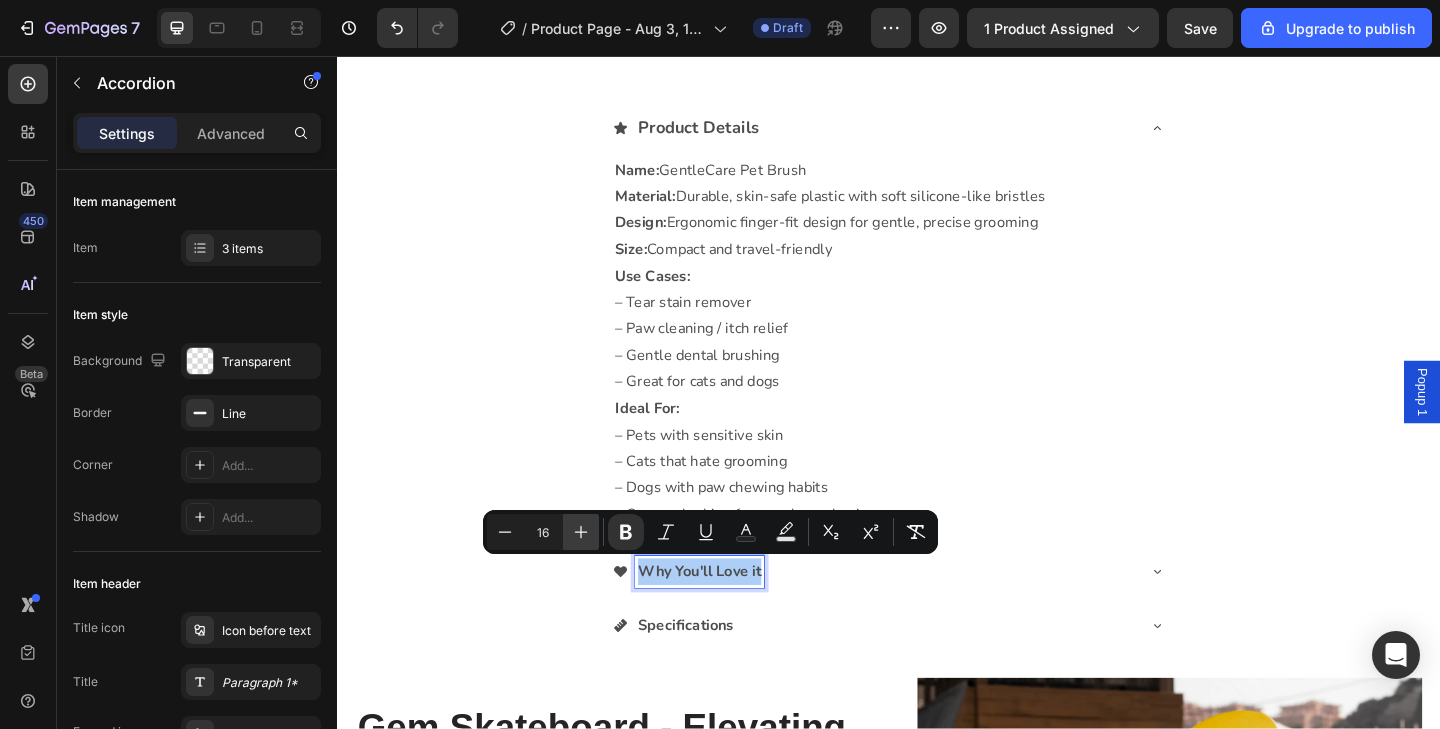 click 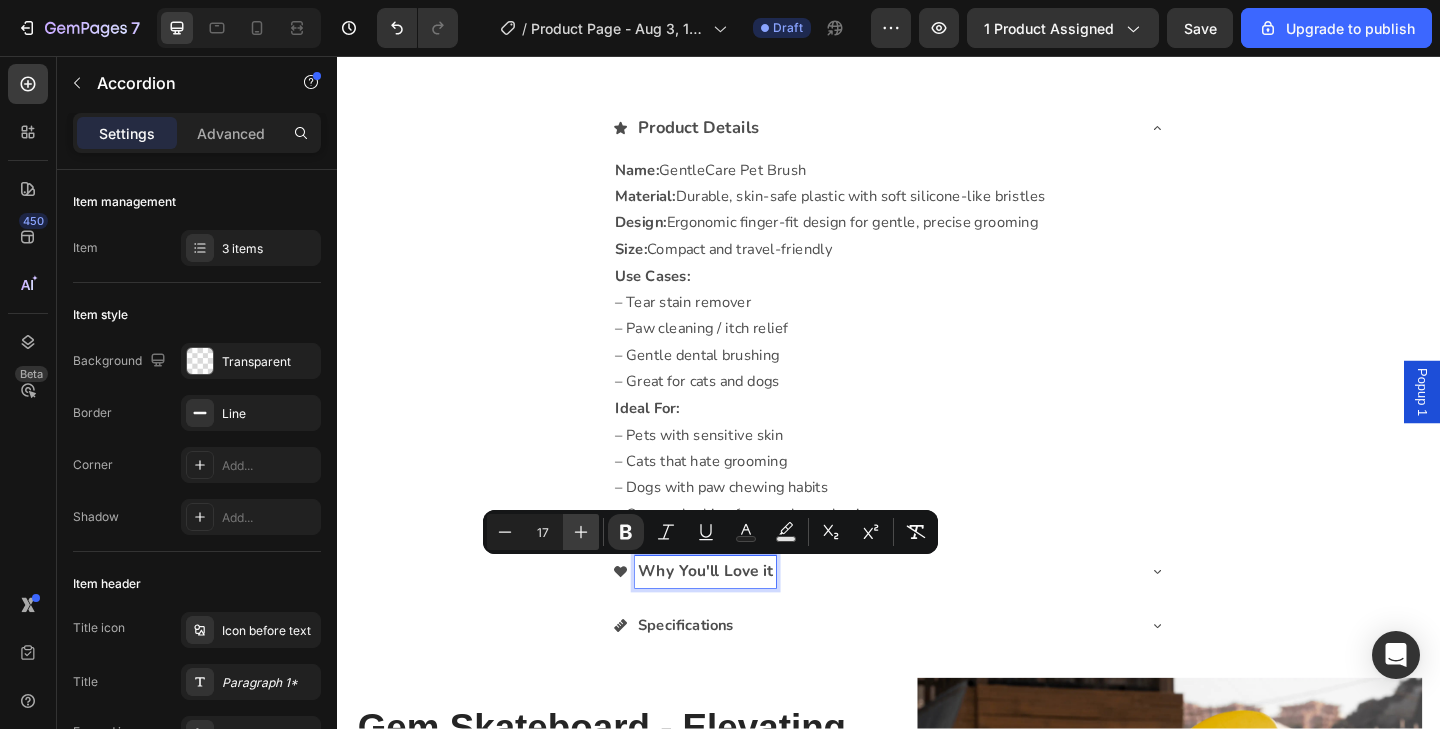 click 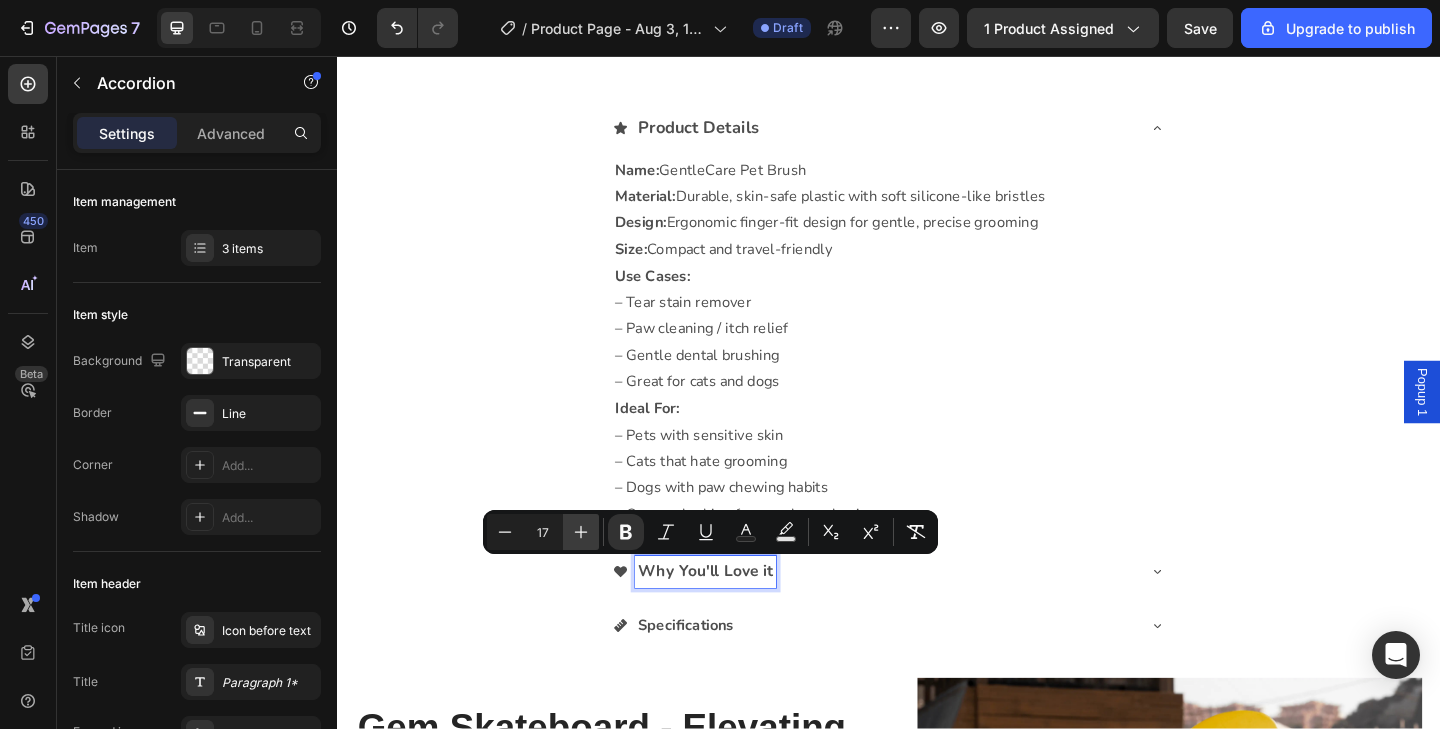type on "18" 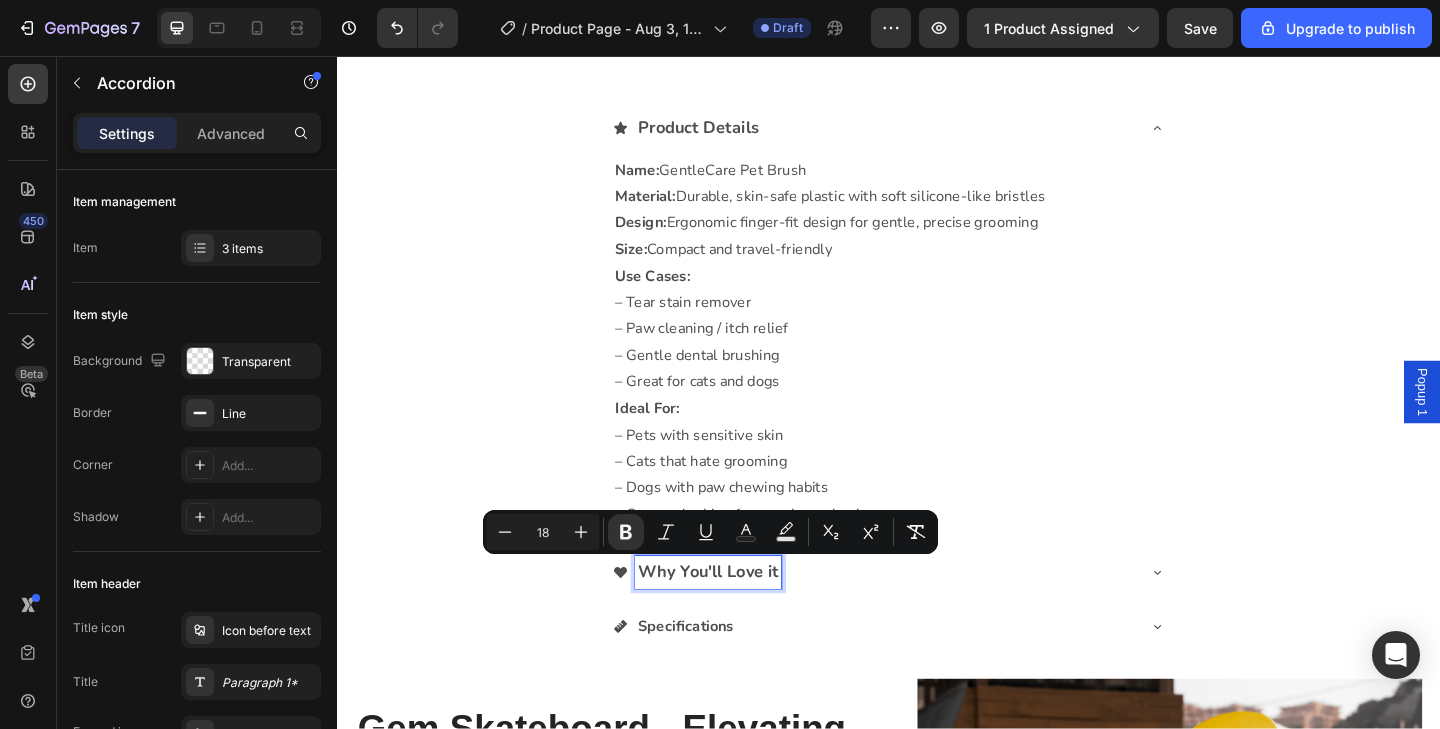 click on "Specifications" at bounding box center [716, 677] 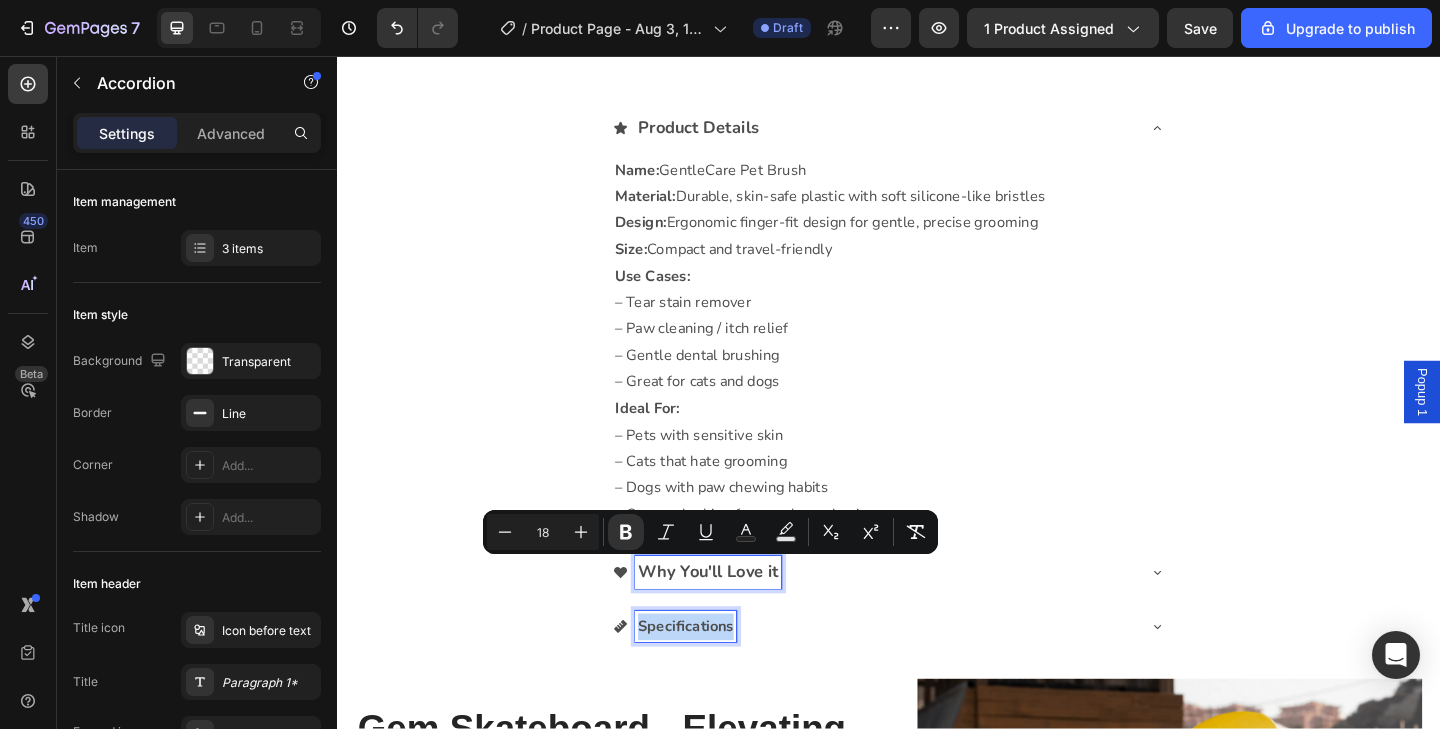 click on "Specifications" at bounding box center (716, 677) 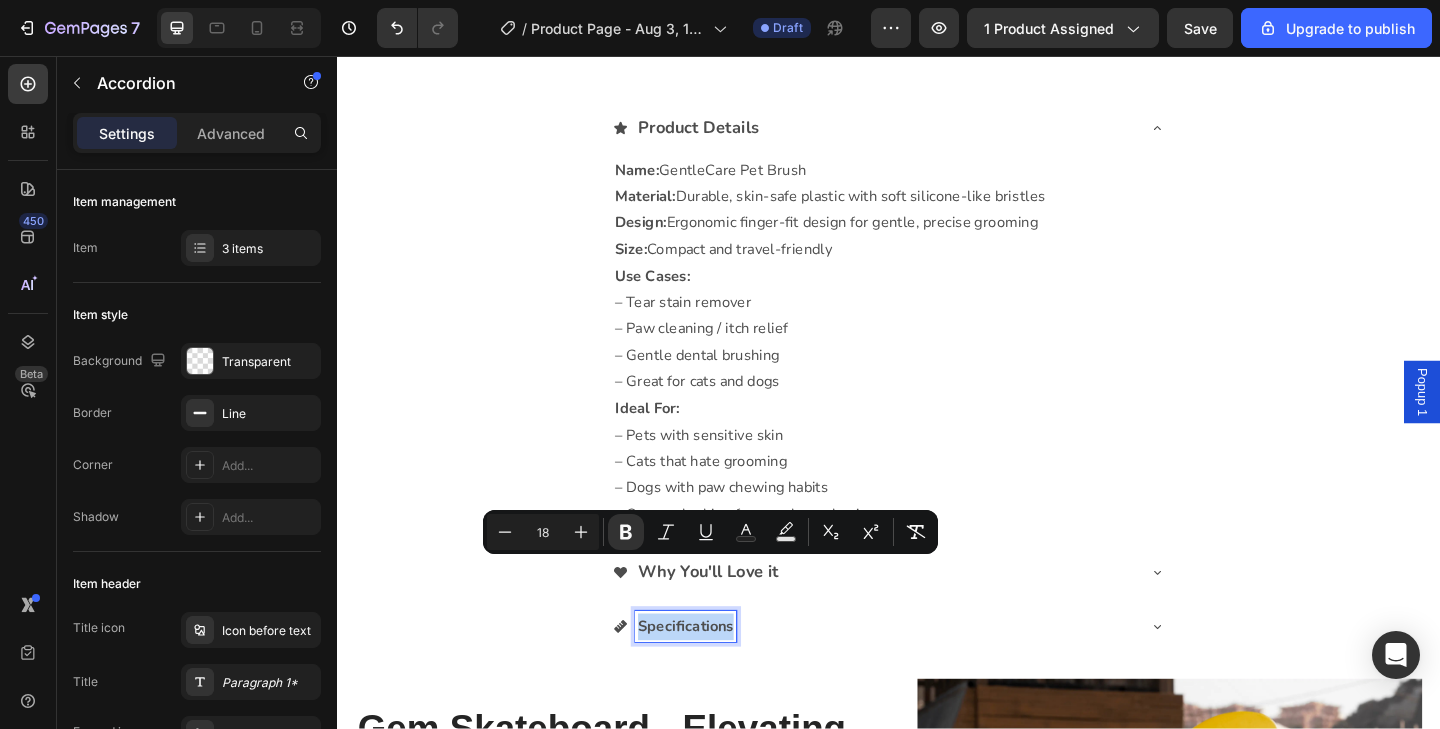 click on "Specifications" at bounding box center (716, 677) 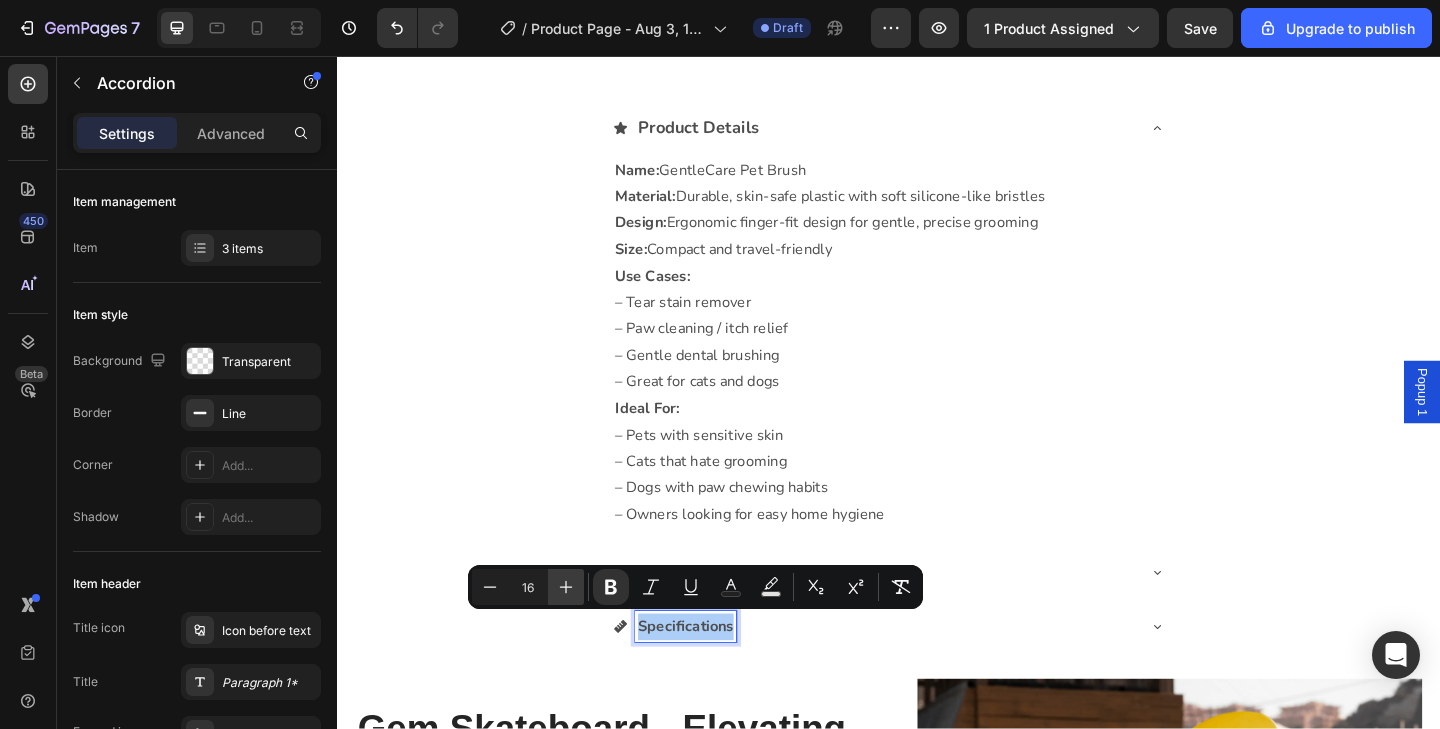 click 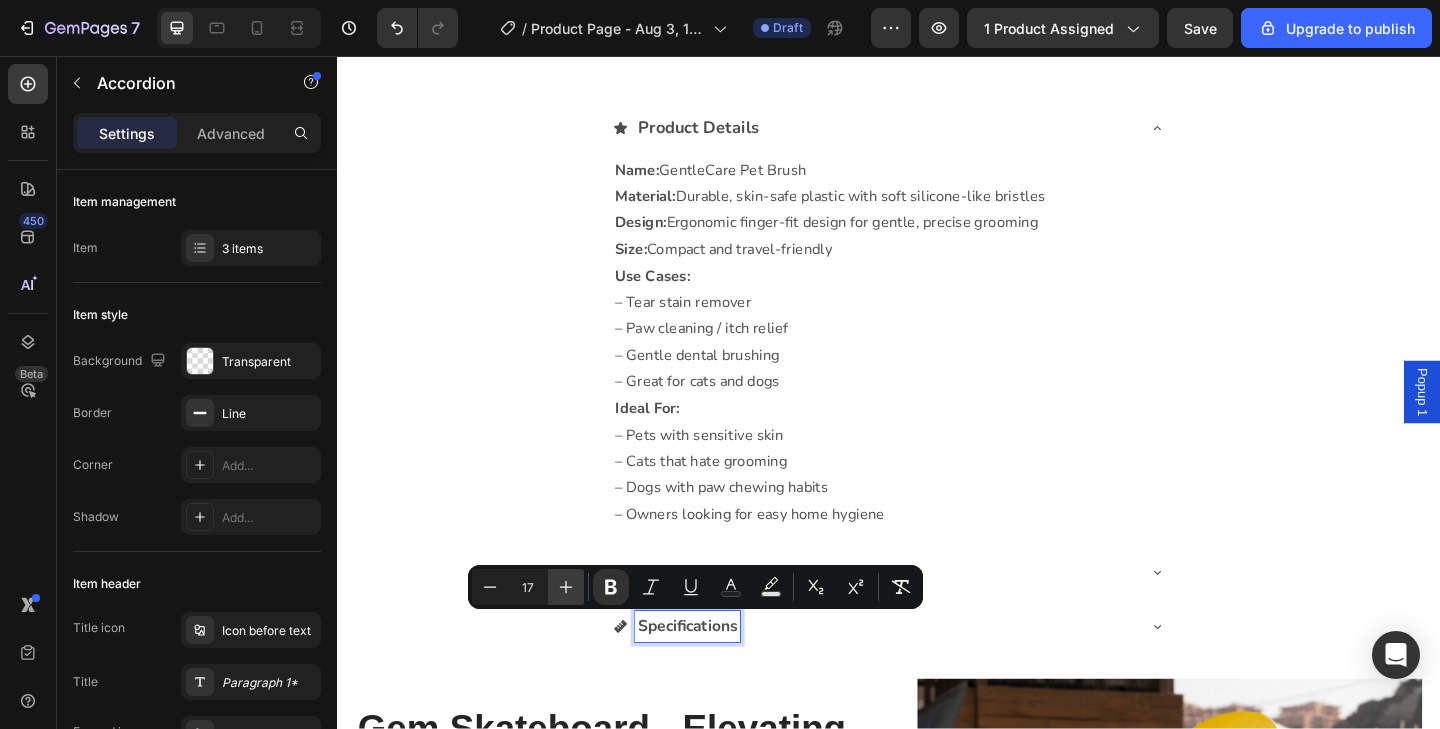 click 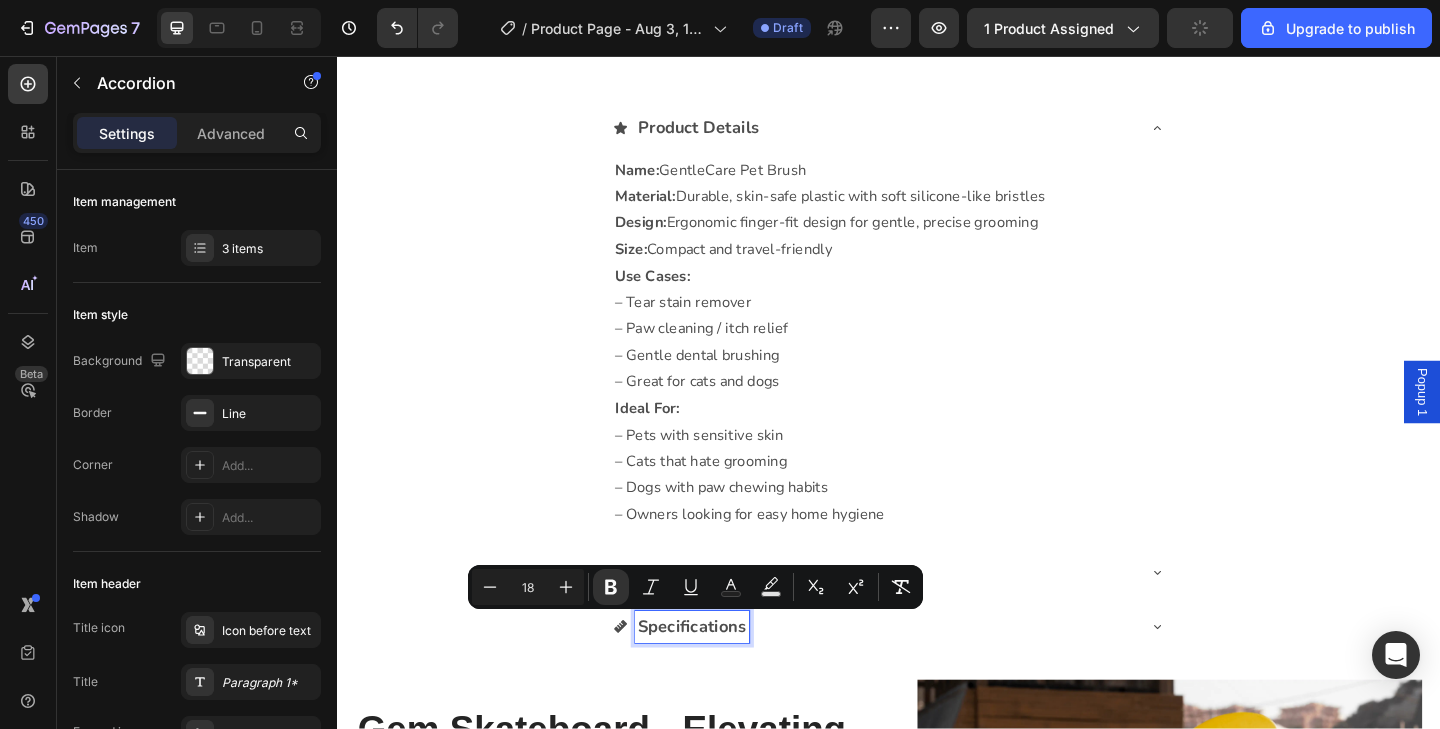 click on "Name:  GentleCare Pet Brush Material:  Durable, skin-safe plastic with soft silicone-like bristles Design:  Ergonomic finger-fit design for gentle, precise grooming Size:  Compact and travel-friendly Use Cases: – Tear stain remover – Paw cleaning / itch relief – Gentle dental brushing – Great for cats and dogs Ideal For: – Pets with sensitive skin – Cats that hate grooming – Dogs with paw chewing habits – Owners looking for easy home hygiene" at bounding box center [937, 368] 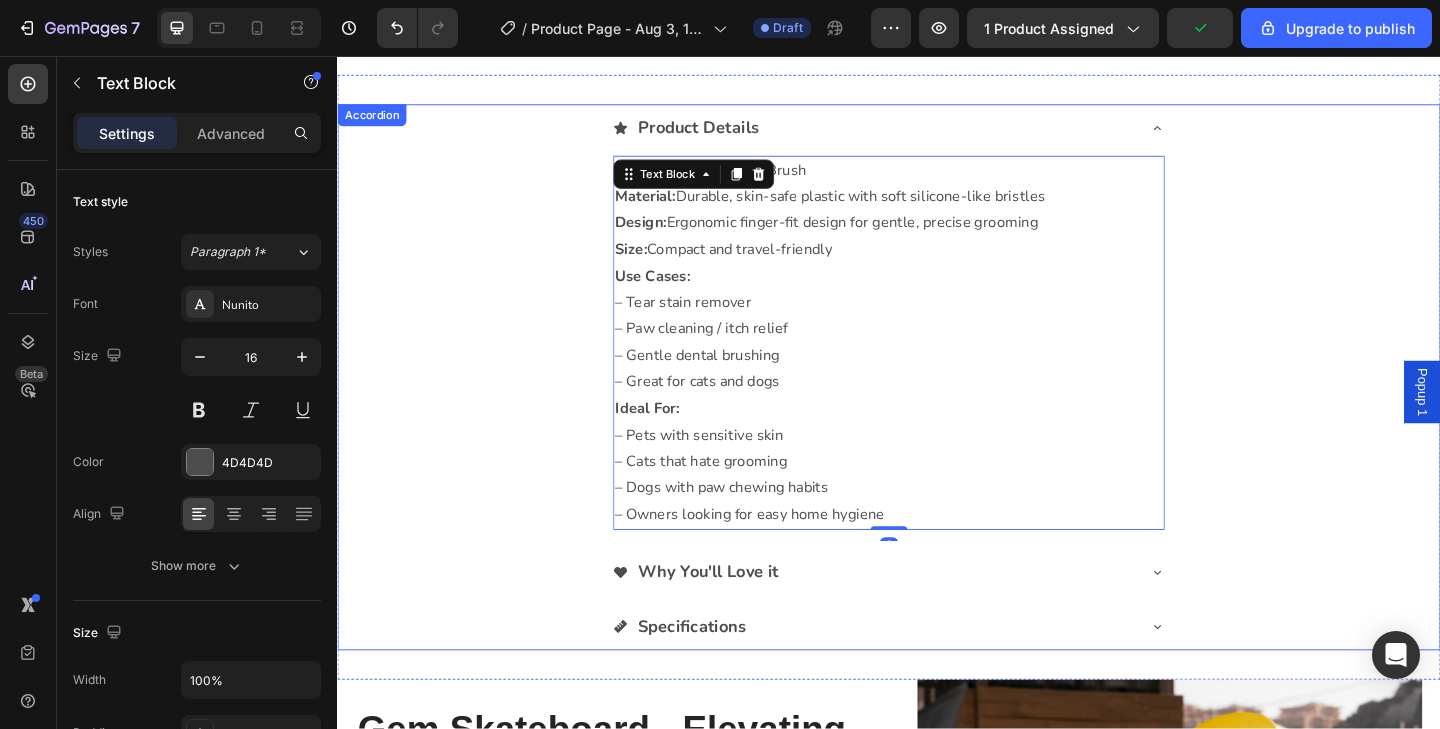 click 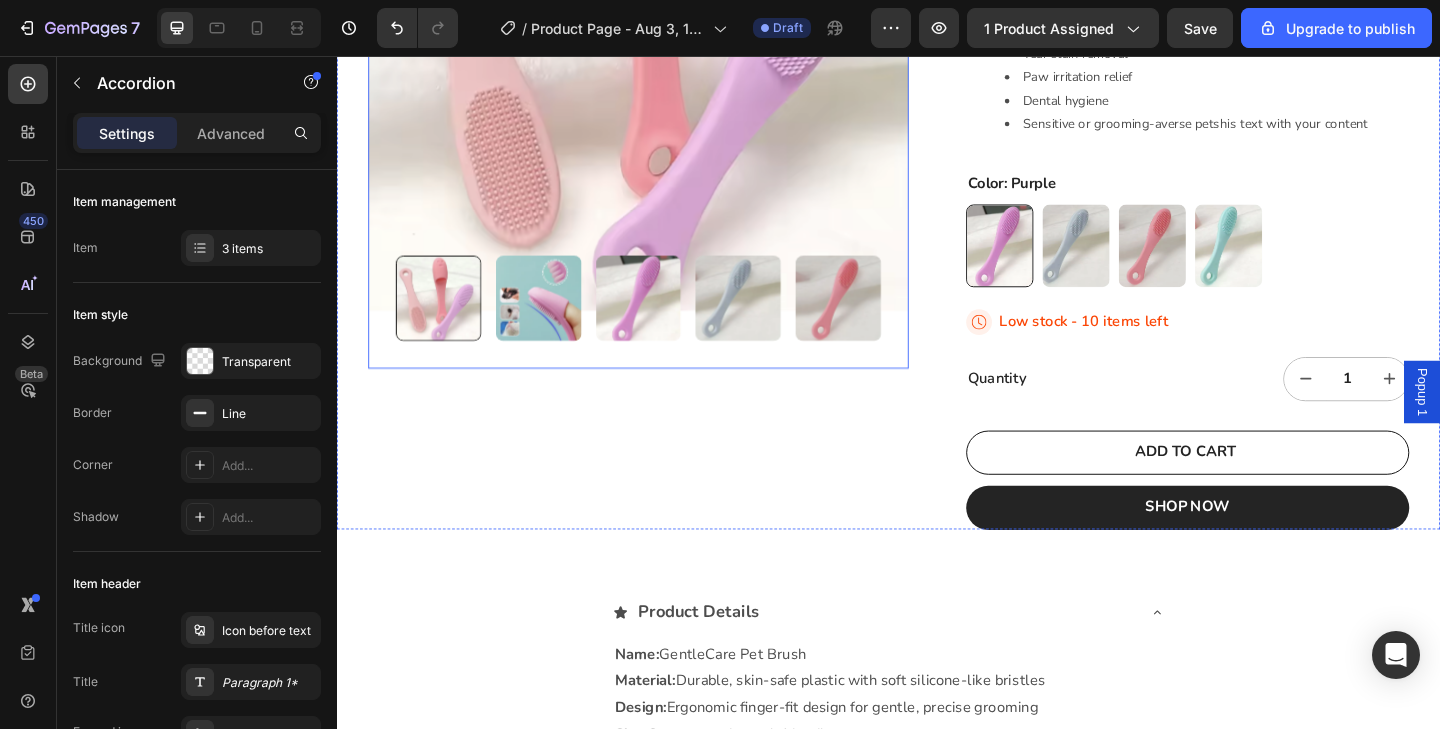 scroll, scrollTop: 666, scrollLeft: 0, axis: vertical 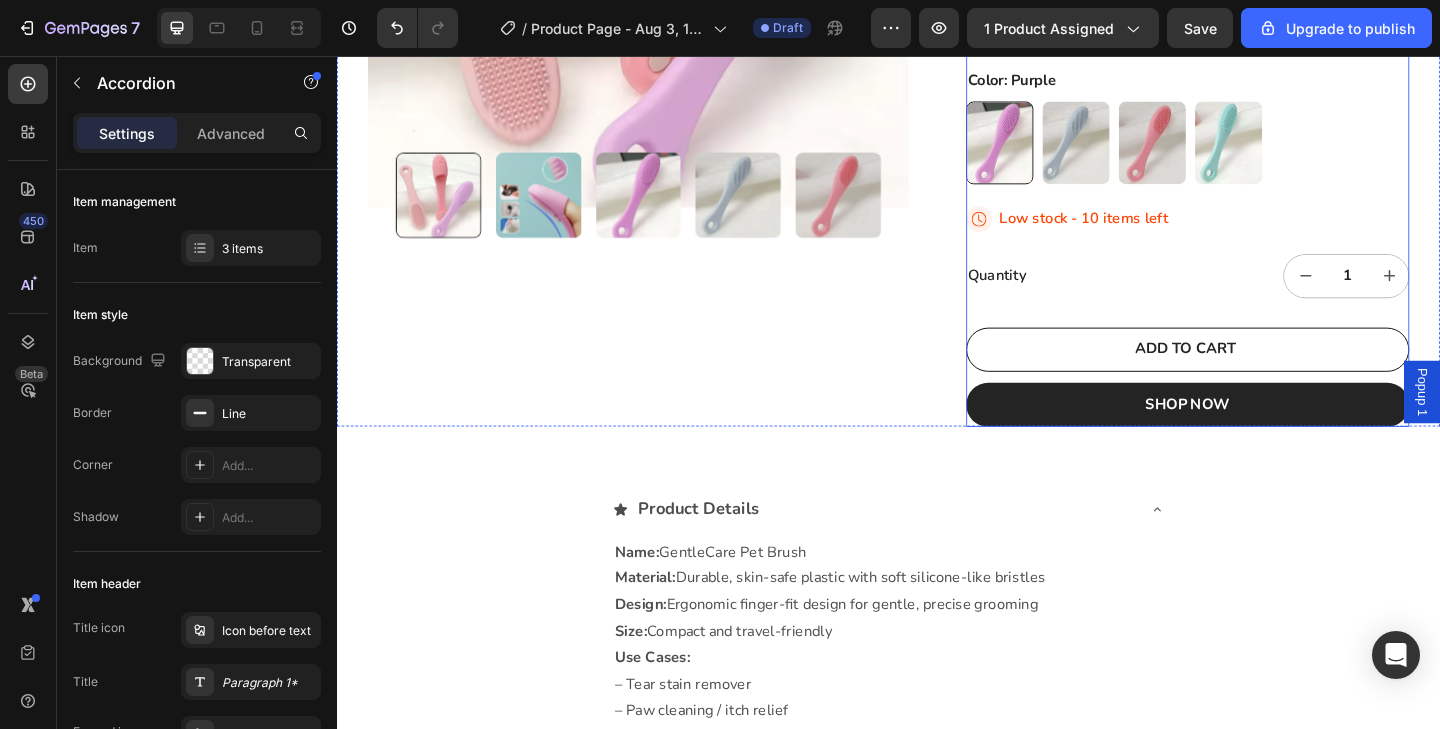click on "GentleCare Pet Brush Product Title Icon Icon Icon Icon Icon Icon List 2,500+ Verified Reviews! Text Block Row $7.99 Product Price Product Price Row Soft Pet Finger Brush Gently clean your pet’s eyes, face, and even teeth with this compact finger brush made for cats and small dogs. Its soft bristles and ergonomic fit make grooming quick, comfortable, and stress-free, even for sensitive pets. Whether you're removing tear stains, brushing away paw debris, or cleaning around the mouth, this brush is a must-have for everyday care.   Great for: Tear stain removal Paw irritation relief Dental hygiene Sensitive or grooming-averse petshis text with your content Text Block Color: Purple Purple Purple Grey Grey Pink Pink Mint Green Mint Green Product Variants & Swatches
Icon Low stock - 10 items left Stock Counter Row Quantity Text Block
1
Product Quantity Row ADD TO CART Add to Cart SHOP NOW Dynamic Checkout" at bounding box center (1262, 9) 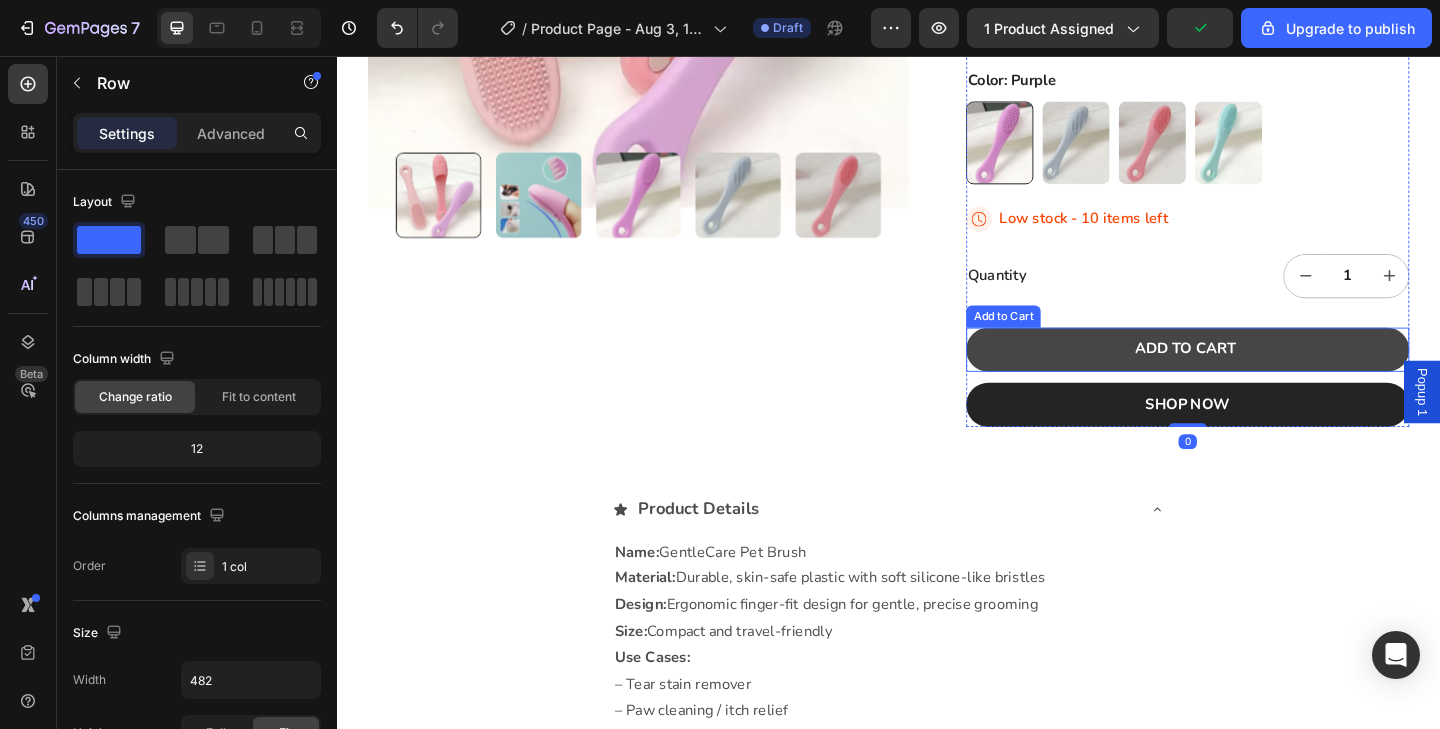 click on "ADD TO CART" at bounding box center (1262, 376) 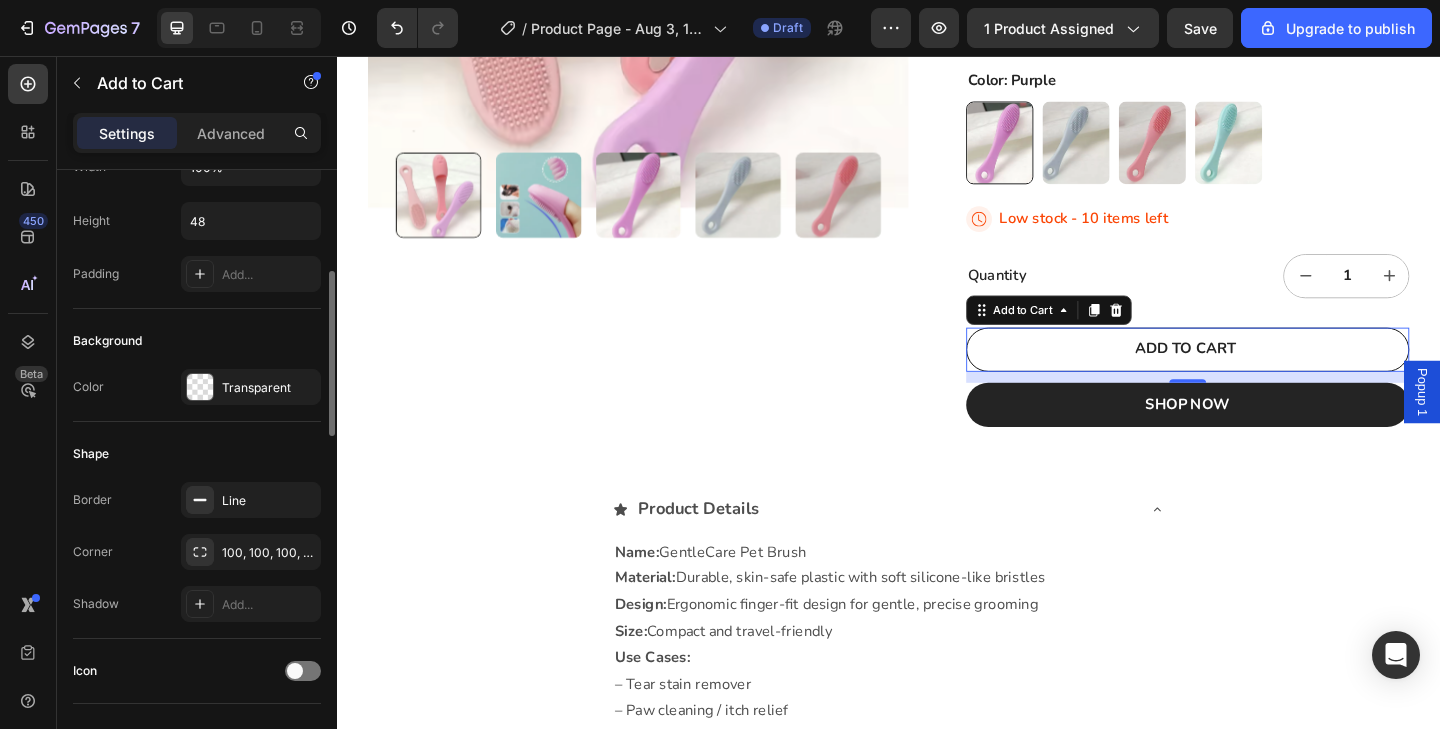 scroll, scrollTop: 376, scrollLeft: 0, axis: vertical 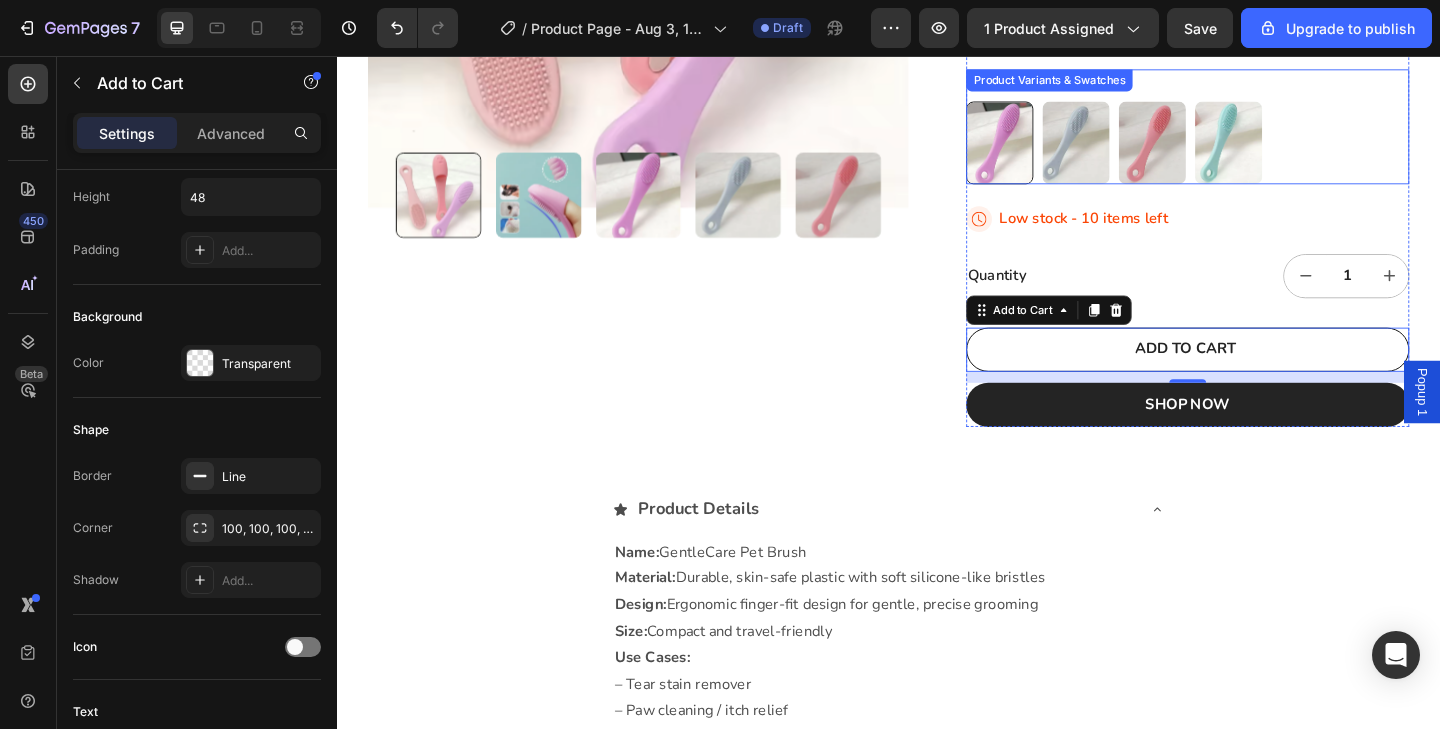 click on "Purple Purple Grey Grey Pink Pink Mint Green Mint Green" at bounding box center [1262, 151] 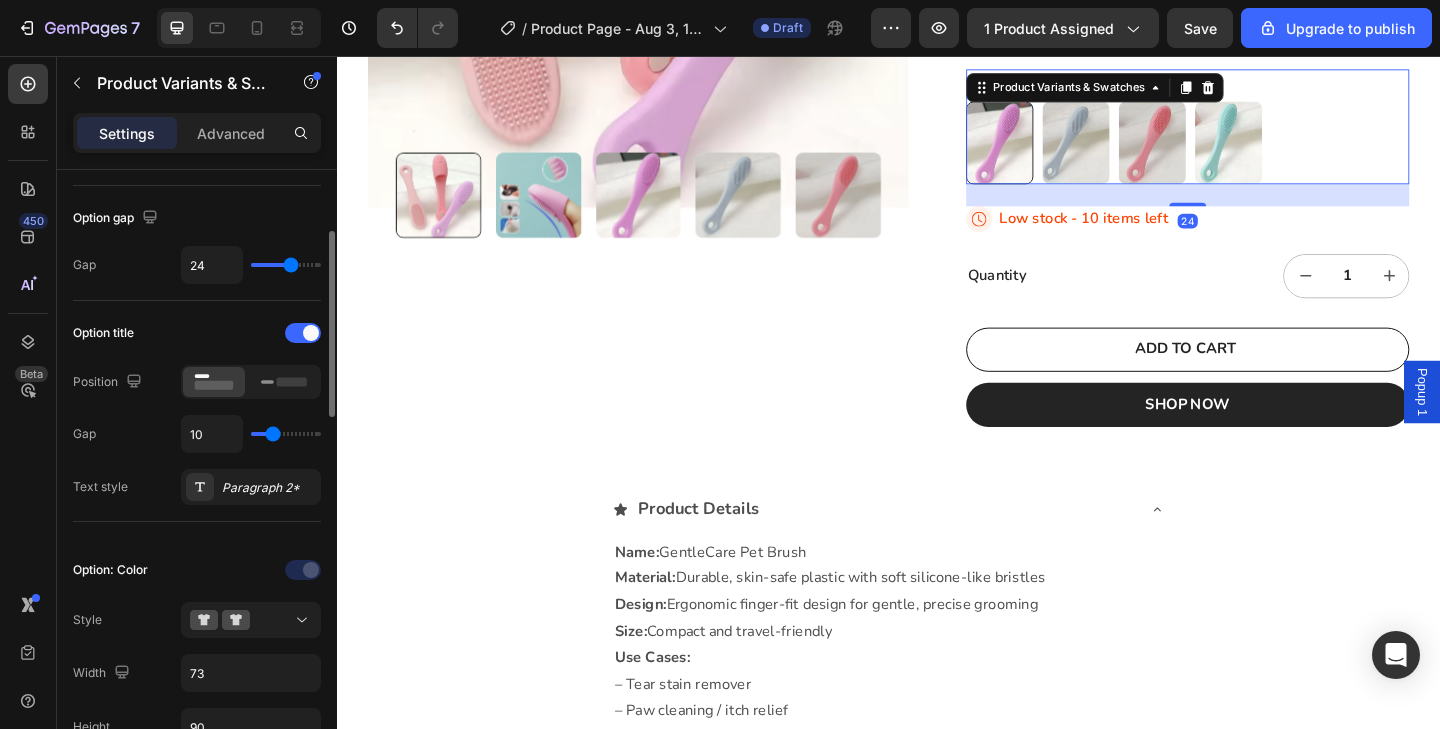 scroll, scrollTop: 184, scrollLeft: 0, axis: vertical 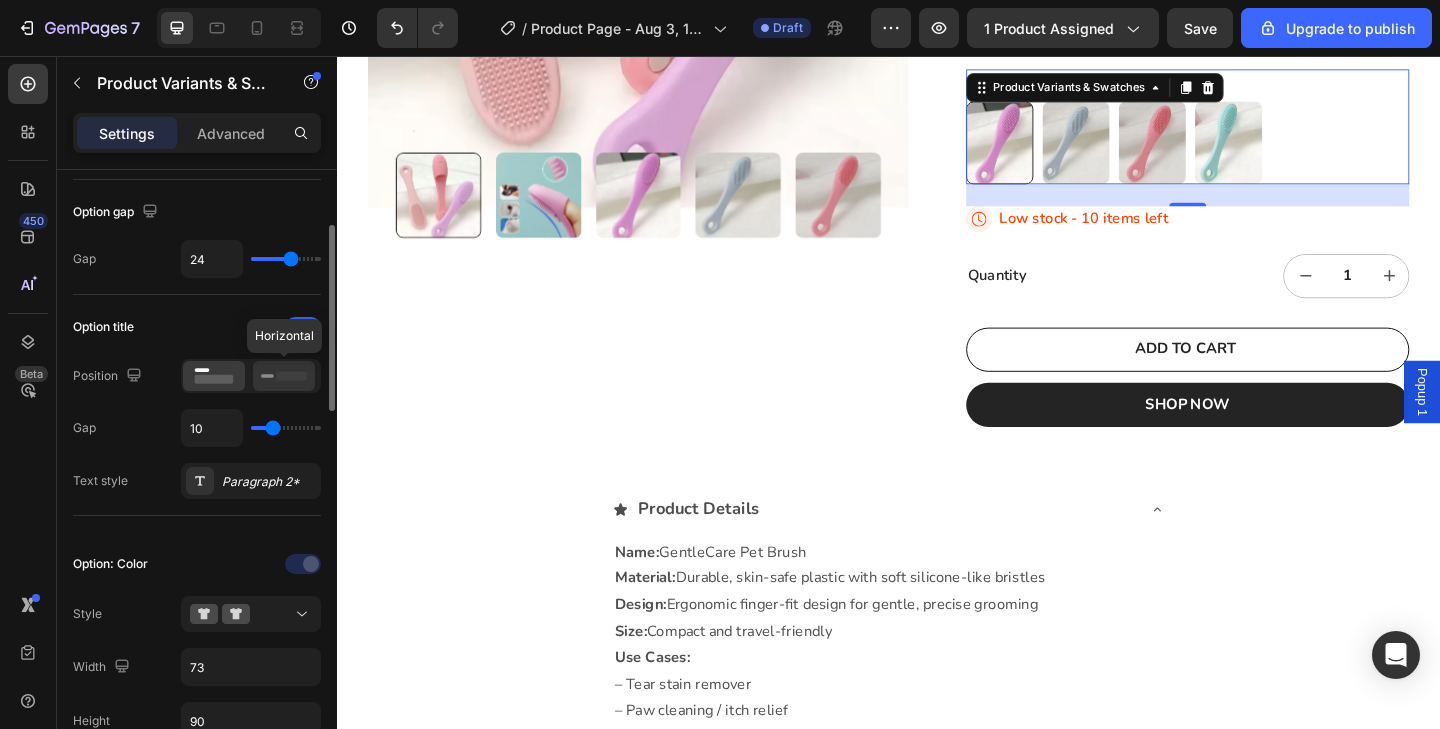 click 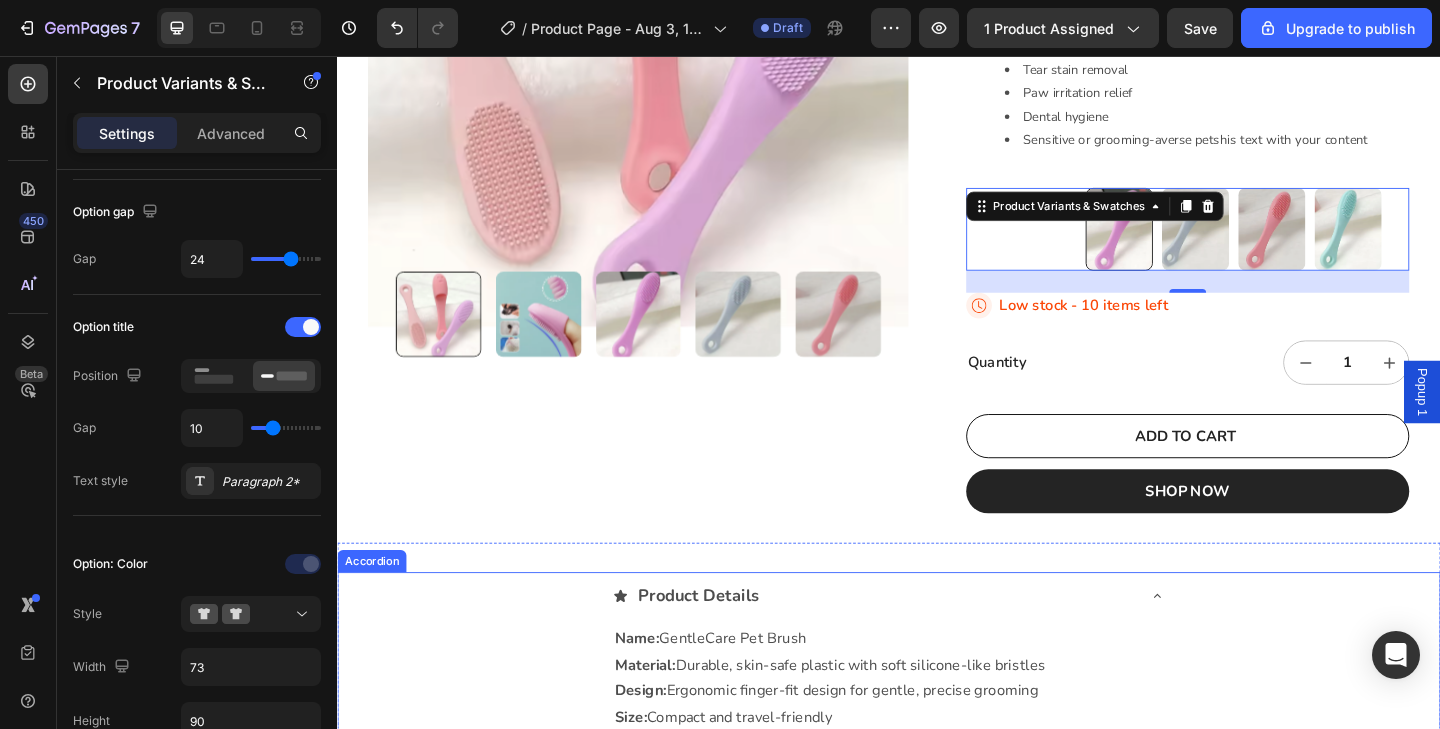 scroll, scrollTop: 523, scrollLeft: 0, axis: vertical 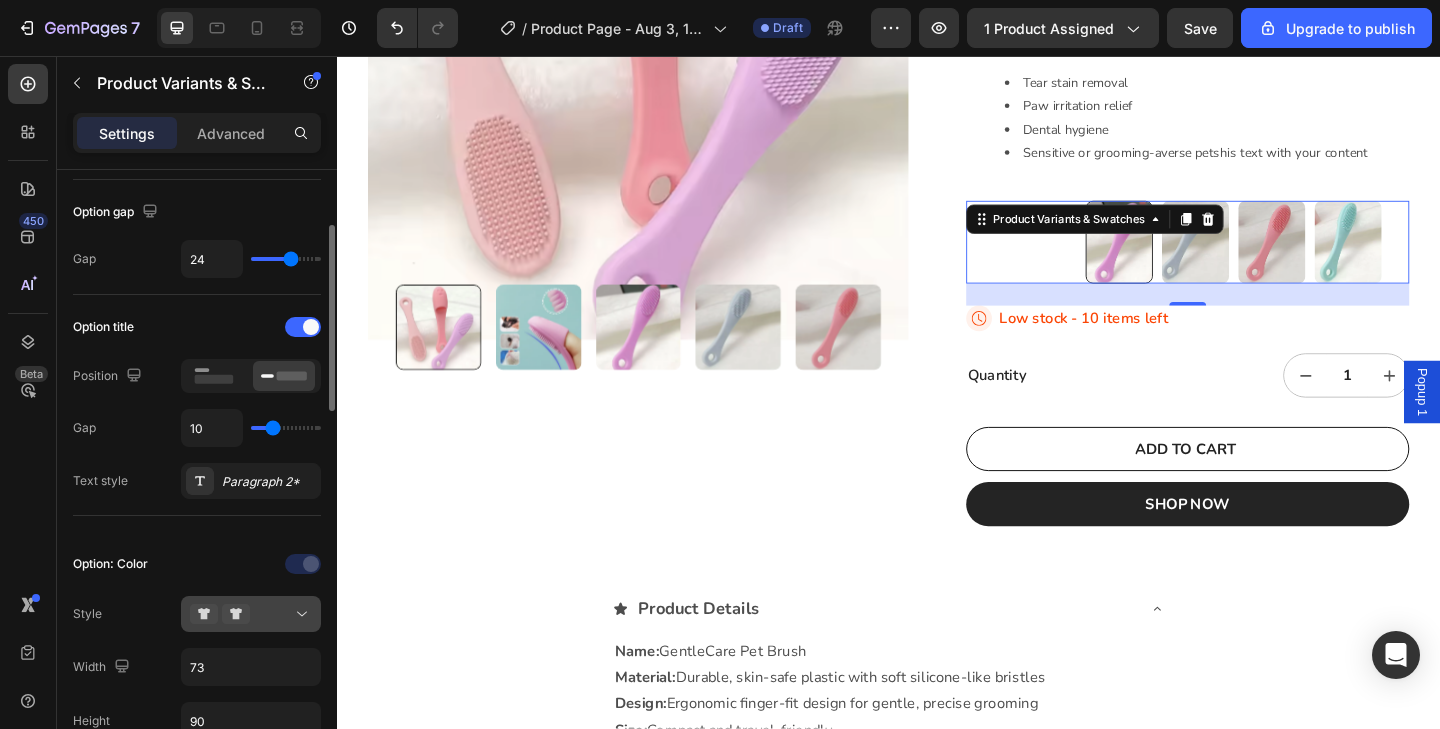 click 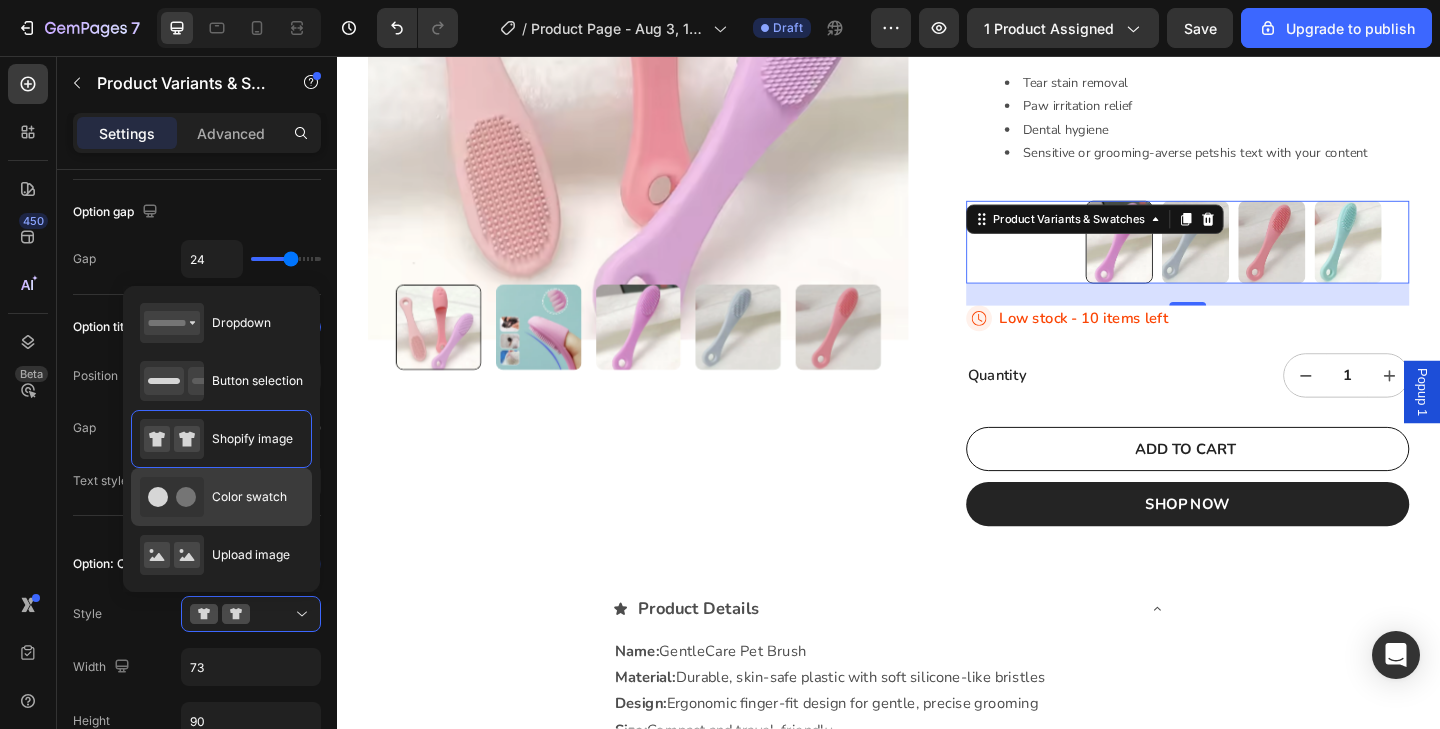 click on "Color swatch" at bounding box center (249, 497) 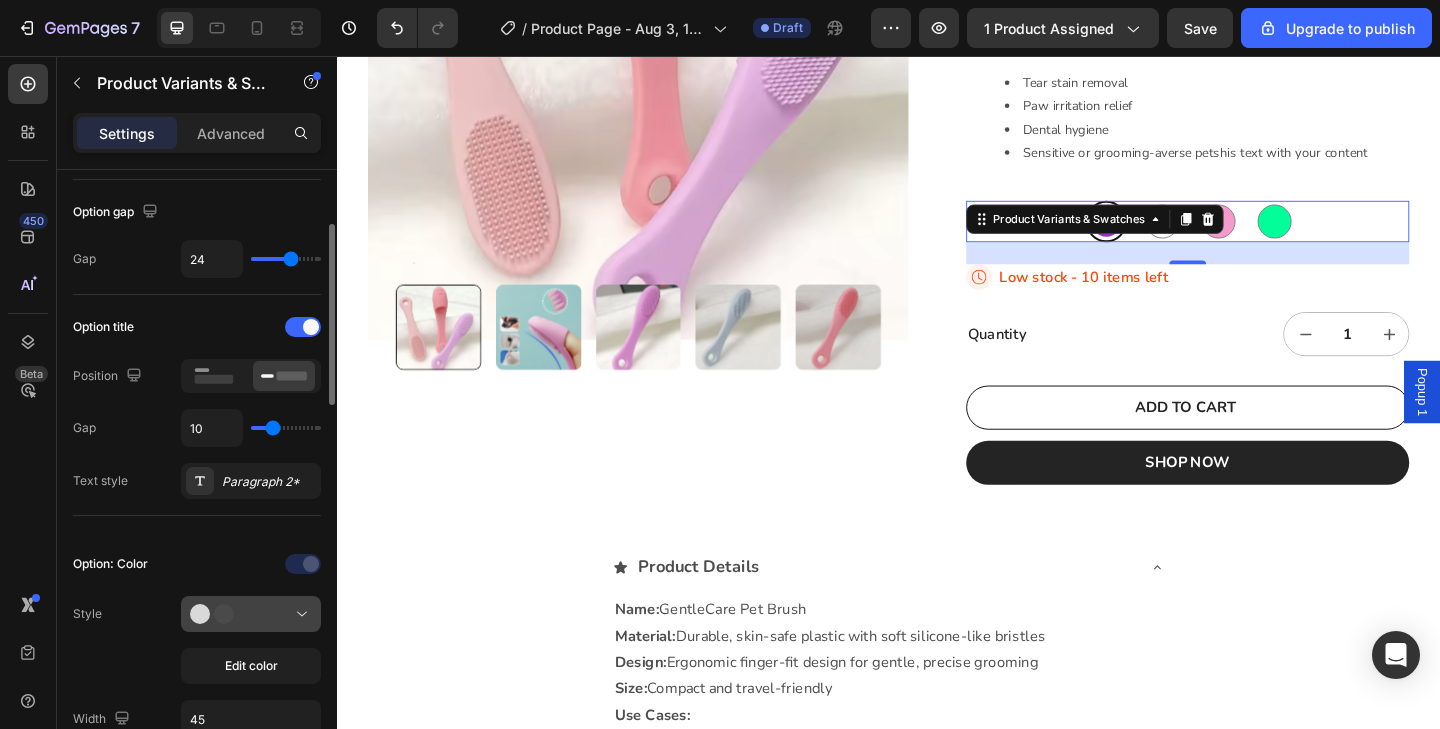 click at bounding box center [251, 614] 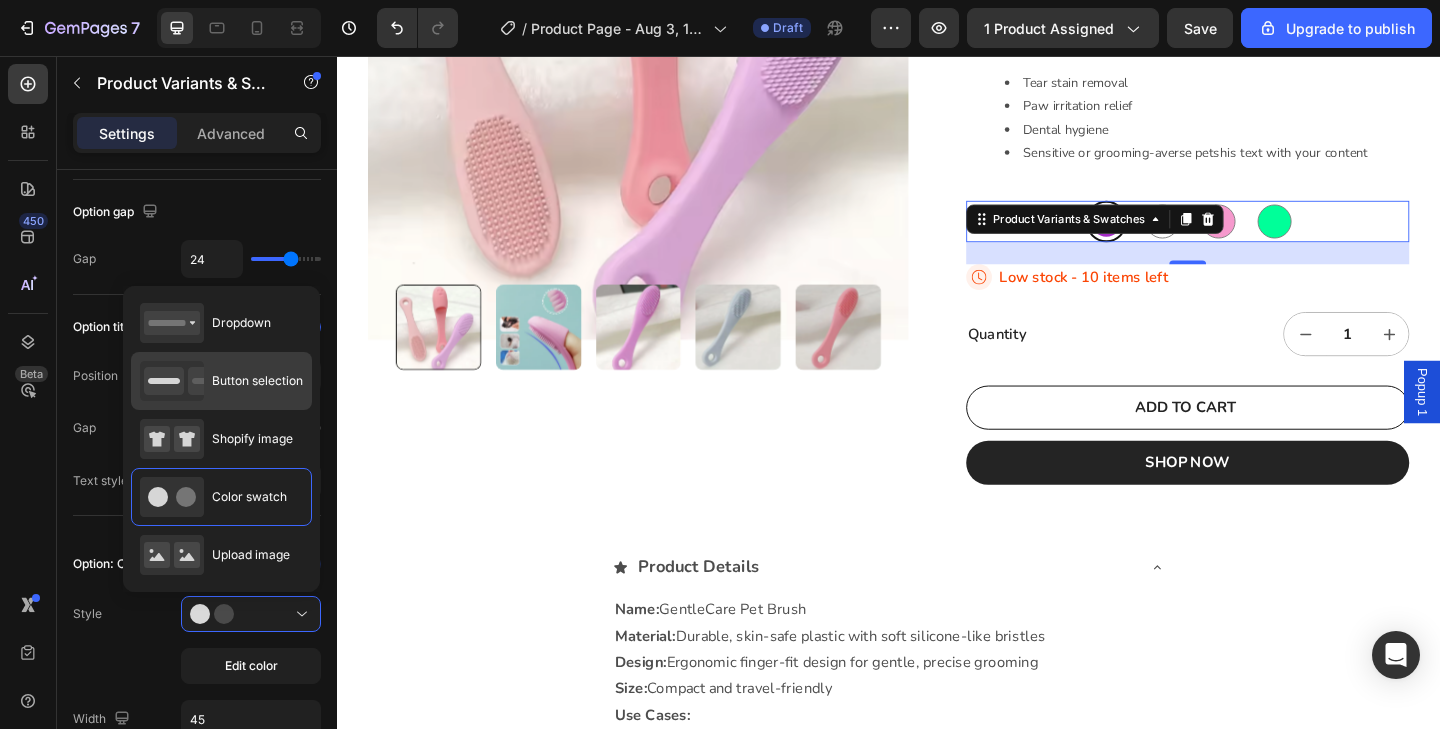 click on "Button selection" at bounding box center [257, 381] 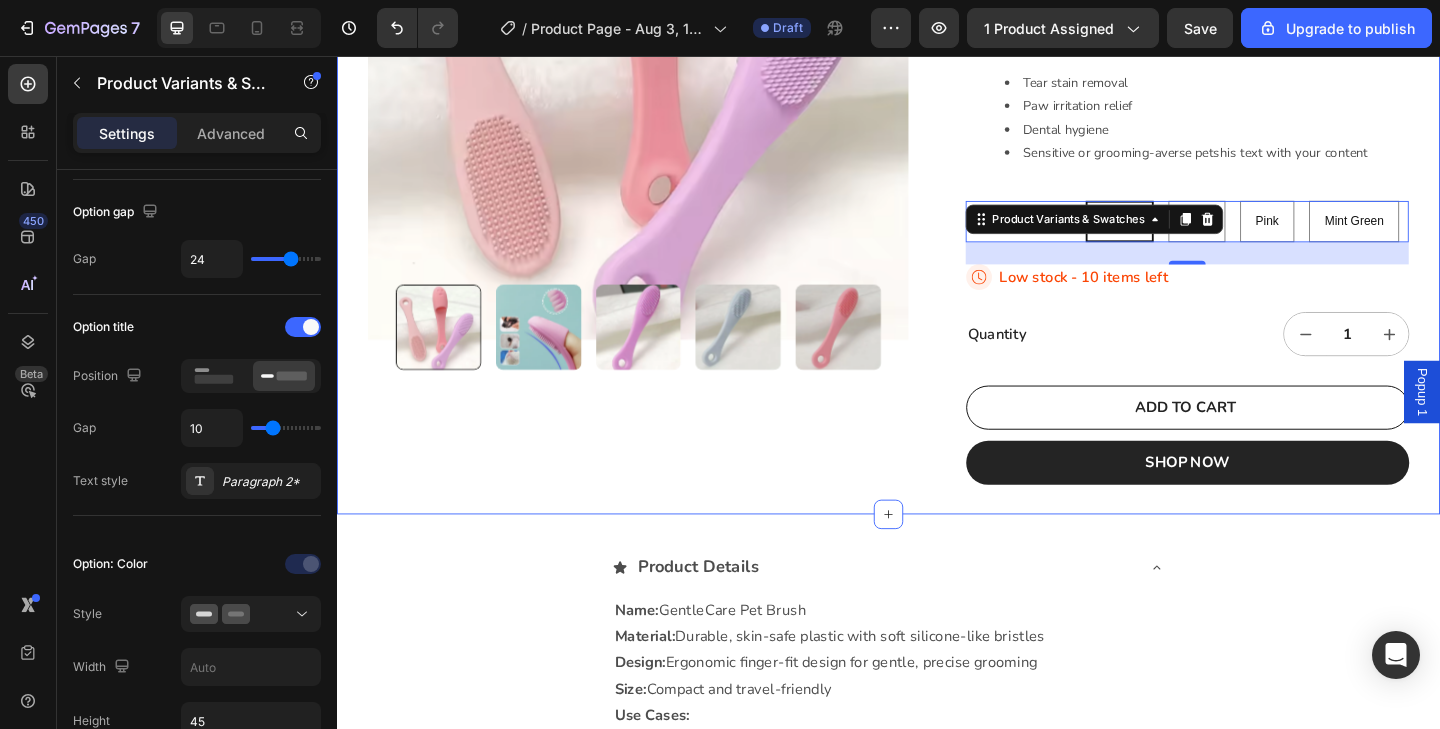 click on "22,500+ Happy Customers Item List
+700 5-Start Review Item List
30 Day Guarantee Item List
22,500+ Happy Customers Item List
+700 5-Start Review Item List
30 Day Guarantee Item List
22,500+ Happy Customers Item List
+700 5-Start Review Item List
30 Day Guarantee Item List
22,500+ Happy Customers Item List
+700 5-Start Review Item List
30 Day Guarantee Item List
22,500+ Happy Customers Item List
+700 5-Start Review Item List
30 Day Guarantee Item List
22,500+ Happy Customers Item List
+700 5-Start Review Item List" at bounding box center (937, 64) 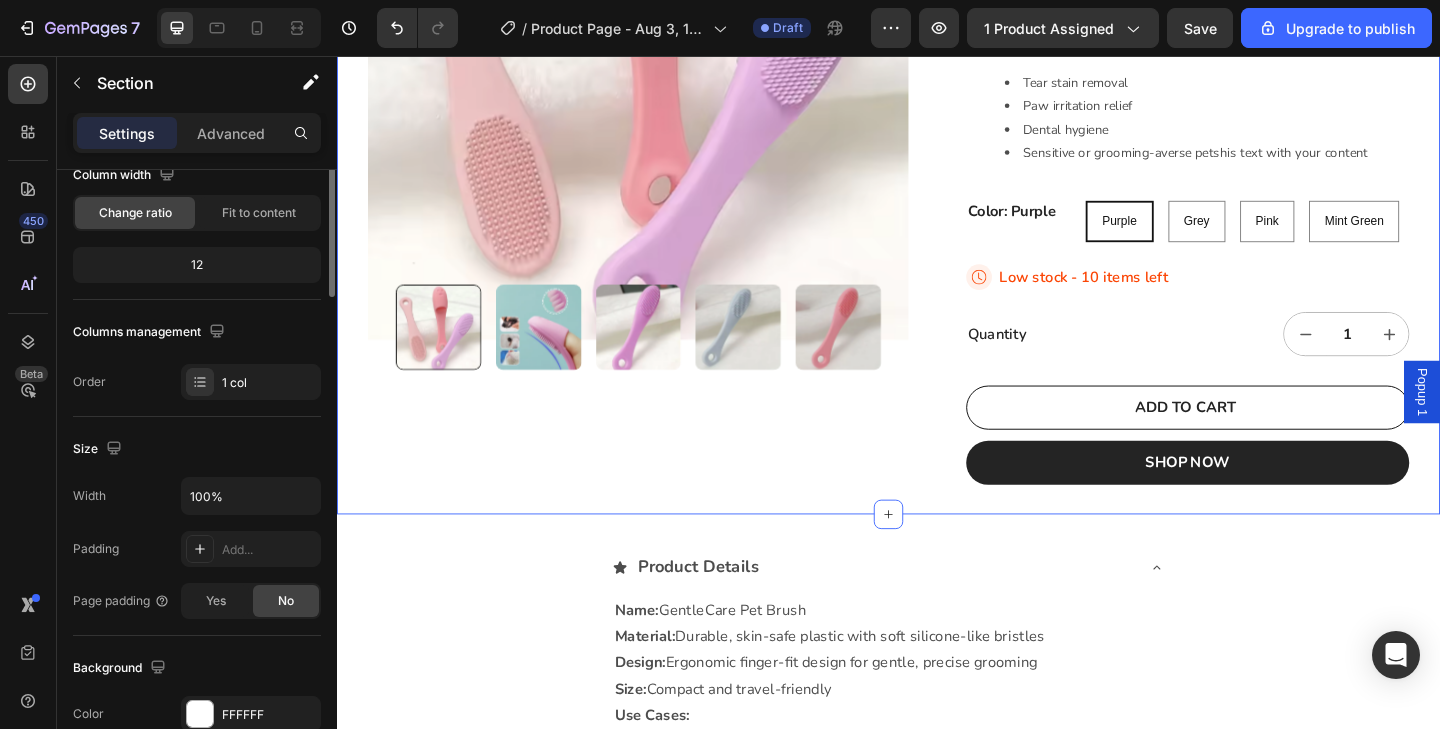 scroll, scrollTop: 0, scrollLeft: 0, axis: both 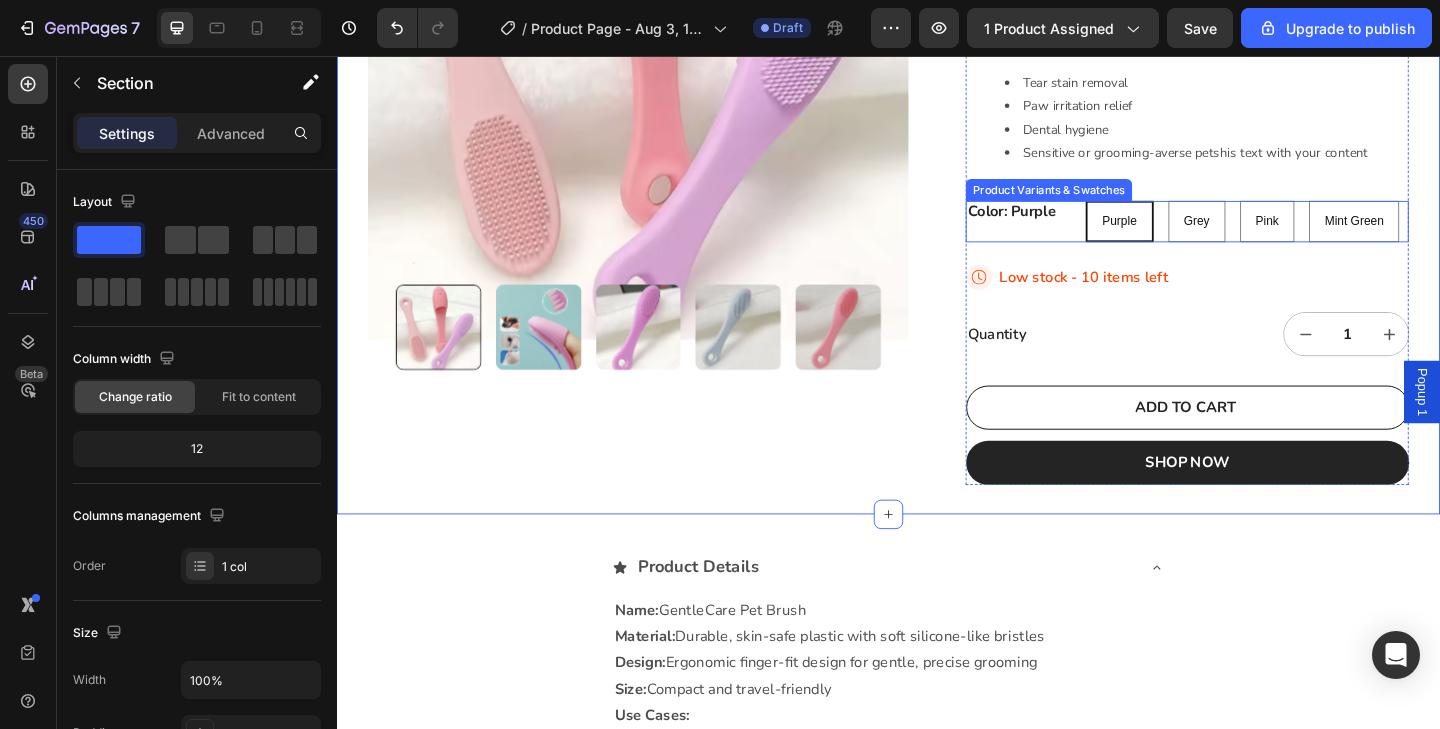 click on "Color: Purple" at bounding box center (1081, 226) 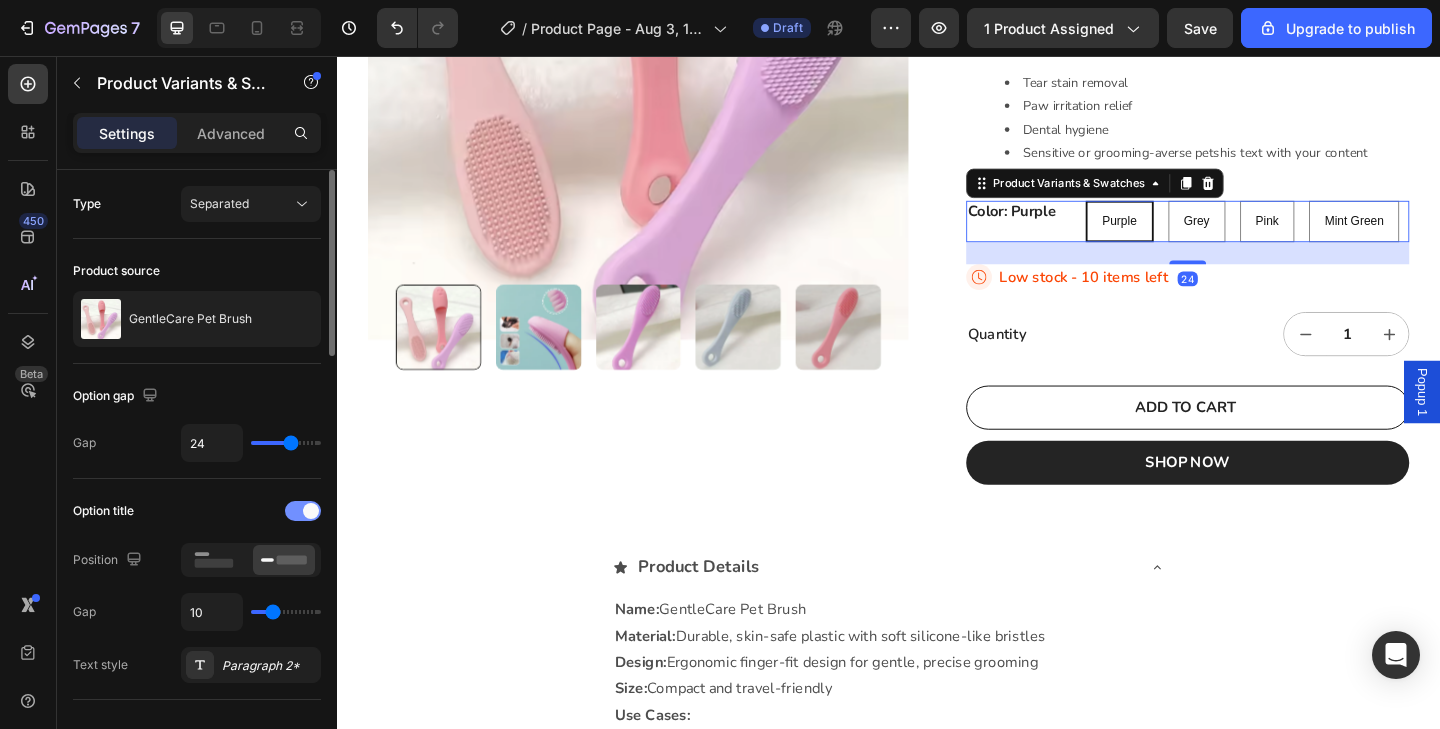 click at bounding box center (311, 511) 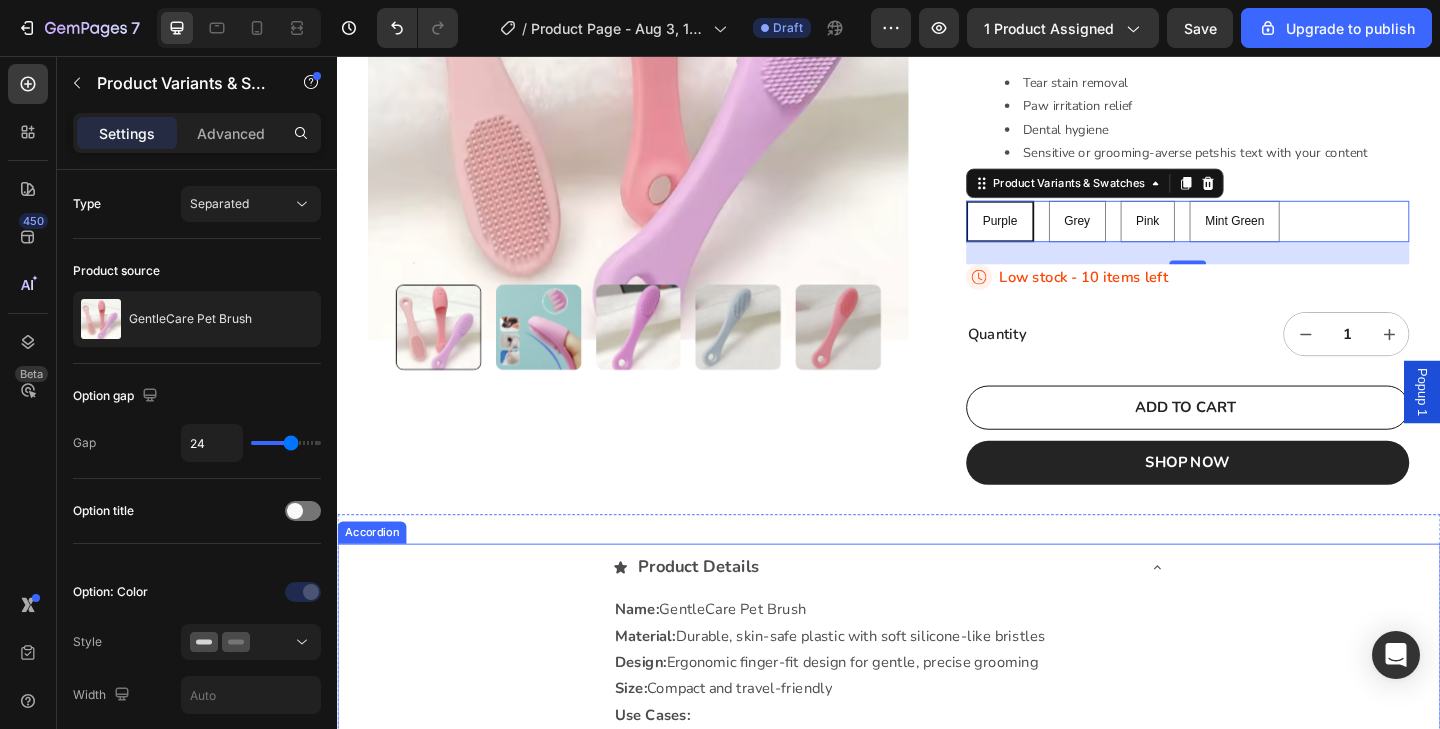 click on "Product Details Name:  GentleCare Pet Brush Material:  Durable, skin-safe plastic with soft silicone-like bristles Design:  Ergonomic finger-fit design for gentle, precise grooming Size:  Compact and travel-friendly Use Cases: – Tear stain remover – Paw cleaning / itch relief – Gentle dental brushing – Great for cats and dogs Ideal For: – Pets with sensitive skin – Cats that hate grooming – Dogs with paw chewing habits – Owners looking for easy home hygiene Text Block" at bounding box center [937, 824] 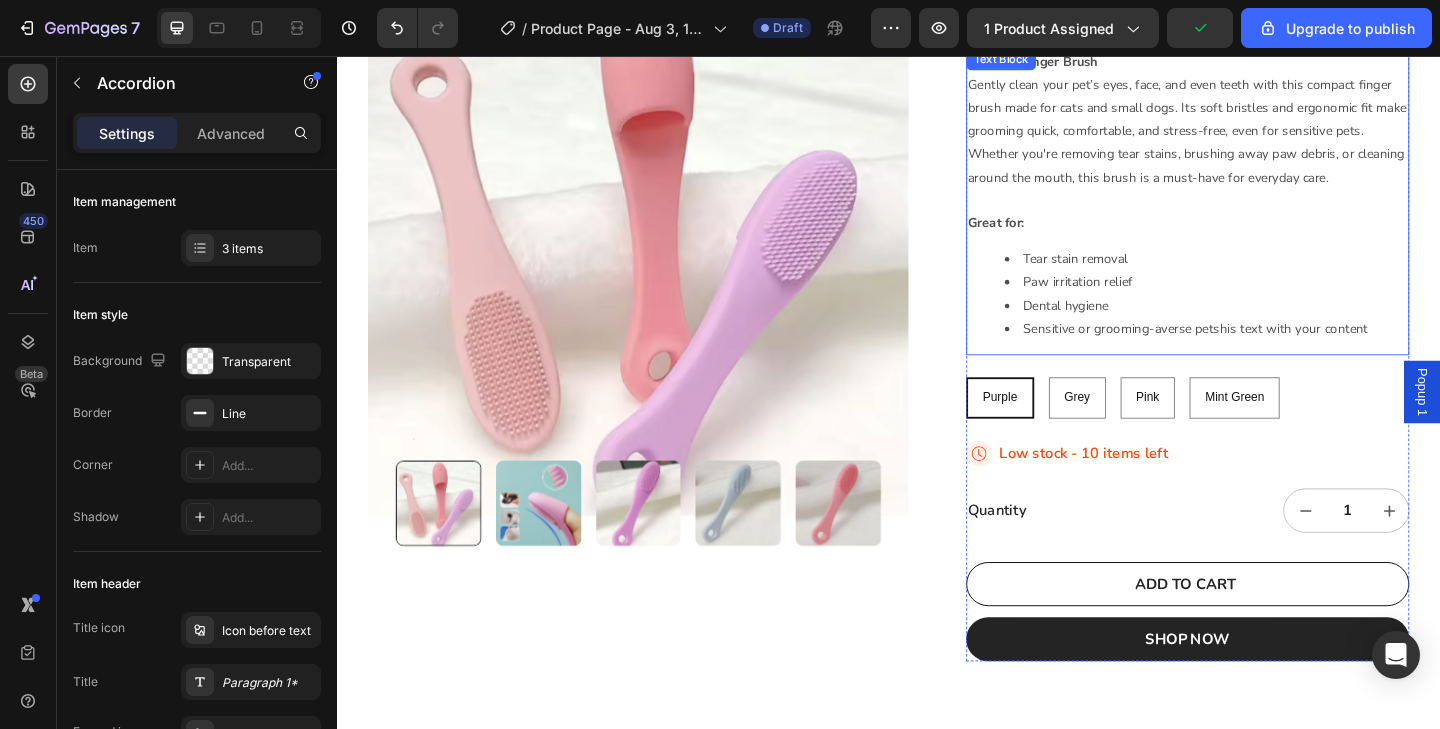 scroll, scrollTop: 422, scrollLeft: 0, axis: vertical 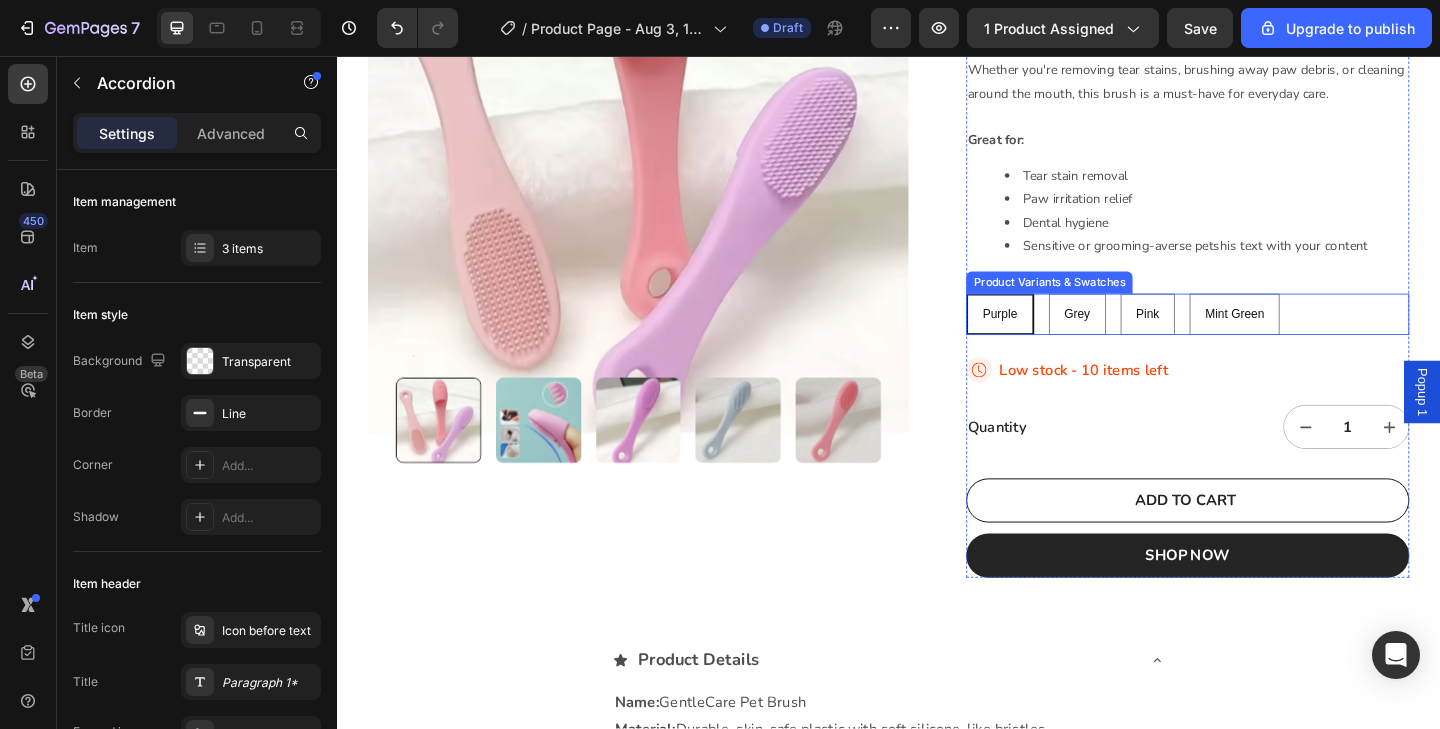 click on "Purple Purple Purple Grey Grey Grey Pink Pink Pink Mint Green Mint Green Mint Green" at bounding box center (1262, 337) 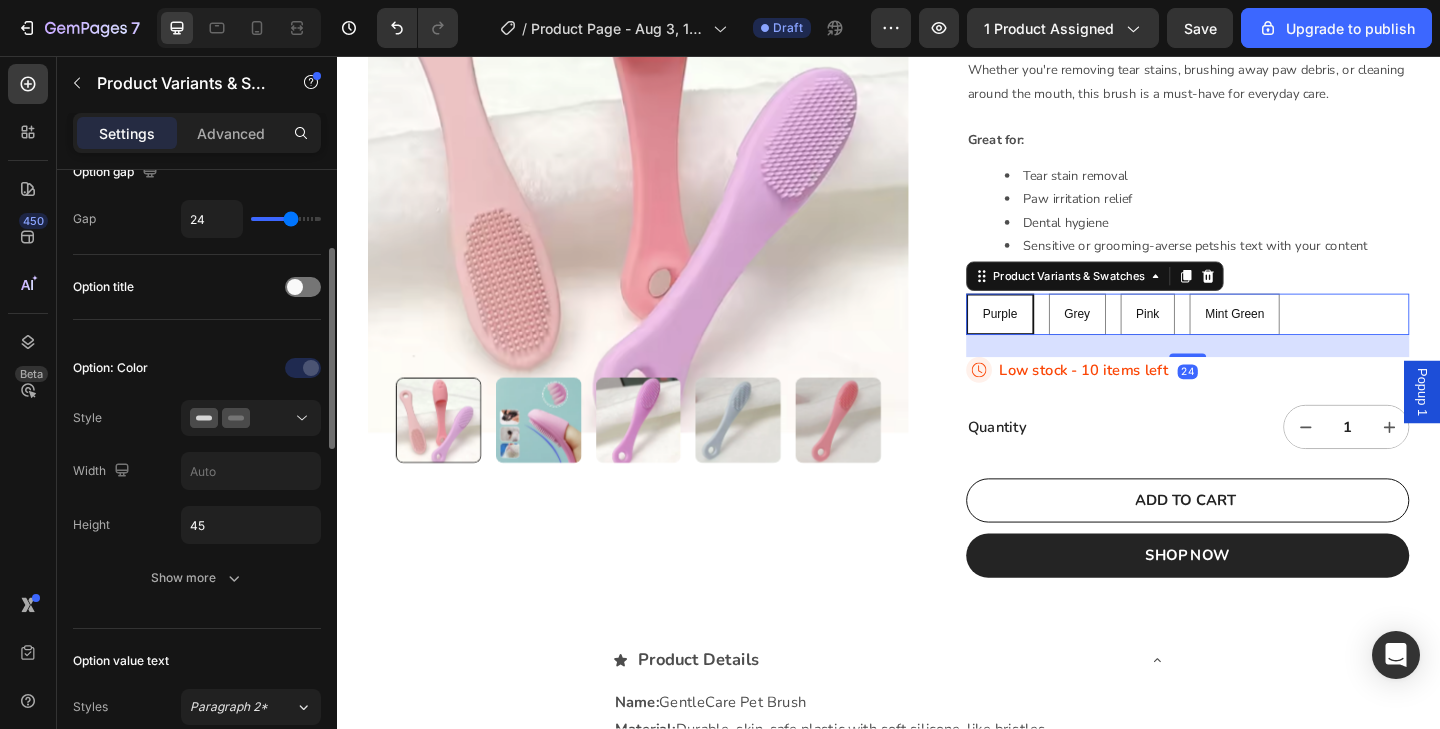 scroll, scrollTop: 228, scrollLeft: 0, axis: vertical 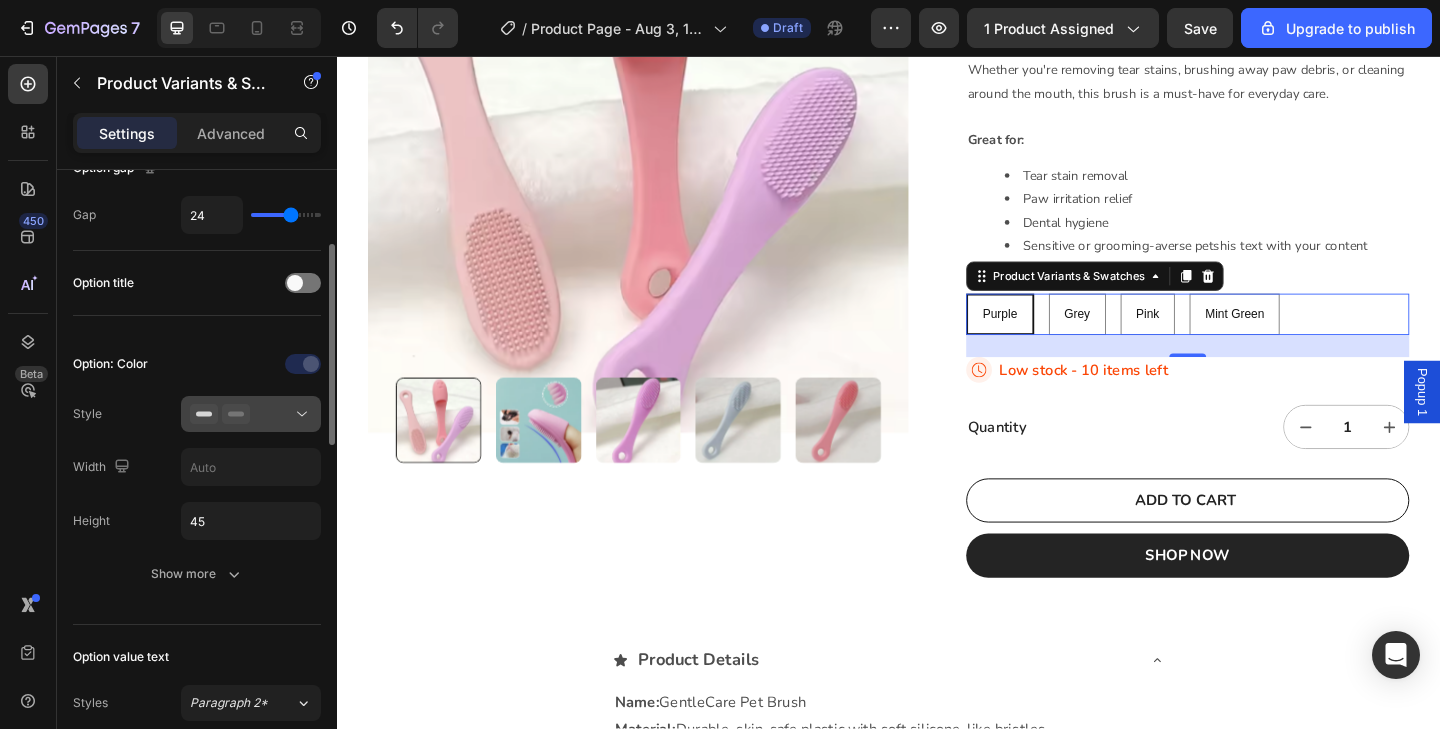 click at bounding box center (251, 414) 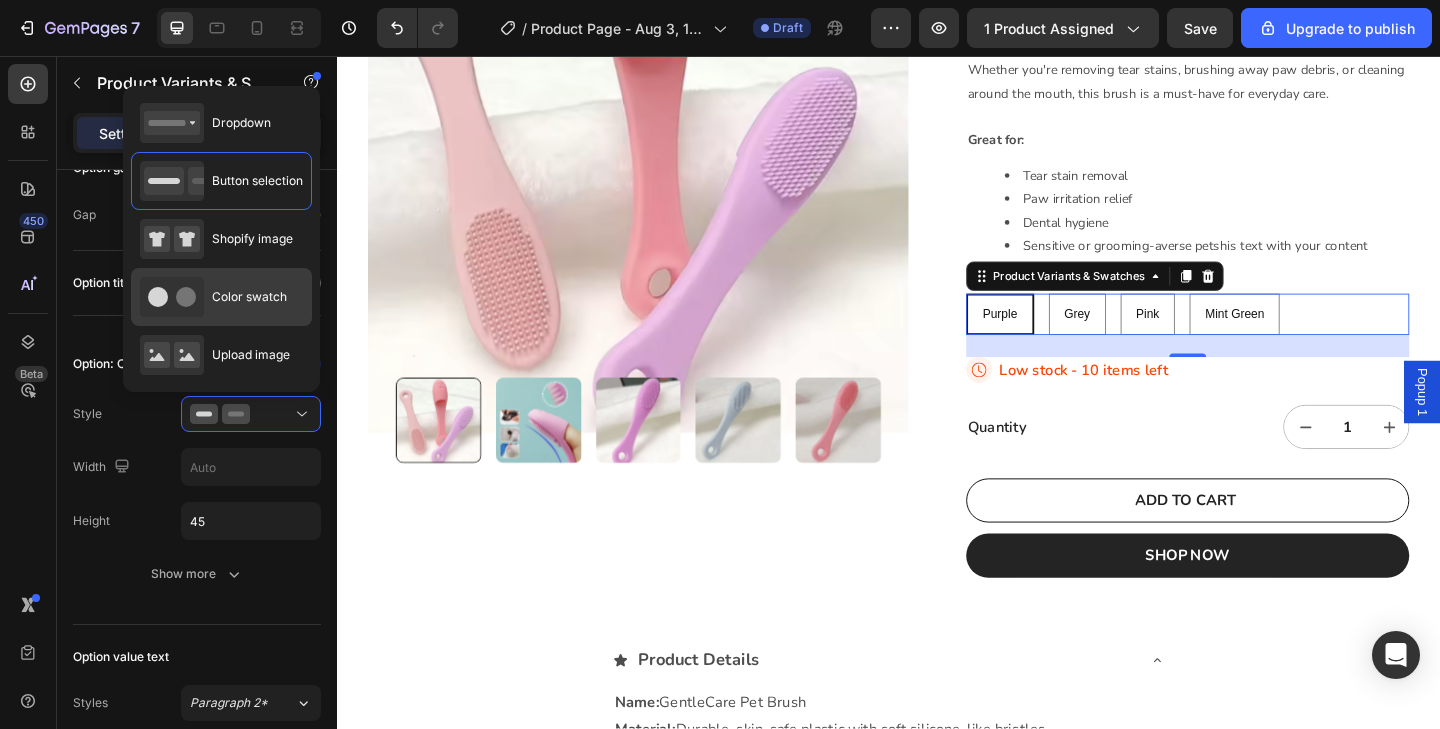 click on "Color swatch" 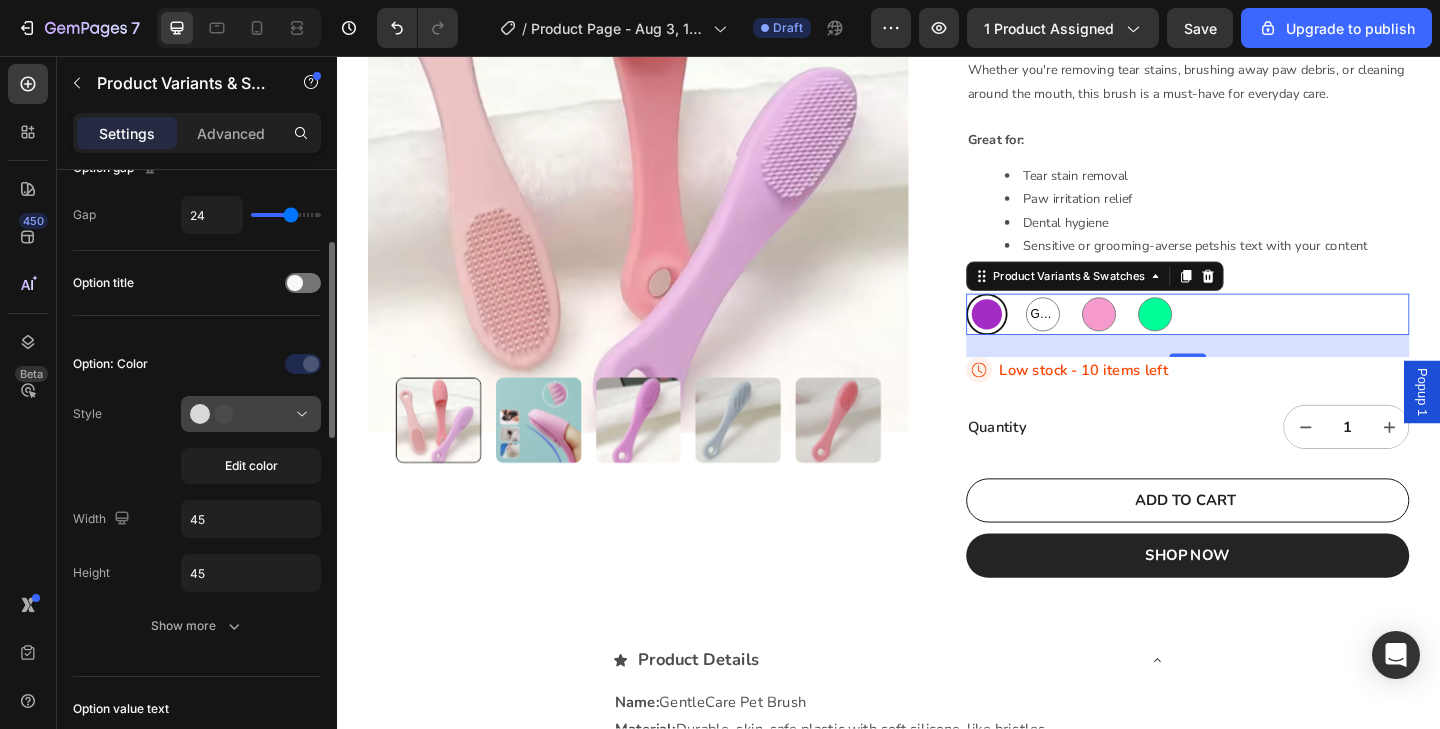 click 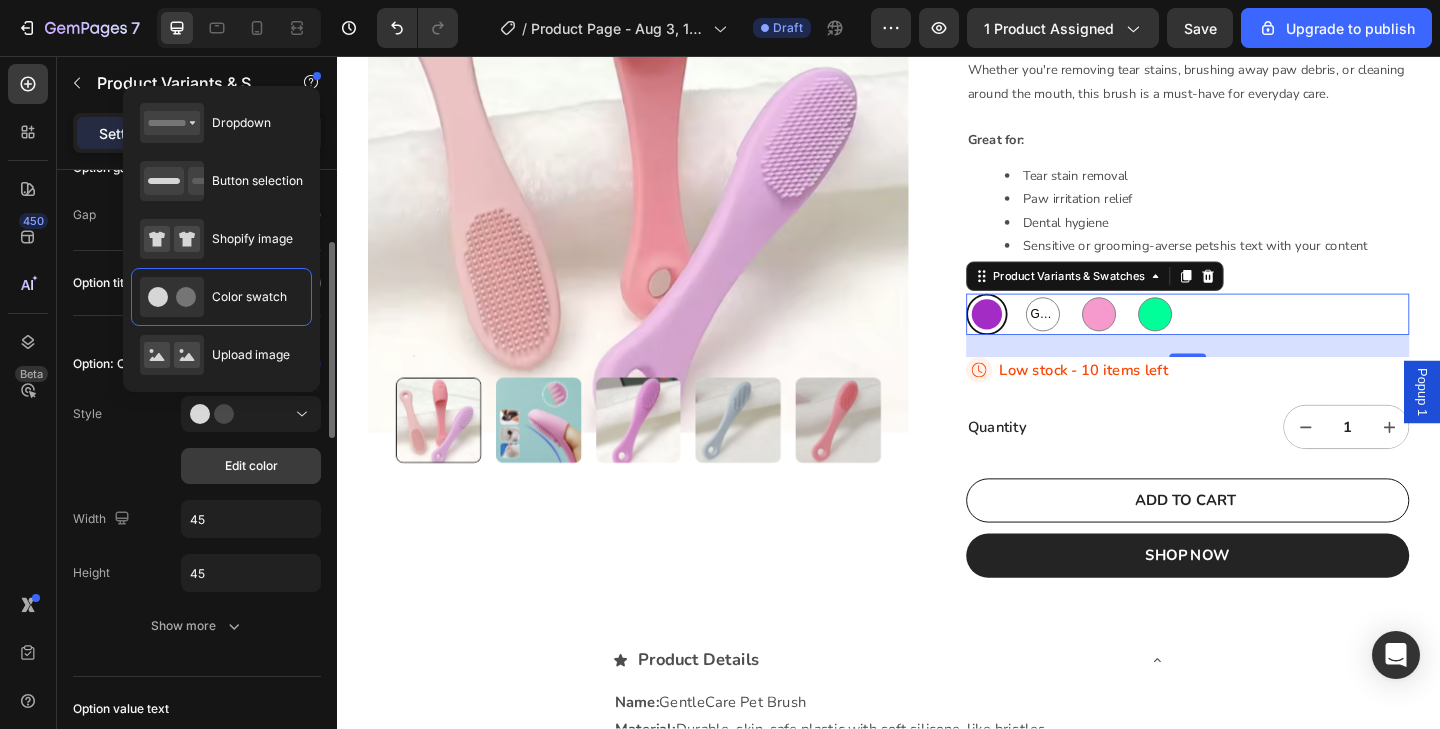 click on "Edit color" 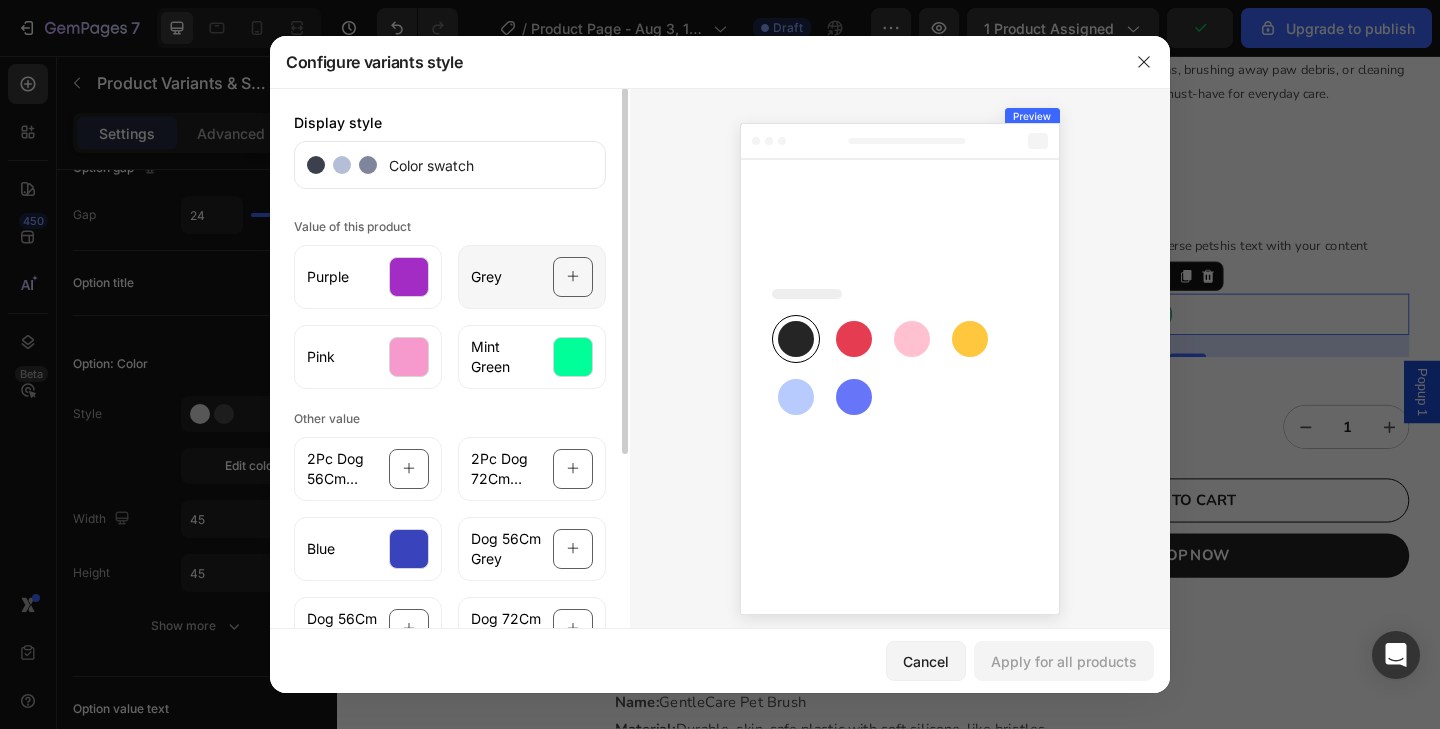 click 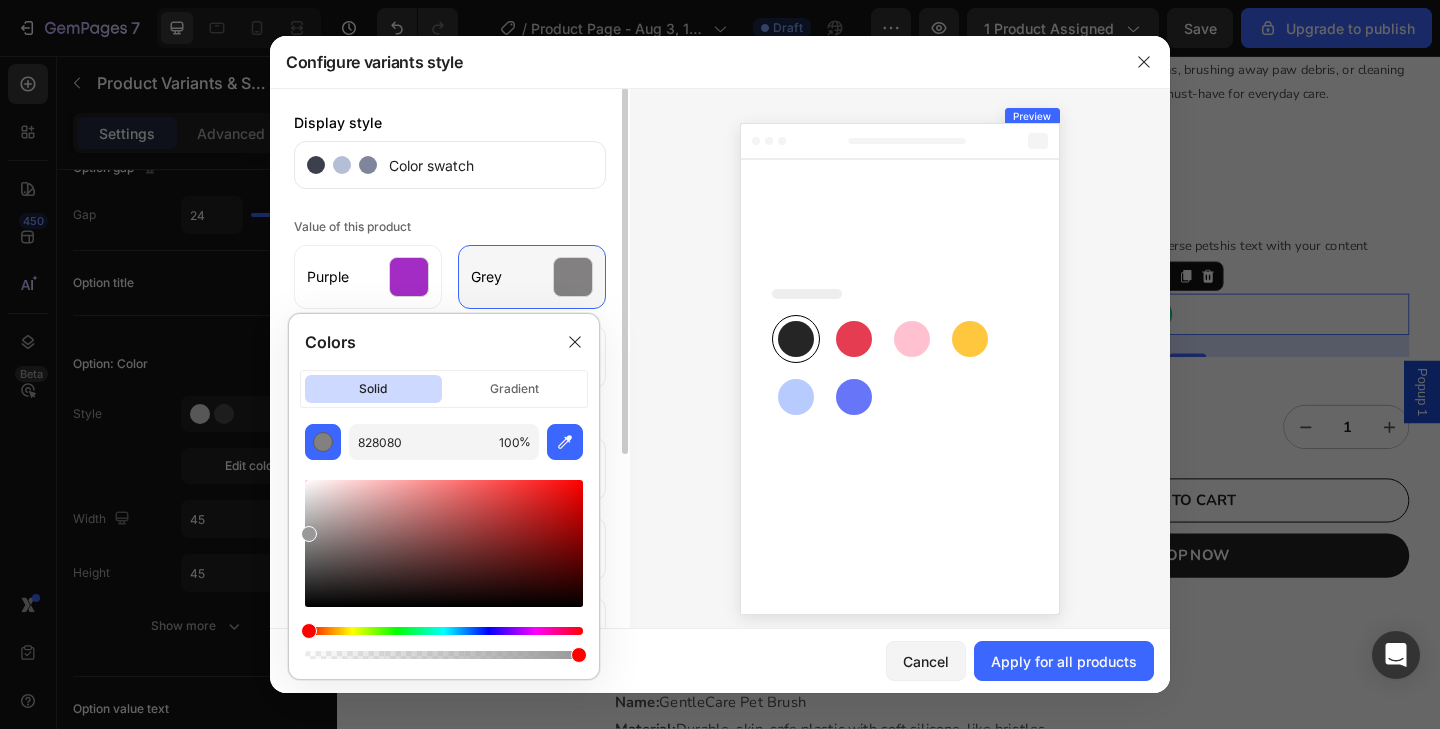 type on "999999" 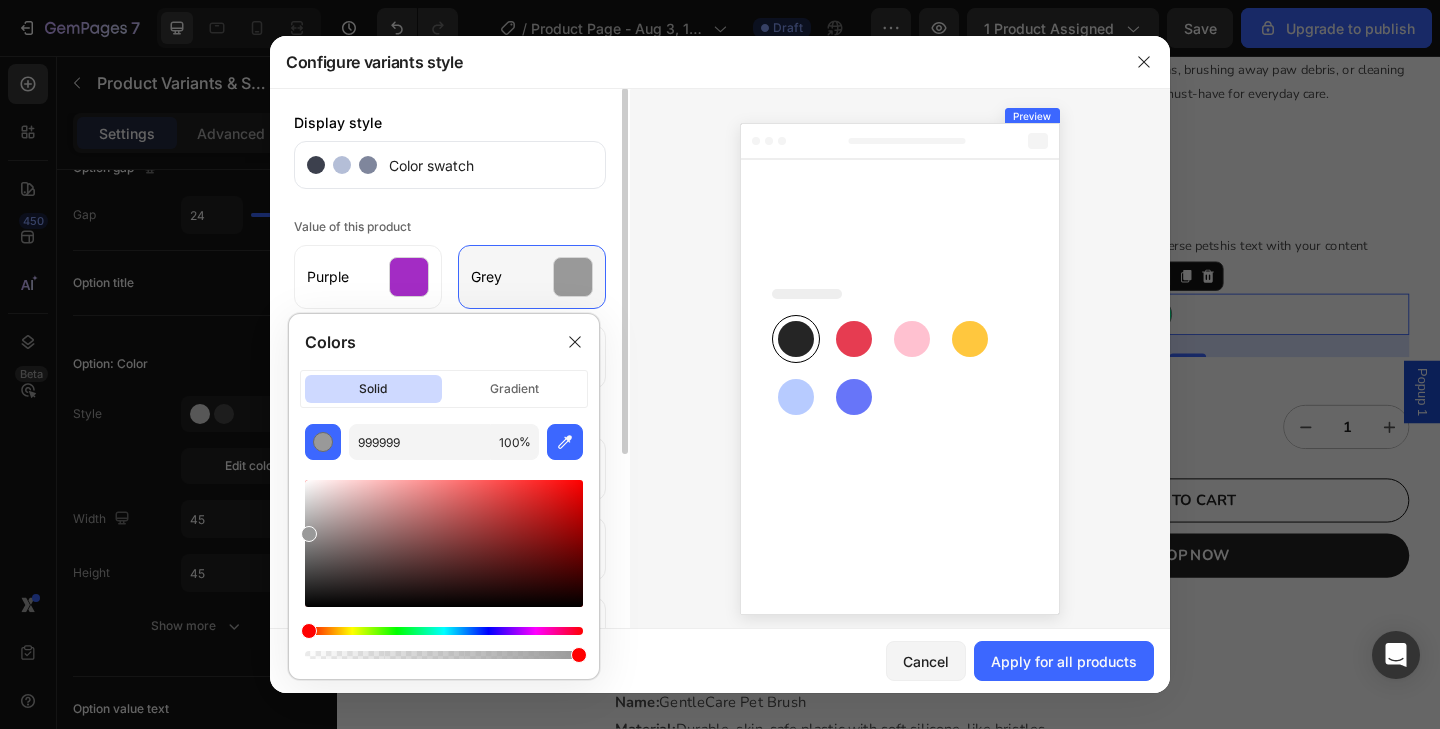 drag, startPoint x: 309, startPoint y: 604, endPoint x: 307, endPoint y: 530, distance: 74.02702 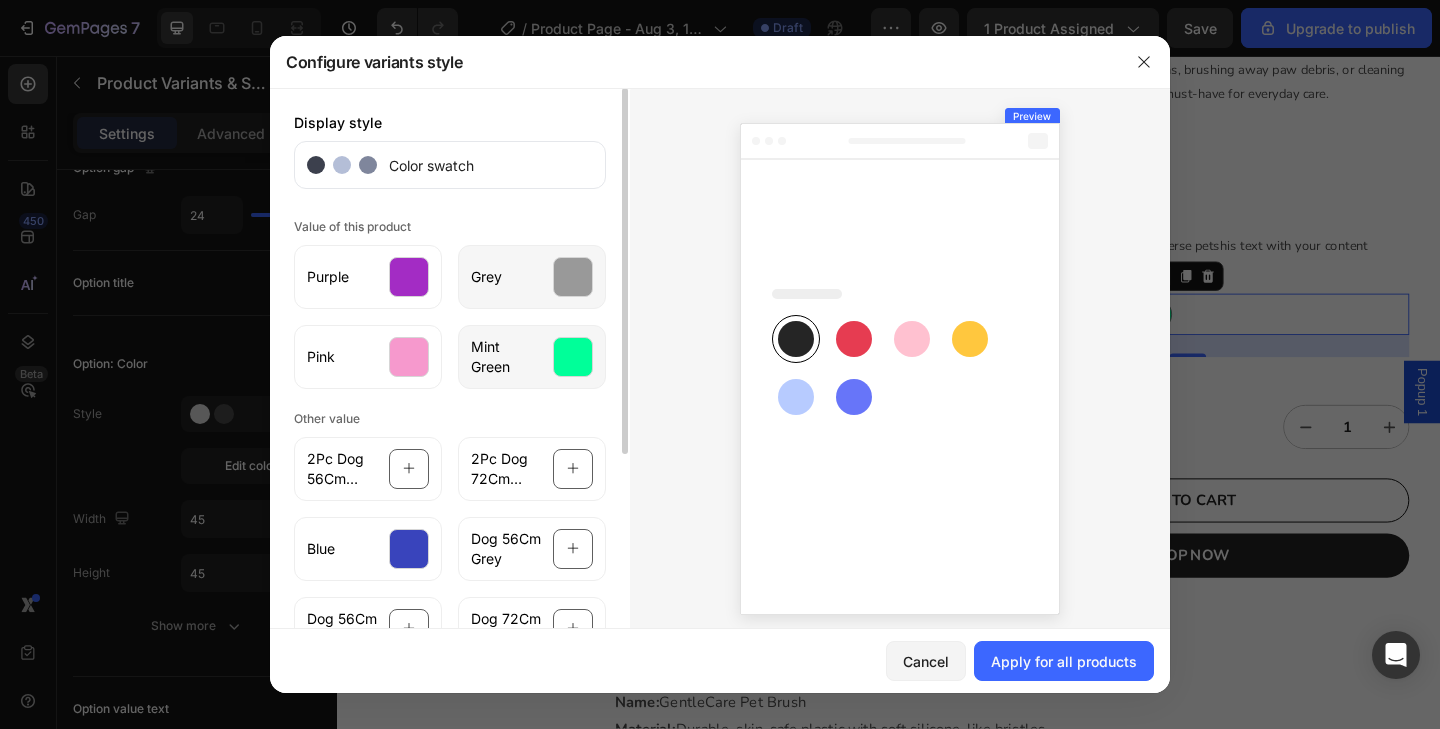 click at bounding box center [573, 357] 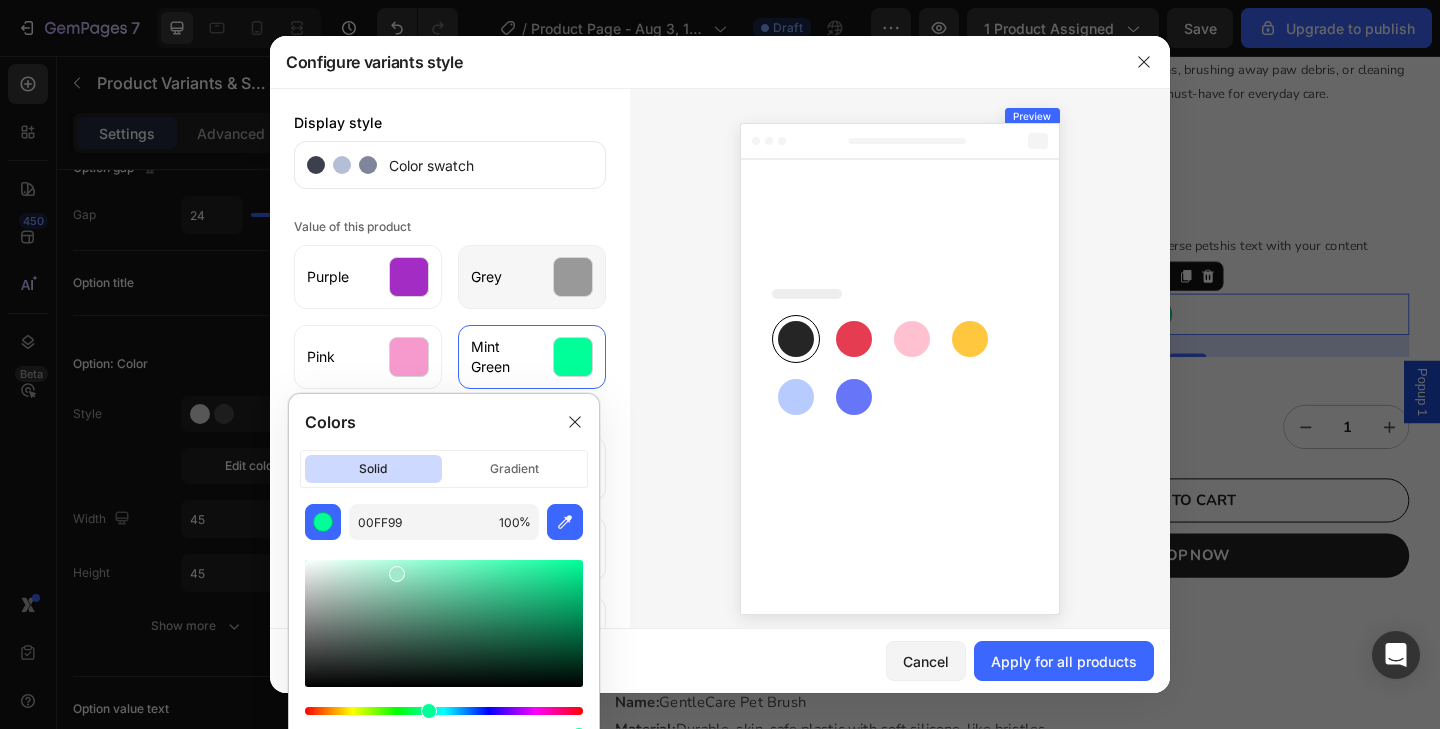 drag, startPoint x: 577, startPoint y: 565, endPoint x: 396, endPoint y: 569, distance: 181.04419 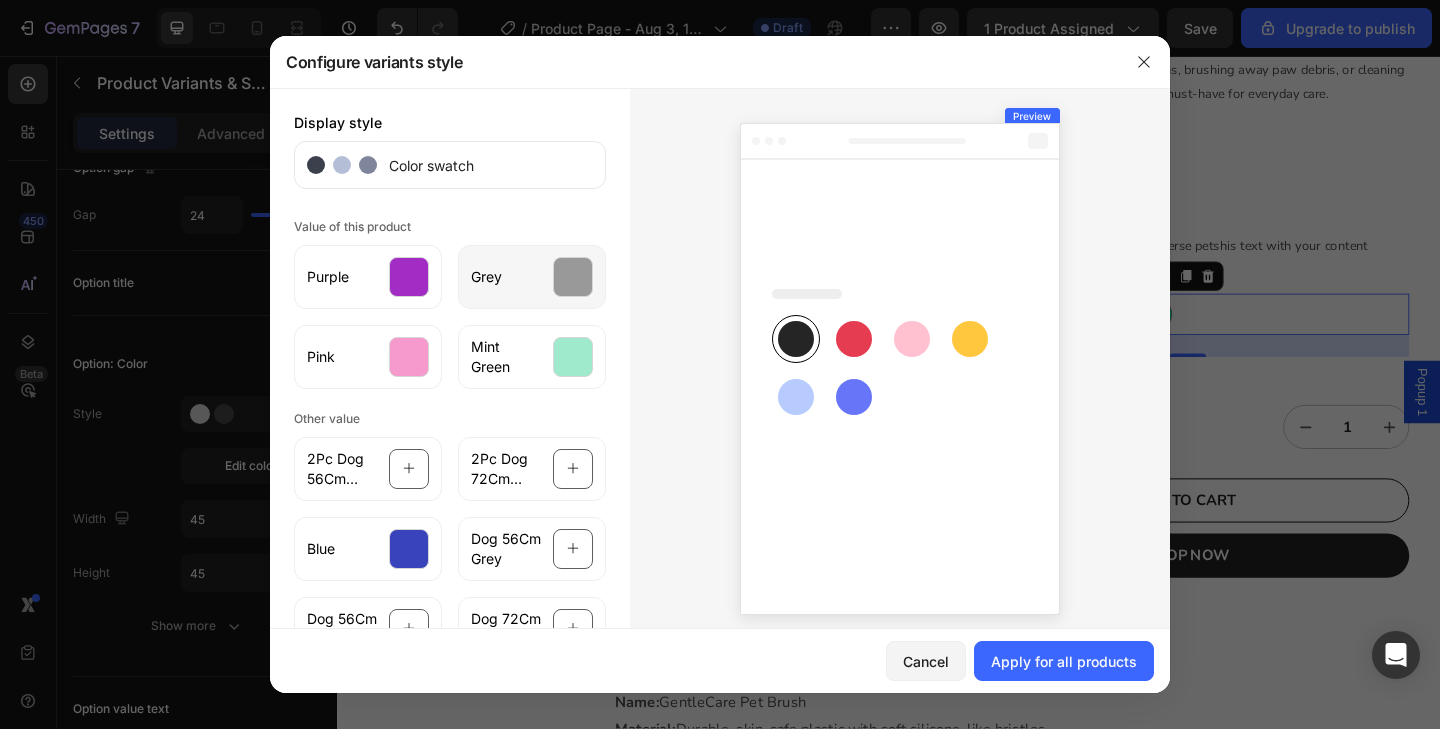 click at bounding box center [900, 365] 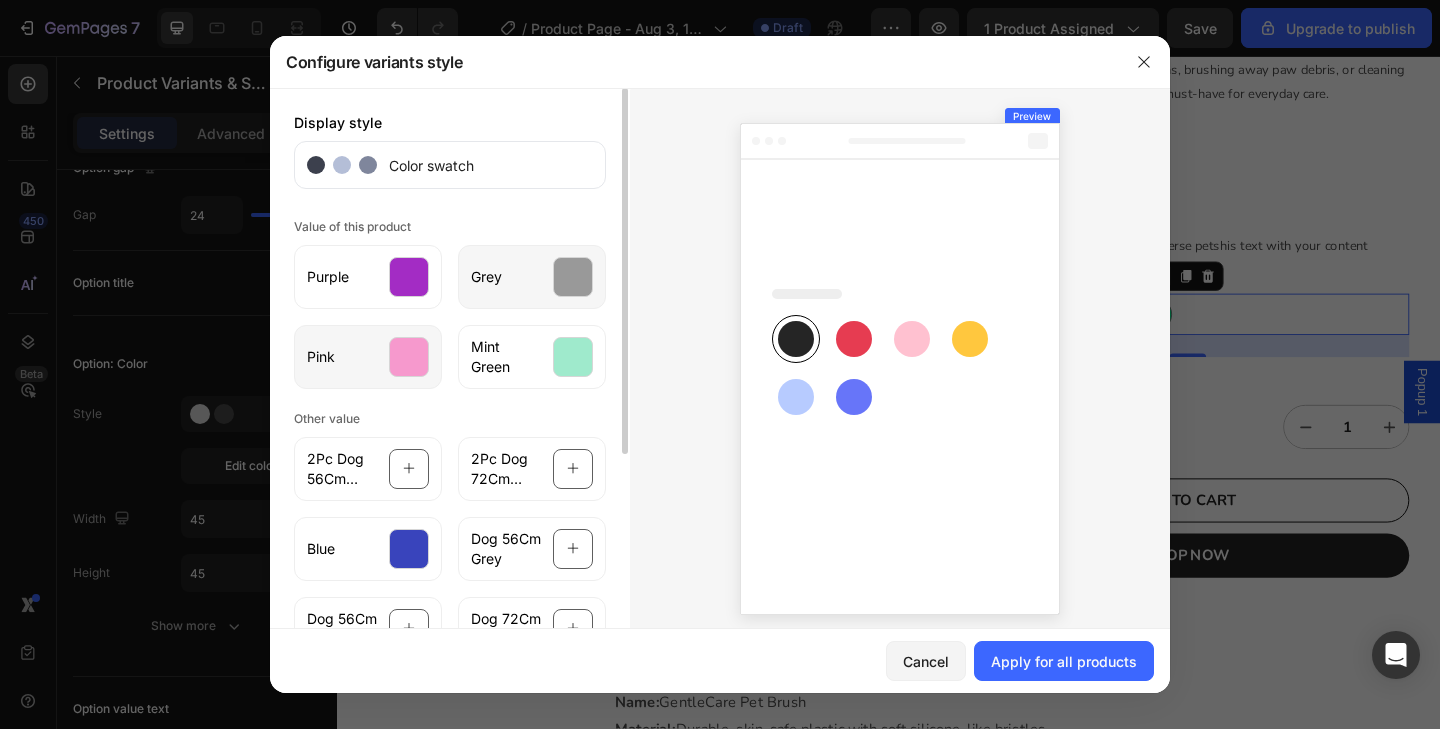 click at bounding box center (409, 357) 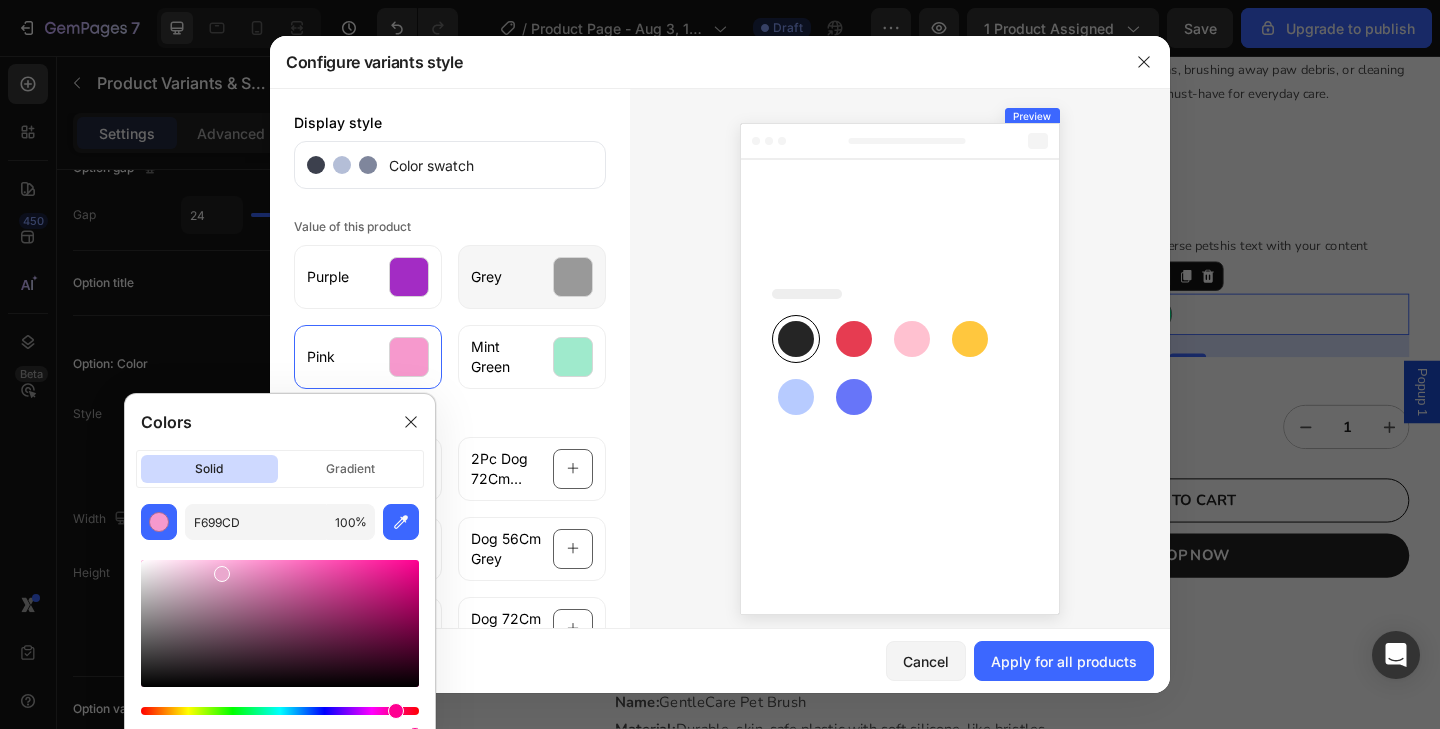 drag, startPoint x: 251, startPoint y: 571, endPoint x: 218, endPoint y: 570, distance: 33.01515 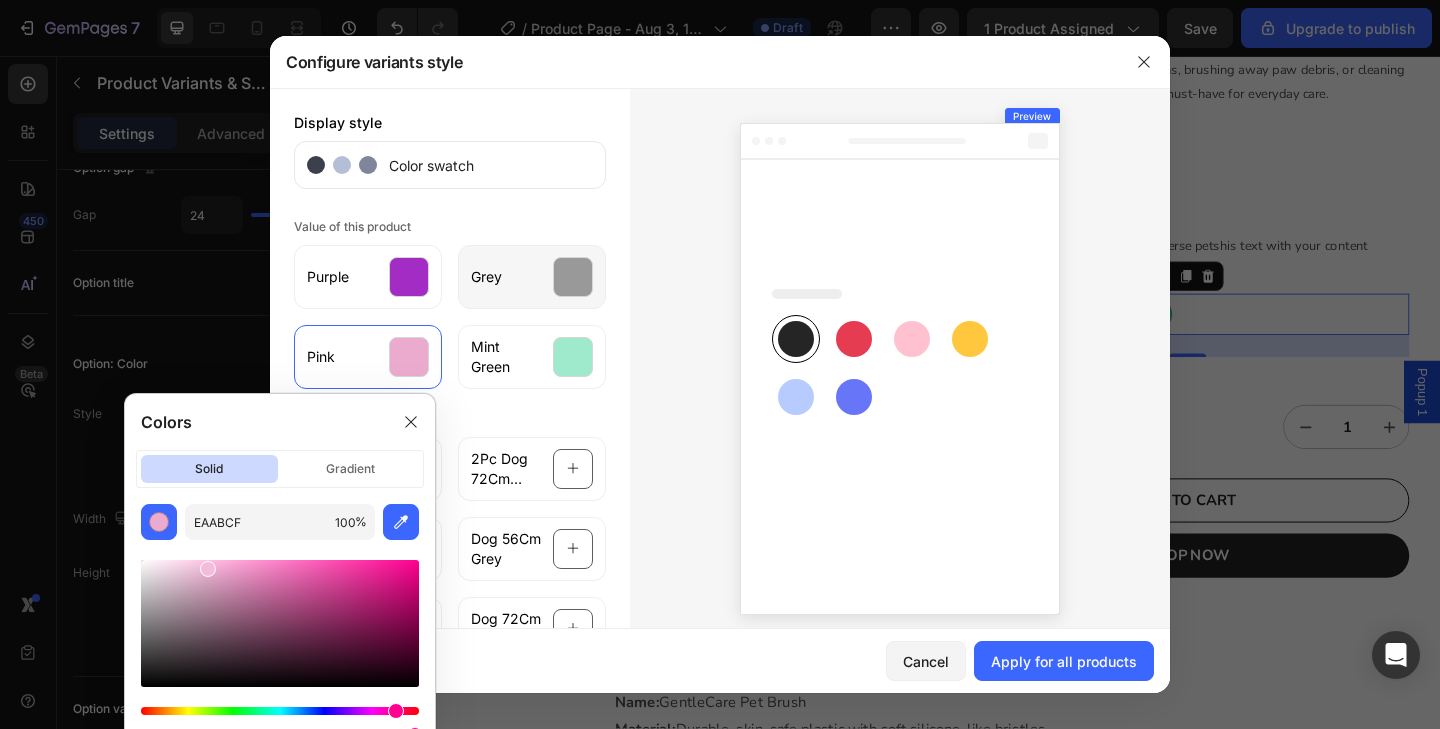 drag, startPoint x: 218, startPoint y: 570, endPoint x: 204, endPoint y: 565, distance: 14.866069 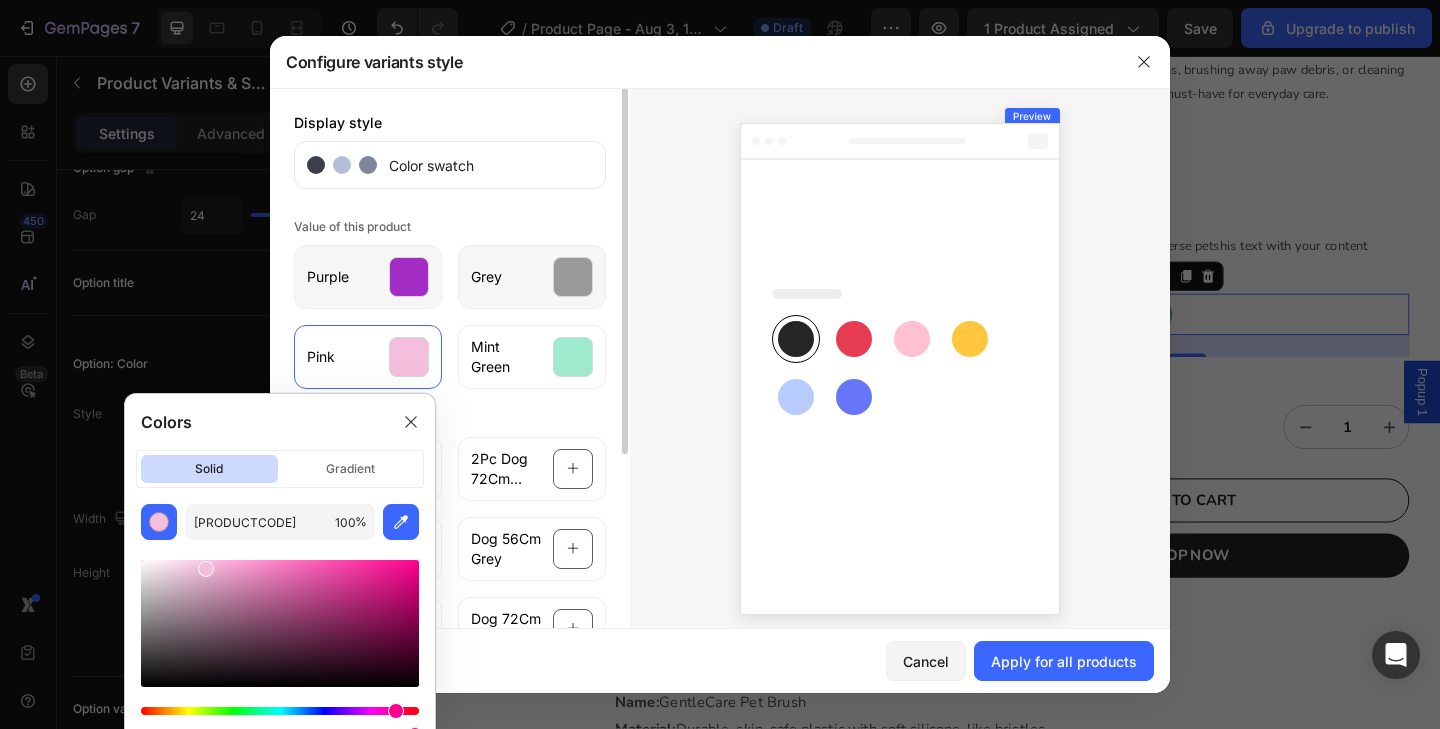 click at bounding box center [409, 277] 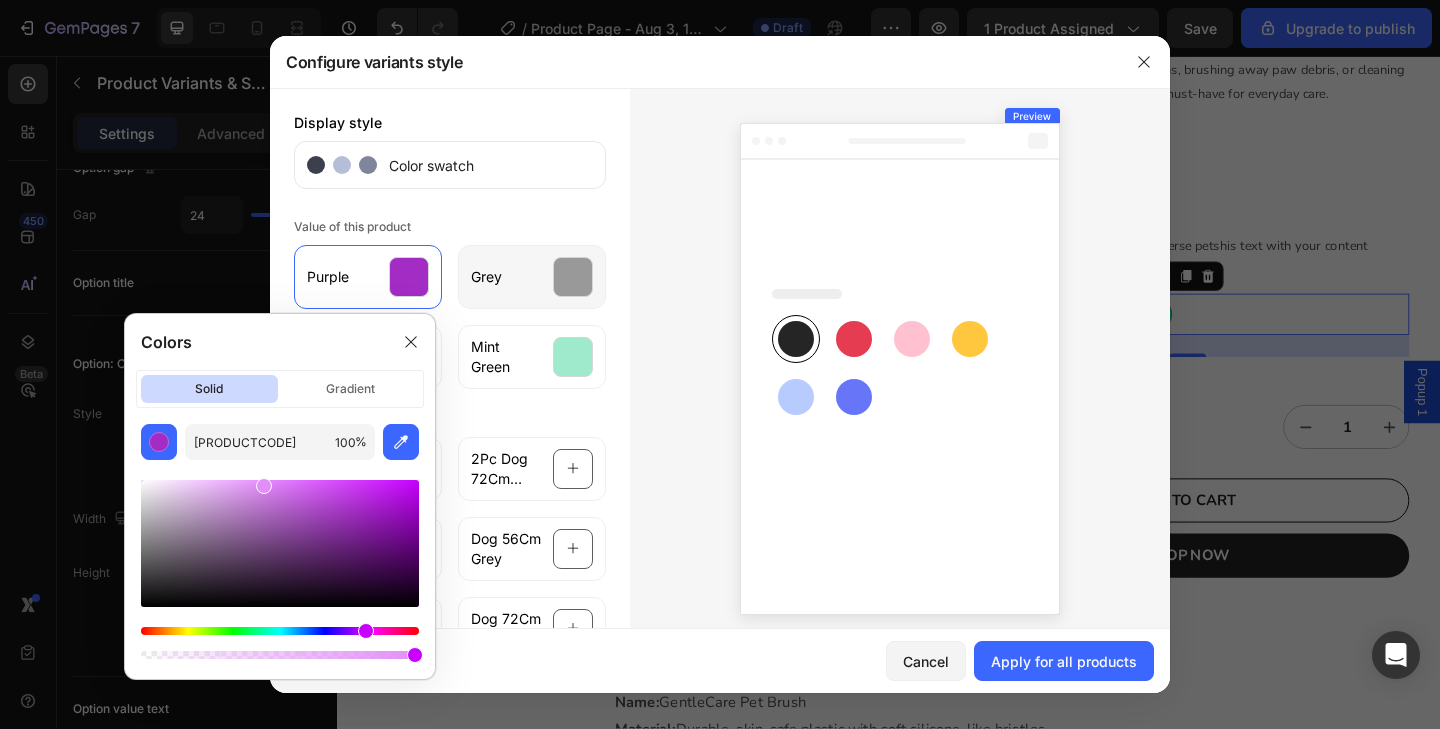 drag, startPoint x: 359, startPoint y: 516, endPoint x: 261, endPoint y: 482, distance: 103.73042 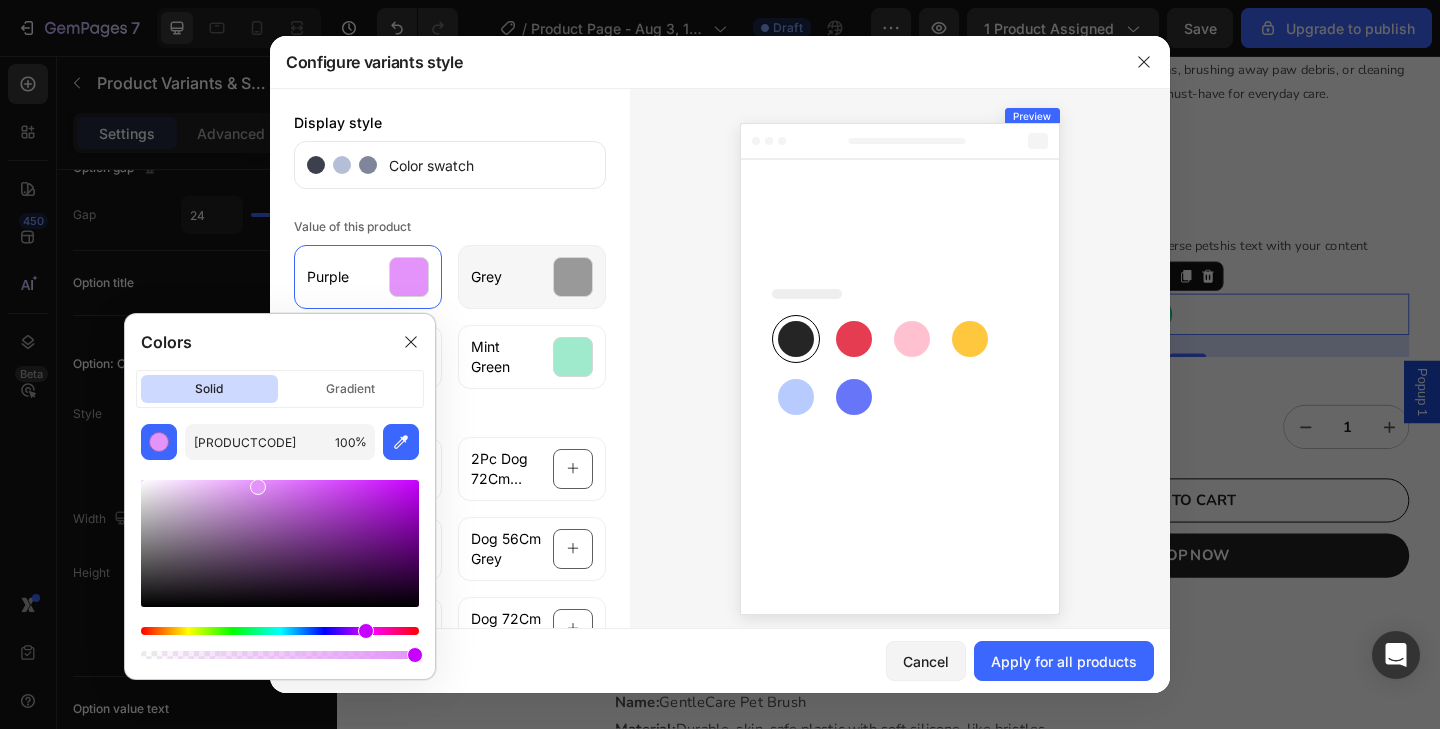 click at bounding box center [258, 487] 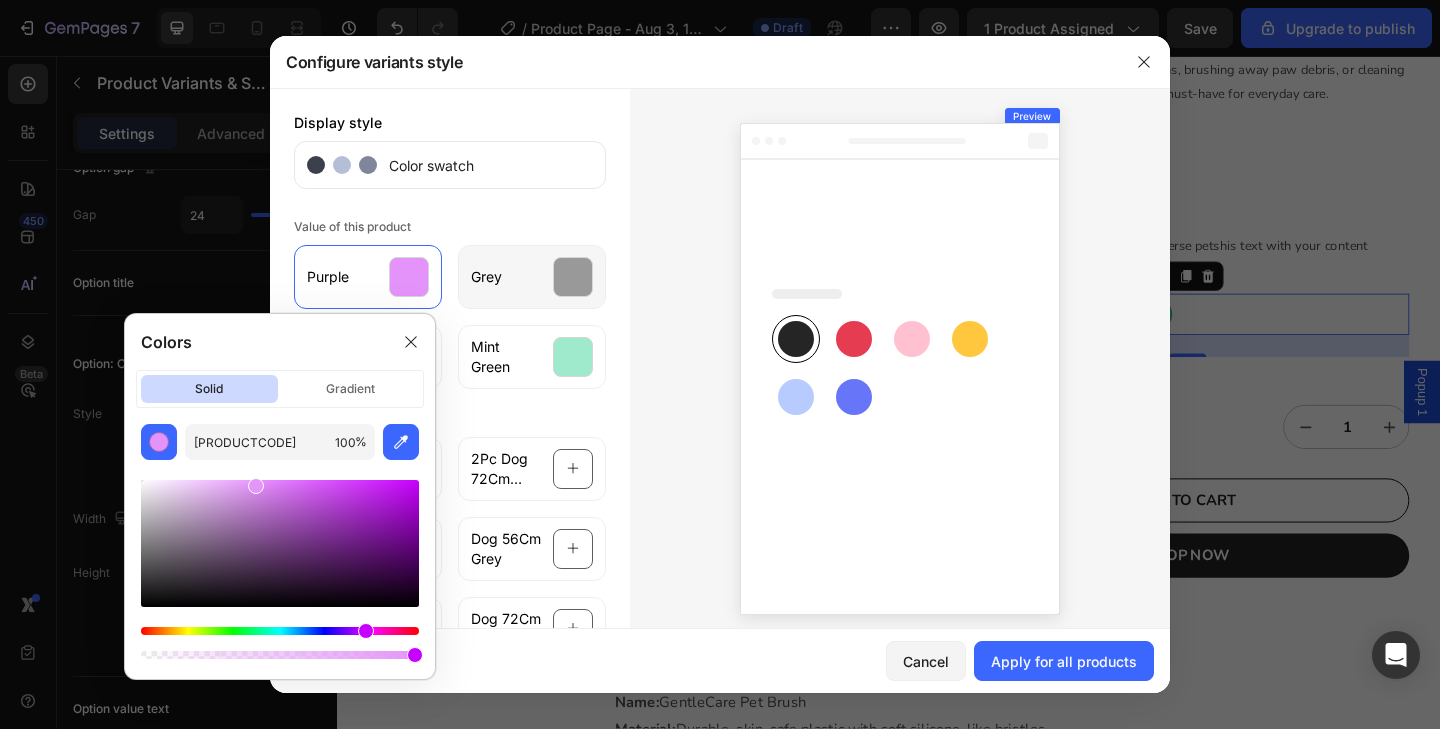 click at bounding box center [256, 486] 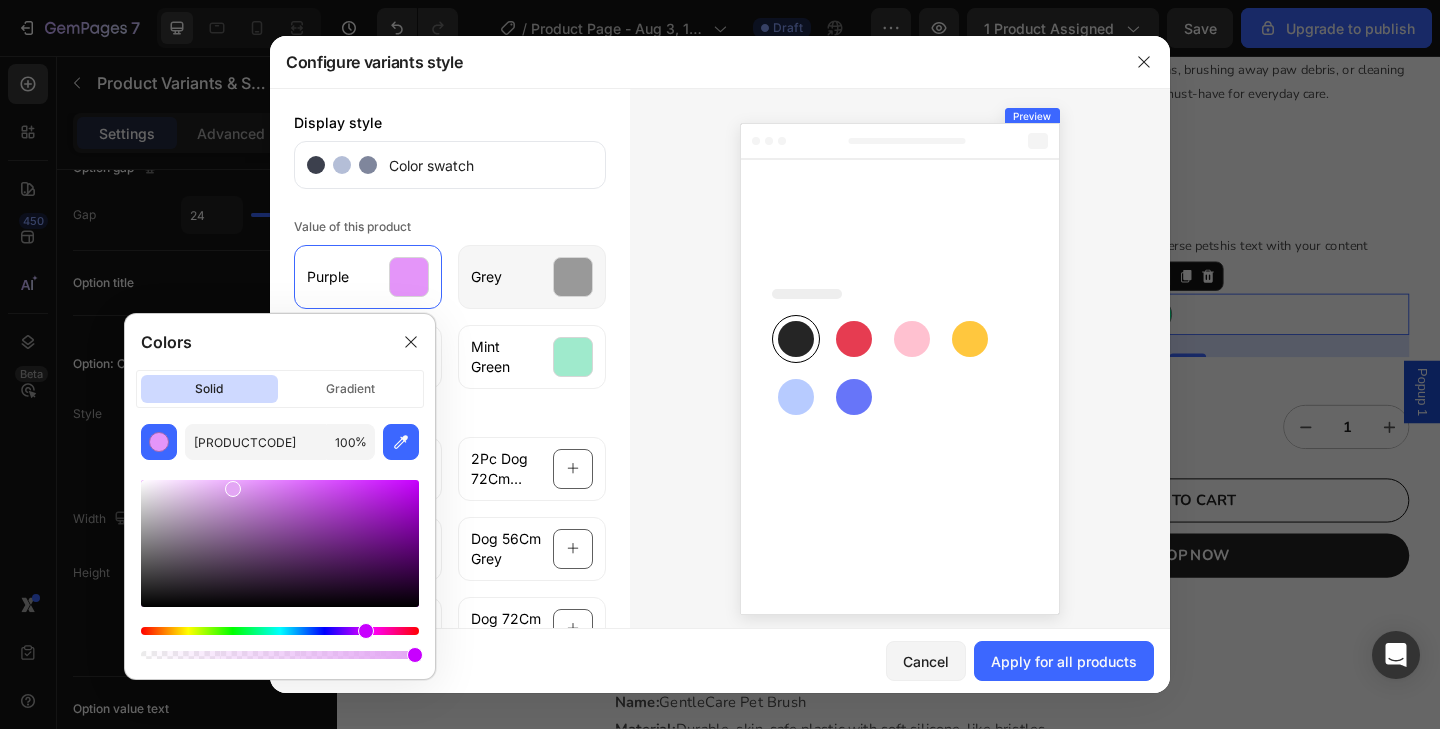drag, startPoint x: 256, startPoint y: 490, endPoint x: 232, endPoint y: 485, distance: 24.5153 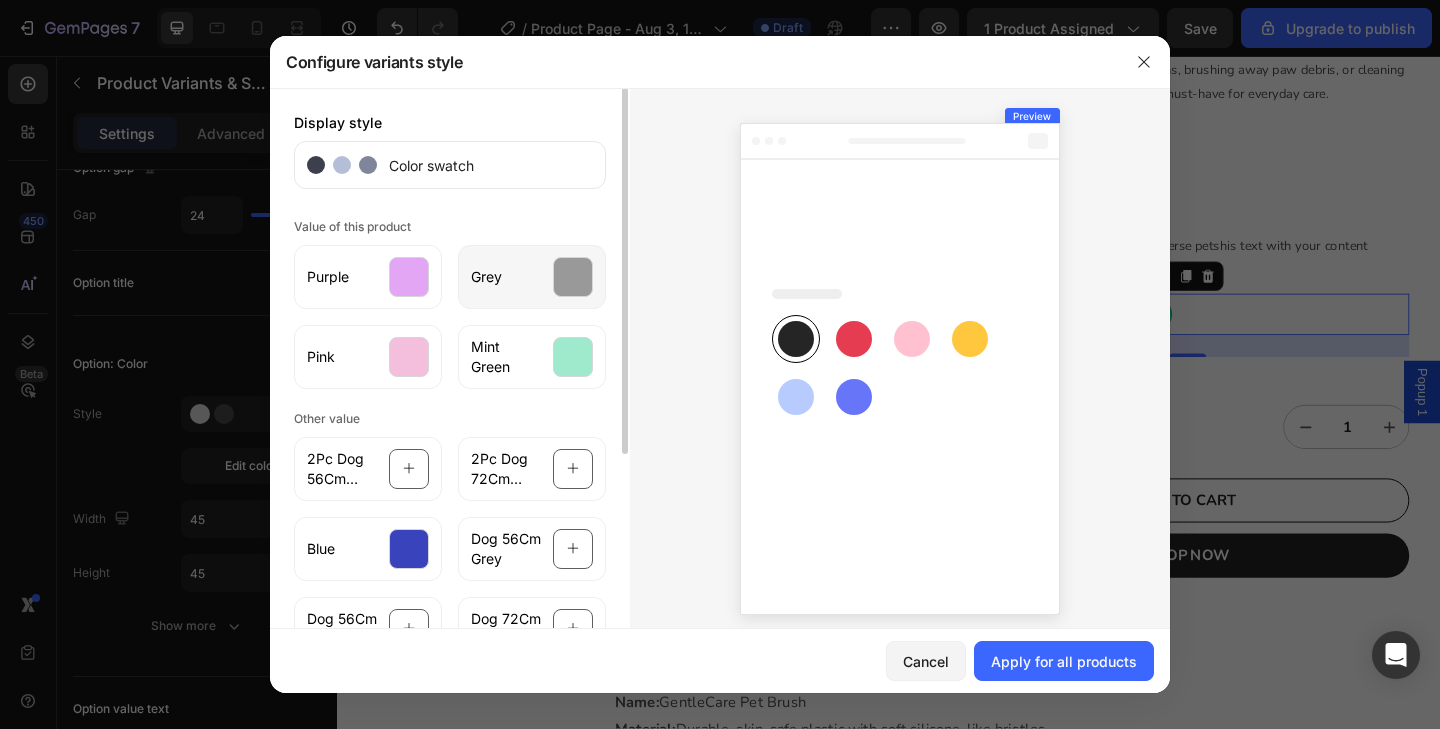 click on "Value of this product Purple Grey Pink Mint Green" at bounding box center (450, 301) 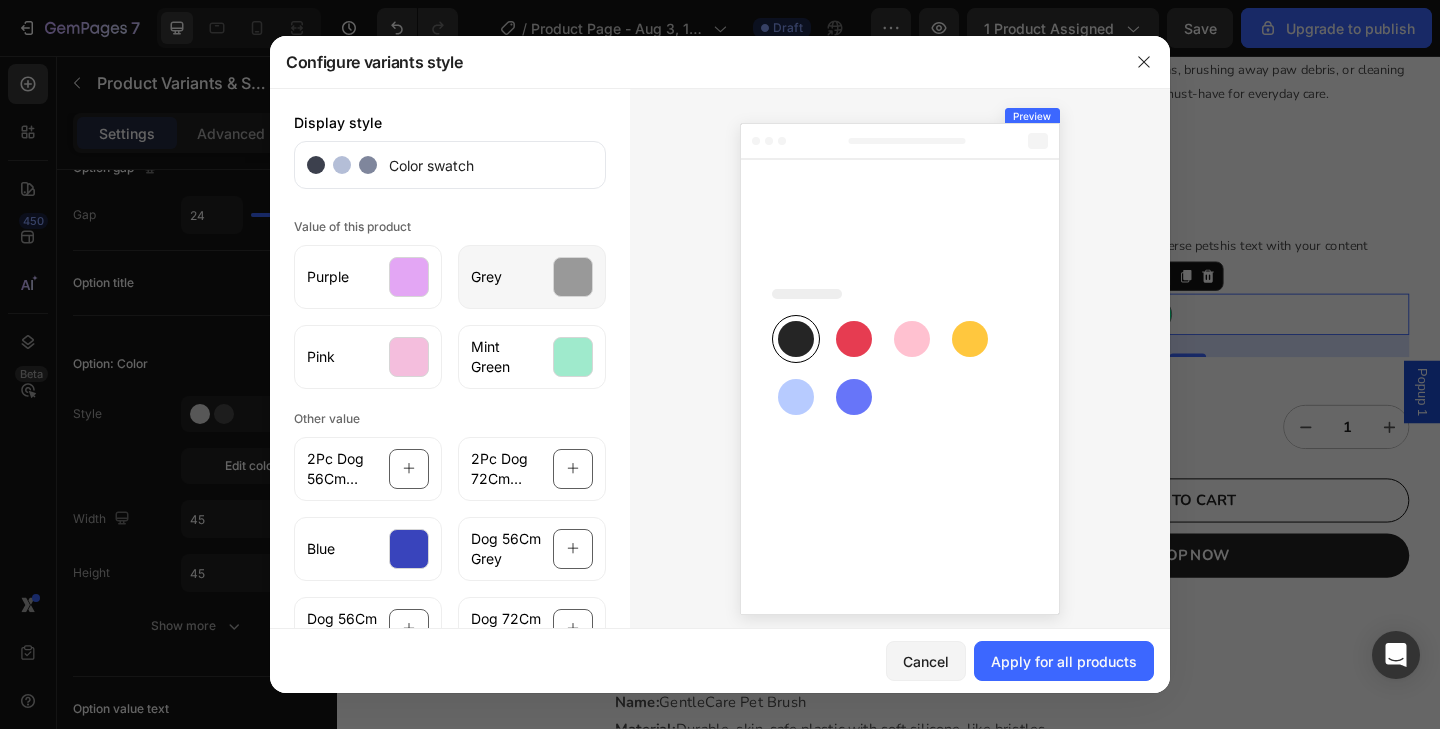 click at bounding box center [573, 277] 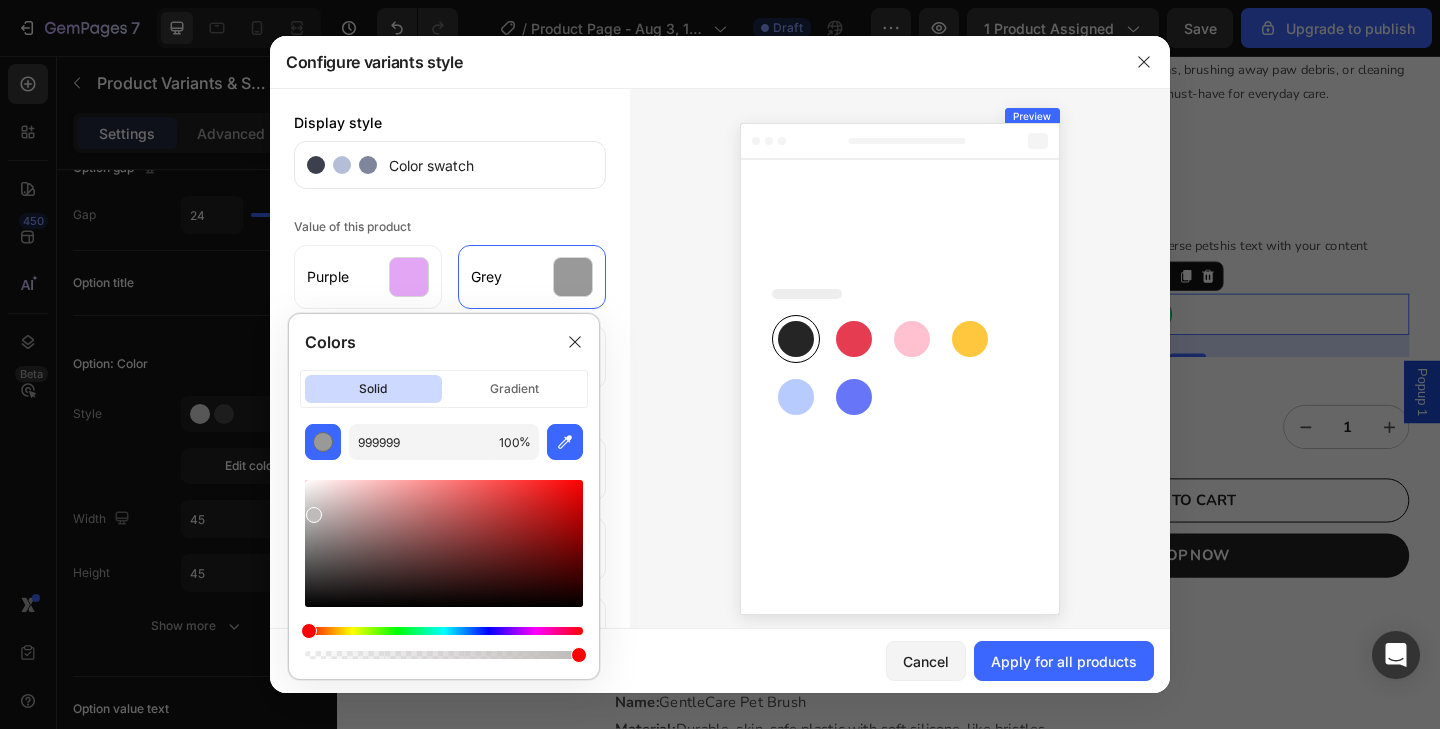 drag, startPoint x: 309, startPoint y: 532, endPoint x: 311, endPoint y: 509, distance: 23.086792 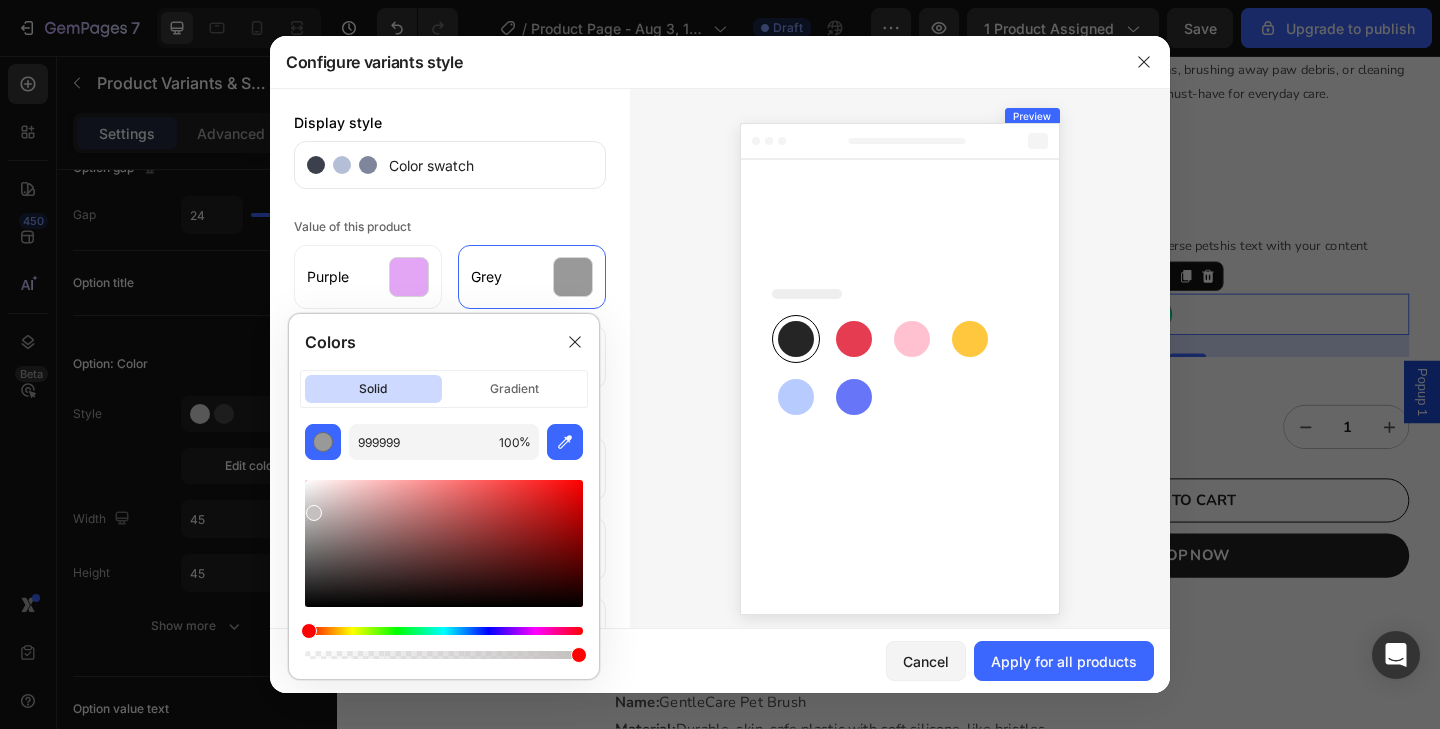 type on "C4C0C0" 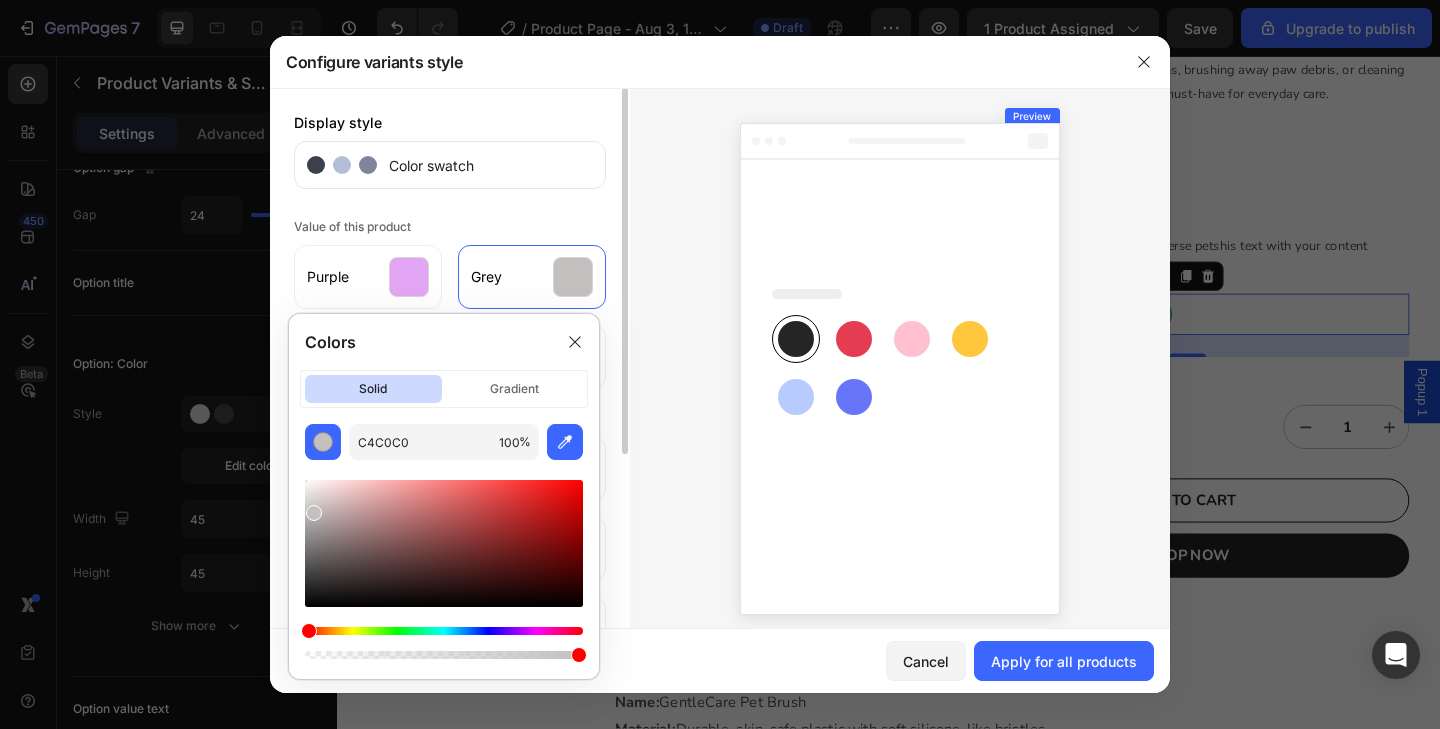 click on "Value of this product Purple Grey Pink Mint Green" at bounding box center [450, 301] 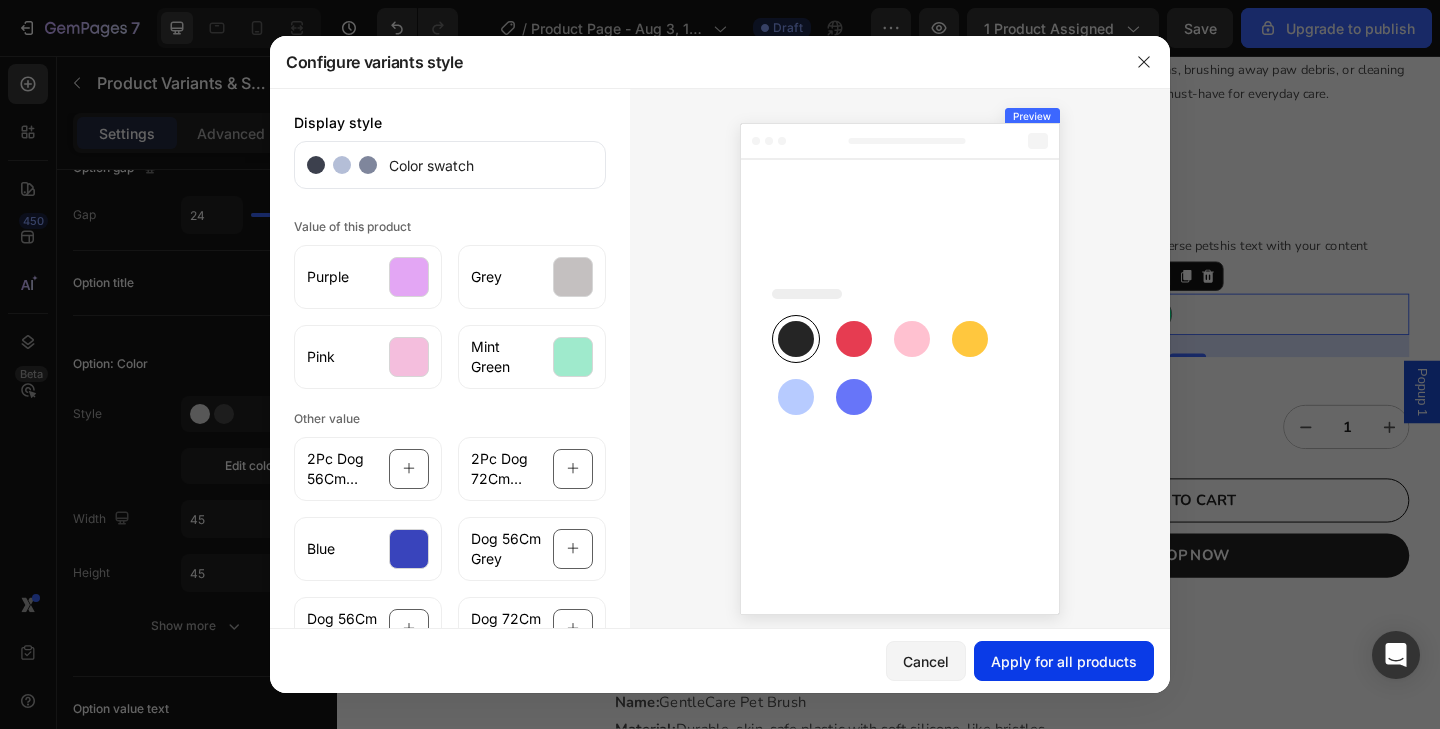 click on "Apply for all products" at bounding box center [1064, 661] 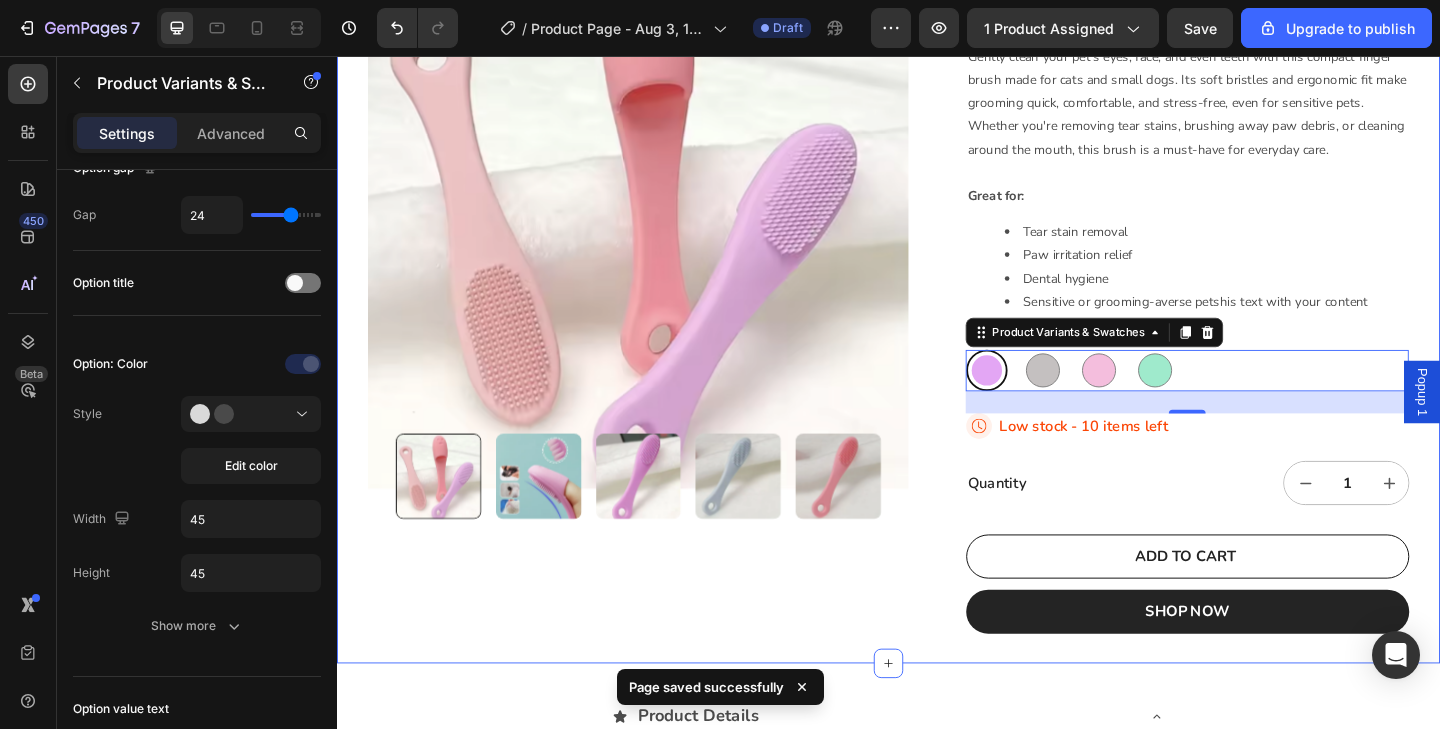 scroll, scrollTop: 385, scrollLeft: 0, axis: vertical 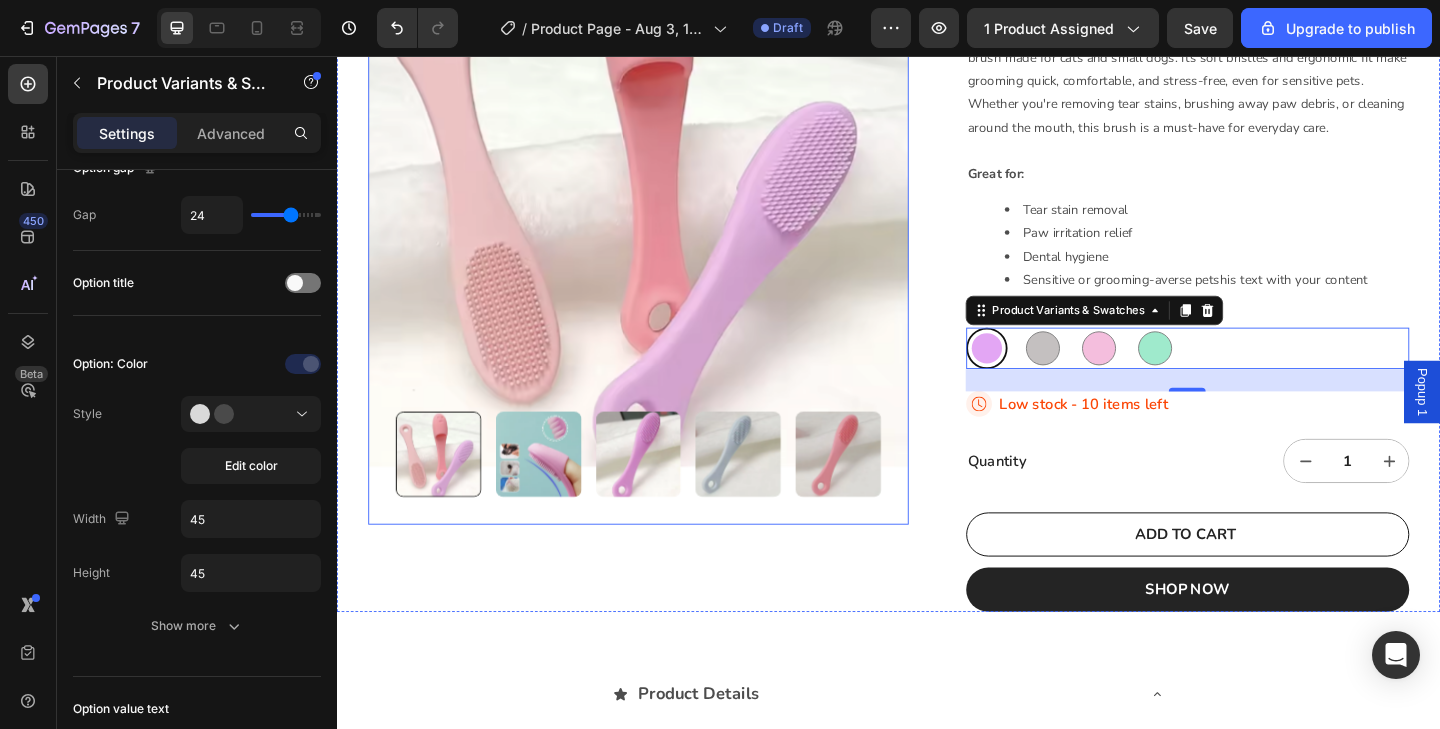 click at bounding box center (882, 489) 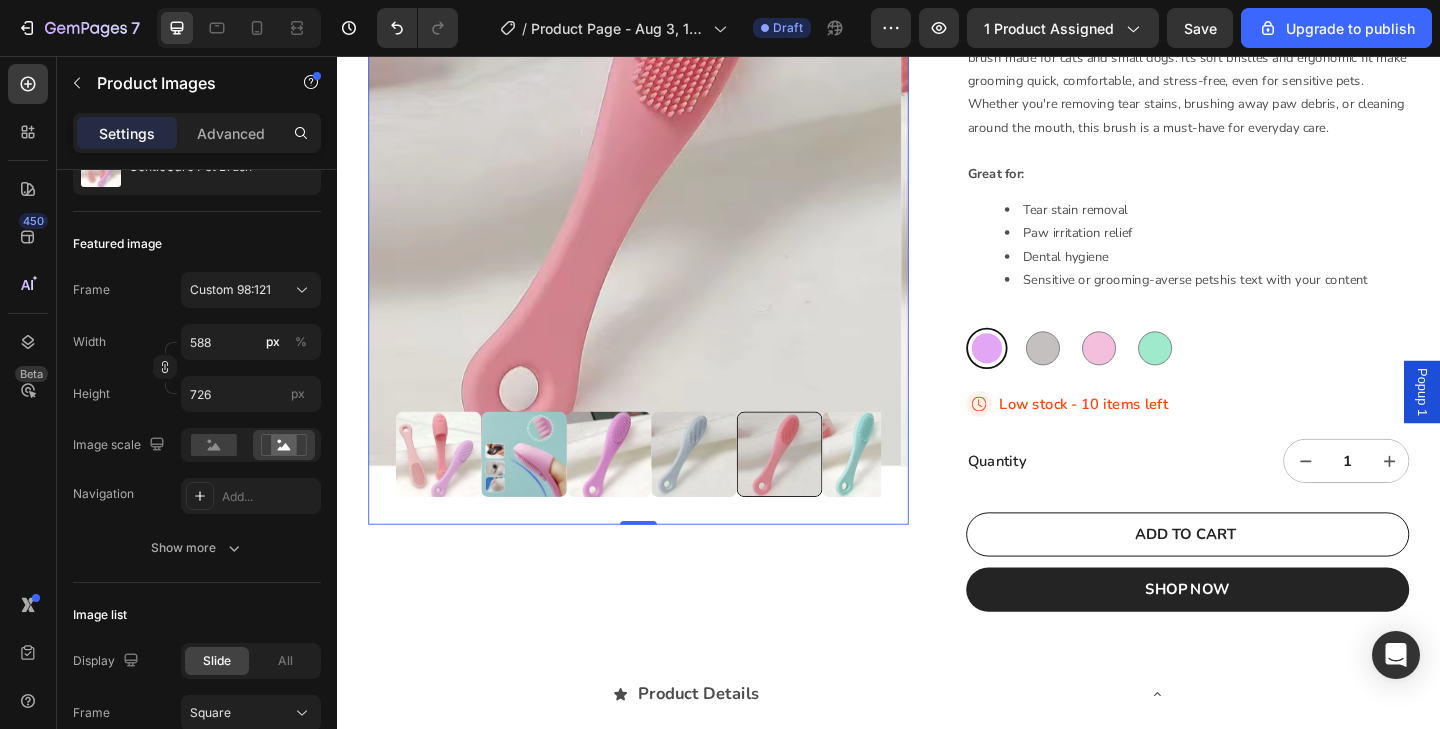 scroll, scrollTop: 0, scrollLeft: 0, axis: both 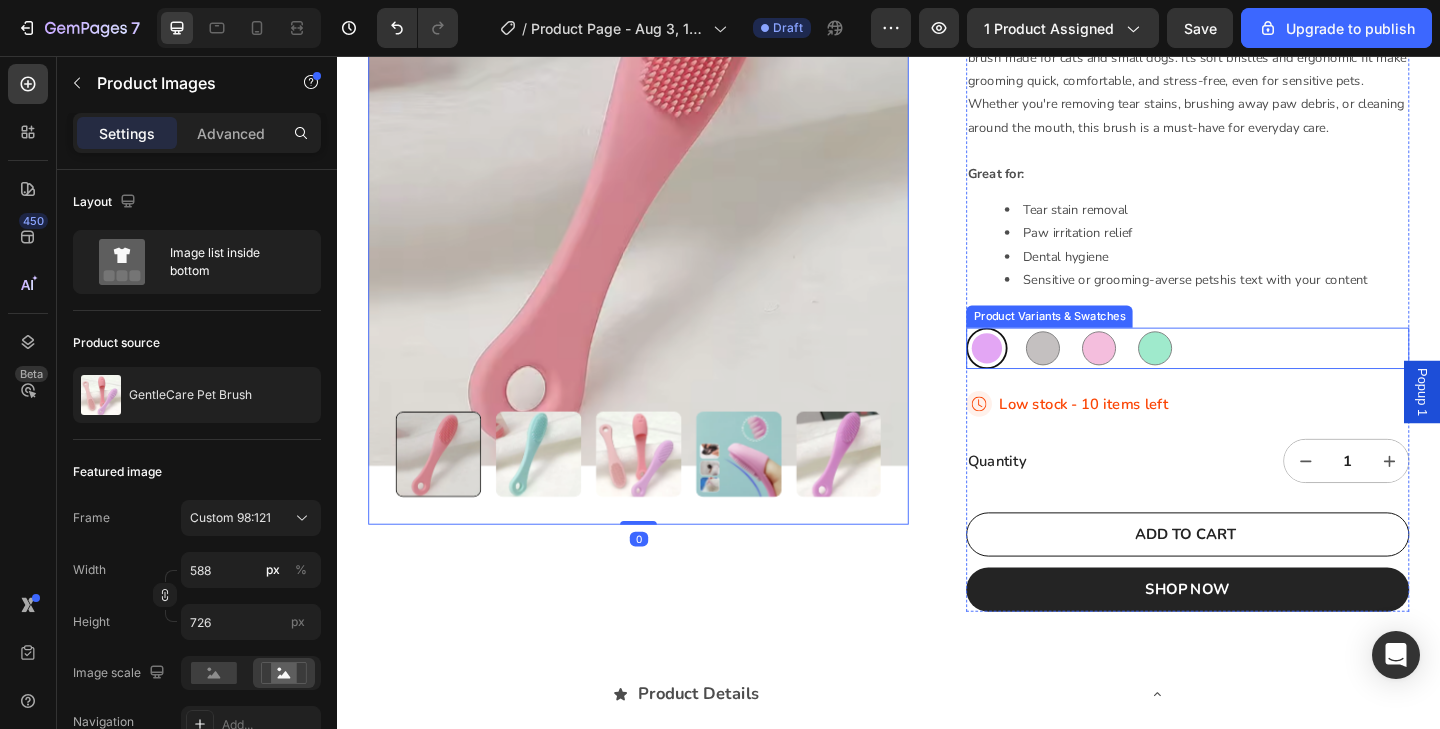 click on "Purple Purple Grey Grey Pink Pink Mint Green Mint Green" at bounding box center [1262, 374] 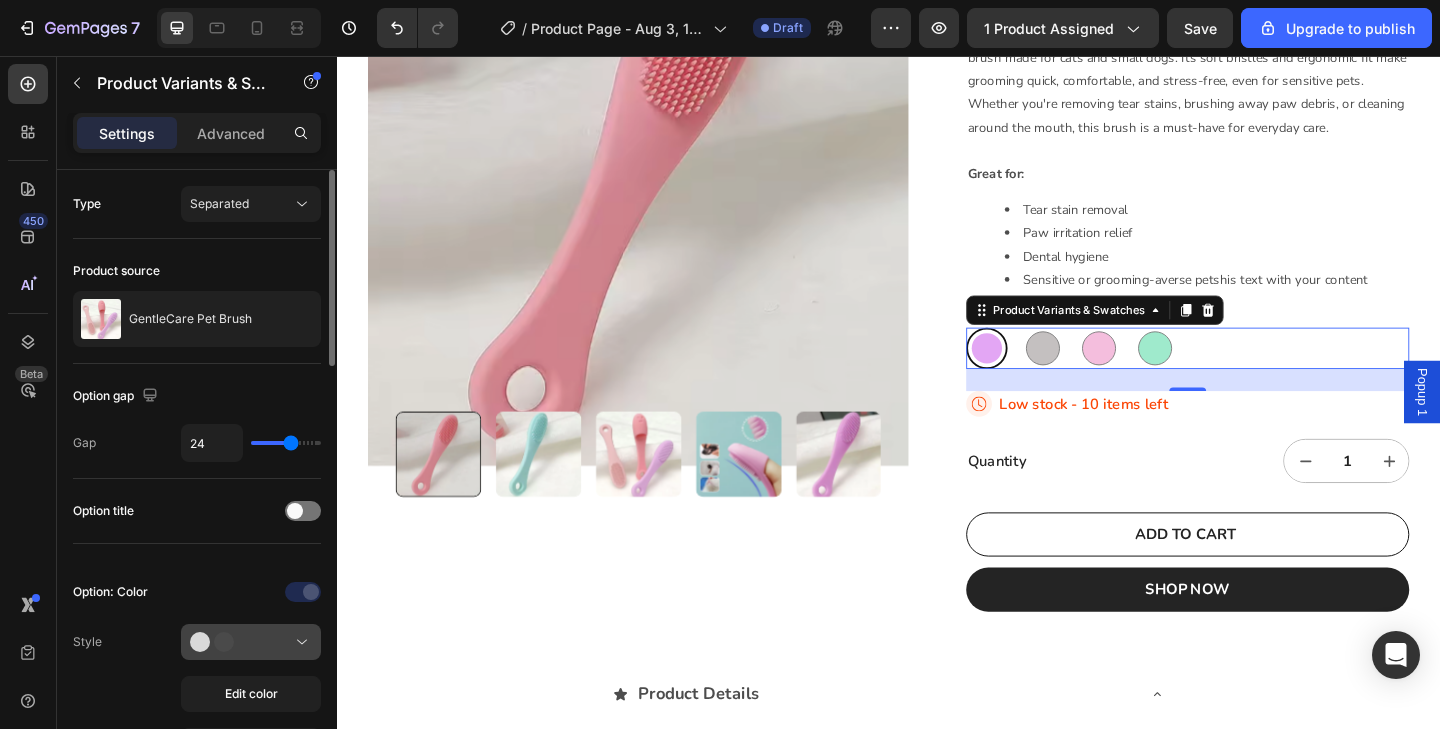 click at bounding box center (251, 642) 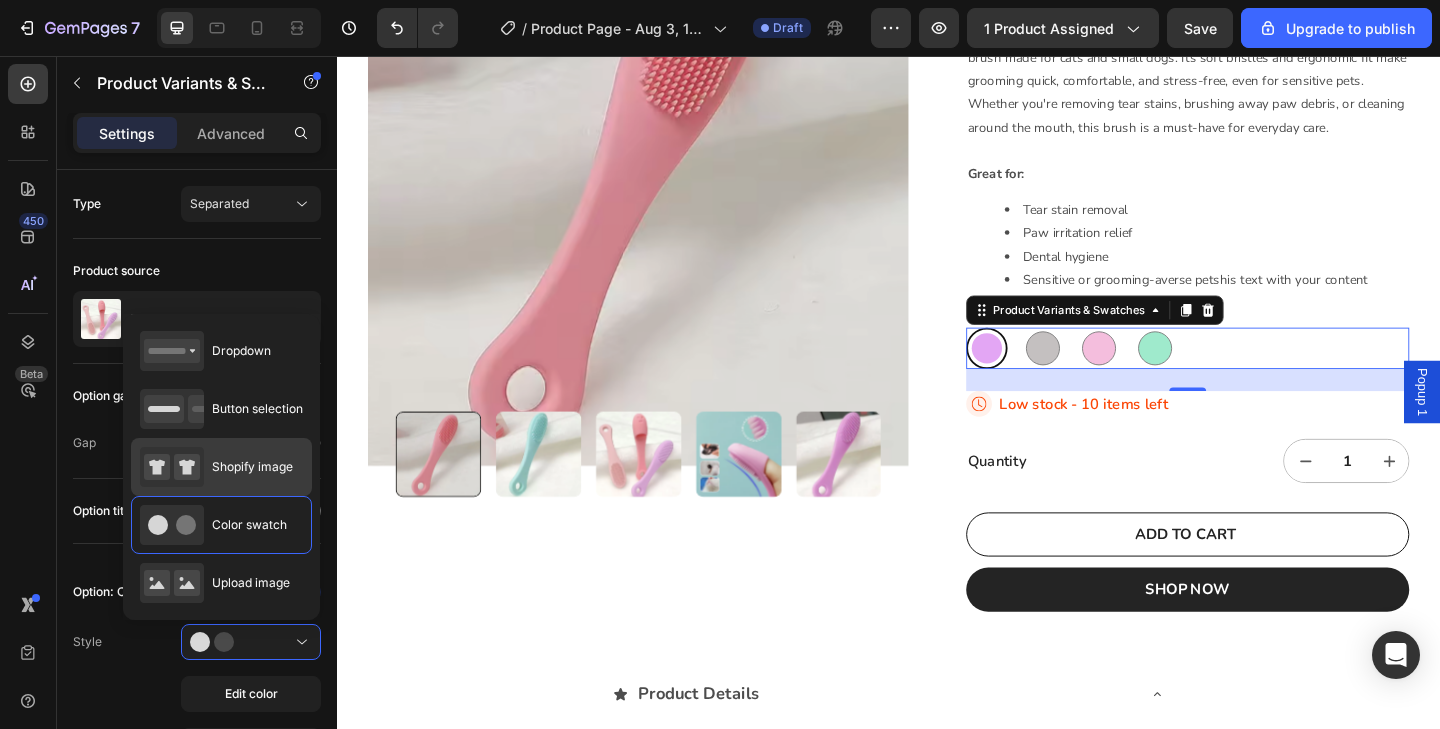 click on "Shopify image" at bounding box center [252, 467] 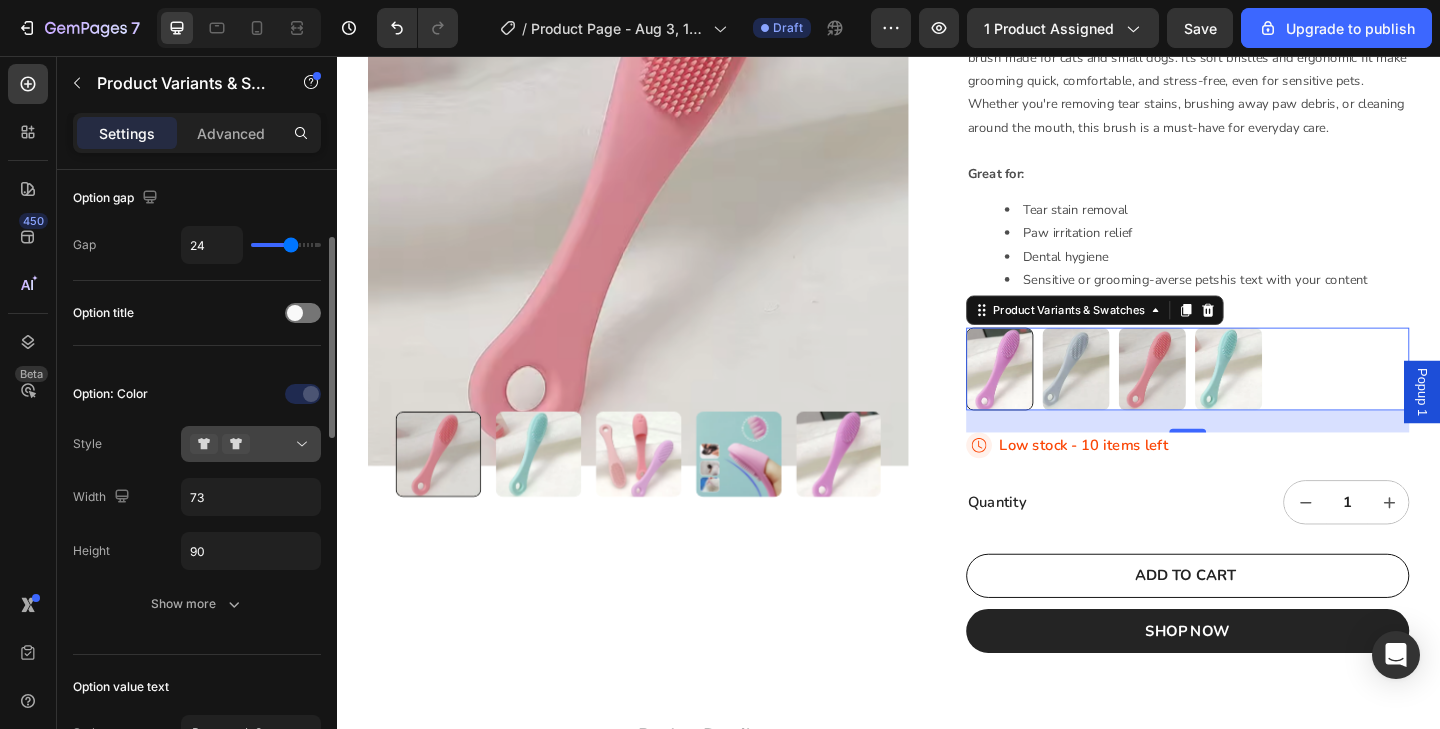 scroll, scrollTop: 202, scrollLeft: 0, axis: vertical 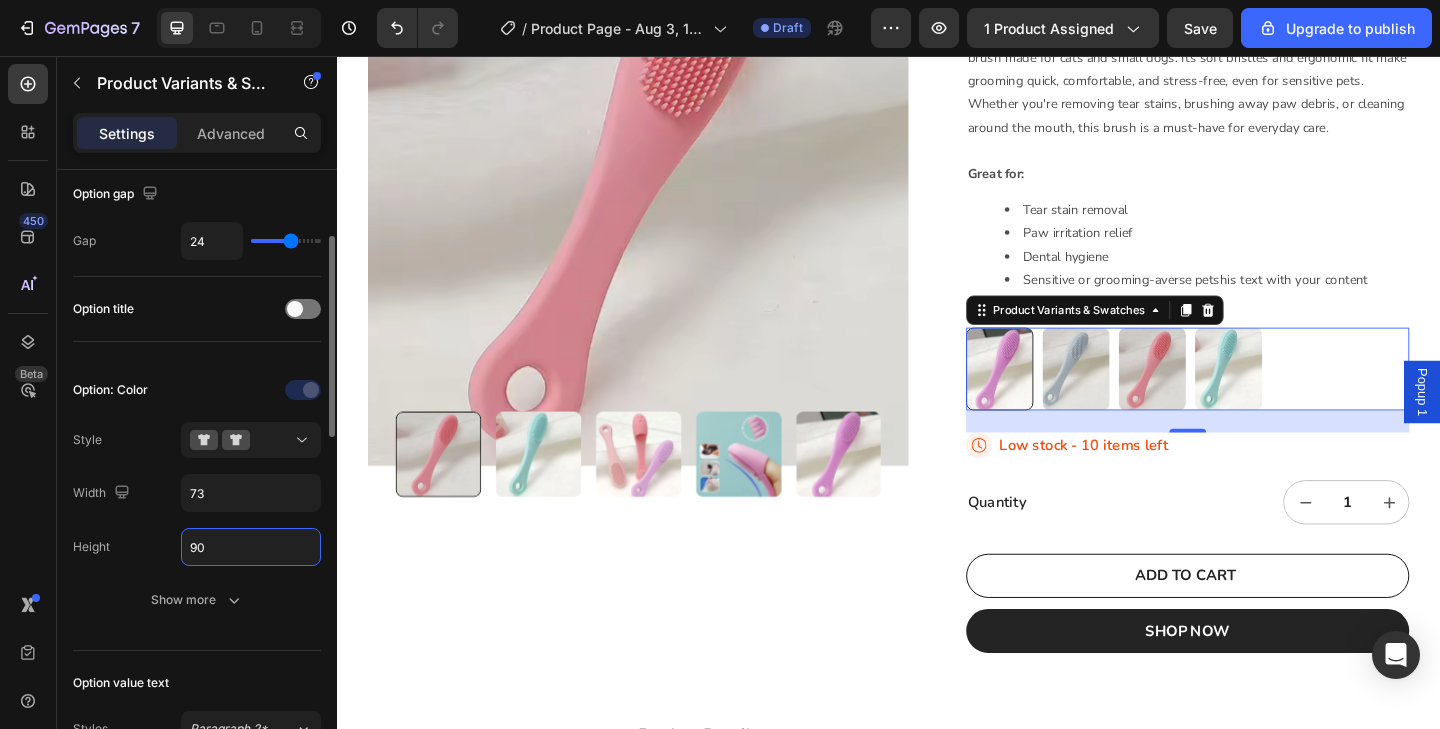 click on "90" at bounding box center [251, 547] 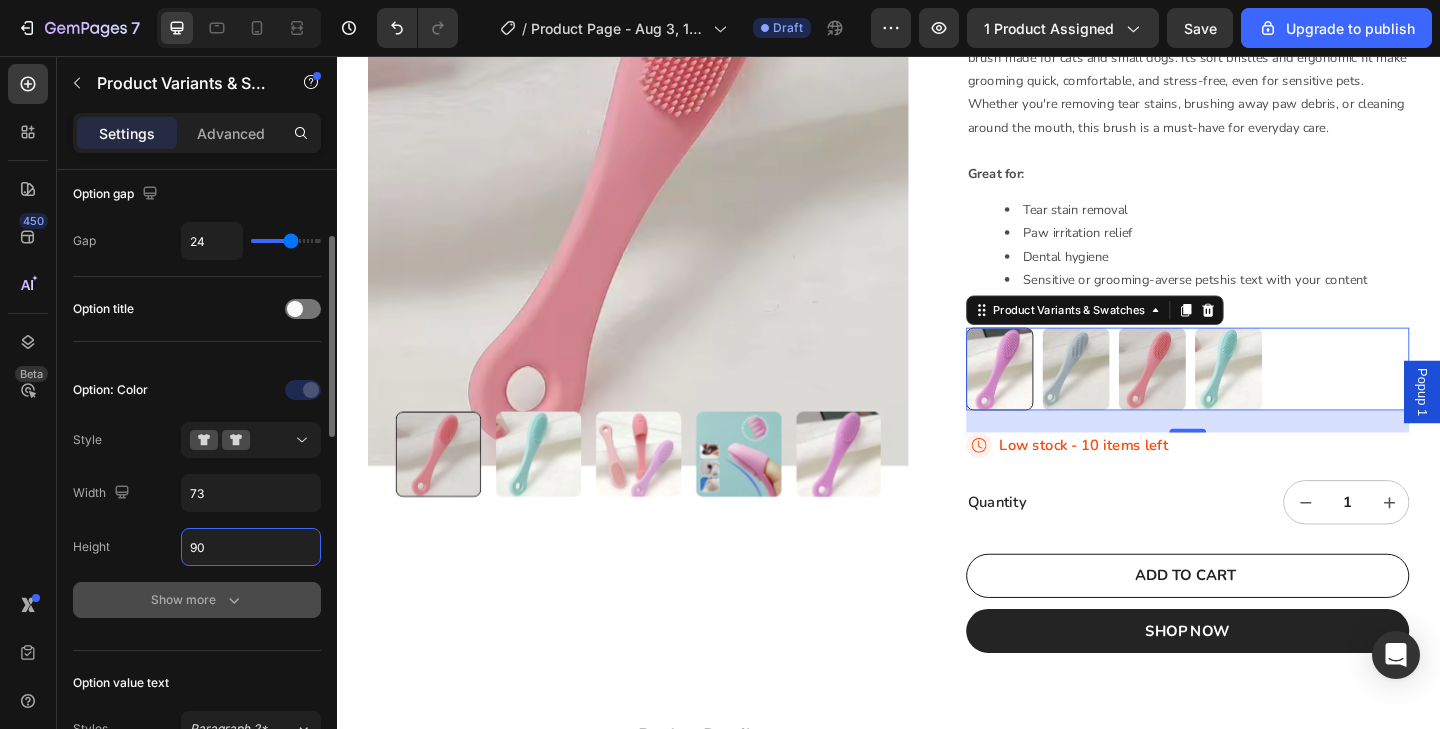 click on "Show more" at bounding box center [197, 600] 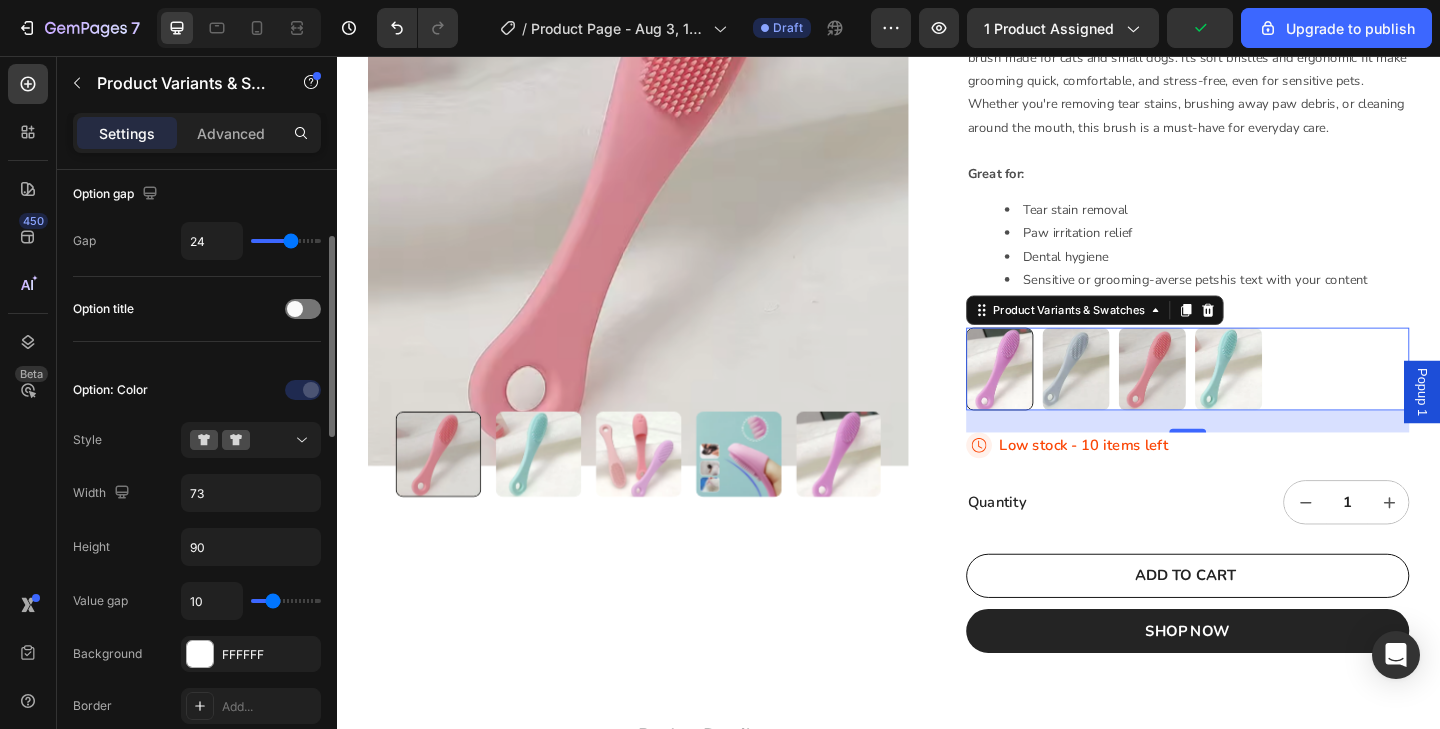type on "12" 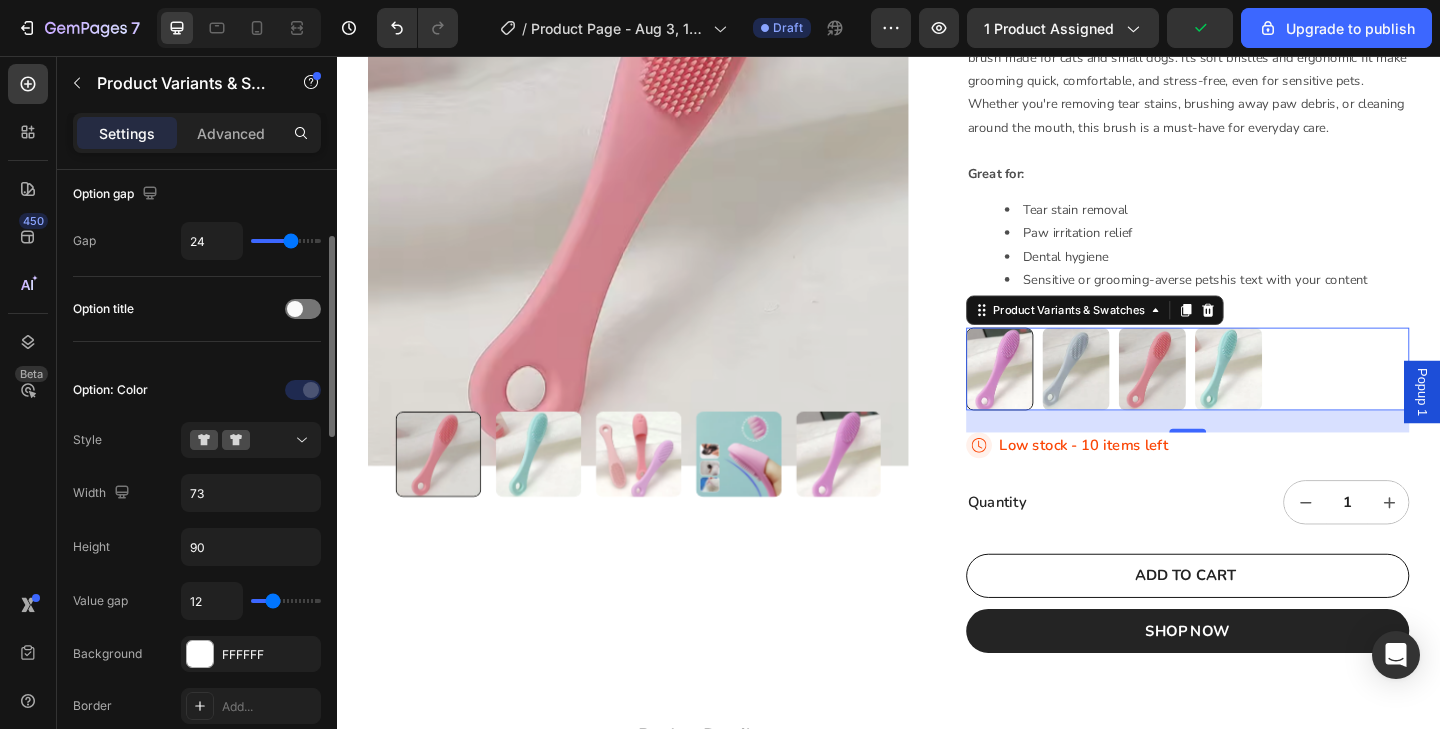 type on "12" 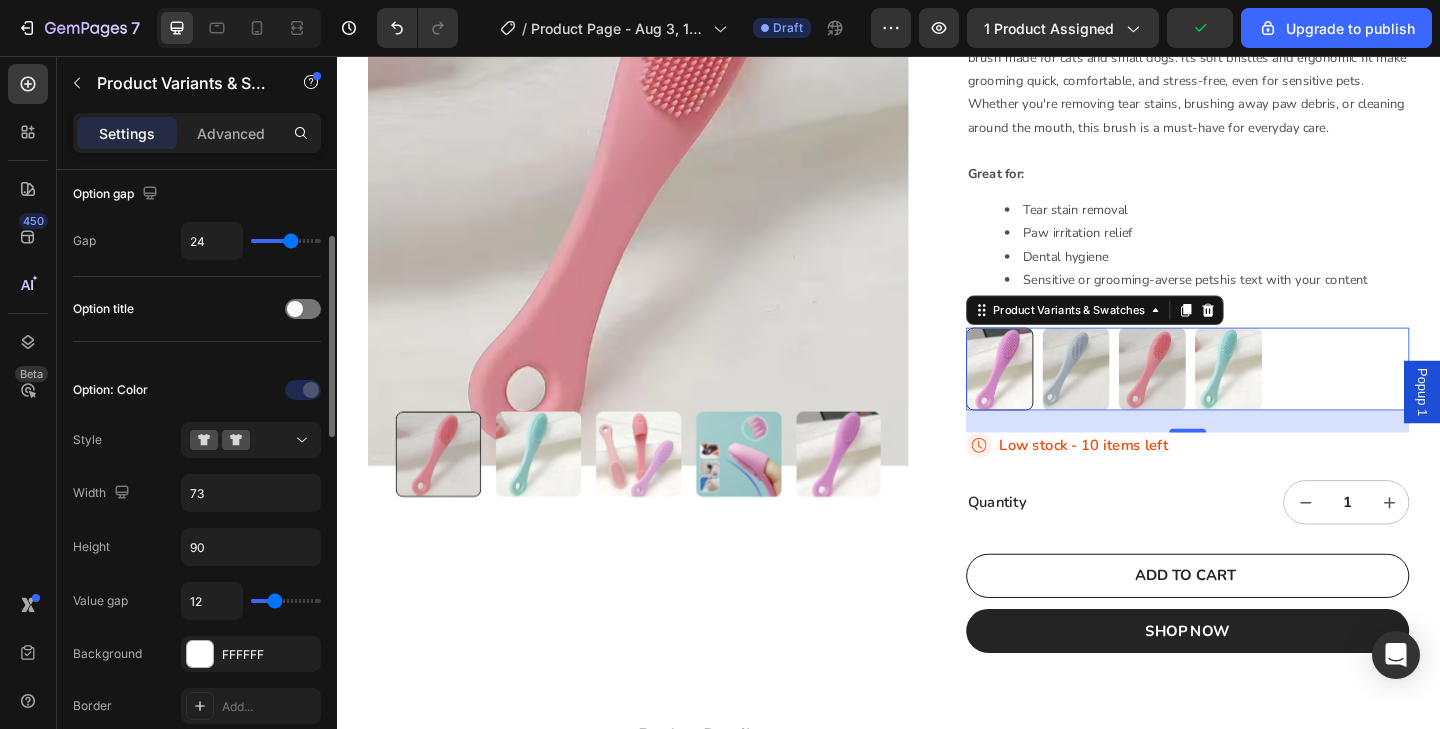type on "18" 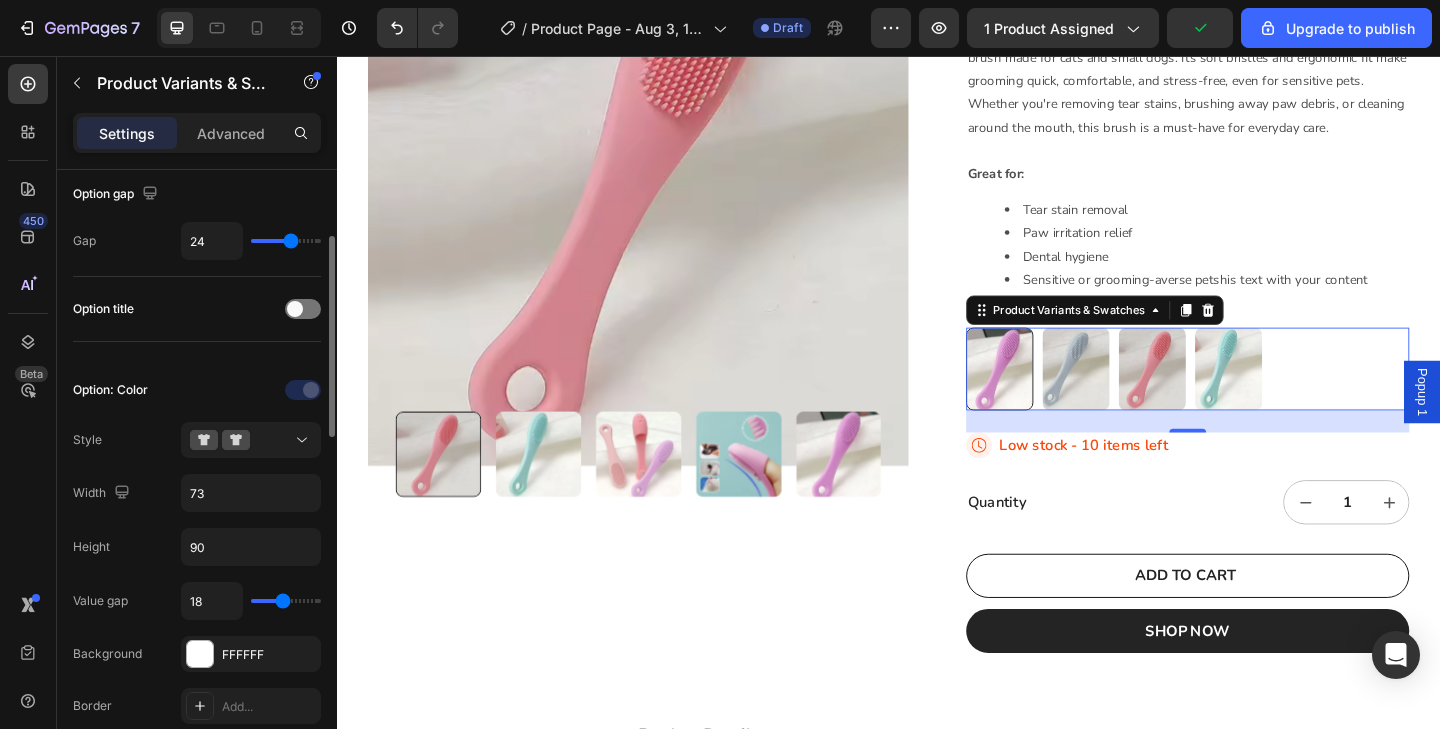 type on "20" 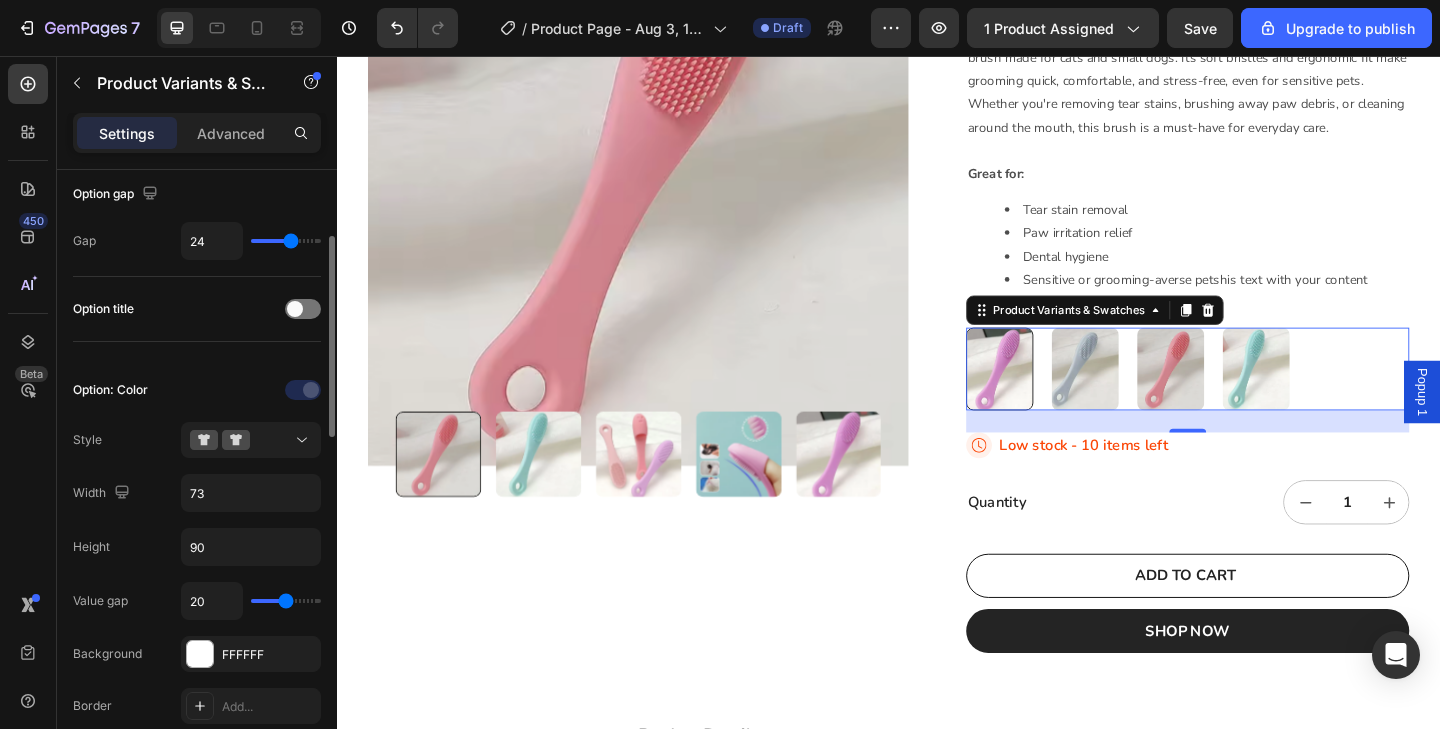 type on "21" 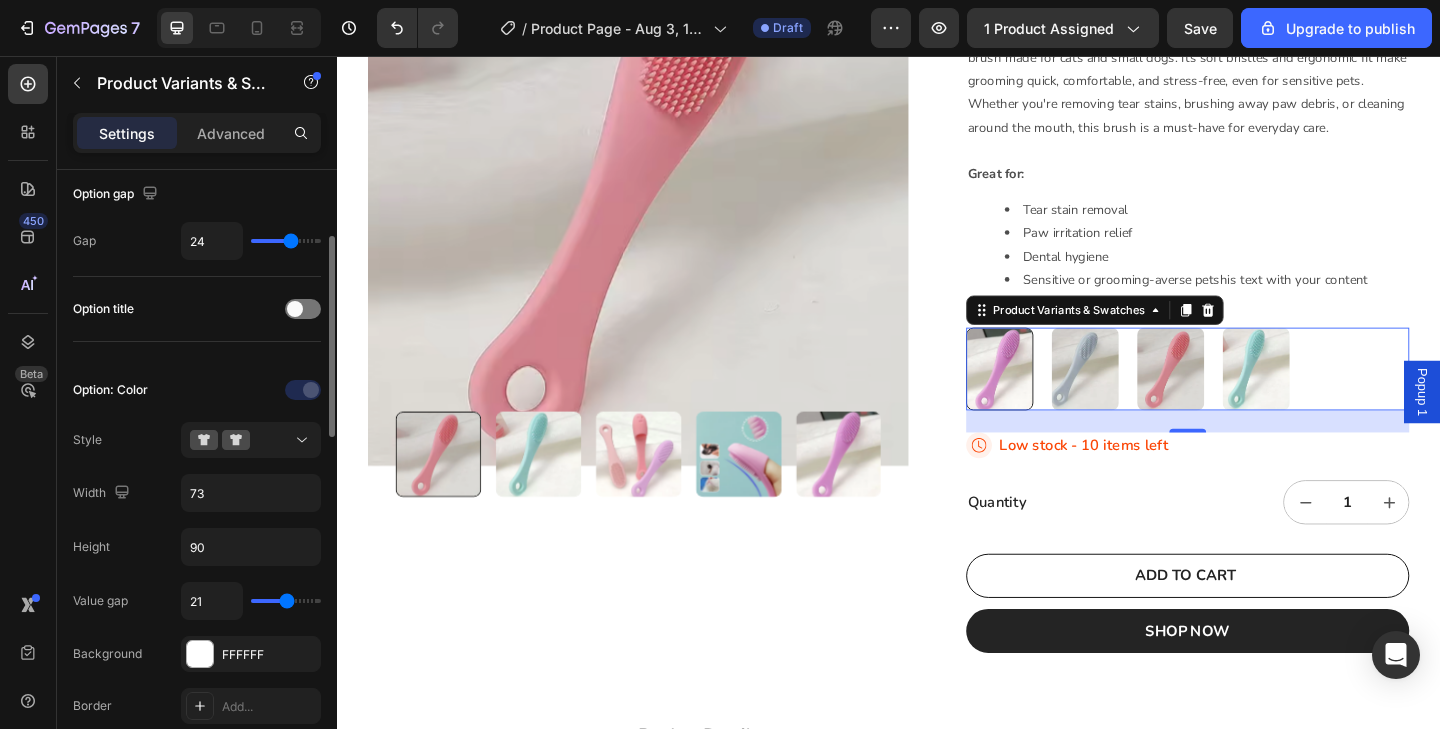 type on "23" 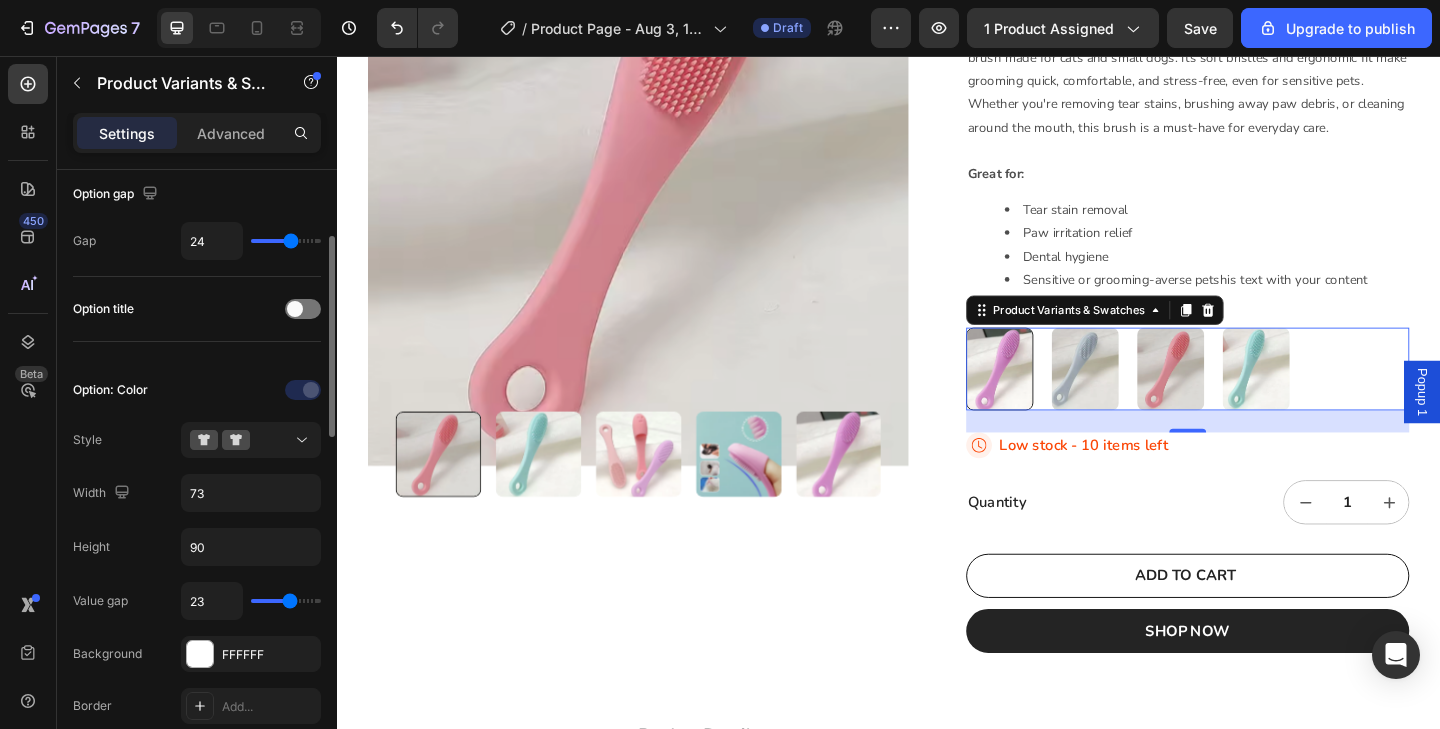 type on "24" 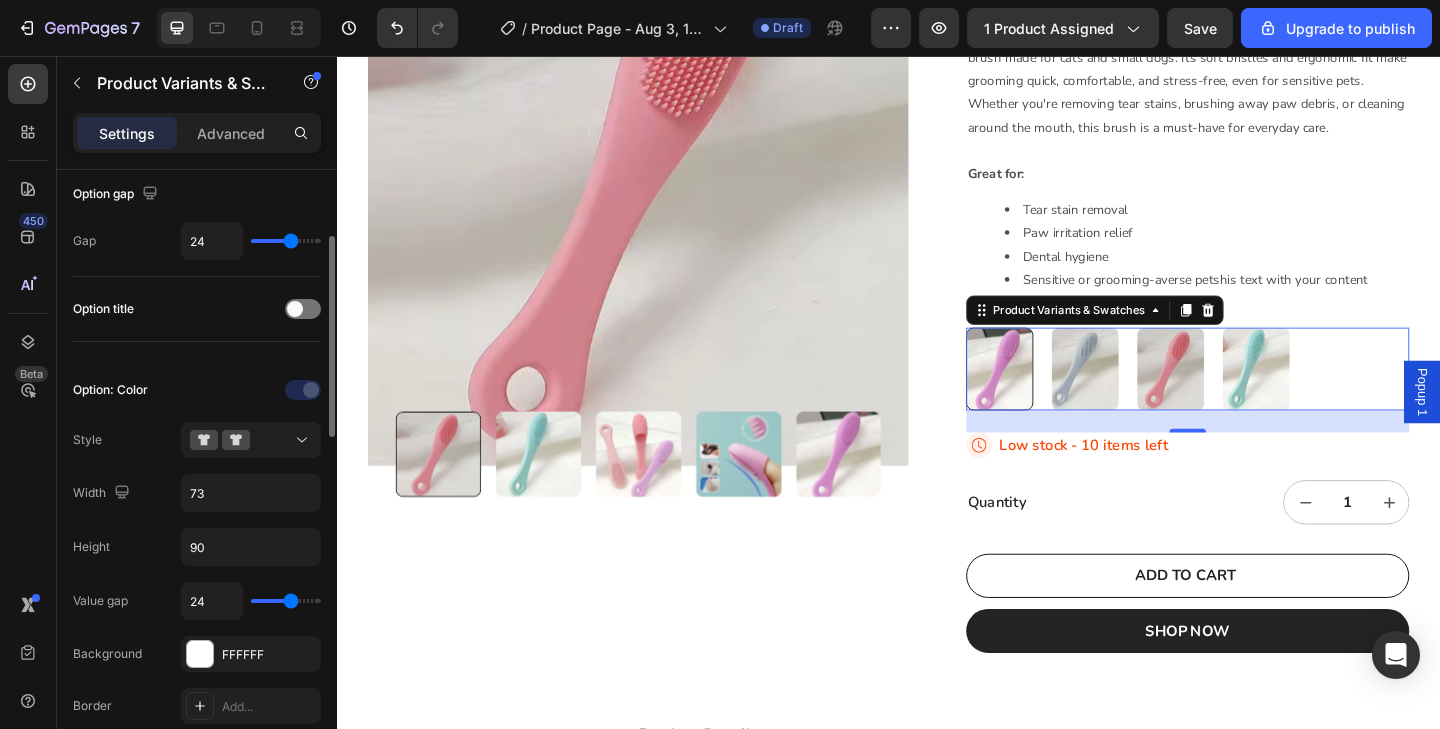type on "25" 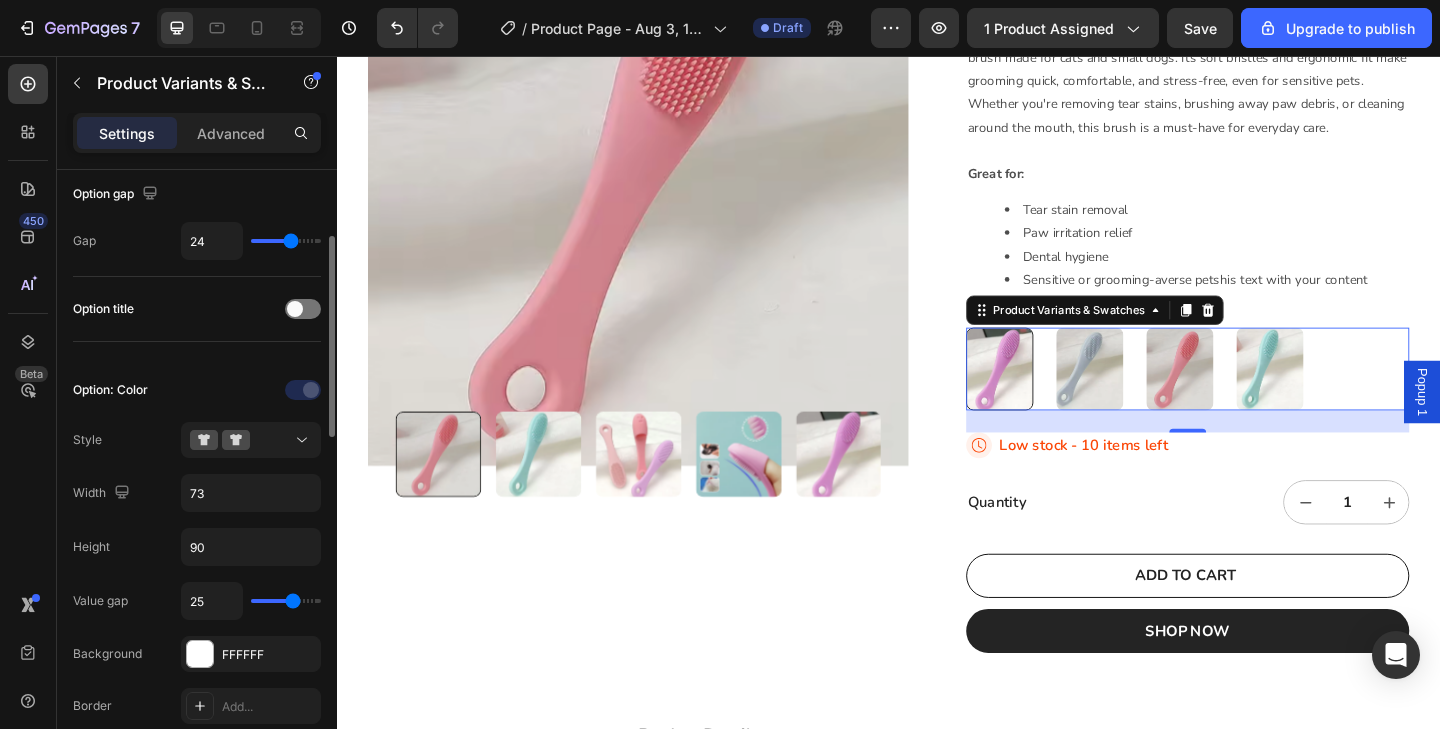 type on "26" 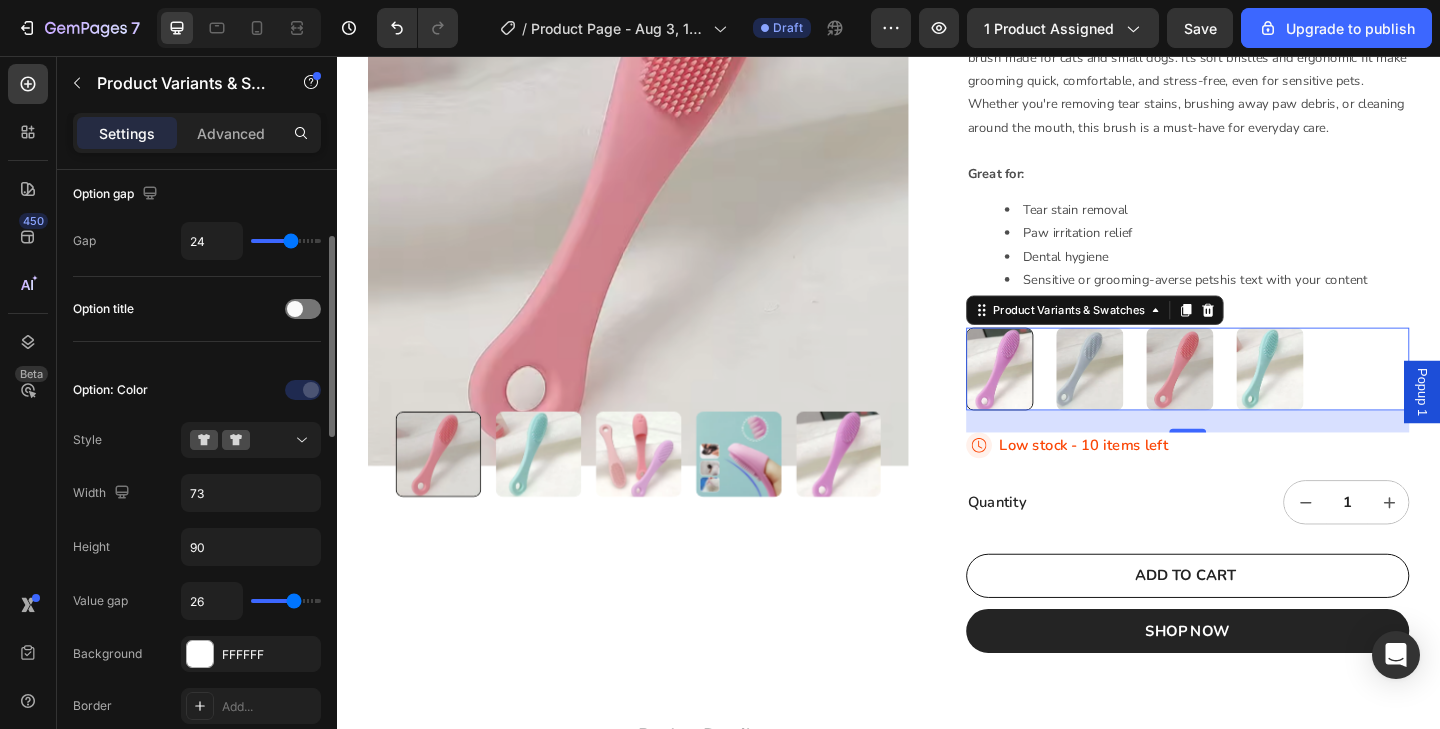 type on "27" 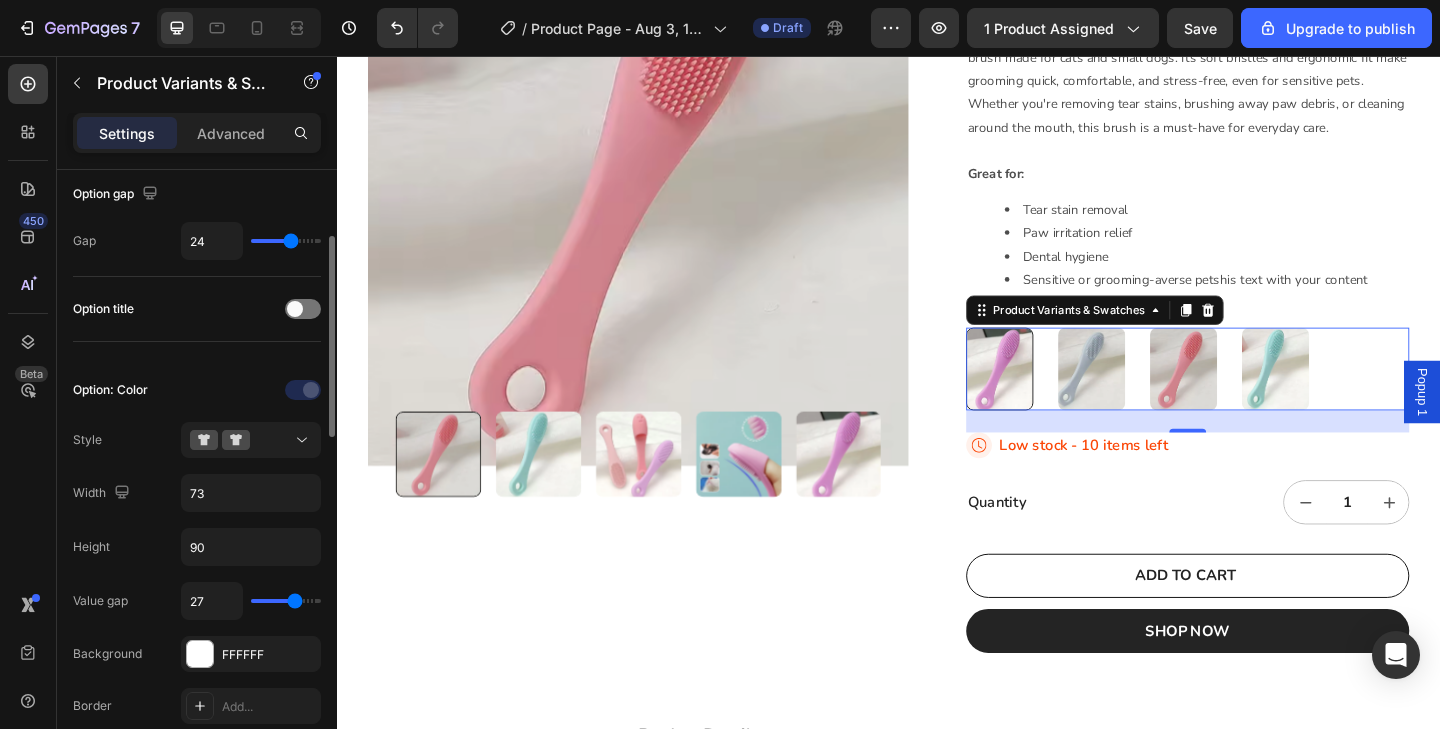 type on "28" 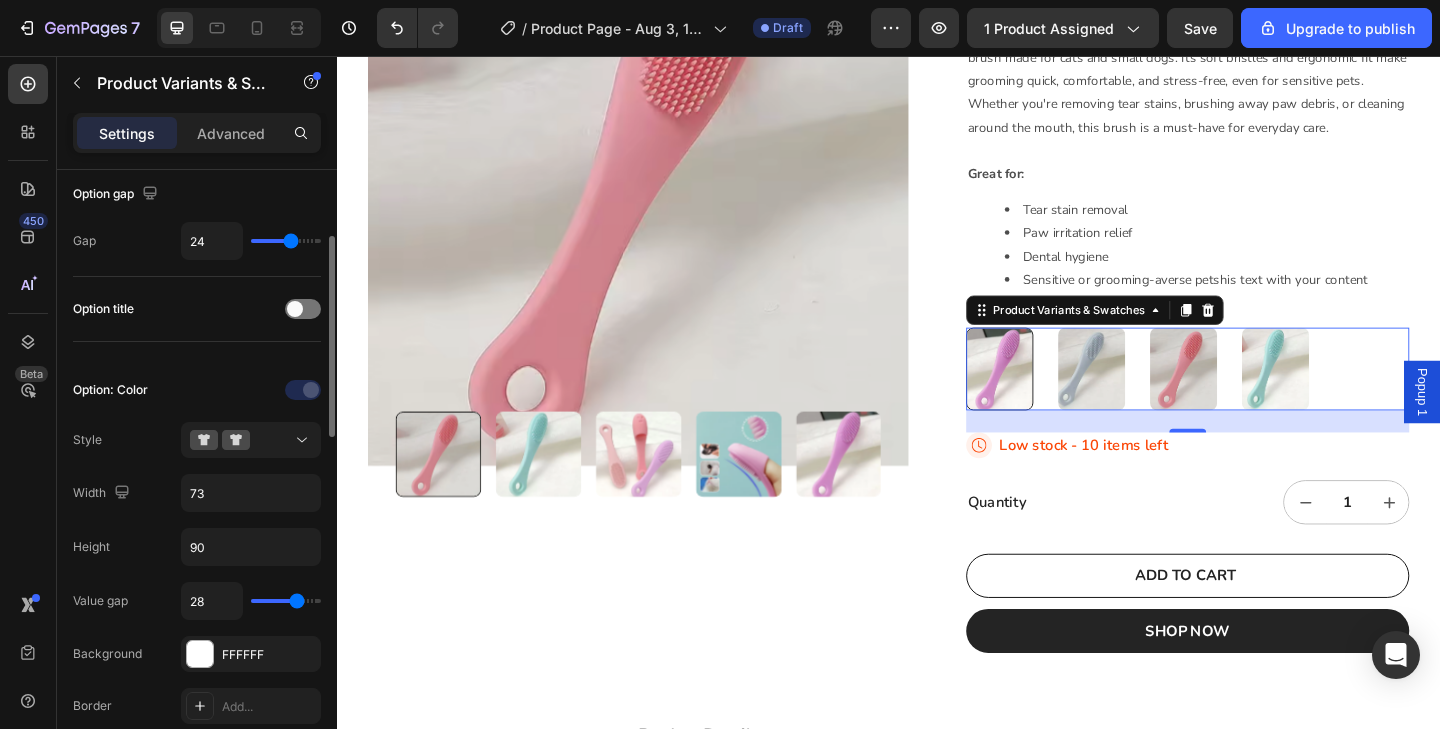 type on "30" 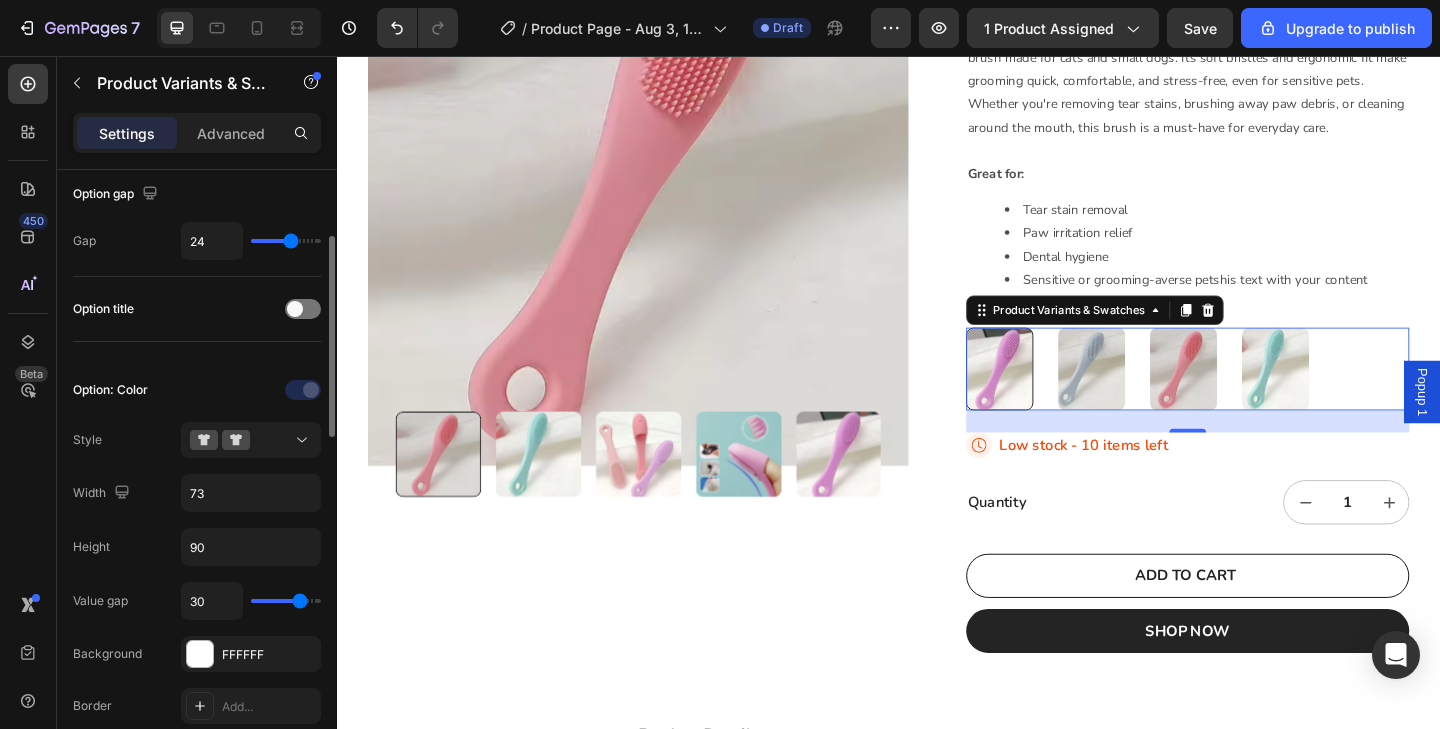 type on "33" 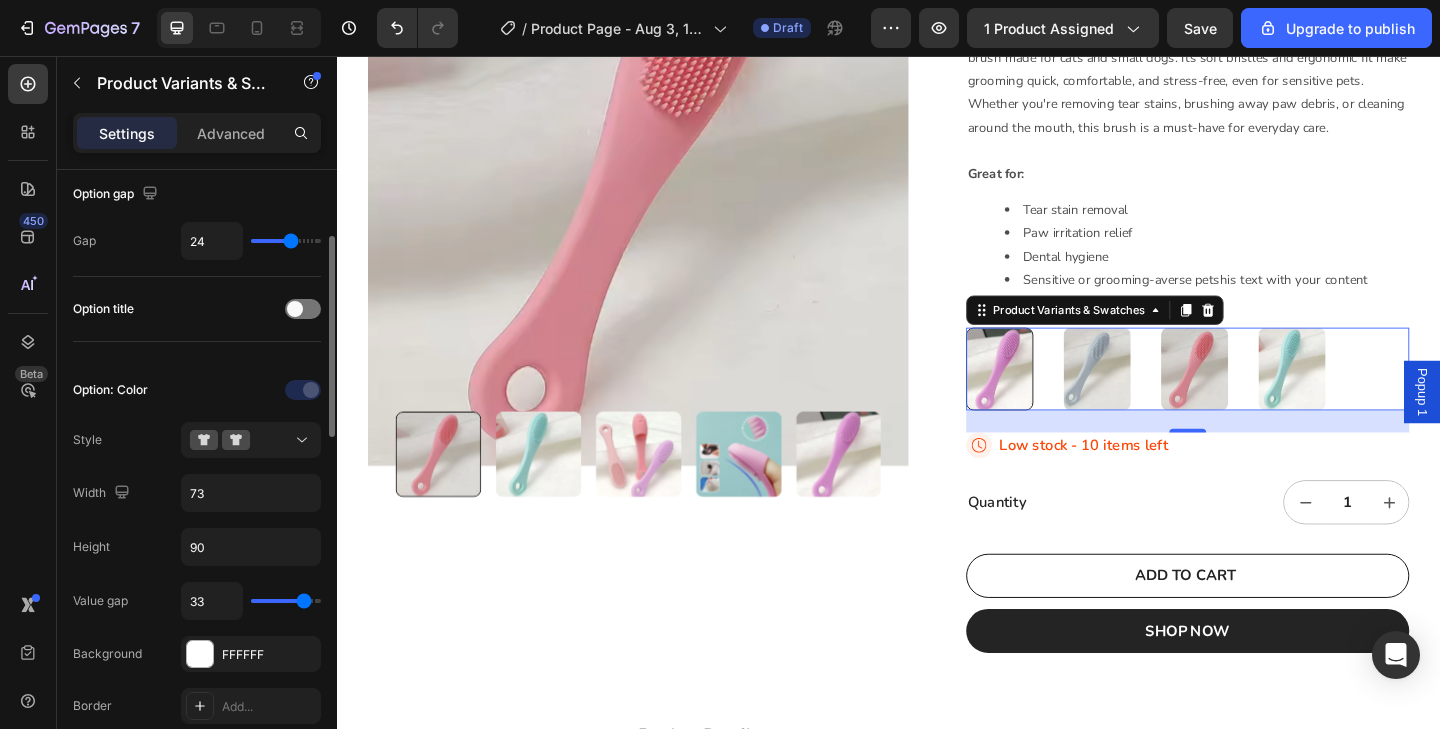 type on "34" 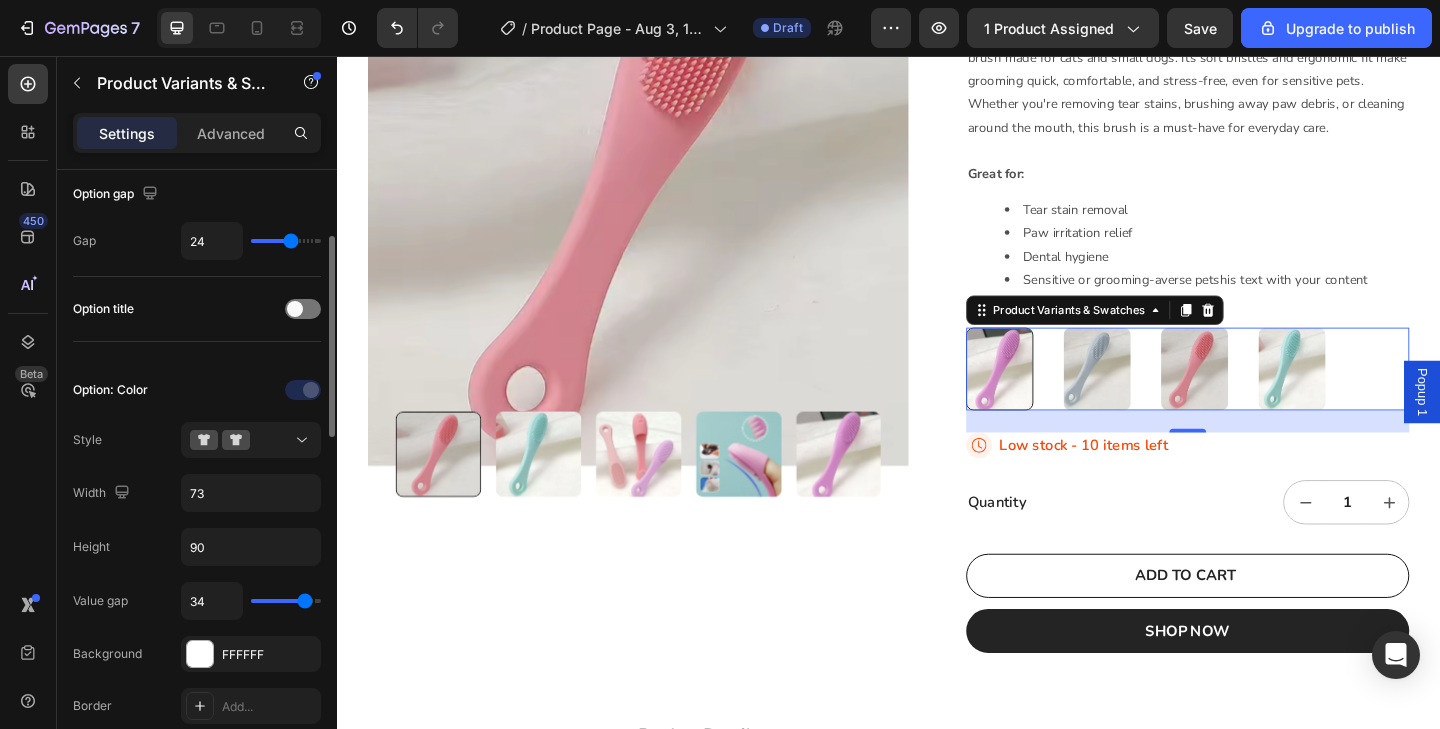 type on "36" 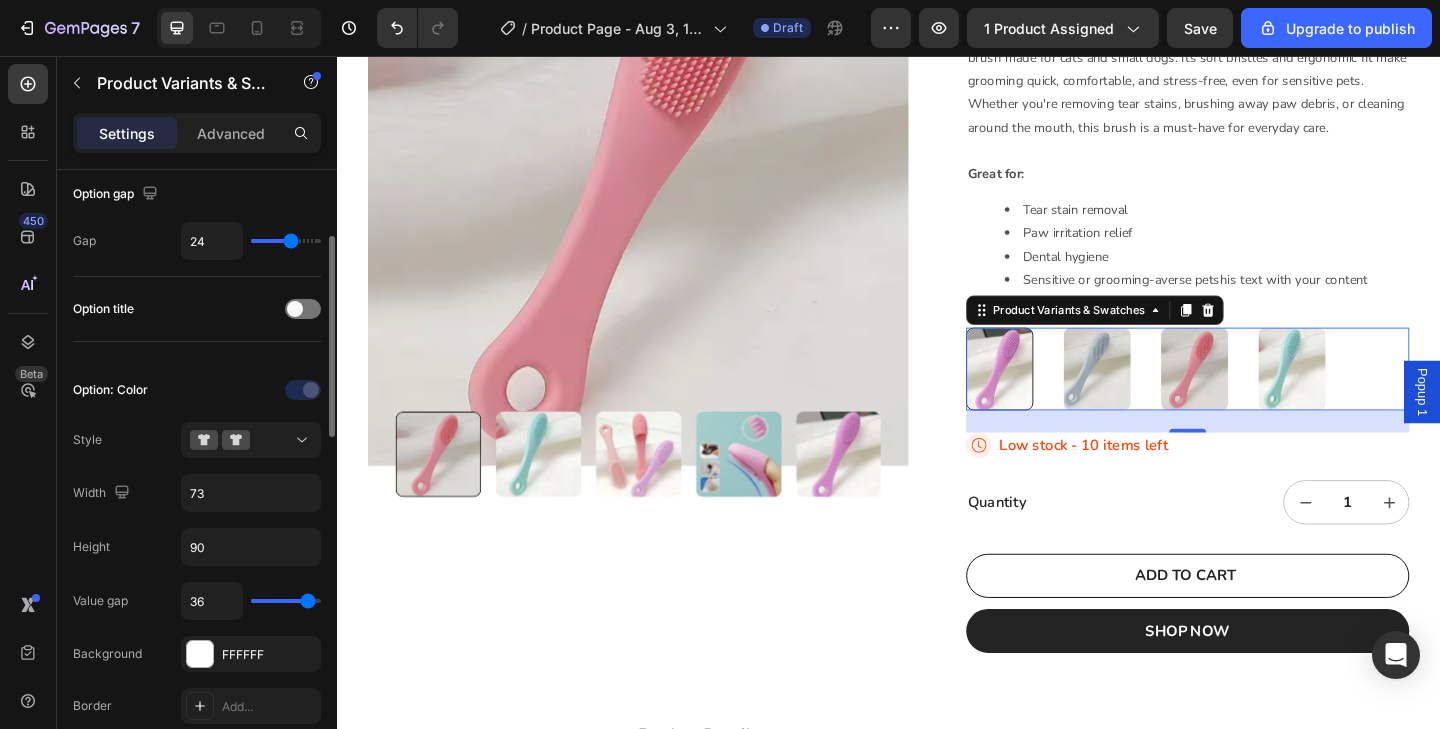 type on "37" 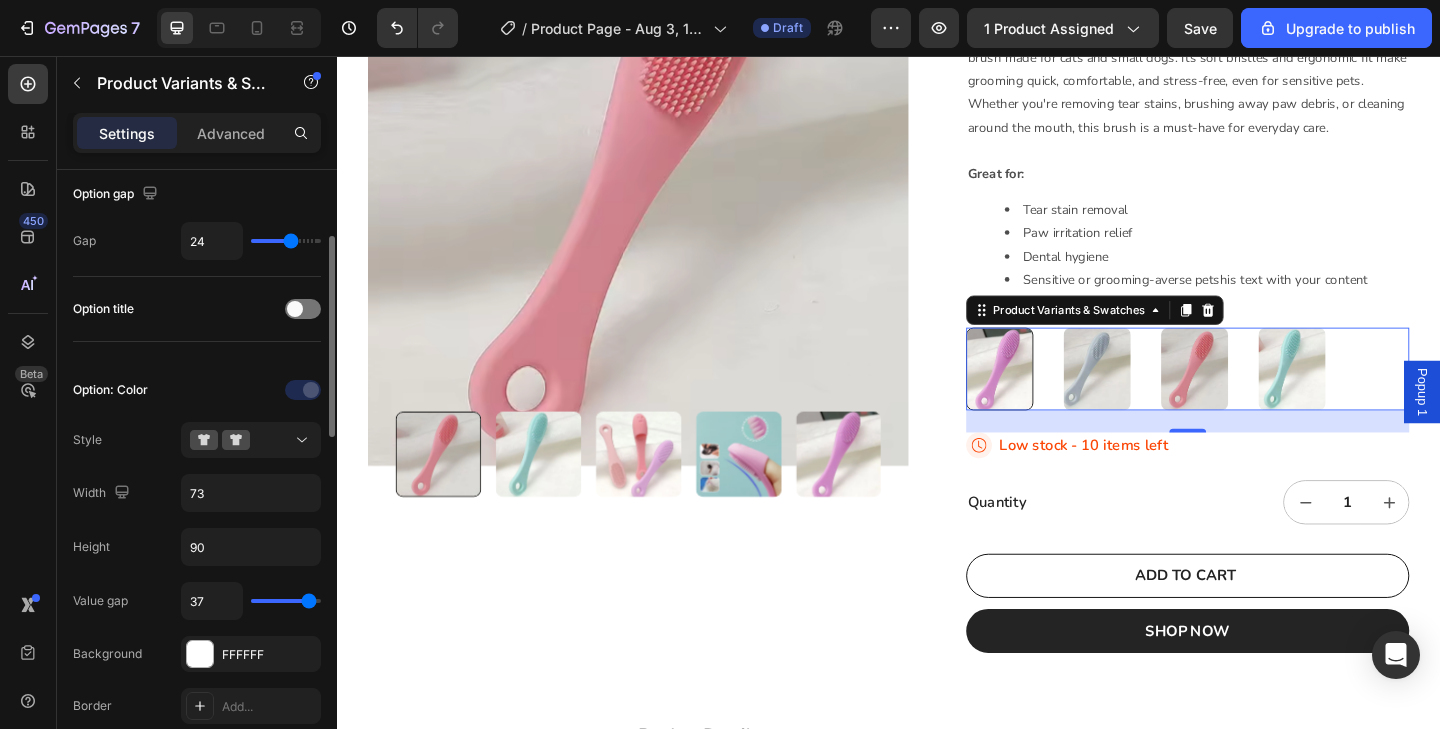 type on "39" 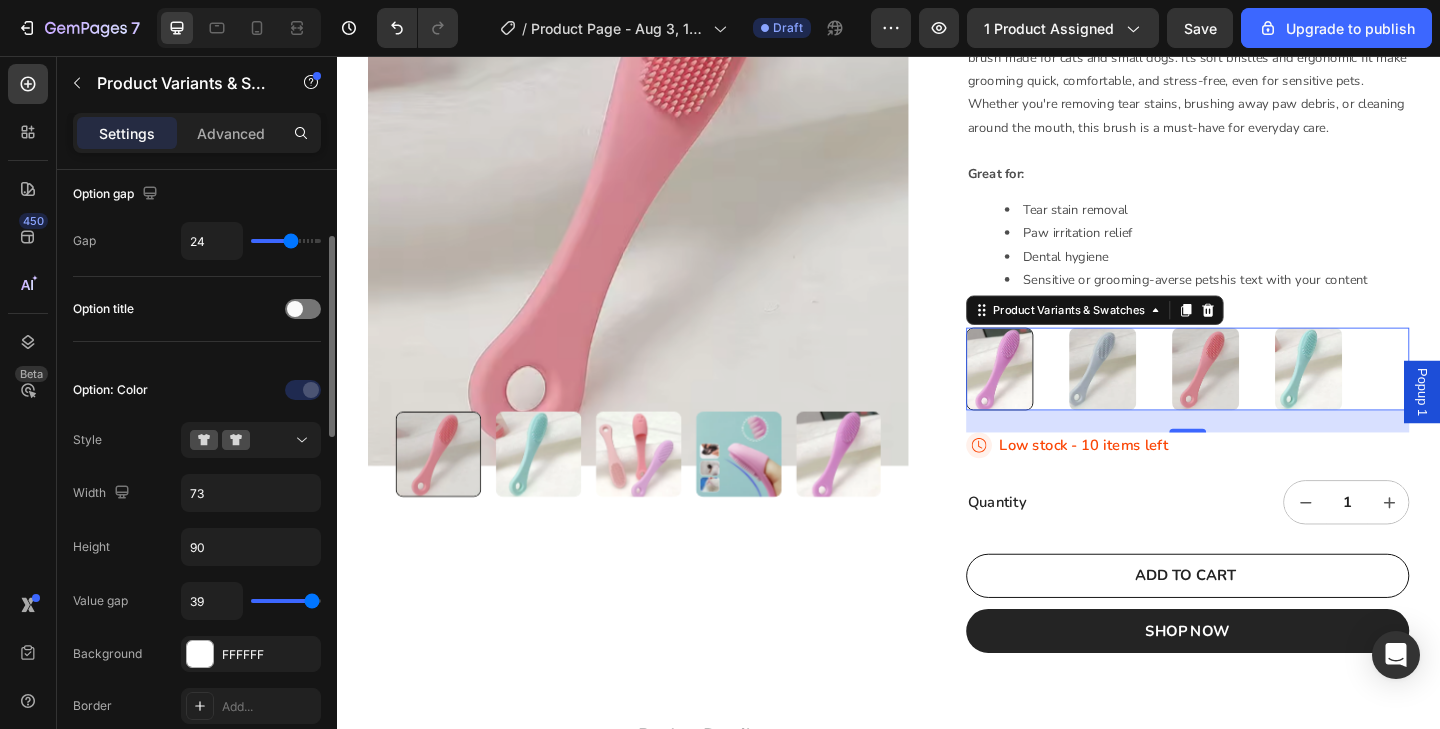 type on "40" 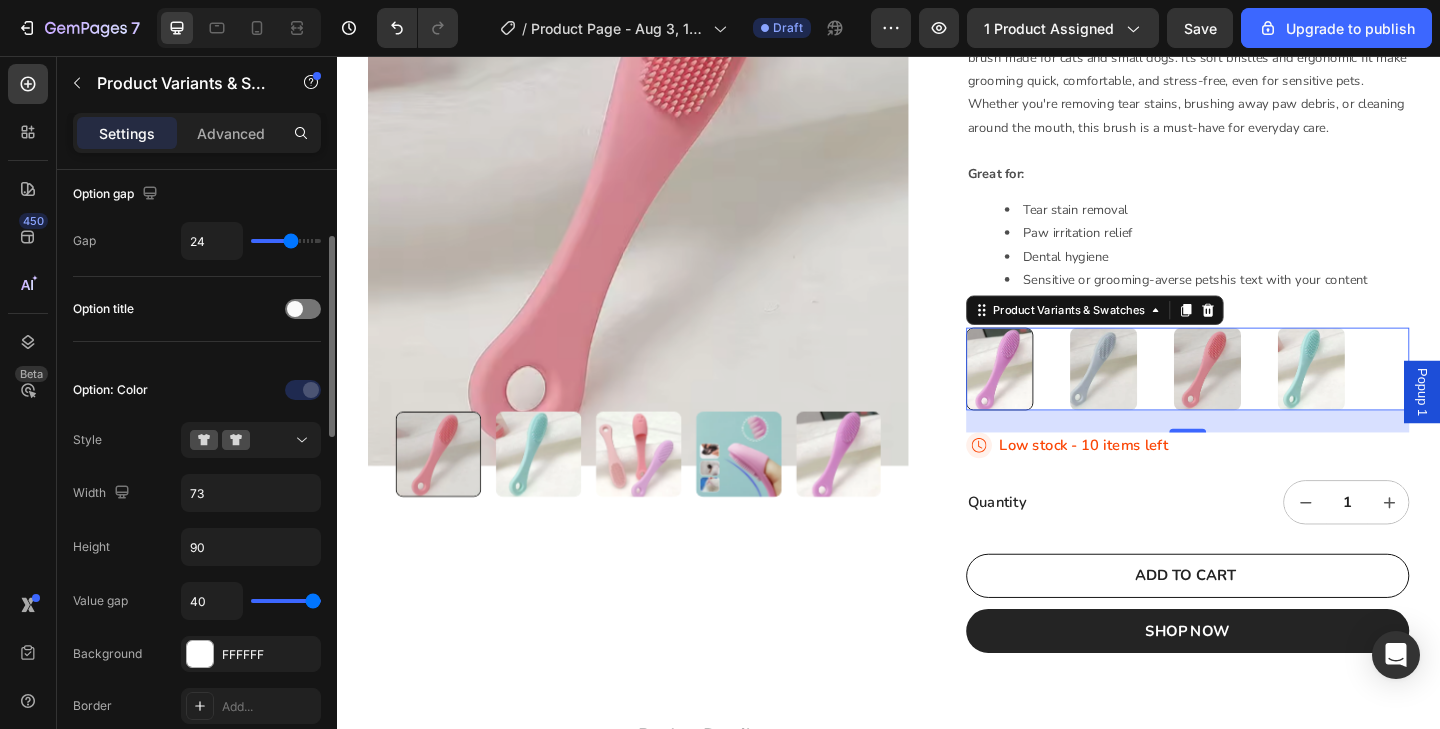 drag, startPoint x: 271, startPoint y: 608, endPoint x: 337, endPoint y: 605, distance: 66.068146 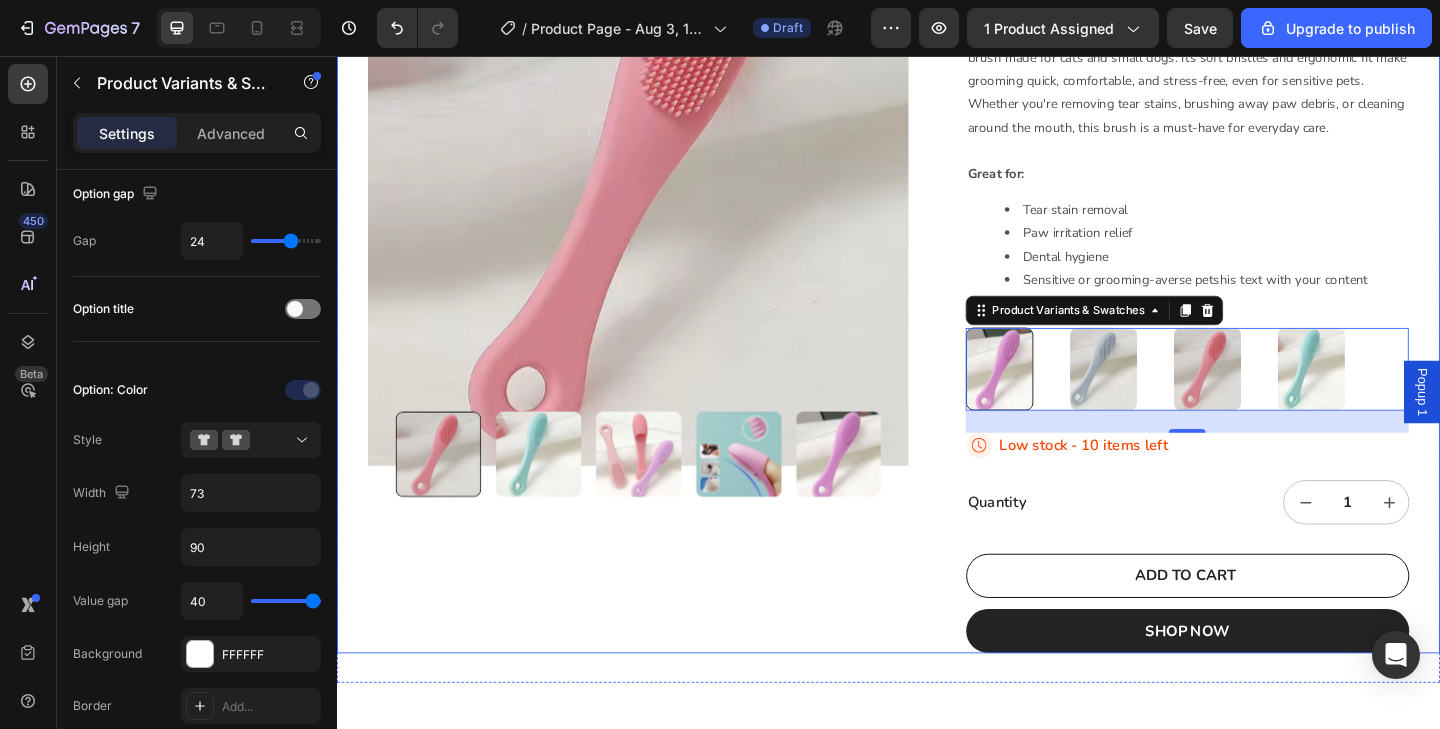 click on "22,500+ Happy Customers Item List
+700 5-Start Review Item List
30 Day Guarantee Item List
22,500+ Happy Customers Item List
+700 5-Start Review Item List
30 Day Guarantee Item List
22,500+ Happy Customers Item List
+700 5-Start Review Item List
30 Day Guarantee Item List
22,500+ Happy Customers Item List
+700 5-Start Review Item List
30 Day Guarantee Item List
22,500+ Happy Customers Item List
+700 5-Start Review Item List
30 Day Guarantee Item List
22,500+ Happy Customers Item List
+700 5-Start Review Item List" at bounding box center (937, 225) 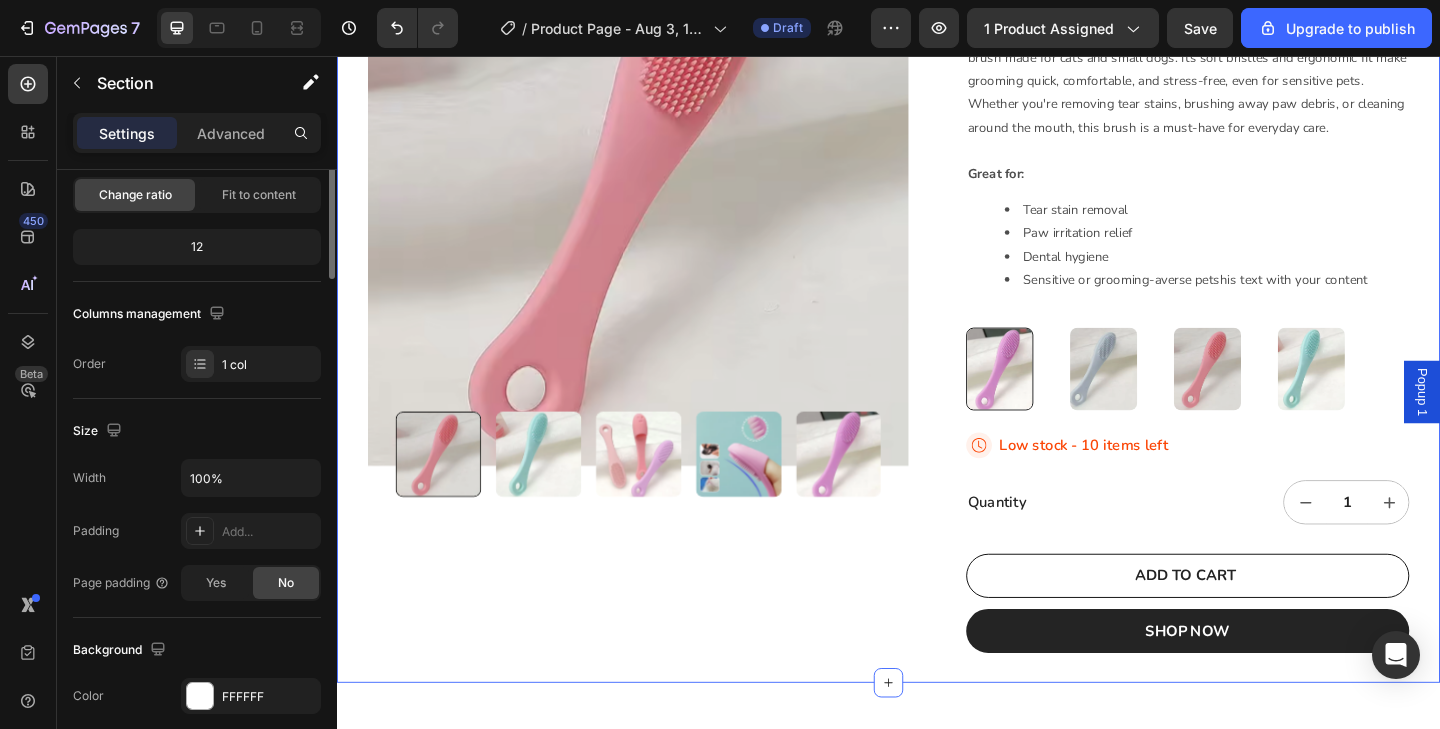 scroll, scrollTop: 0, scrollLeft: 0, axis: both 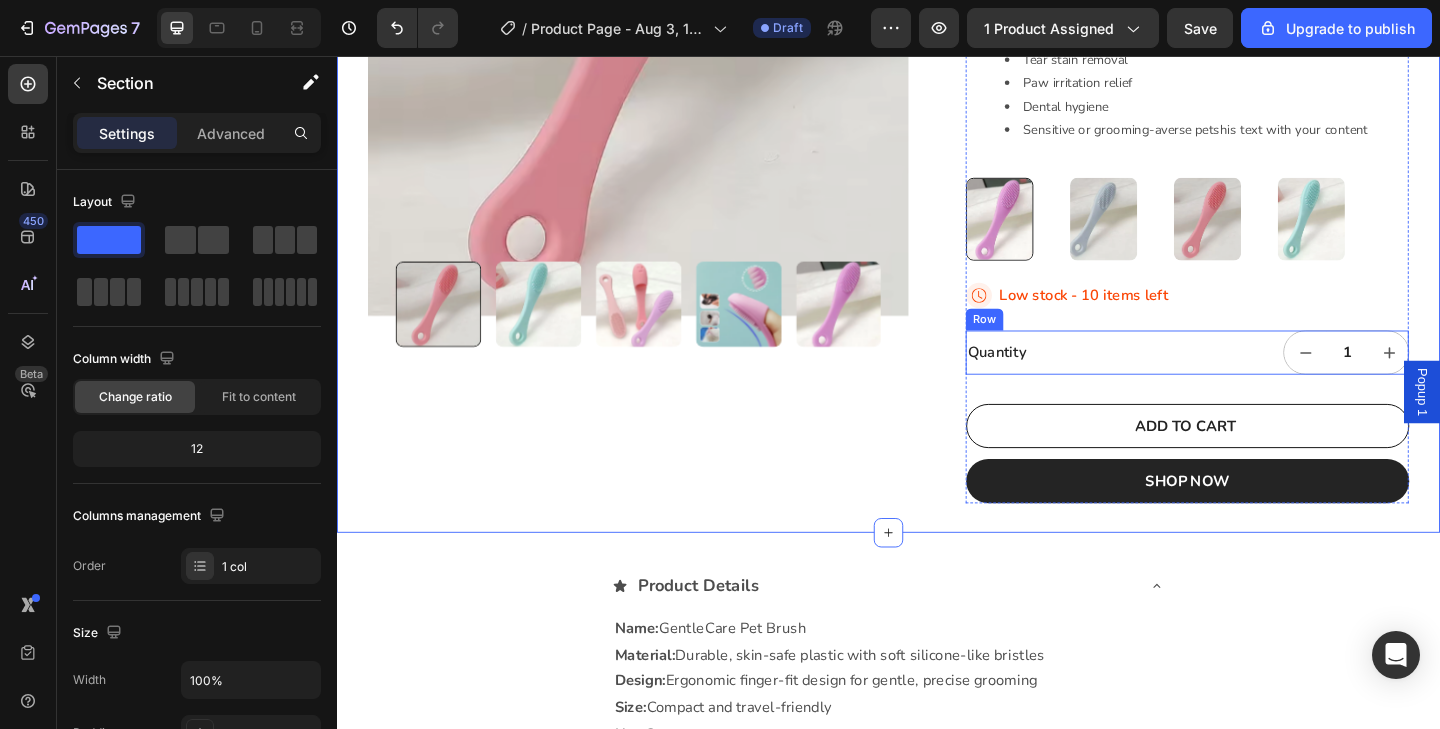click on "Quantity Text Block
1
Product Quantity Row" at bounding box center (1262, 379) 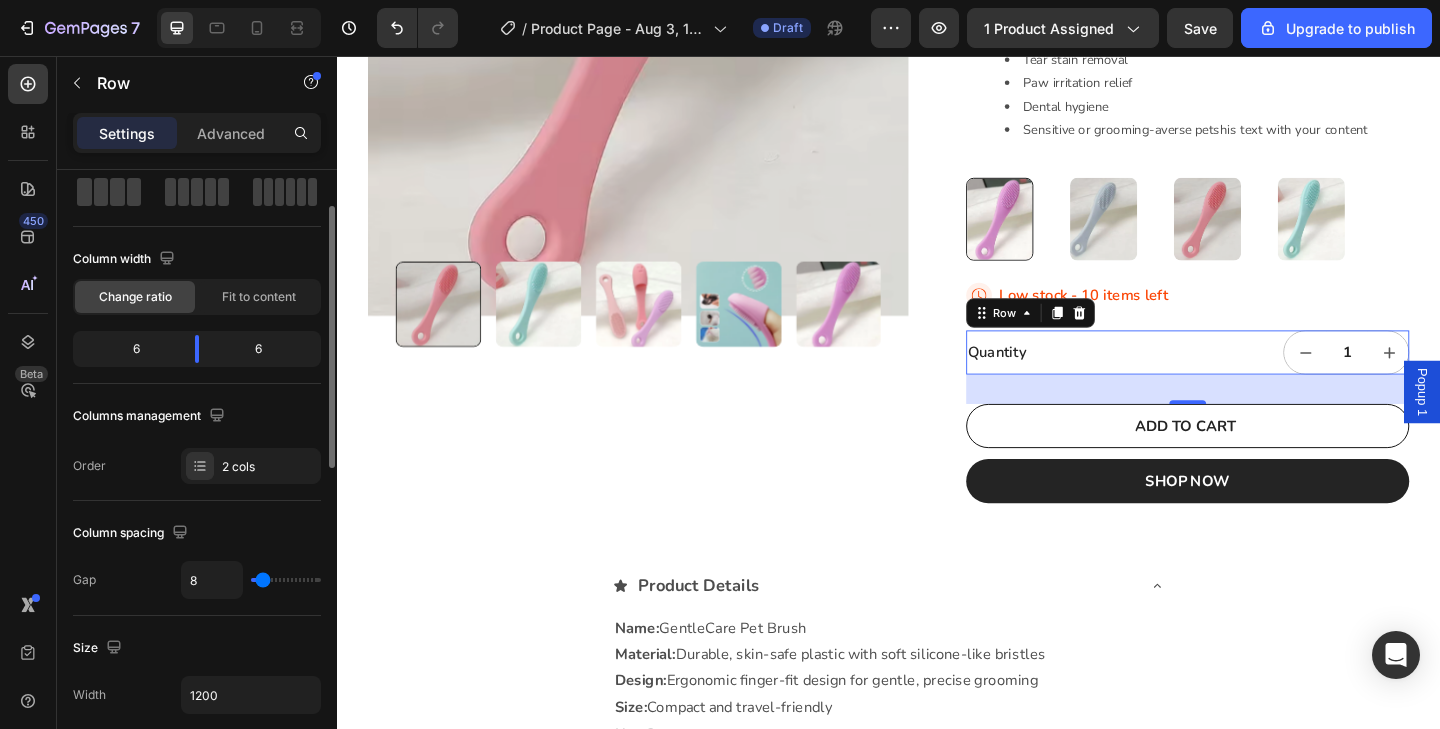 scroll, scrollTop: 132, scrollLeft: 0, axis: vertical 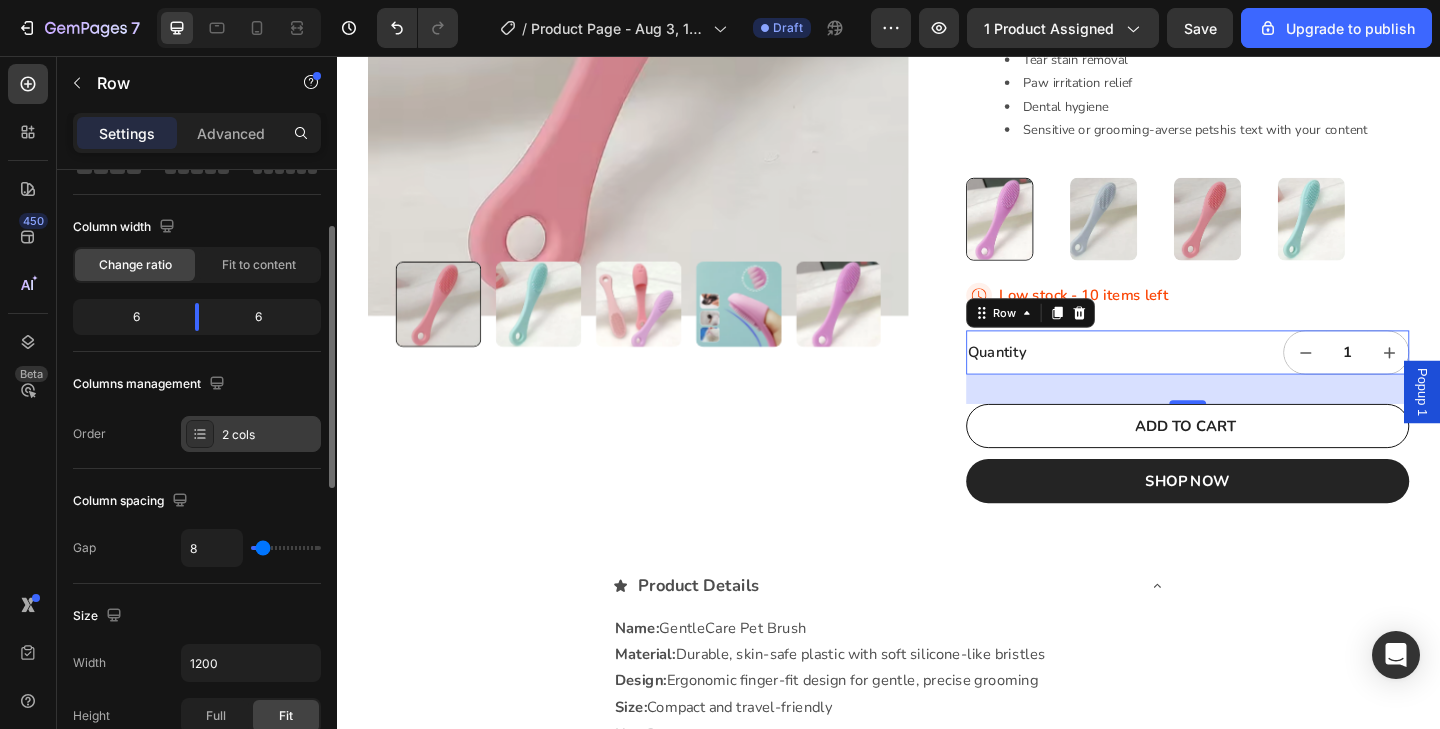 click on "2 cols" at bounding box center [269, 435] 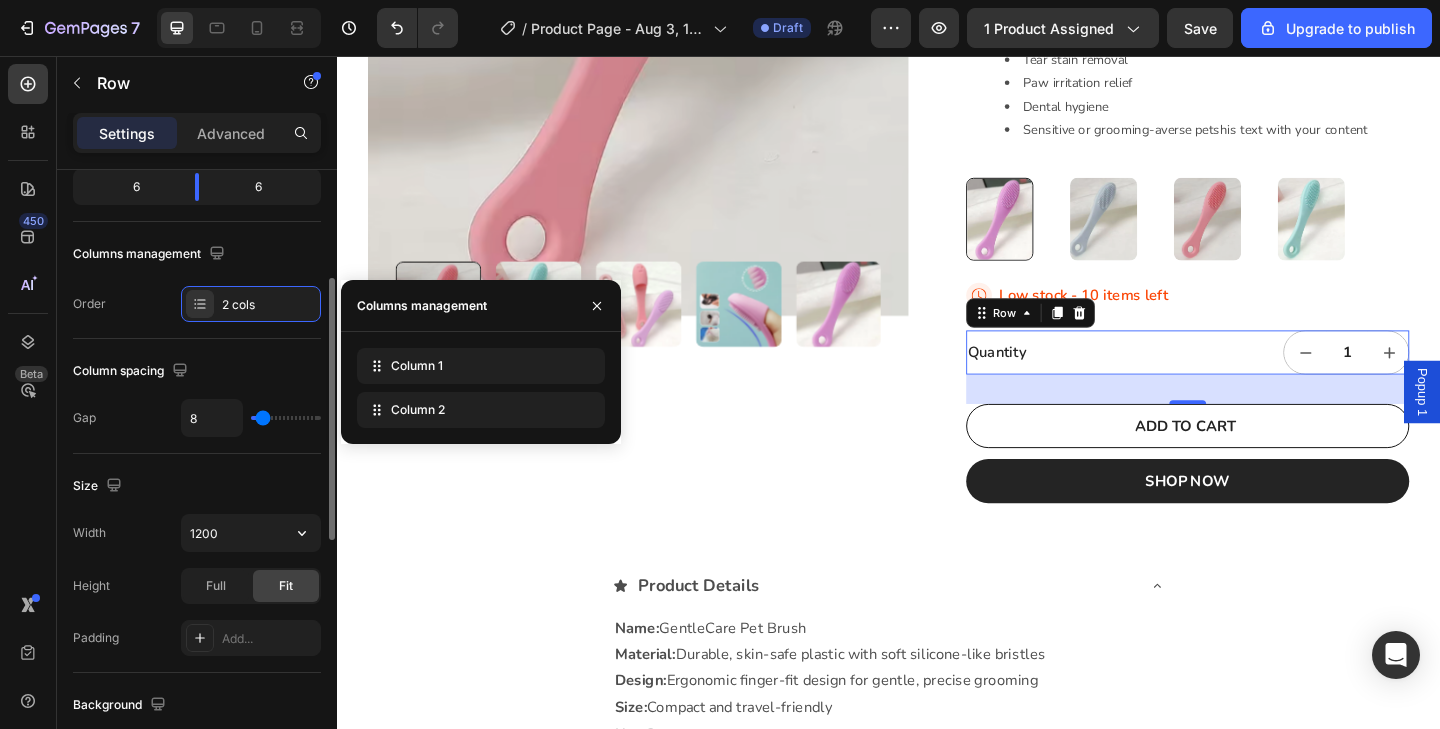 scroll, scrollTop: 260, scrollLeft: 0, axis: vertical 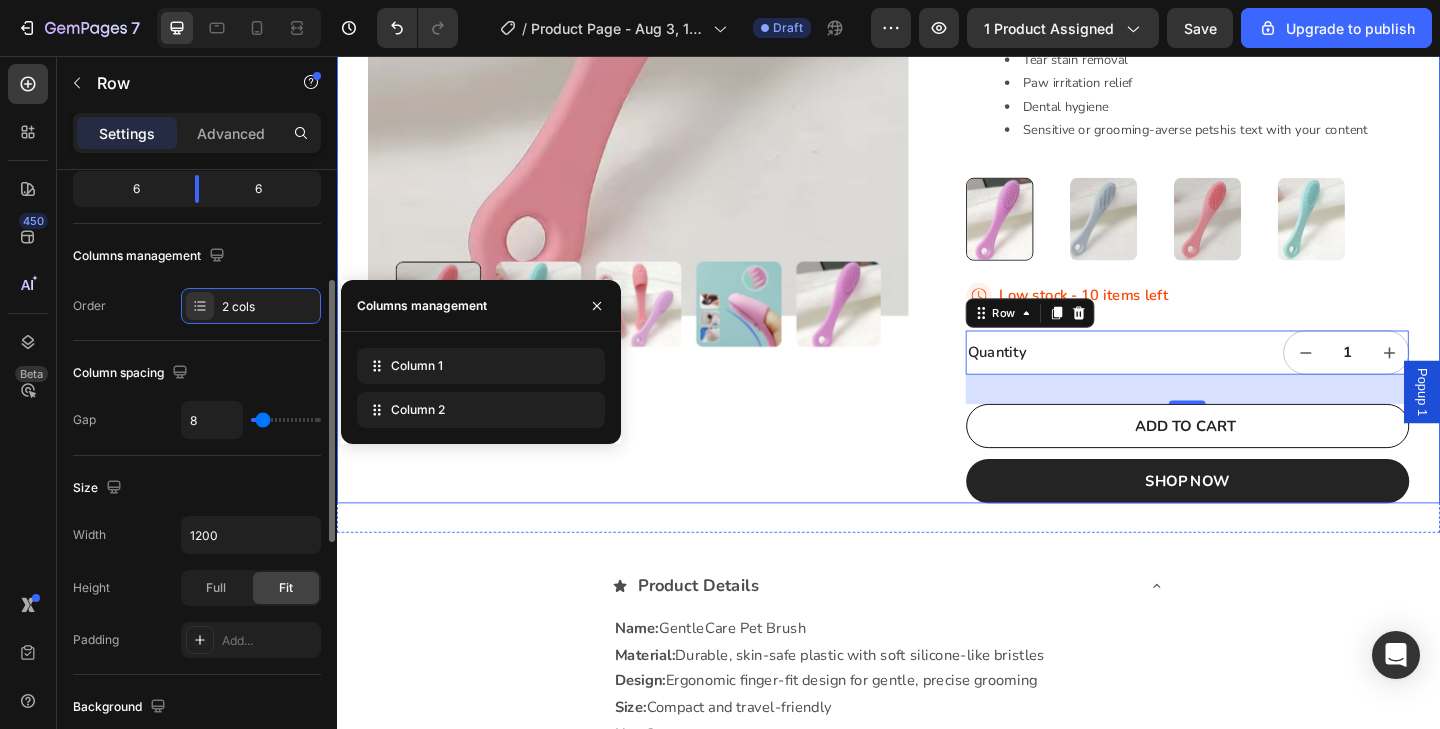 click on "Product Images" at bounding box center [665, 110] 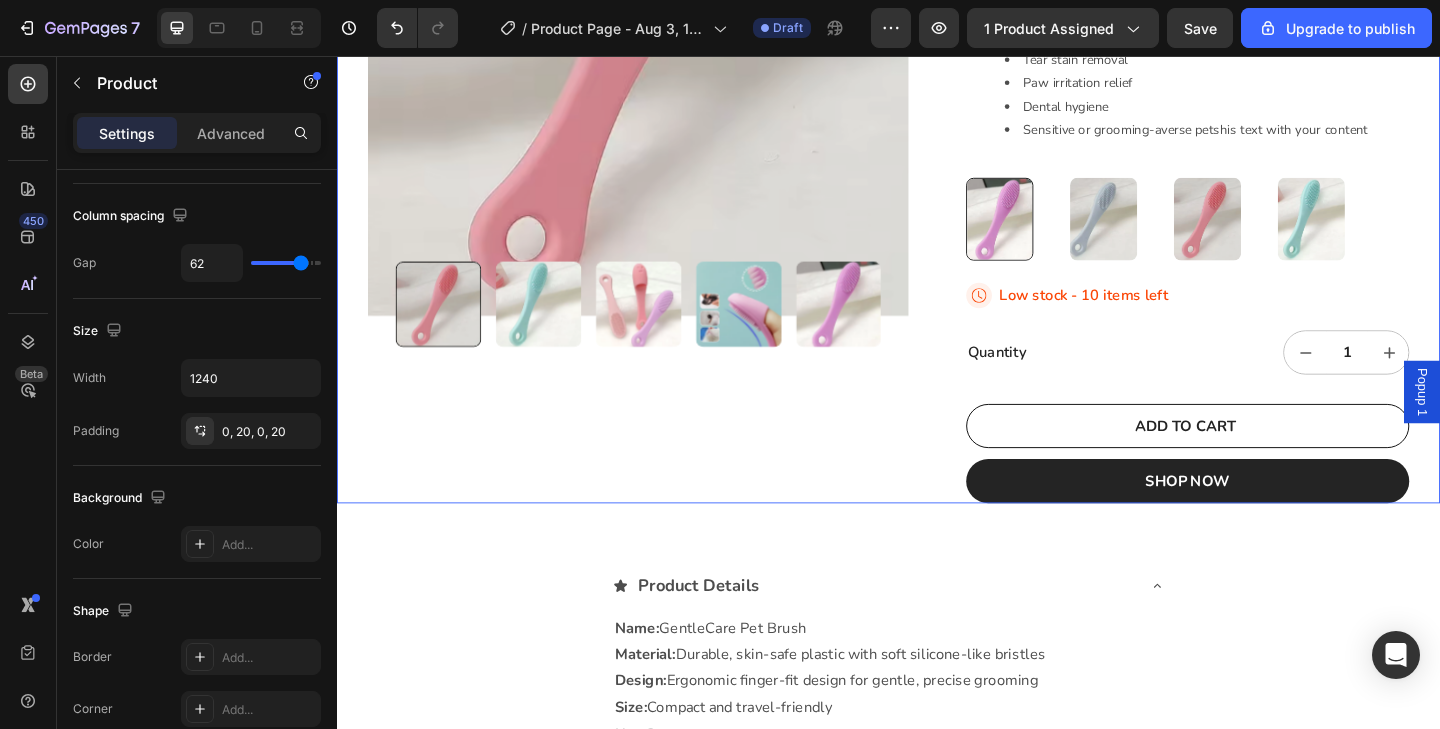 scroll, scrollTop: 0, scrollLeft: 0, axis: both 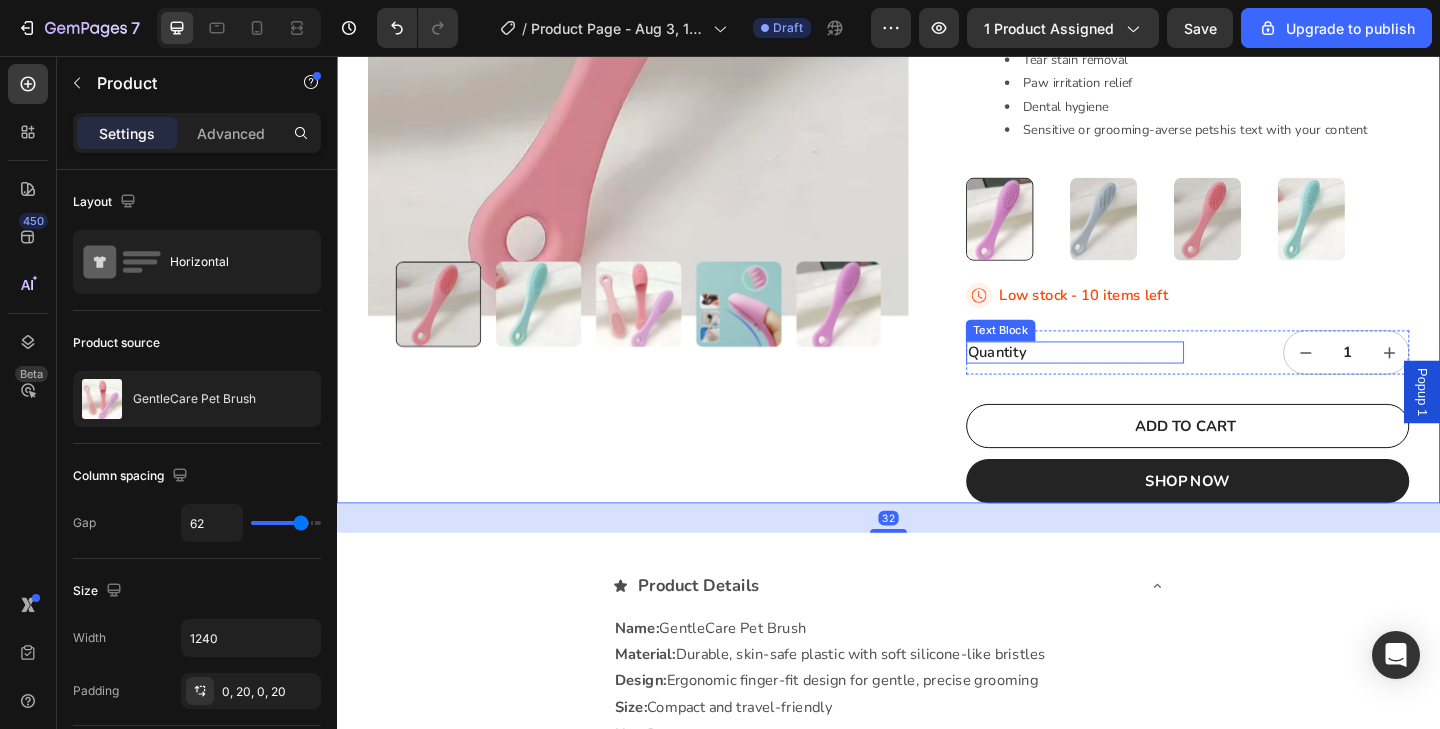 click on "Quantity" at bounding box center (1139, 379) 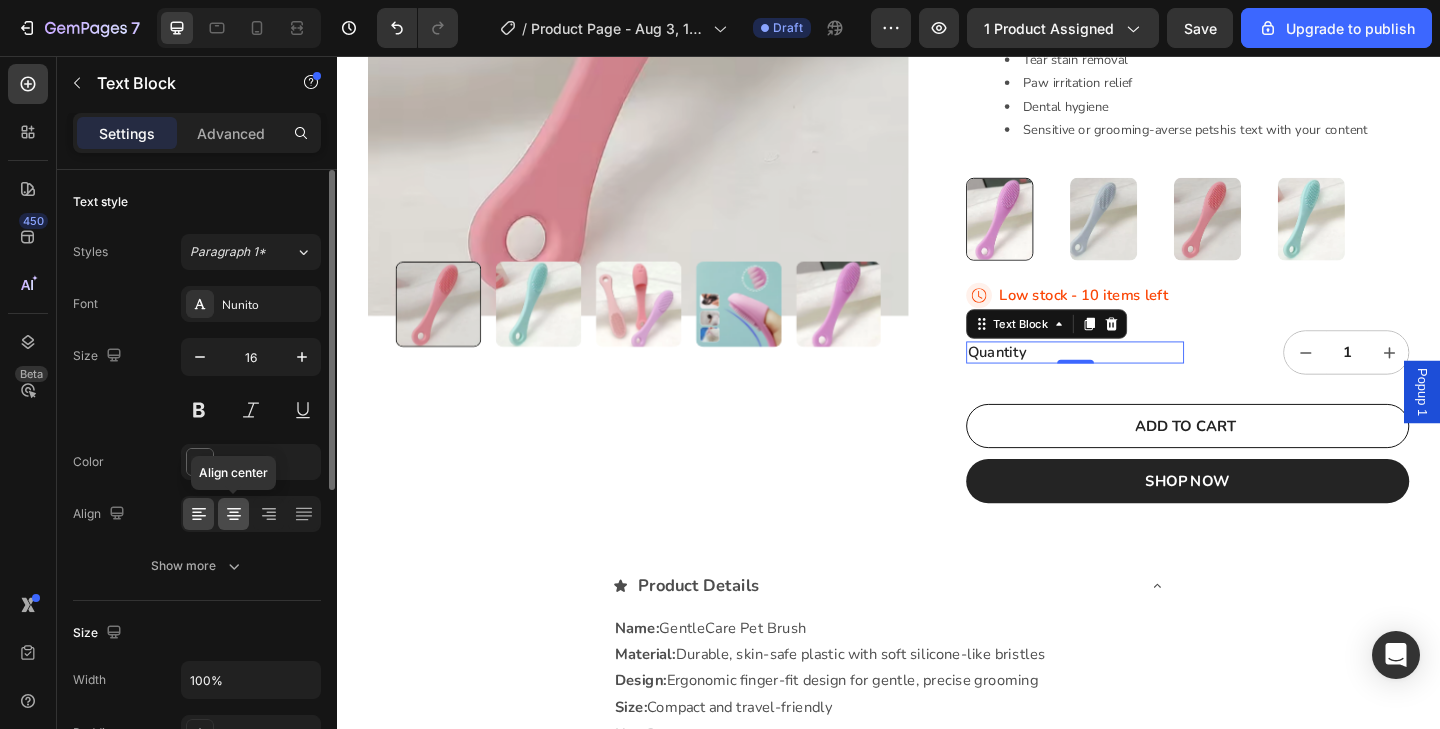 click 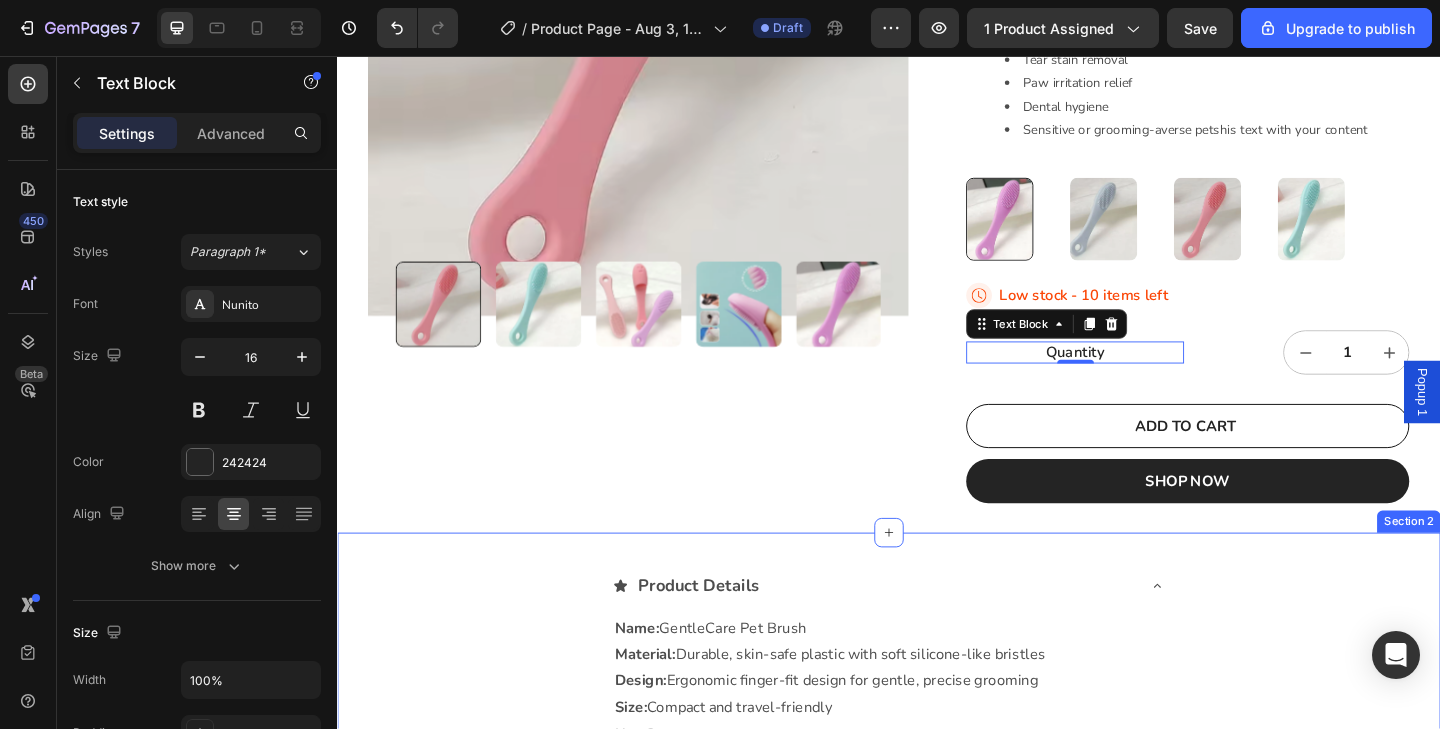 click on "Product Details Name:  GentleCare Pet Brush Material:  Durable, skin-safe plastic with soft silicone-like bristles Design:  Ergonomic finger-fit design for gentle, precise grooming Size:  Compact and travel-friendly Use Cases: – Tear stain remover – Paw cleaning / itch relief – Gentle dental brushing – Great for cats and dogs Ideal For: – Pets with sensitive skin – Cats that hate grooming – Dogs with paw chewing habits – Owners looking for easy home hygiene Text Block
Why You'll Love it
Specifications Accordion Section 2" at bounding box center [937, 904] 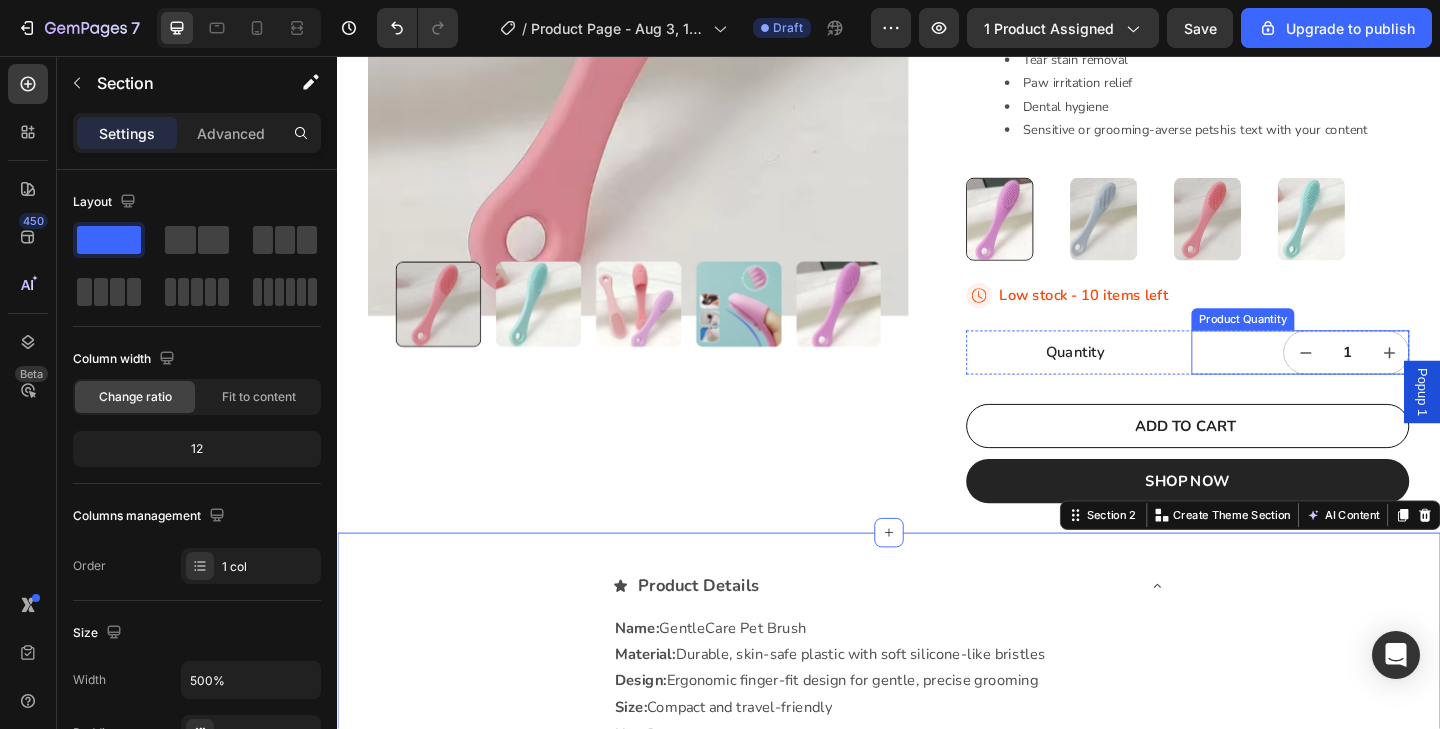 click on "1" at bounding box center [1384, 379] 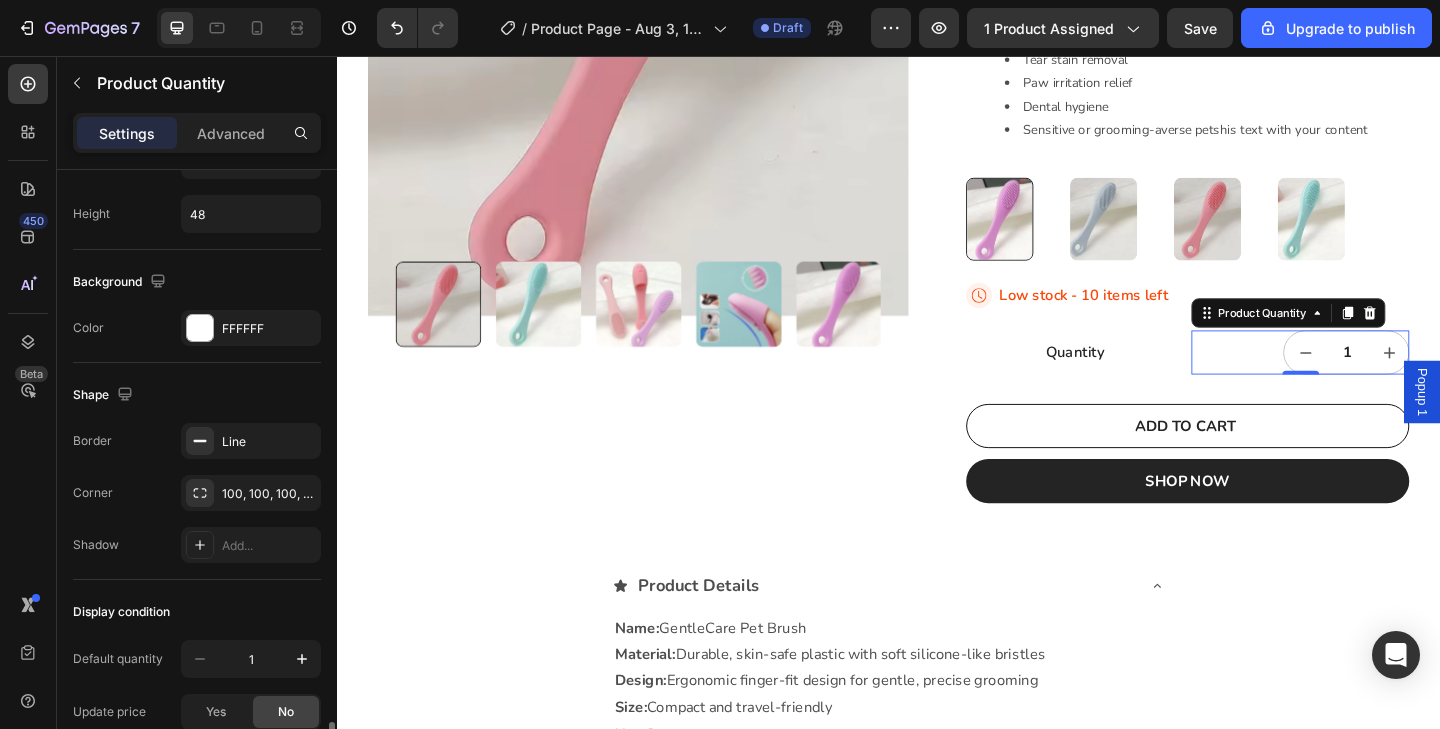 scroll, scrollTop: 1032, scrollLeft: 0, axis: vertical 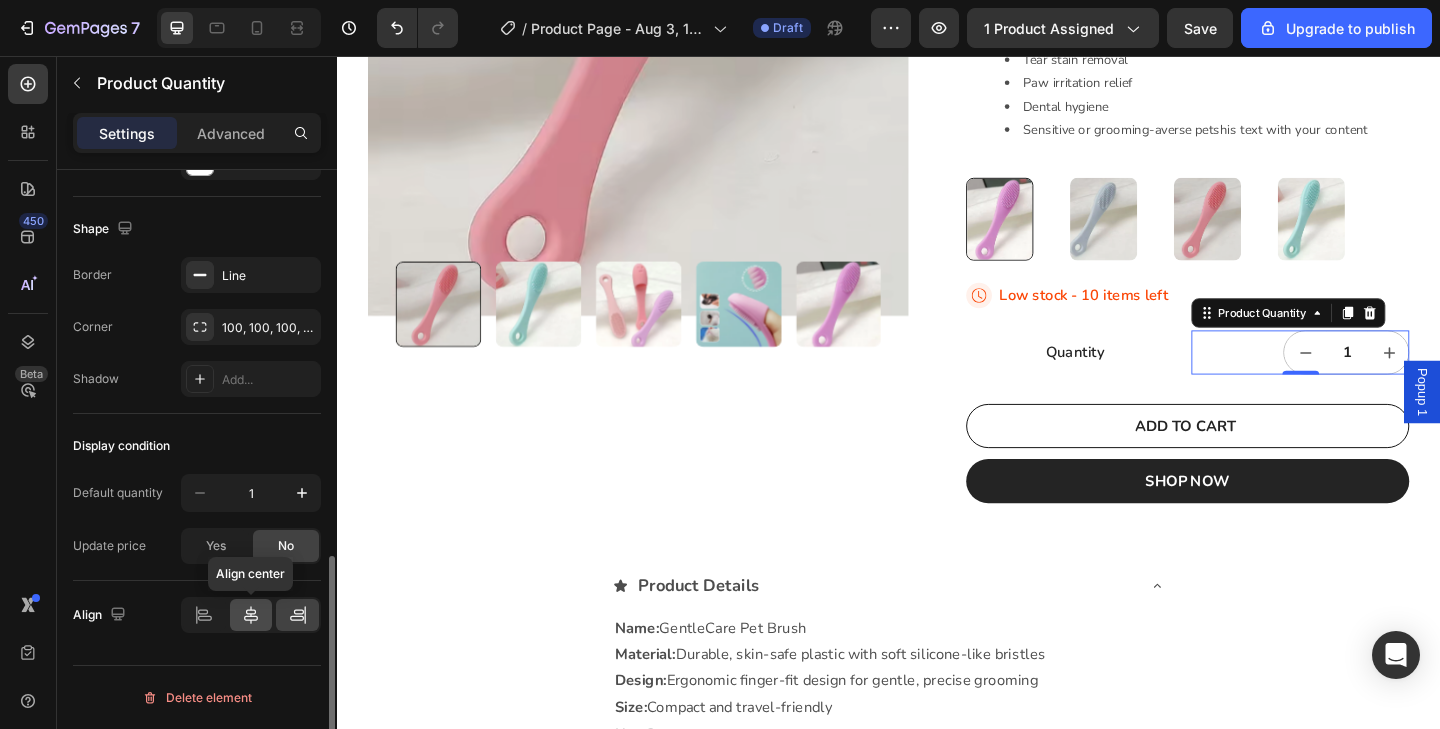 click 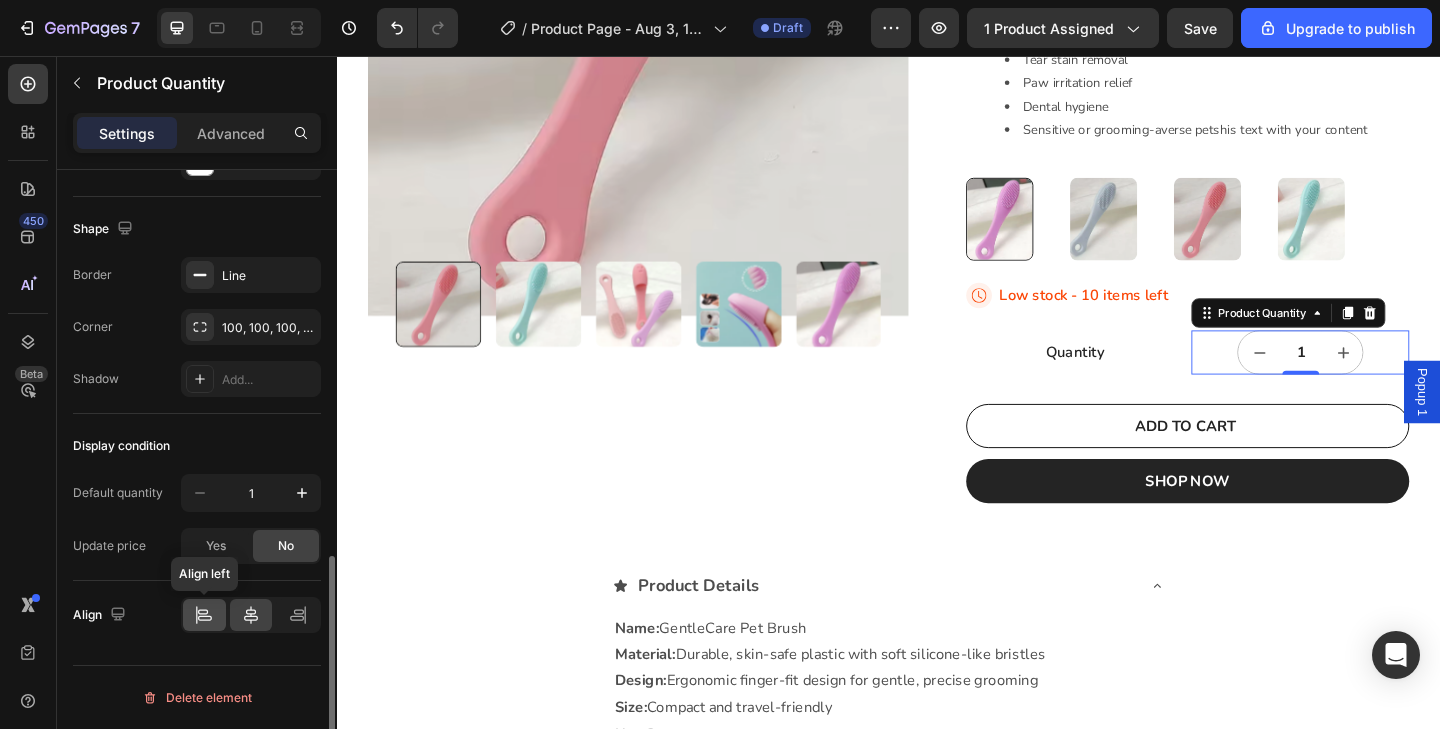 click 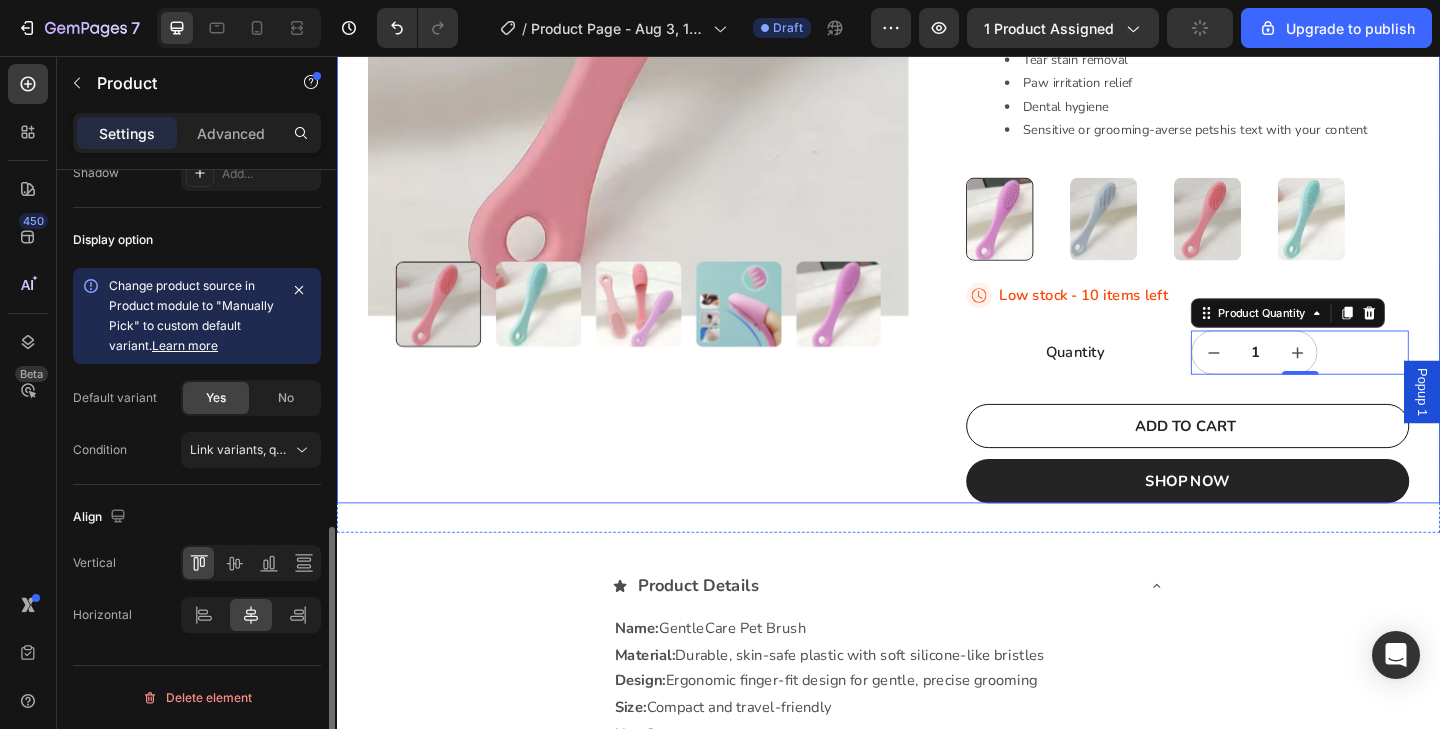 click on "Product Images" at bounding box center (665, 110) 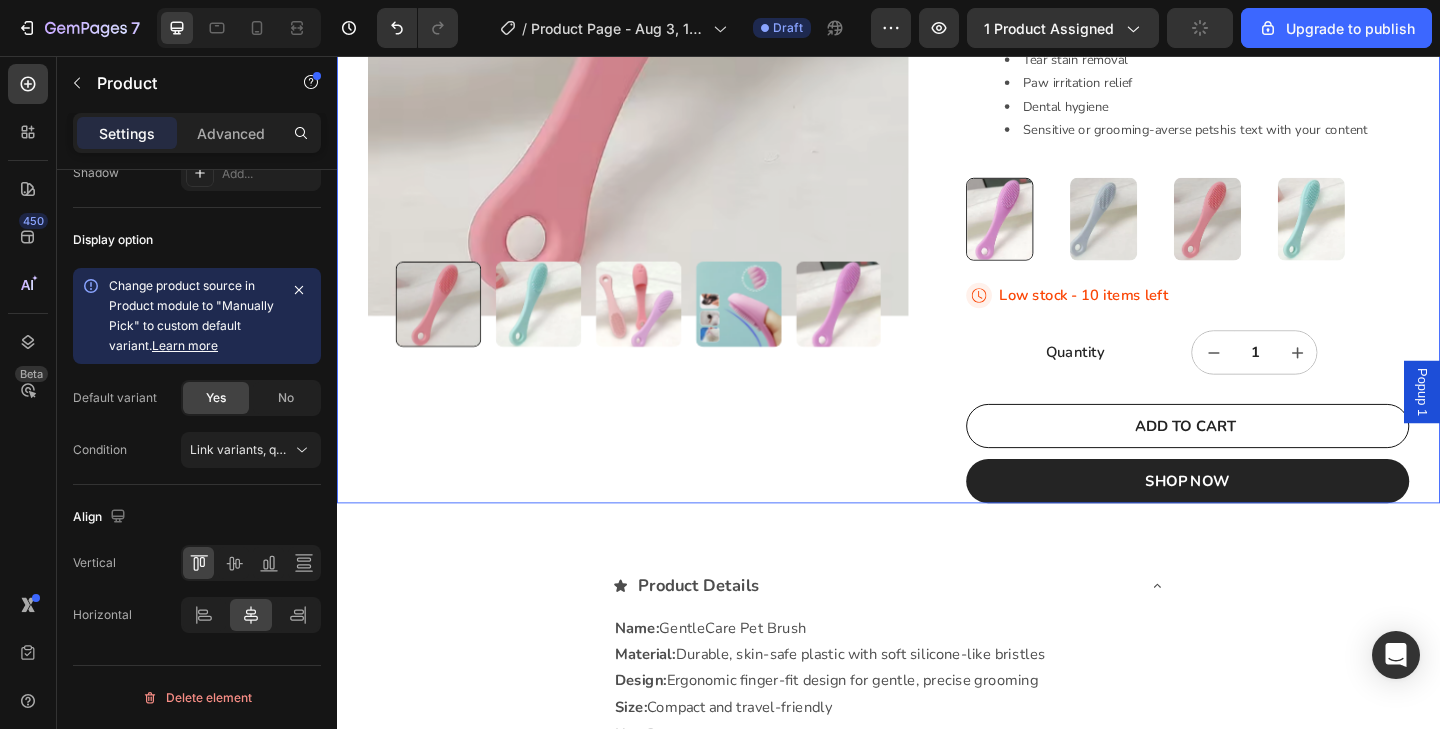 scroll, scrollTop: 0, scrollLeft: 0, axis: both 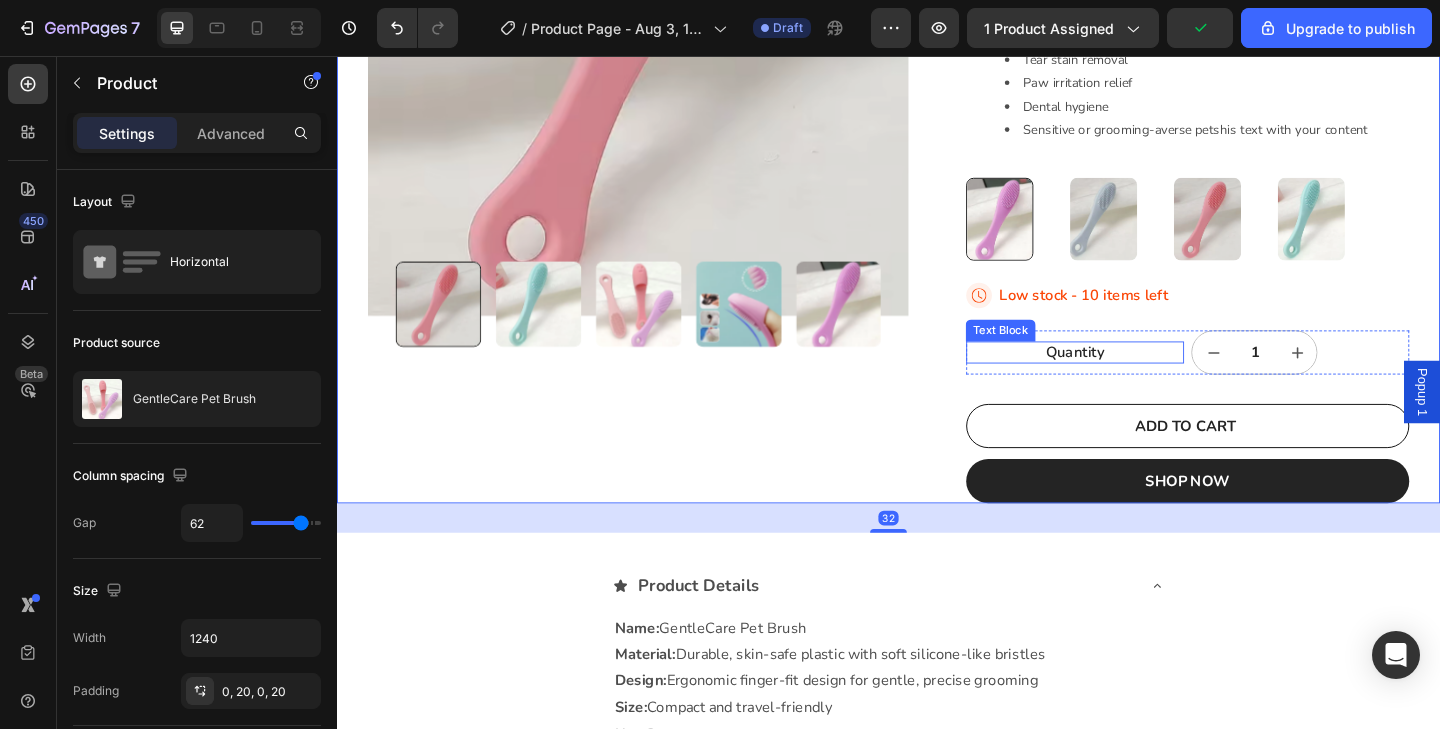 click on "Quantity" at bounding box center [1139, 379] 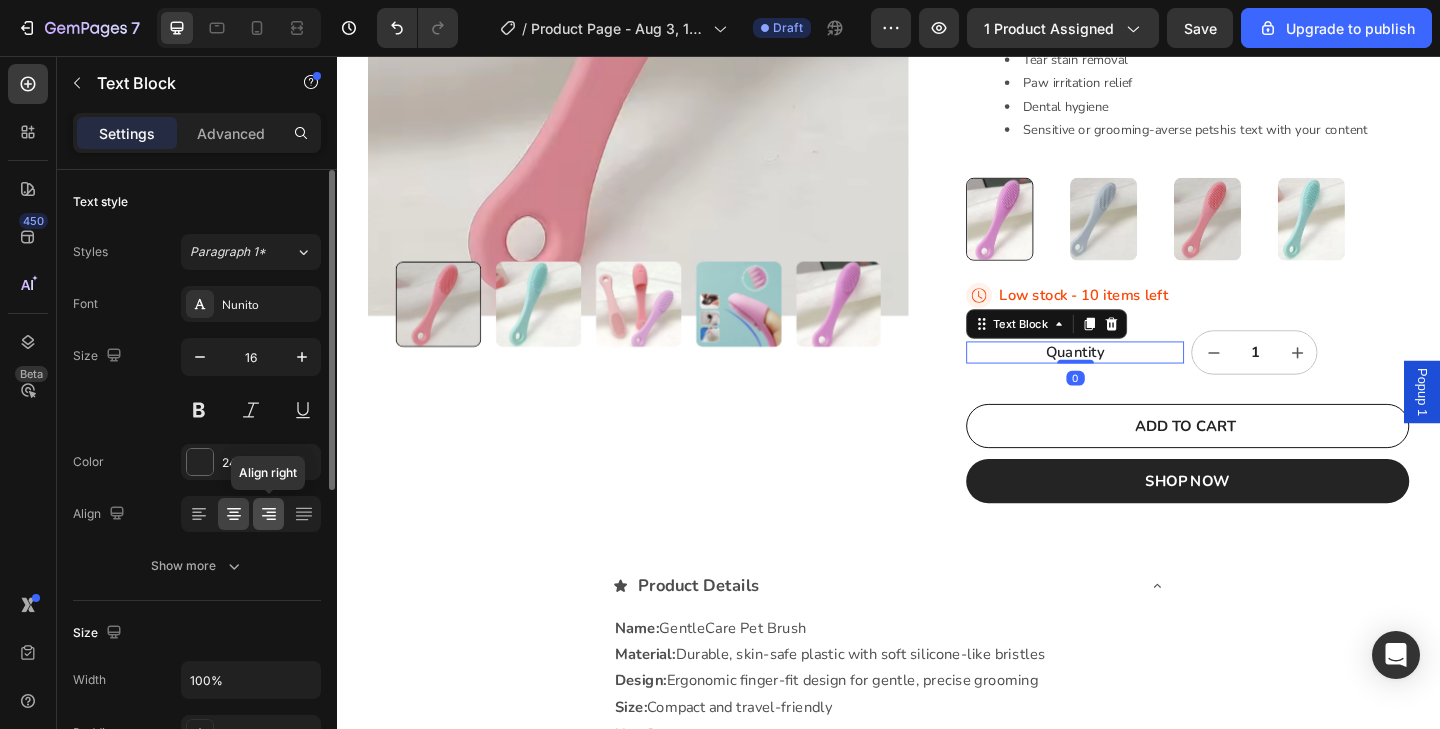 click 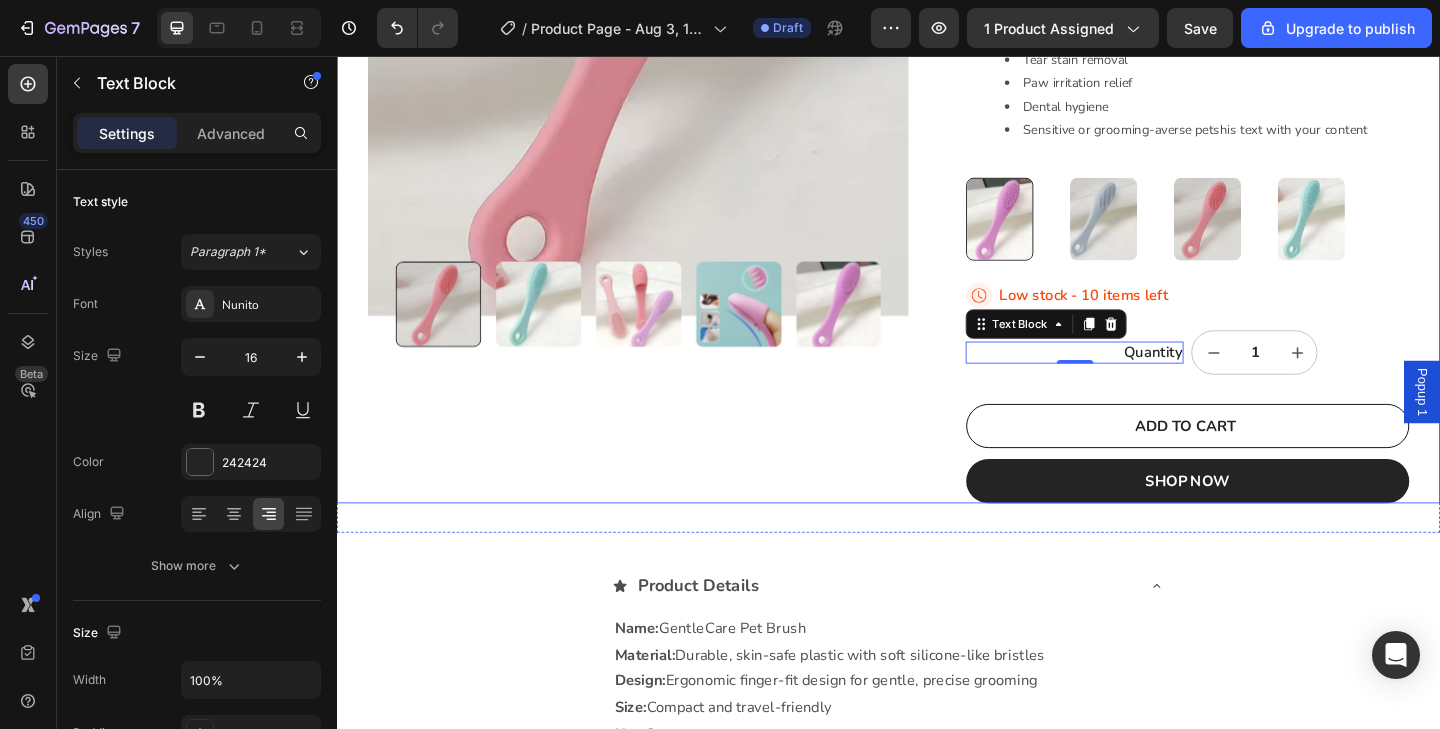 click on "Product Images" at bounding box center (665, 110) 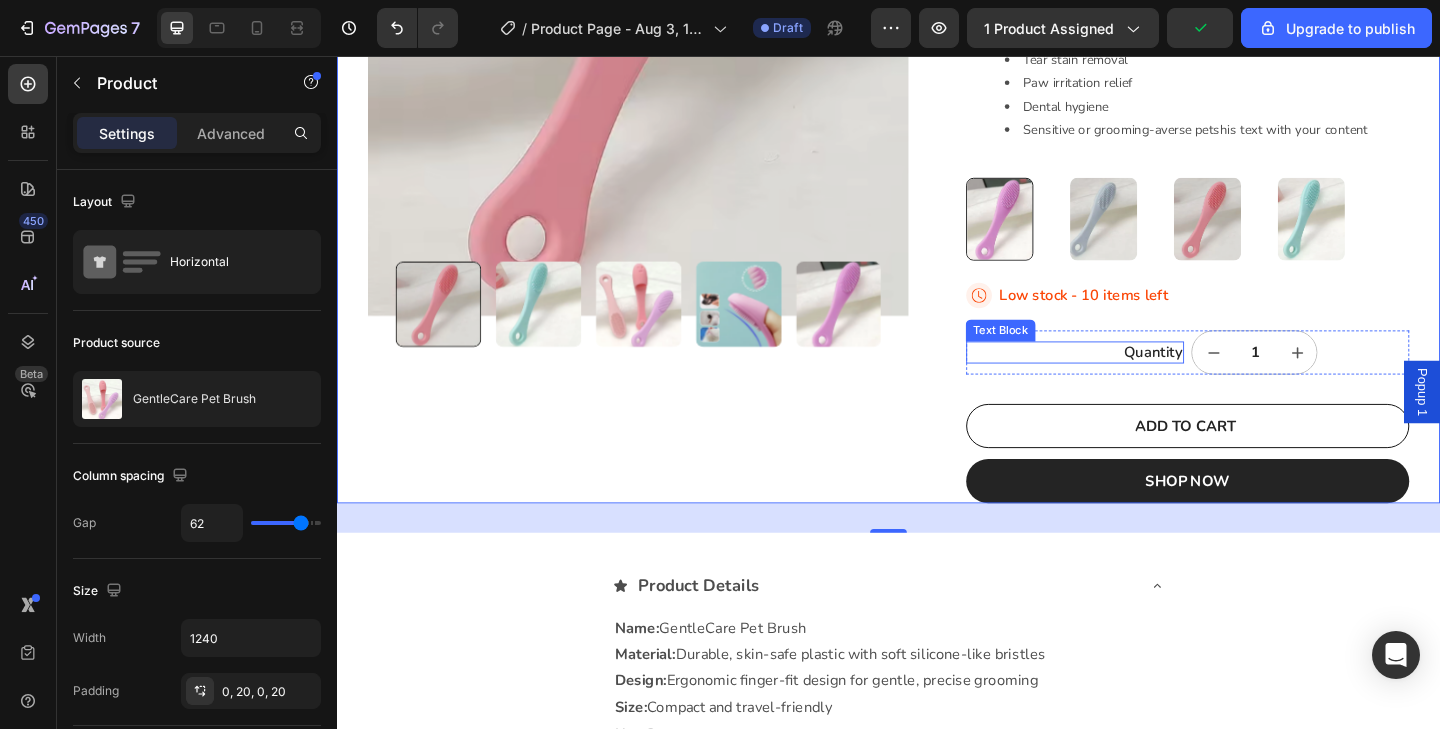 click on "Quantity" at bounding box center (1139, 379) 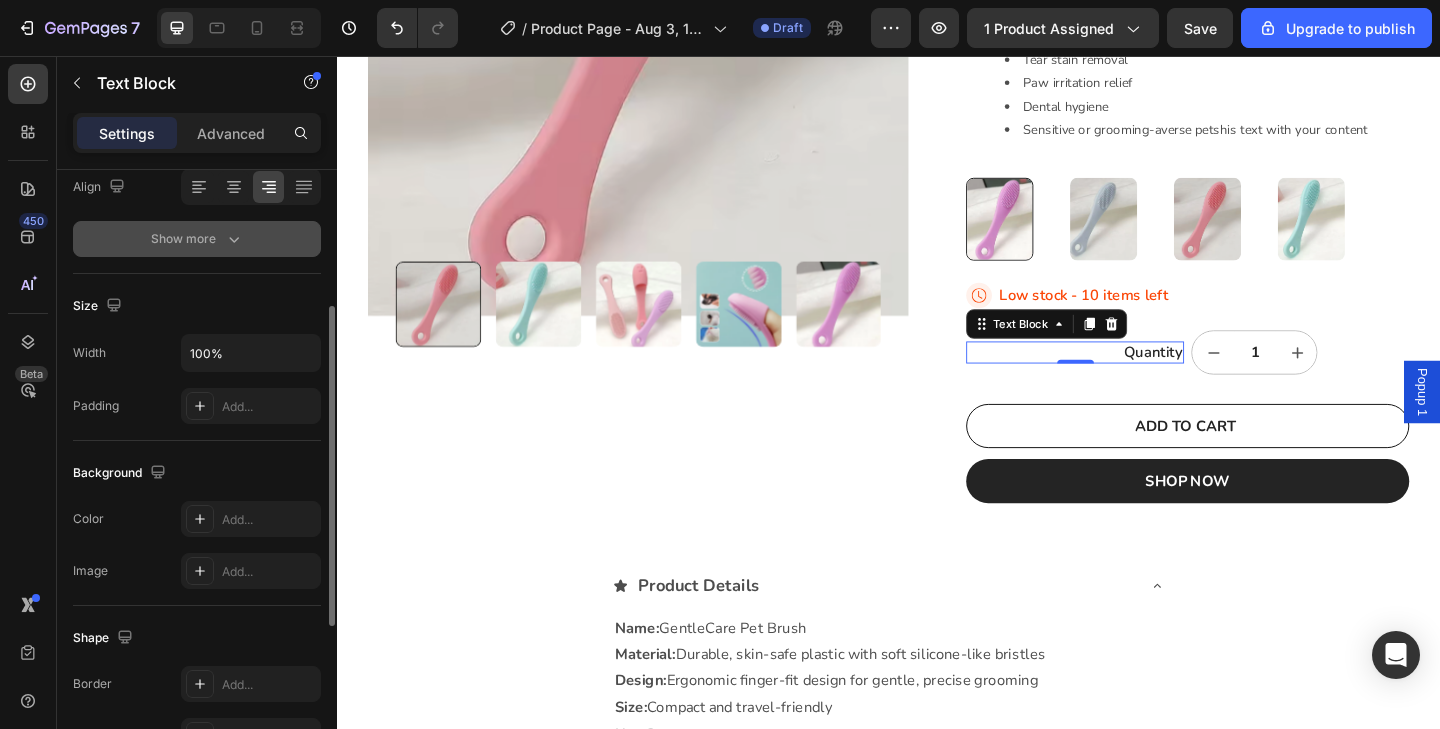 scroll, scrollTop: 259, scrollLeft: 0, axis: vertical 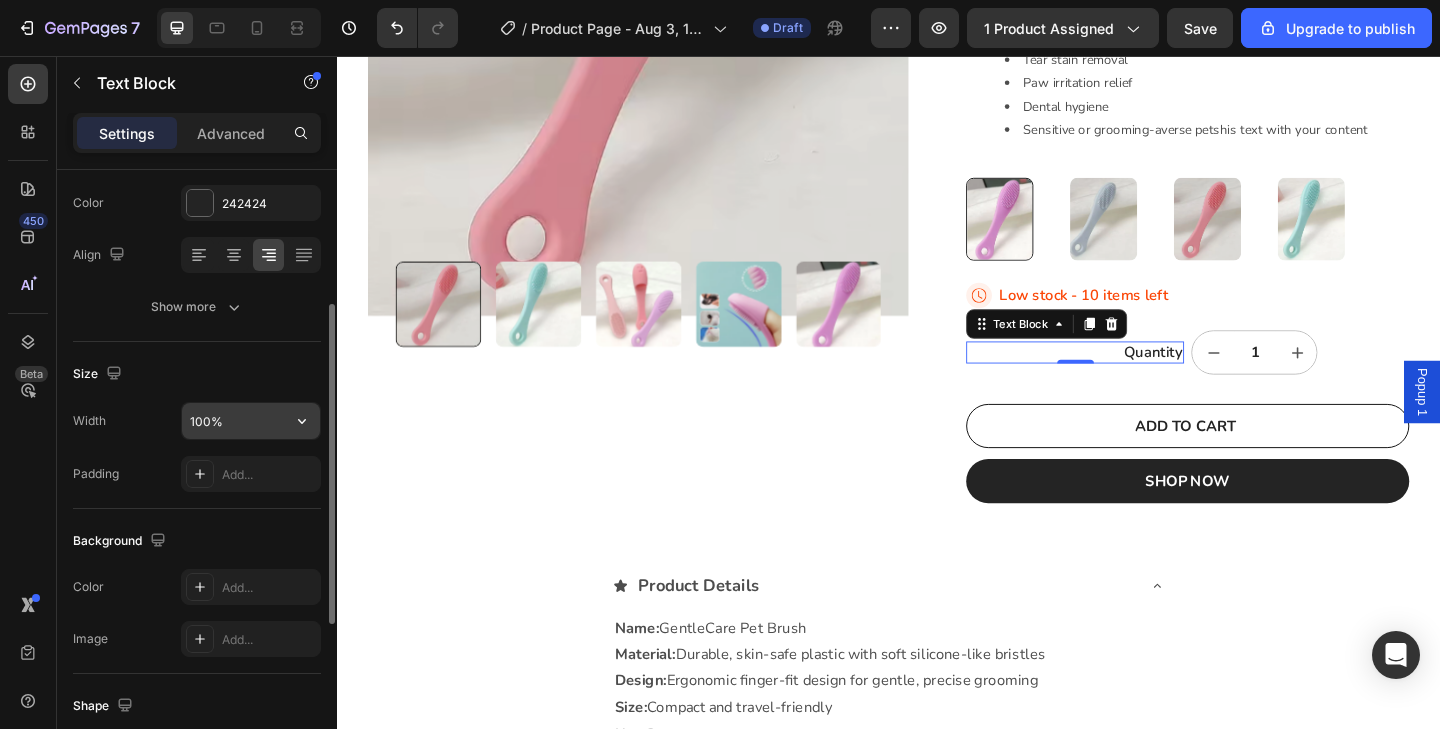 click on "100%" at bounding box center [251, 421] 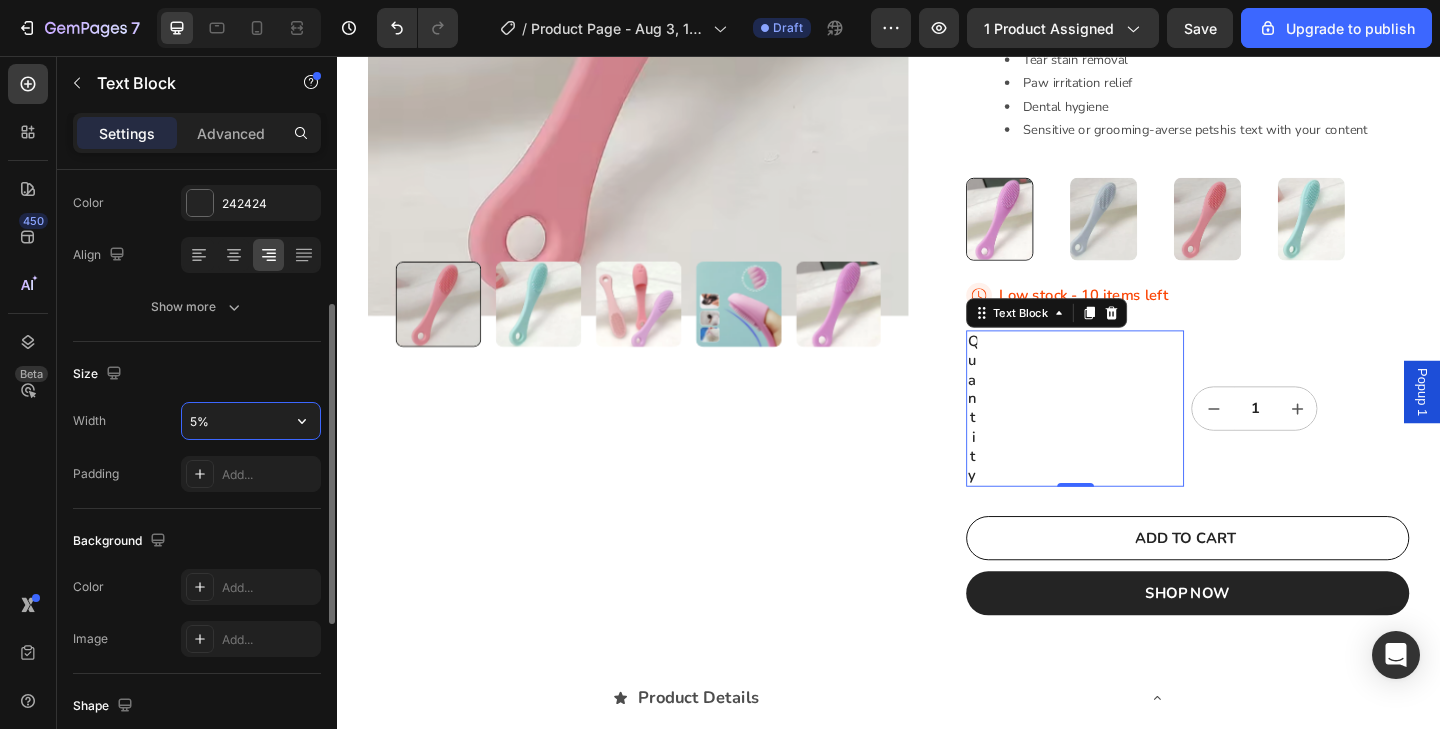 type on "50%" 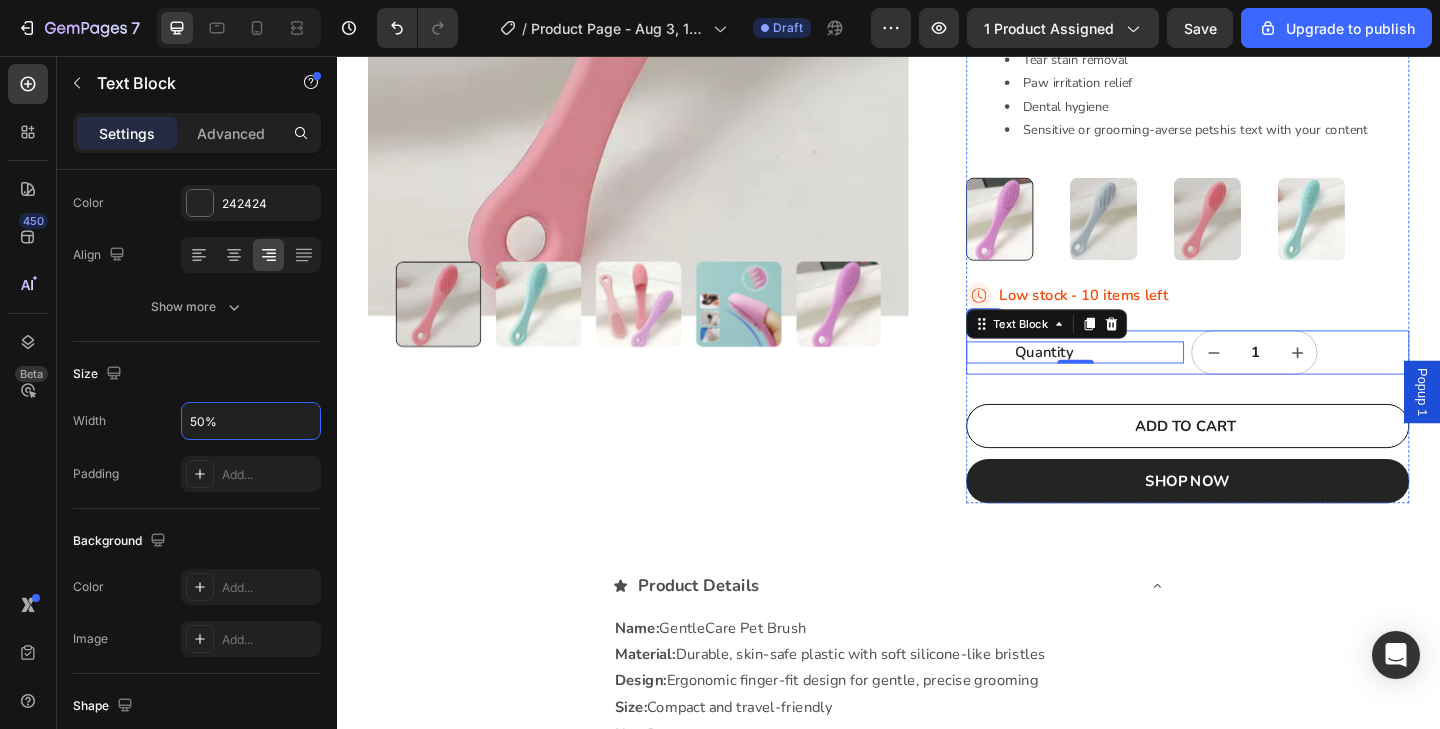 click on "Quantity Text Block   0
1
Product Quantity Row" at bounding box center [1262, 379] 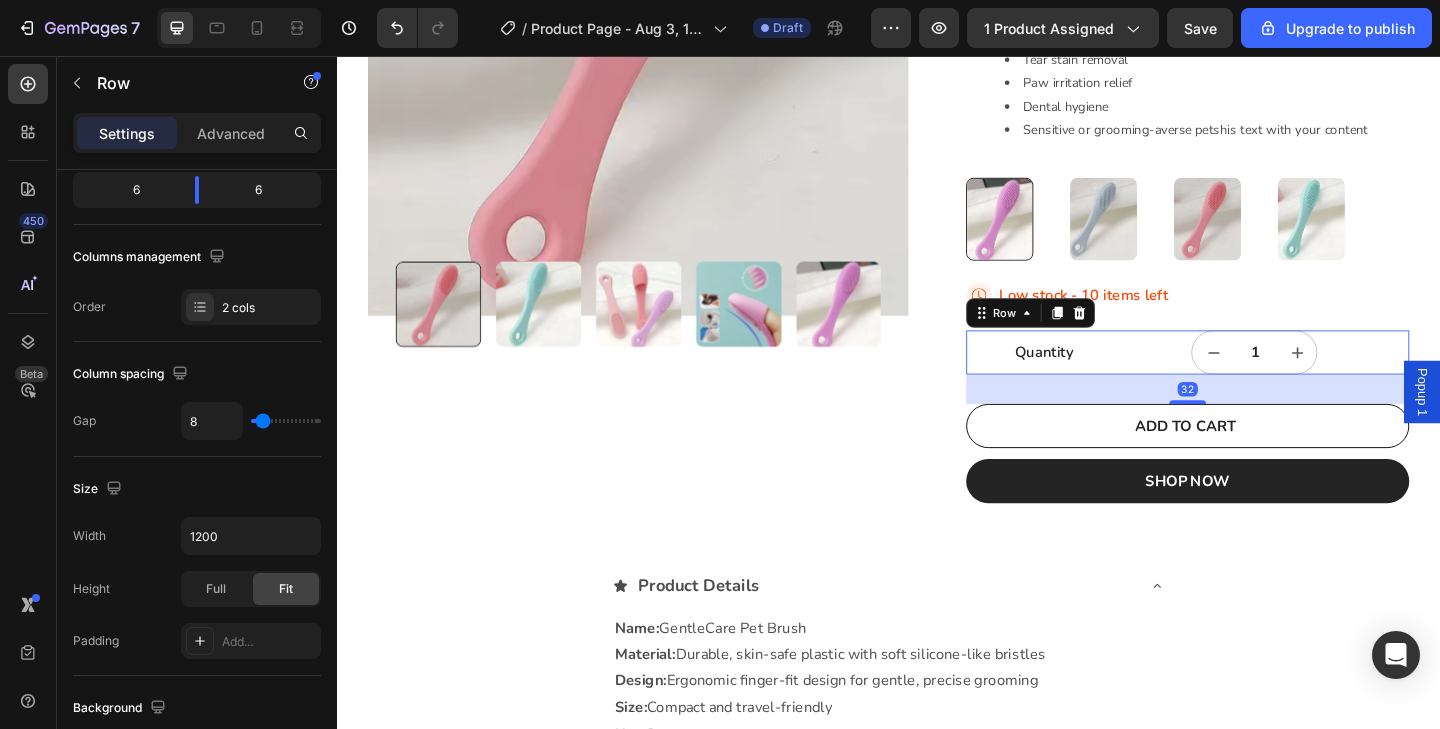 scroll, scrollTop: 0, scrollLeft: 0, axis: both 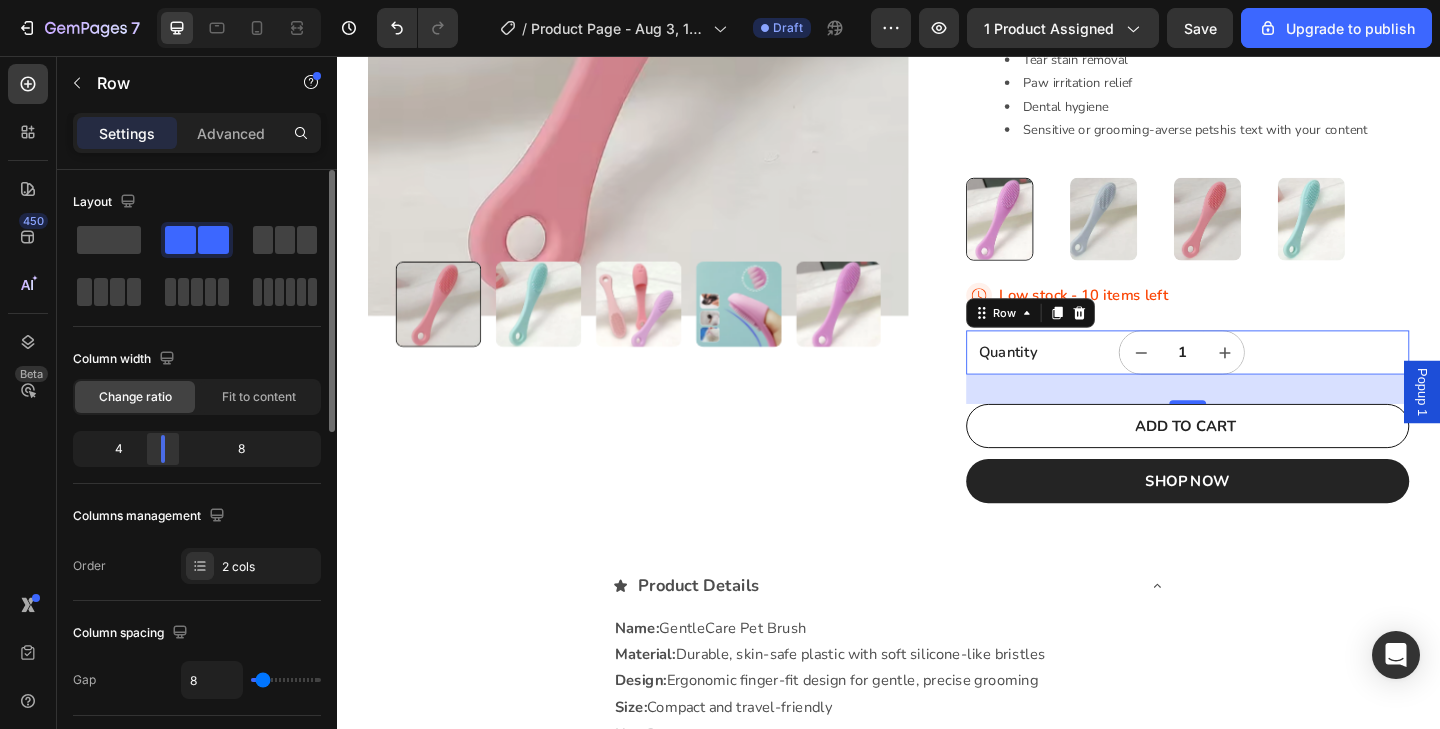 drag, startPoint x: 204, startPoint y: 452, endPoint x: 175, endPoint y: 448, distance: 29.274563 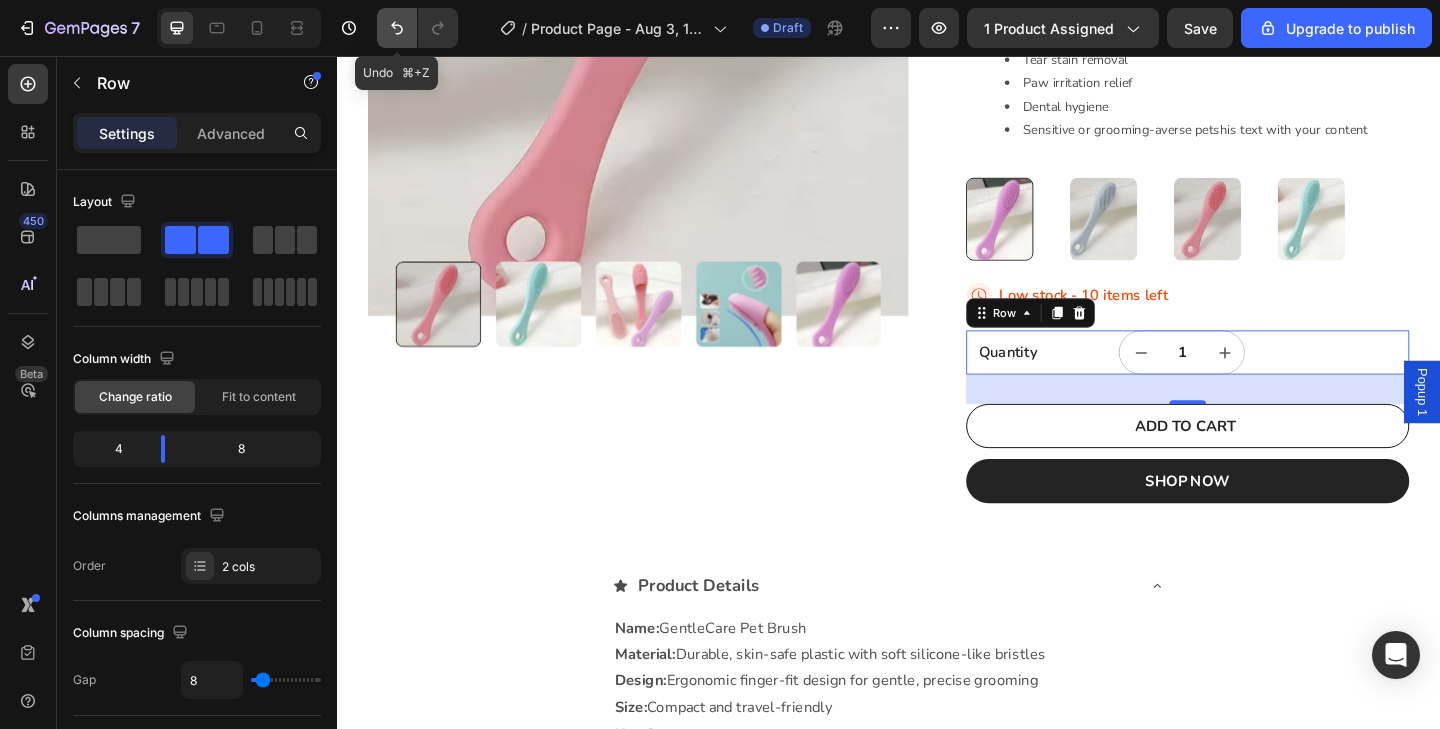 click 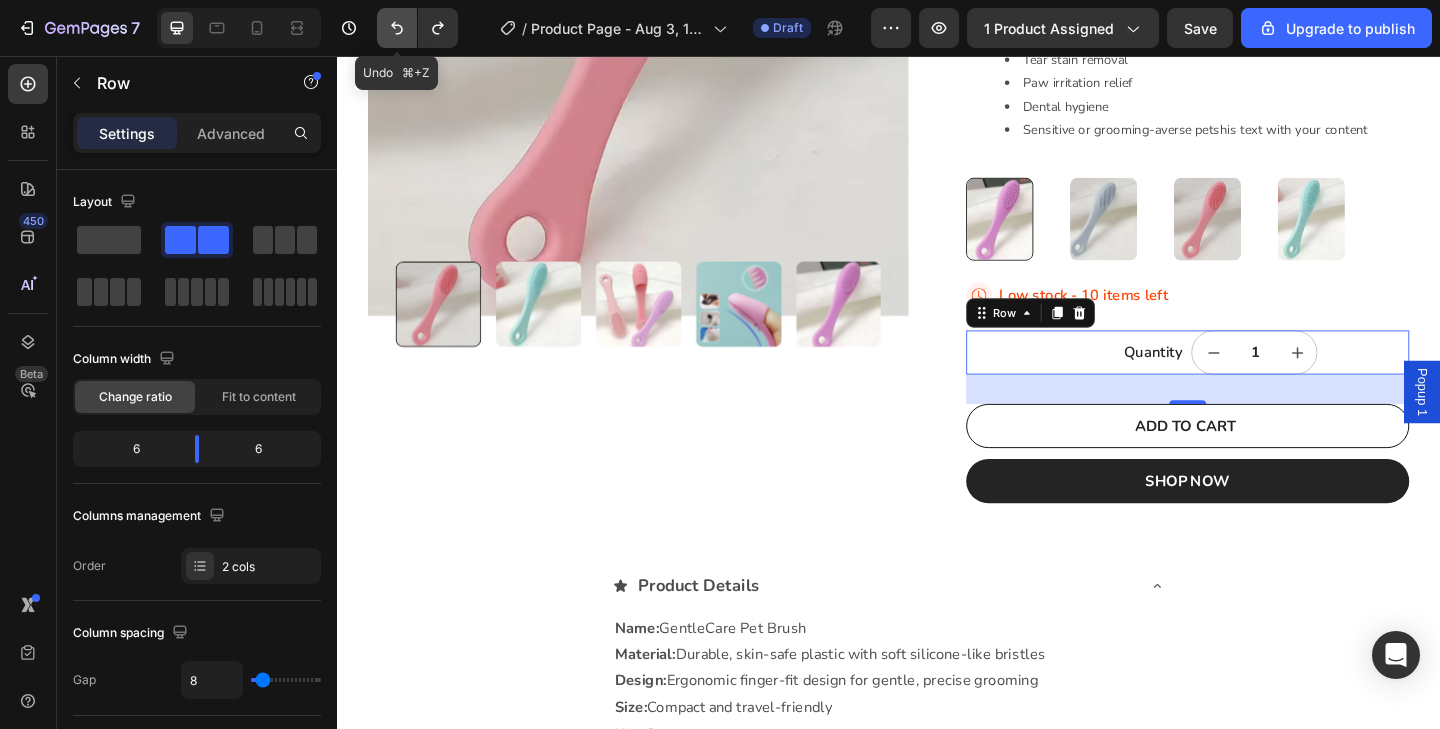 click 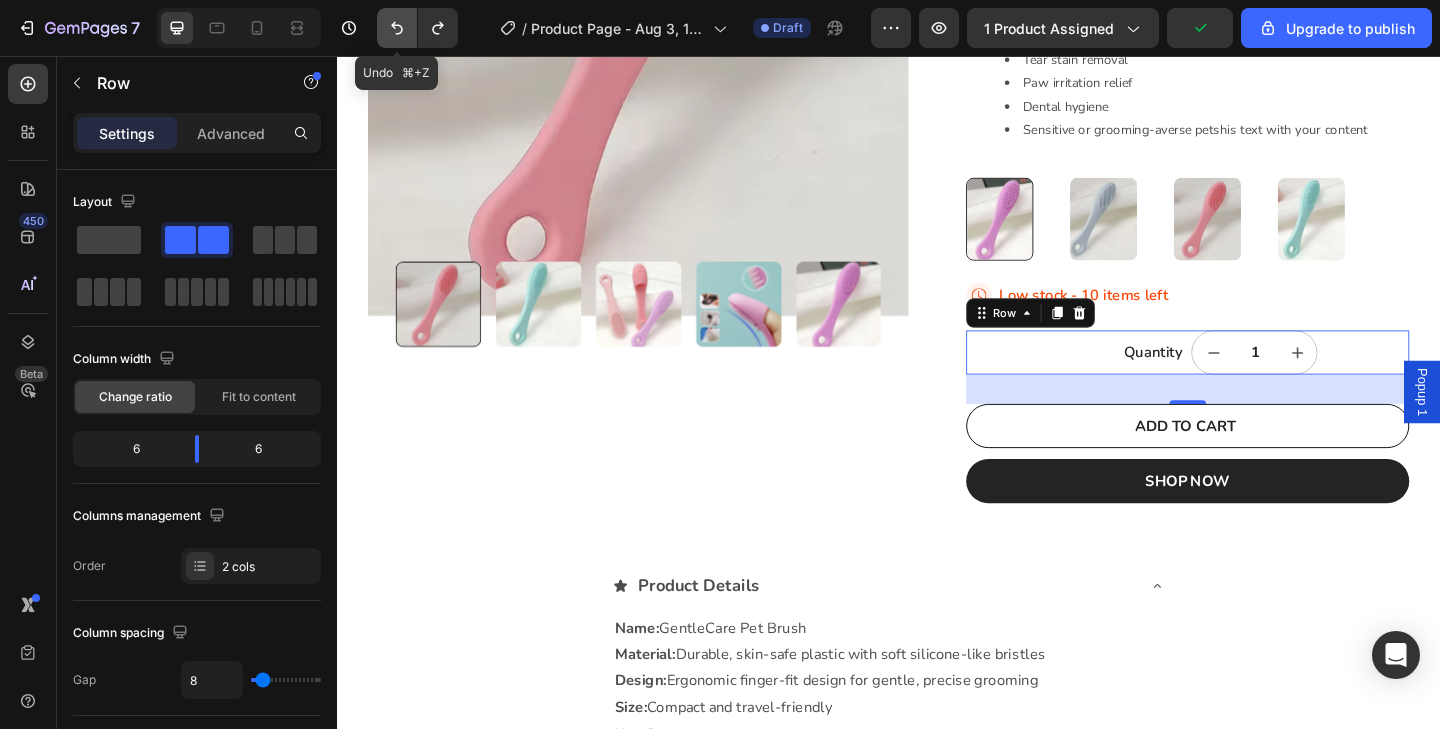 click 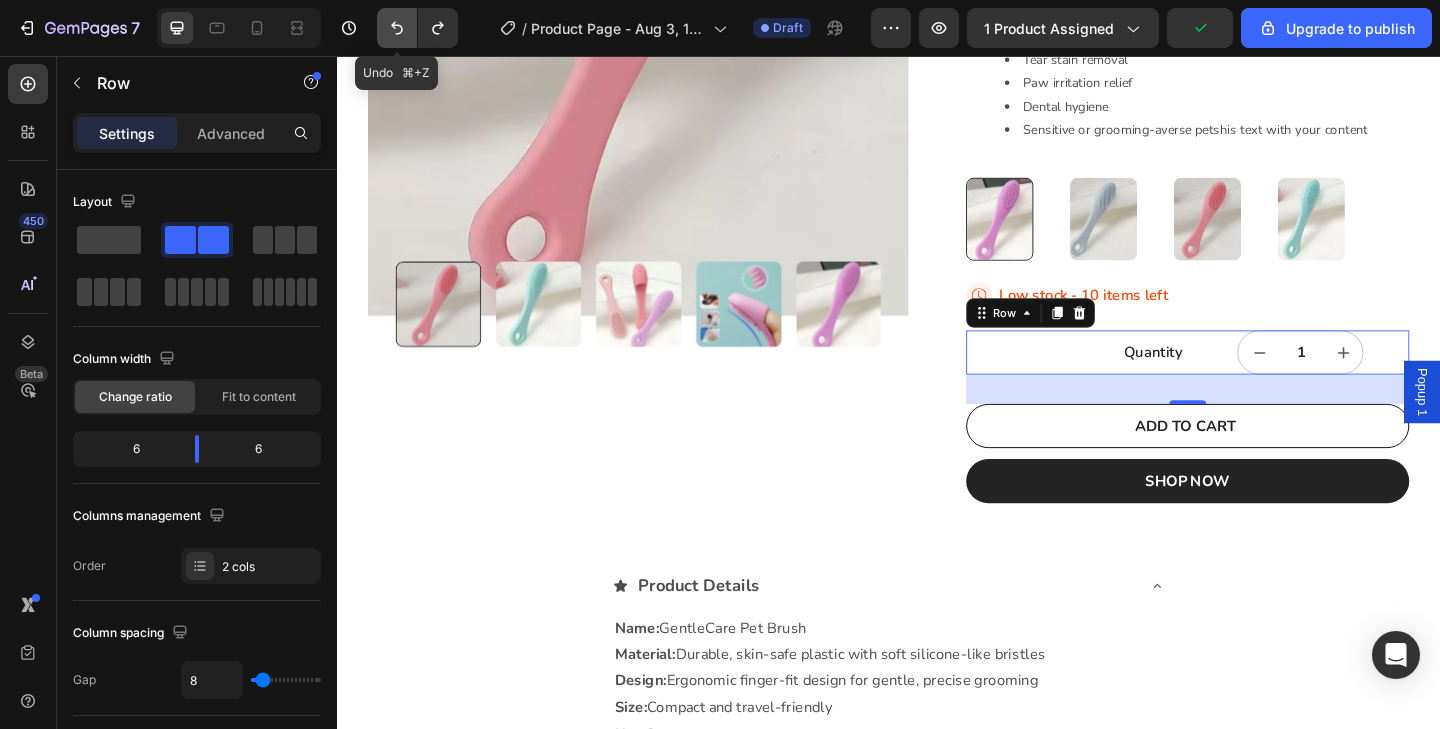 click 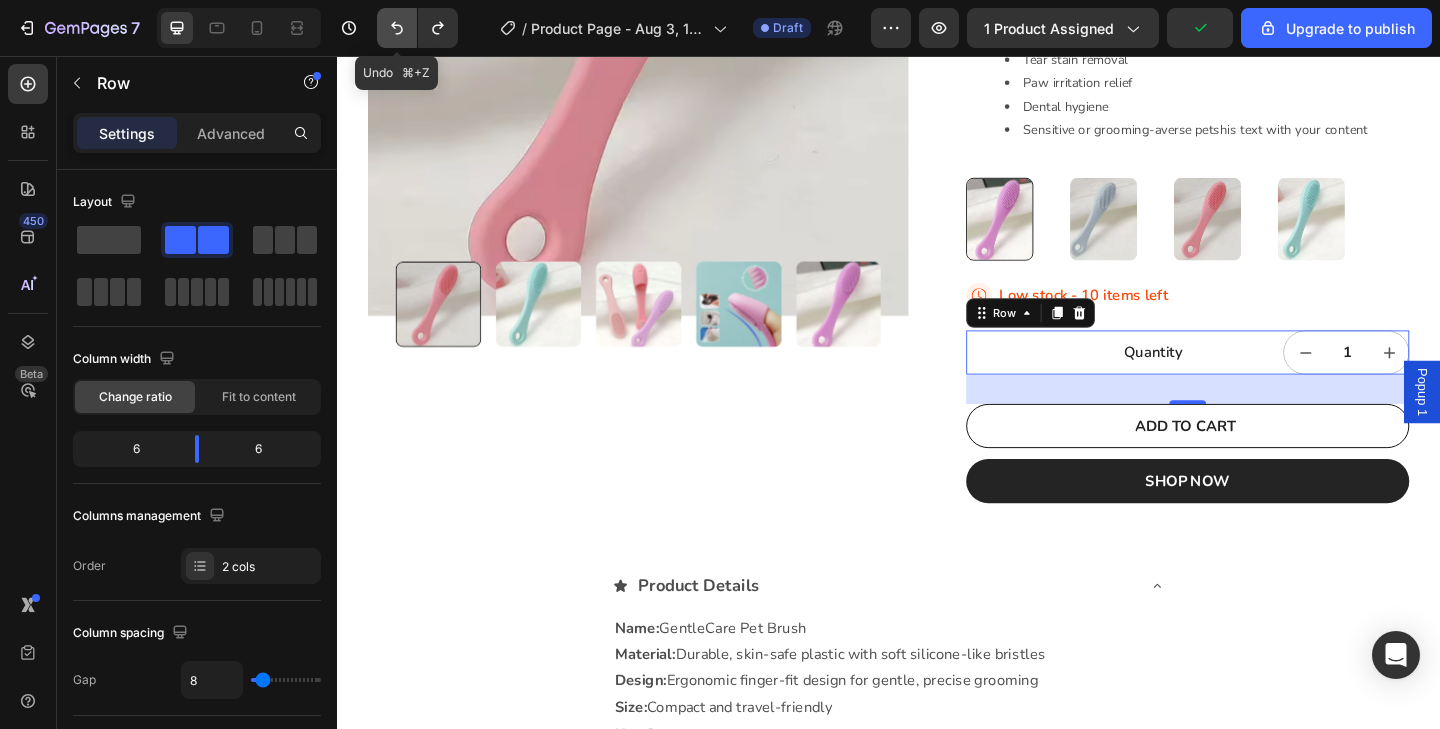 click 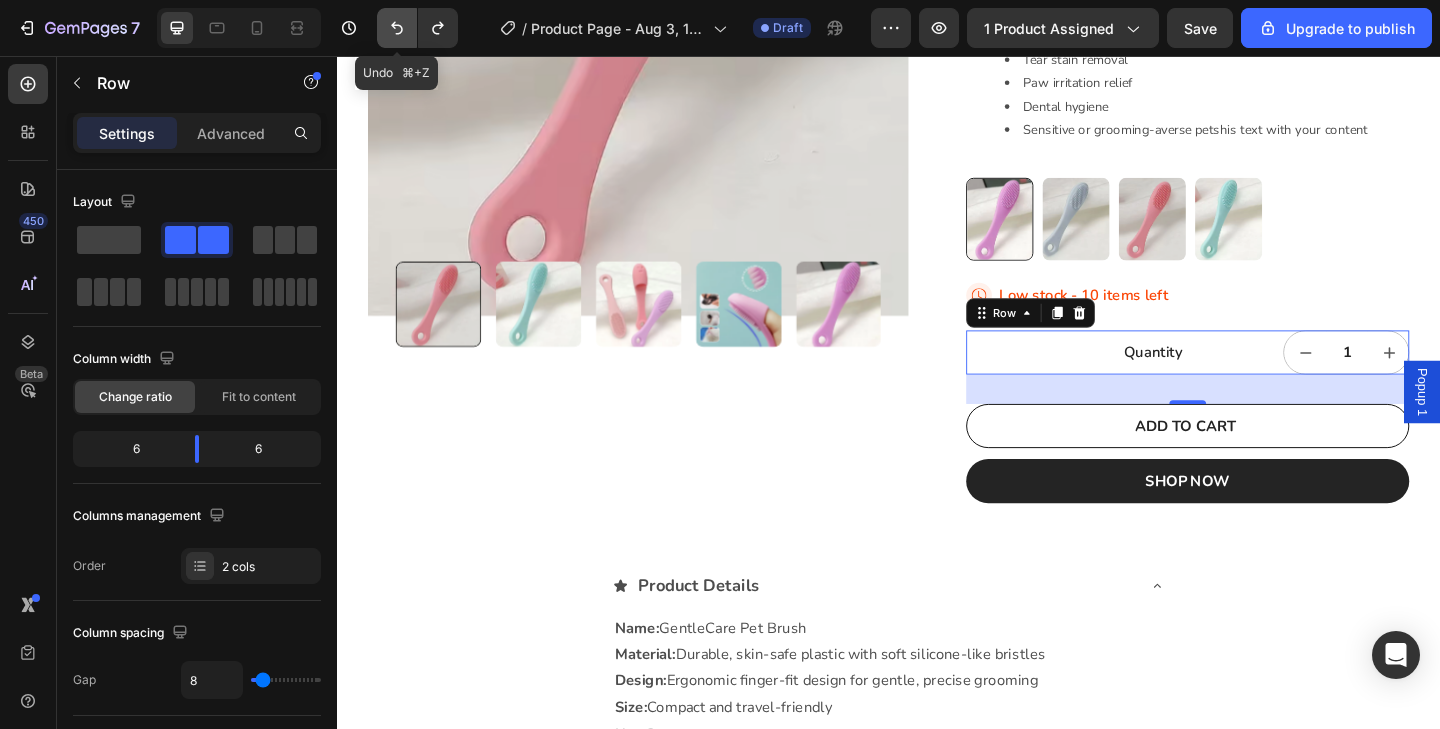 click 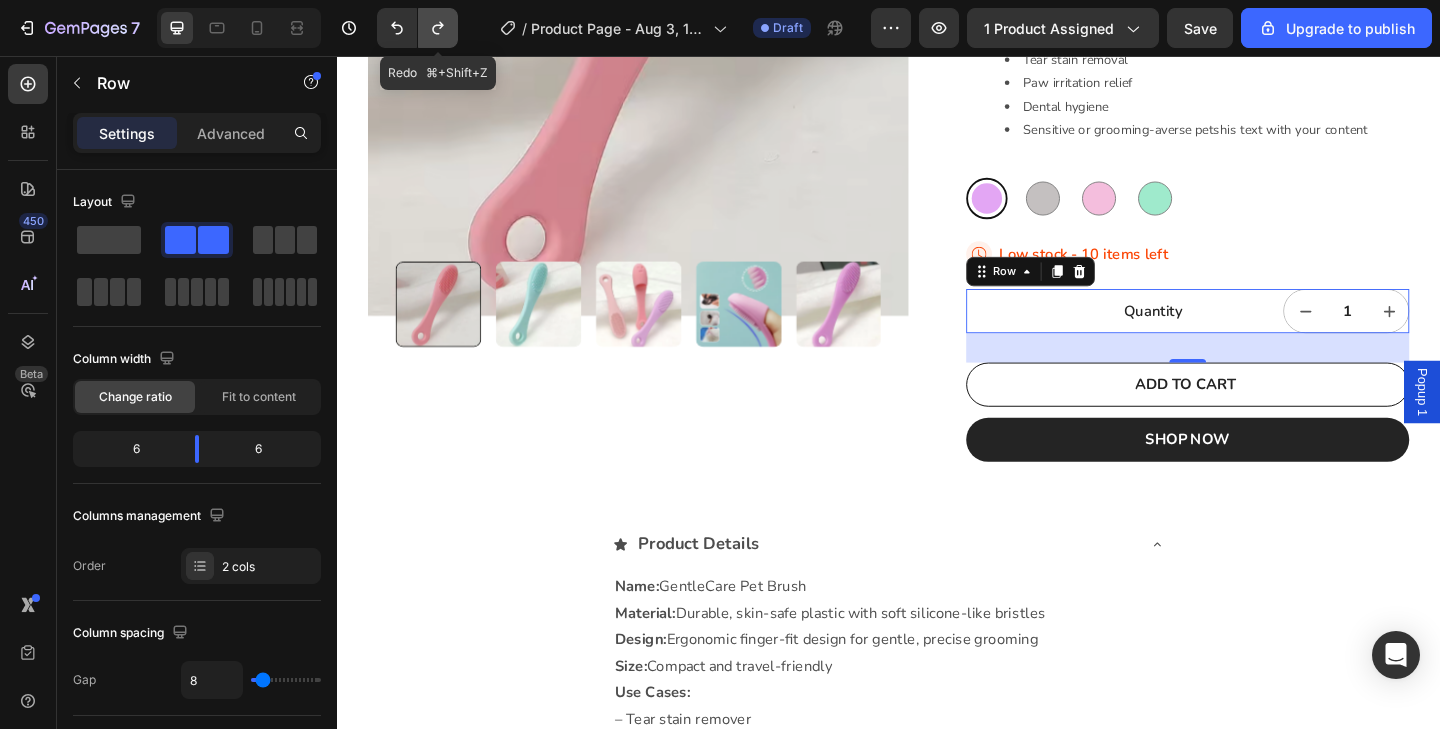click 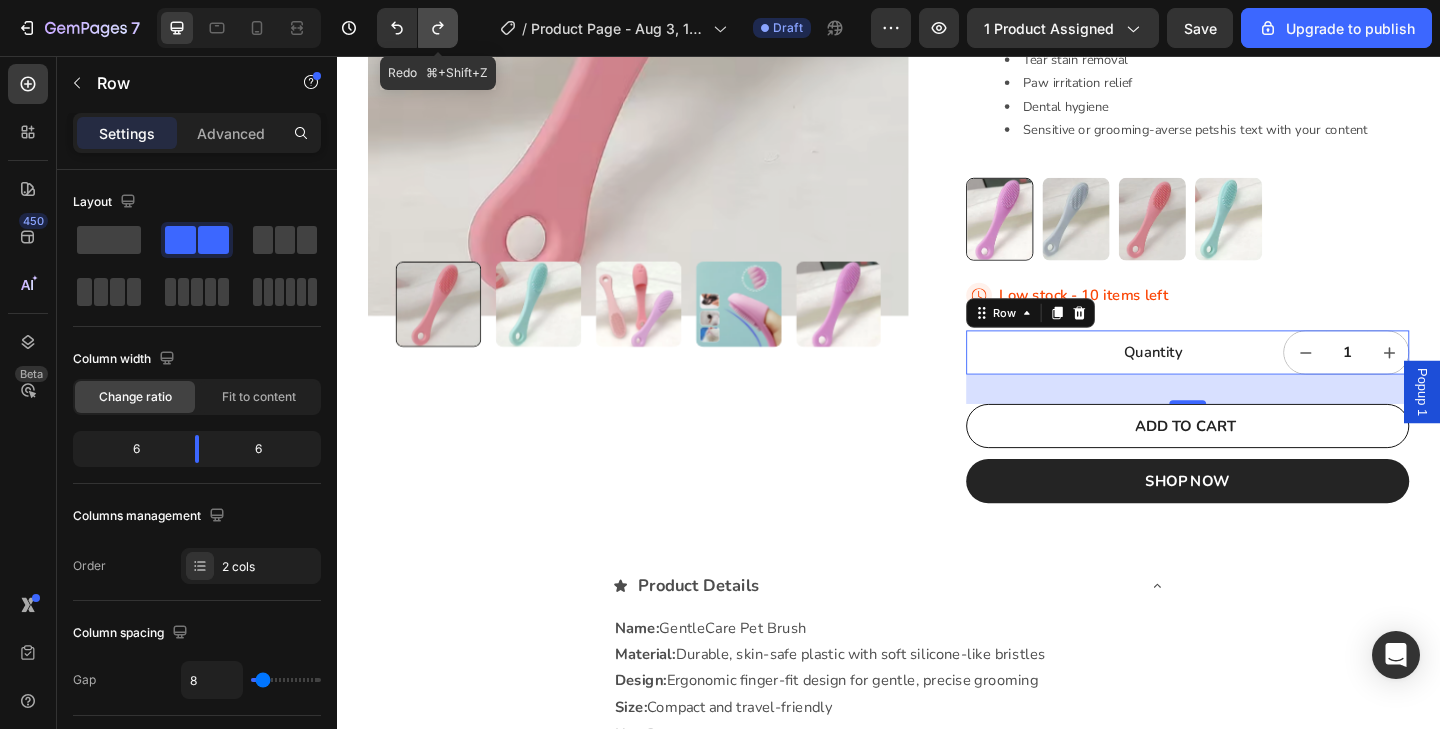 click 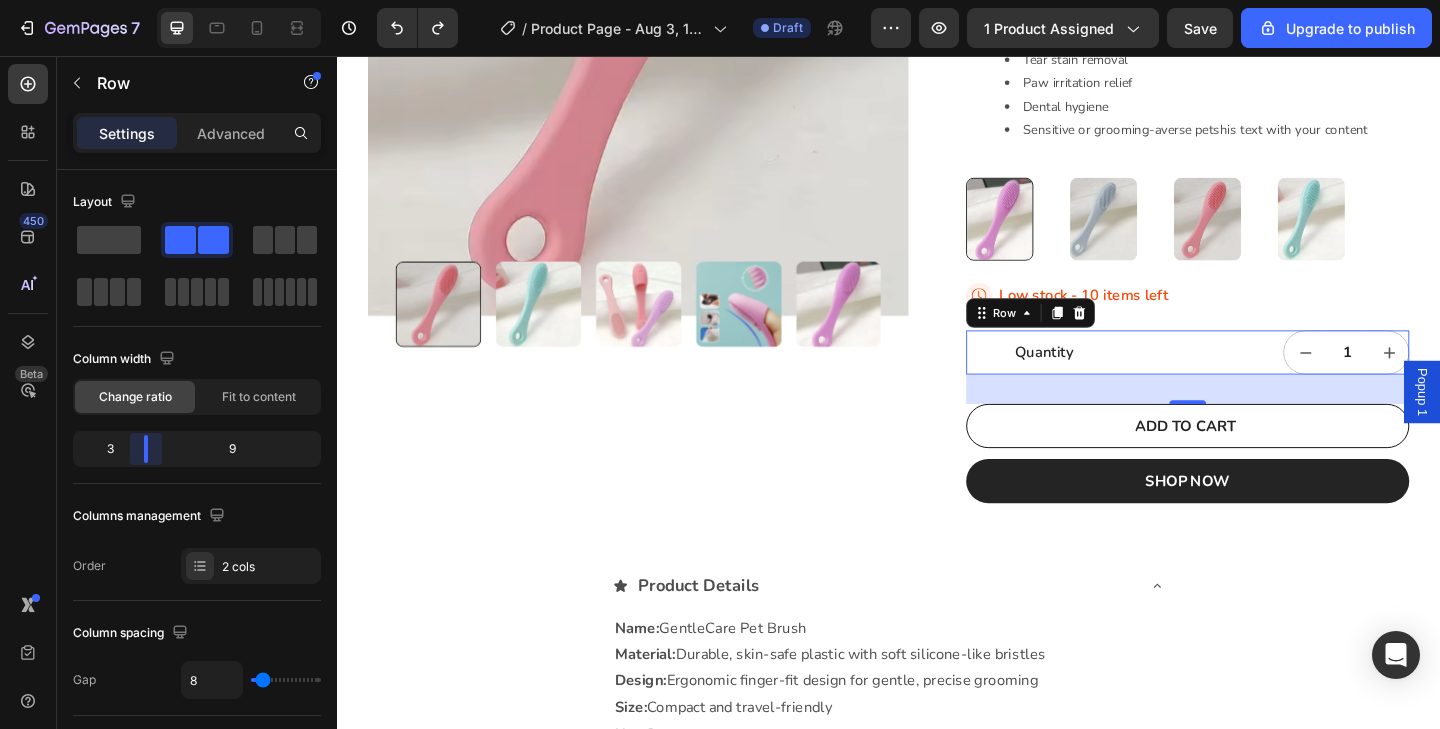 drag, startPoint x: 198, startPoint y: 455, endPoint x: 129, endPoint y: 454, distance: 69.00725 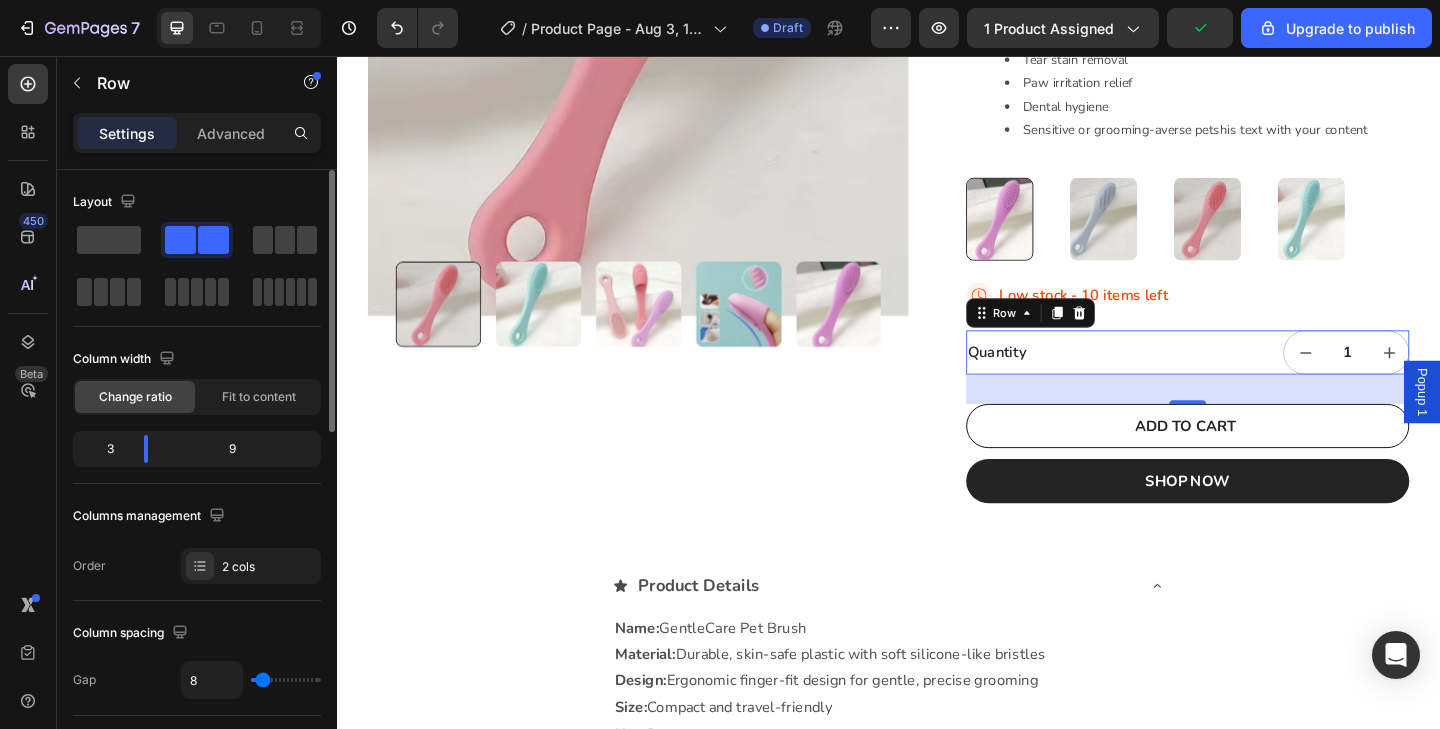 click on "9" 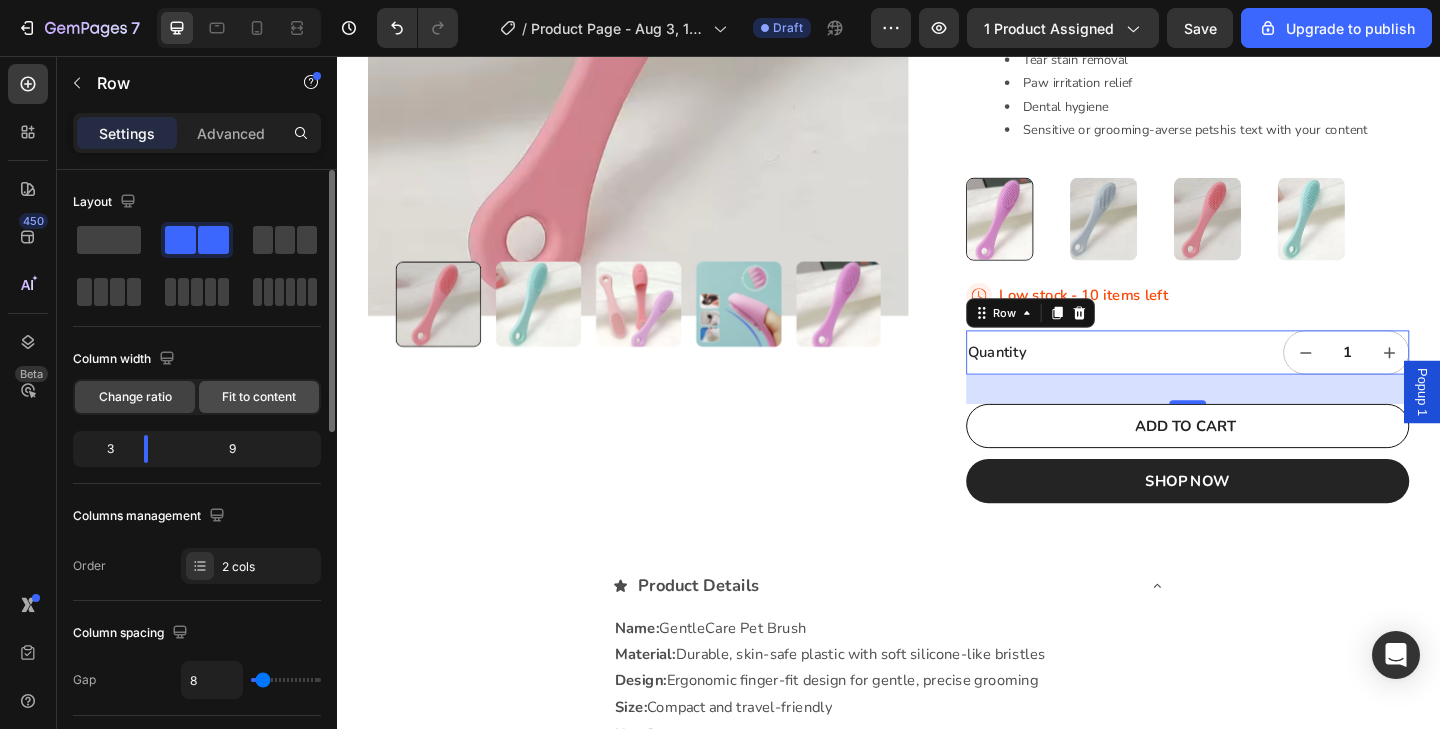 click on "Fit to content" 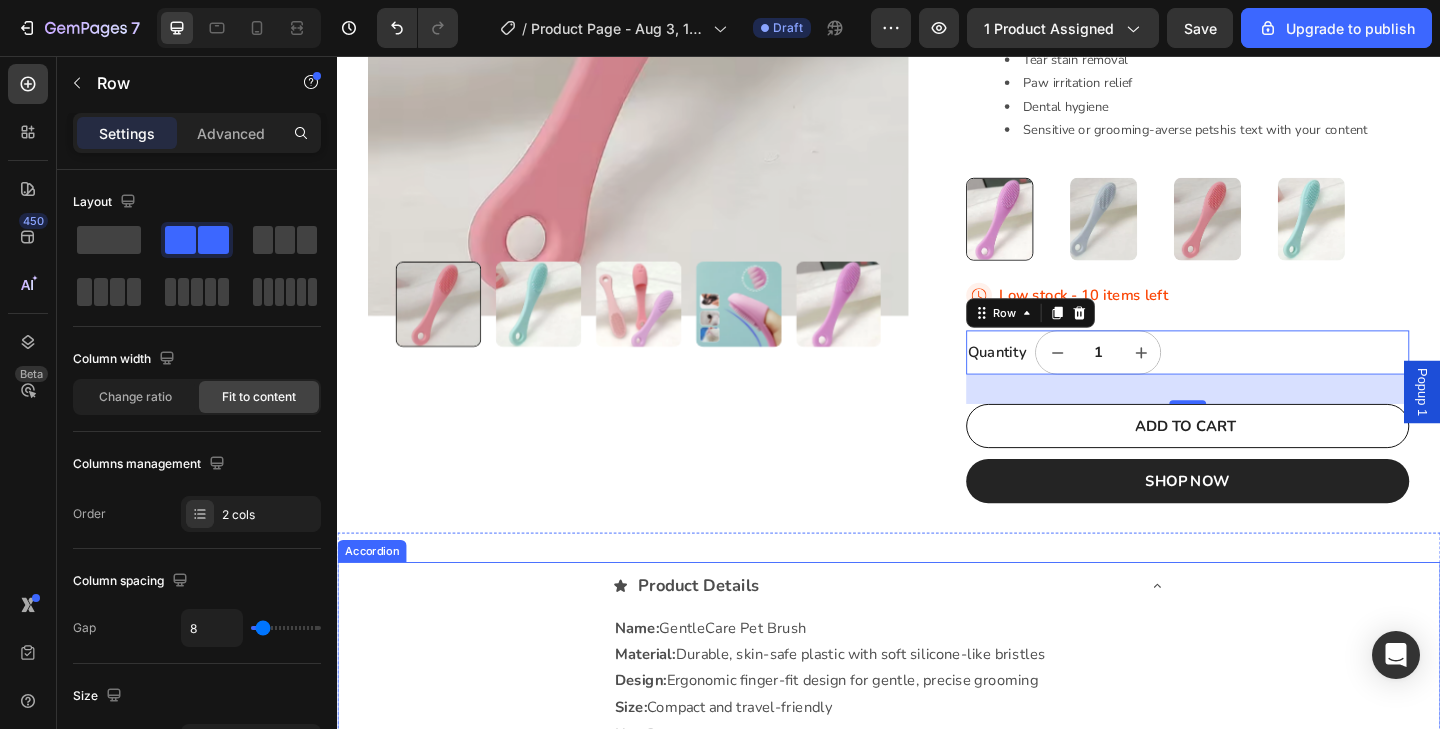 click on "Product Details Name:  GentleCare Pet Brush Material:  Durable, skin-safe plastic with soft silicone-like bristles Design:  Ergonomic finger-fit design for gentle, precise grooming Size:  Compact and travel-friendly Use Cases: – Tear stain remover – Paw cleaning / itch relief – Gentle dental brushing – Great for cats and dogs Ideal For: – Pets with sensitive skin – Cats that hate grooming – Dogs with paw chewing habits – Owners looking for easy home hygiene Text Block" at bounding box center (937, 844) 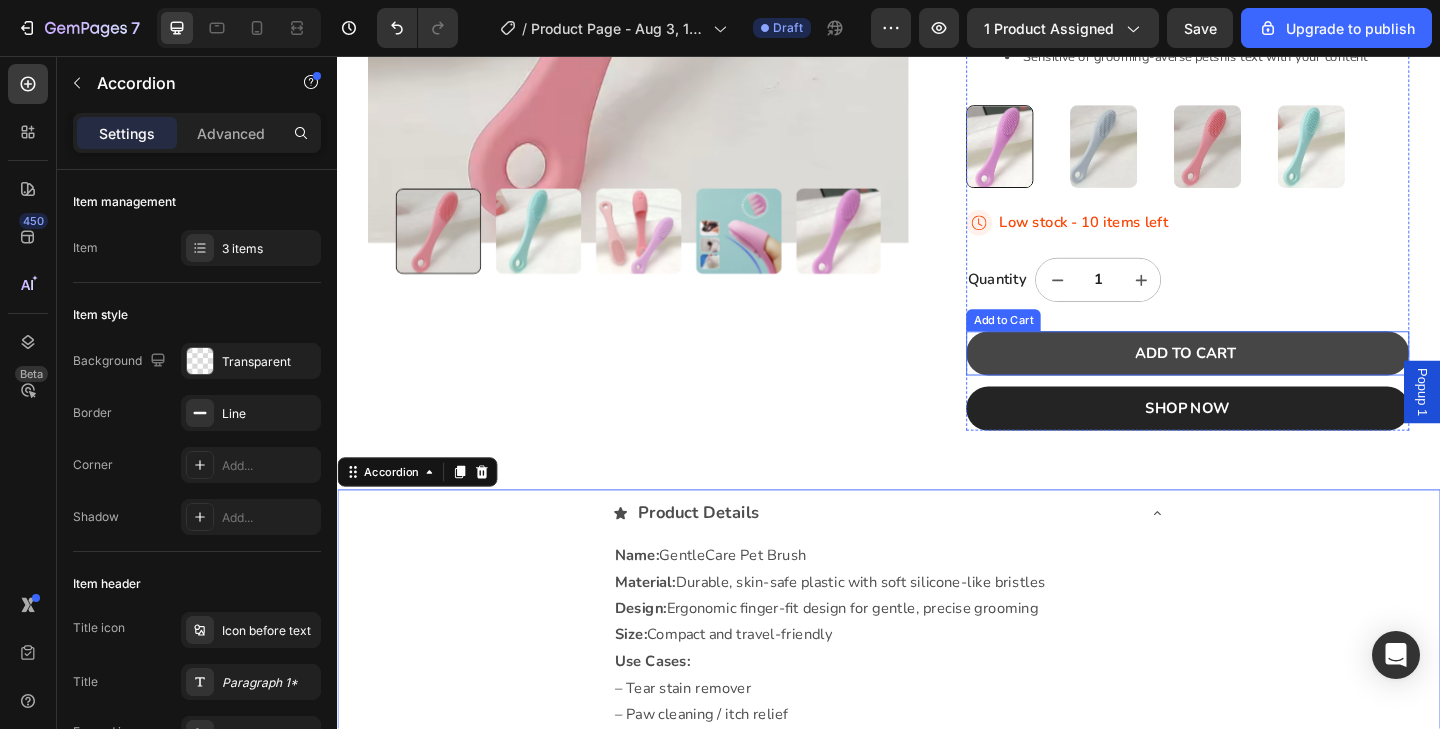scroll, scrollTop: 634, scrollLeft: 0, axis: vertical 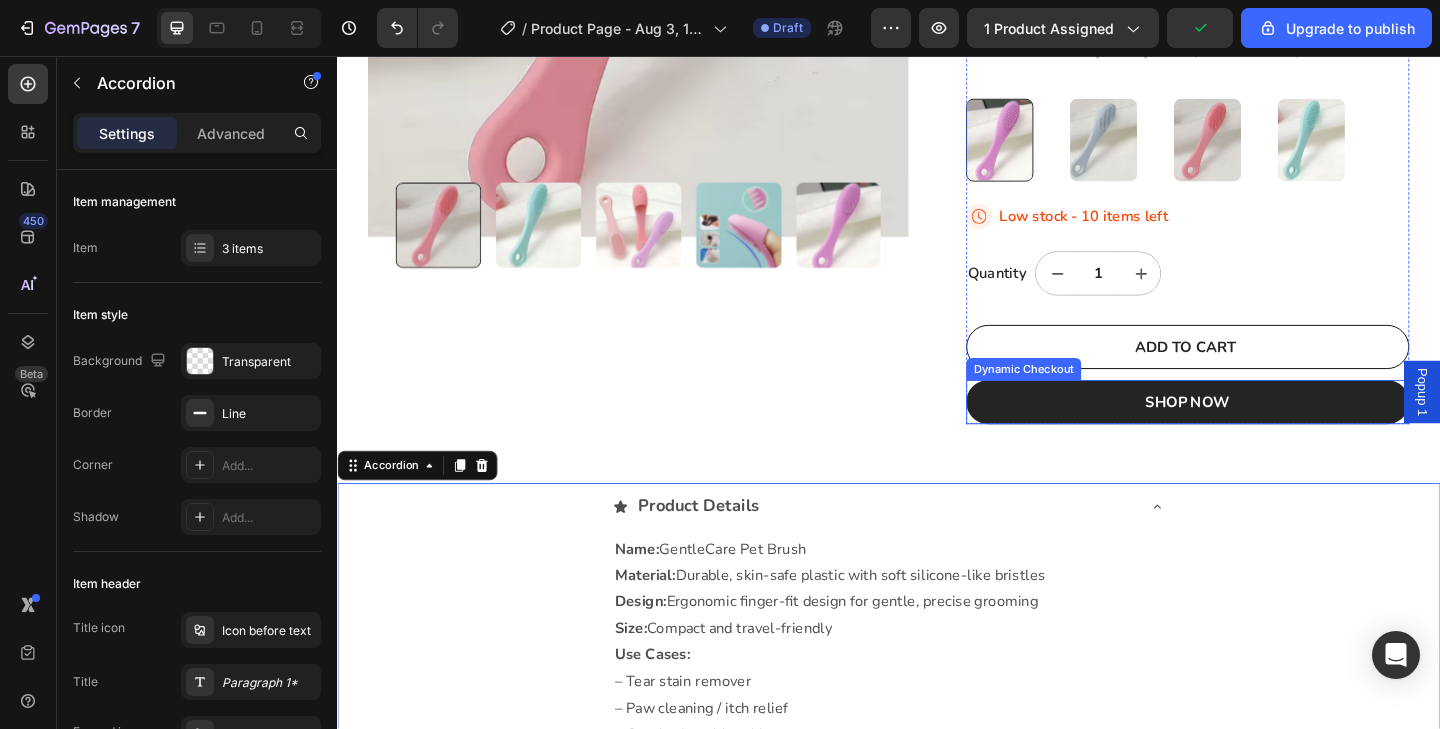 click on "SHOP NOW" at bounding box center (1262, 433) 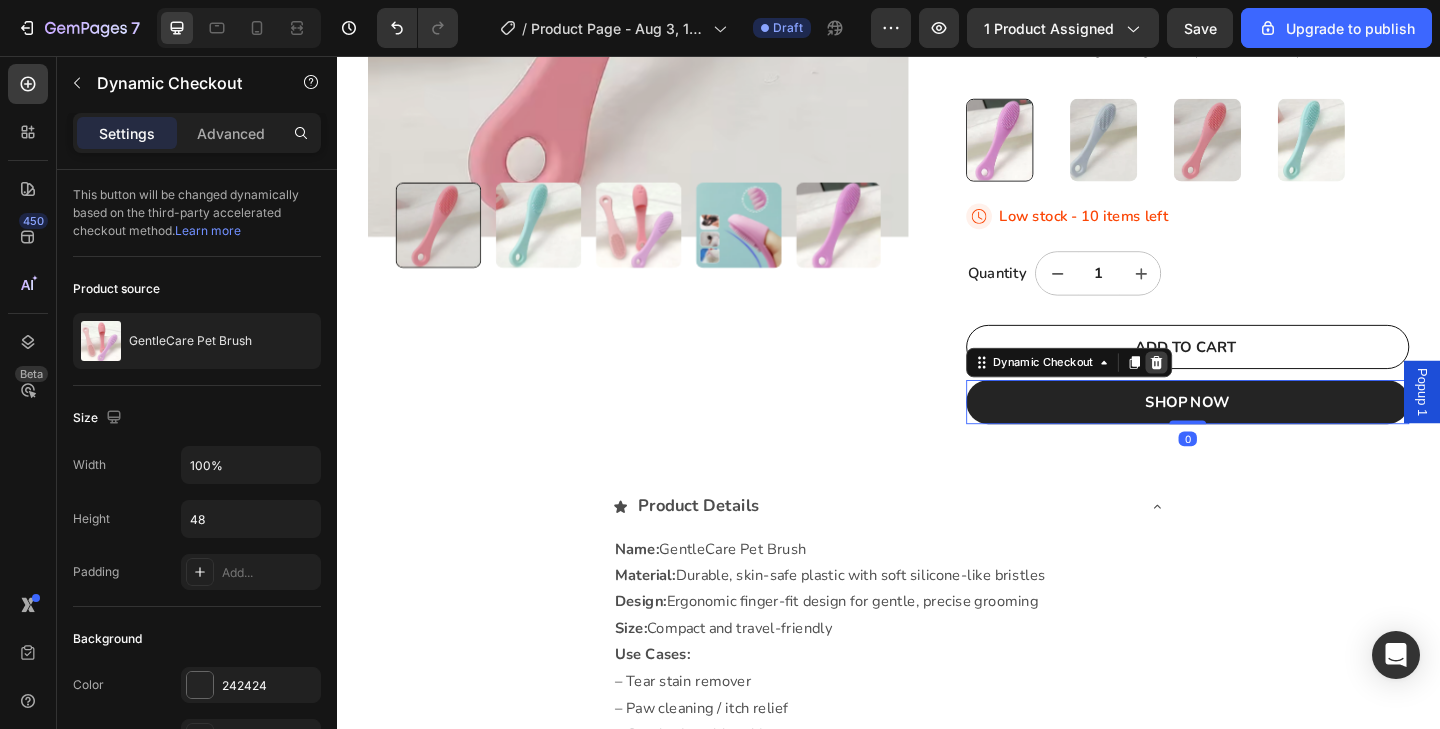click 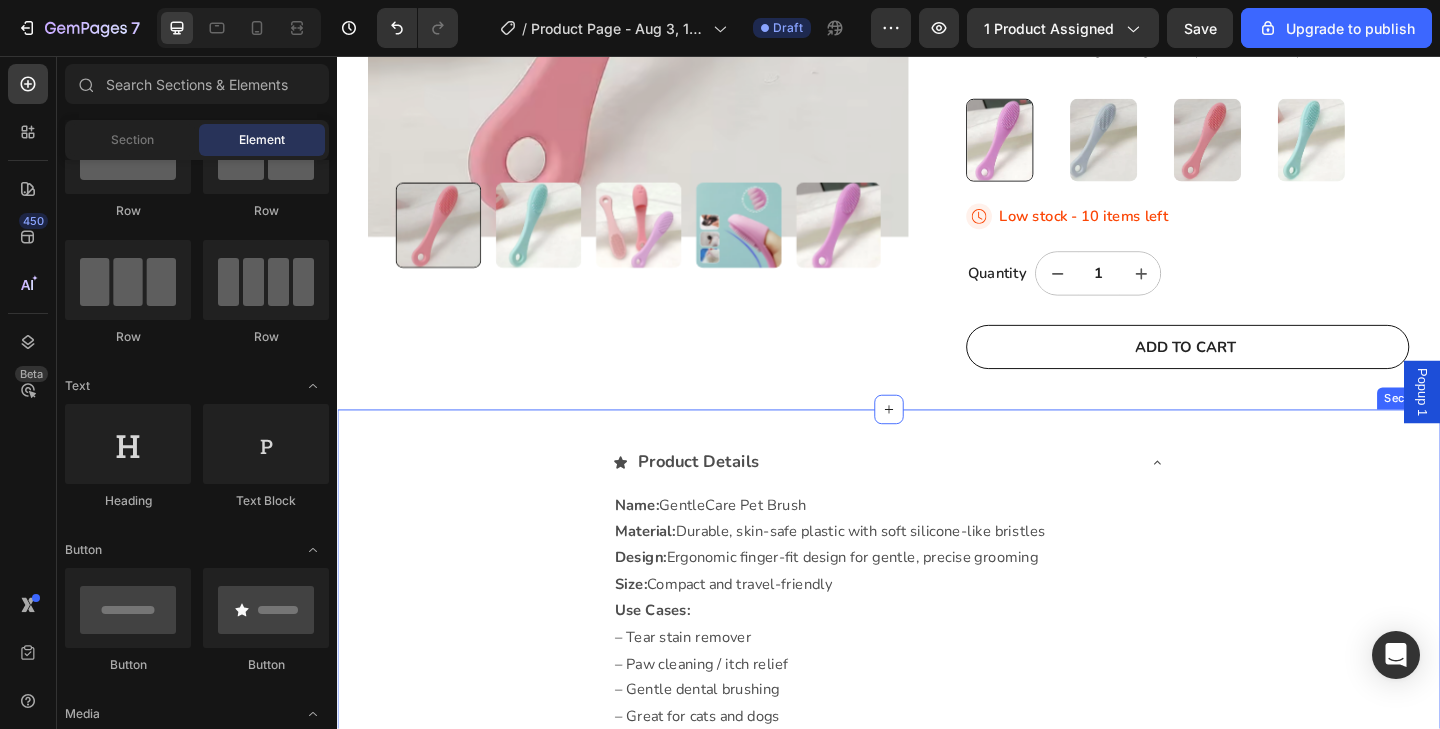 click on "22,500+ Happy Customers Item List
+700 5-Start Review Item List
30 Day Guarantee Item List
22,500+ Happy Customers Item List
+700 5-Start Review Item List
30 Day Guarantee Item List
22,500+ Happy Customers Item List
+700 5-Start Review Item List
30 Day Guarantee Item List
22,500+ Happy Customers Item List
+700 5-Start Review Item List
30 Day Guarantee Item List
22,500+ Happy Customers Item List
+700 5-Start Review Item List
30 Day Guarantee Item List
22,500+ Happy Customers Item List
+700 5-Start Review Item List" at bounding box center (937, -48) 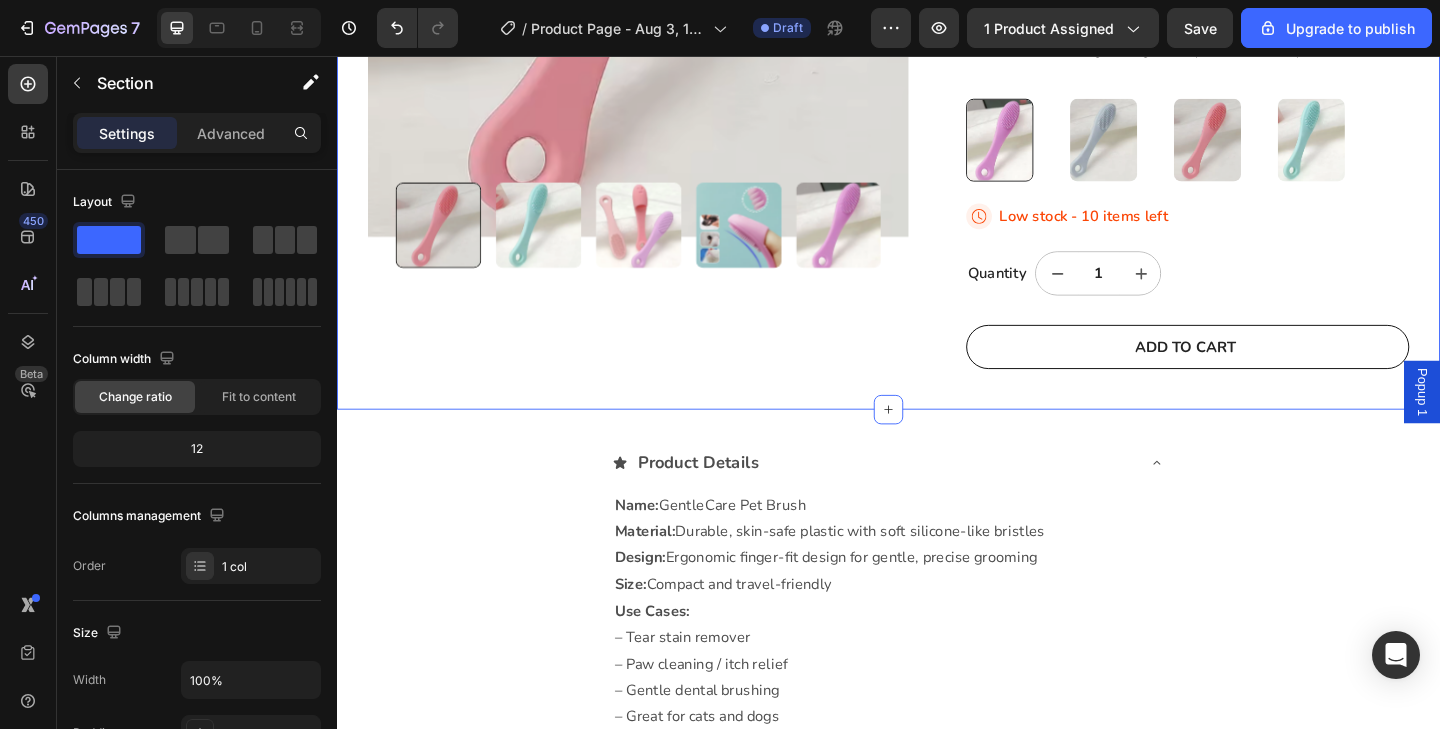 click on "22,500+ Happy Customers Item List
+700 5-Start Review Item List
30 Day Guarantee Item List
22,500+ Happy Customers Item List
+700 5-Start Review Item List
30 Day Guarantee Item List
22,500+ Happy Customers Item List
+700 5-Start Review Item List
30 Day Guarantee Item List
22,500+ Happy Customers Item List
+700 5-Start Review Item List
30 Day Guarantee Item List
22,500+ Happy Customers Item List
+700 5-Start Review Item List
30 Day Guarantee Item List
22,500+ Happy Customers Item List
+700 5-Start Review Item List" at bounding box center (937, -48) 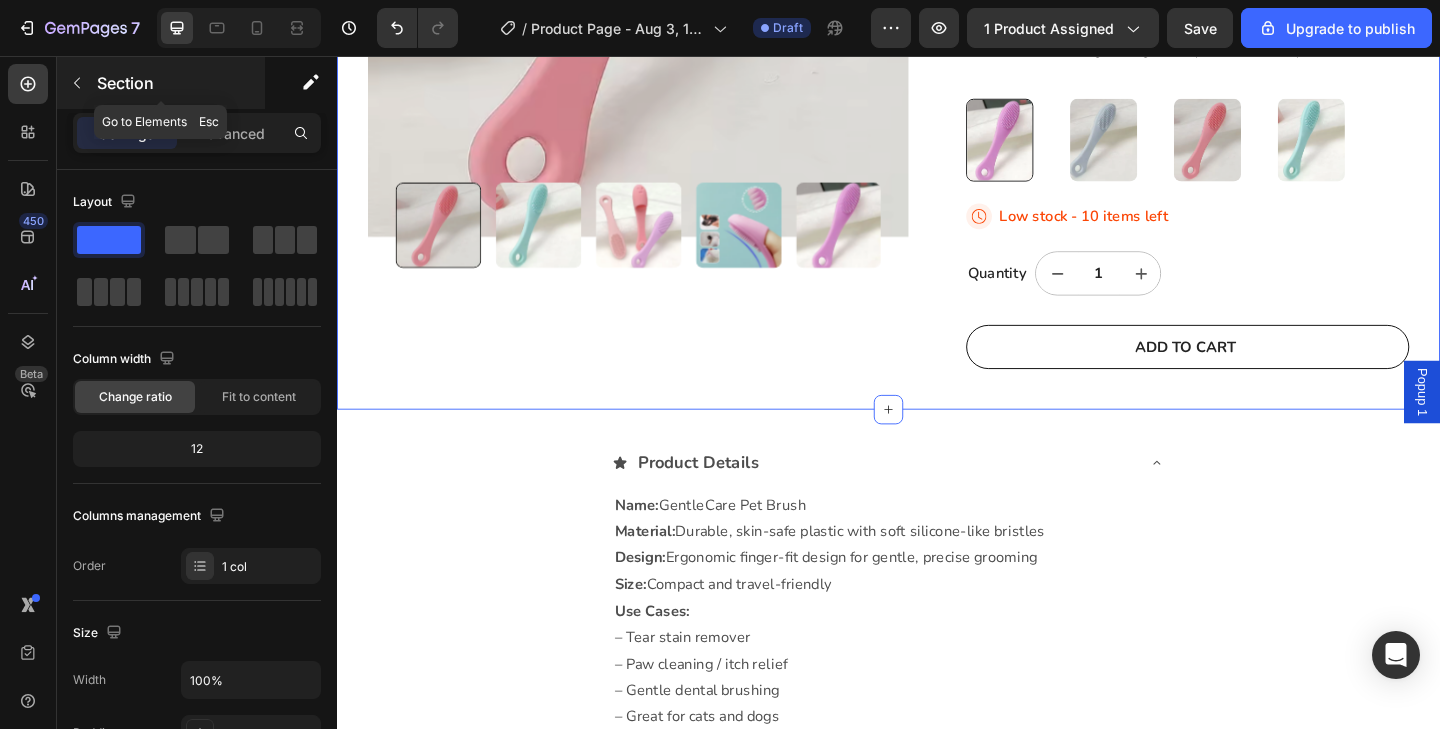 click 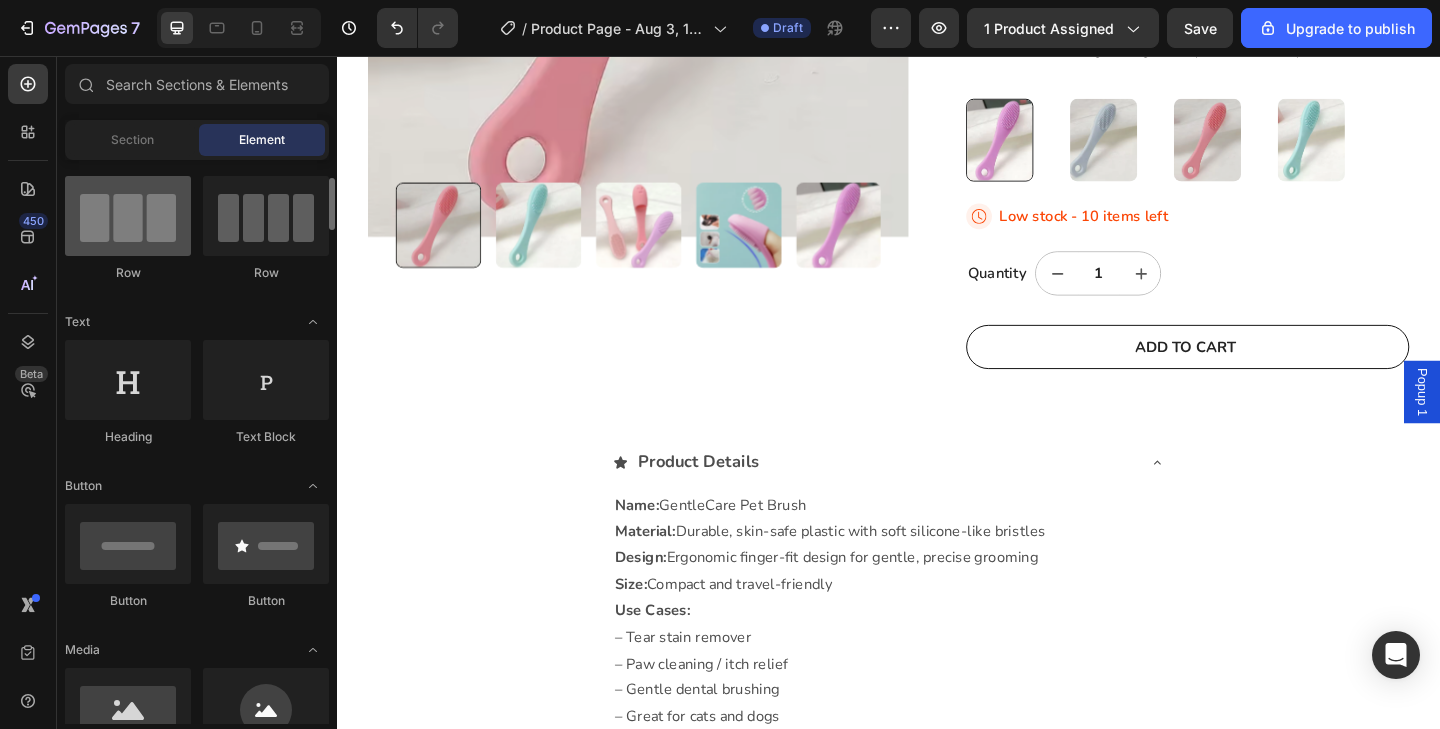 scroll, scrollTop: 158, scrollLeft: 0, axis: vertical 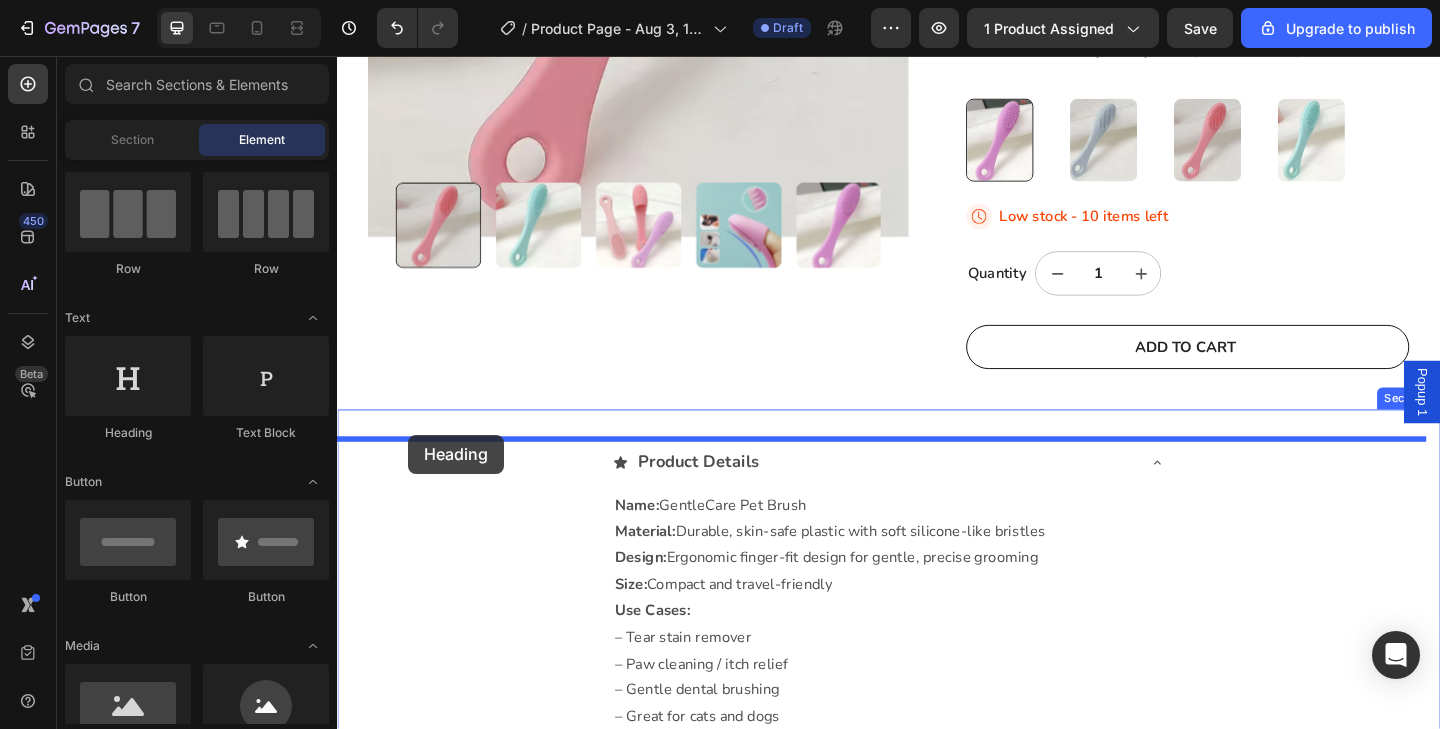 drag, startPoint x: 446, startPoint y: 458, endPoint x: 414, endPoint y: 468, distance: 33.526108 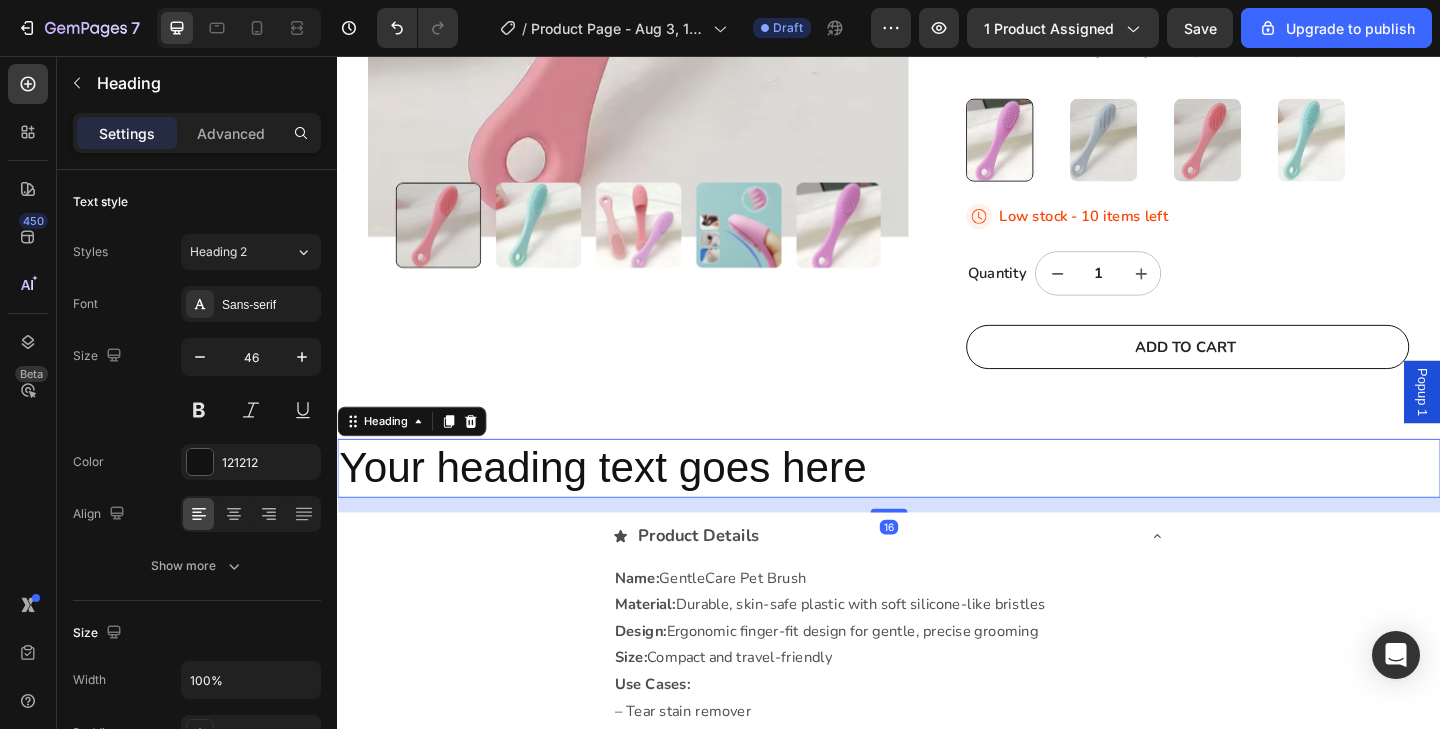 click on "Your heading text goes here" at bounding box center (937, 505) 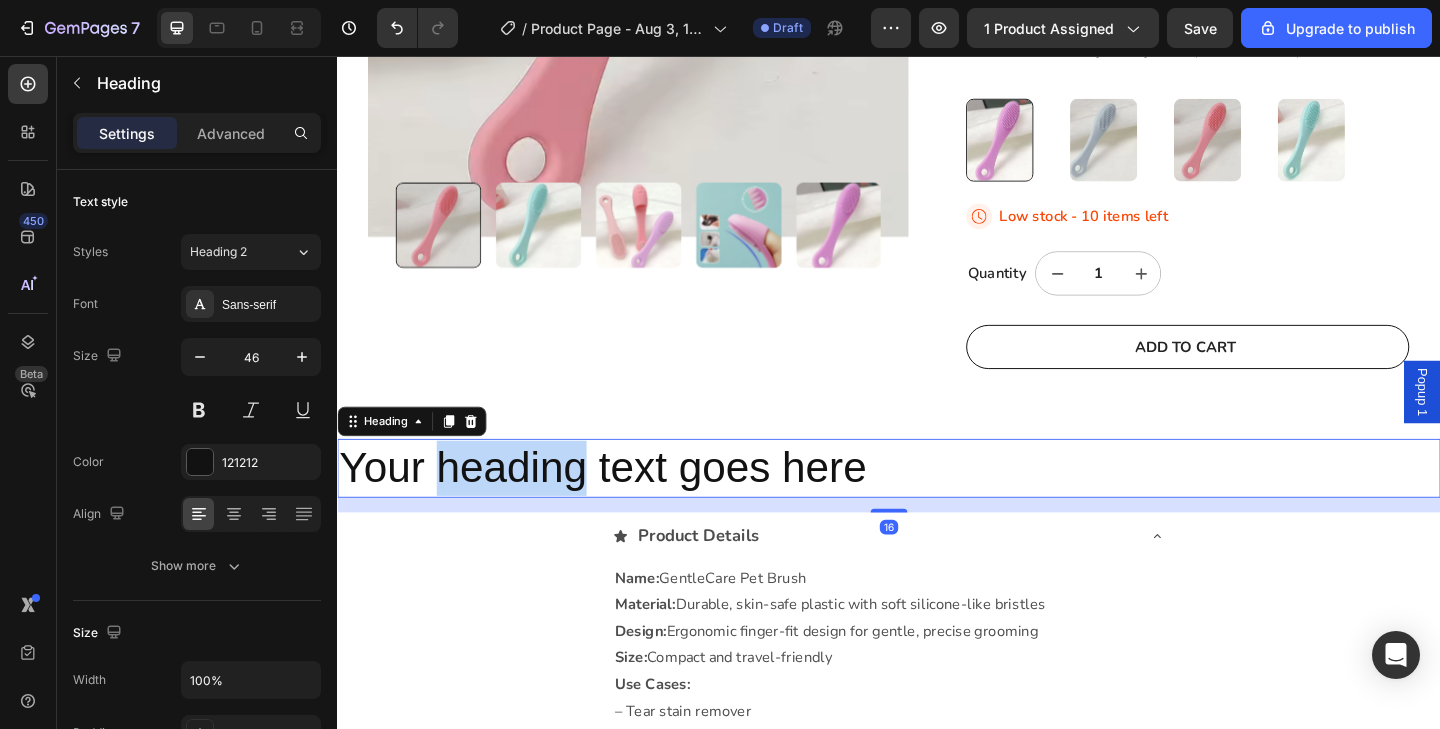 click on "Your heading text goes here" at bounding box center (937, 505) 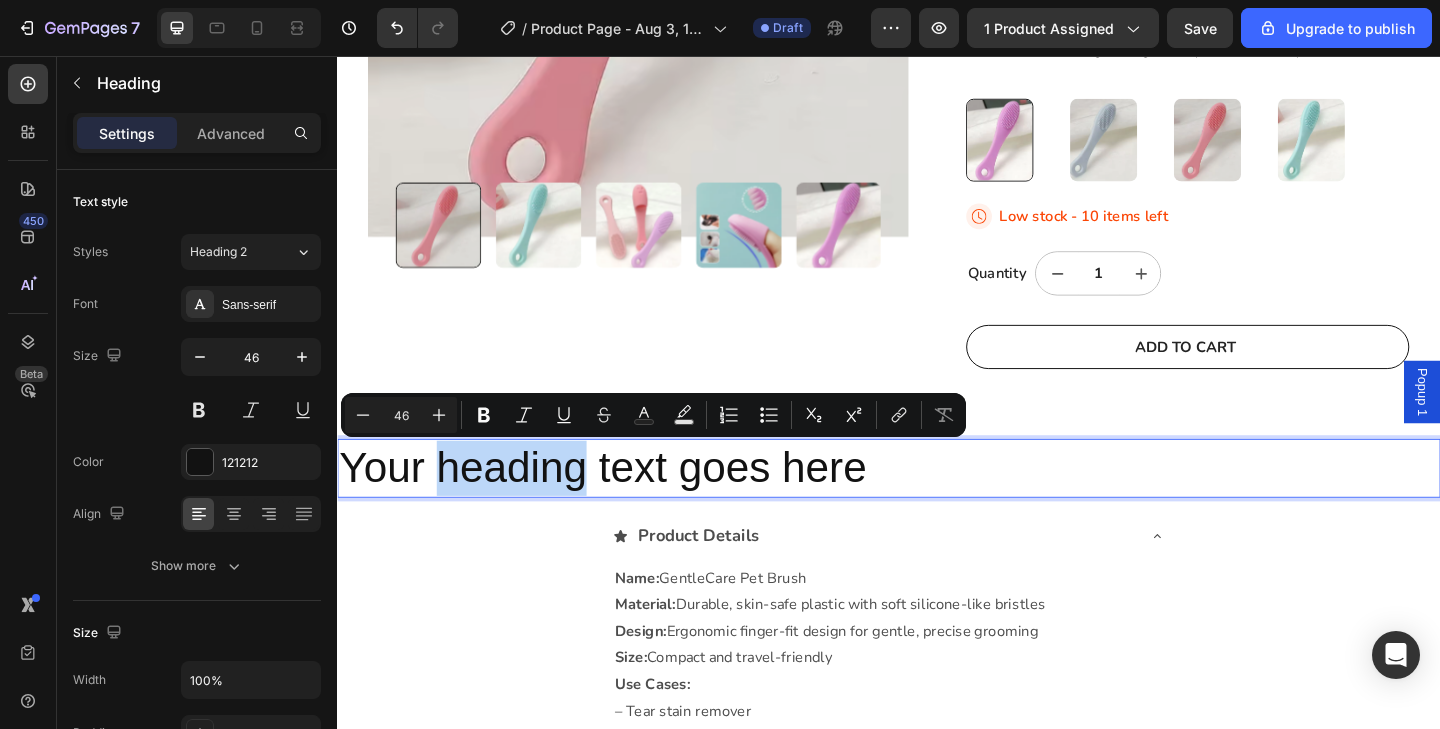 click on "Your heading text goes here" at bounding box center (937, 505) 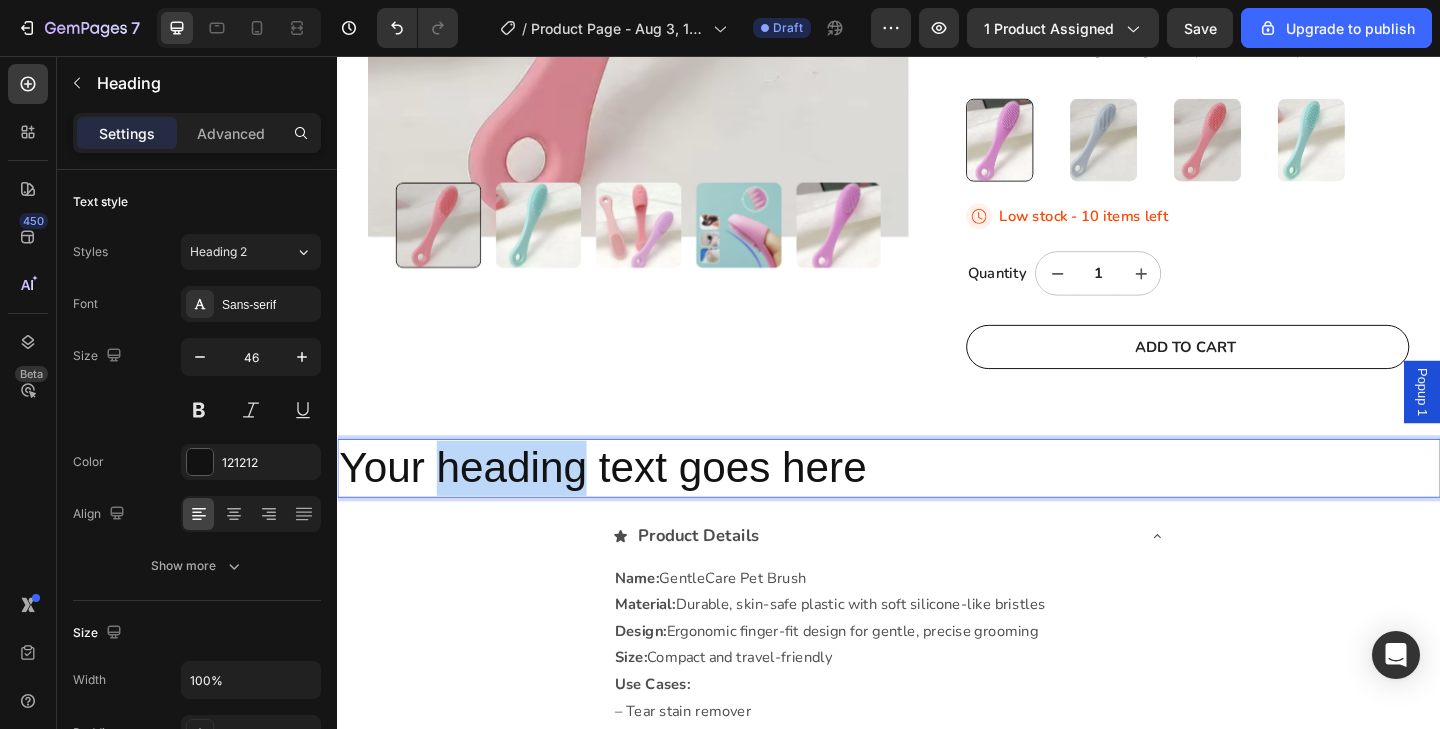 click on "Your heading text goes here" at bounding box center (937, 505) 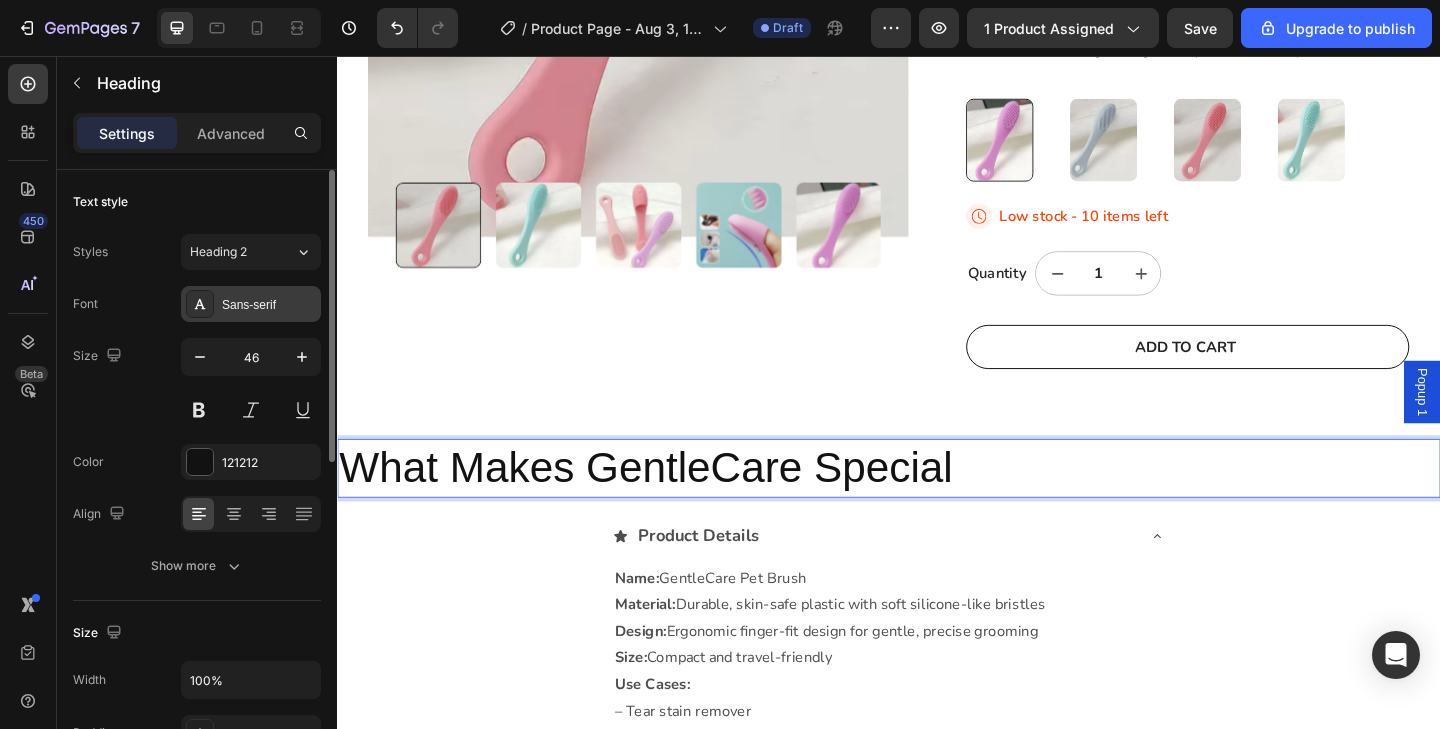 click on "Sans-serif" at bounding box center (269, 305) 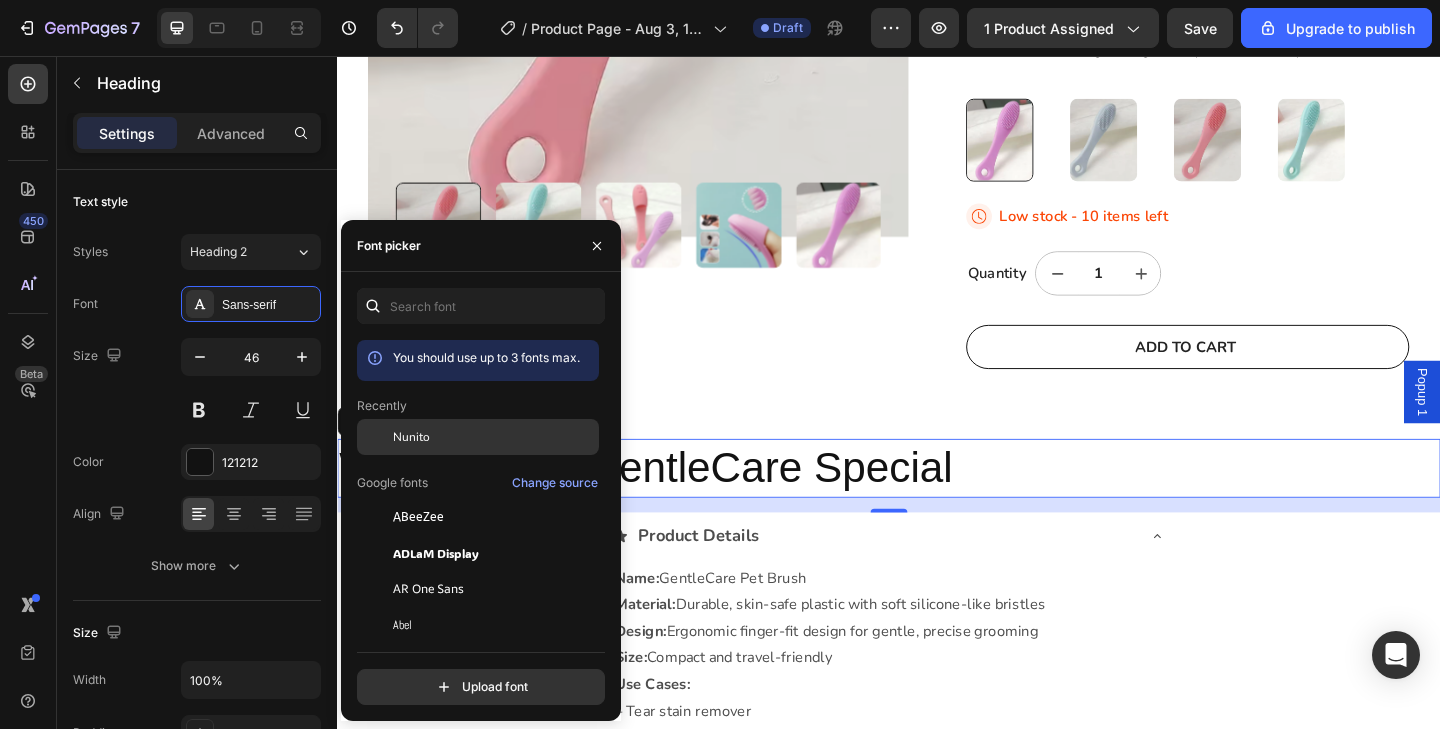 click on "Nunito" 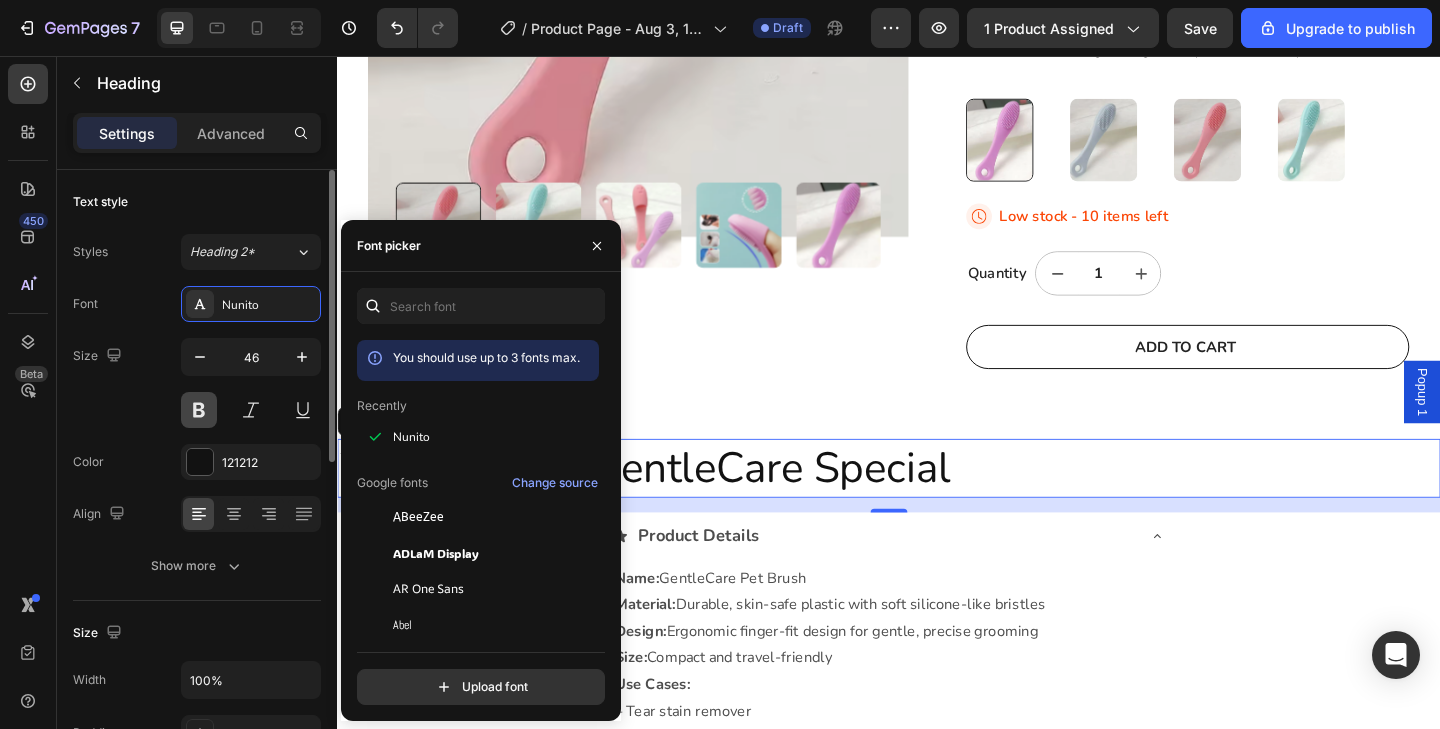click at bounding box center (199, 410) 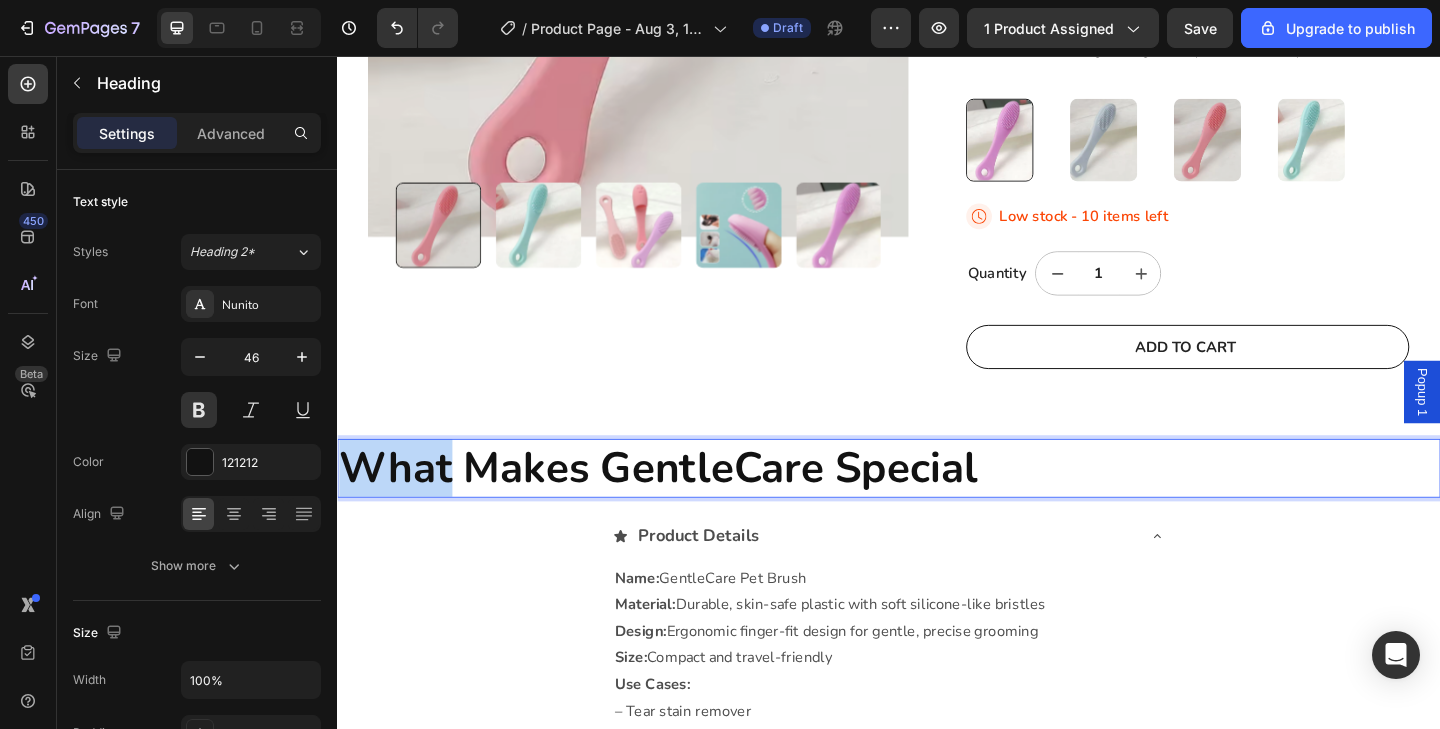 click on "What Makes GentleCare Special" at bounding box center [937, 505] 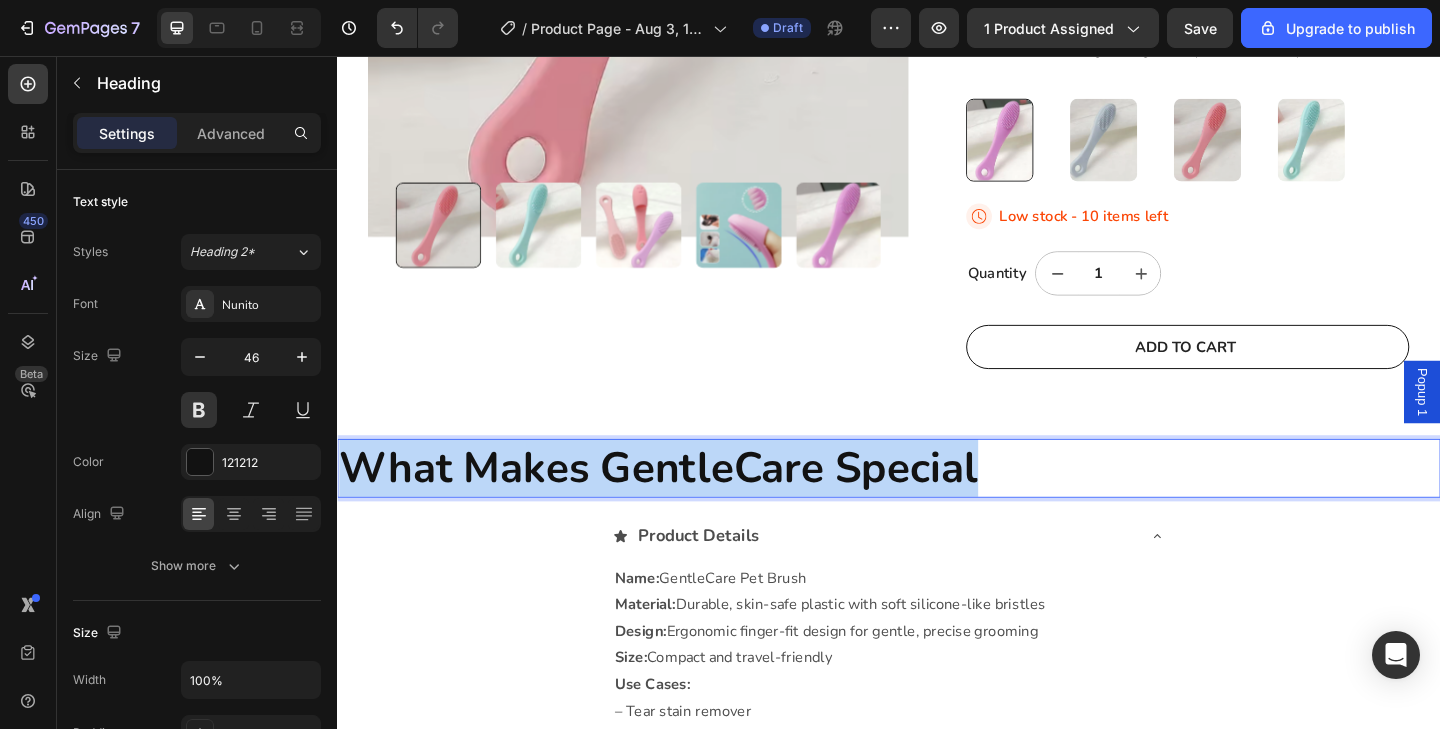 click on "What Makes GentleCare Special" at bounding box center (937, 505) 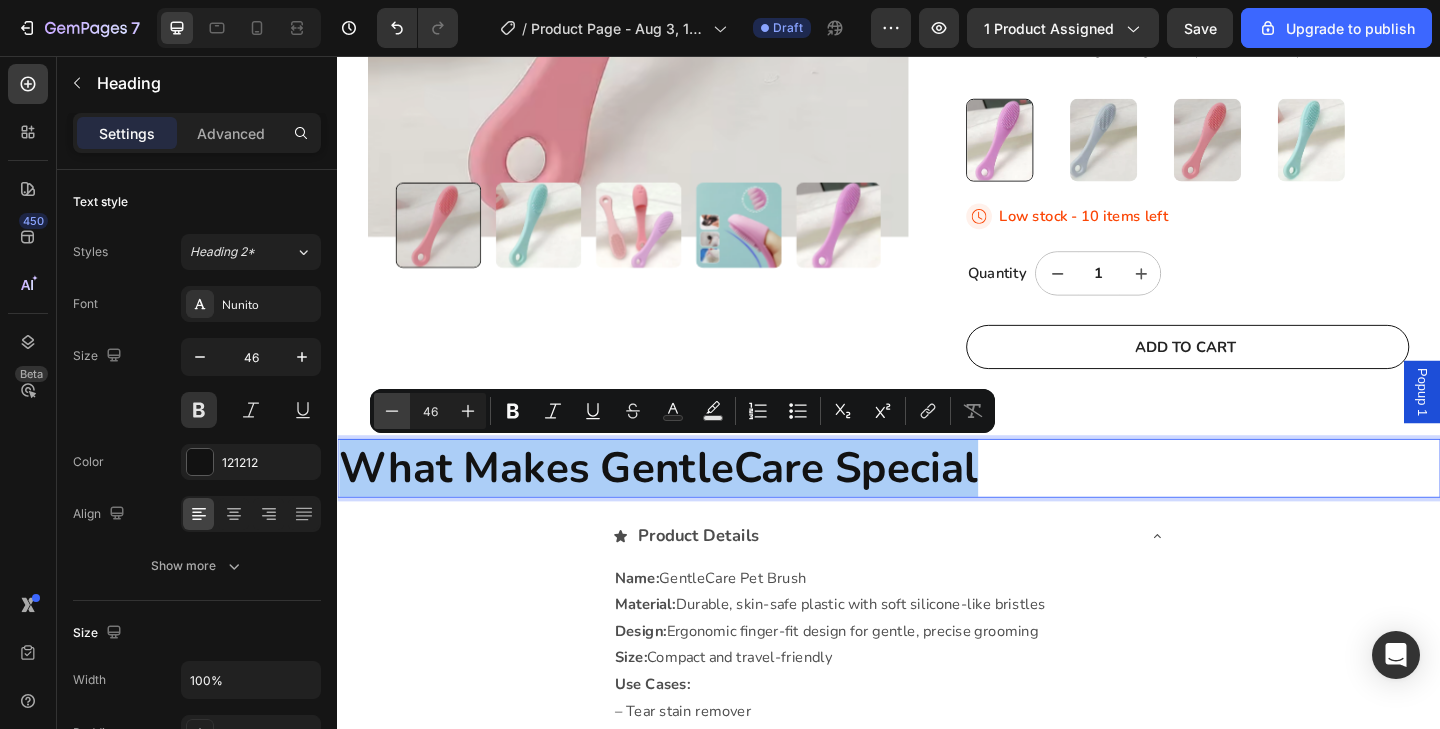 click 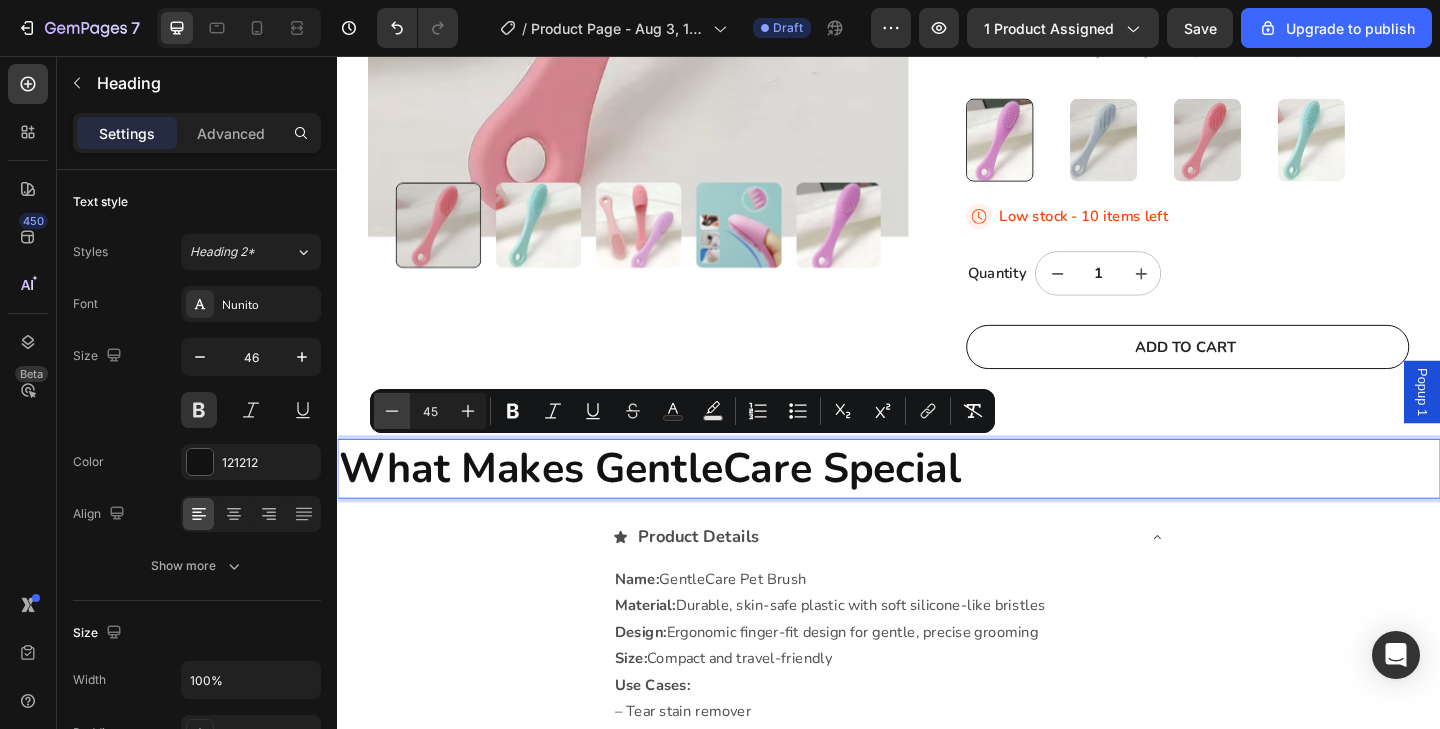 click 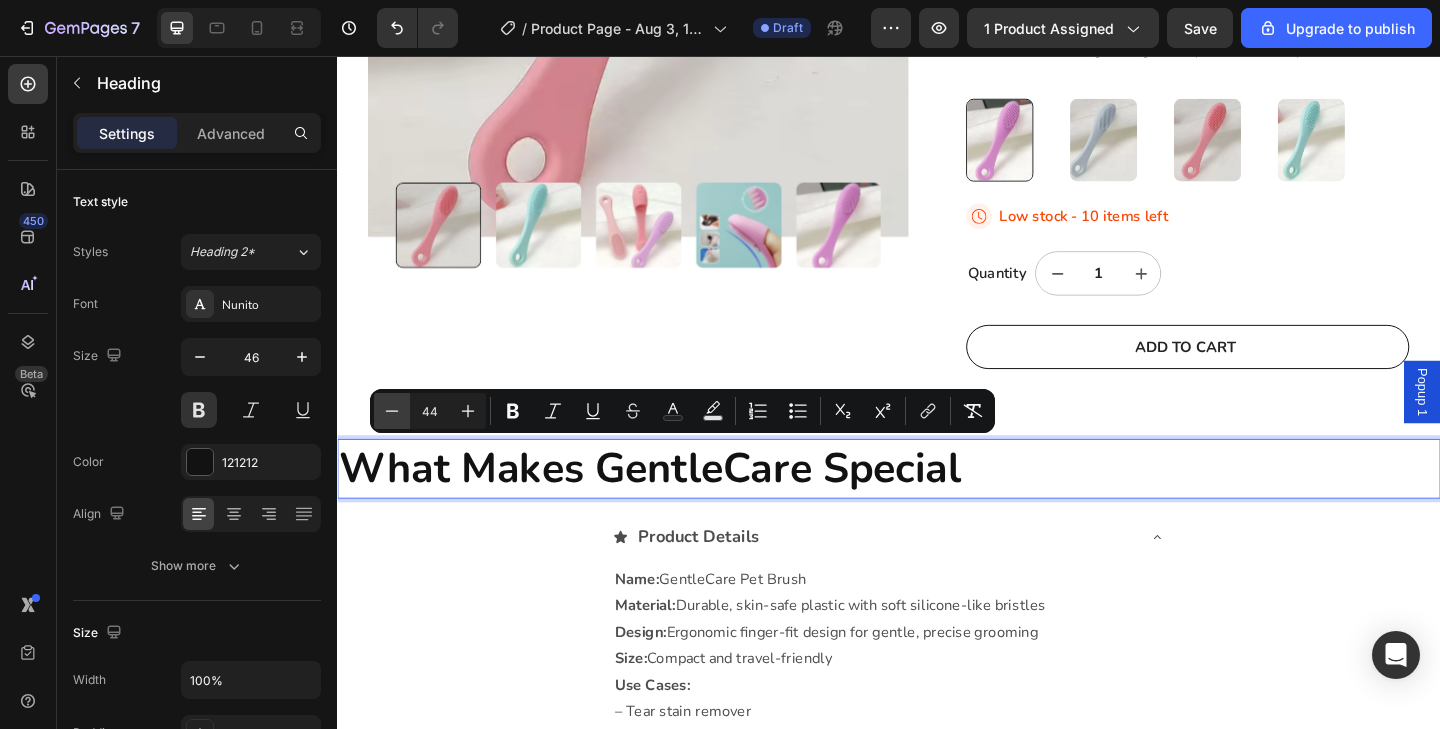 click 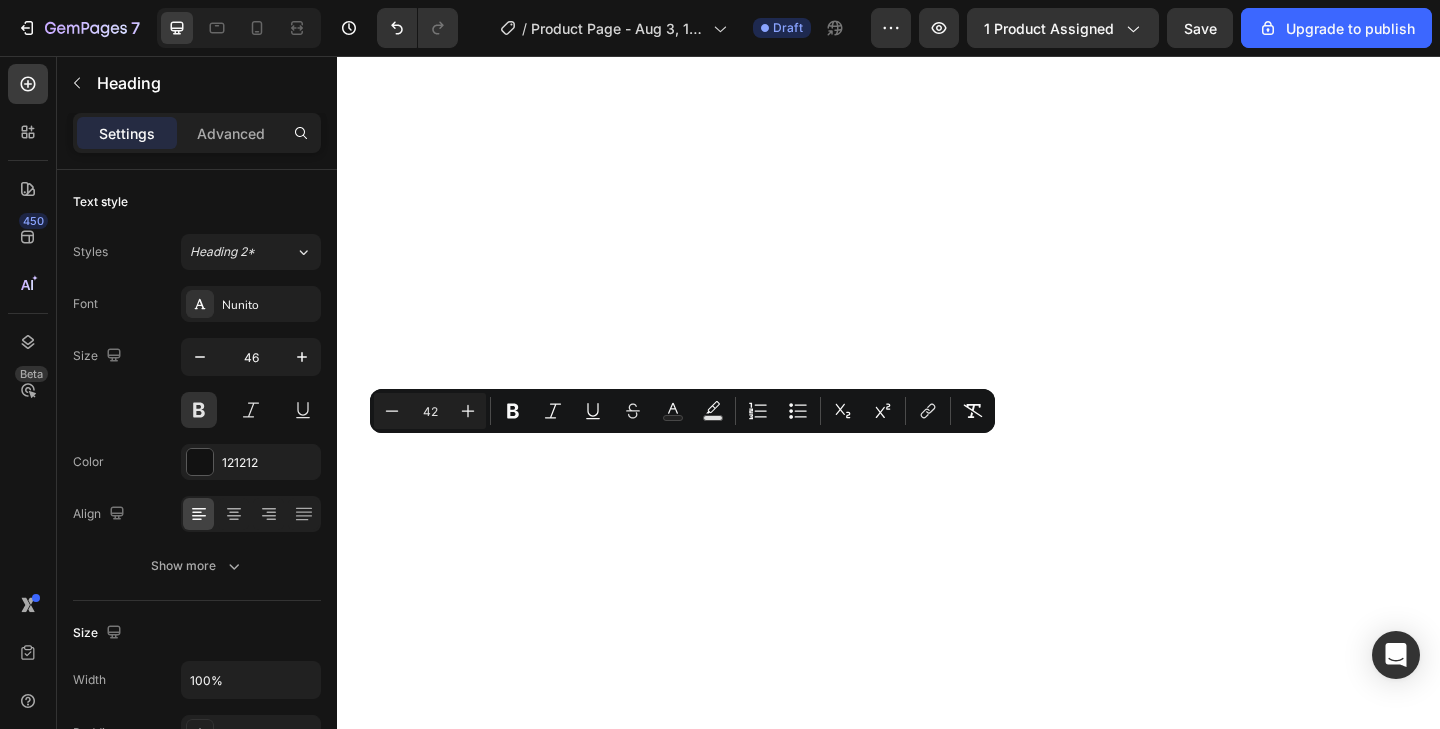 click 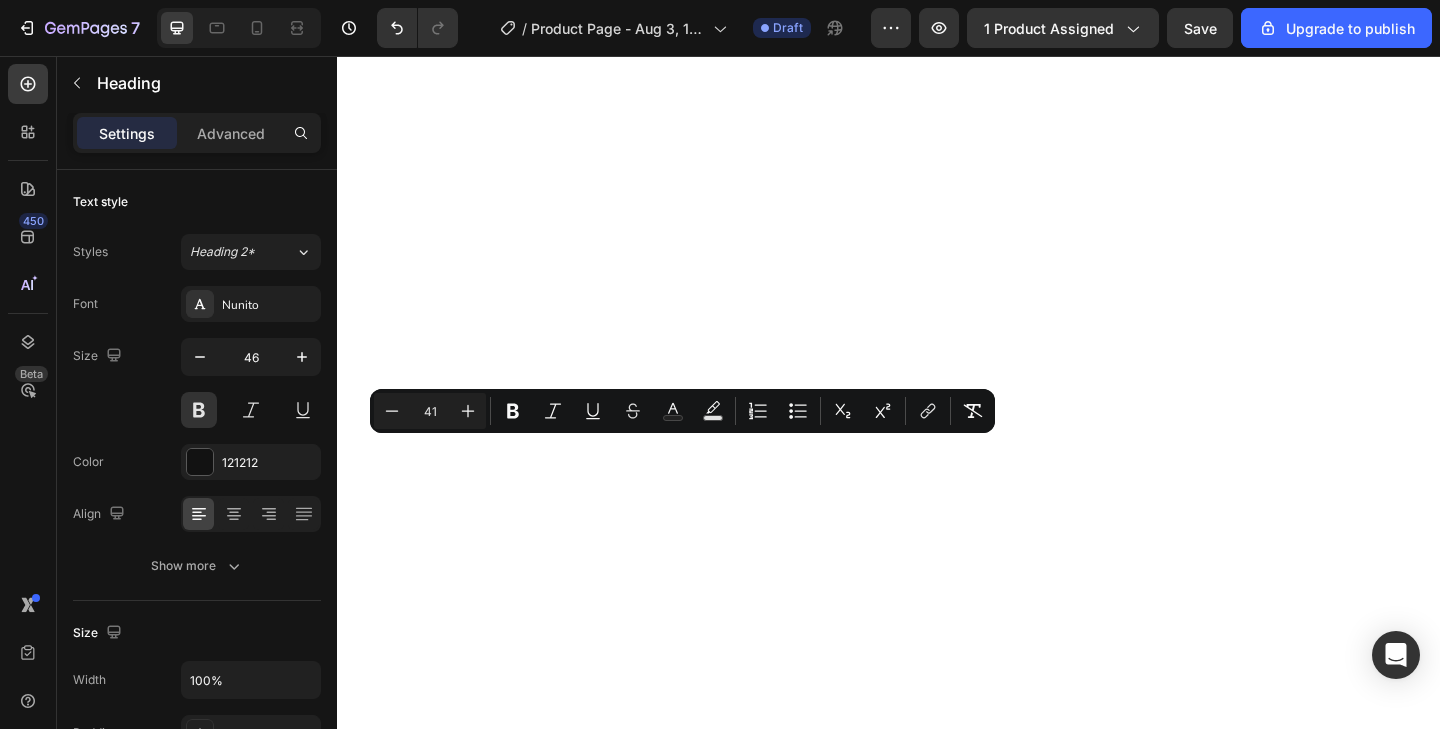 scroll, scrollTop: 0, scrollLeft: 0, axis: both 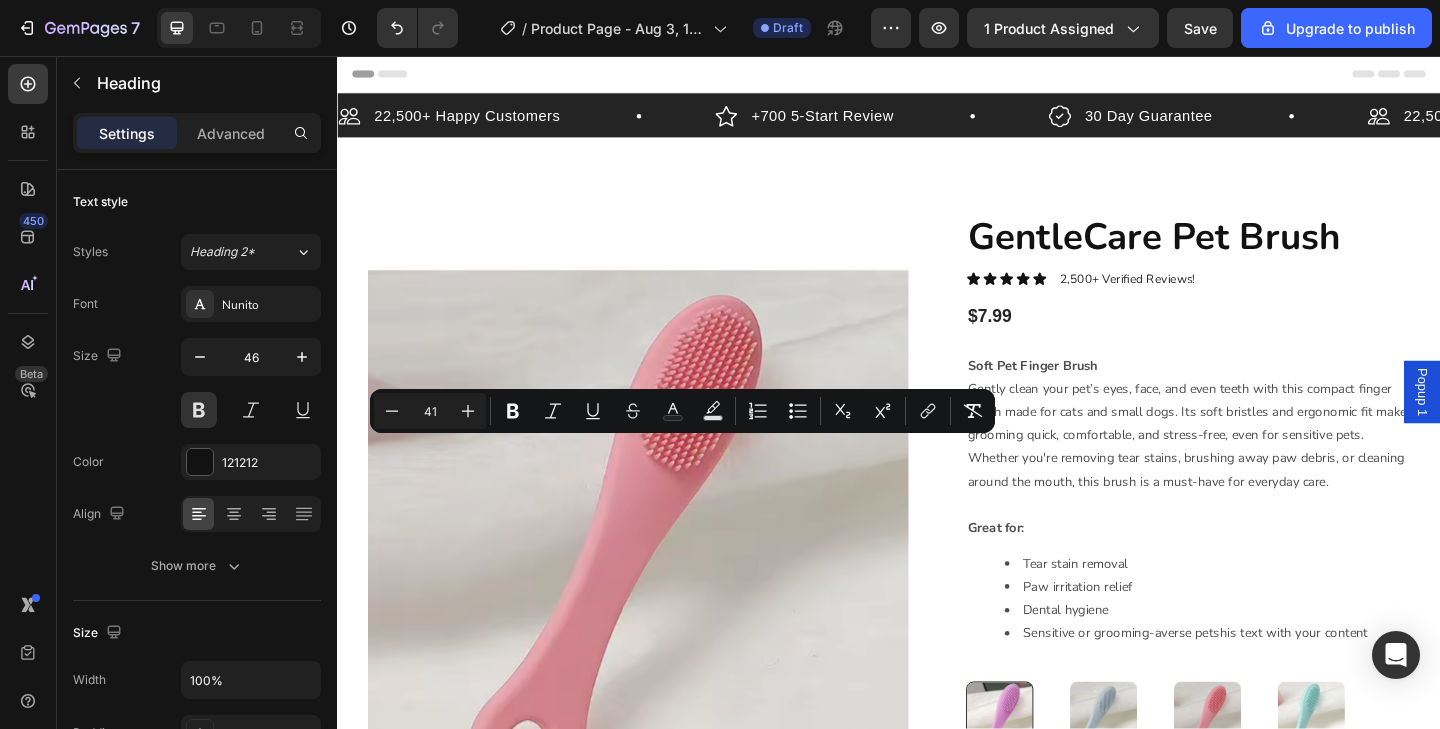 click 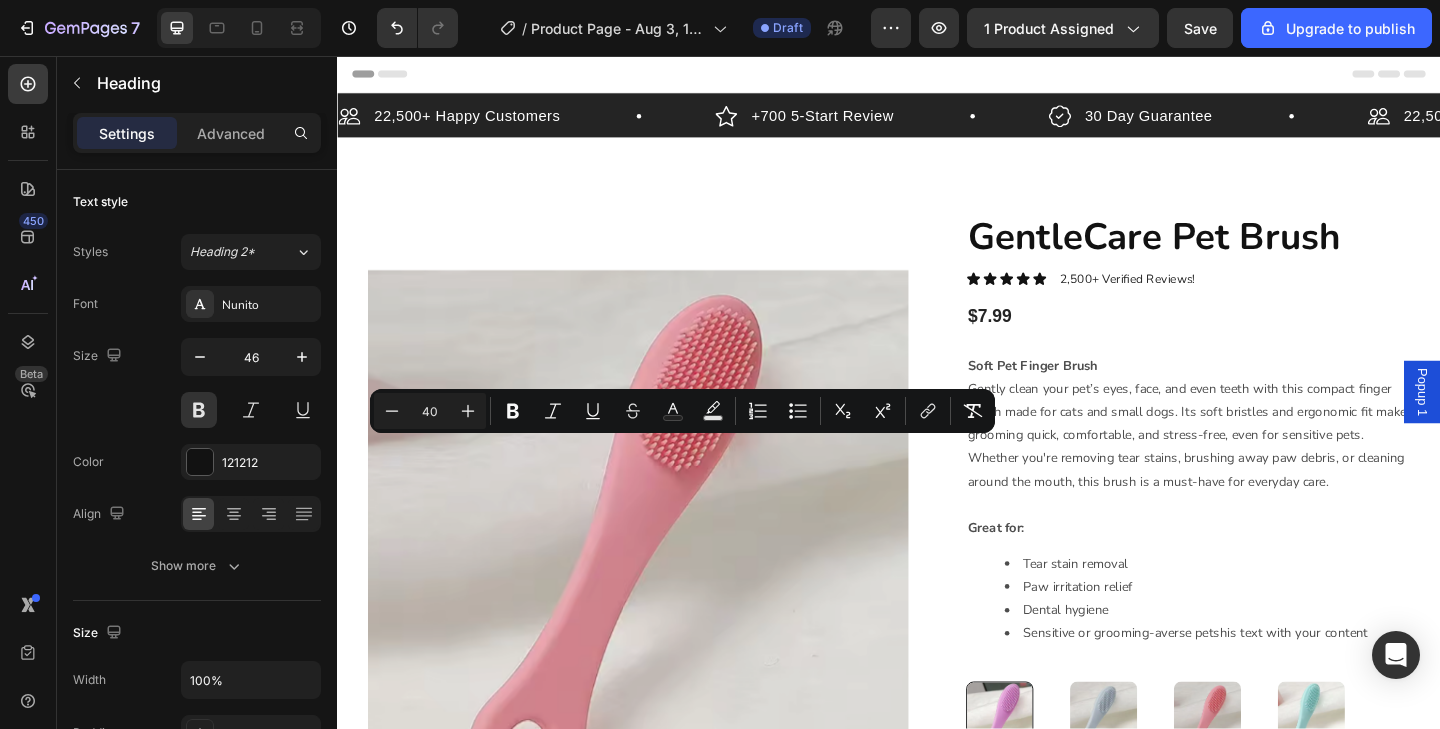 scroll, scrollTop: 0, scrollLeft: 0, axis: both 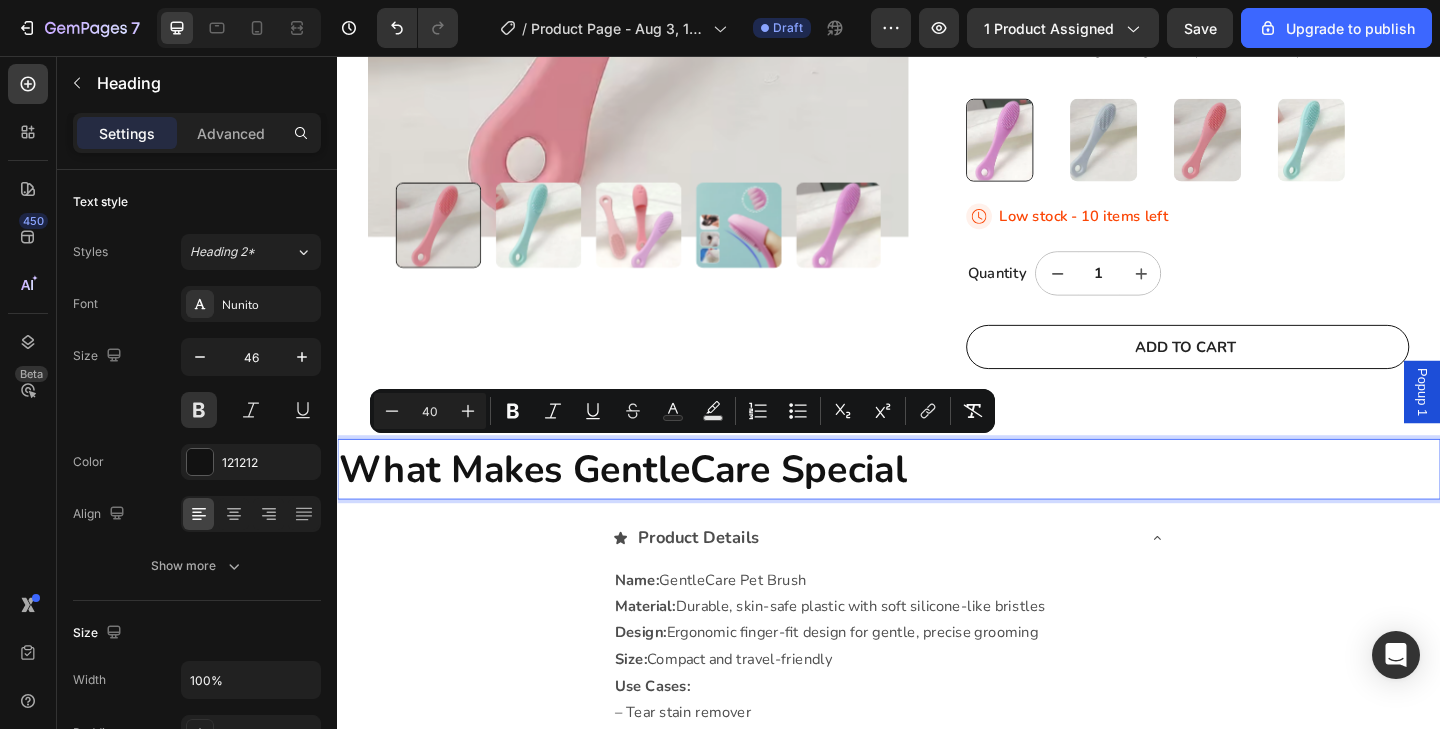click 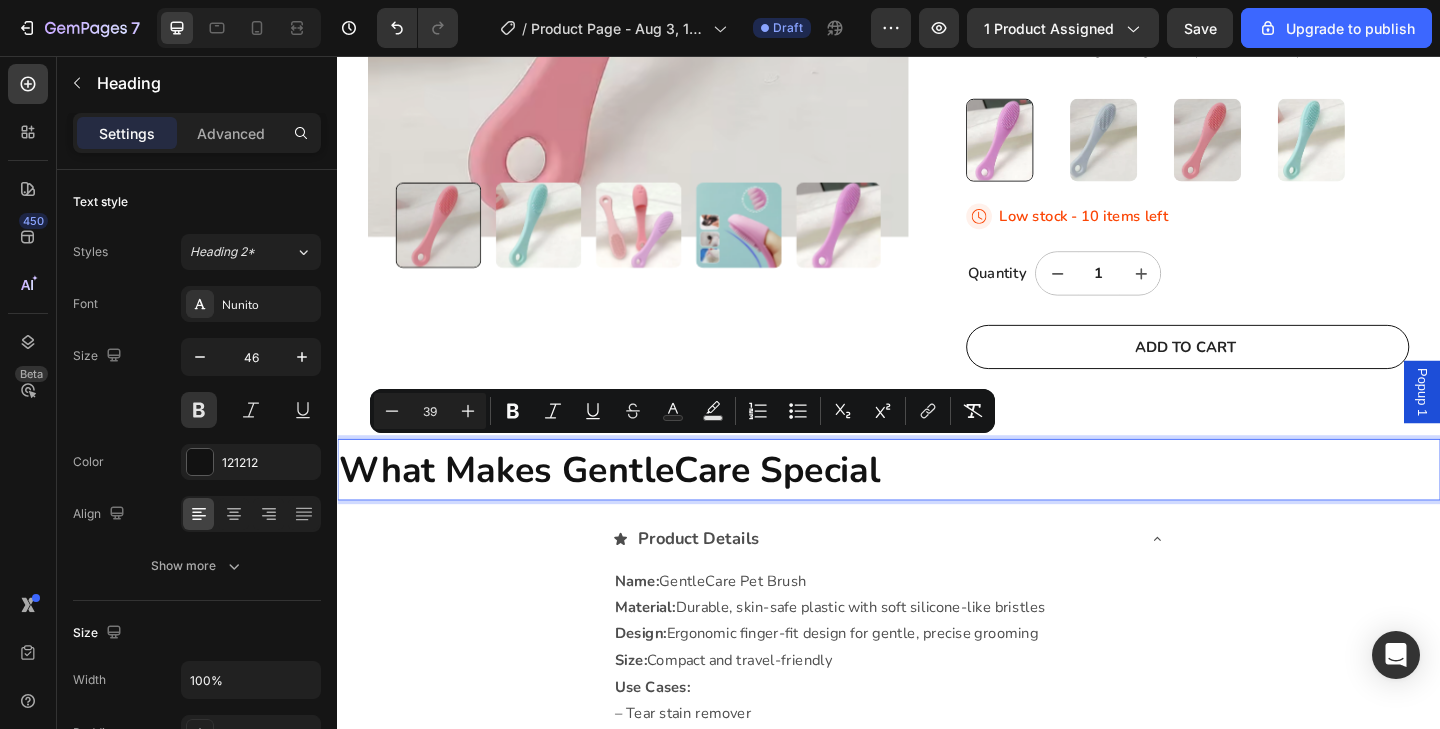 click 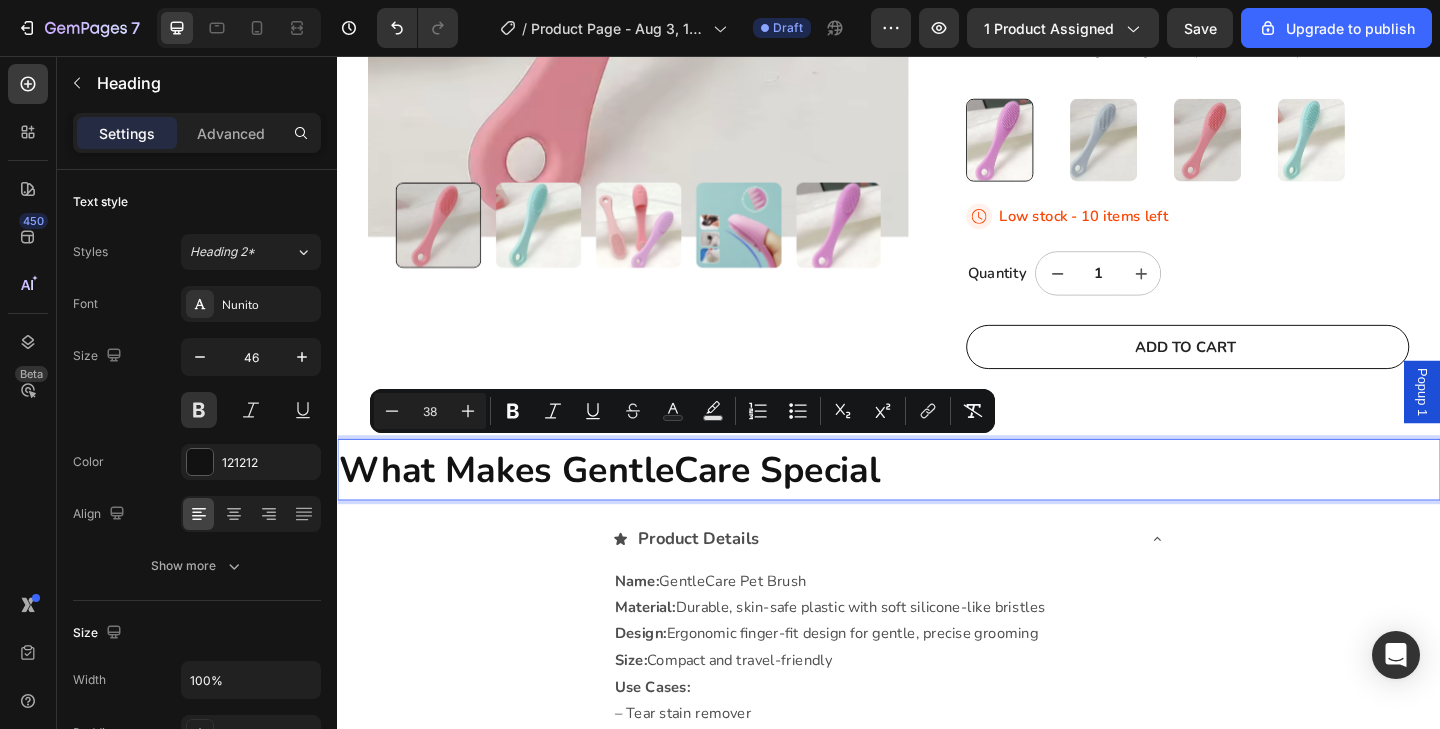 click 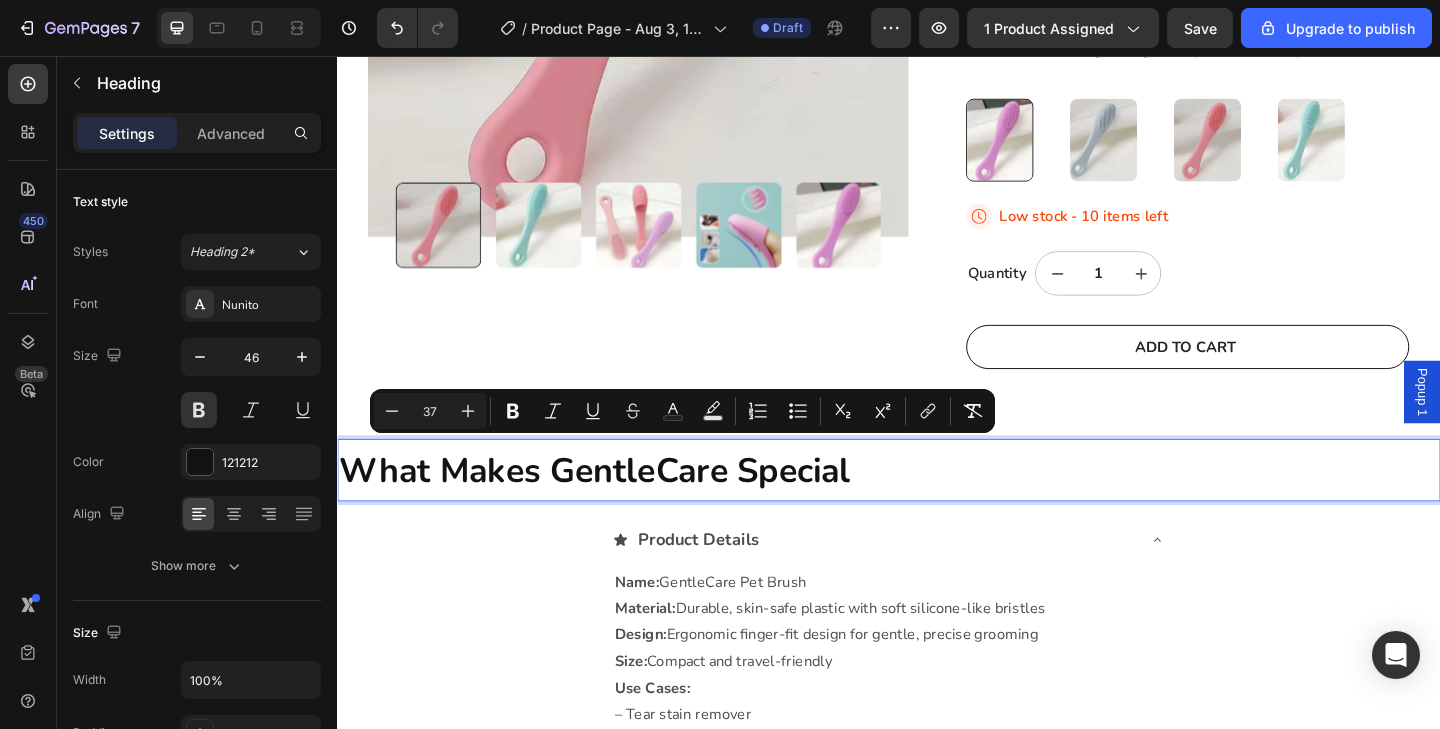 click 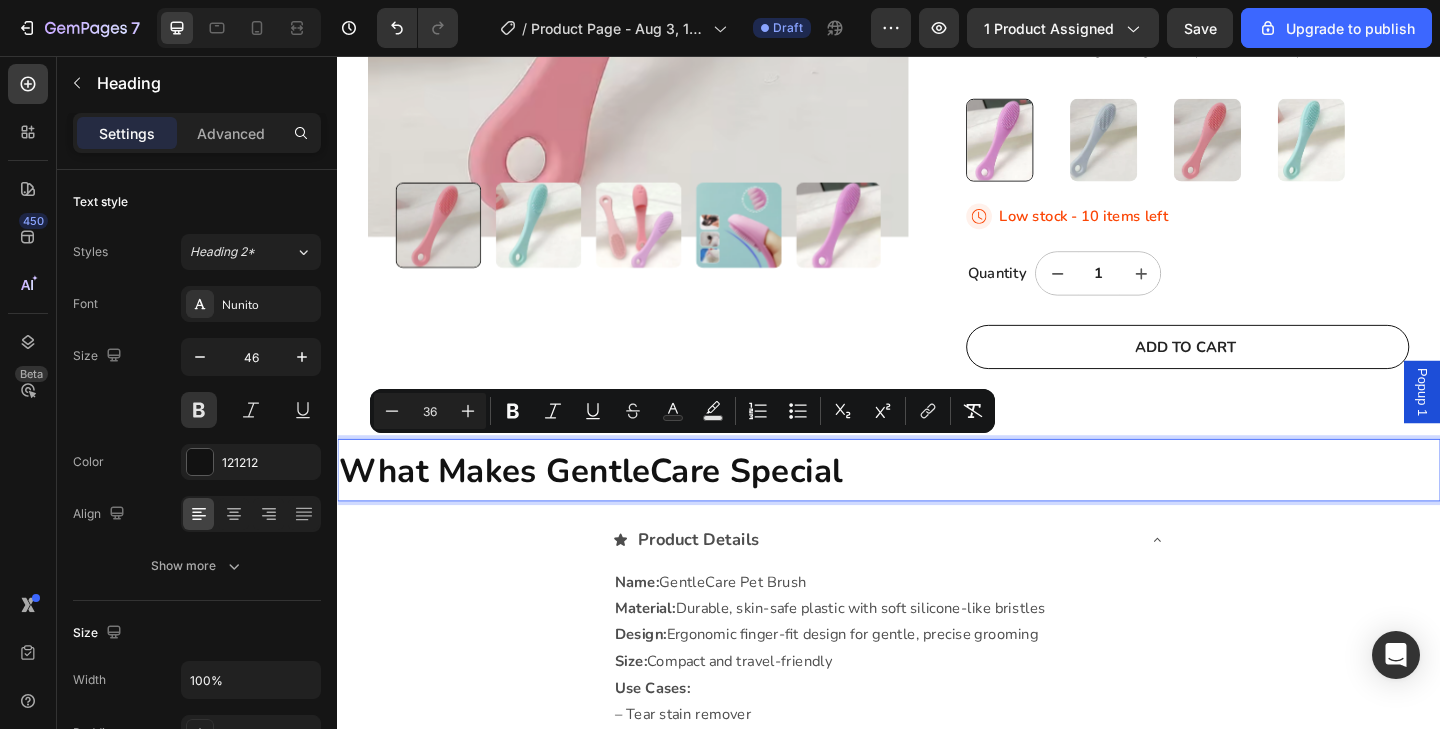 click 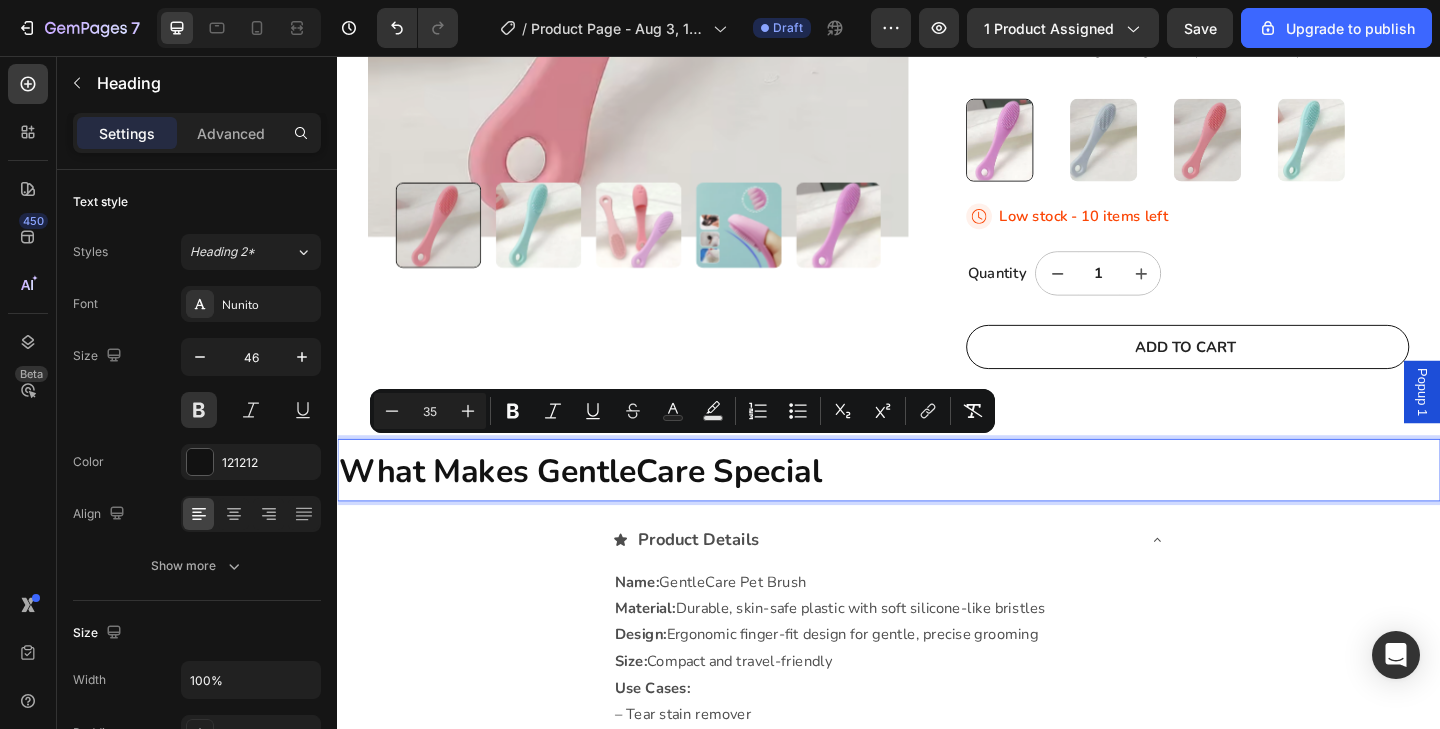 click 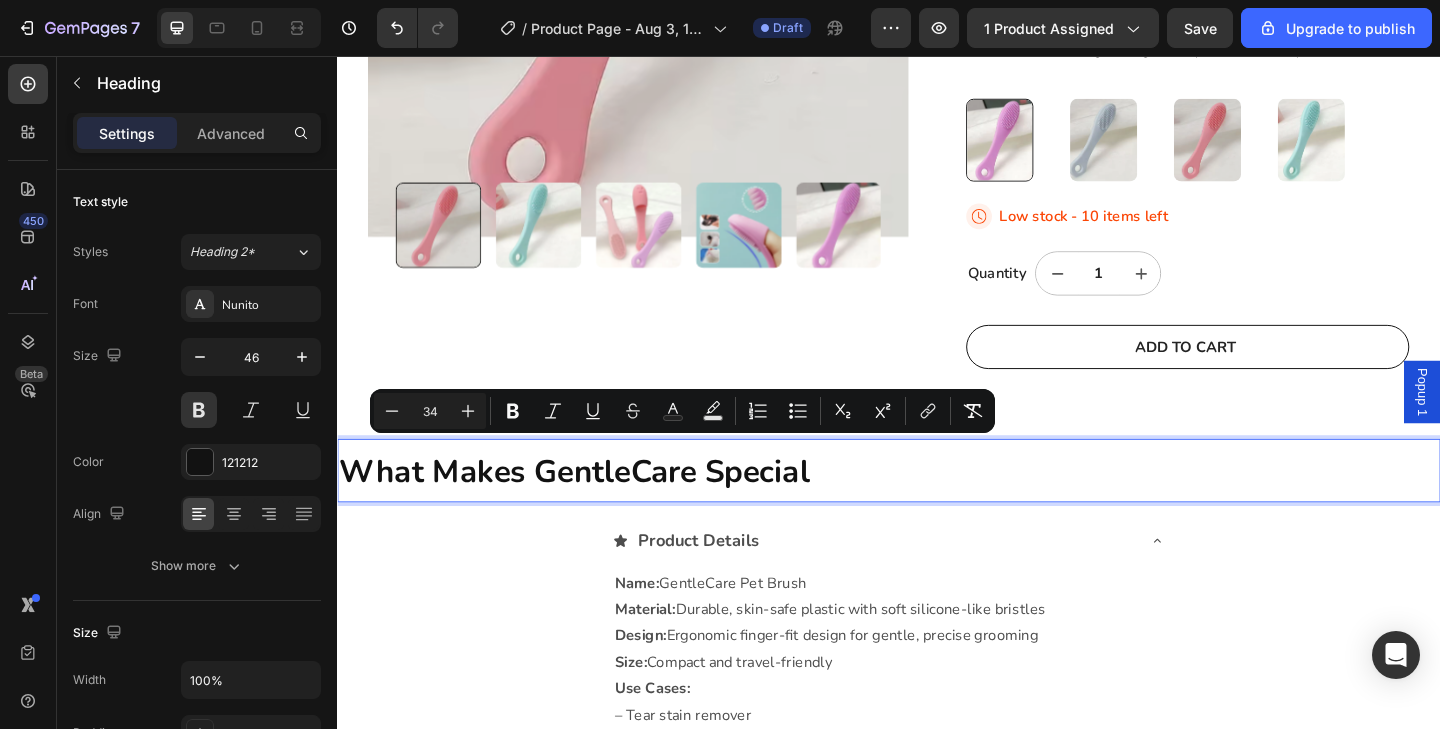 click 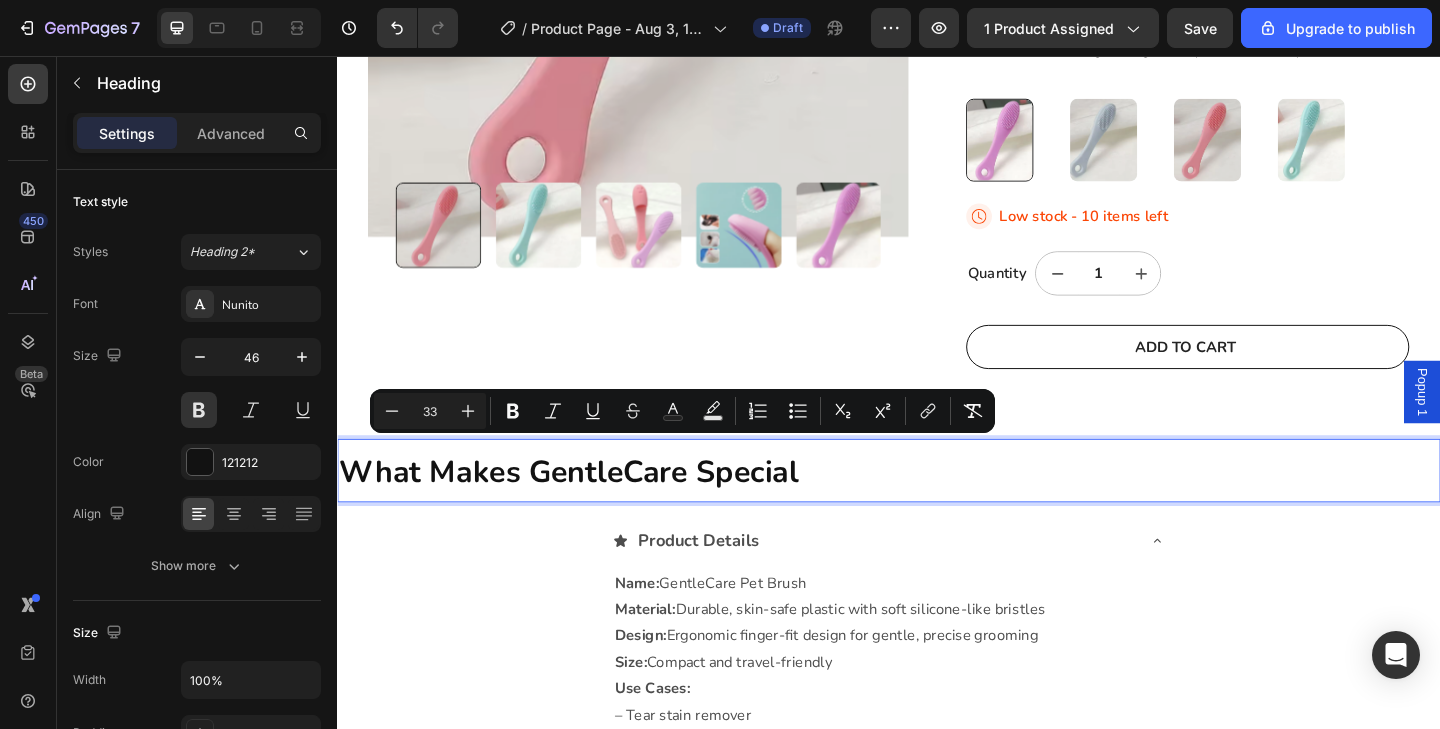click 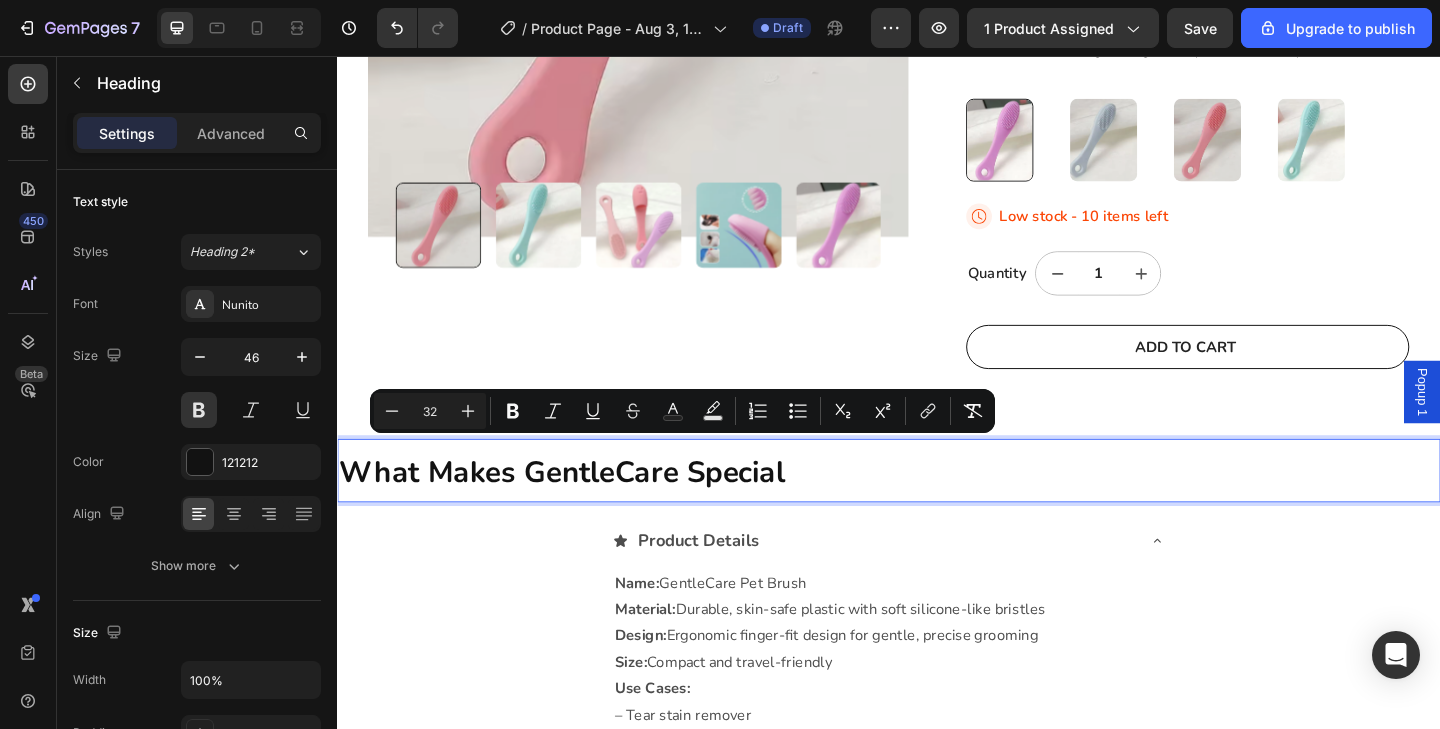 click 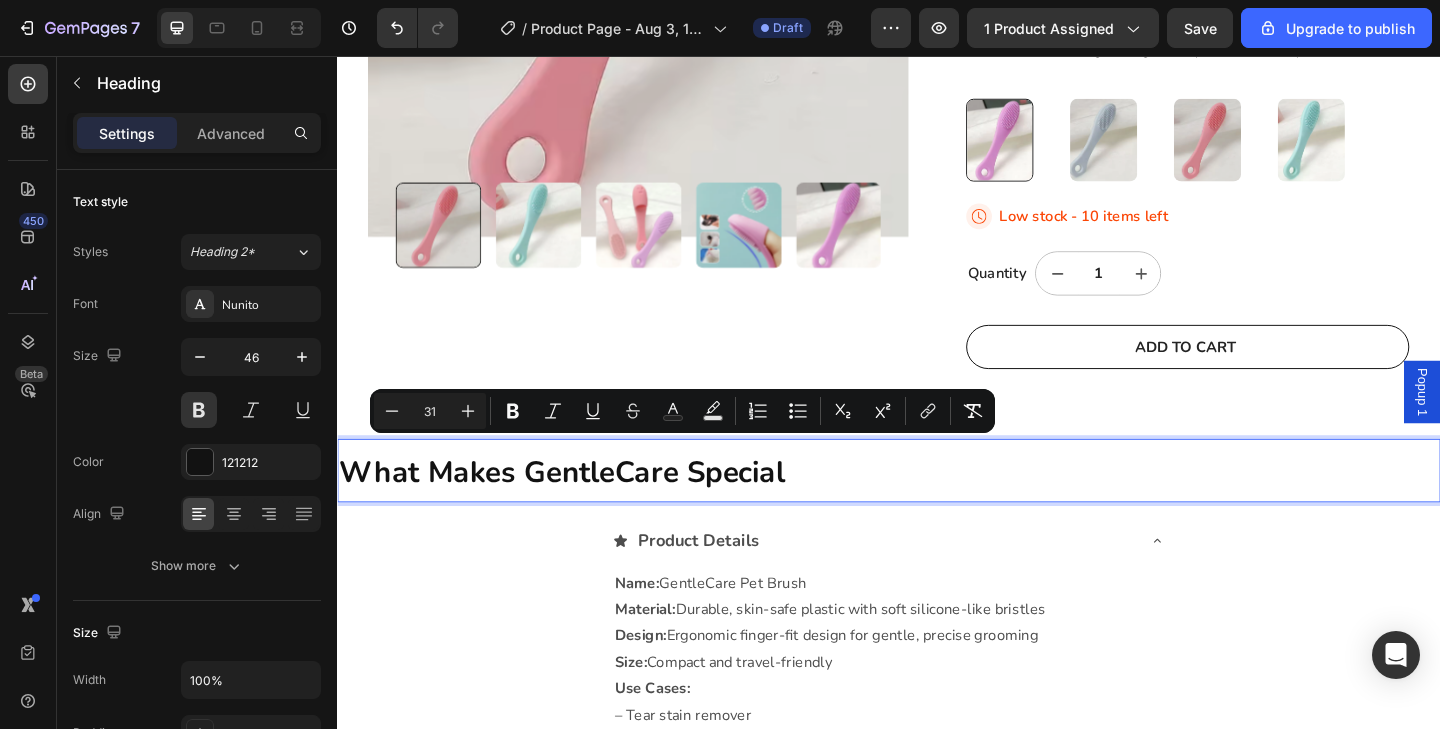 click 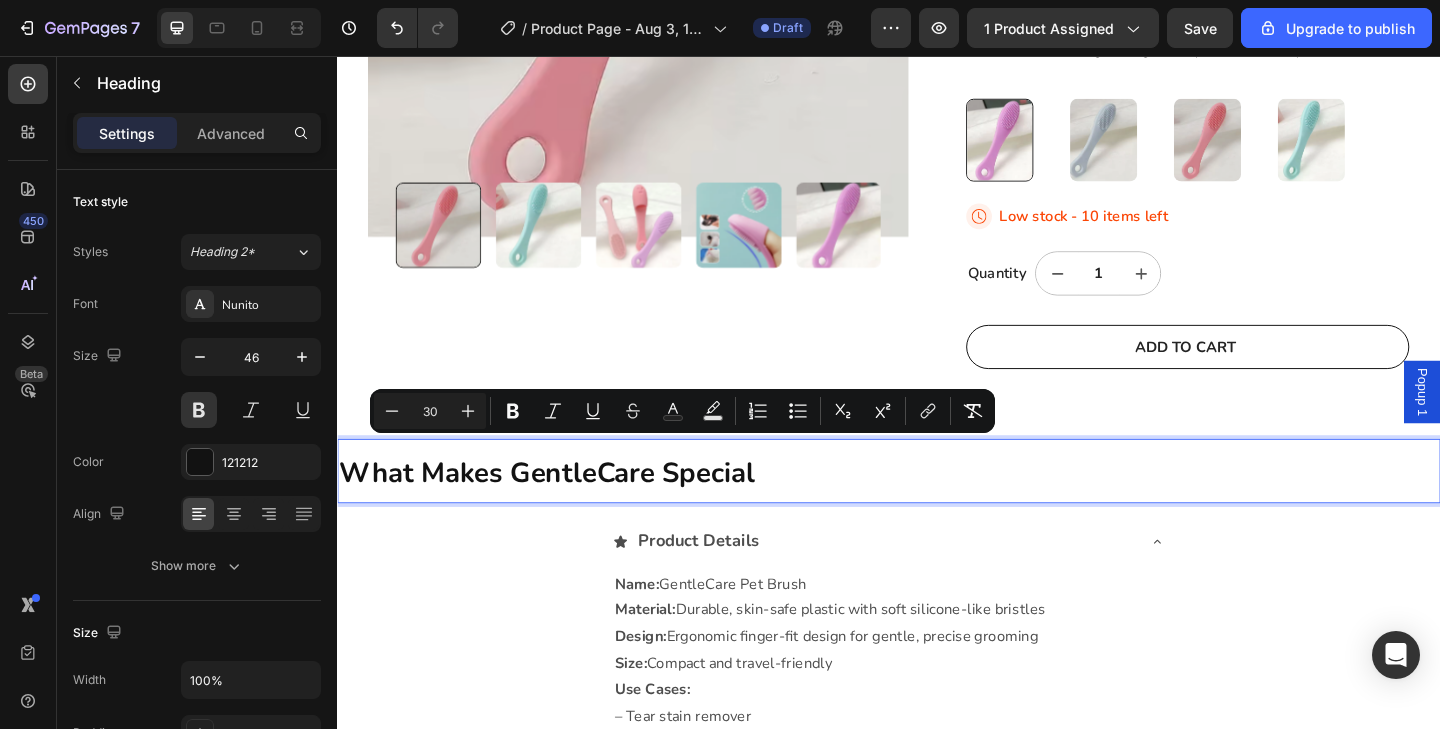 click 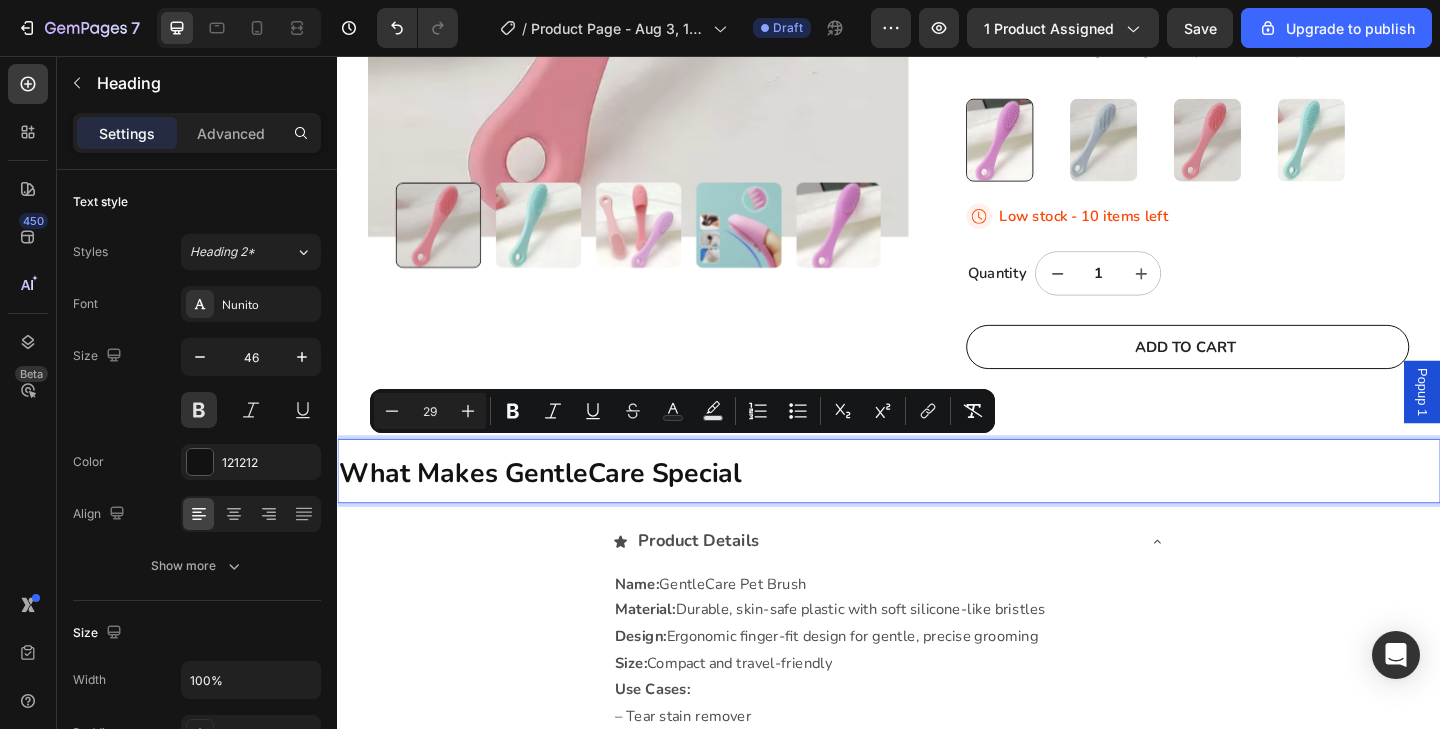 click 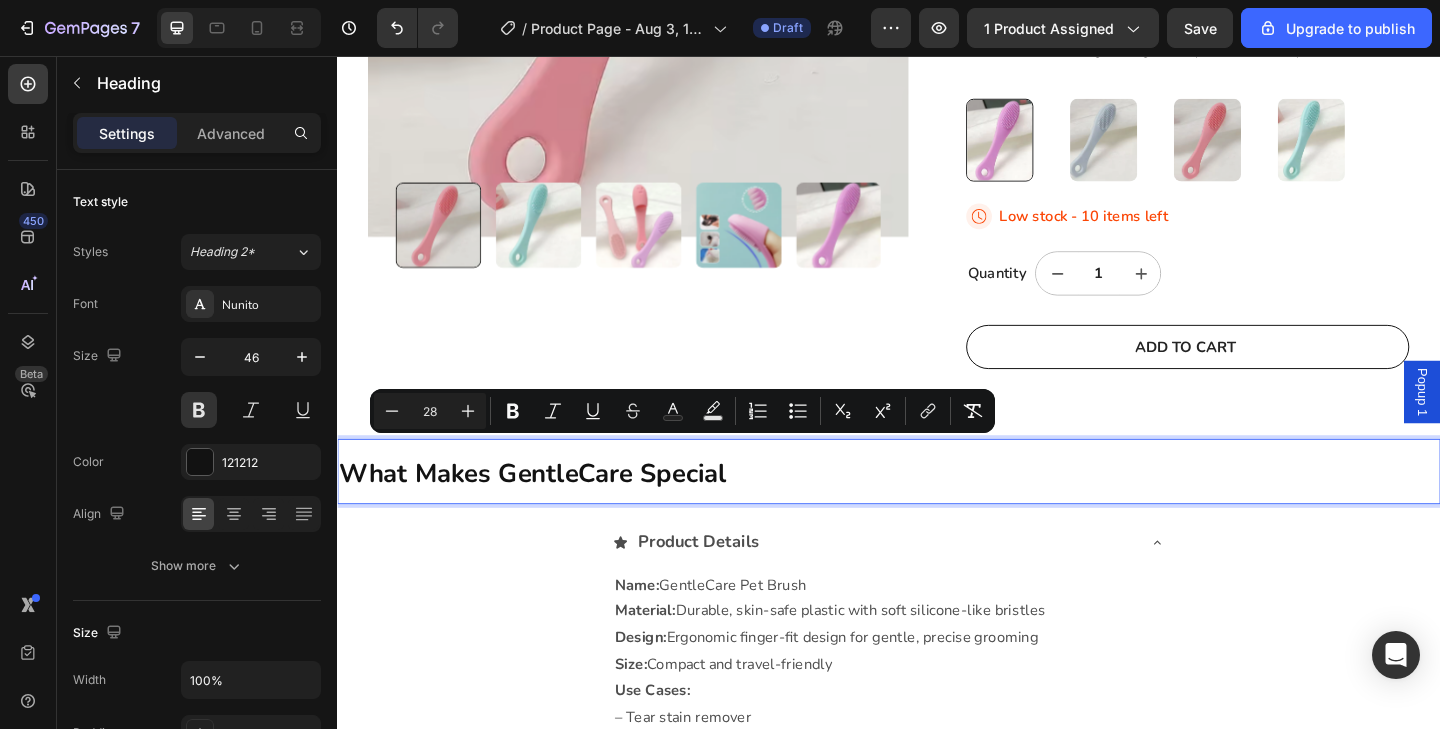 click 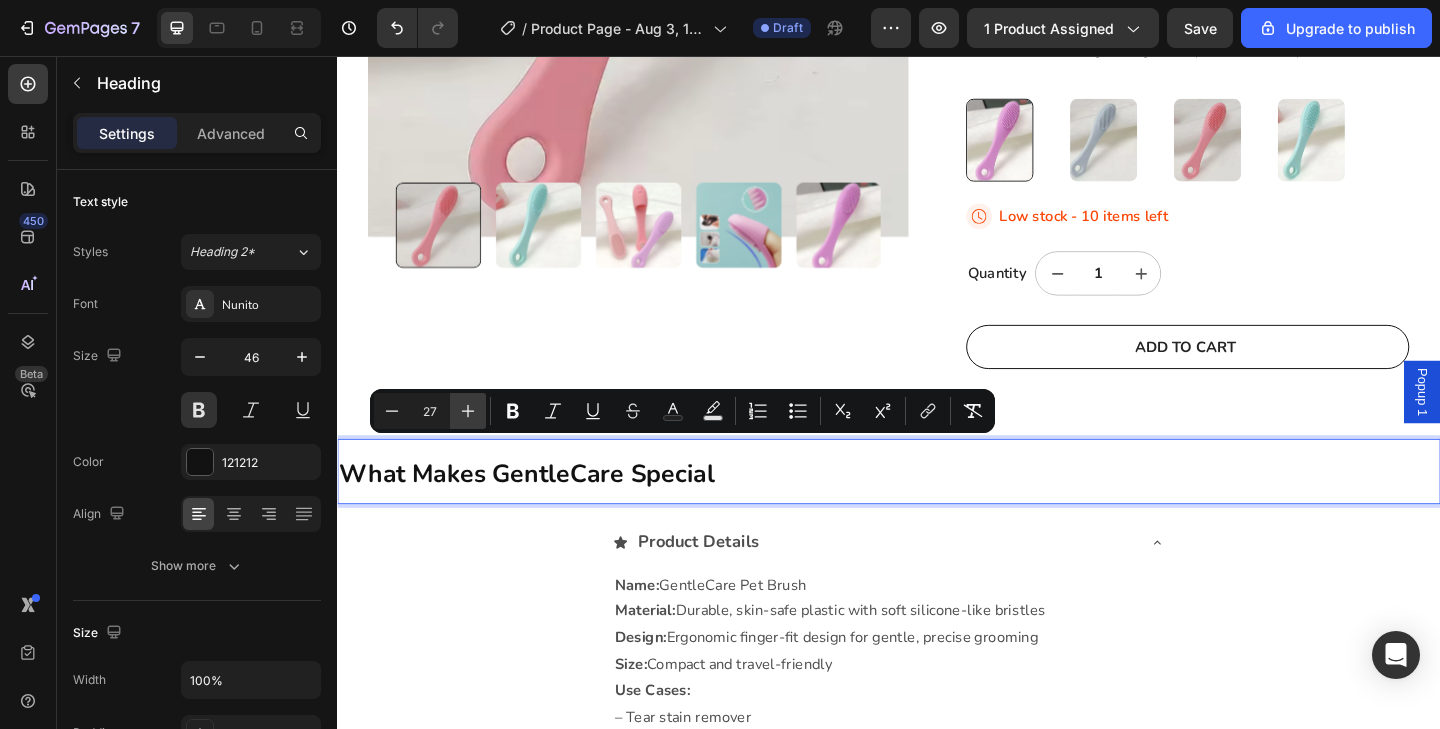 click 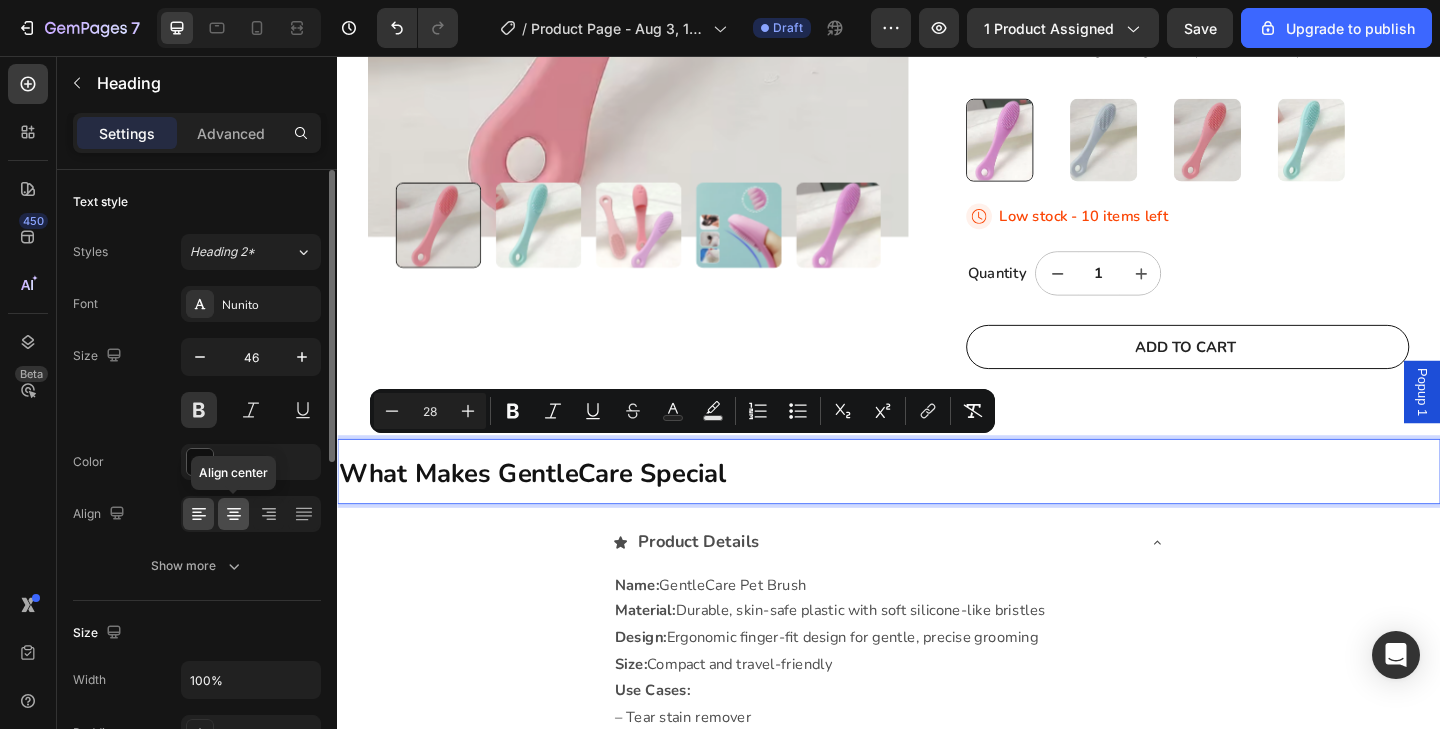 click 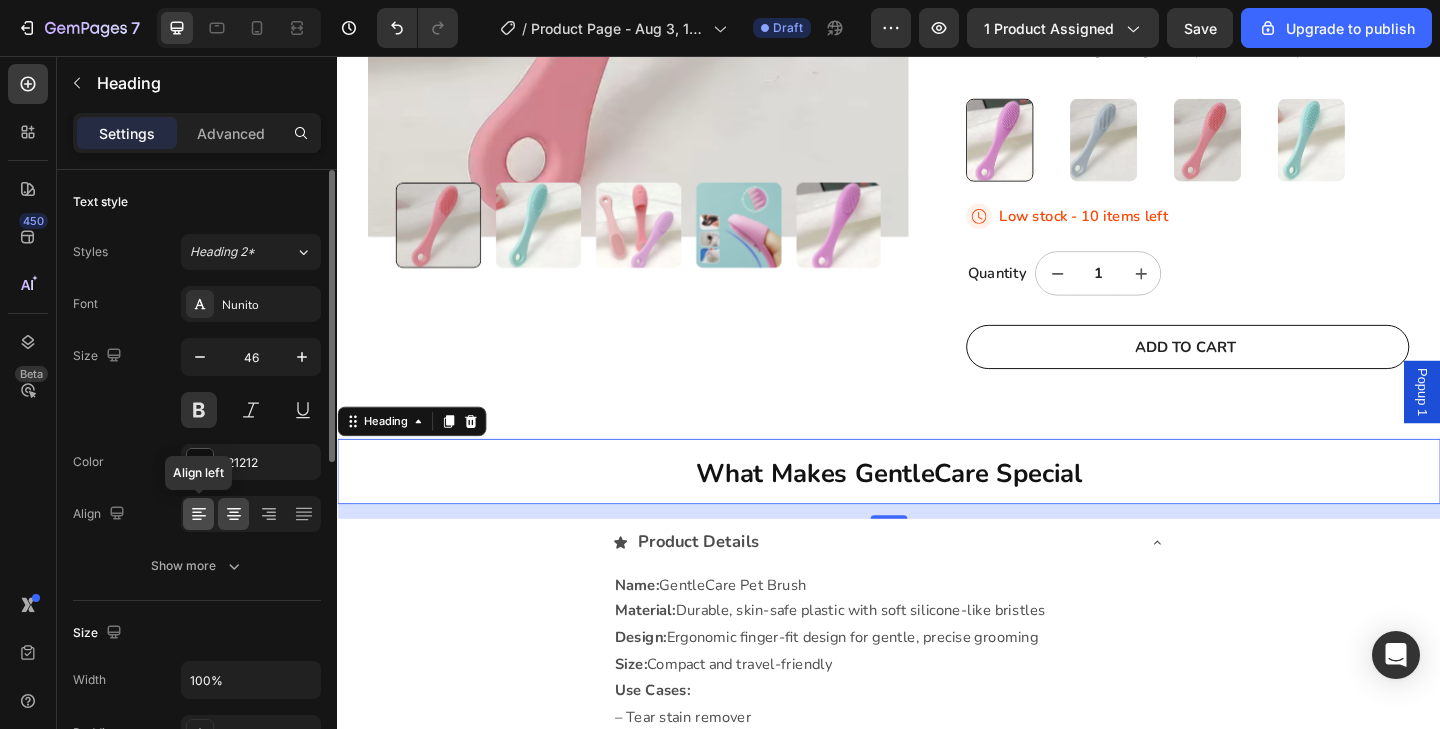click 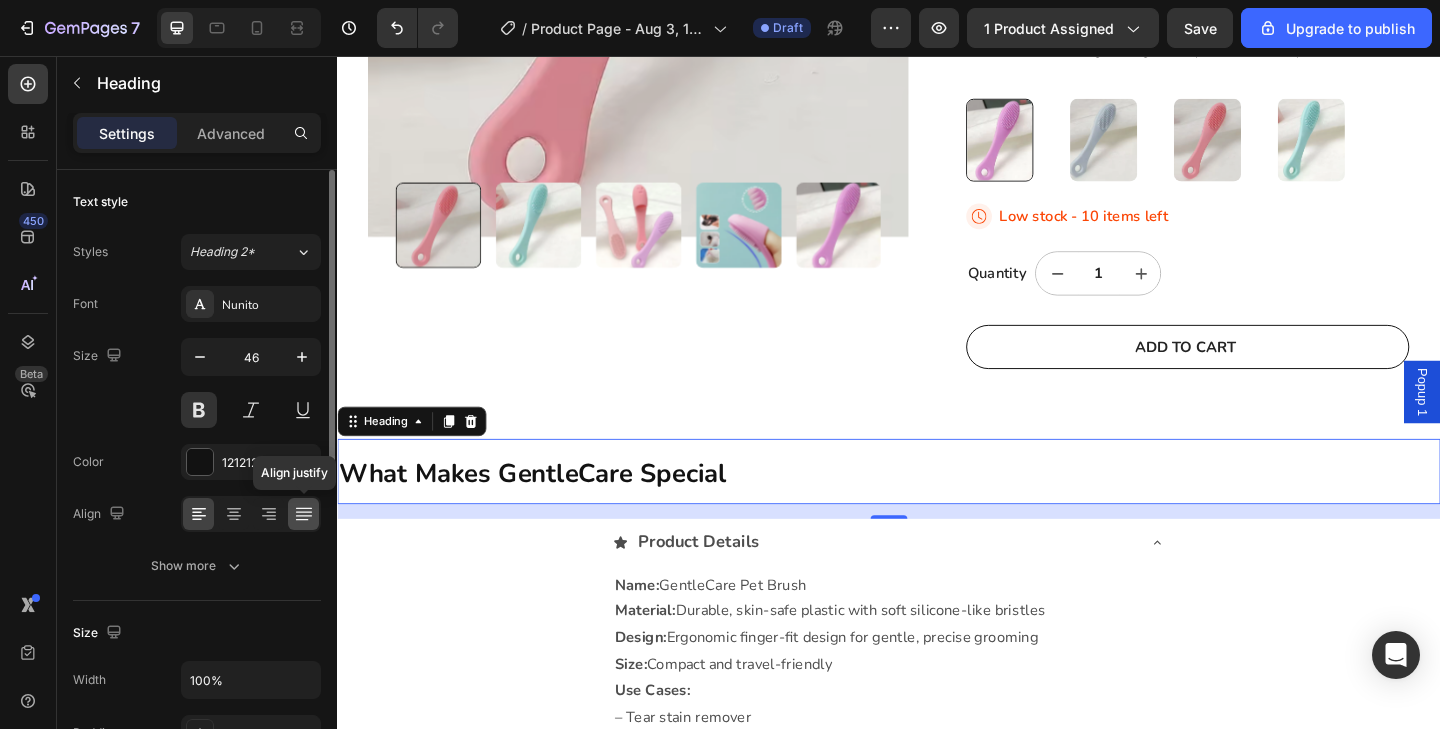 click 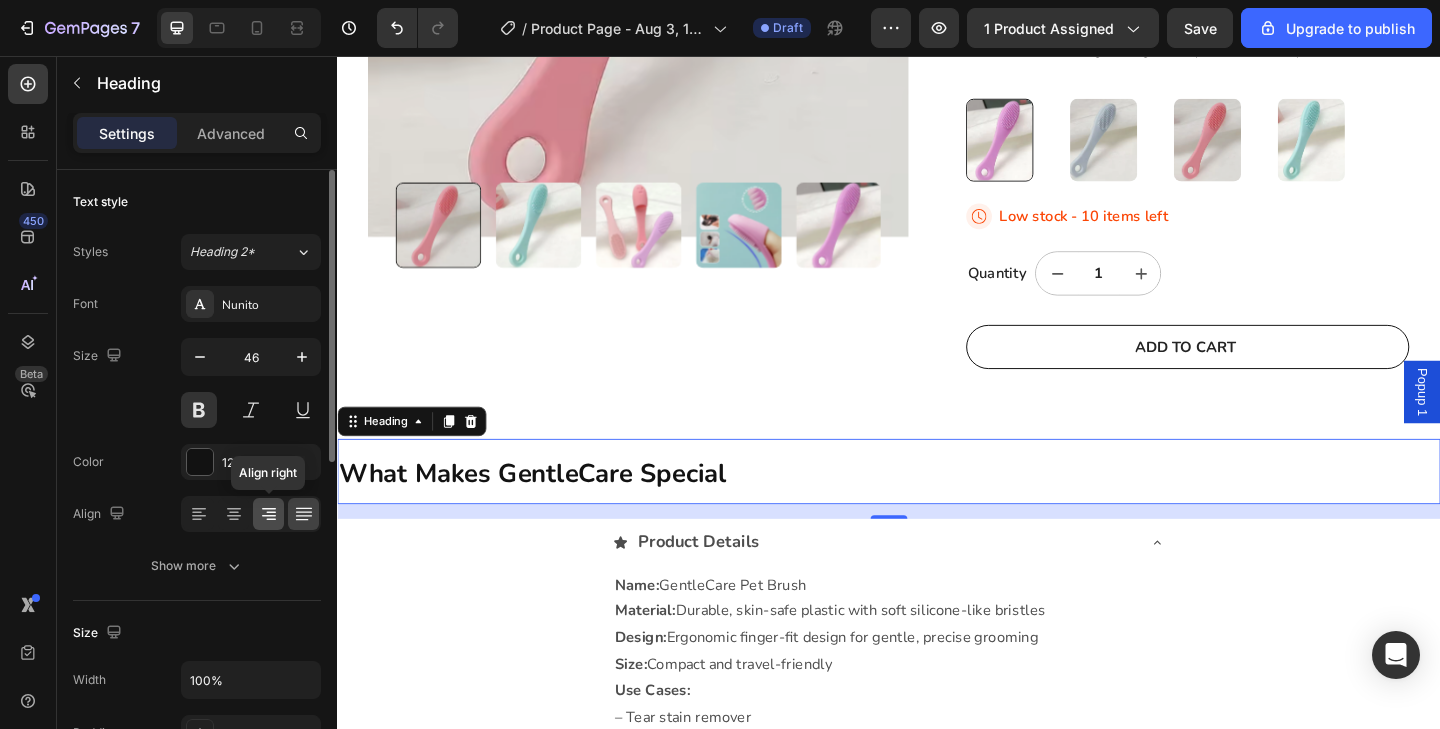 click 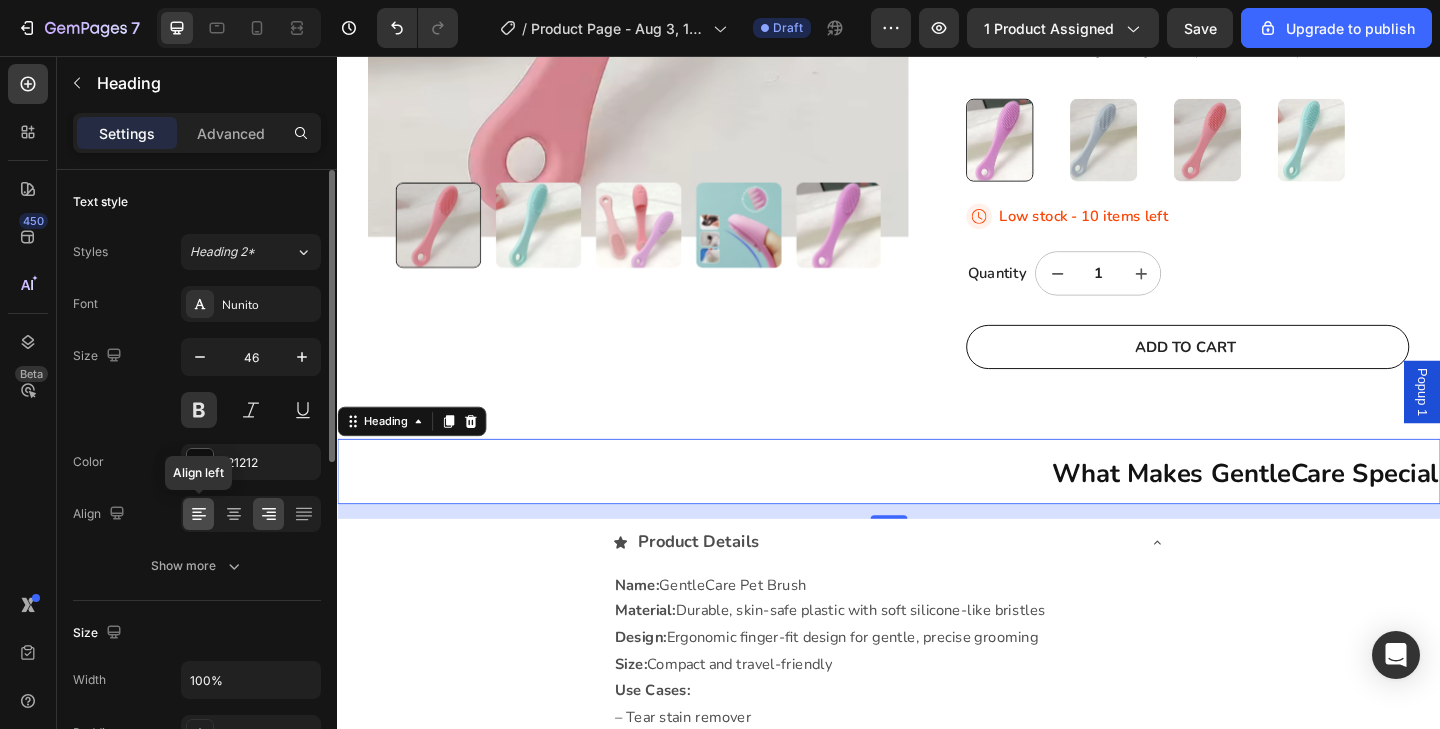 click 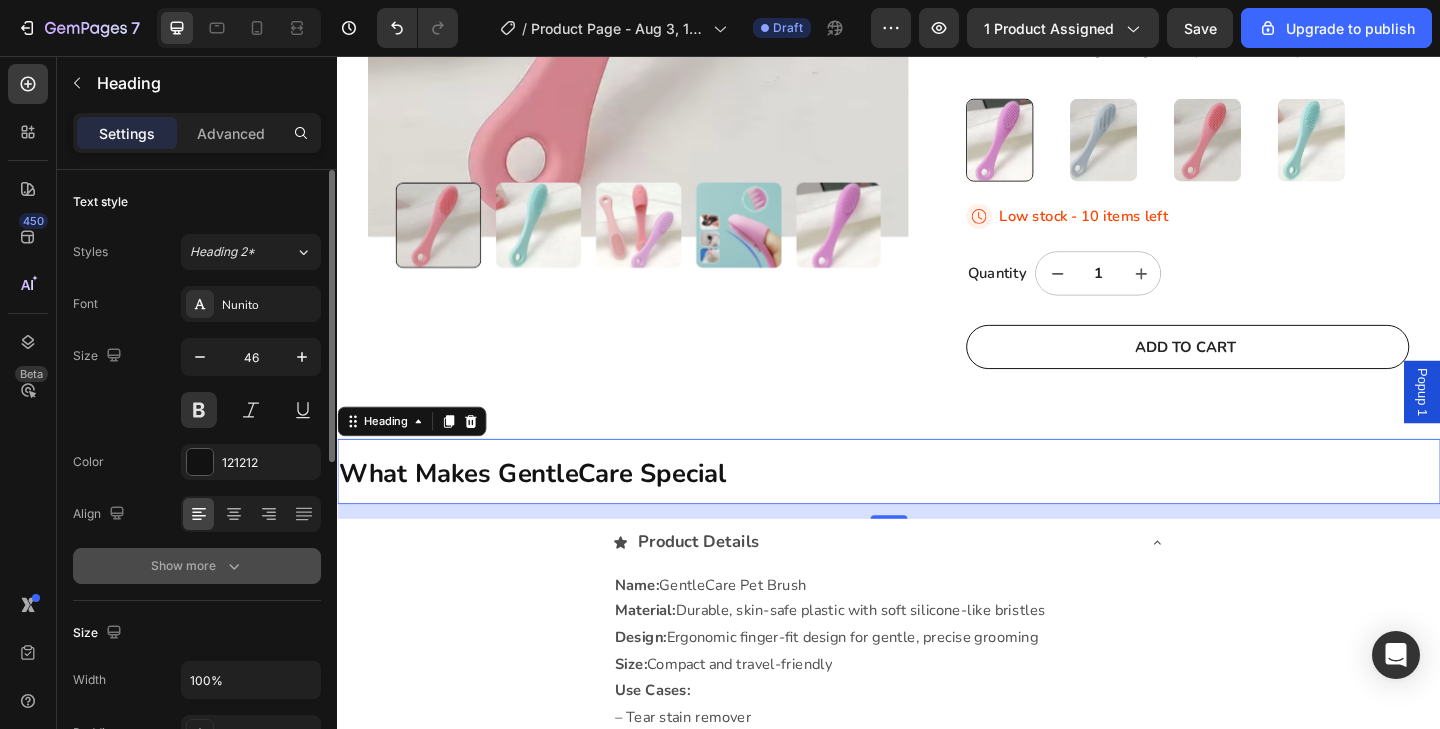 click 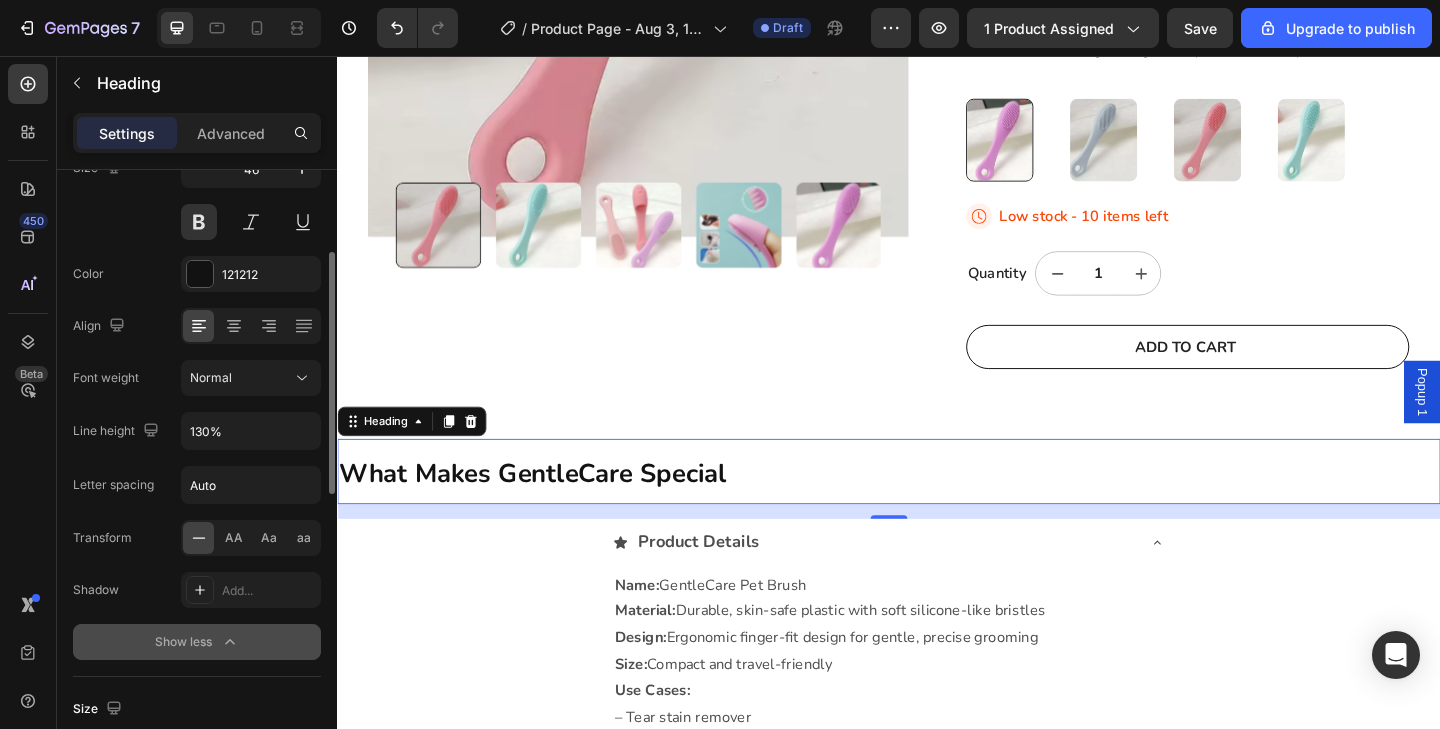 scroll, scrollTop: 198, scrollLeft: 0, axis: vertical 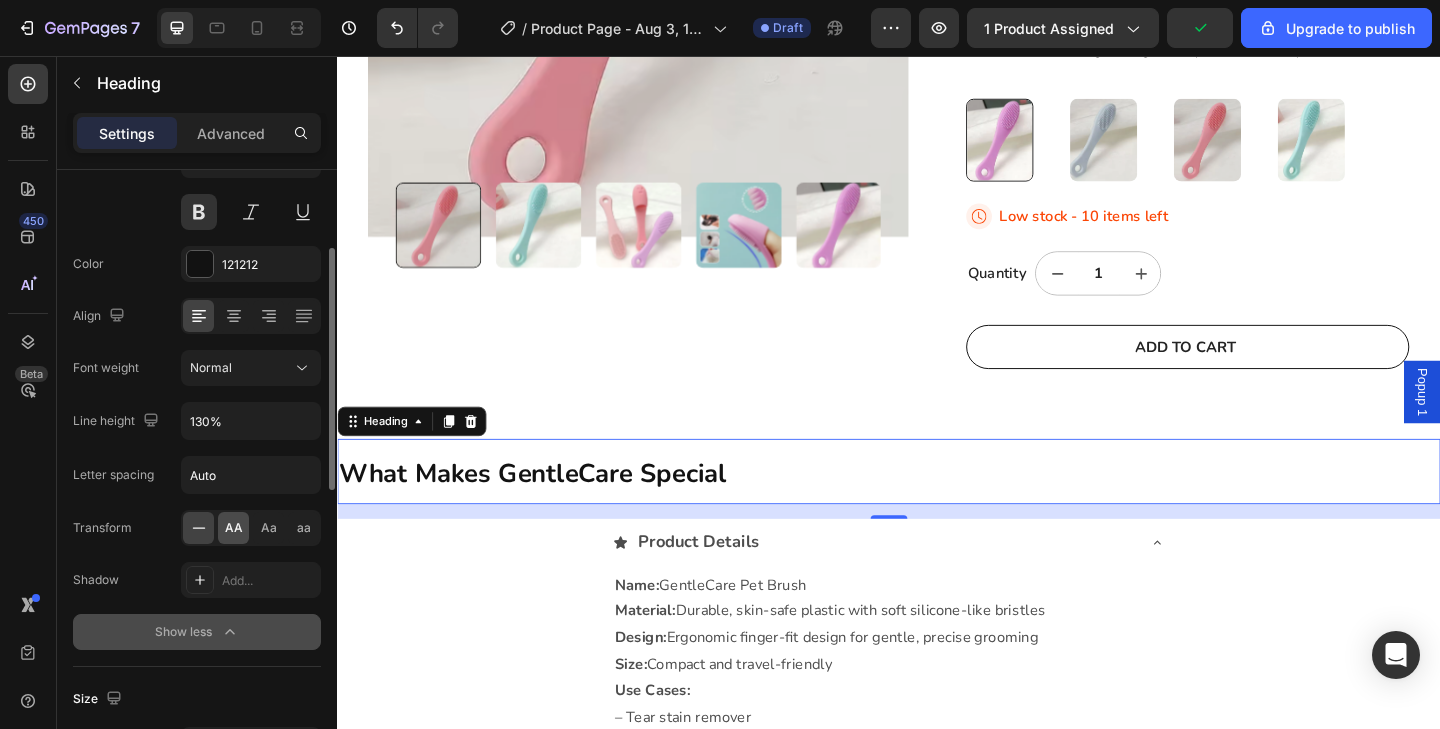 click on "AA" 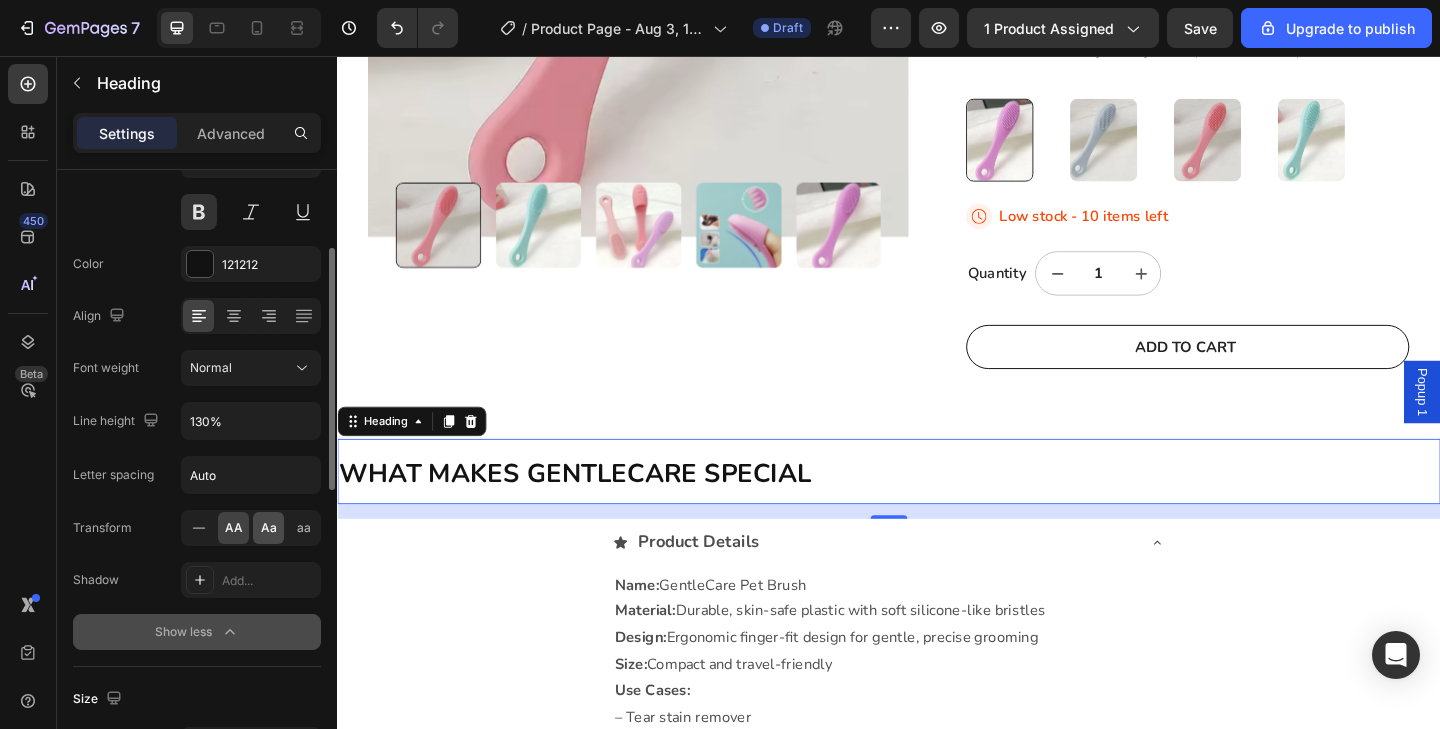 click on "Aa" 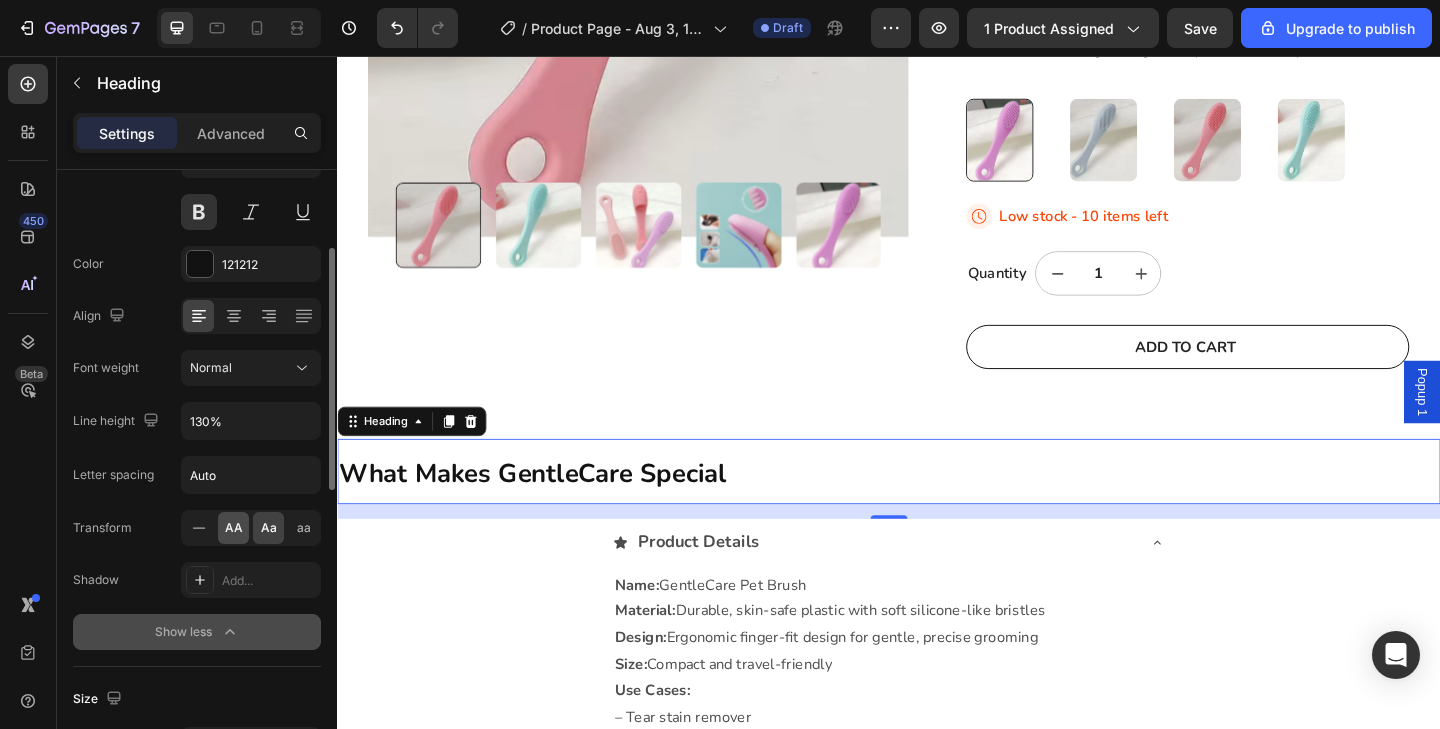 click on "AA" 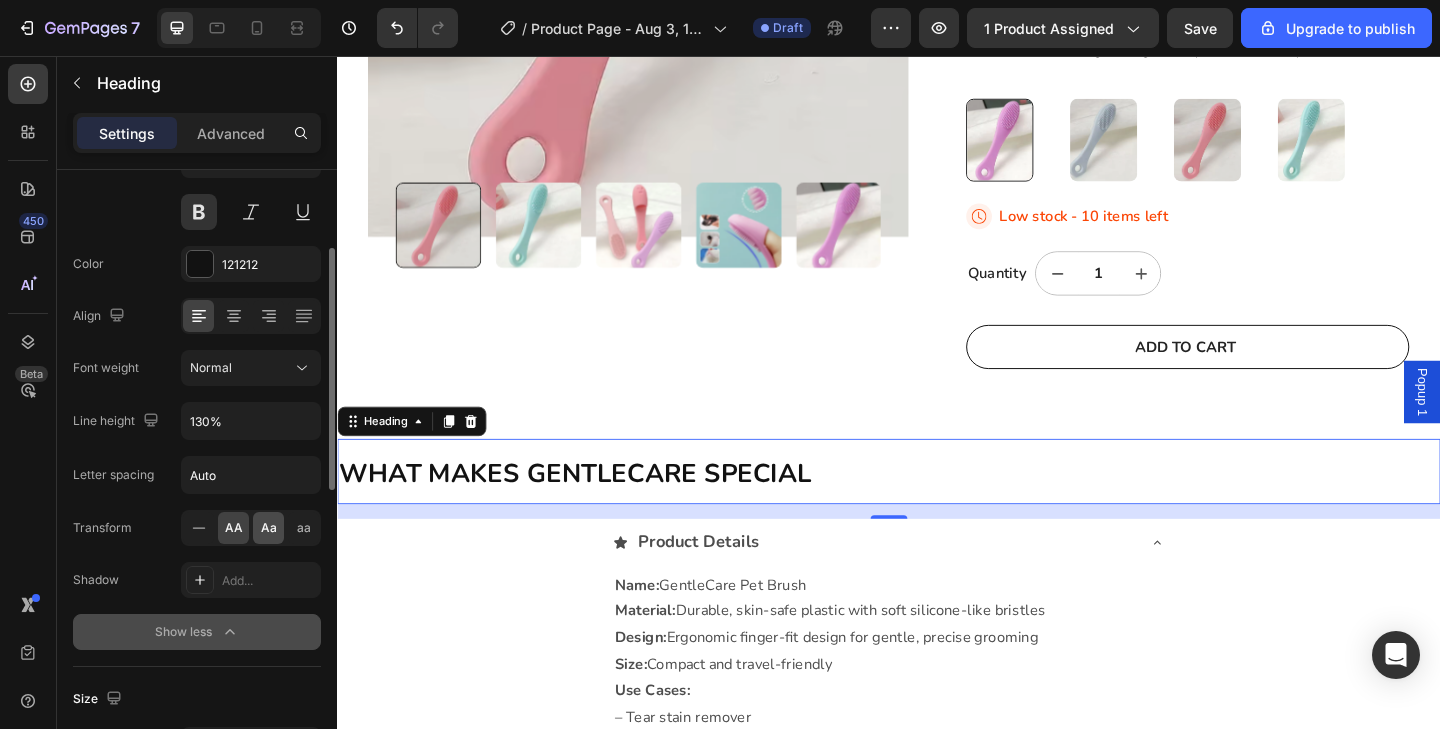 click on "Aa" 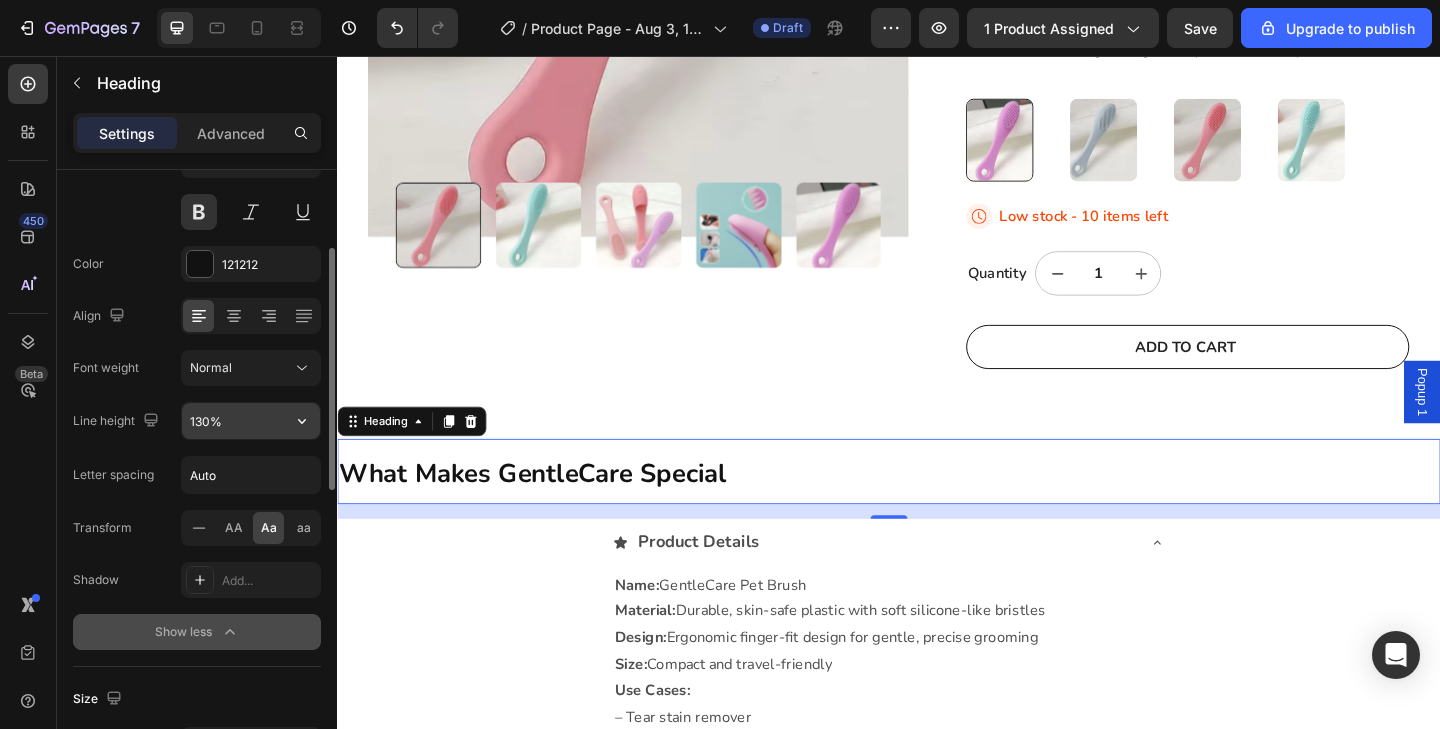 click on "130%" at bounding box center [251, 421] 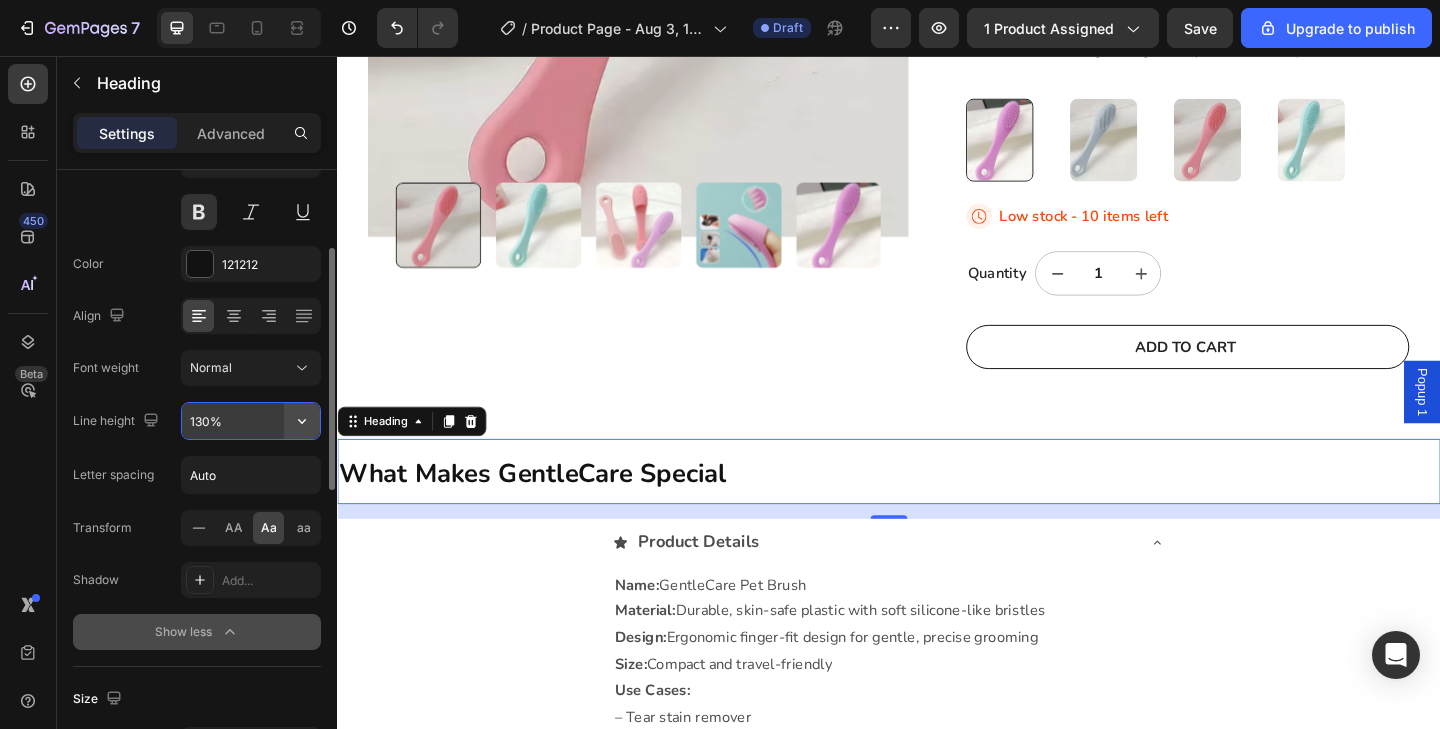 click 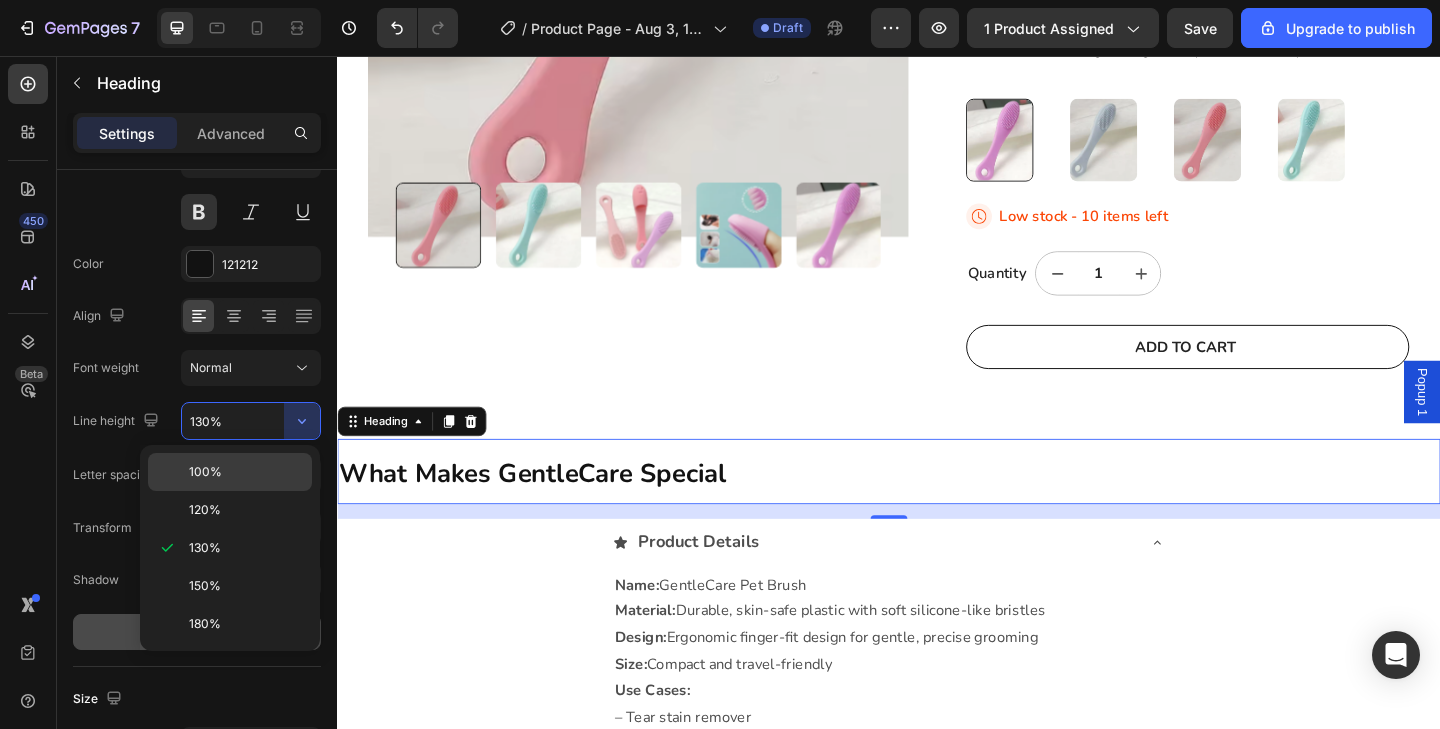 click on "100%" at bounding box center [246, 472] 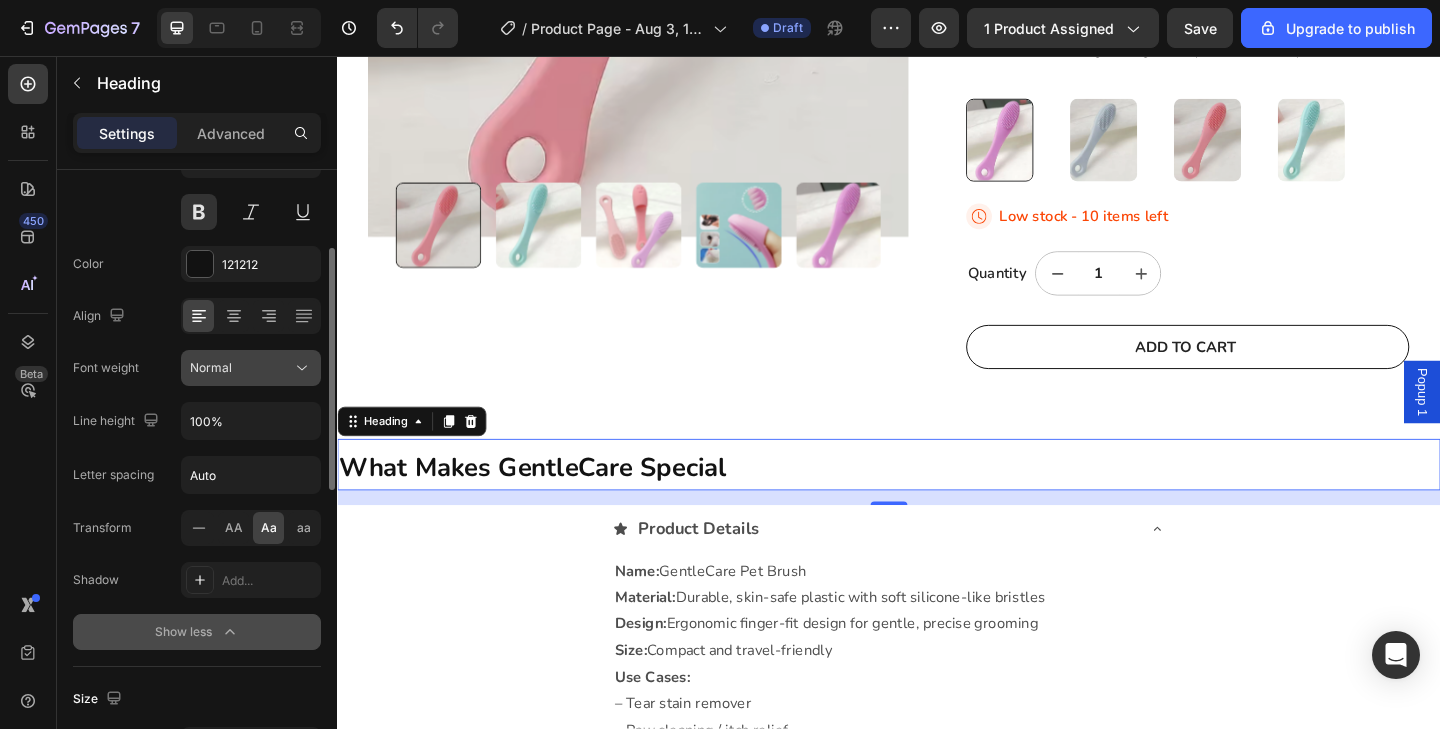 click 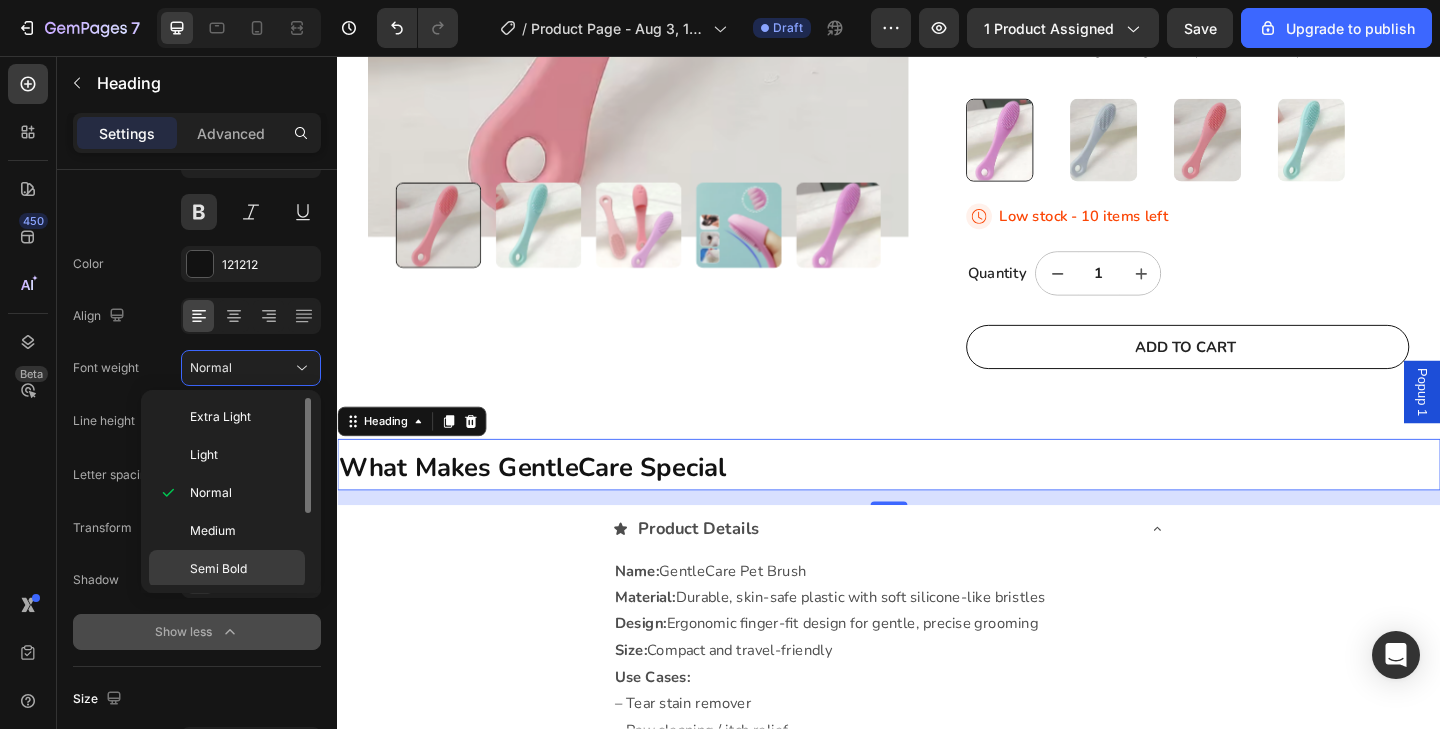 click on "Semi Bold" at bounding box center (218, 569) 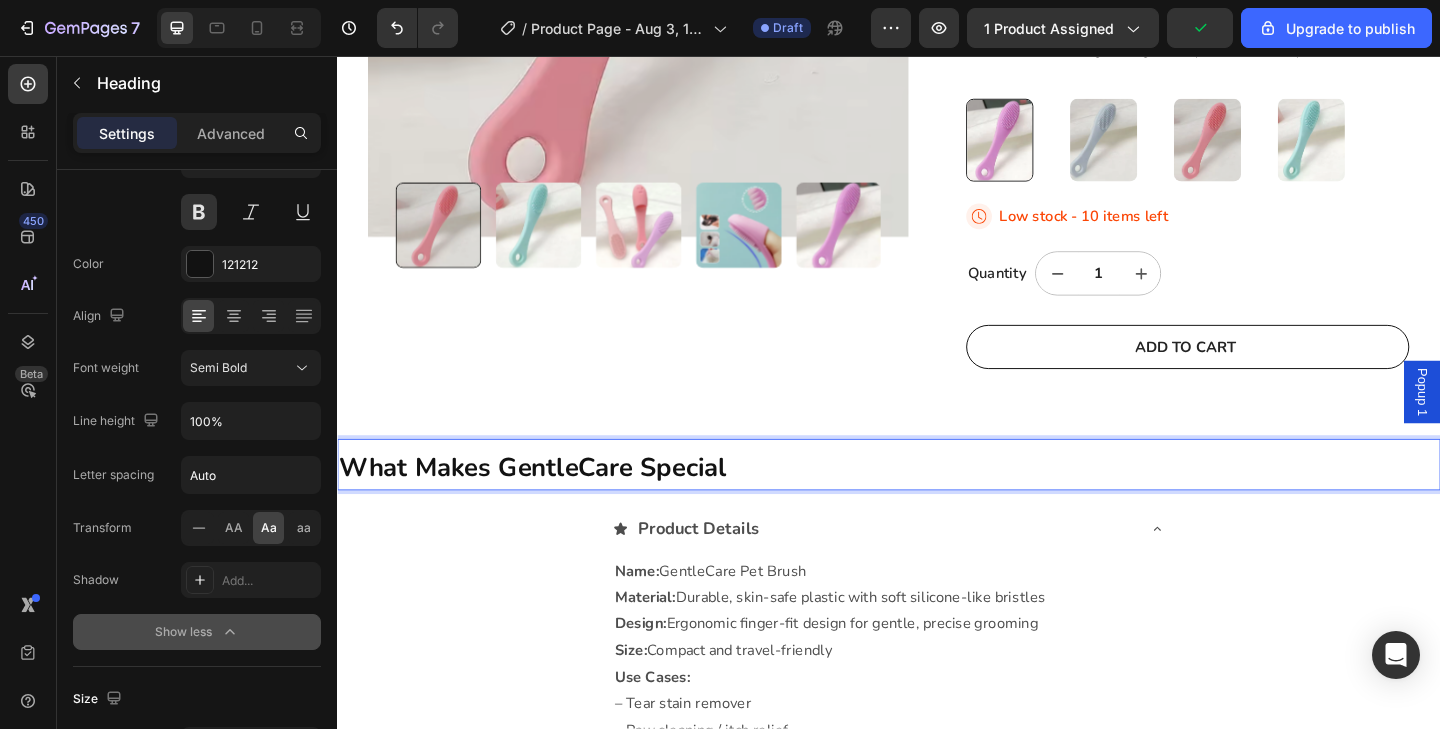 click on "What Makes GentleCare Special" at bounding box center [549, 504] 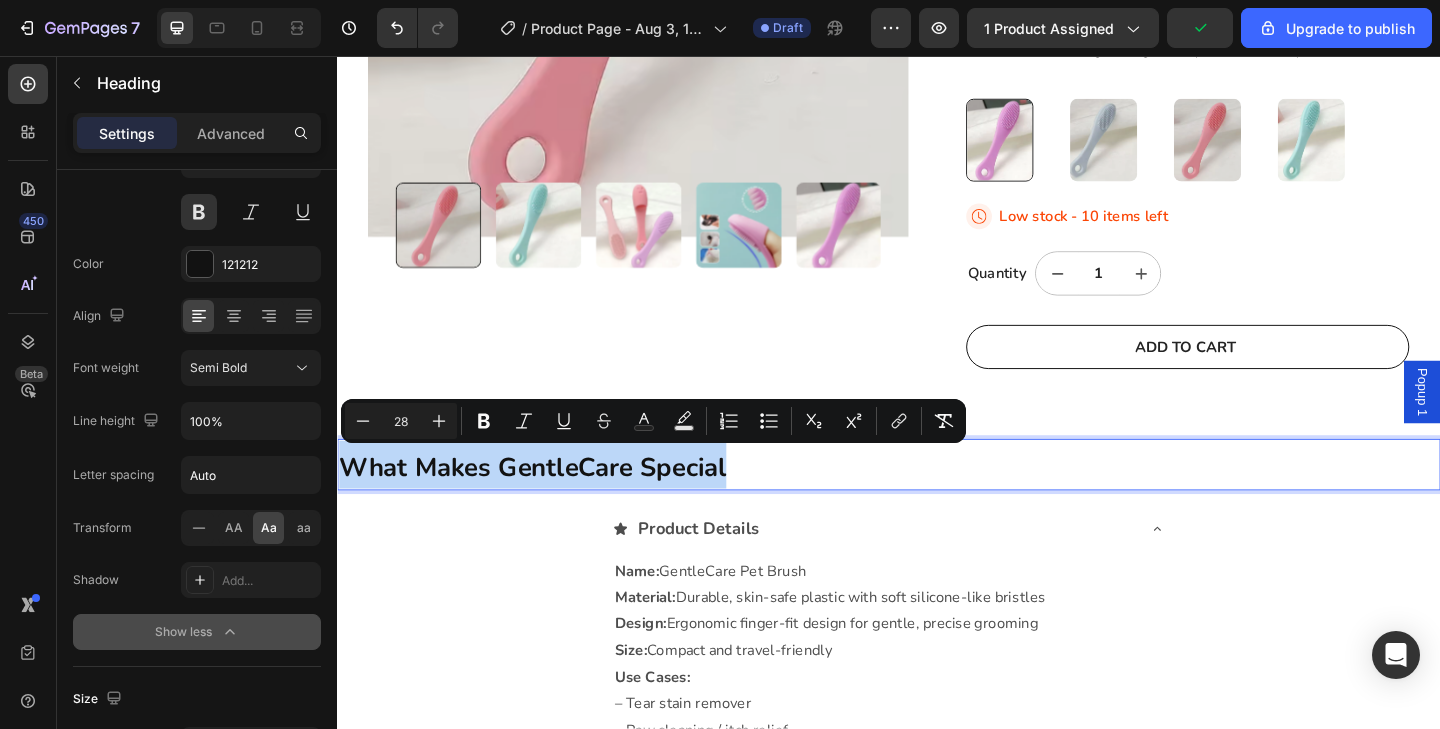 click on "What Makes GentleCare Special" at bounding box center [549, 504] 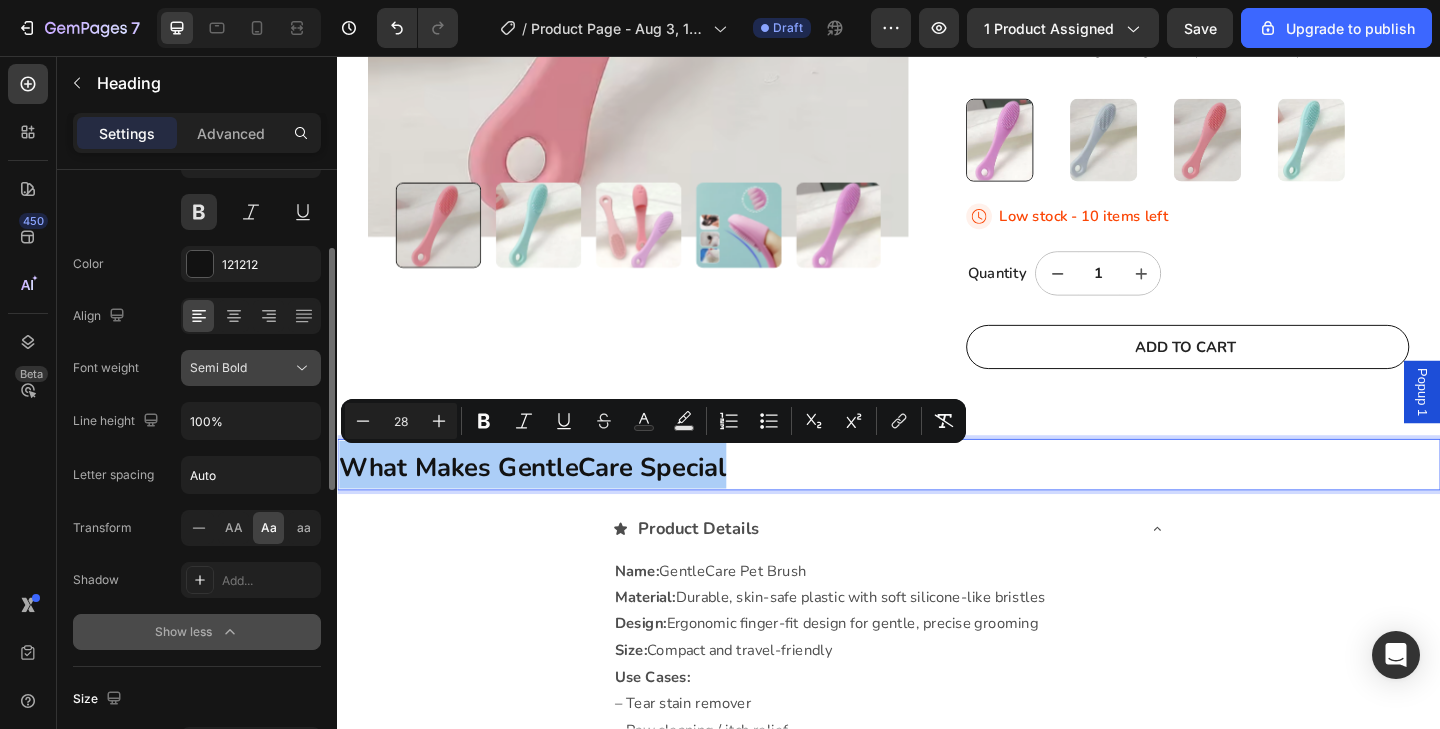 click 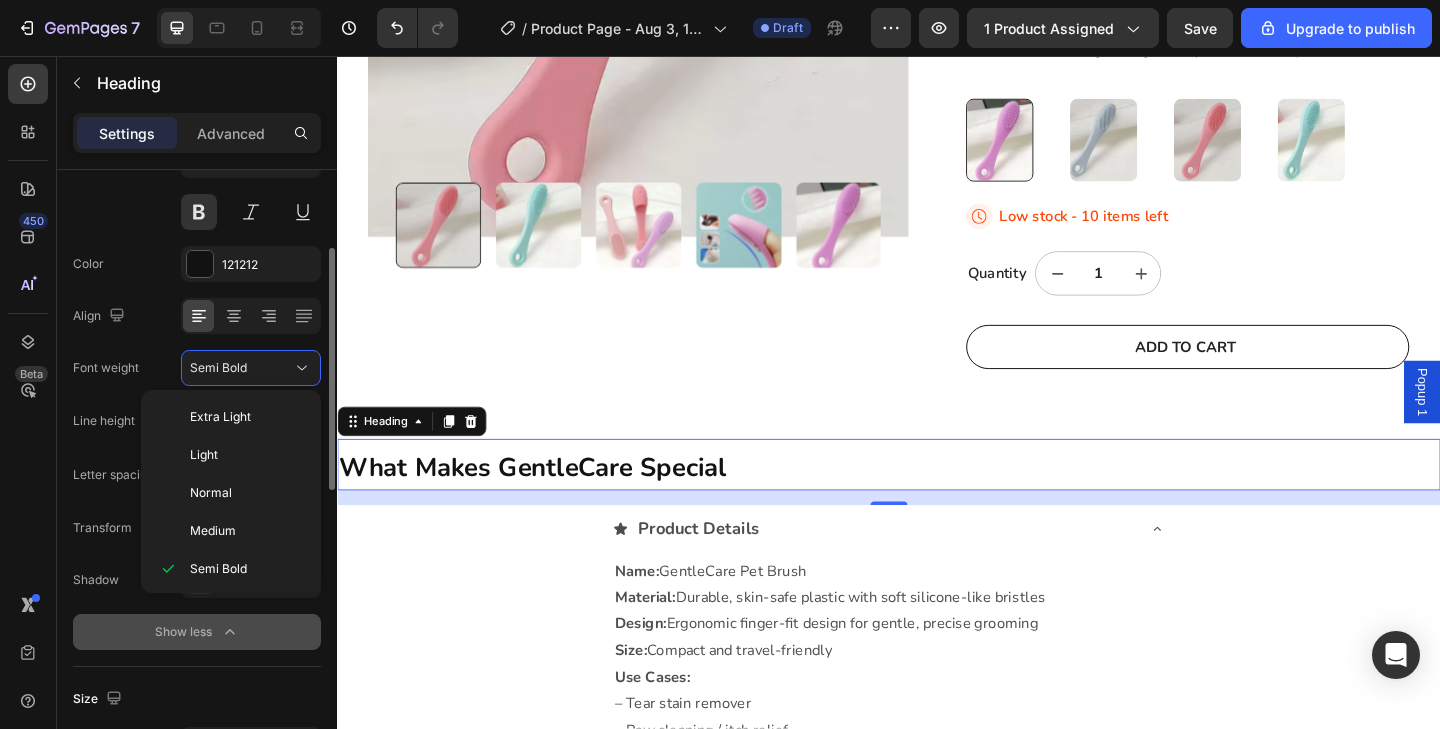 click on "Color 121212" at bounding box center (197, 264) 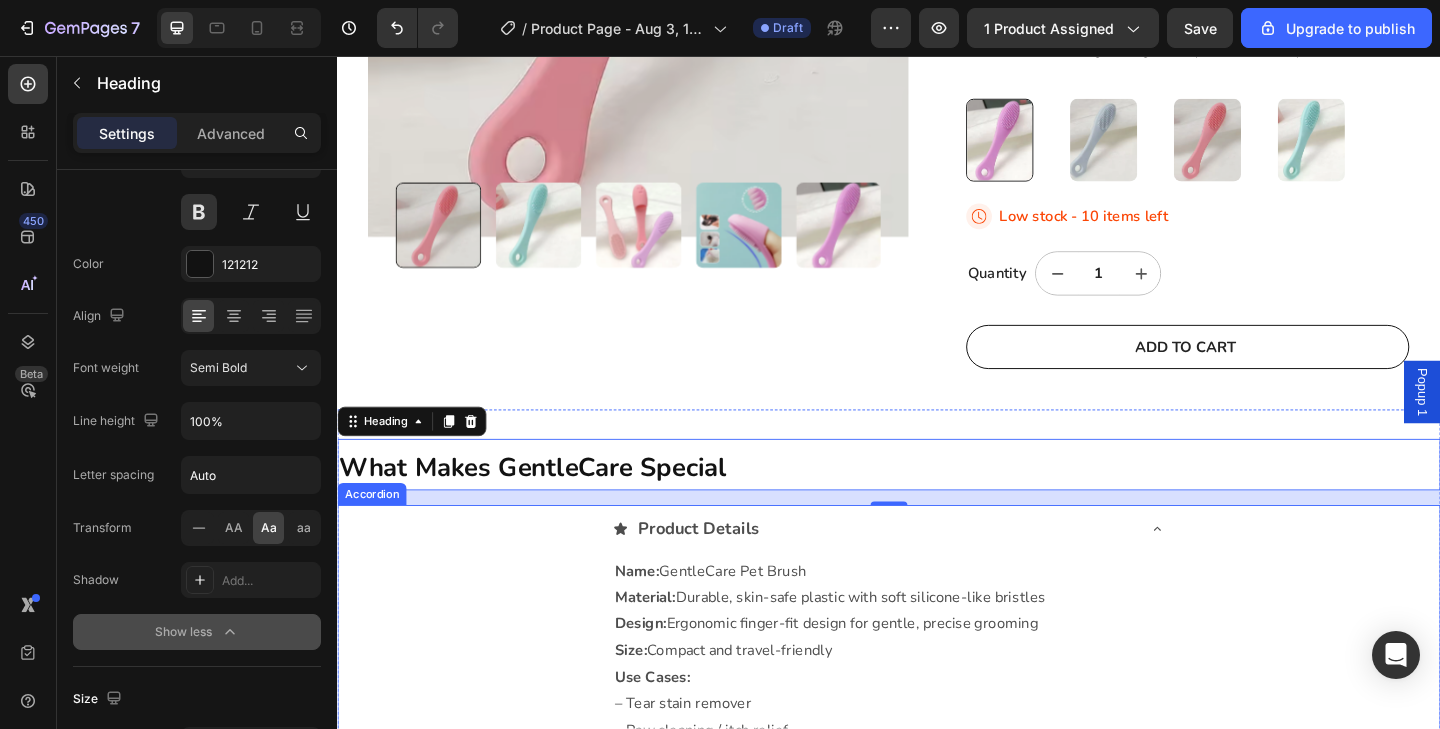 click on "Product Details Name:  GentleCare Pet Brush Material:  Durable, skin-safe plastic with soft silicone-like bristles Design:  Ergonomic finger-fit design for gentle, precise grooming Size:  Compact and travel-friendly Use Cases: – Tear stain remover – Paw cleaning / itch relief – Gentle dental brushing – Great for cats and dogs Ideal For: – Pets with sensitive skin – Cats that hate grooming – Dogs with paw chewing habits – Owners looking for easy home hygiene Text Block" at bounding box center (937, 782) 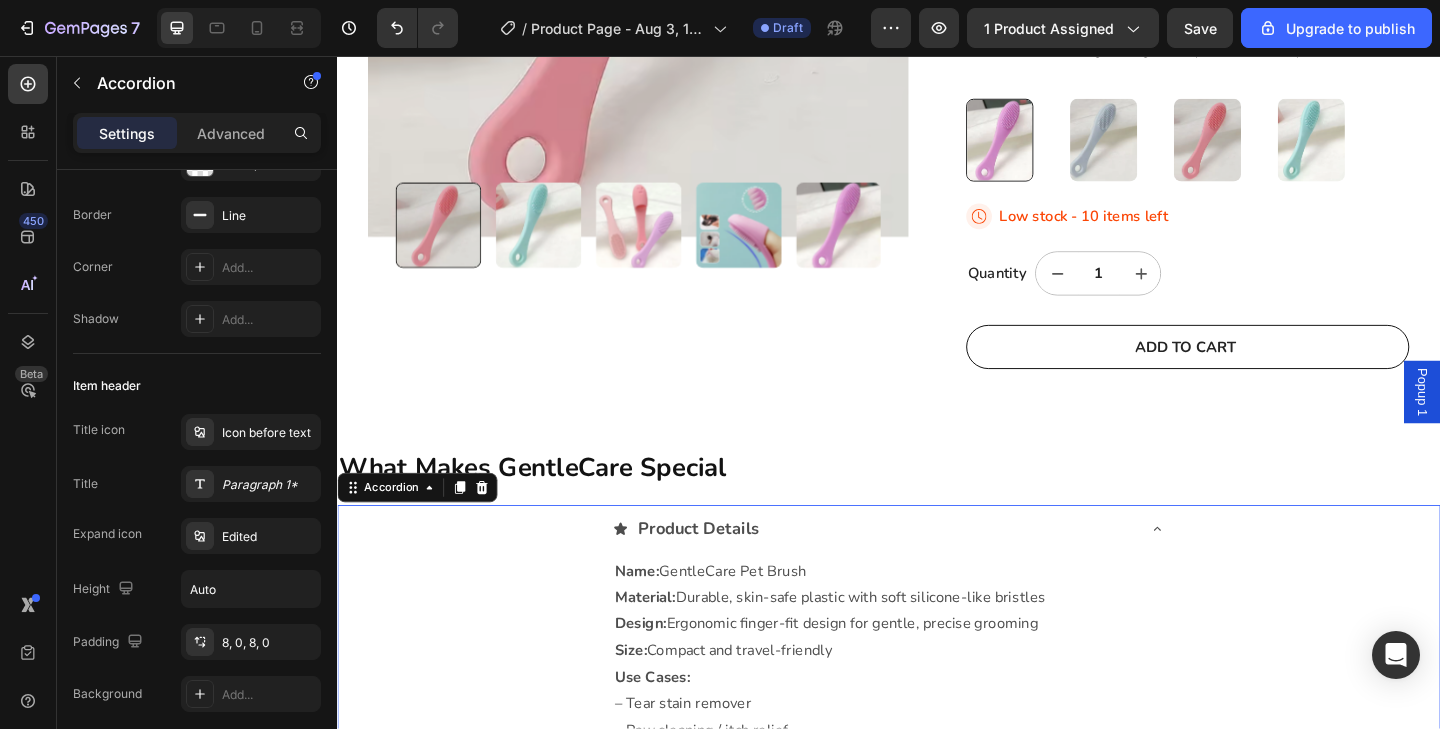 scroll, scrollTop: 0, scrollLeft: 0, axis: both 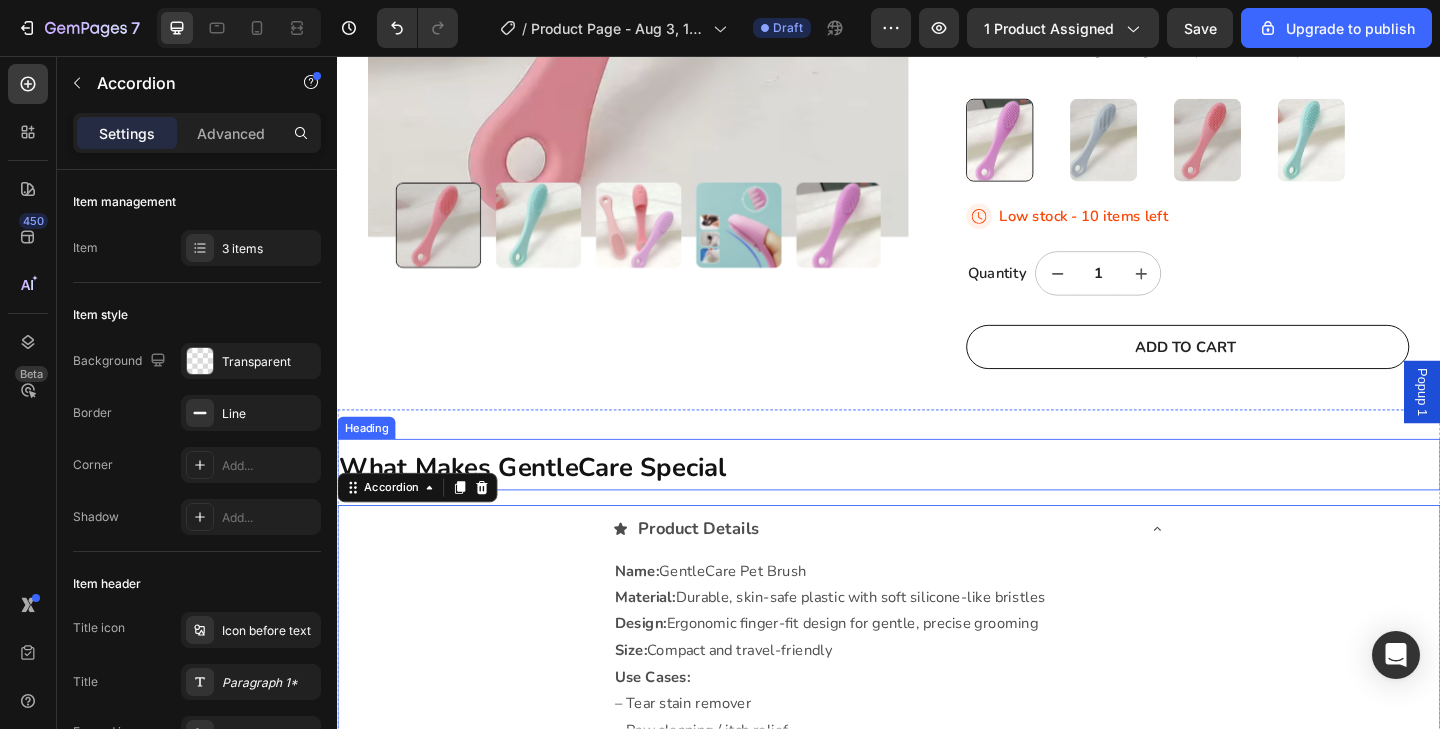 click on "What Makes GentleCare Special" at bounding box center (549, 504) 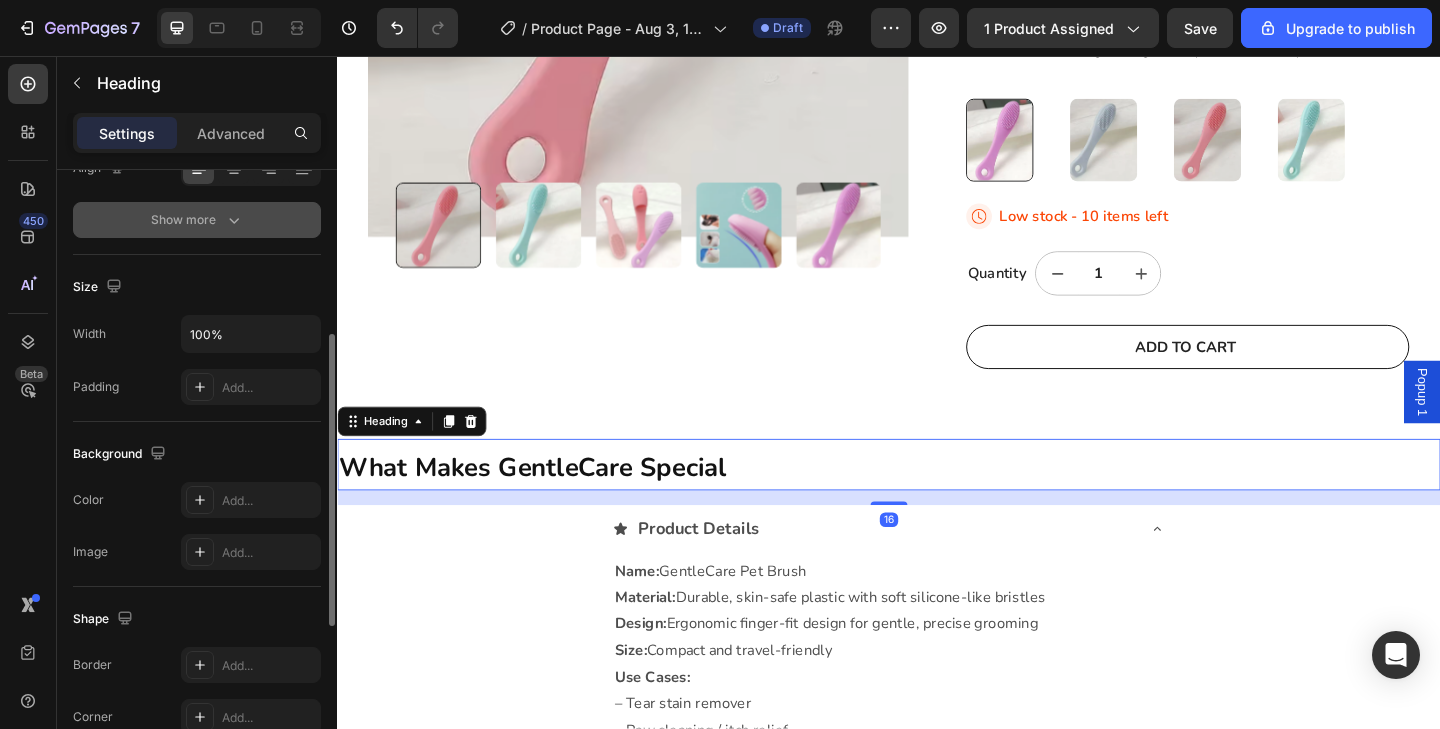 scroll, scrollTop: 682, scrollLeft: 0, axis: vertical 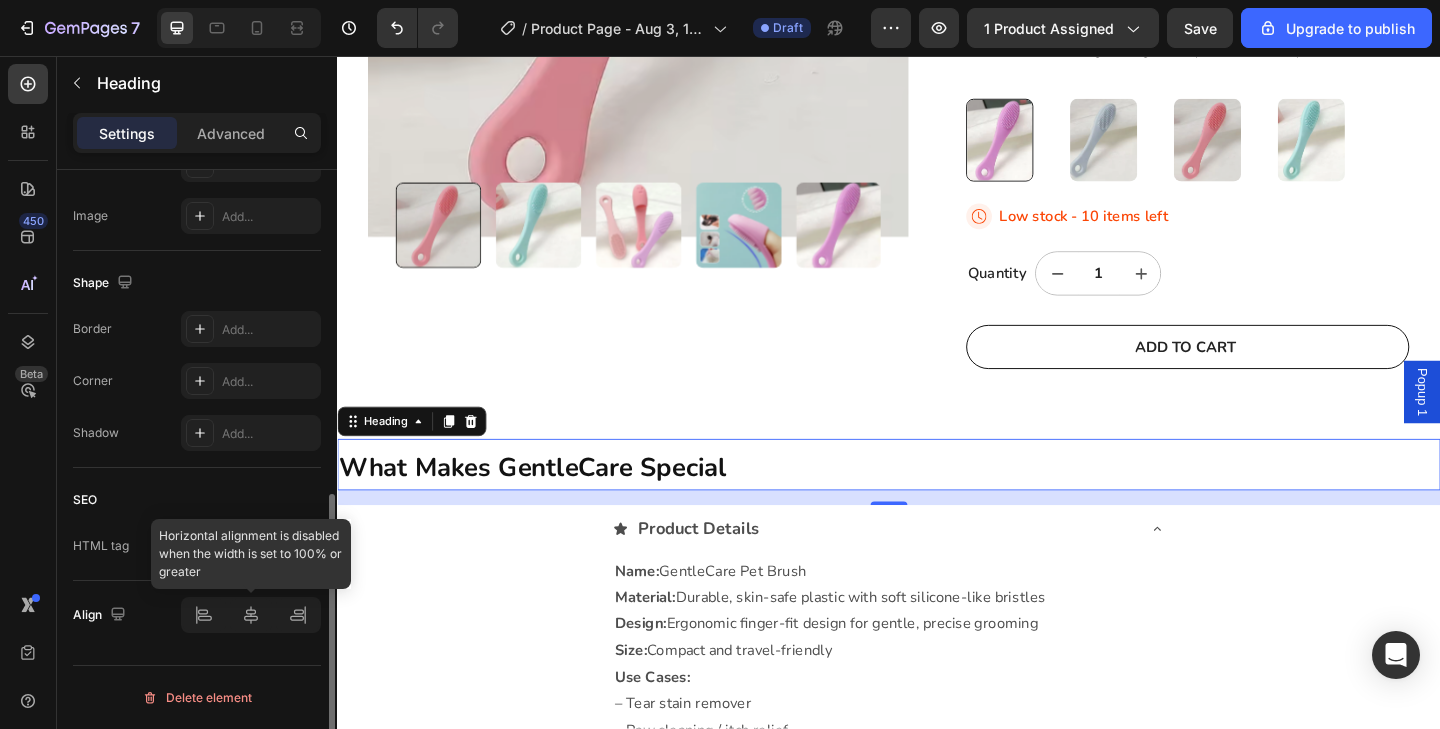 click 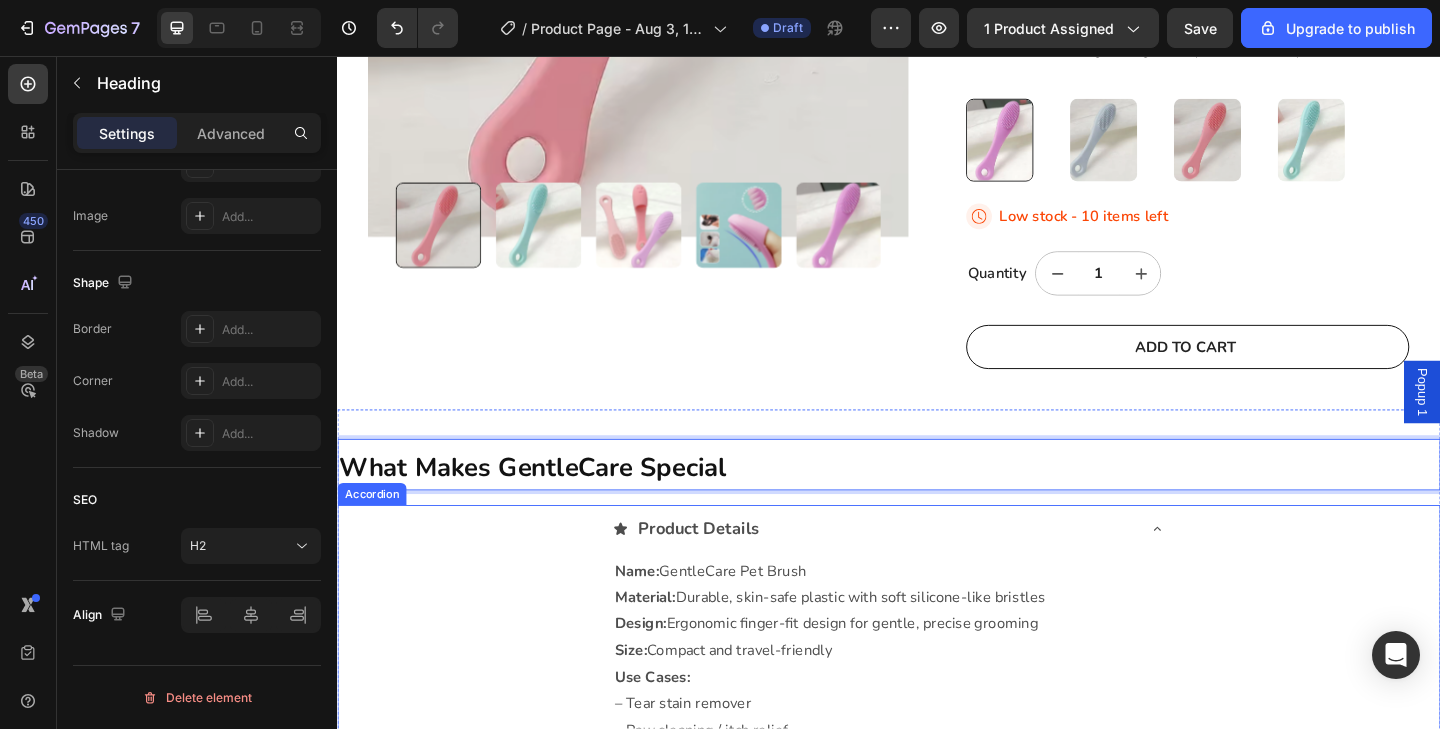 click on "Product Details Name:  GentleCare Pet Brush Material:  Durable, skin-safe plastic with soft silicone-like bristles Design:  Ergonomic finger-fit design for gentle, precise grooming Size:  Compact and travel-friendly Use Cases: – Tear stain remover – Paw cleaning / itch relief – Gentle dental brushing – Great for cats and dogs Ideal For: – Pets with sensitive skin – Cats that hate grooming – Dogs with paw chewing habits – Owners looking for easy home hygiene Text Block" at bounding box center (937, 782) 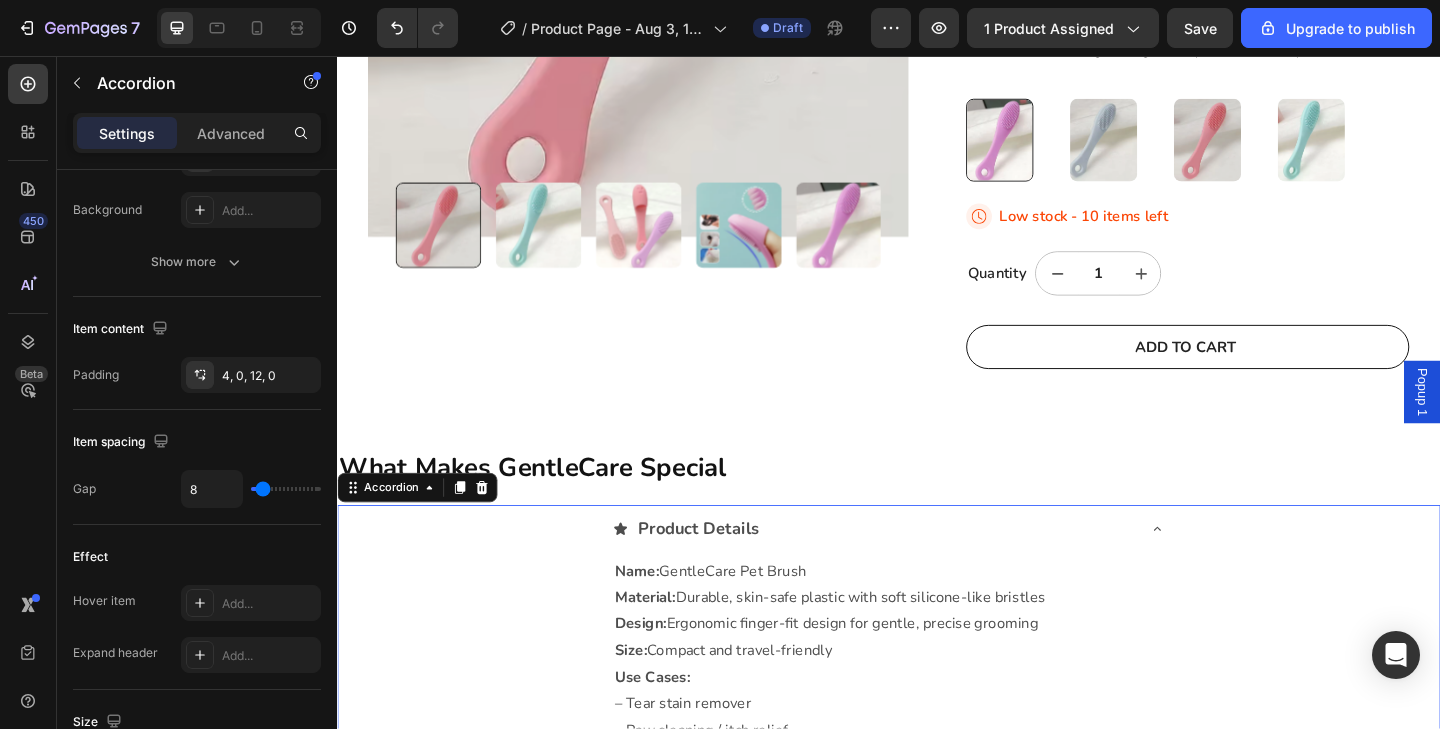 scroll, scrollTop: 0, scrollLeft: 0, axis: both 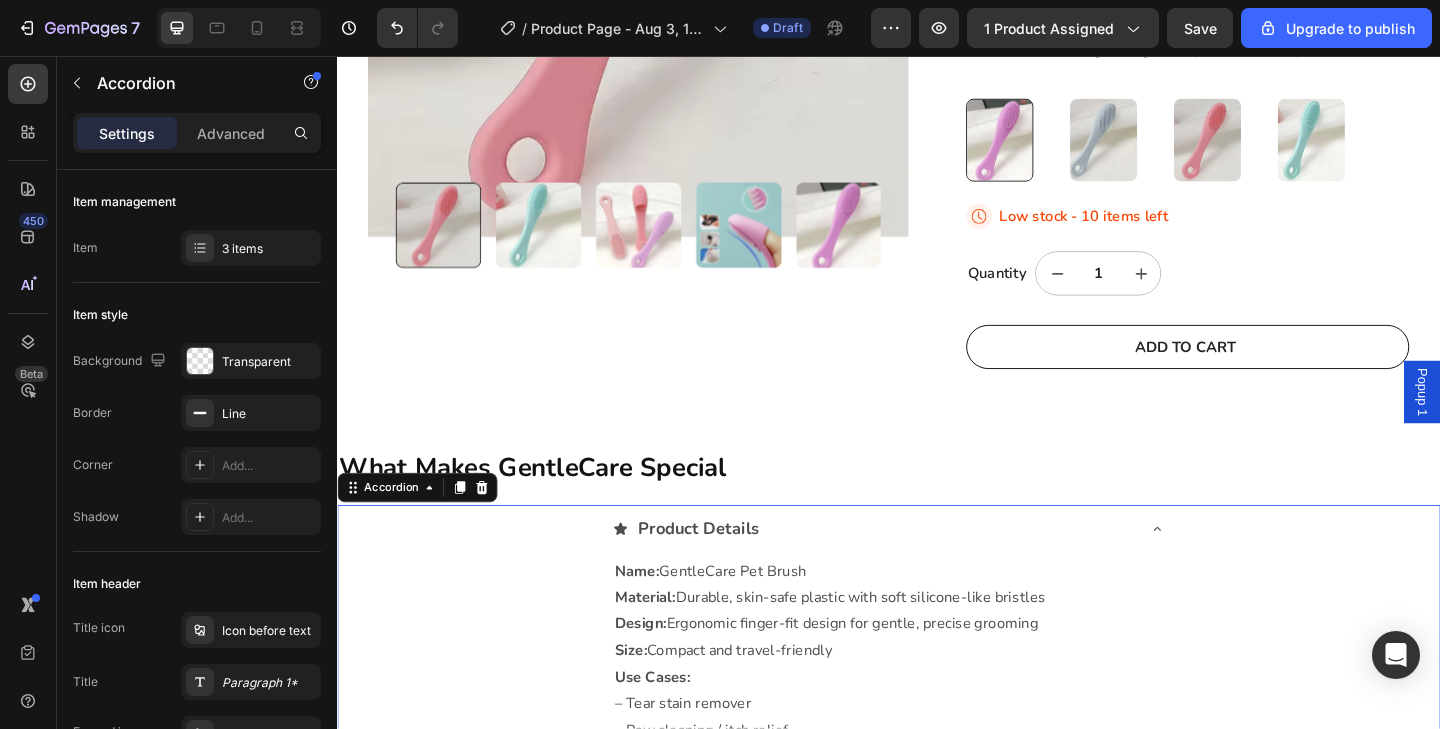 click 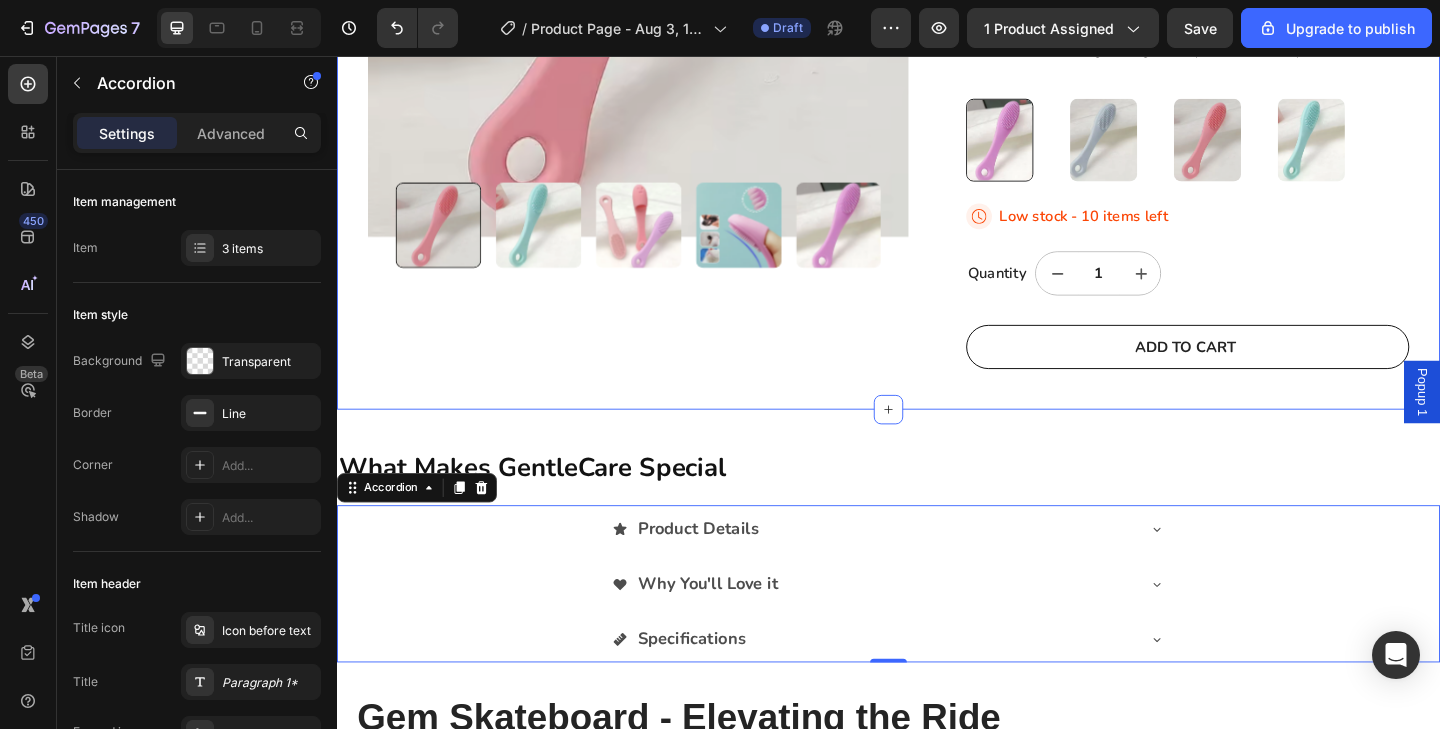 scroll, scrollTop: 769, scrollLeft: 0, axis: vertical 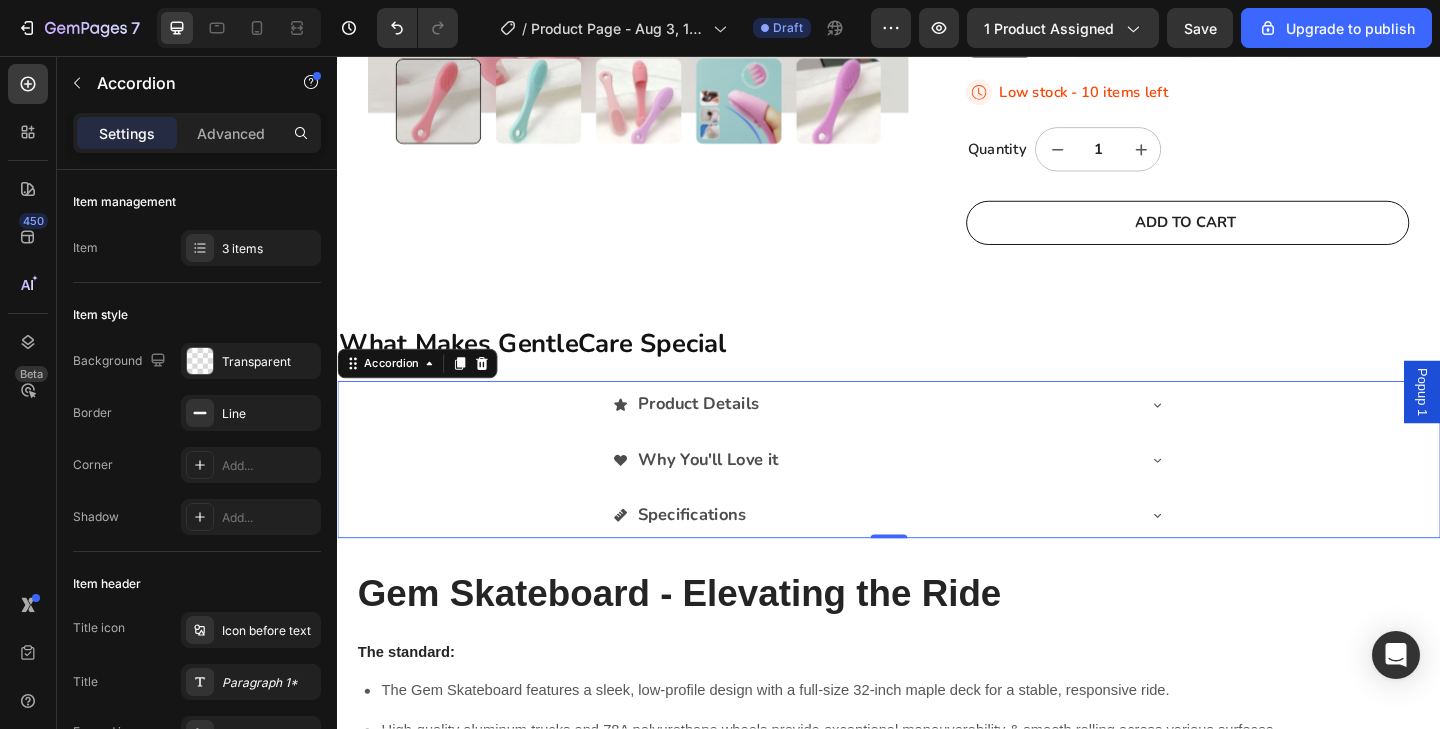 click on "Product Details" at bounding box center (937, 436) 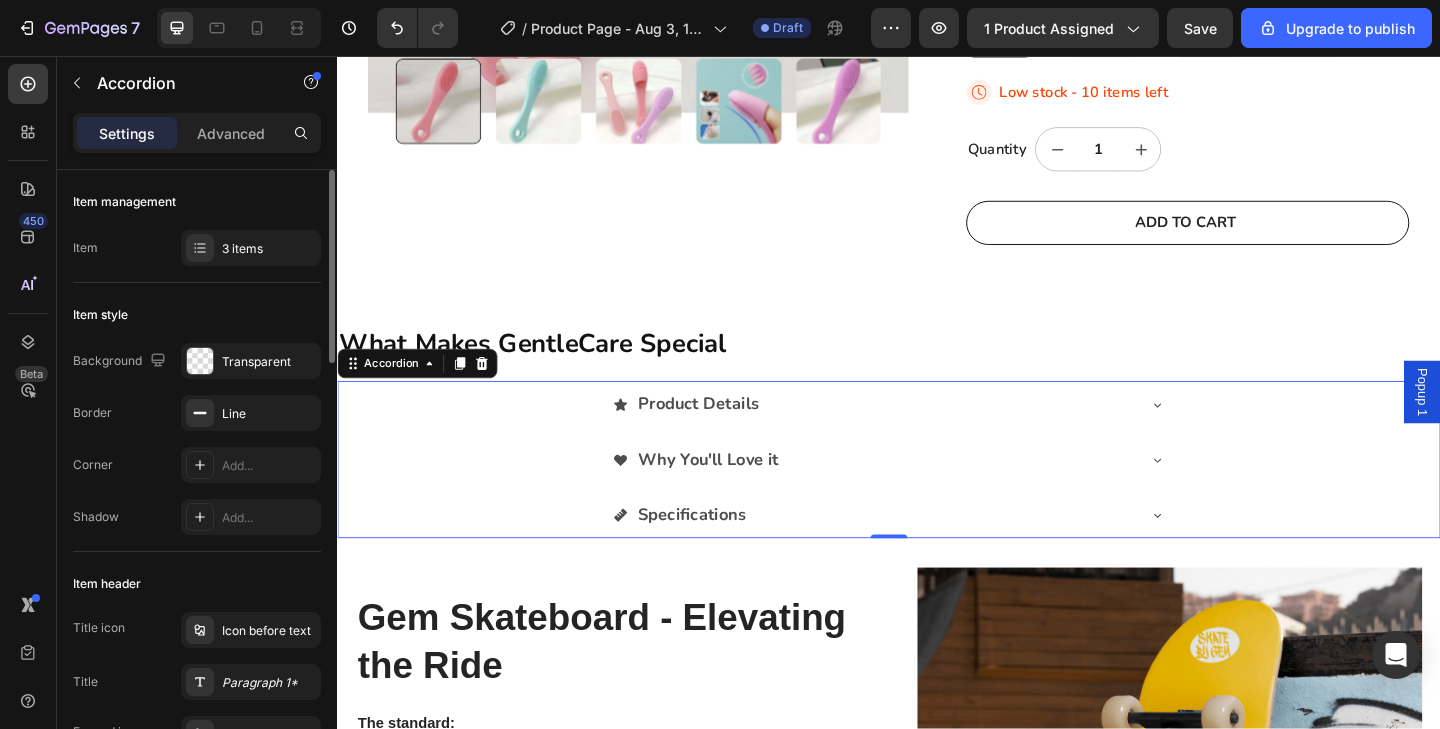 scroll, scrollTop: 1340, scrollLeft: 0, axis: vertical 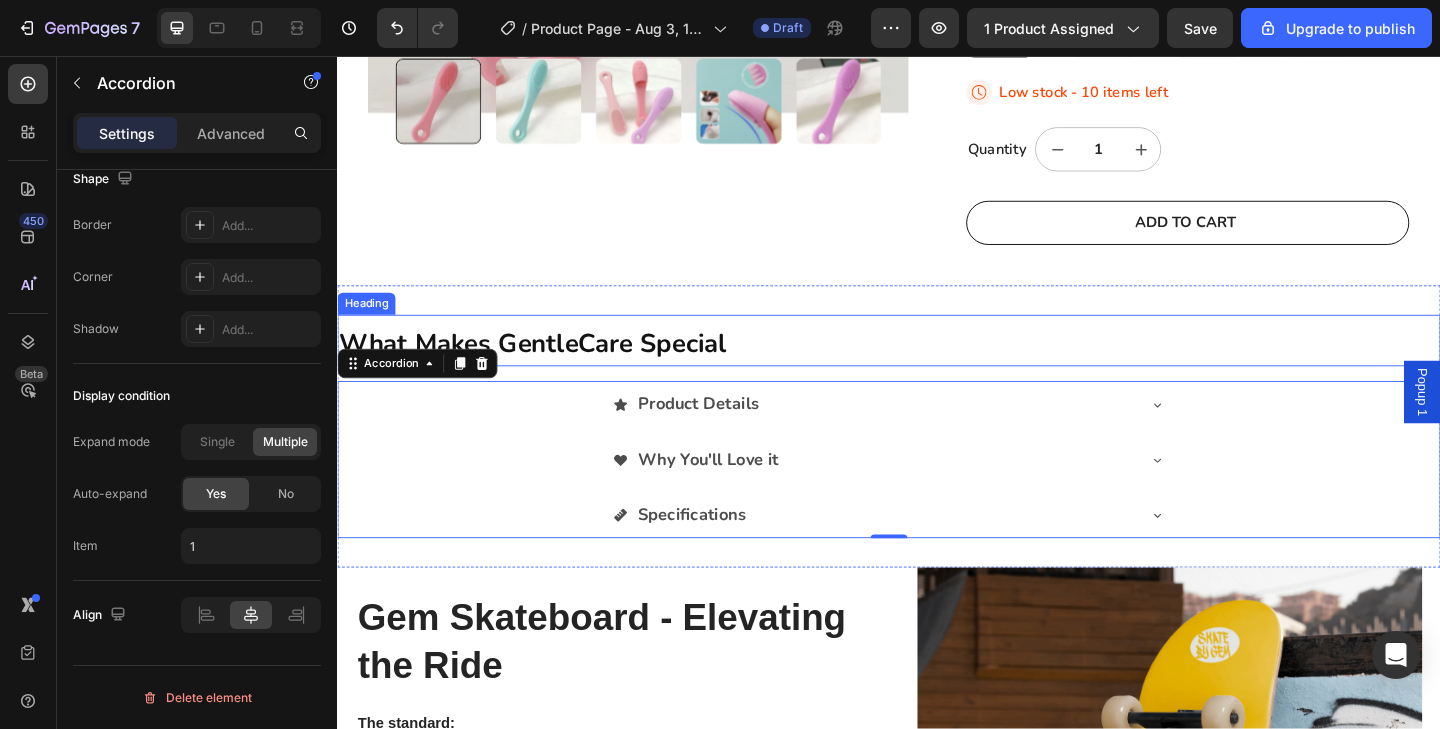 click on "What Makes GentleCare Special" at bounding box center (549, 369) 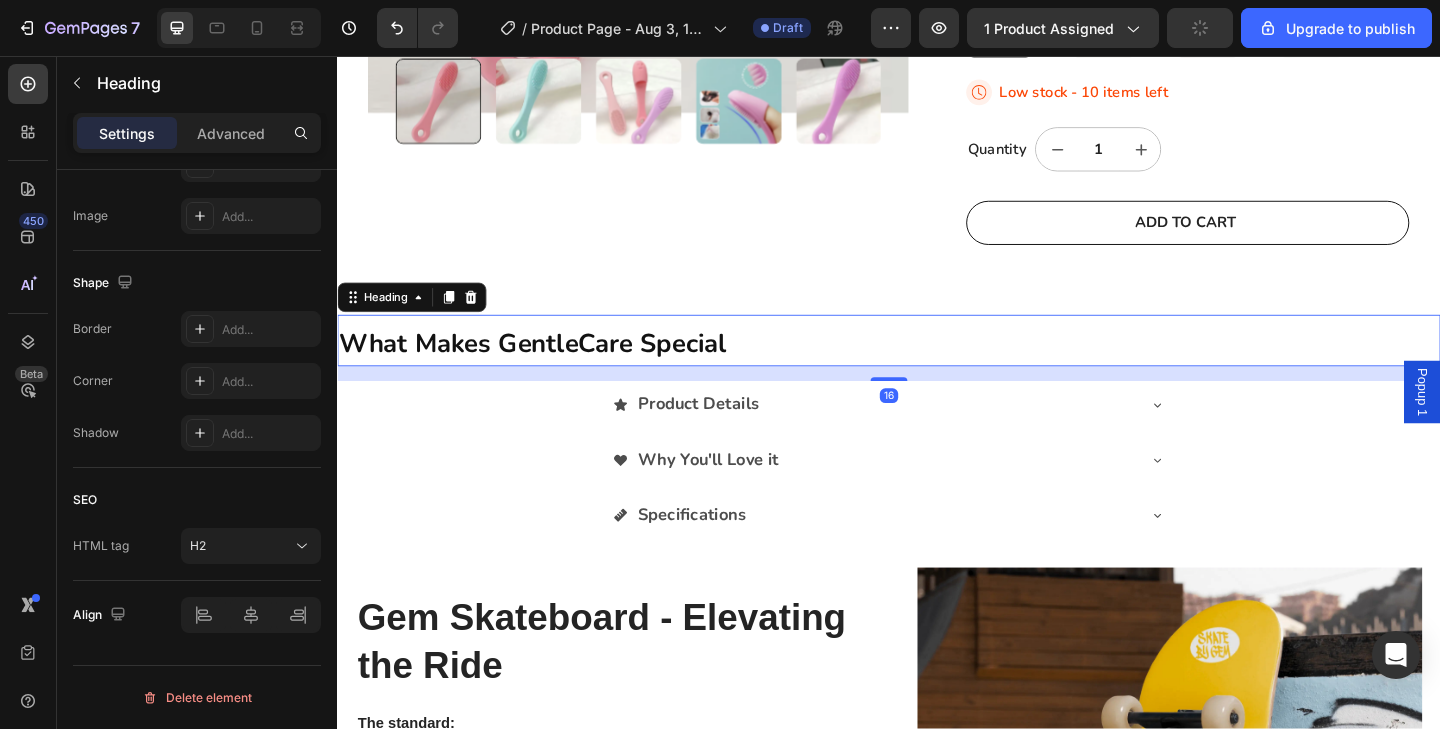 scroll, scrollTop: 0, scrollLeft: 0, axis: both 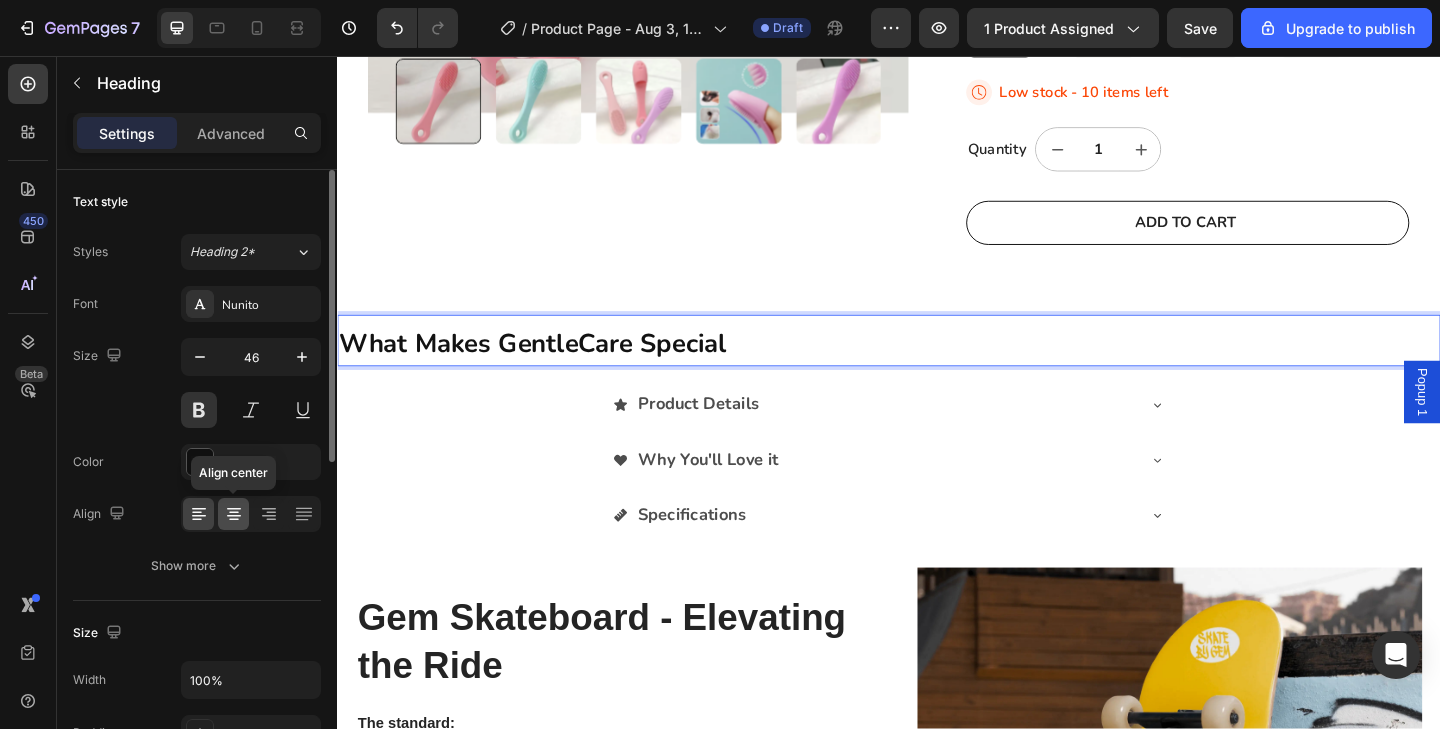 click 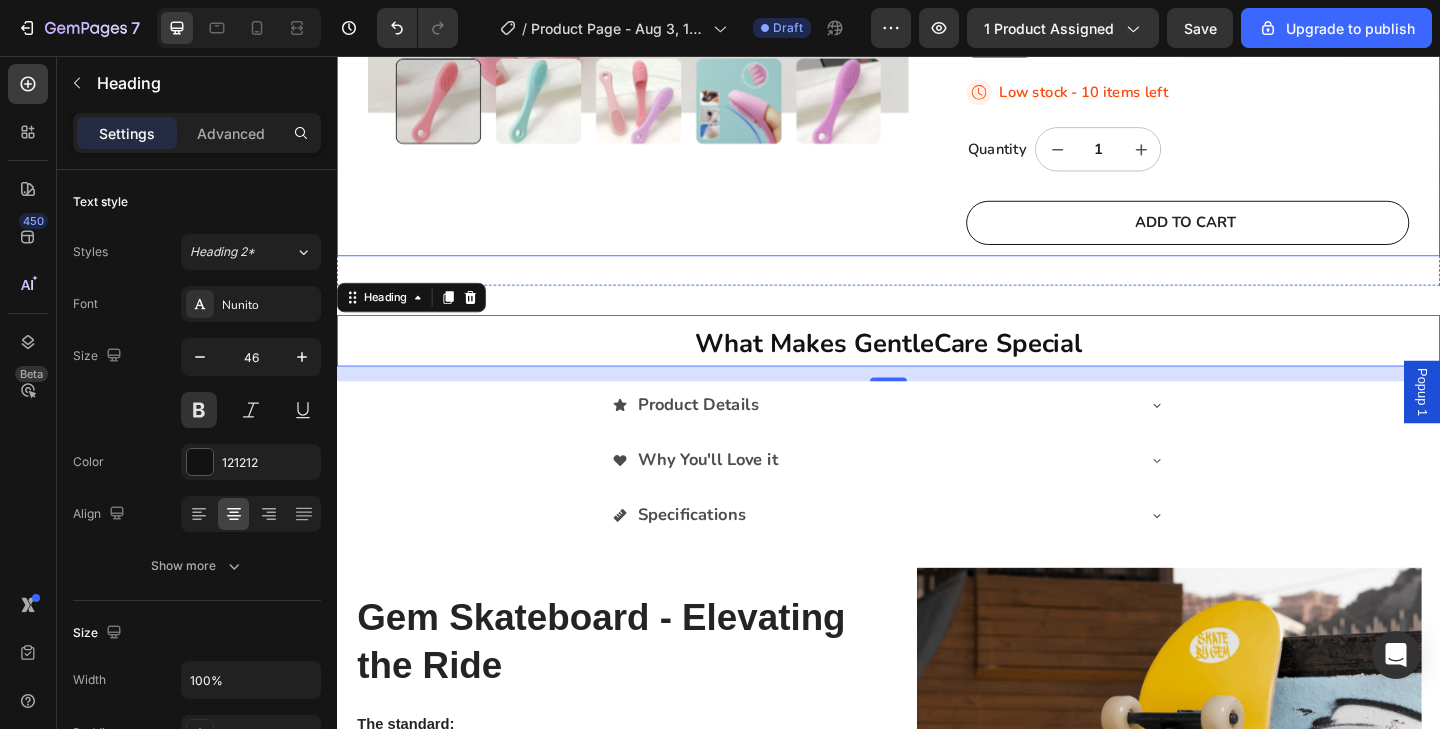 click on "Product Images" at bounding box center [665, -135] 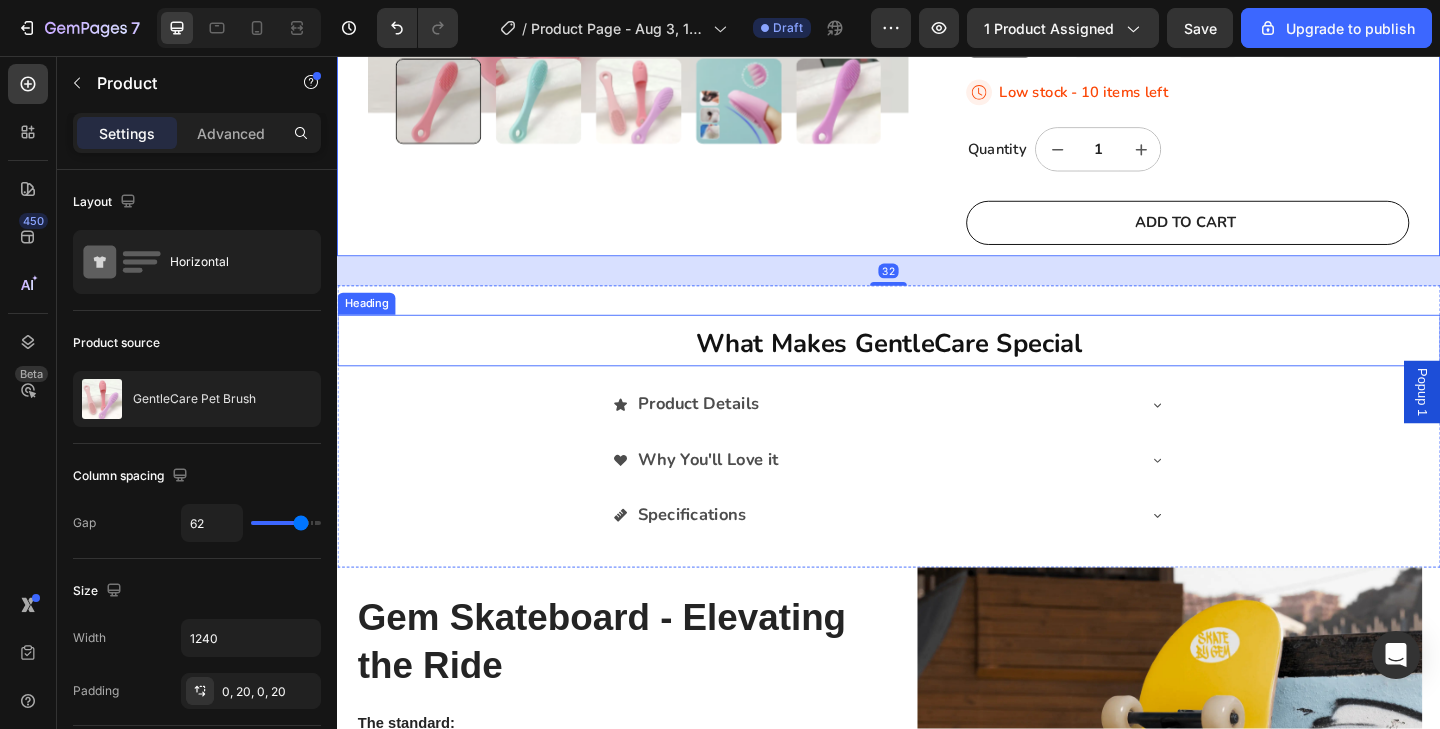 click on "⁠⁠⁠⁠⁠⁠⁠ What Makes GentleCare Special" at bounding box center [937, 366] 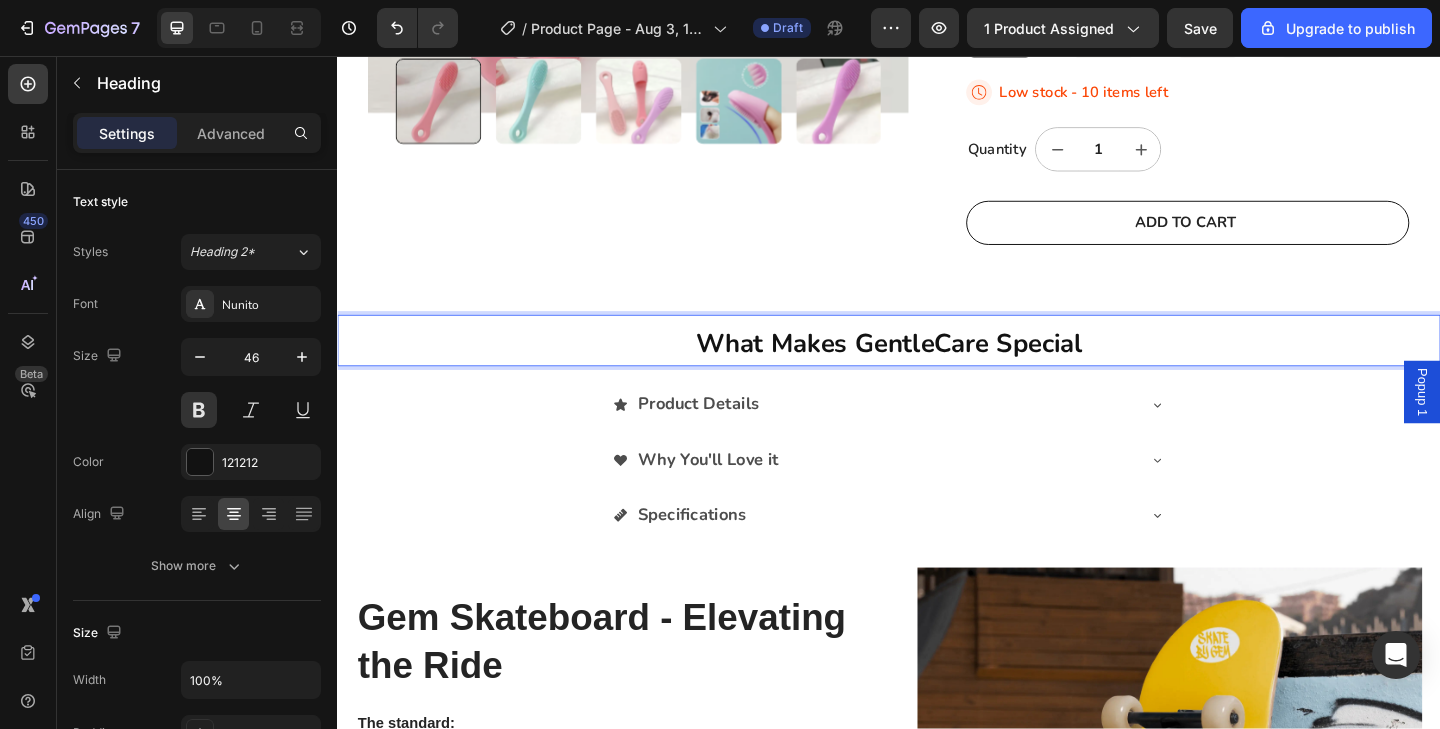 click on "What Makes GentleCare Special" at bounding box center (937, 369) 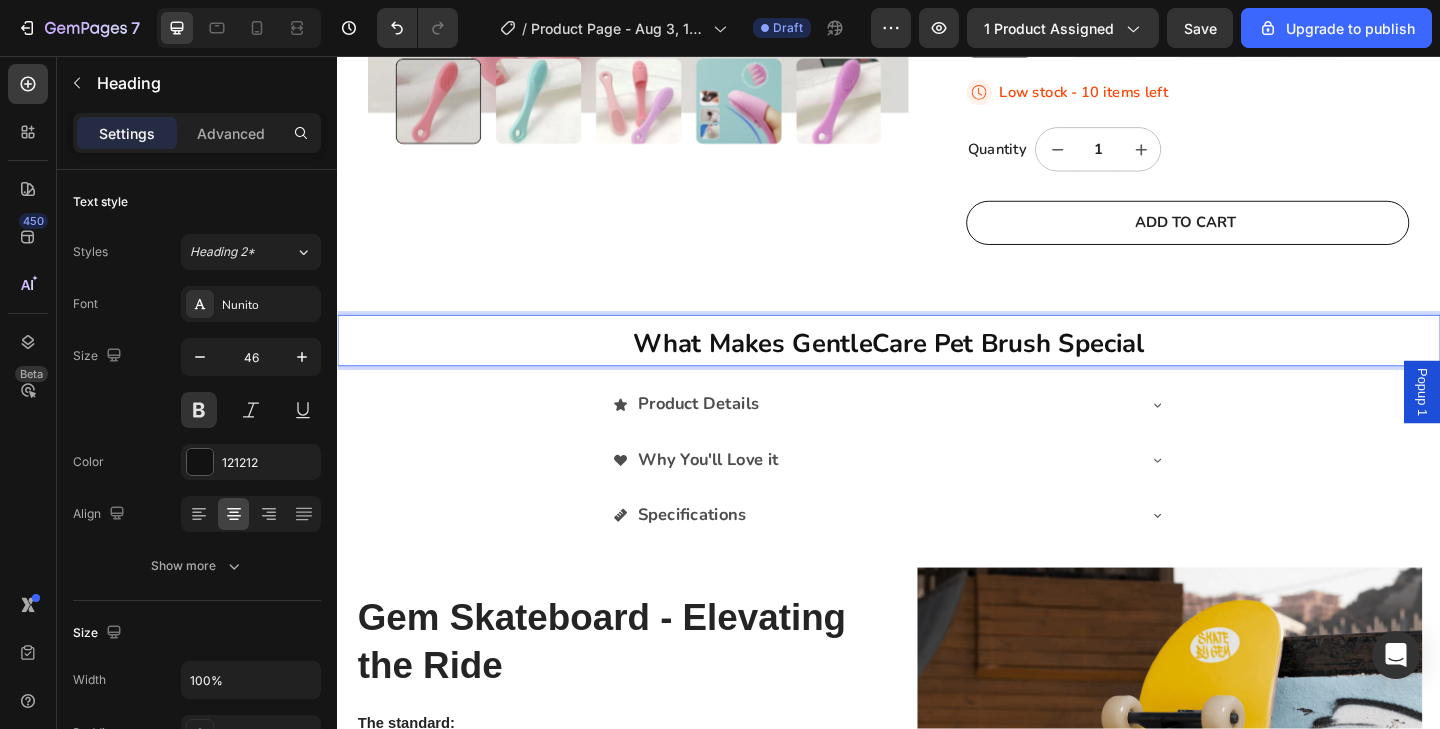 click on "What Makes GentleCare Pet Brush Special" at bounding box center [937, 369] 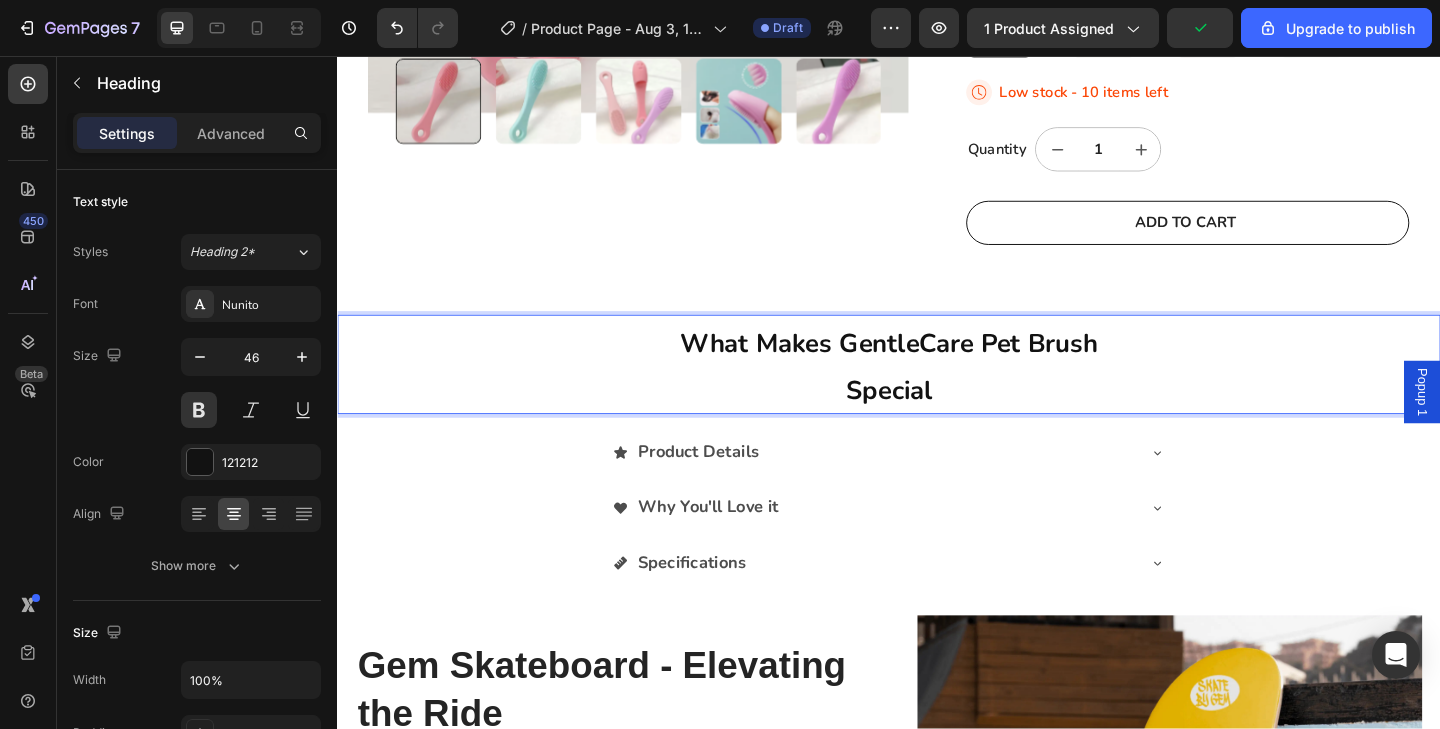 click on "What Makes GentleCare Pet Brush" at bounding box center (937, 369) 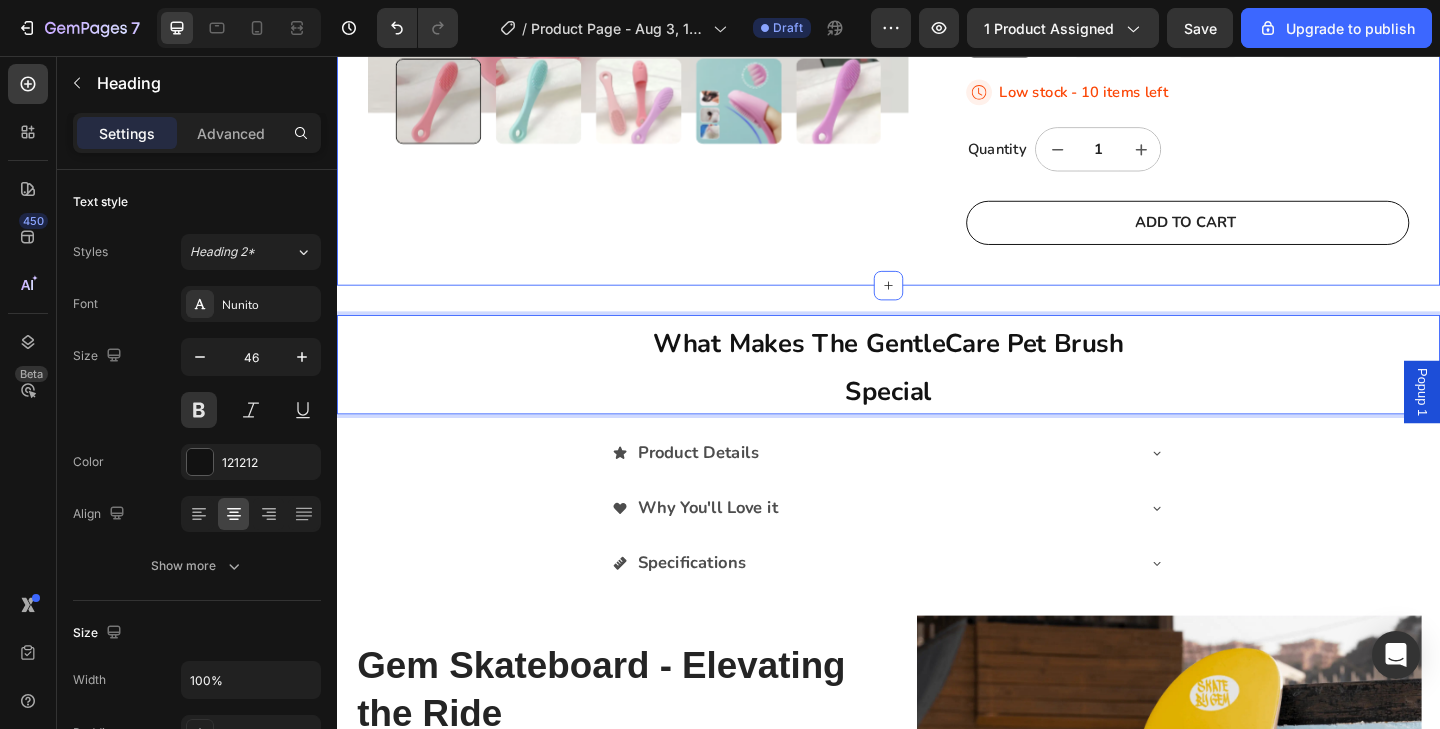 click on "22,500+ Happy Customers Item List
+700 5-Start Review Item List
30 Day Guarantee Item List
22,500+ Happy Customers Item List
+700 5-Start Review Item List
30 Day Guarantee Item List
22,500+ Happy Customers Item List
+700 5-Start Review Item List
30 Day Guarantee Item List
22,500+ Happy Customers Item List
+700 5-Start Review Item List
30 Day Guarantee Item List
22,500+ Happy Customers Item List
+700 5-Start Review Item List
30 Day Guarantee Item List
22,500+ Happy Customers Item List
+700 5-Start Review Item List" at bounding box center [937, -183] 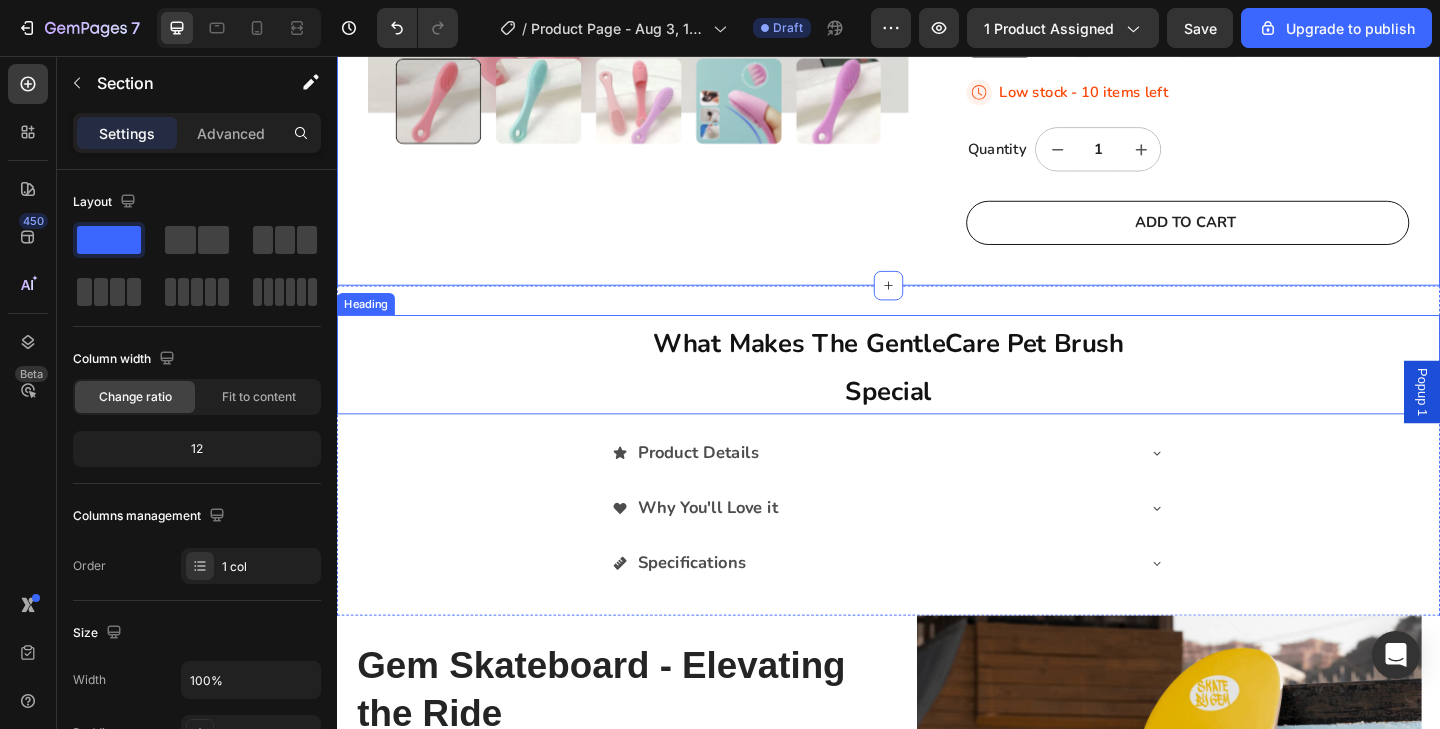 click on "⁠⁠⁠⁠⁠⁠⁠ What Makes The GentleCare Pet Brush  Special" at bounding box center [937, 392] 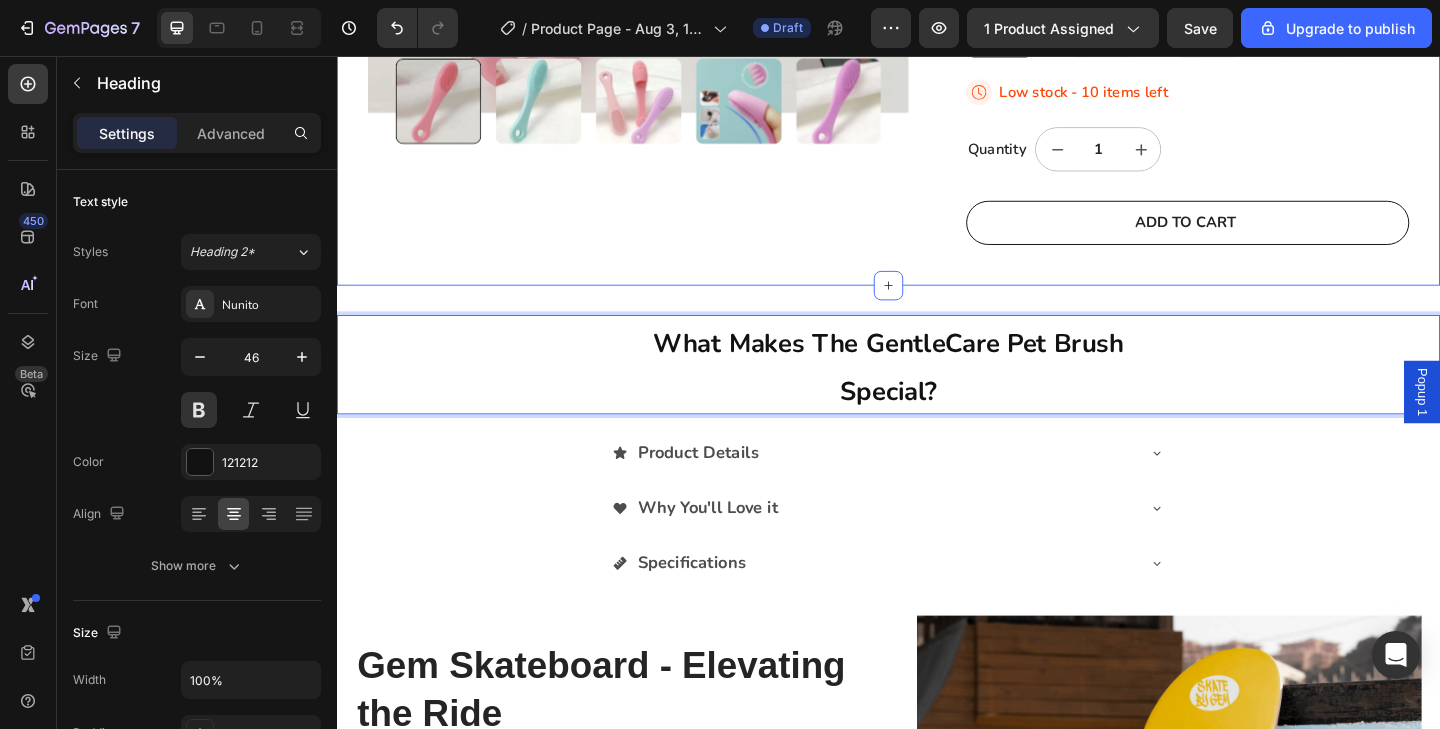 click on "22,500+ Happy Customers Item List
+700 5-Start Review Item List
30 Day Guarantee Item List
22,500+ Happy Customers Item List
+700 5-Start Review Item List
30 Day Guarantee Item List
22,500+ Happy Customers Item List
+700 5-Start Review Item List
30 Day Guarantee Item List
22,500+ Happy Customers Item List
+700 5-Start Review Item List
30 Day Guarantee Item List
22,500+ Happy Customers Item List
+700 5-Start Review Item List
30 Day Guarantee Item List
22,500+ Happy Customers Item List
+700 5-Start Review Item List" at bounding box center [937, -183] 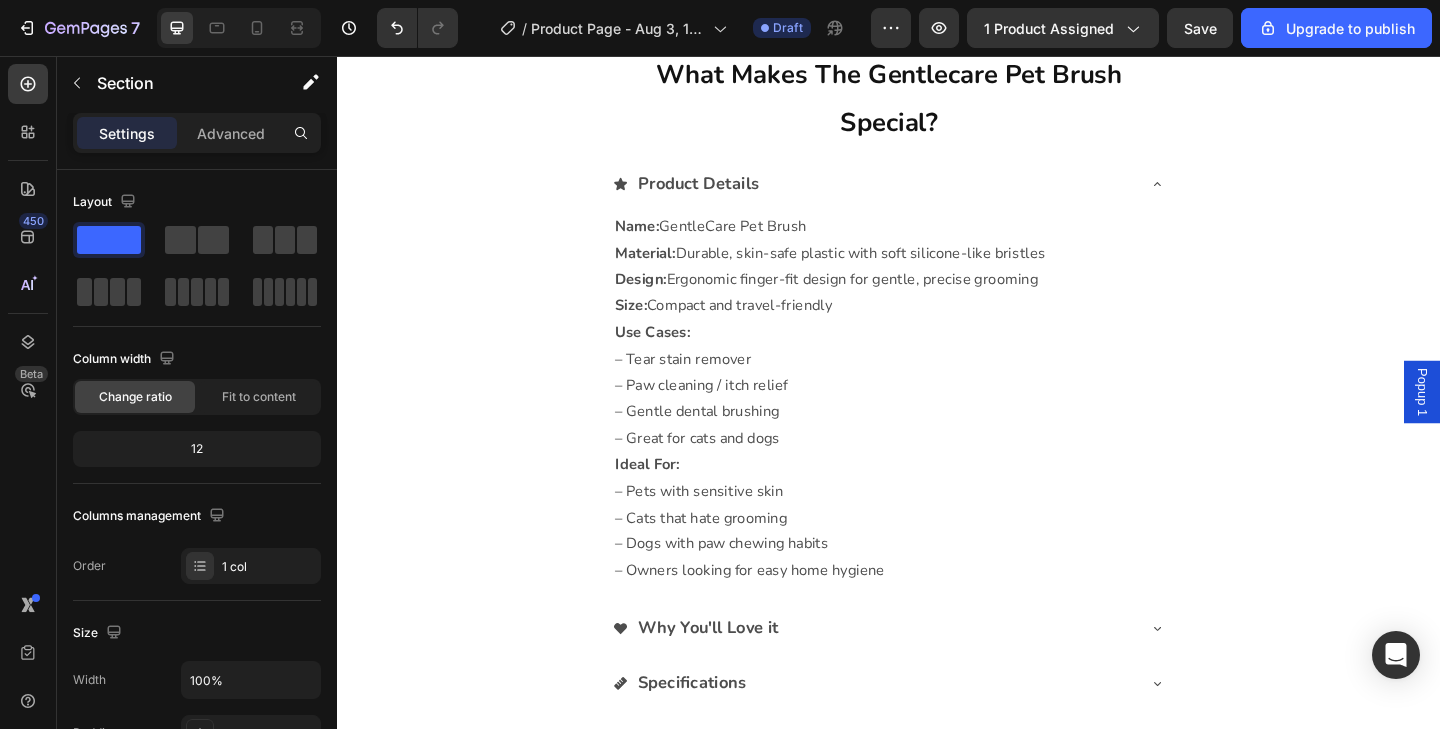 scroll, scrollTop: 928, scrollLeft: 0, axis: vertical 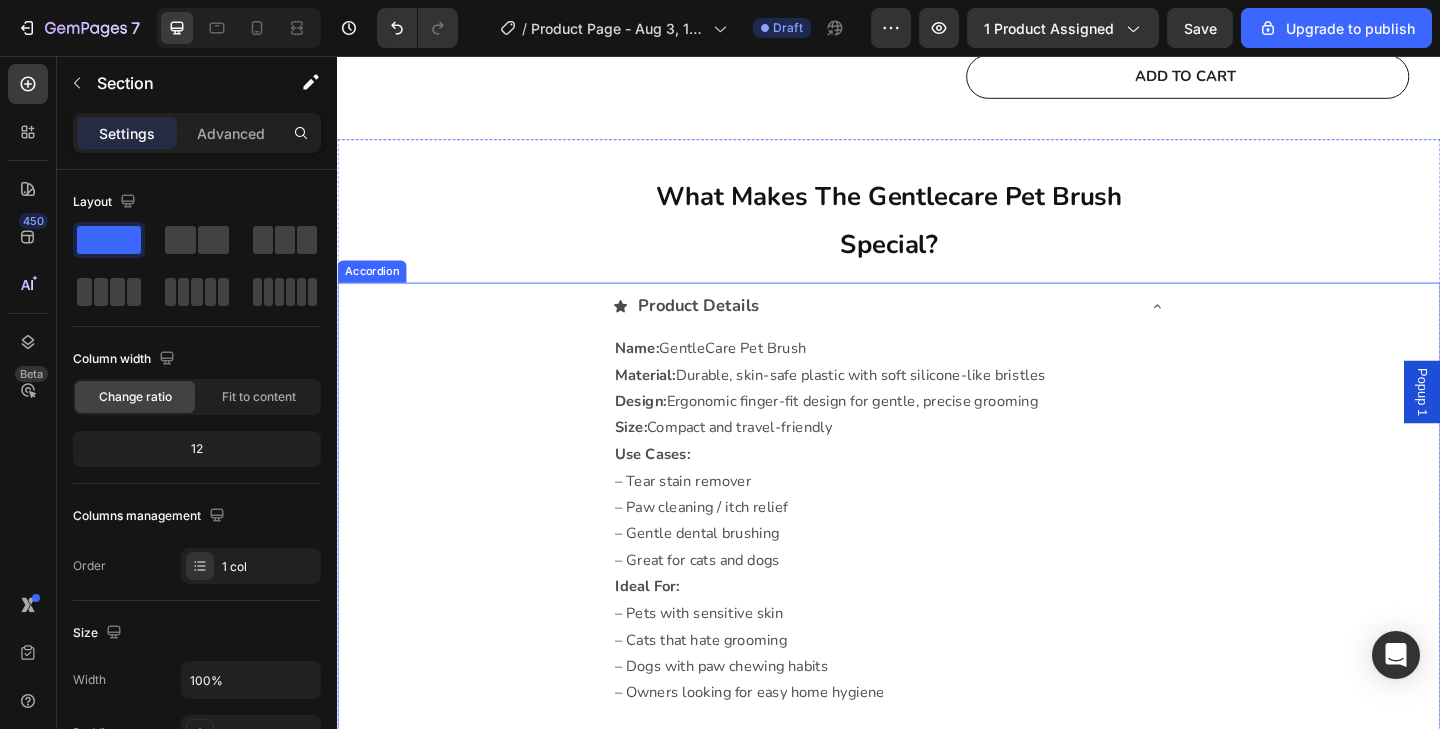 click 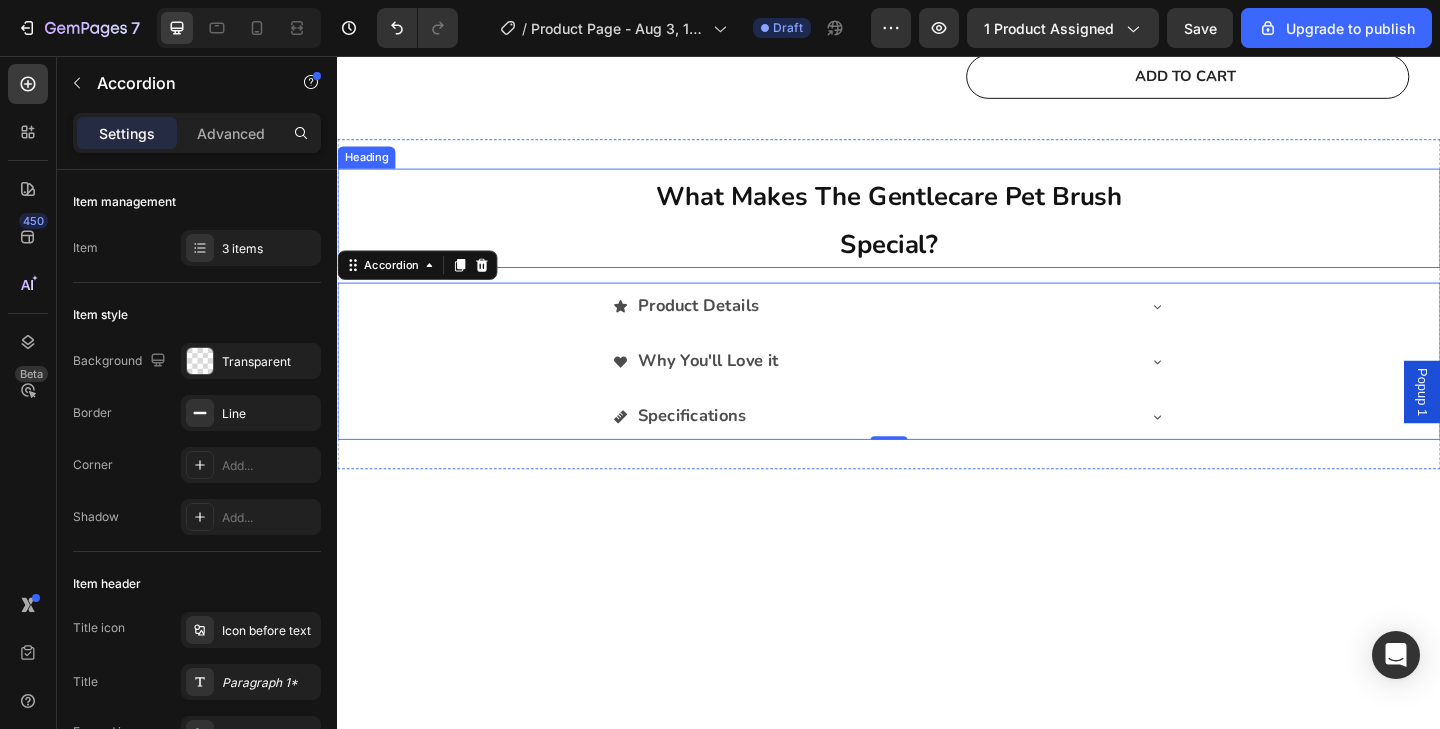 click on "what makes the gentlecare pet brush  special?" at bounding box center (937, 233) 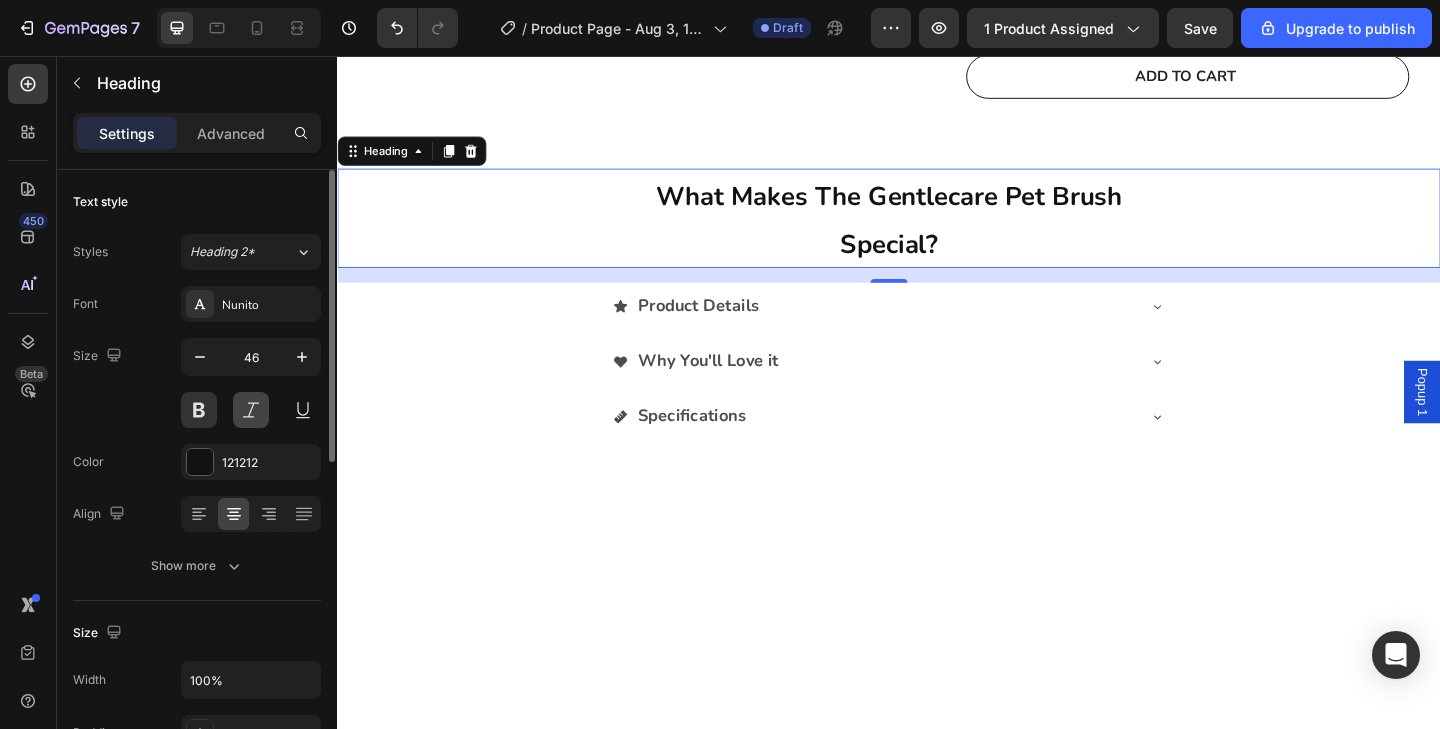 click at bounding box center [251, 410] 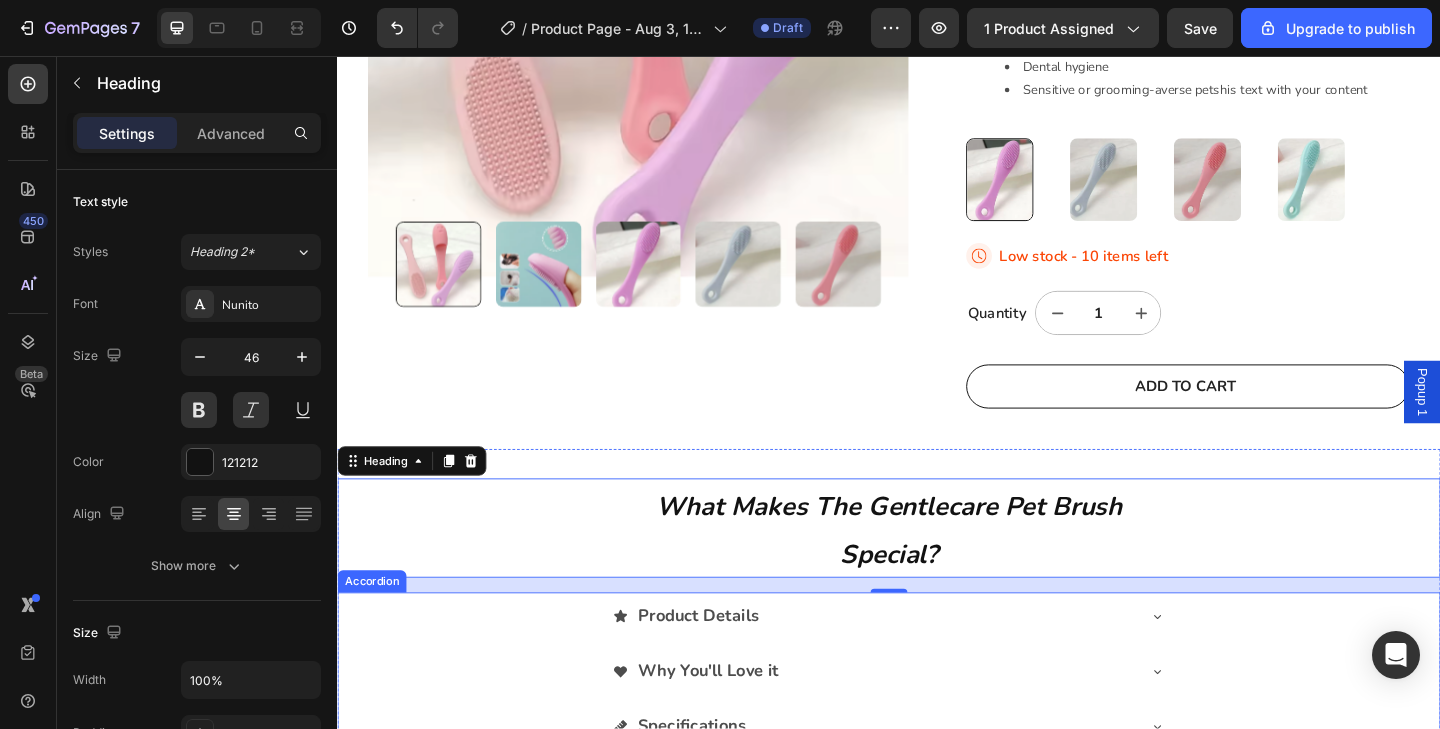 scroll, scrollTop: 972, scrollLeft: 0, axis: vertical 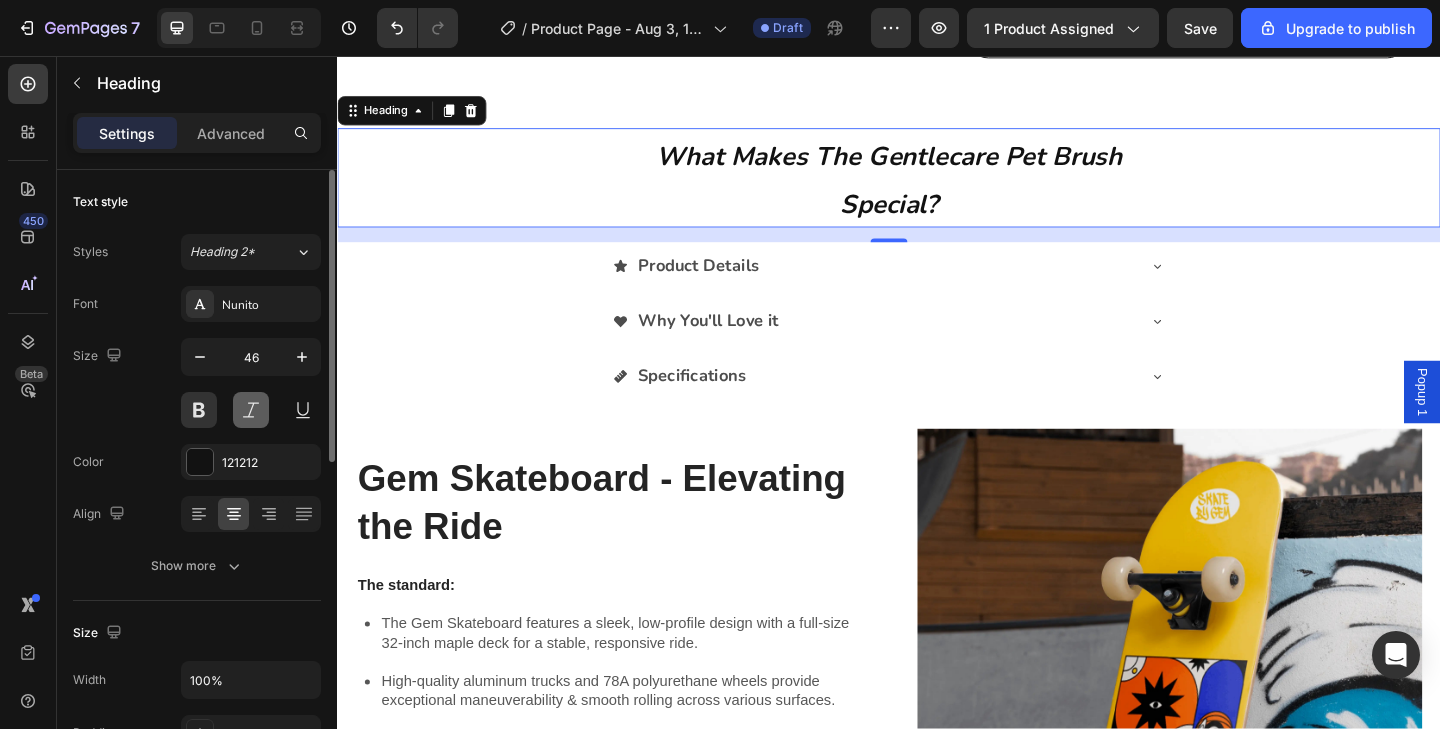 click at bounding box center (251, 410) 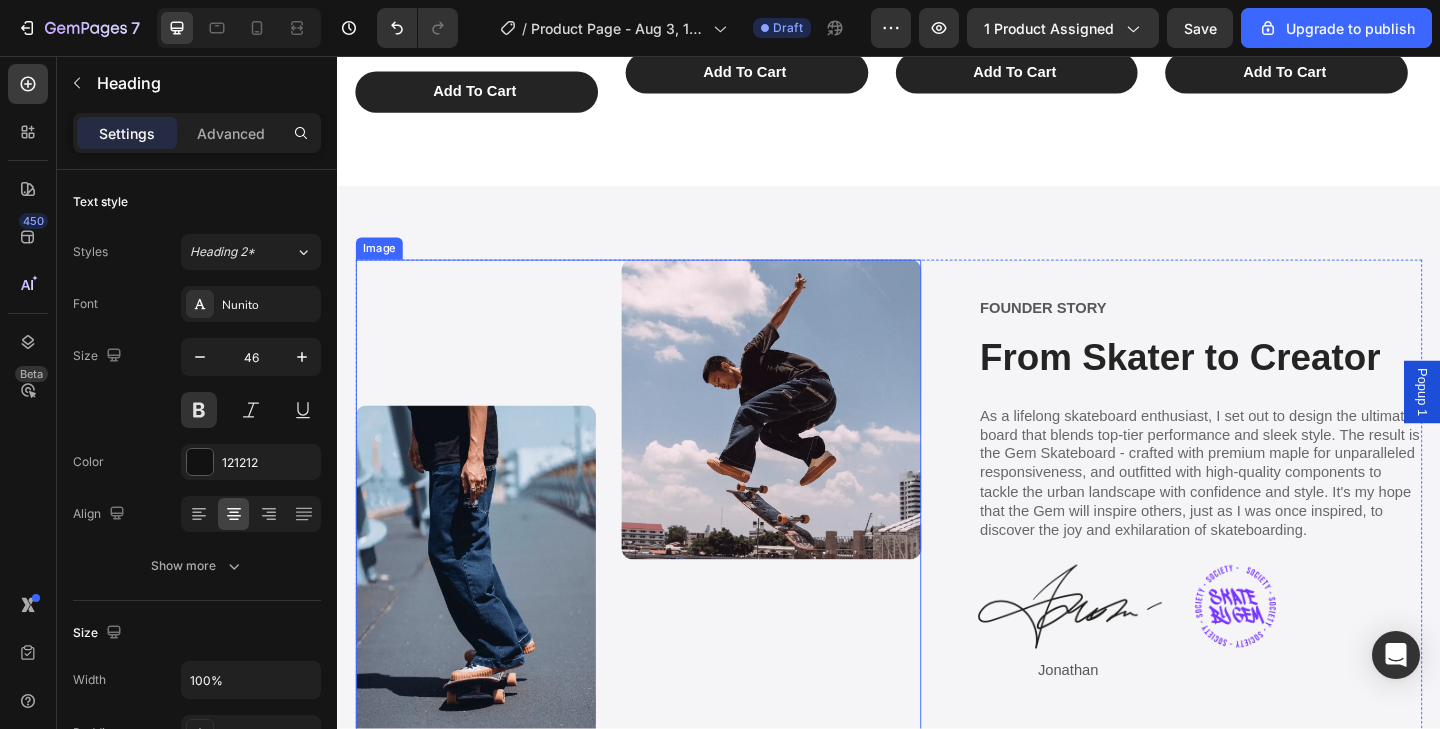 scroll, scrollTop: 2886, scrollLeft: 0, axis: vertical 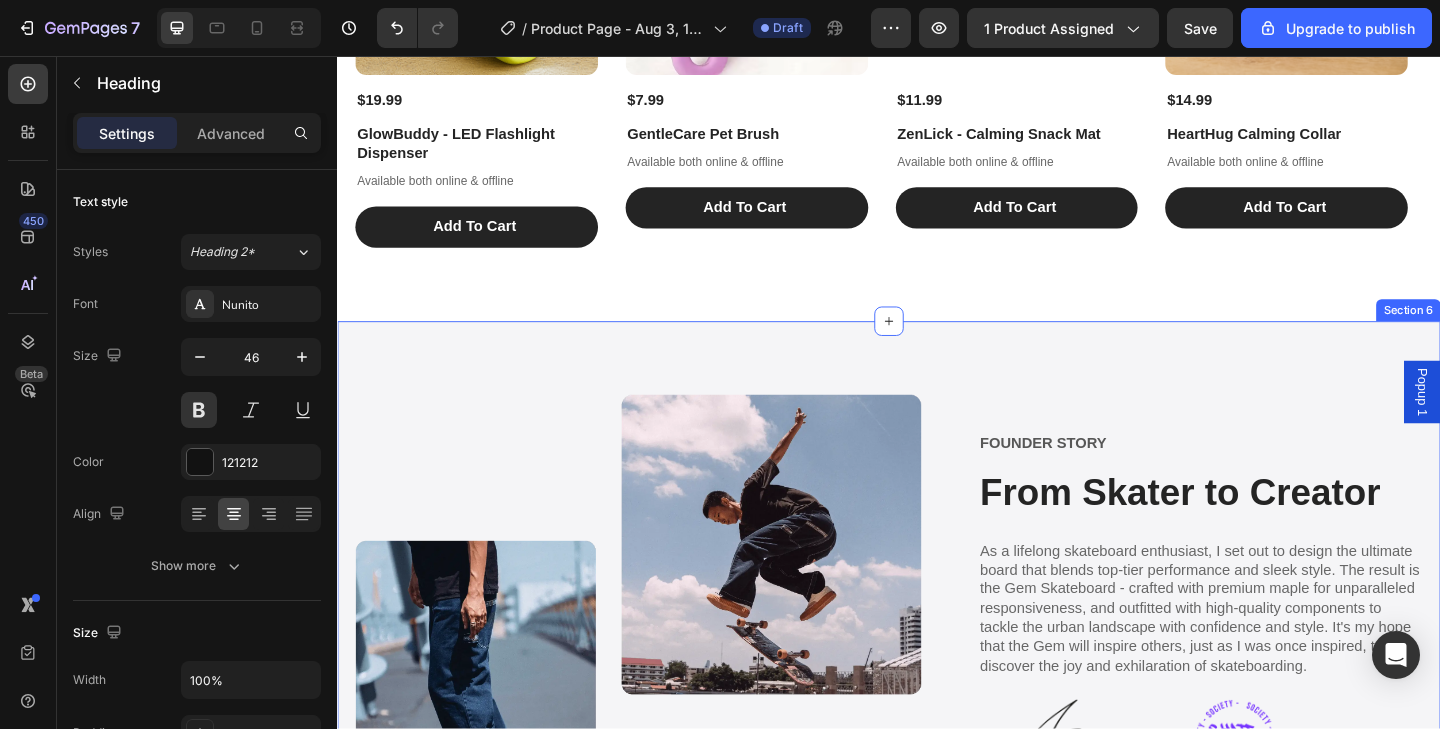 click on "Image FOUNDER STORY Text Block From Skater to Creator Heading As a lifelong skateboard enthusiast, I set out to design the ultimate board that blends top-tier performance and sleek style. The result is the Gem Skateboard - crafted with premium maple for unparalleled responsiveness, and outfitted with high-quality components to tackle the urban landscape with confidence and style. It's my hope that the Gem will inspire others, just as I was once inspired, to discover the joy and exhilaration of skateboarding. Text Block Image Image Row [NAME] Text Block Row Section 6" at bounding box center (937, 687) 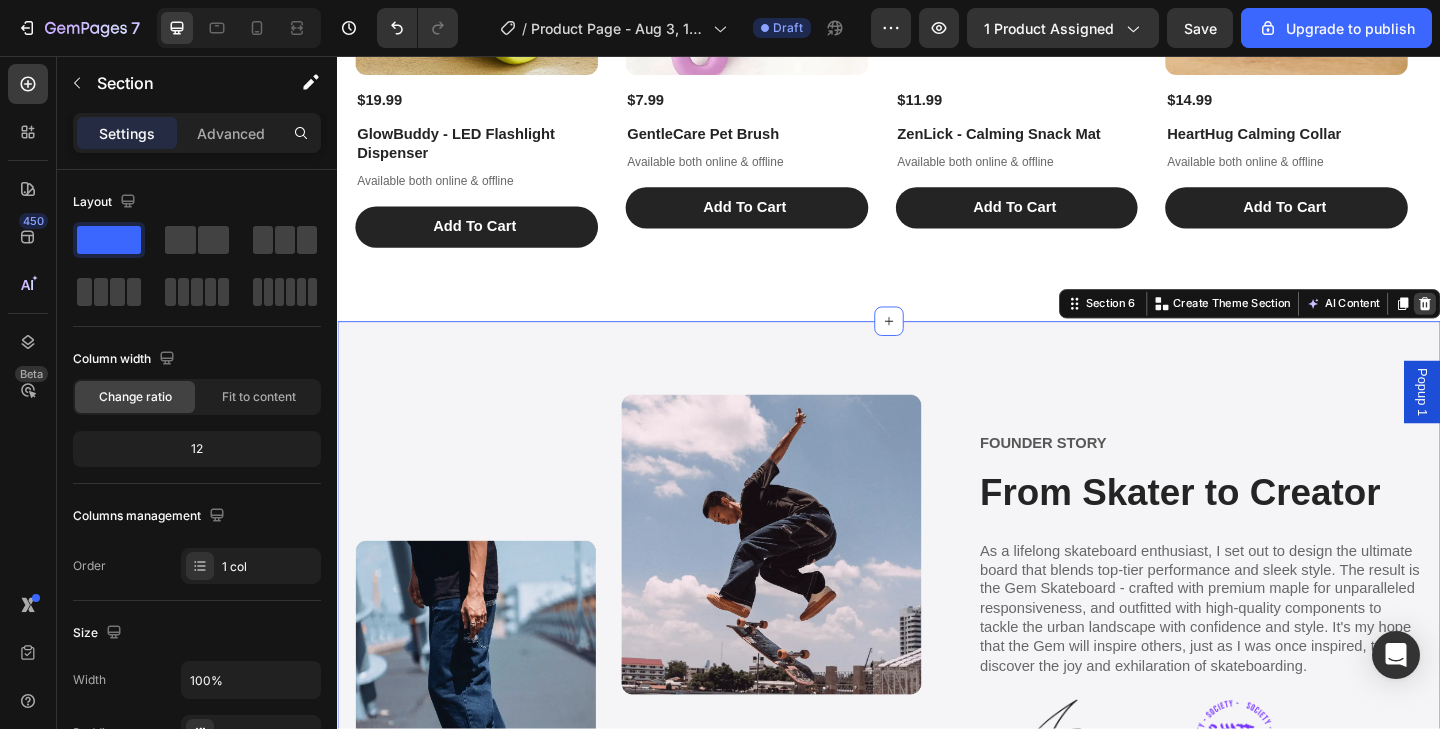 click 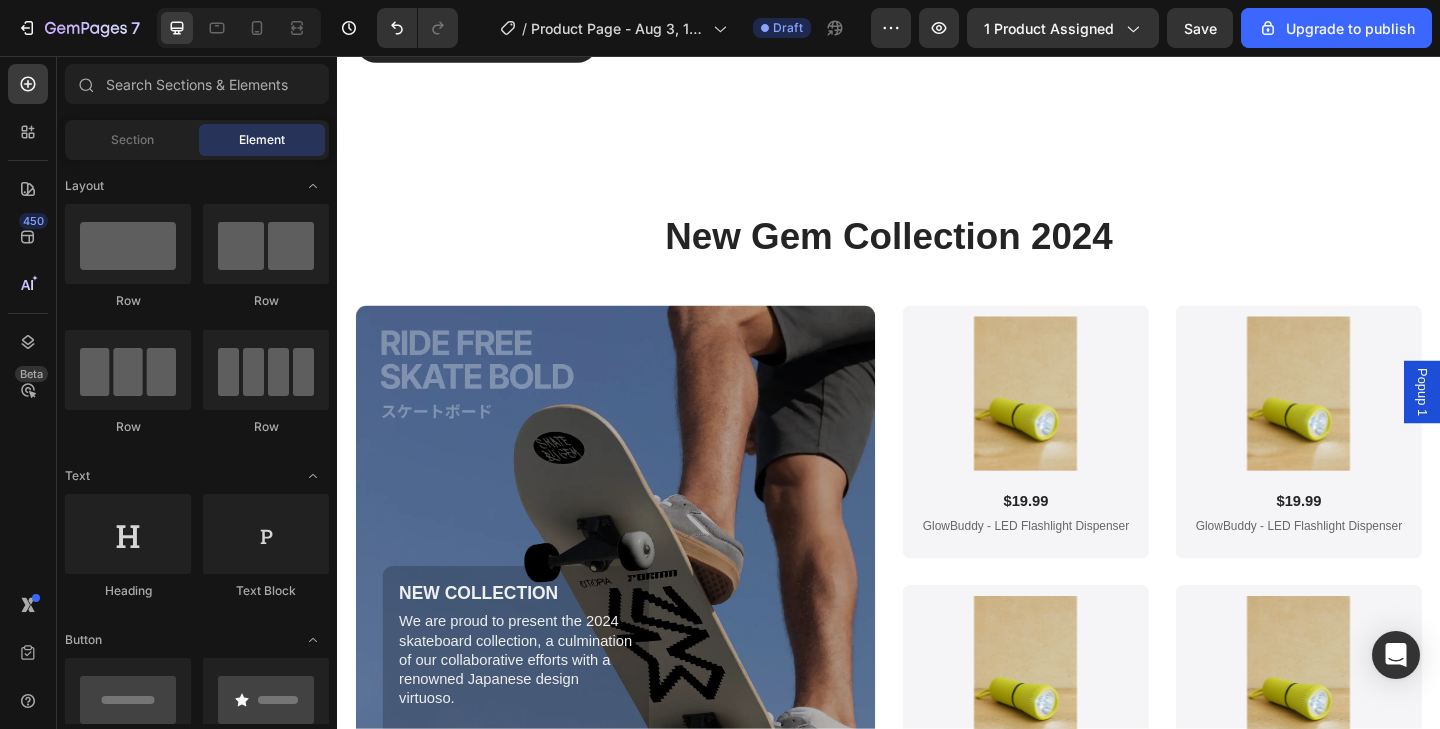 scroll, scrollTop: 2986, scrollLeft: 0, axis: vertical 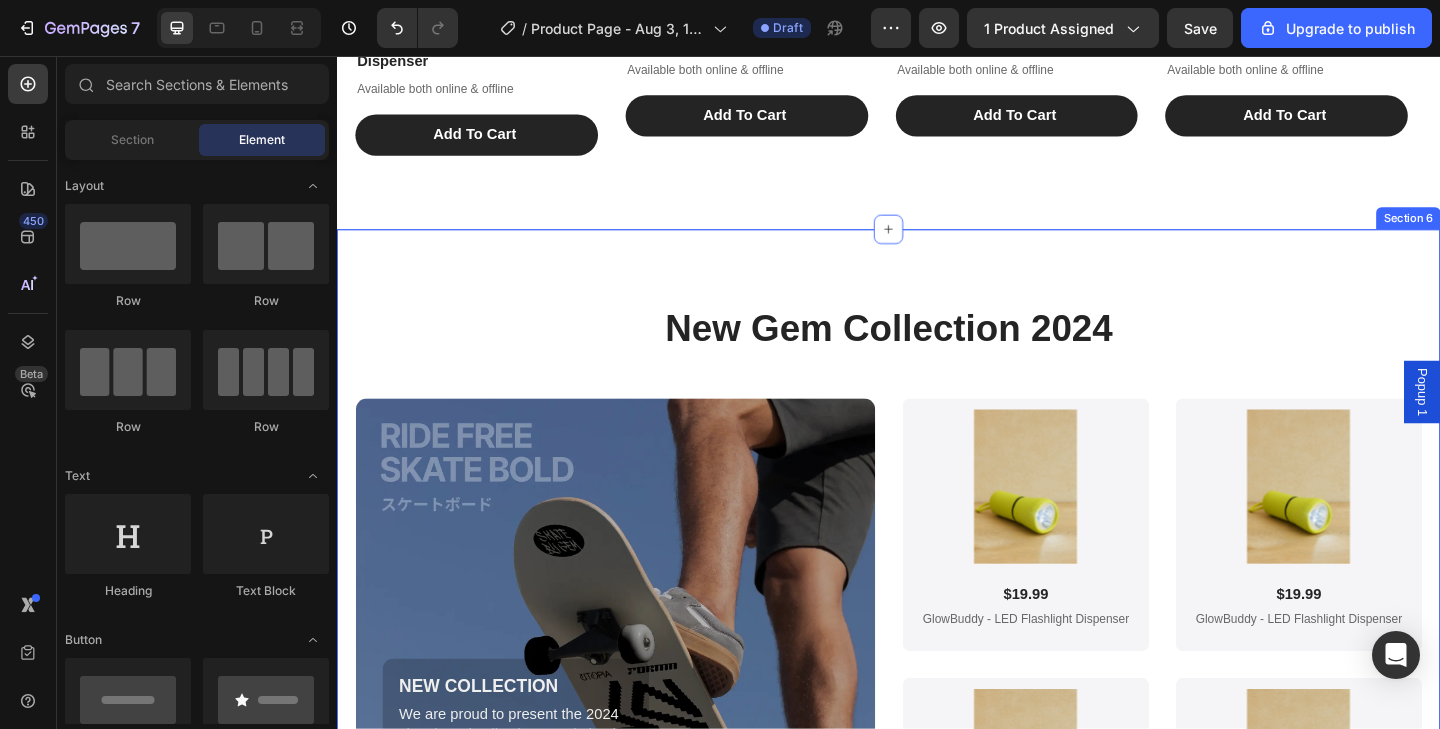 click on "New Gem Collection 2024 Heading NEW COLLECTION Text Block We are proud to present the 2024 skateboard collection, a culmination of our collaborative efforts with a renowned Japanese design virtuoso.  Text Block SHOP NOW Button Row Hero Banner Product Images $19.99 Product Price Product Price GlowBuddy - LED Flashlight Dispenser Product Title Product Row Product Images $19.99 Product Price Product Price GlowBuddy - LED Flashlight Dispenser Product Title Product Row Row Product Images $19.99 Product Price Product Price GlowBuddy - LED Flashlight Dispenser Product Title Product Row Product Images $19.99 Product Price Product Price GlowBuddy - LED Flashlight Dispenser Product Title Product Row Row Row Section 6" at bounding box center (937, 667) 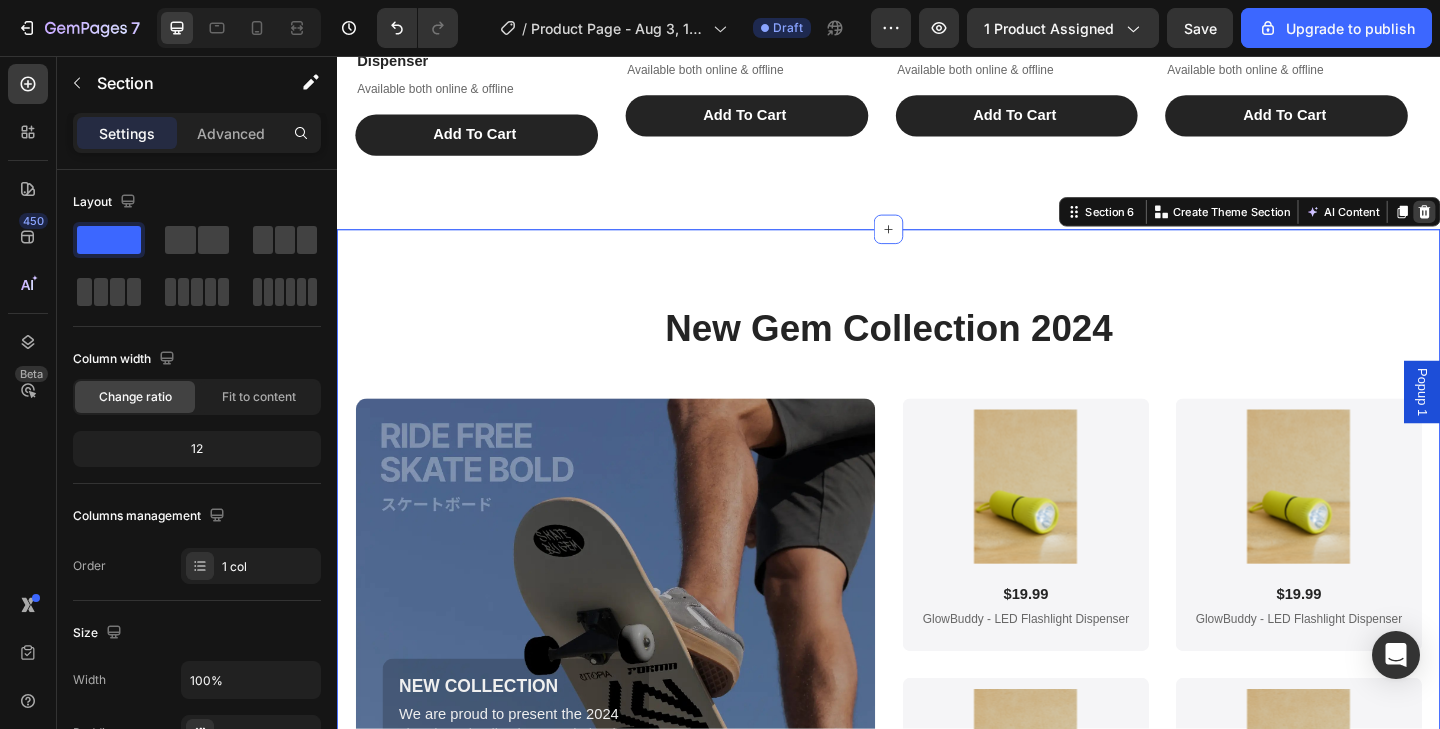 click 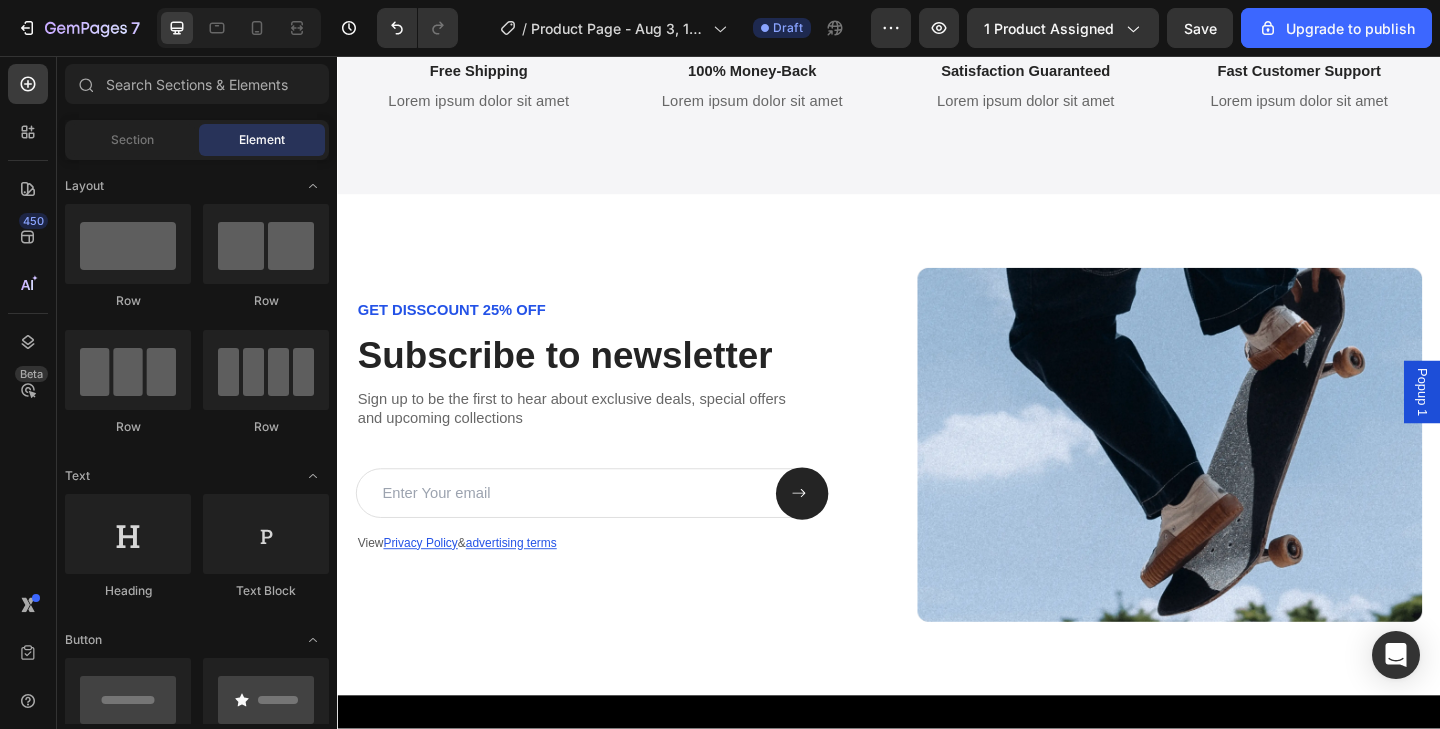 scroll, scrollTop: 3301, scrollLeft: 0, axis: vertical 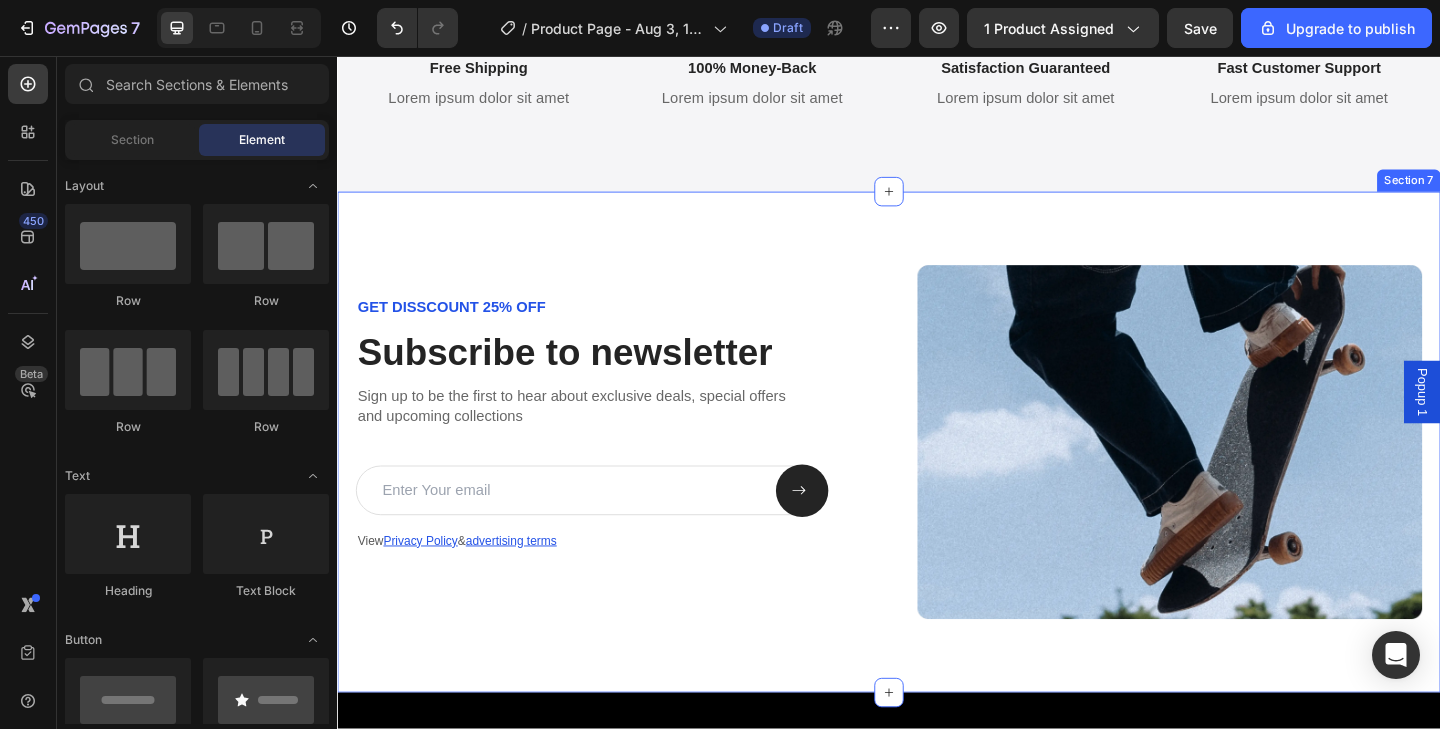 click on "GET DISSCOUNT 25% OFF Text Block Subscribe to newsletter Heading Sign up to be the first to hear about exclusive deals, special offers and upcoming collections Text Block Email Field
Submit Button Row View  Privacy Policy  &  advertising terms Text Block Newsletter Image Row Section 7" at bounding box center [937, 476] 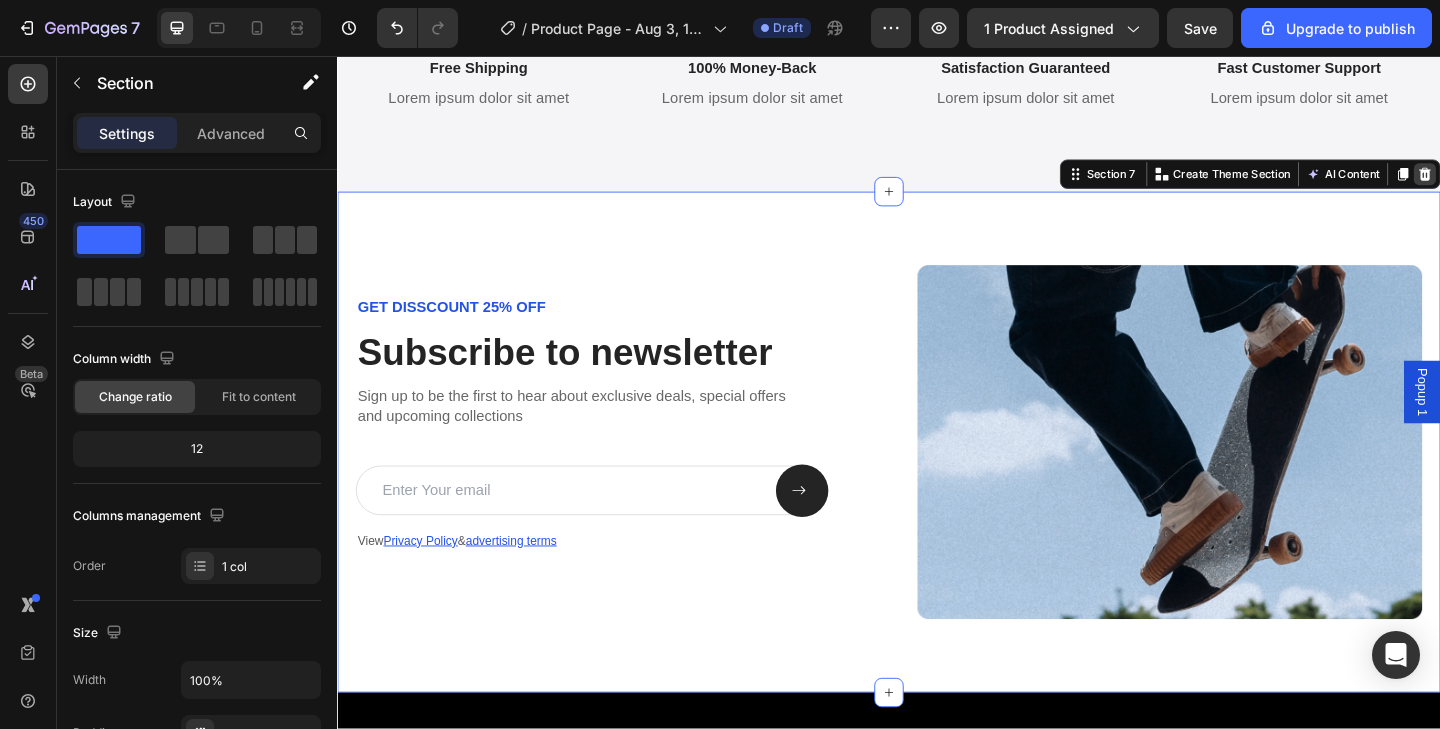 click 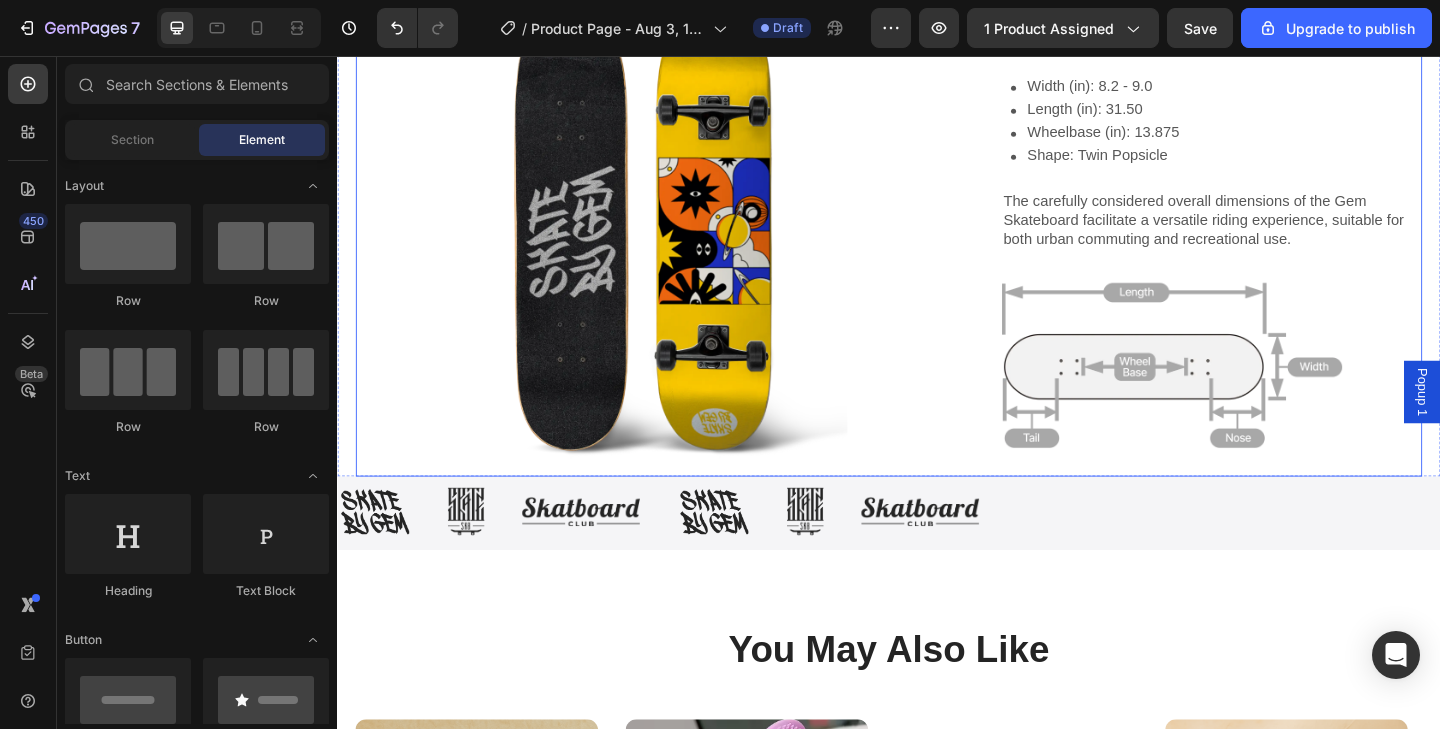 scroll, scrollTop: 1951, scrollLeft: 0, axis: vertical 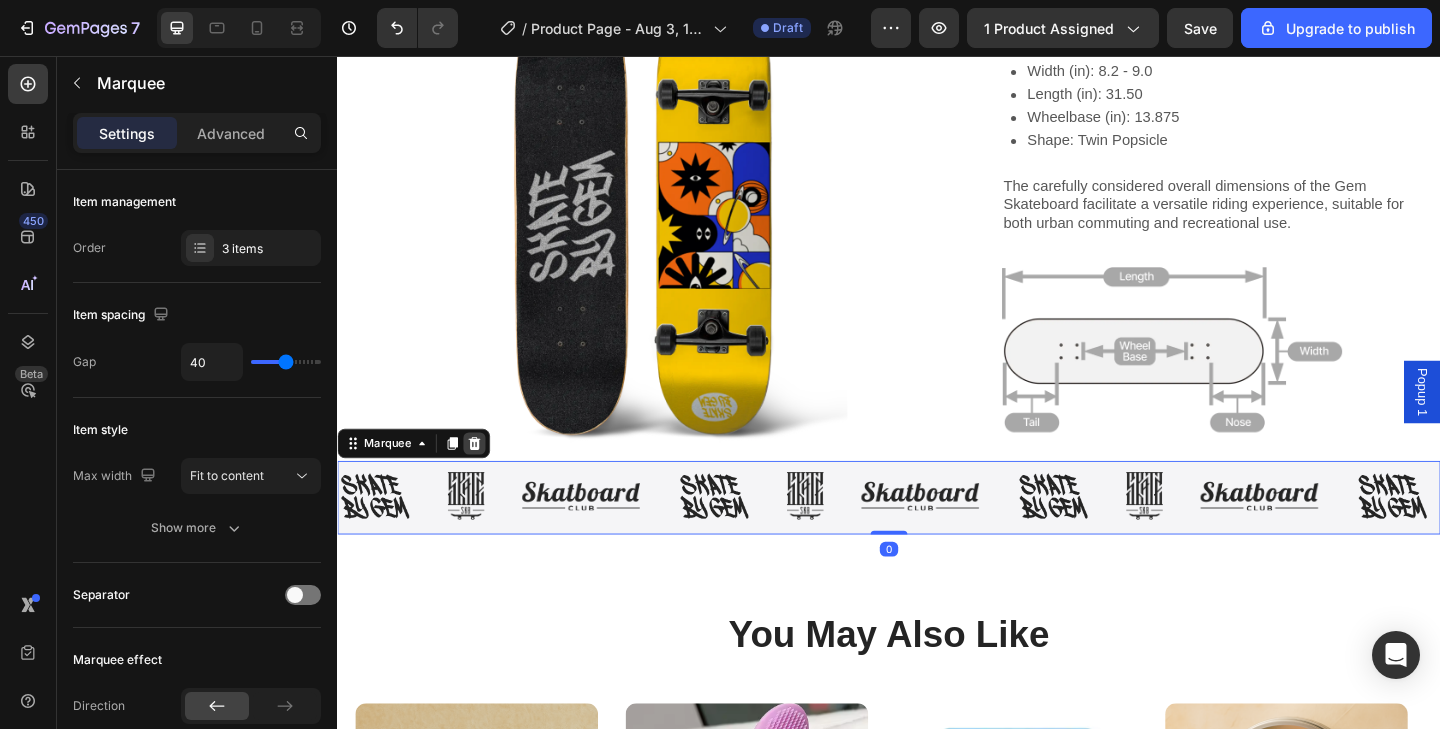 click 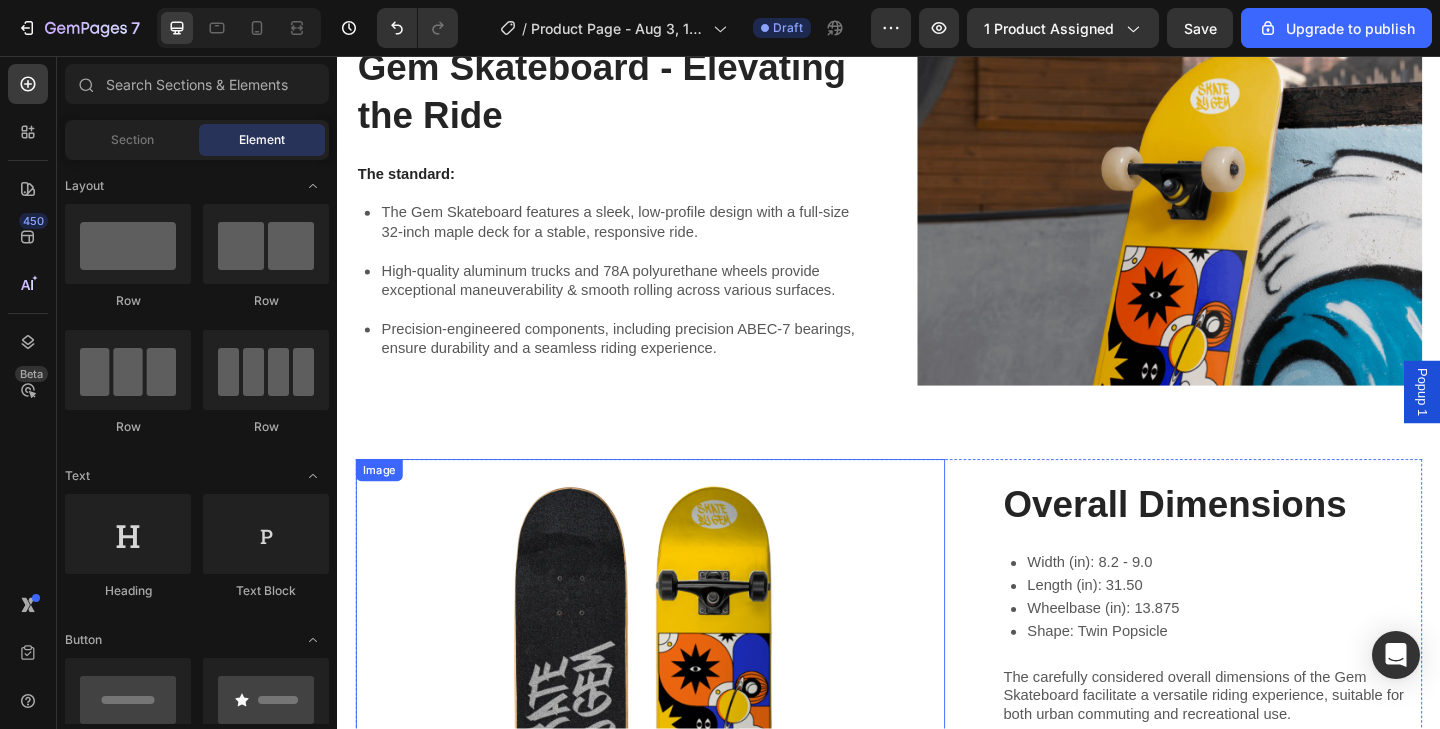 scroll, scrollTop: 1385, scrollLeft: 0, axis: vertical 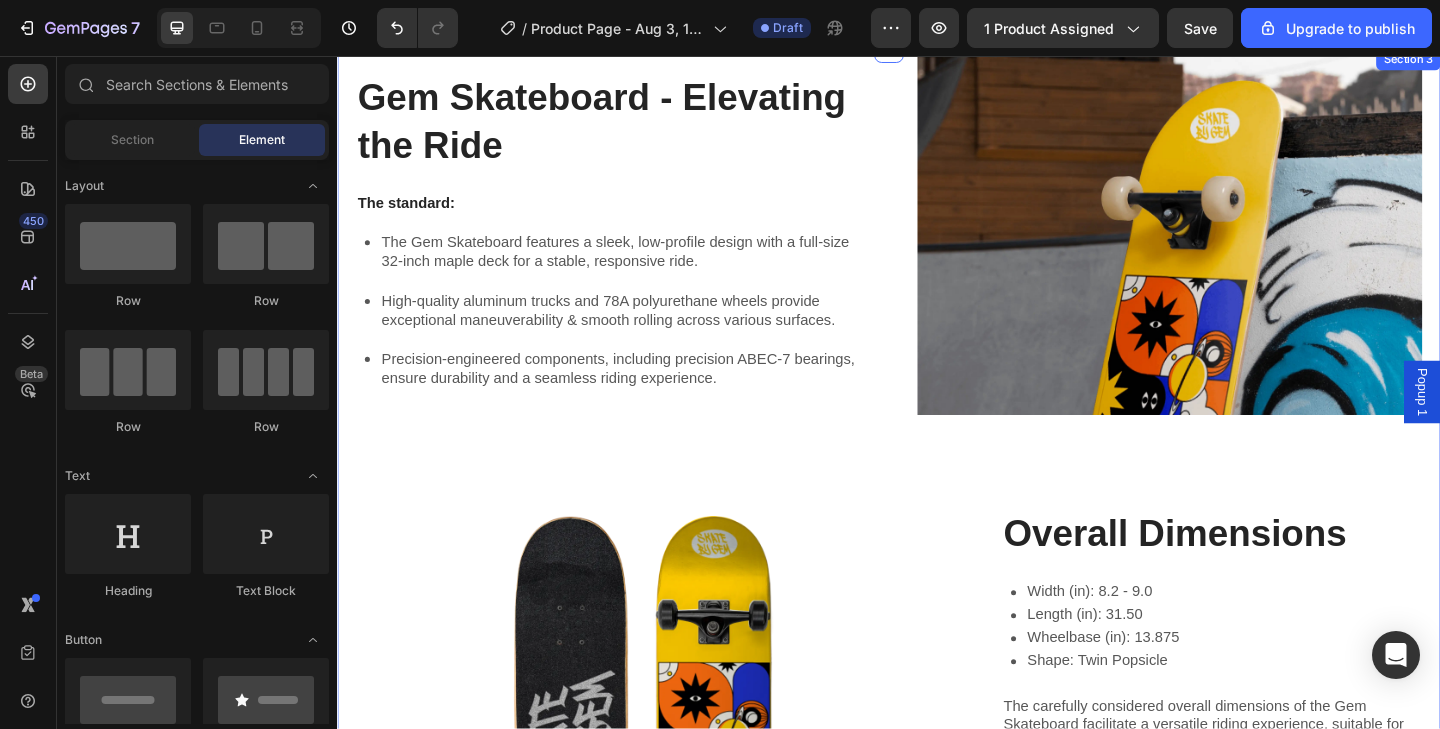 click on "Gem Skateboard - Elevating the Ride Heading The standard: Text Block
The Gem Skateboard features a sleek, low-profile design with a full-size 32-inch maple deck for a stable, responsive ride.
High-quality aluminum trucks and 78A polyurethane wheels provide exceptional maneuverability & smooth rolling across various surfaces.
Precision-engineered components, including precision ABEC-7 bearings, ensure durability and a seamless riding experience. Item List Image Row Image Overall Dimensions Heading
Width (in): 8.2 - 9.0
Length (in): 31.50
Wheelbase (in): 13.875
Shape: Twin Popsicle Item List The carefully considered overall dimensions of the Gem Skateboard facilitate a versatile riding experience, suitable for both urban commuting and recreational use. Text Block Image Row" at bounding box center [937, 555] 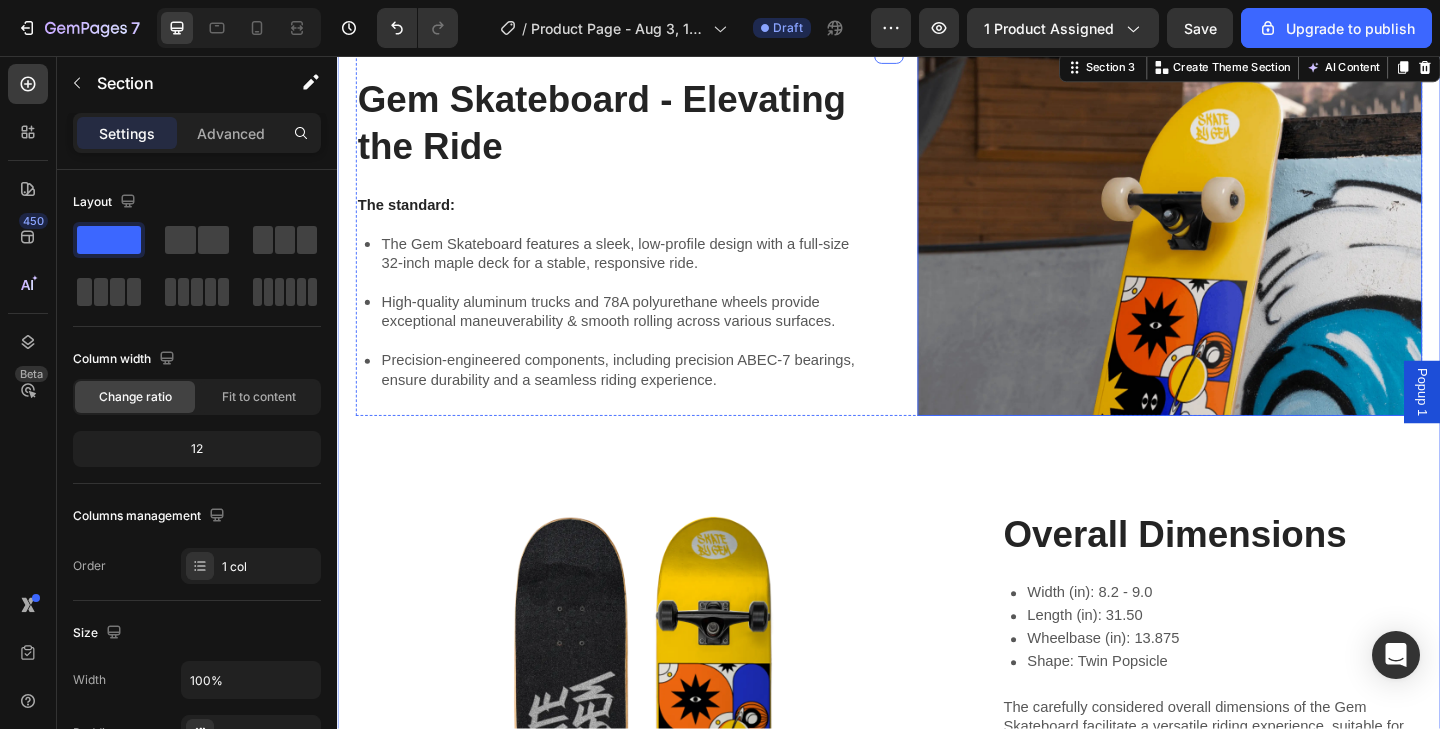scroll, scrollTop: 1196, scrollLeft: 0, axis: vertical 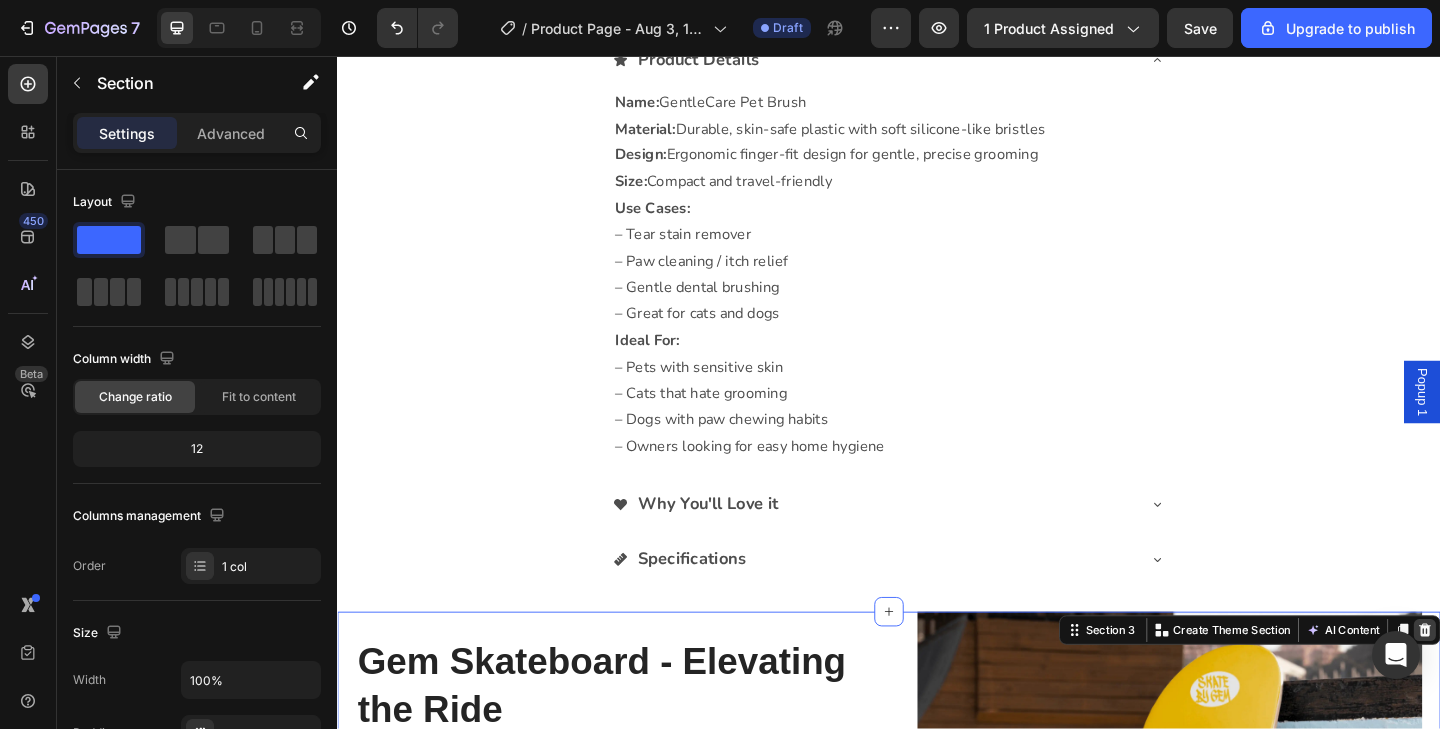 click 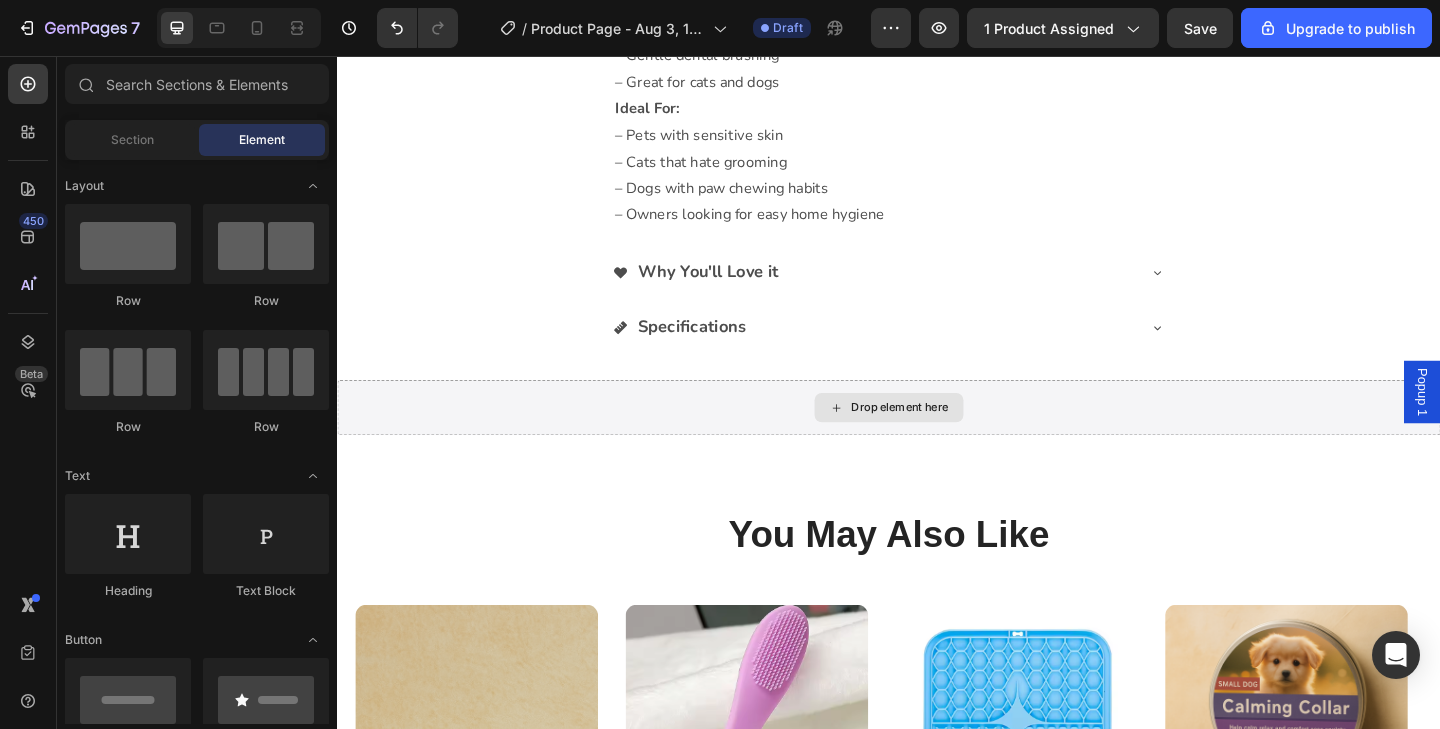 scroll, scrollTop: 1467, scrollLeft: 0, axis: vertical 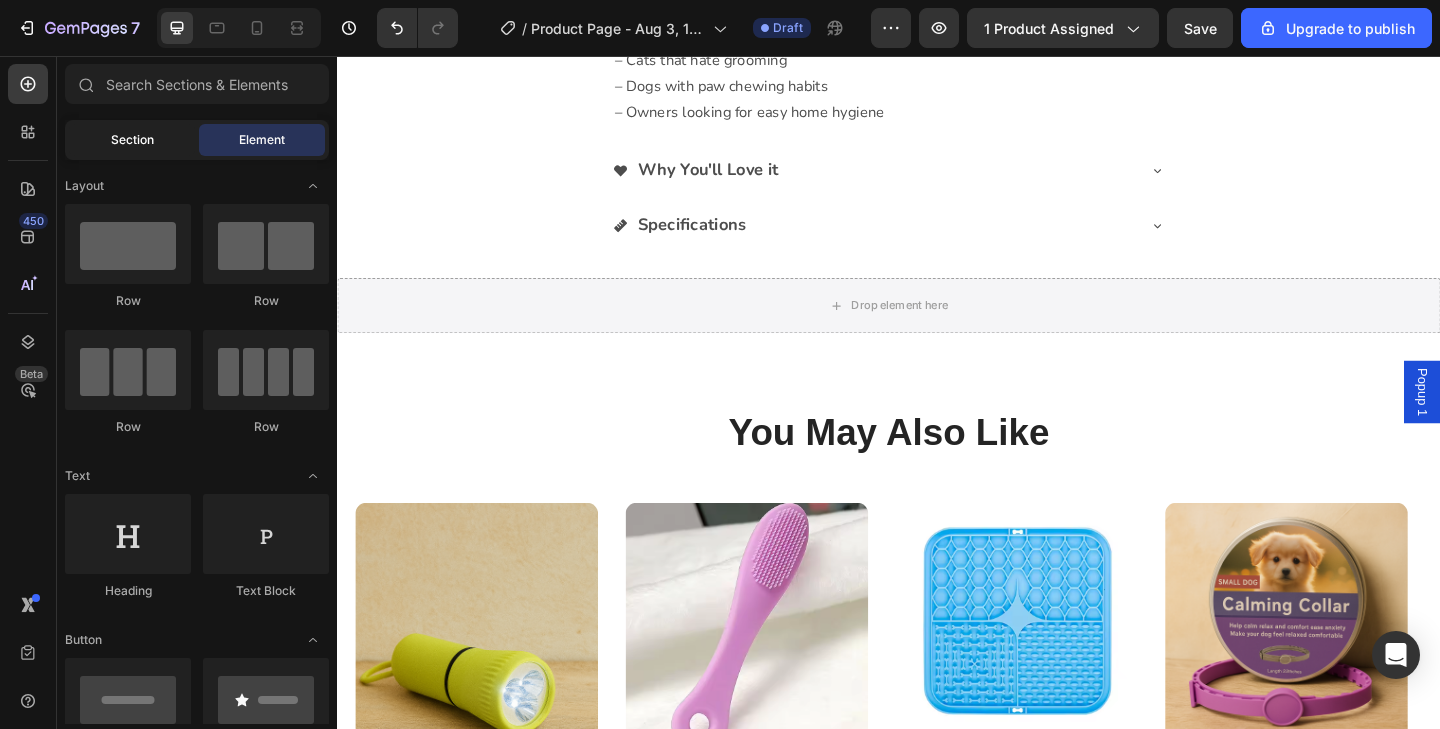 click on "Section" at bounding box center (132, 140) 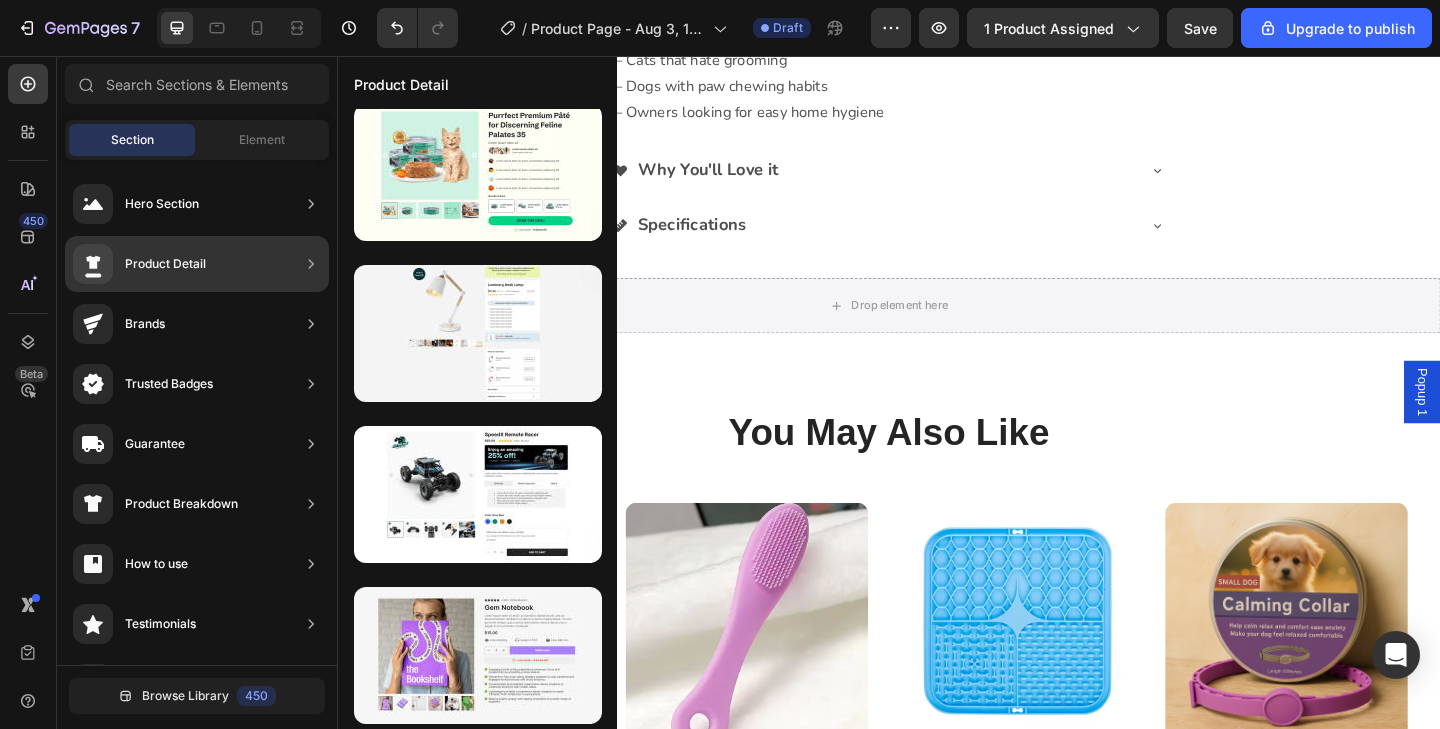 scroll, scrollTop: 174, scrollLeft: 0, axis: vertical 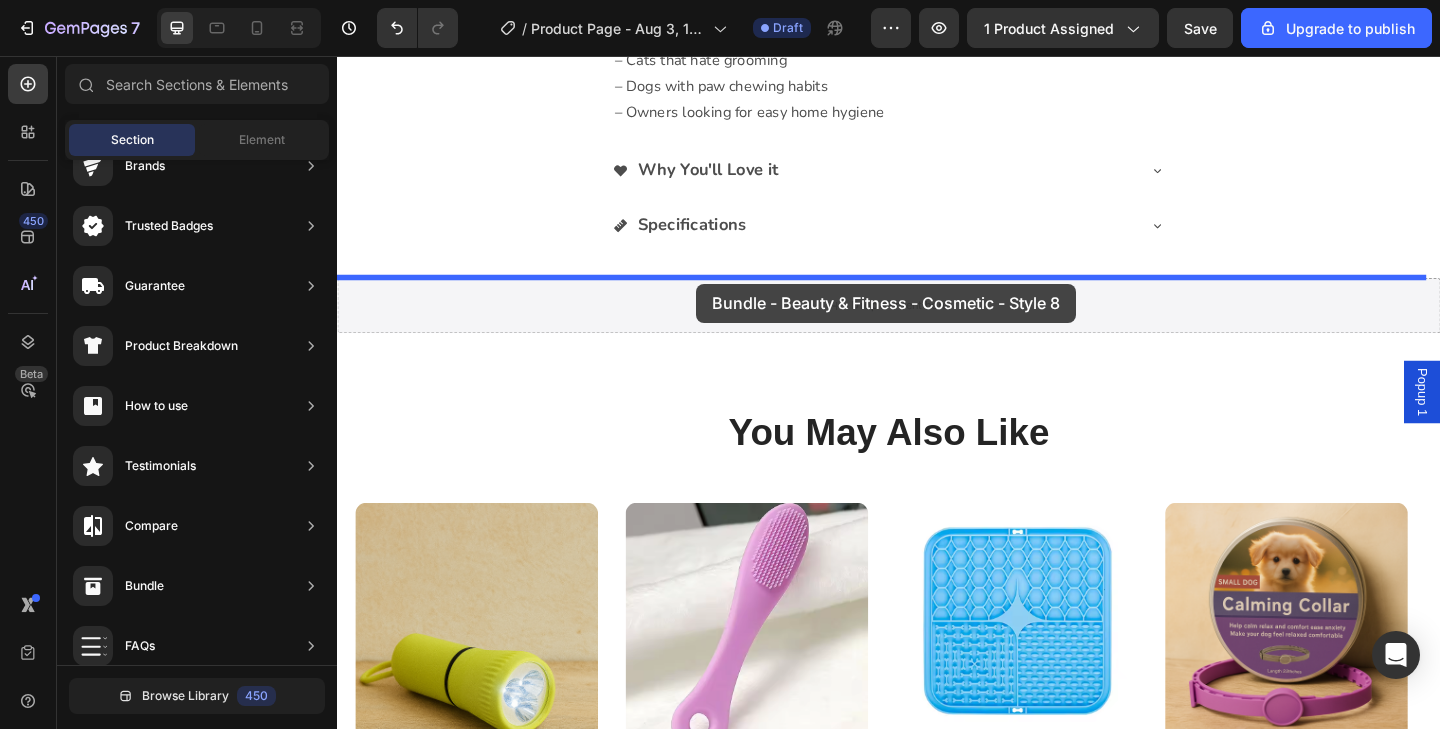 drag, startPoint x: 804, startPoint y: 288, endPoint x: 728, endPoint y: 304, distance: 77.665955 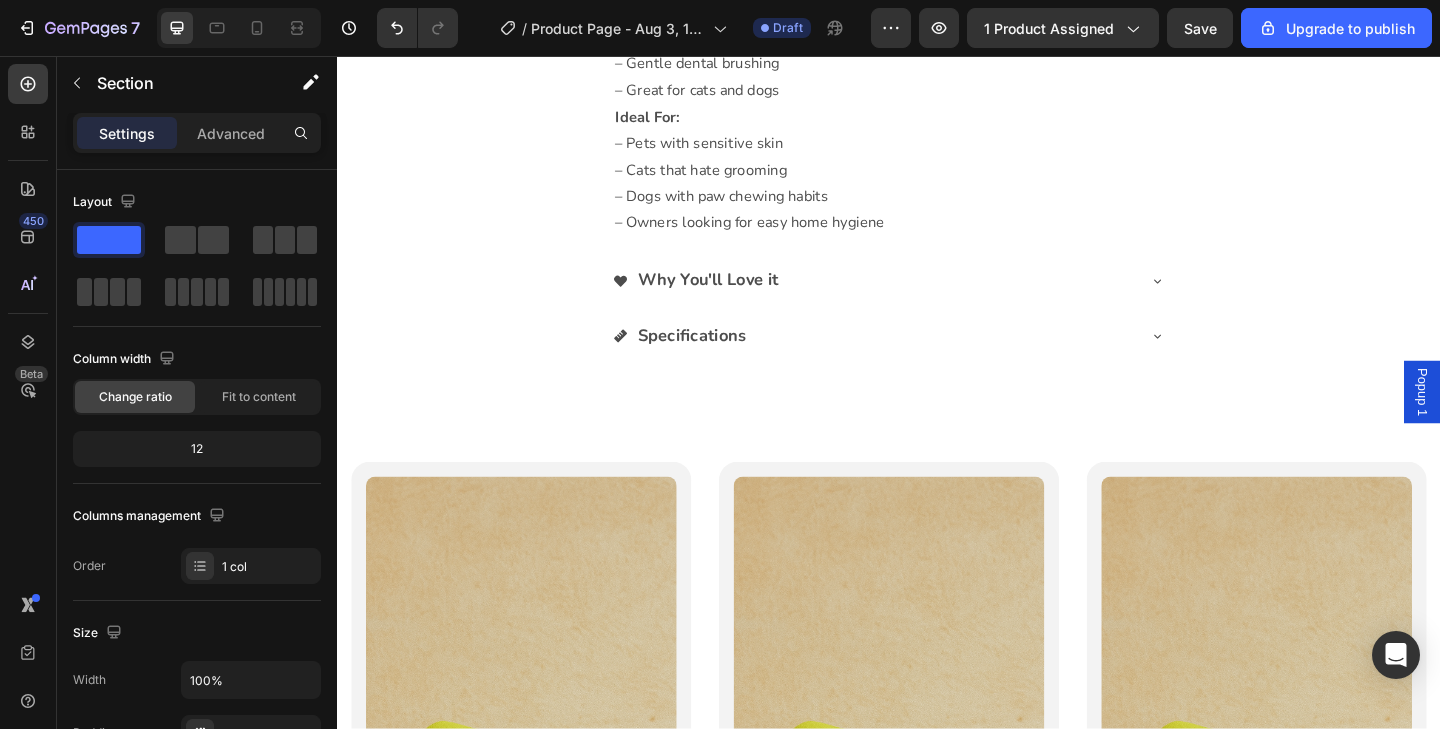 scroll, scrollTop: 1440, scrollLeft: 0, axis: vertical 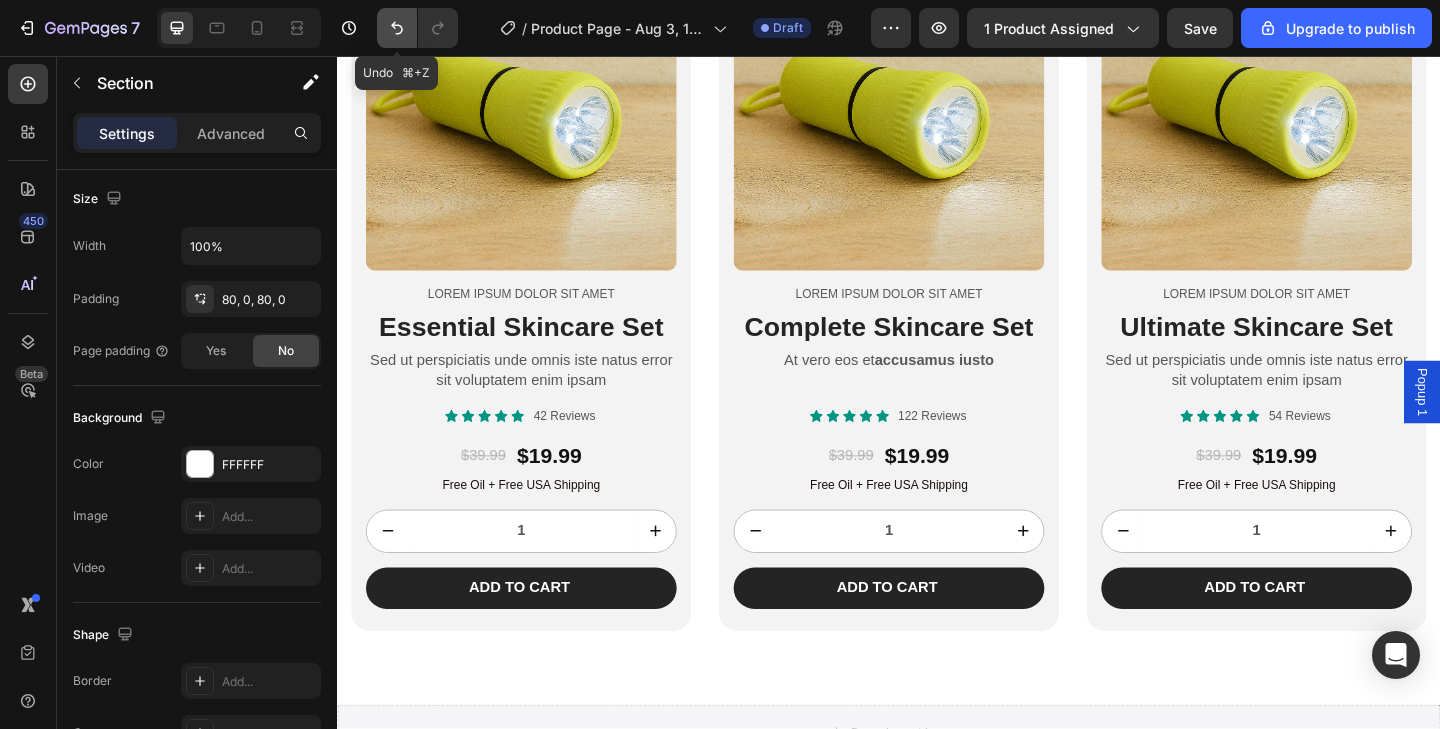 click 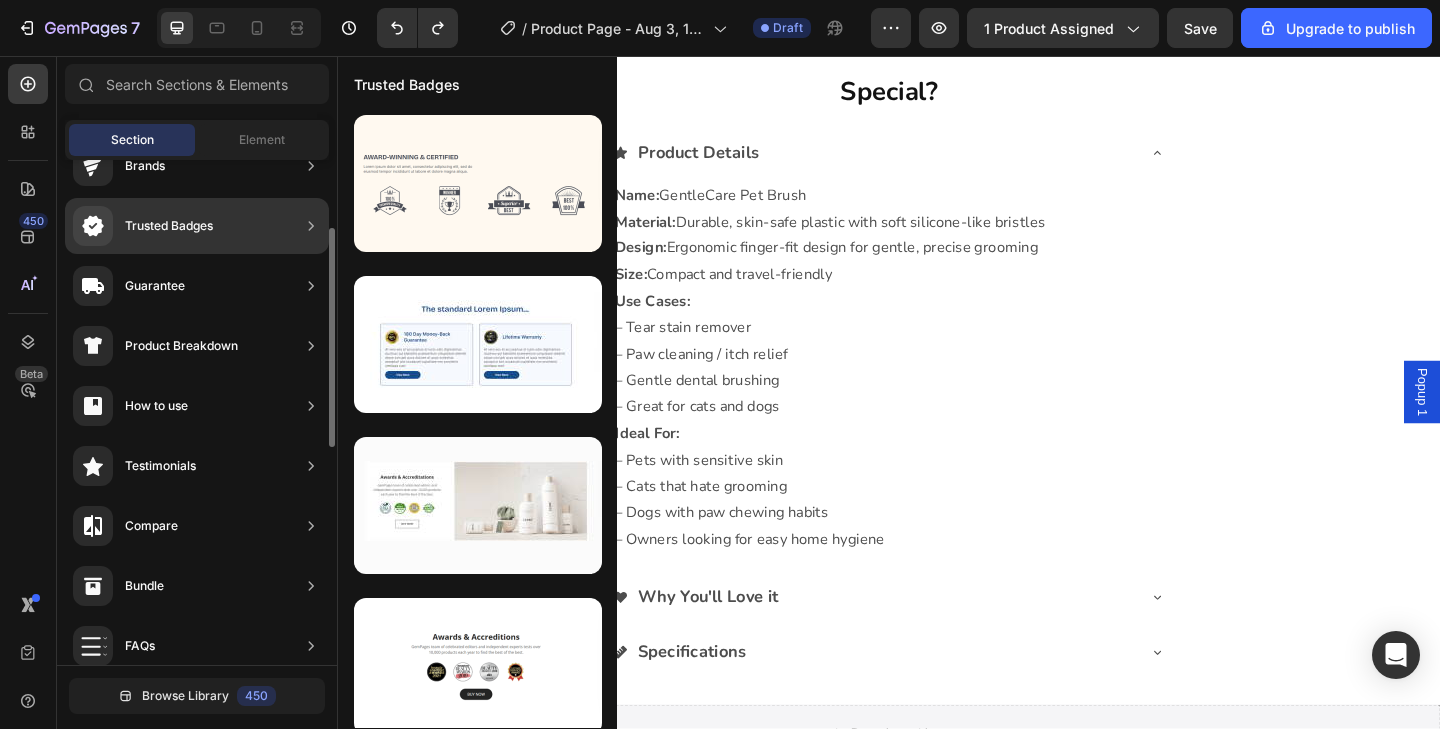 scroll, scrollTop: 1102, scrollLeft: 0, axis: vertical 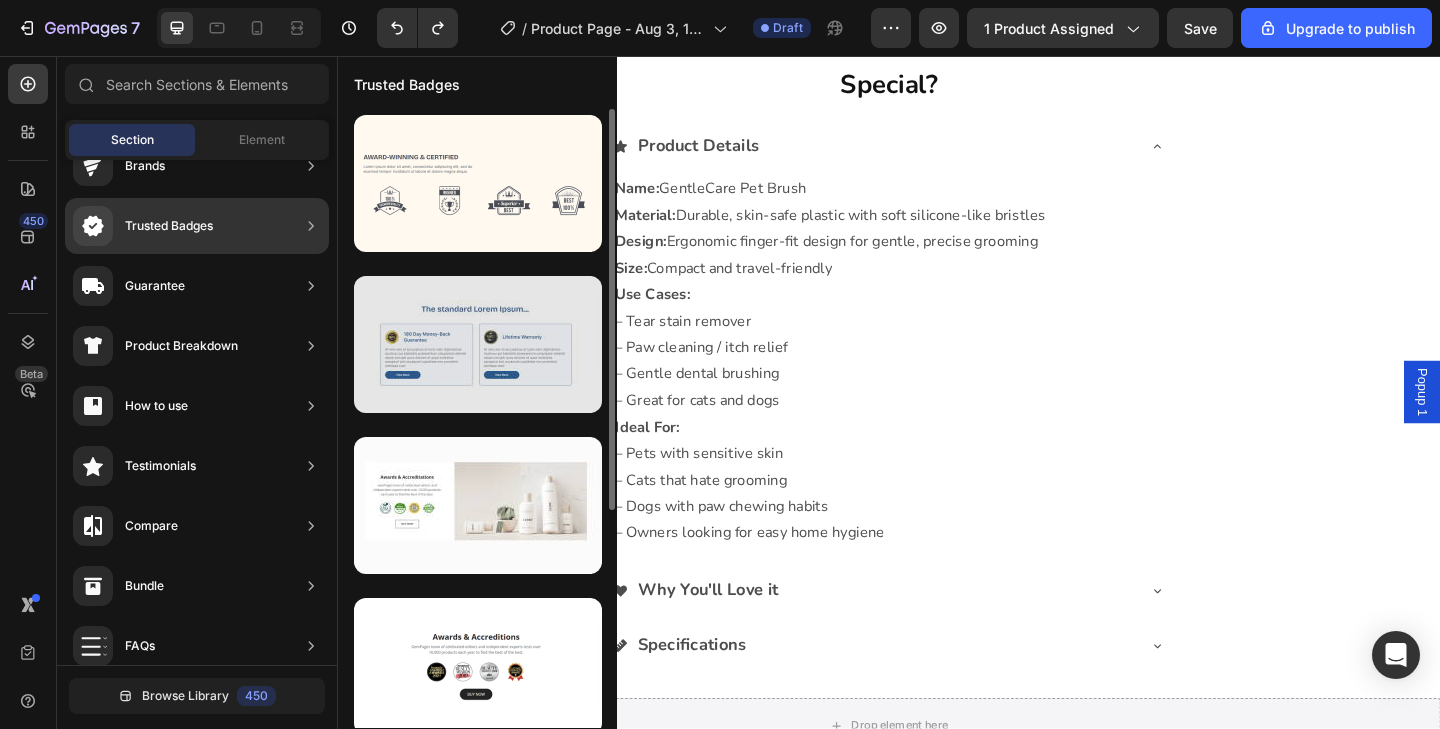 click at bounding box center [478, 344] 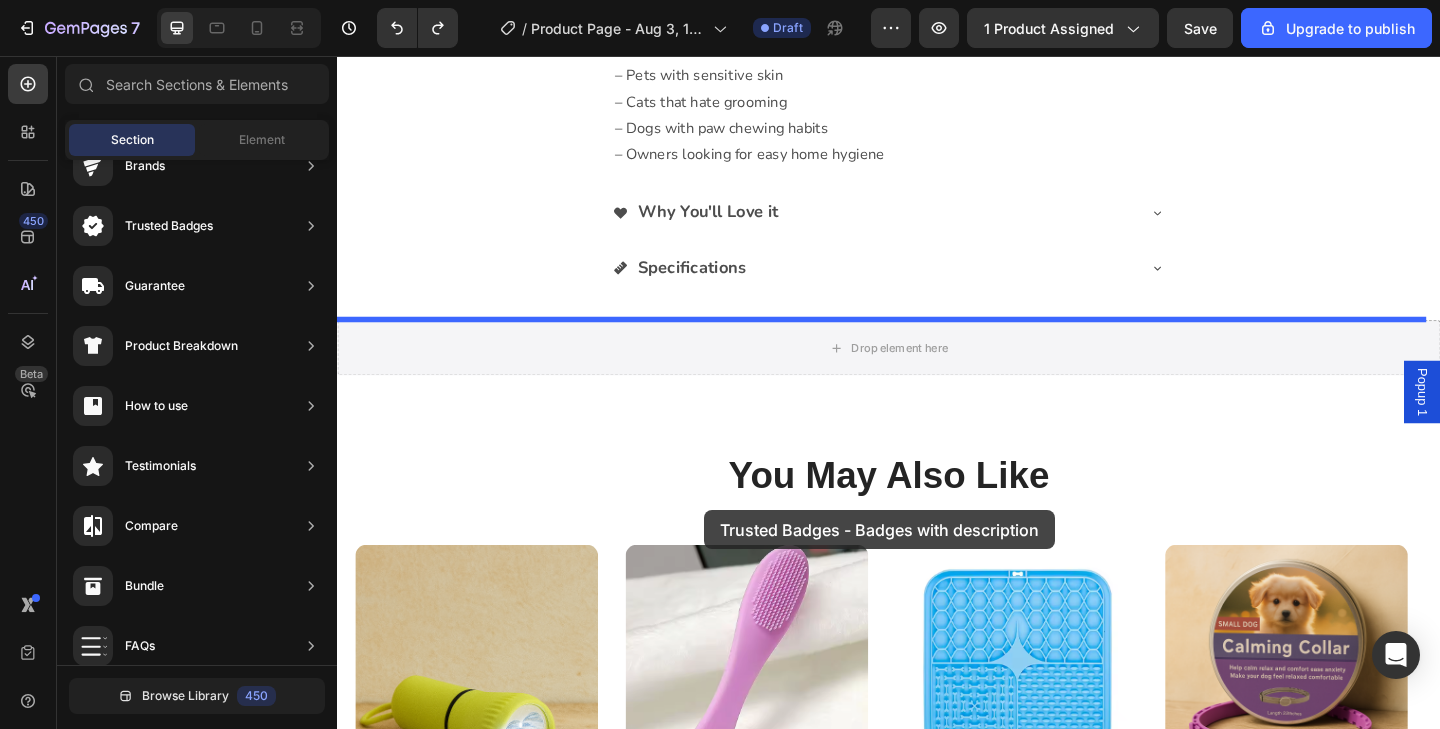 scroll, scrollTop: 1516, scrollLeft: 0, axis: vertical 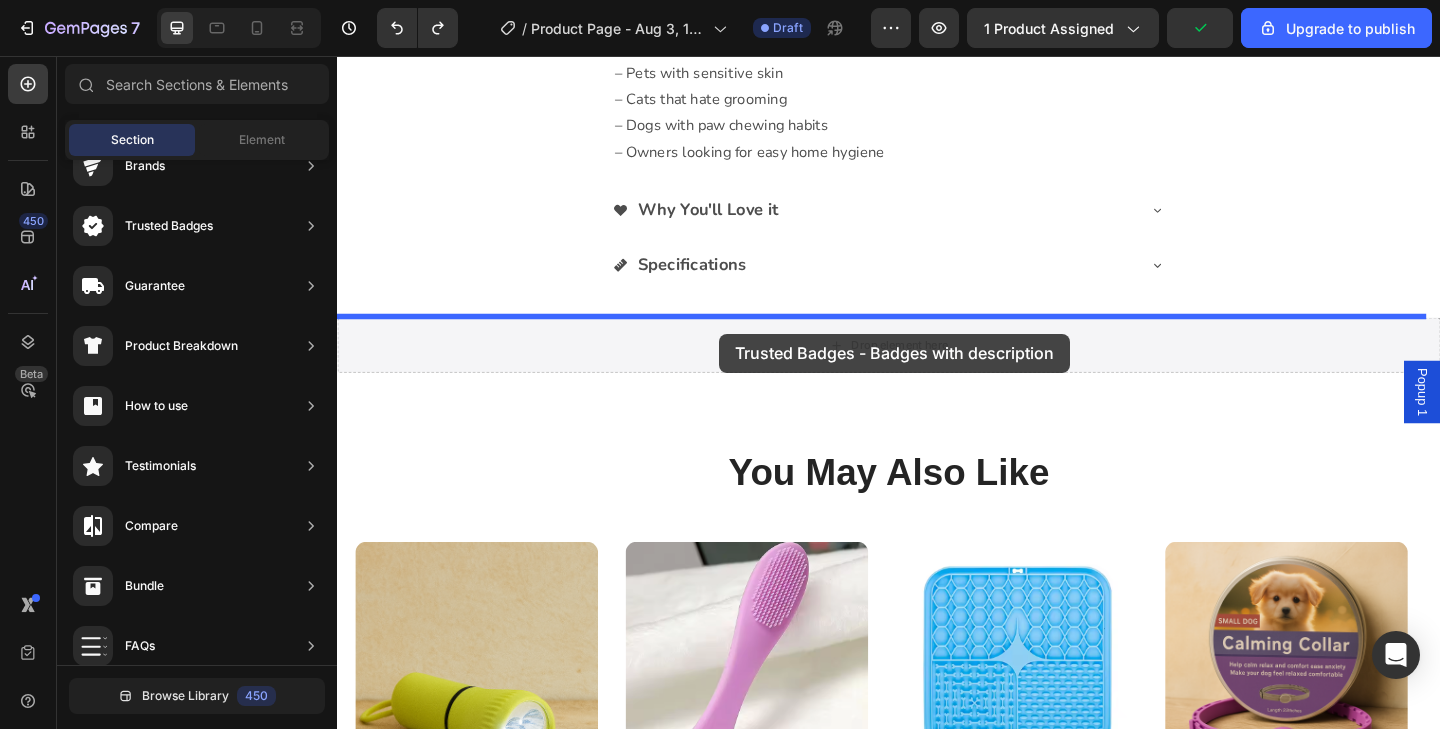 drag, startPoint x: 812, startPoint y: 462, endPoint x: 753, endPoint y: 358, distance: 119.57006 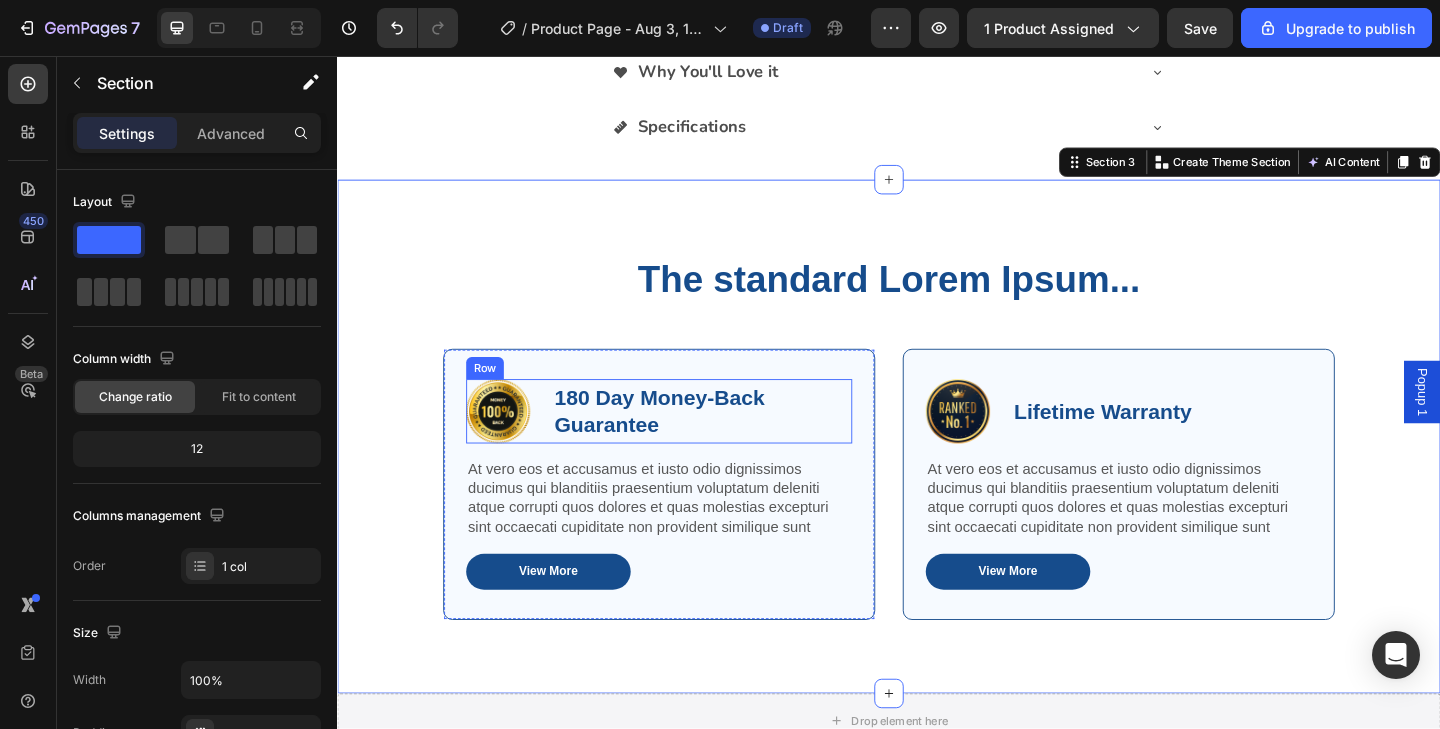 scroll, scrollTop: 1683, scrollLeft: 0, axis: vertical 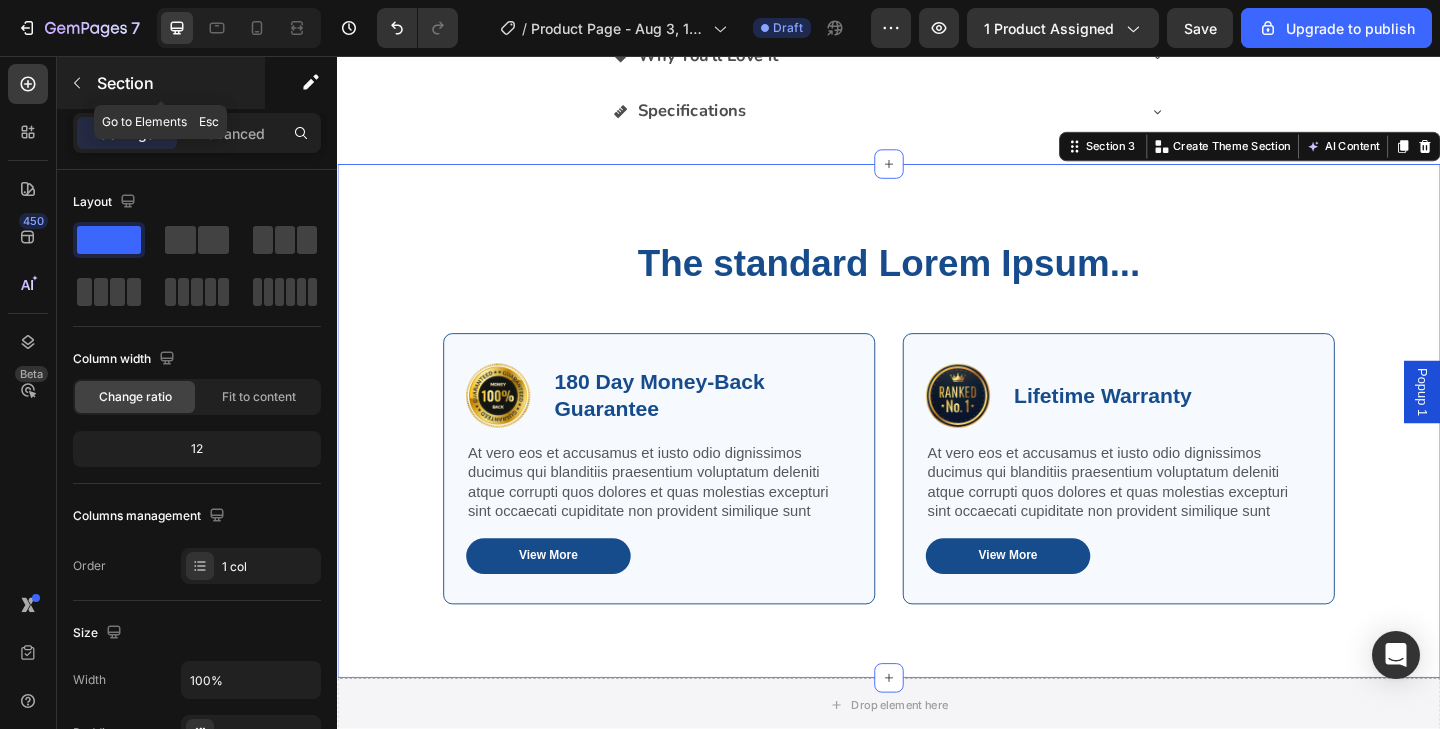 click 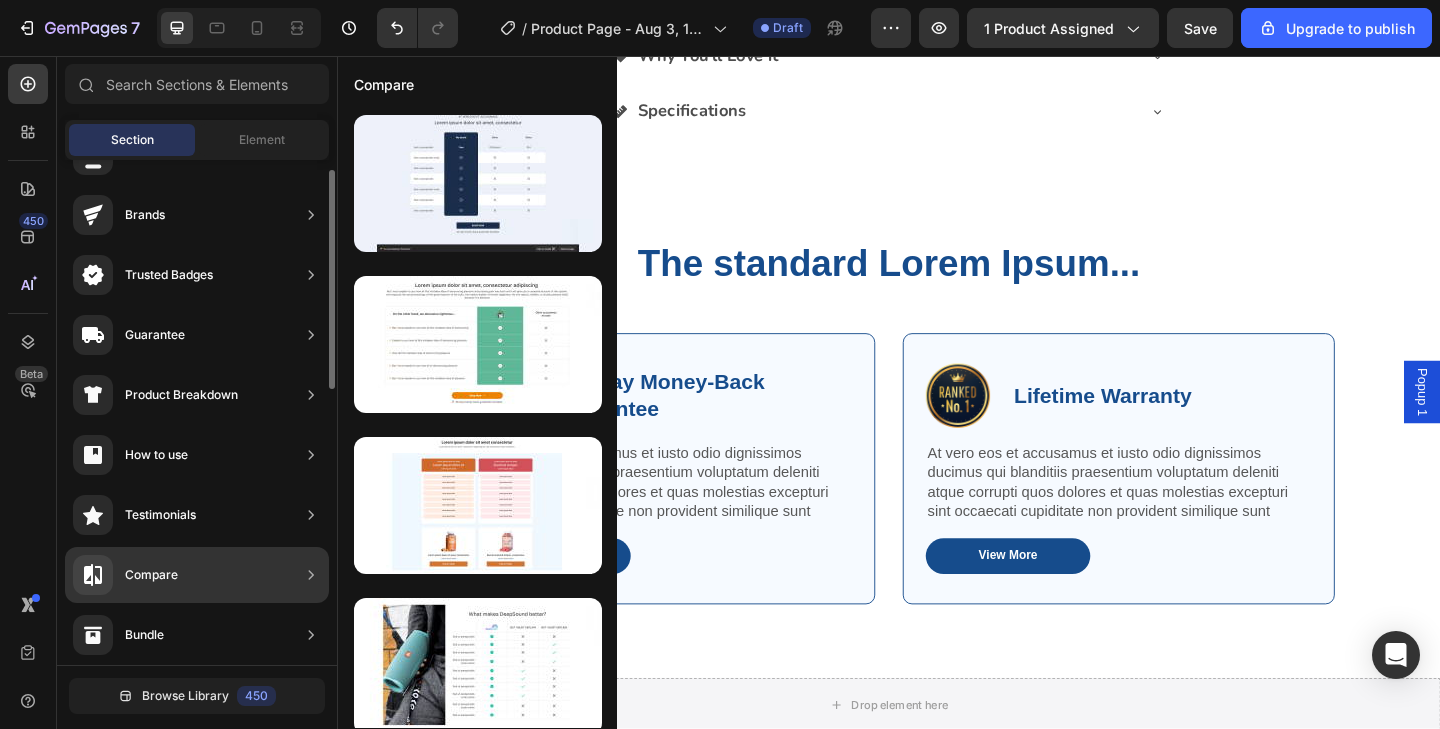 scroll, scrollTop: 83, scrollLeft: 0, axis: vertical 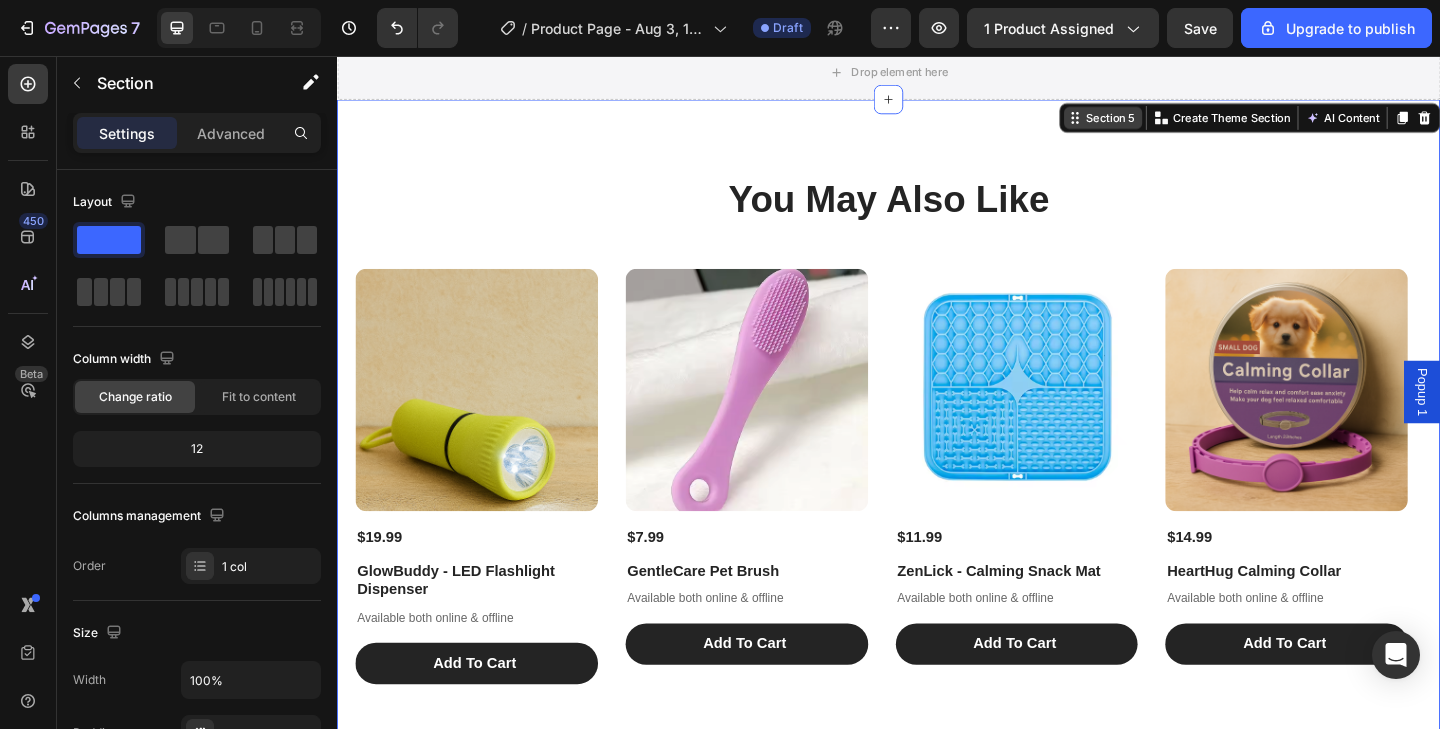 click on "Section 5" at bounding box center [1178, 124] 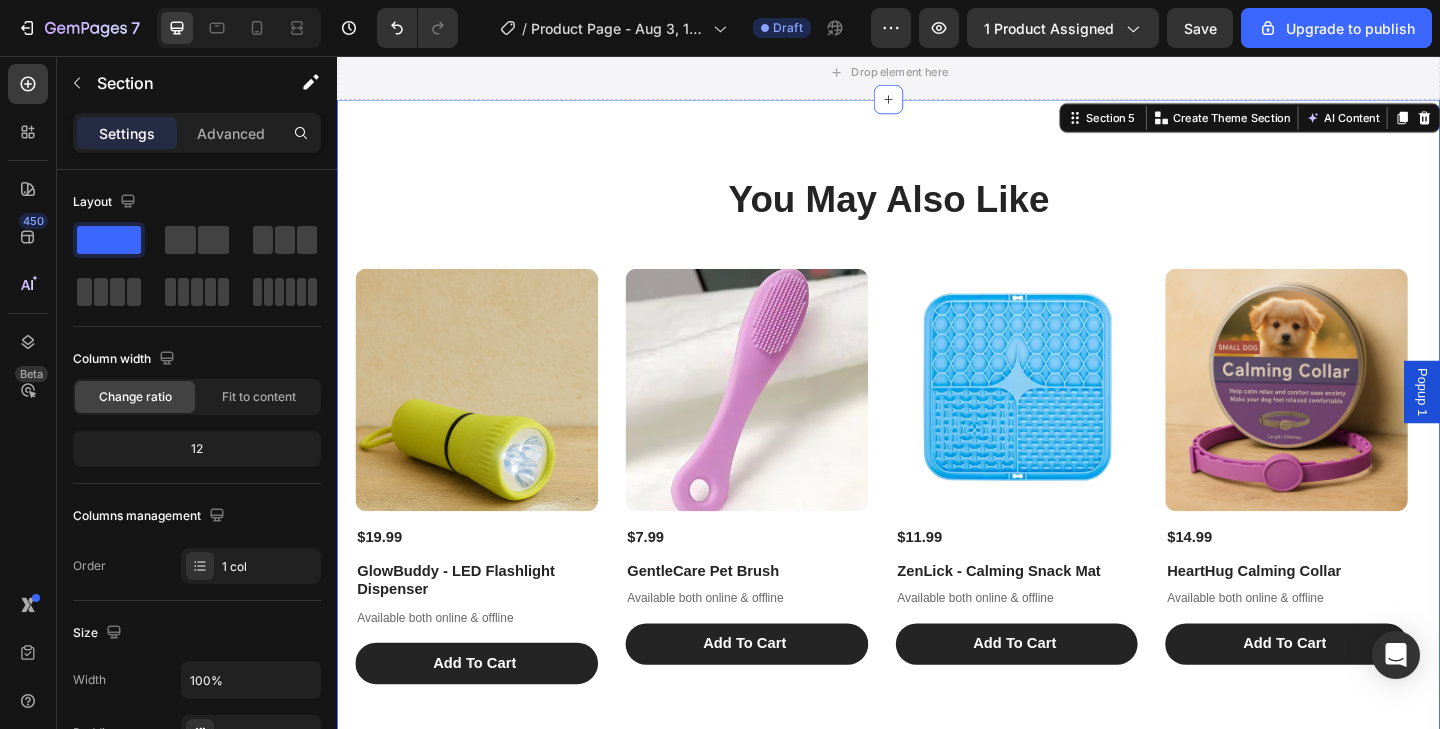 click on "You May Also Like Heading Product Images $19.99 Product Price Product Price GlowBuddy - LED Flashlight Dispenser Product Title Available both online & offline Text Block Add To Cart Add to Cart Row Product List Product Images $7.99 Product Price Product Price GentleCare Pet Brush Product Title Available both online & offline Text Block Add To Cart Add to Cart Row Product List Product Images $11.99 Product Price Product Price ZenLick - Calming Snack Mat Product Title Available both online & offline Text Block Add To Cart Add to Cart Row Product List Product Images $14.99 Product Price Product Price HeartHug Calming Collar Product Title Available both online & offline Text Block Add To Cart Add to Cart Row Product List Product List Section 5   You can create reusable sections Create Theme Section AI Content Write with GemAI What would you like to describe here? Tone and Voice Persuasive Product GlowBuddy - LED Flashlight Dispenser Show more Generate" at bounding box center [937, 462] 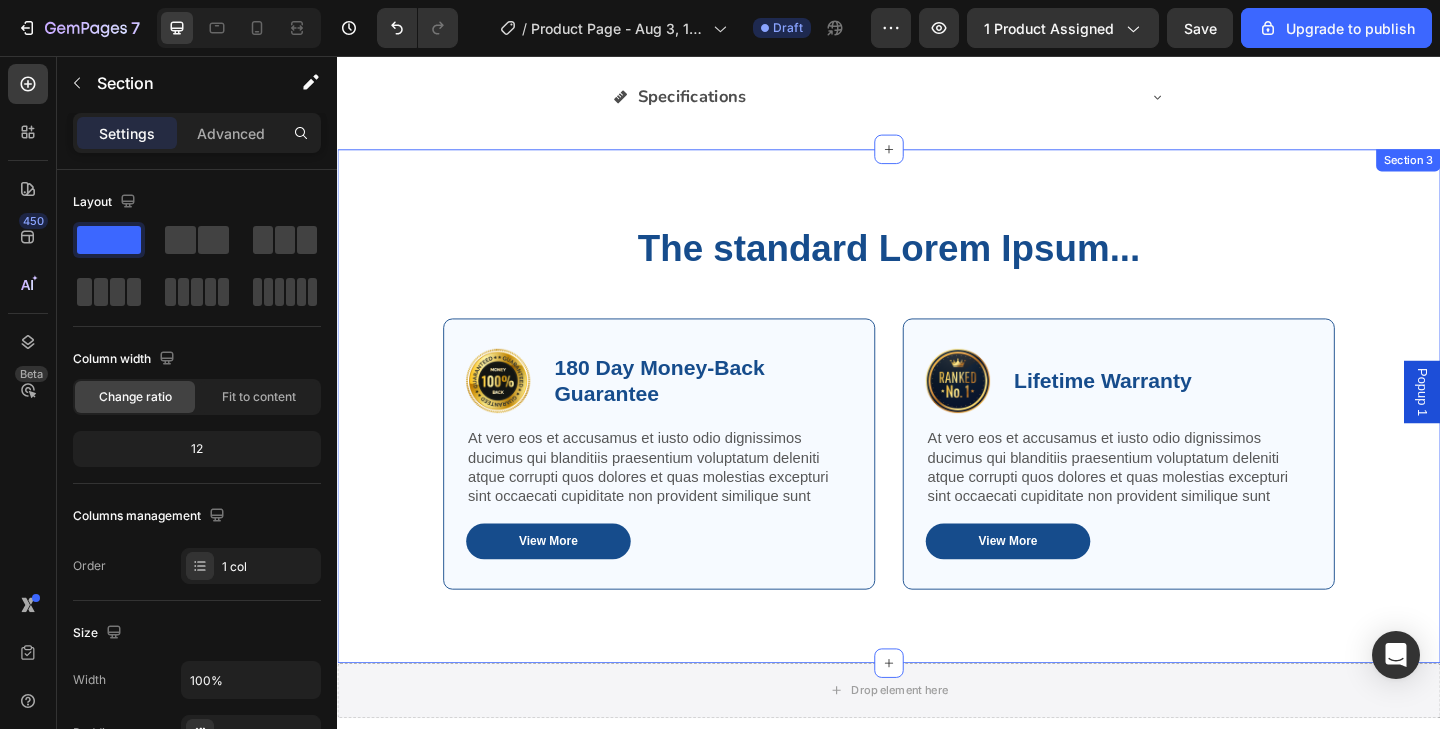 scroll, scrollTop: 1668, scrollLeft: 0, axis: vertical 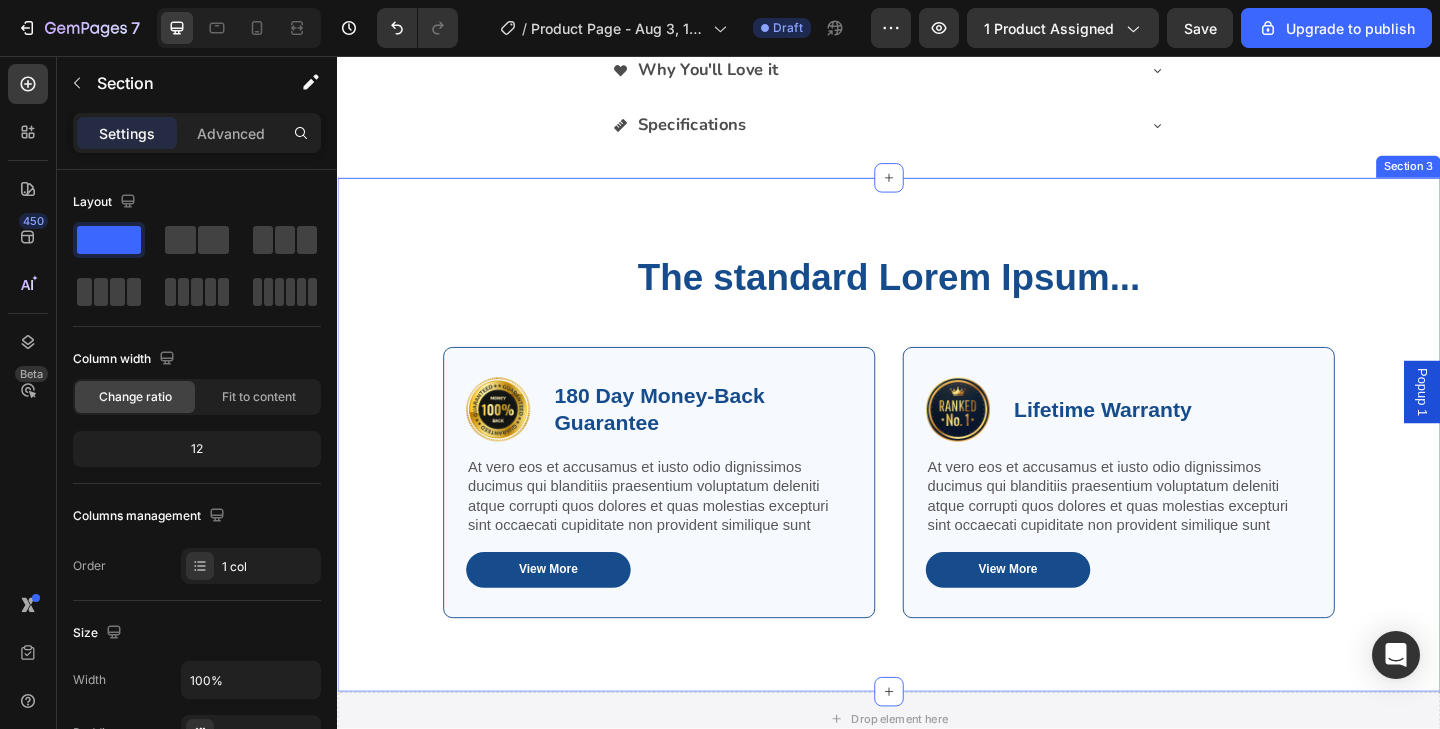 click on "The standard Lorem Ipsum...  Heading Row Image 180 Day Money-Back Guarantee Text Block Row At vero eos et accusamus et iusto odio dignissimos ducimus qui blanditiis praesentium voluptatum deleniti atque corrupti quos dolores et quas molestias excepturi sint occaecati cupiditate non provident similique sunt Text Block View More Button Row Image Lifetime Warranty Text Block Row At vero eos et accusamus et iusto odio dignissimos ducimus qui blanditiis praesentium voluptatum deleniti atque corrupti quos dolores et quas molestias excepturi sint occaecati cupiditate non provident similique sunt Text Block View More Button Row Row Section 3" at bounding box center (937, 468) 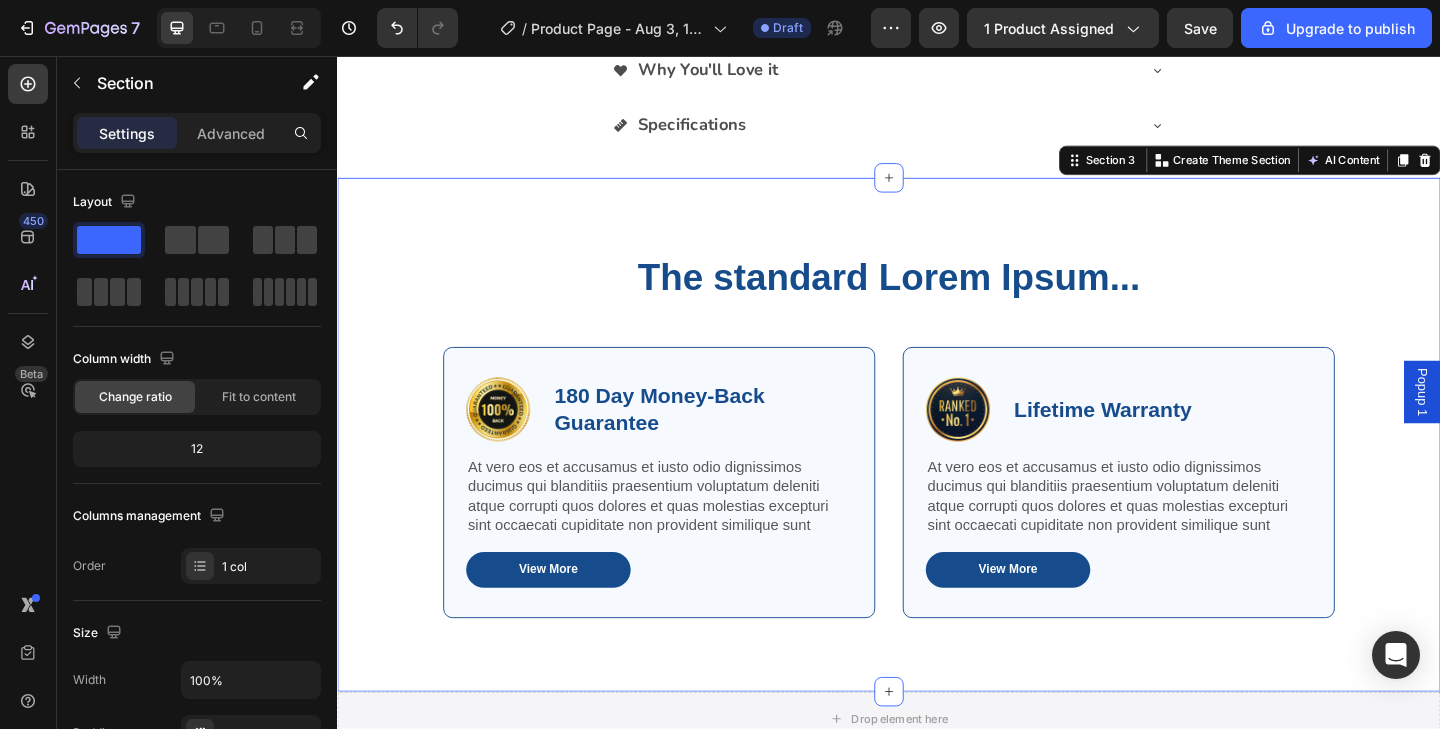 scroll, scrollTop: 434, scrollLeft: 0, axis: vertical 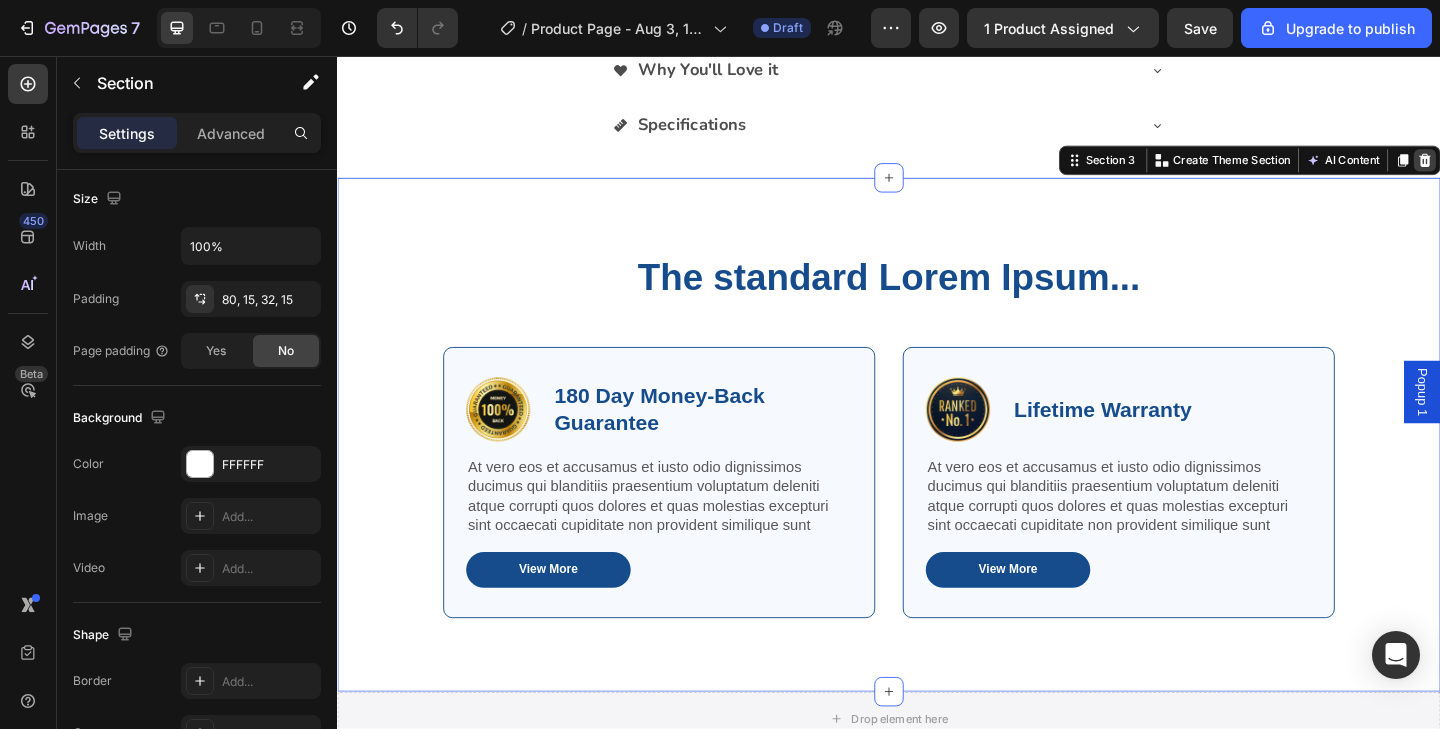 click at bounding box center (1520, 170) 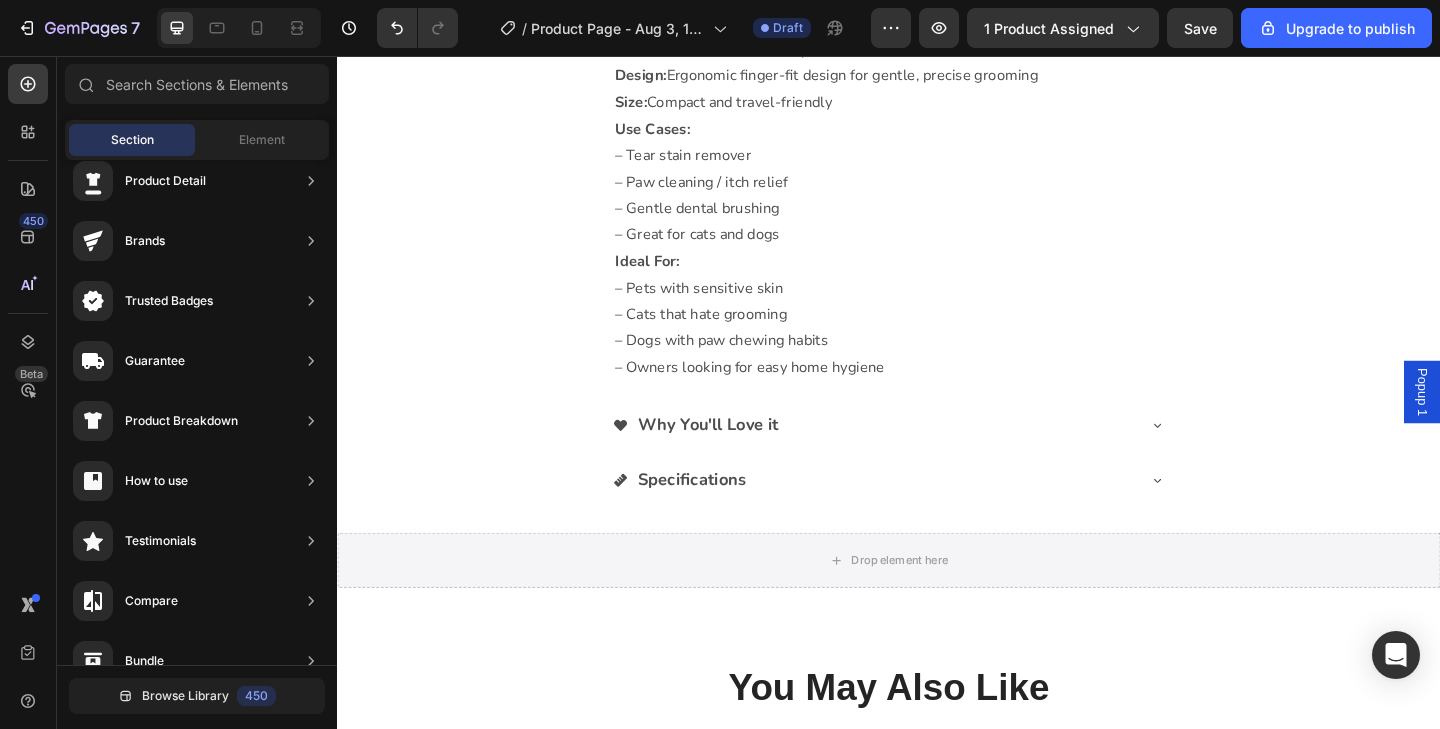 scroll, scrollTop: 1283, scrollLeft: 0, axis: vertical 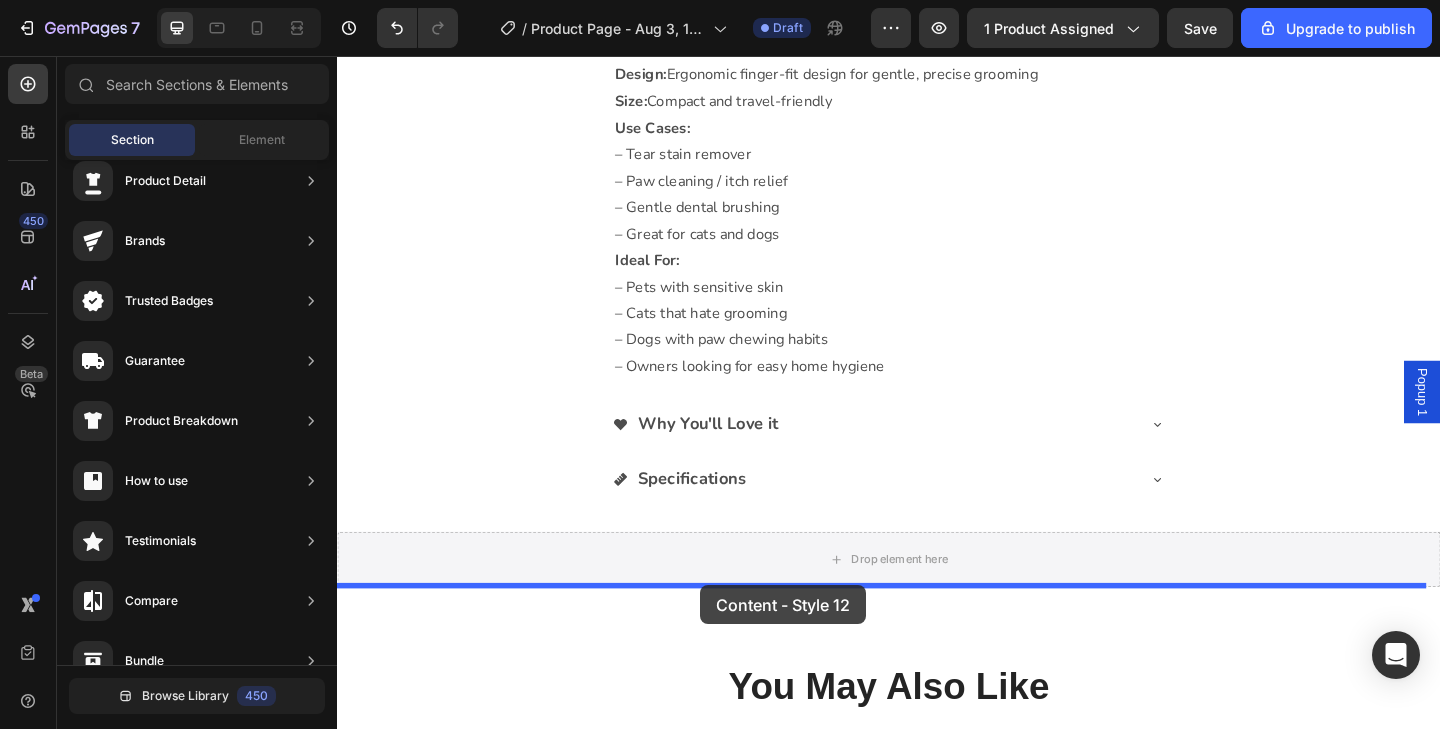 drag, startPoint x: 776, startPoint y: 576, endPoint x: 732, endPoint y: 632, distance: 71.21797 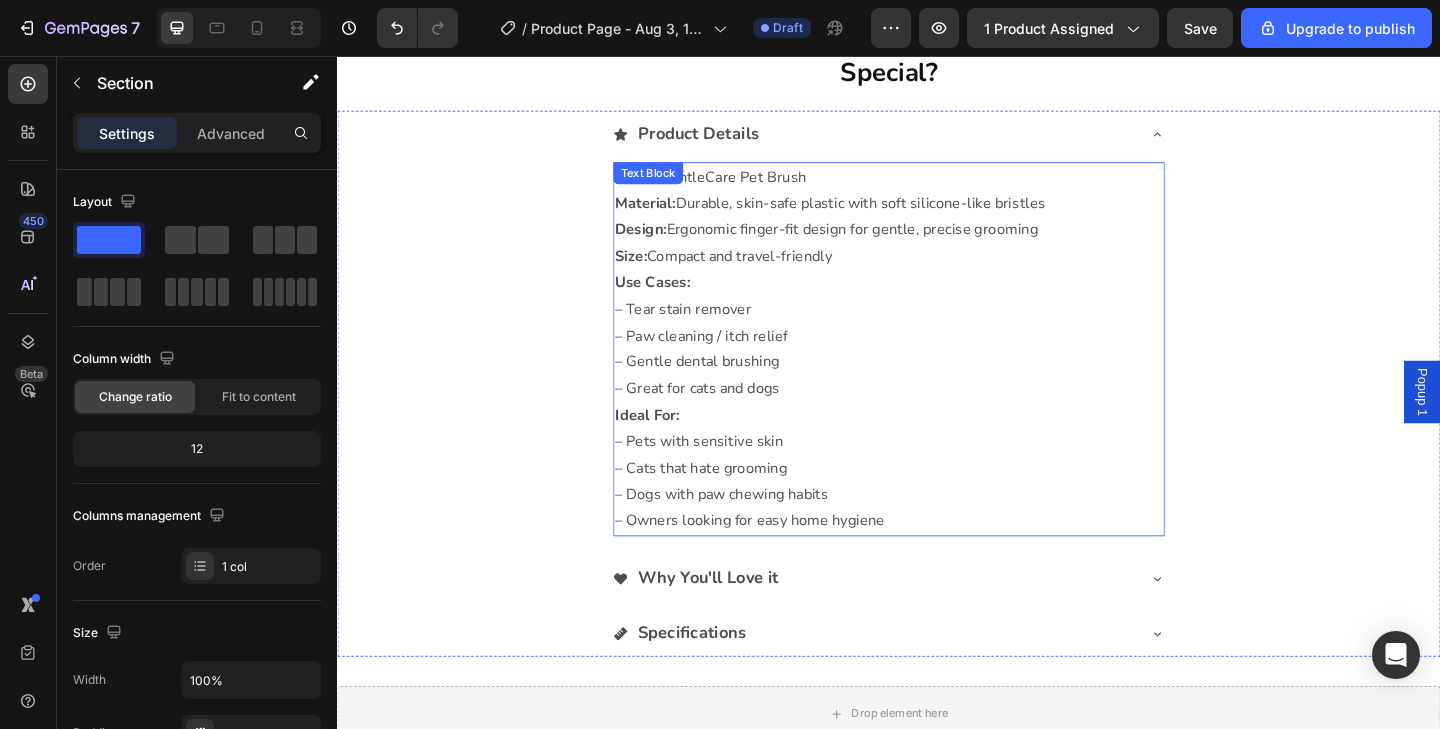 scroll, scrollTop: 1565, scrollLeft: 0, axis: vertical 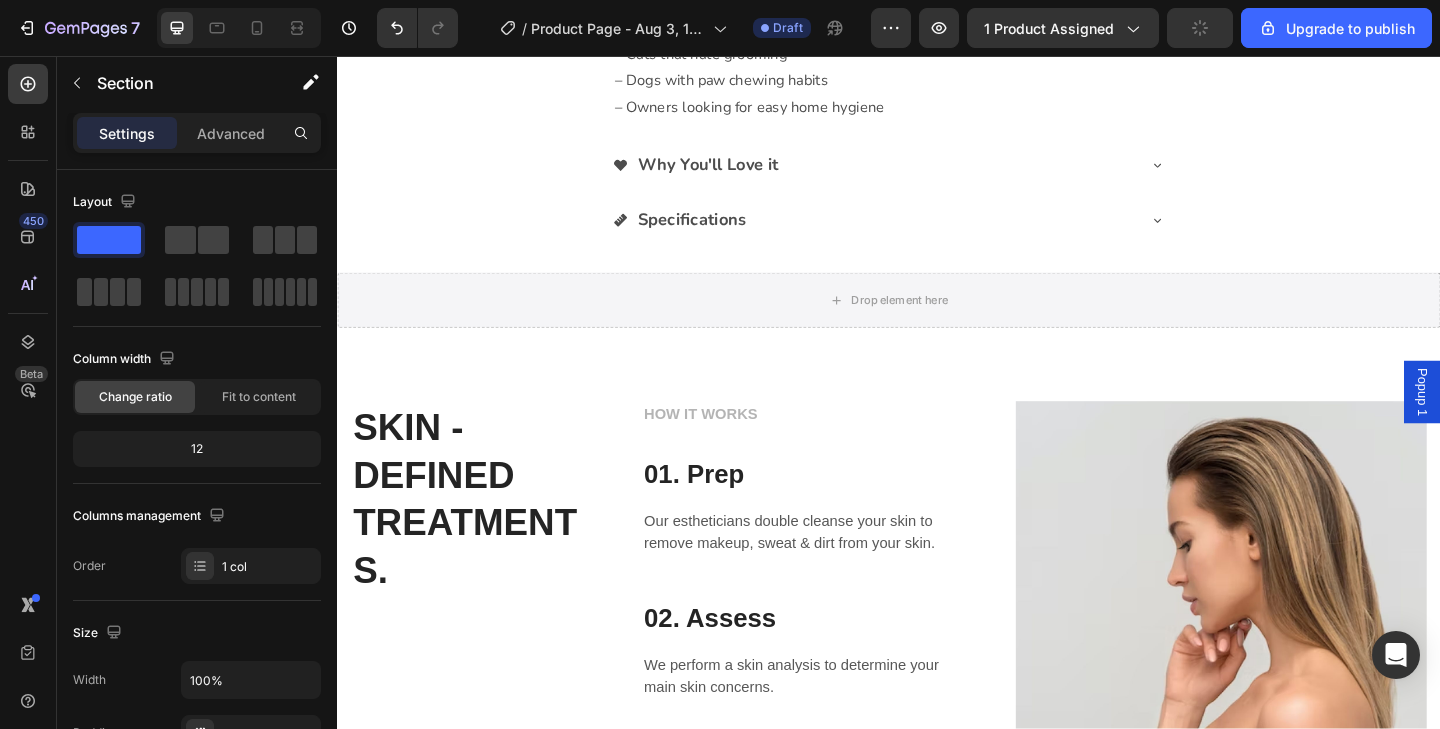 click on "SKIN -  DEFINED  TREATMENTS. Heading HOW IT WORKS Text block 01. Prep Heading Our estheticians double cleanse your skin to remove makeup, sweat & dirt from your skin. Text block Row 02. Assess Heading We perform a skin analysis to determine your main skin concerns. Text block Row 03. Treat Heading We’ll take it from here - the rest of your service is all inclusive and customized based on your skin analysis. Text block Row Image Row Section 4" at bounding box center (937, 712) 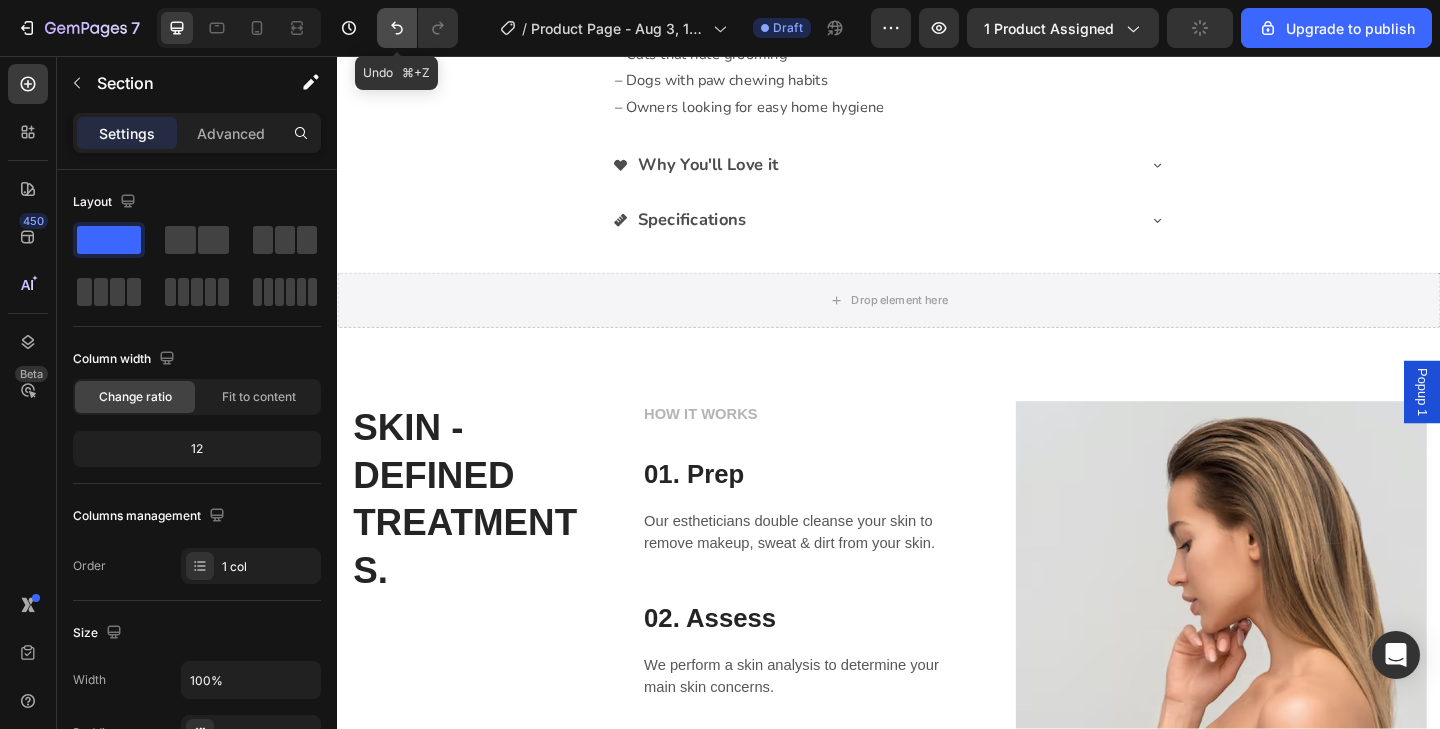 click 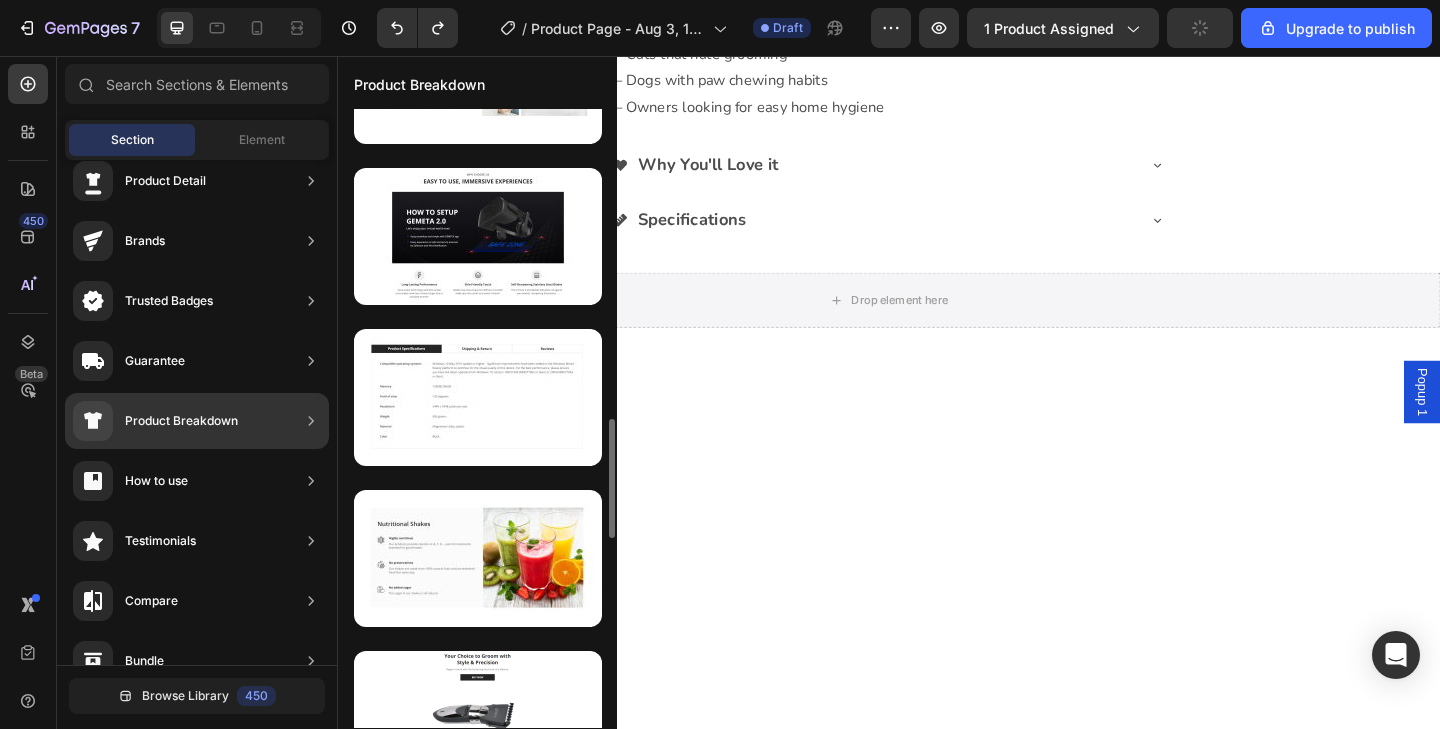 scroll, scrollTop: 1891, scrollLeft: 0, axis: vertical 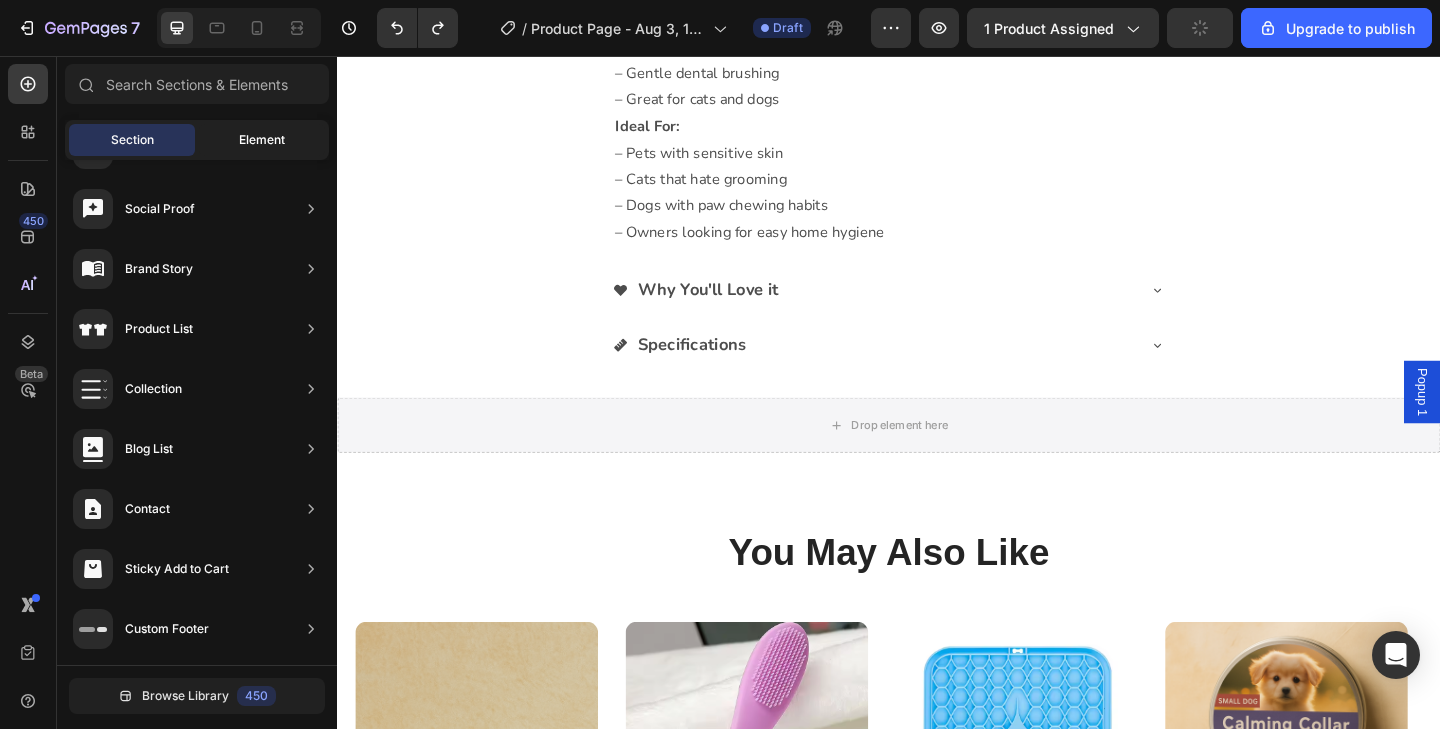 click on "Element" at bounding box center [262, 140] 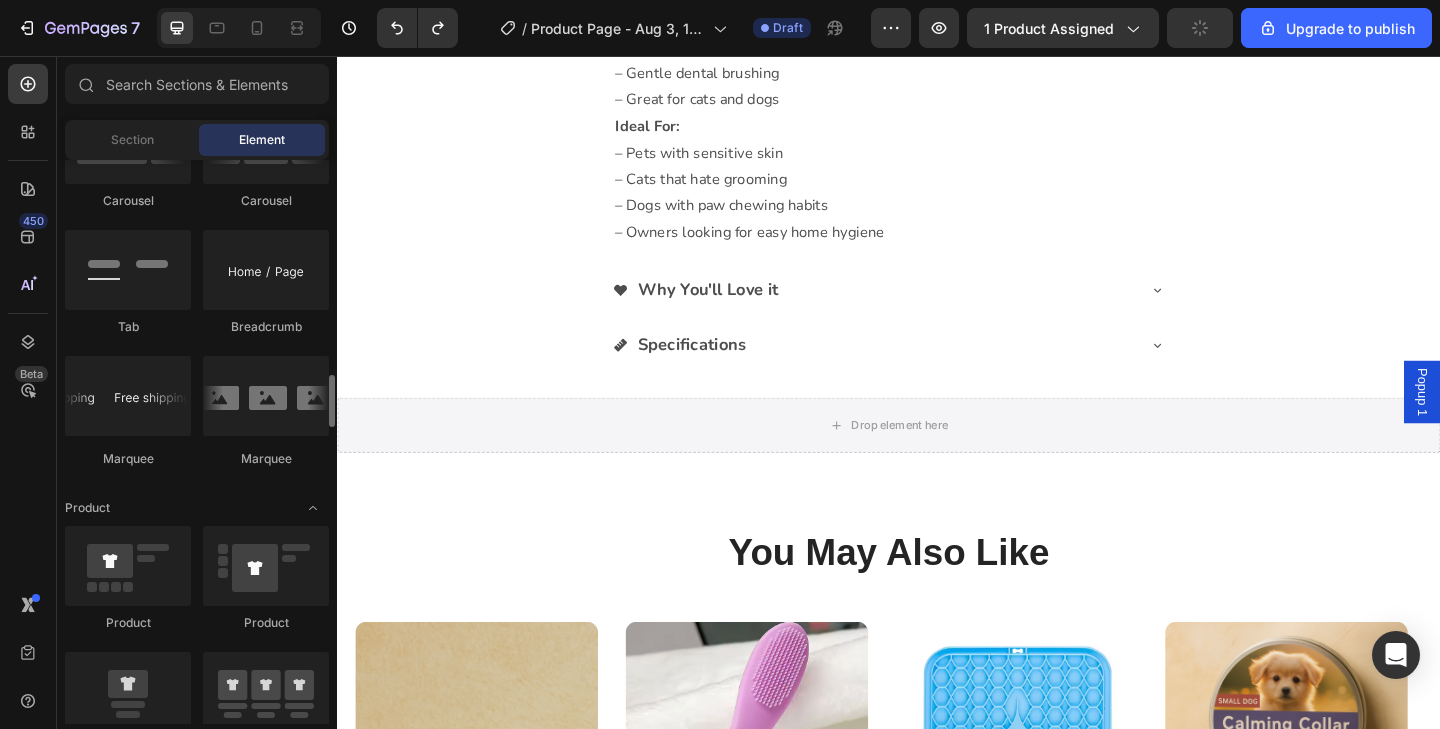 scroll, scrollTop: 2232, scrollLeft: 0, axis: vertical 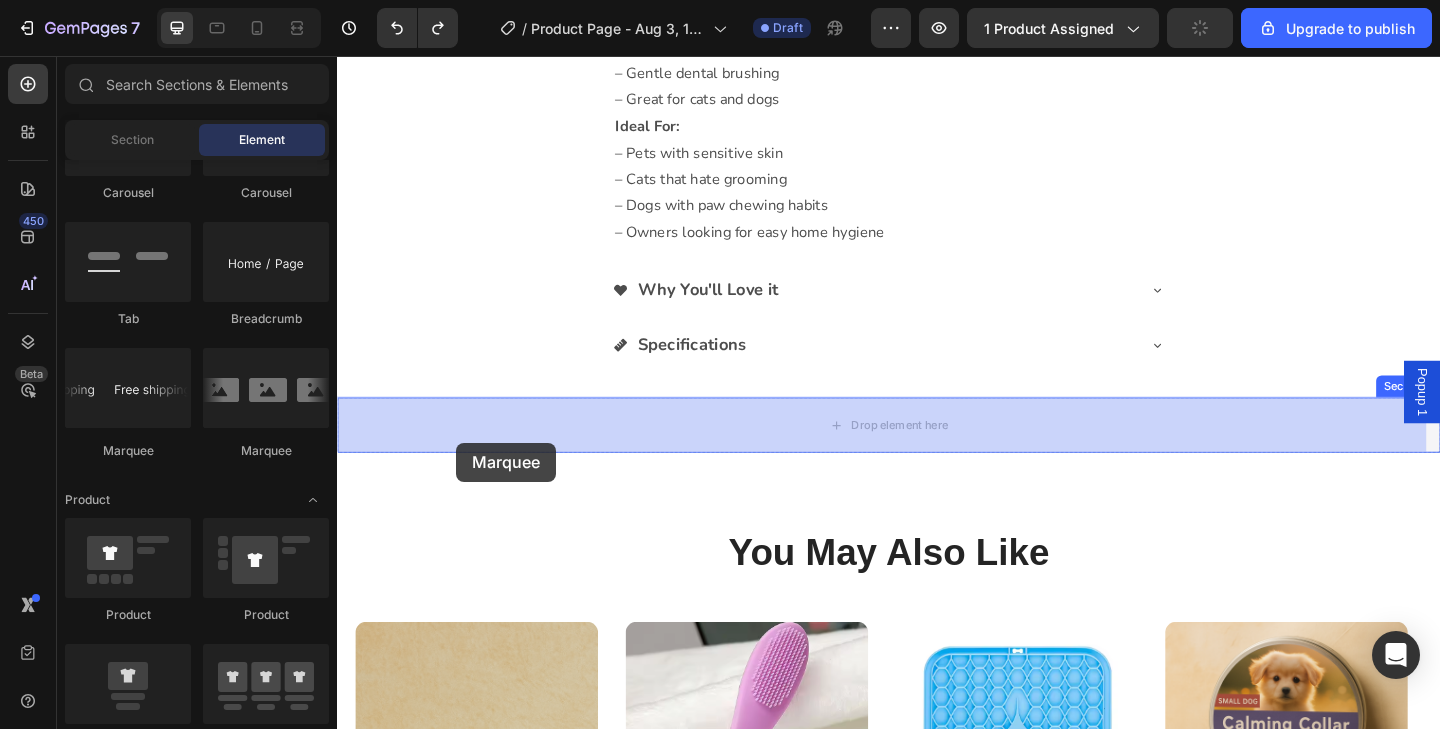 drag, startPoint x: 572, startPoint y: 470, endPoint x: 442, endPoint y: 475, distance: 130.09612 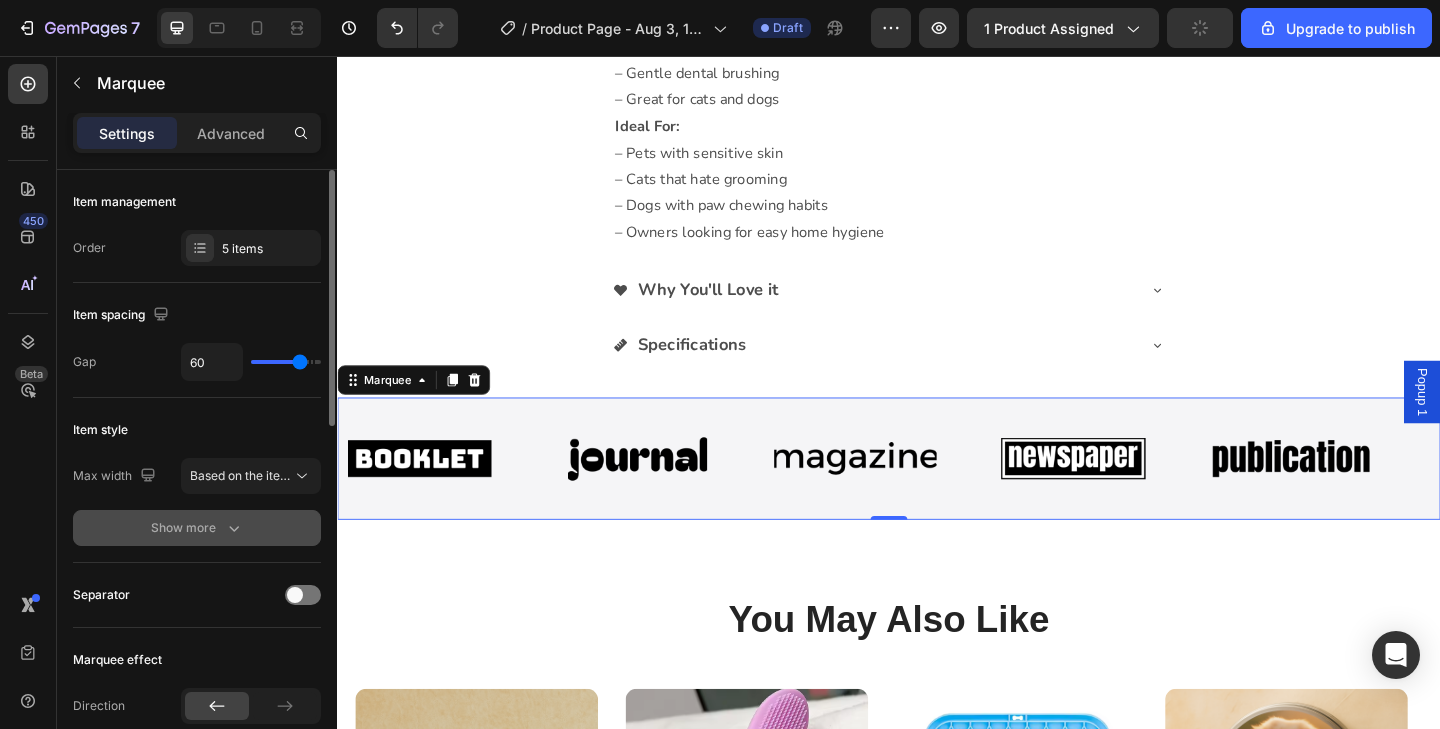click on "Show more" at bounding box center [197, 528] 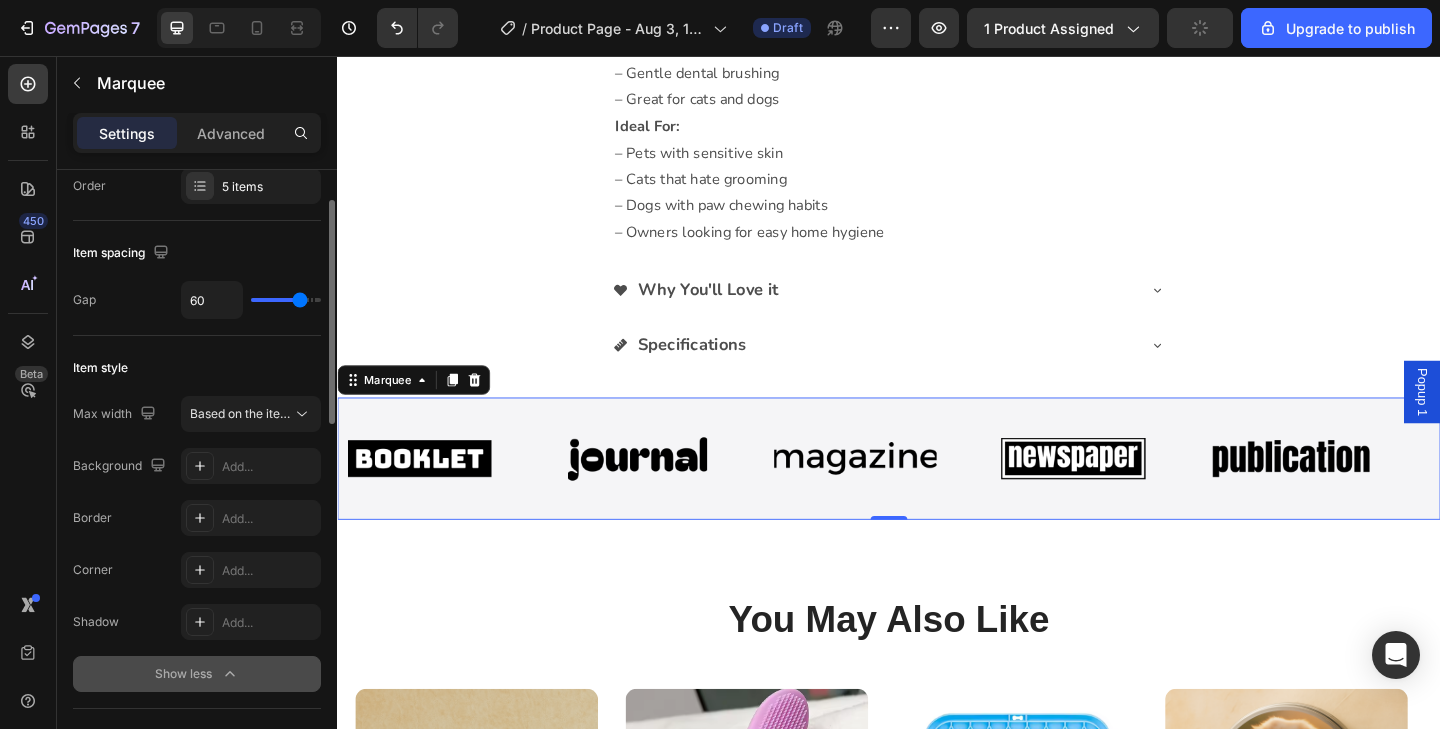 scroll, scrollTop: 68, scrollLeft: 0, axis: vertical 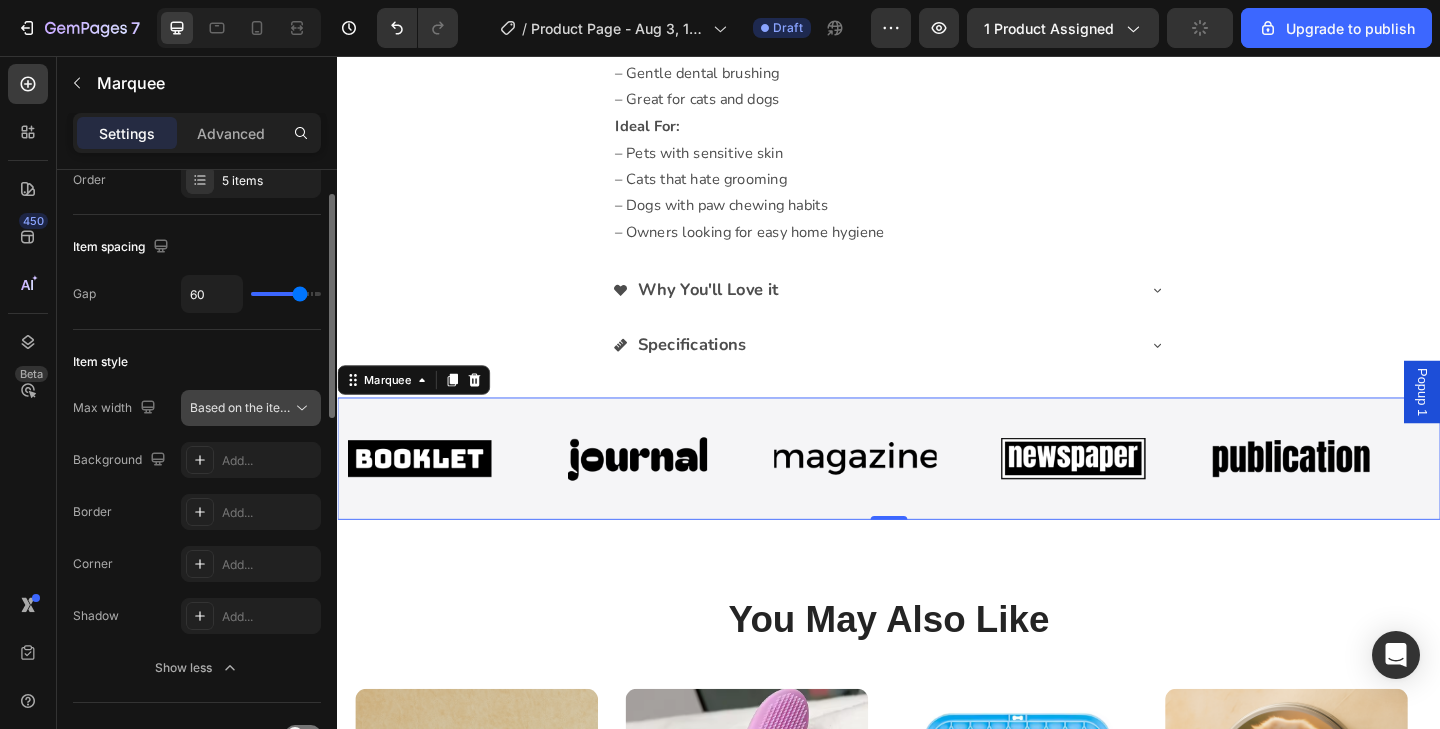 click on "Based on the item count" at bounding box center [258, 407] 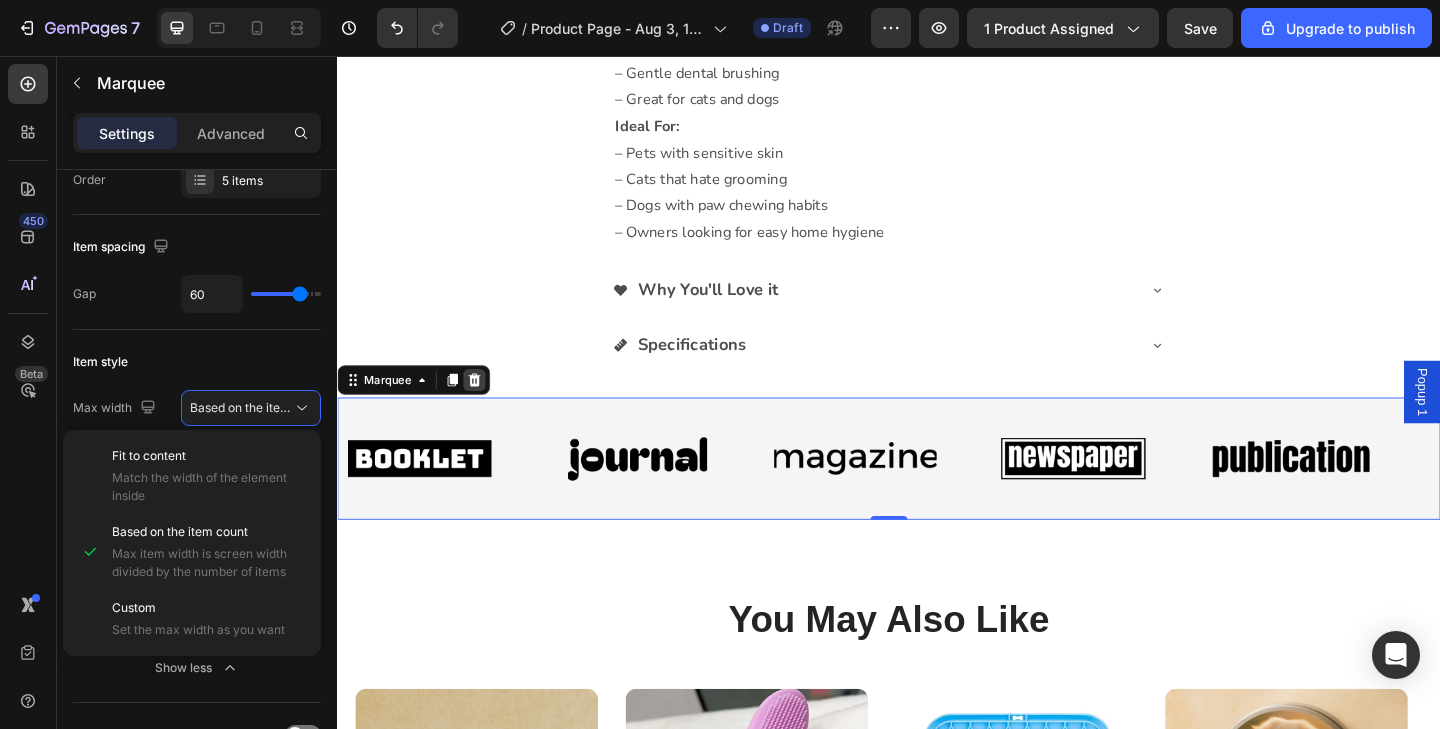 click 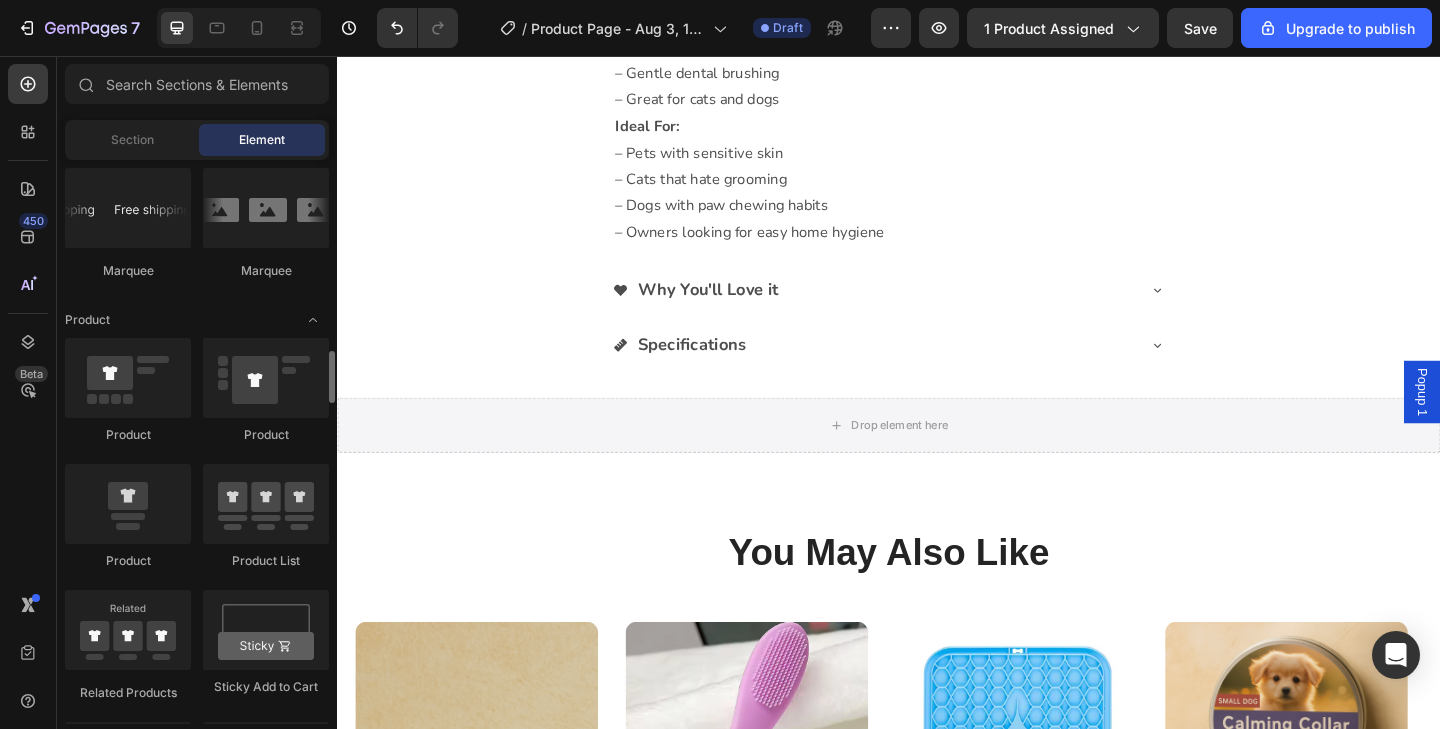 scroll, scrollTop: 2238, scrollLeft: 0, axis: vertical 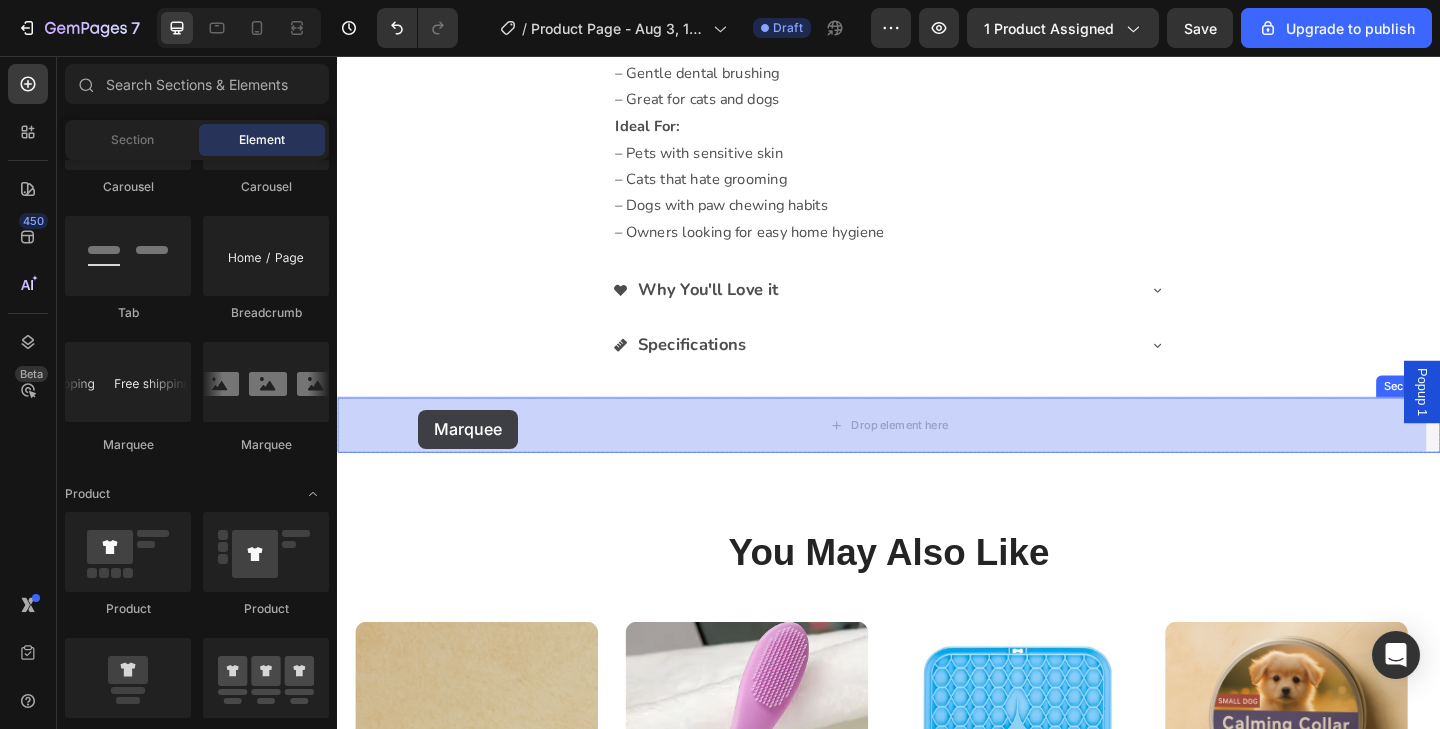 drag, startPoint x: 463, startPoint y: 445, endPoint x: 425, endPoint y: 441, distance: 38.209946 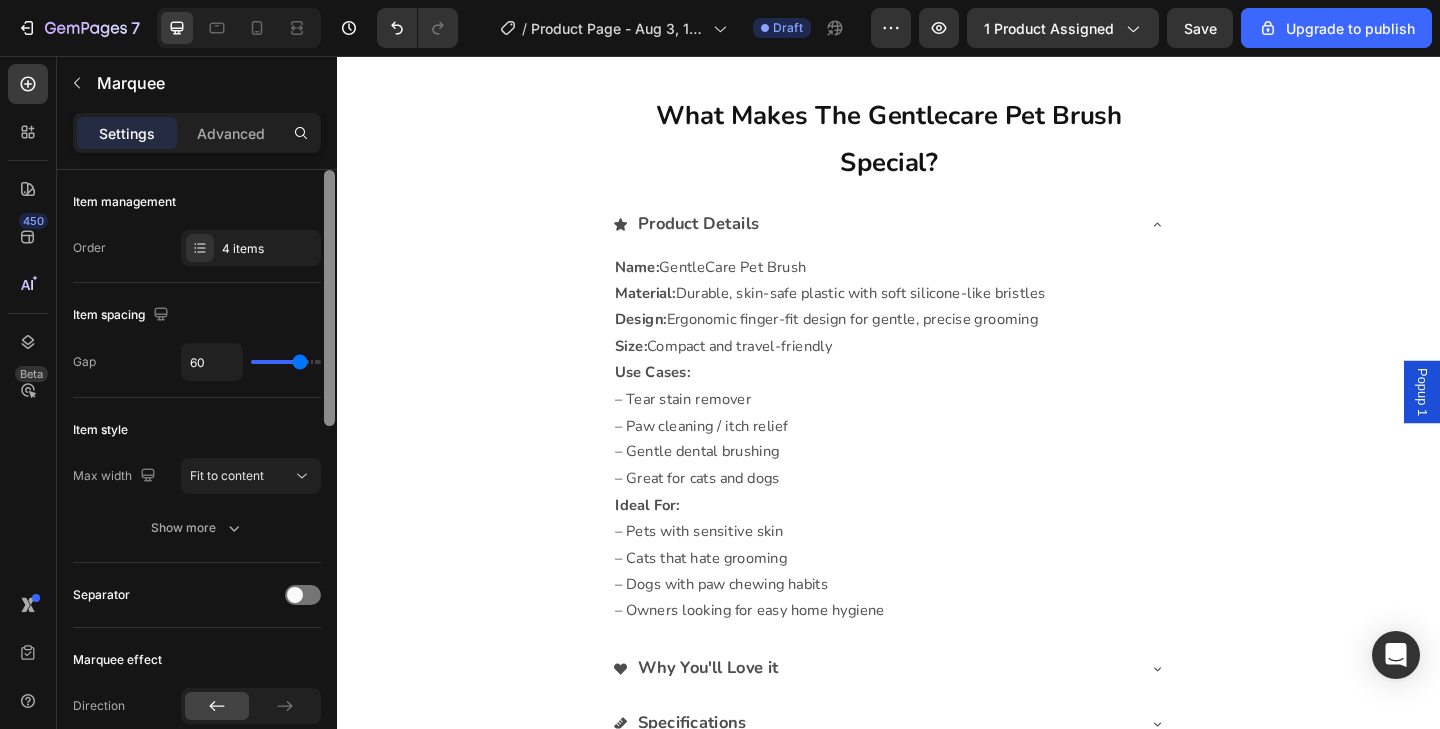 scroll, scrollTop: 1592, scrollLeft: 0, axis: vertical 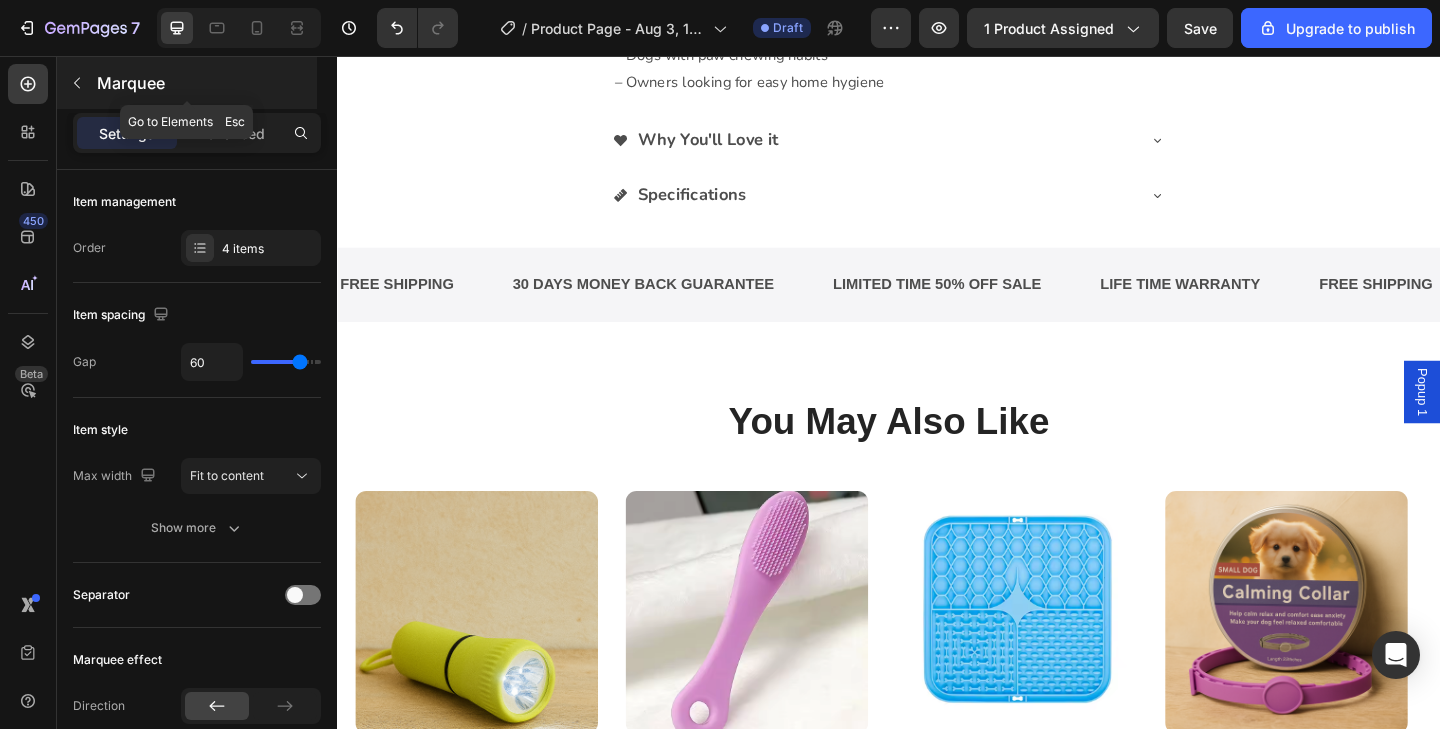 click 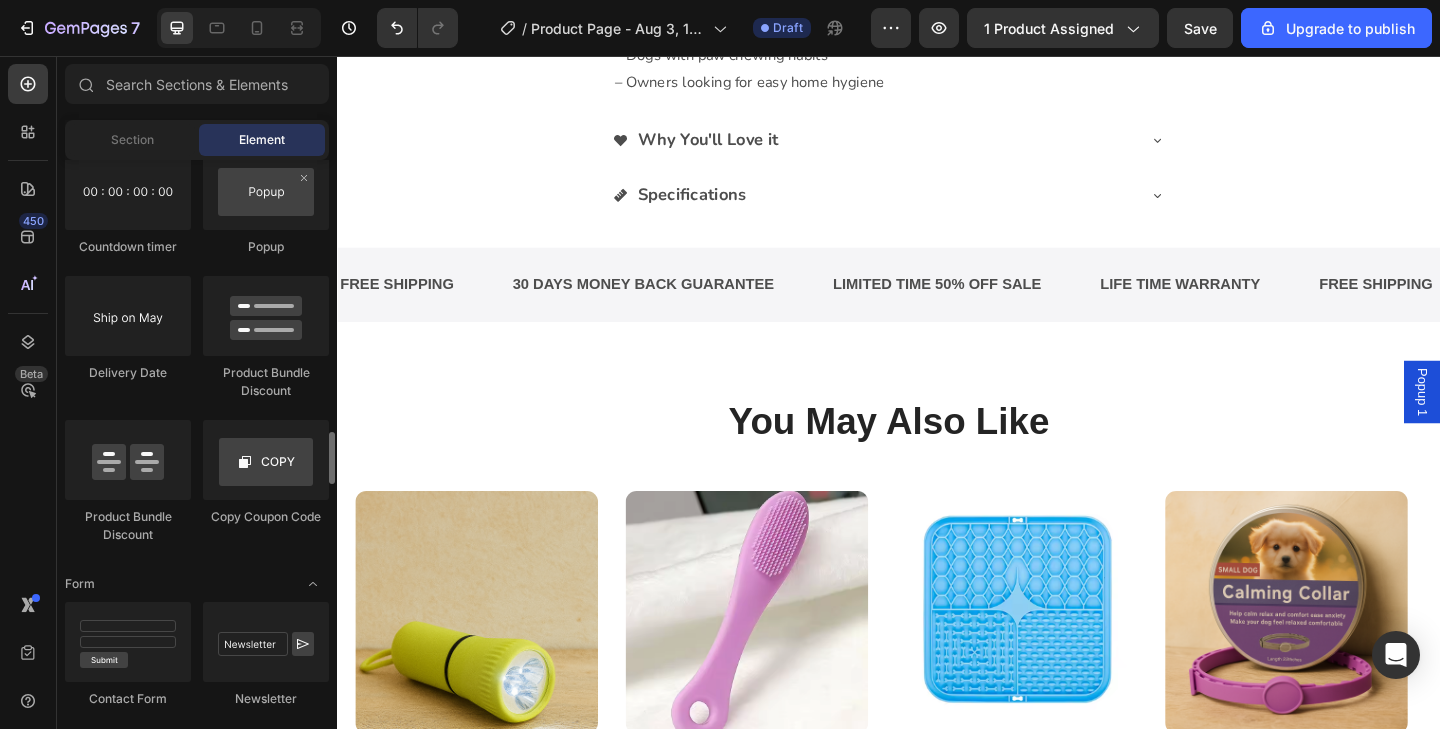 scroll, scrollTop: 4308, scrollLeft: 0, axis: vertical 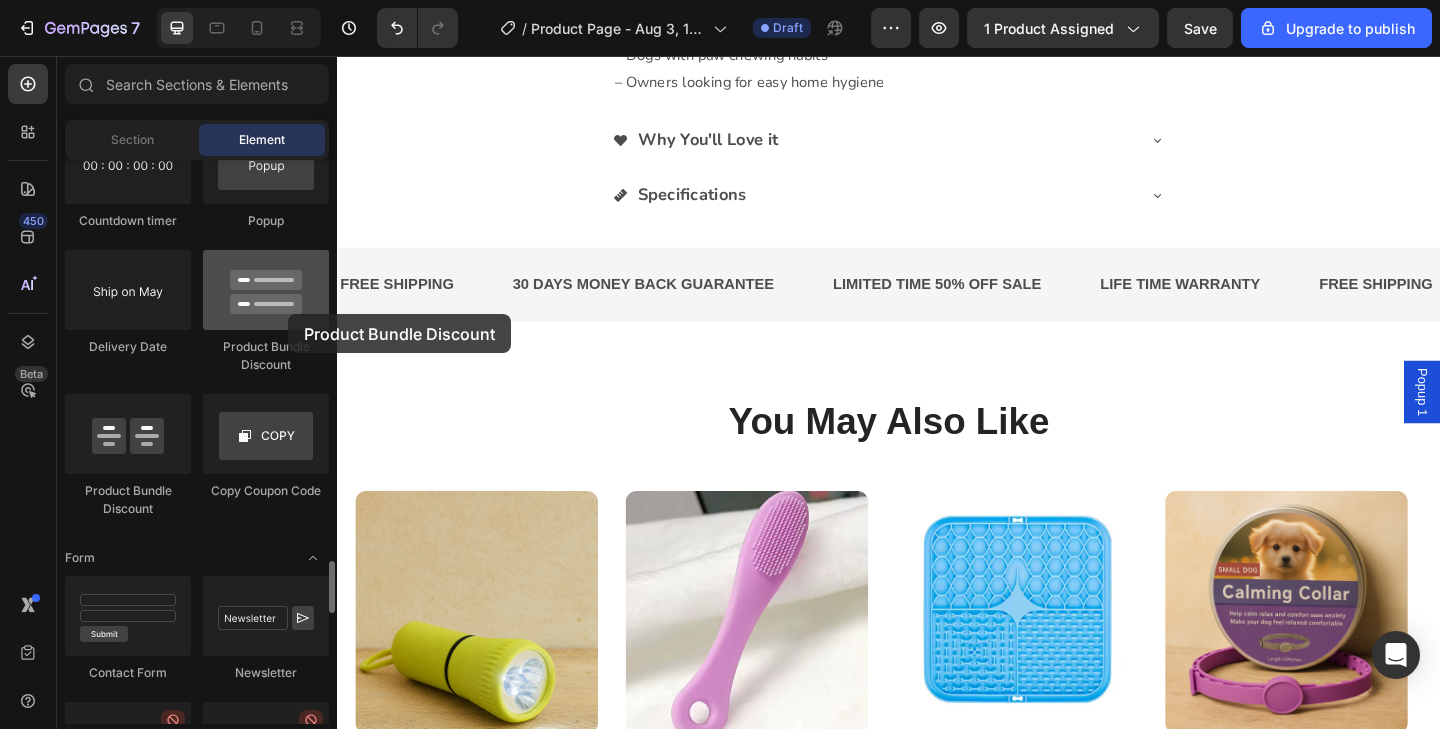 click at bounding box center (266, 290) 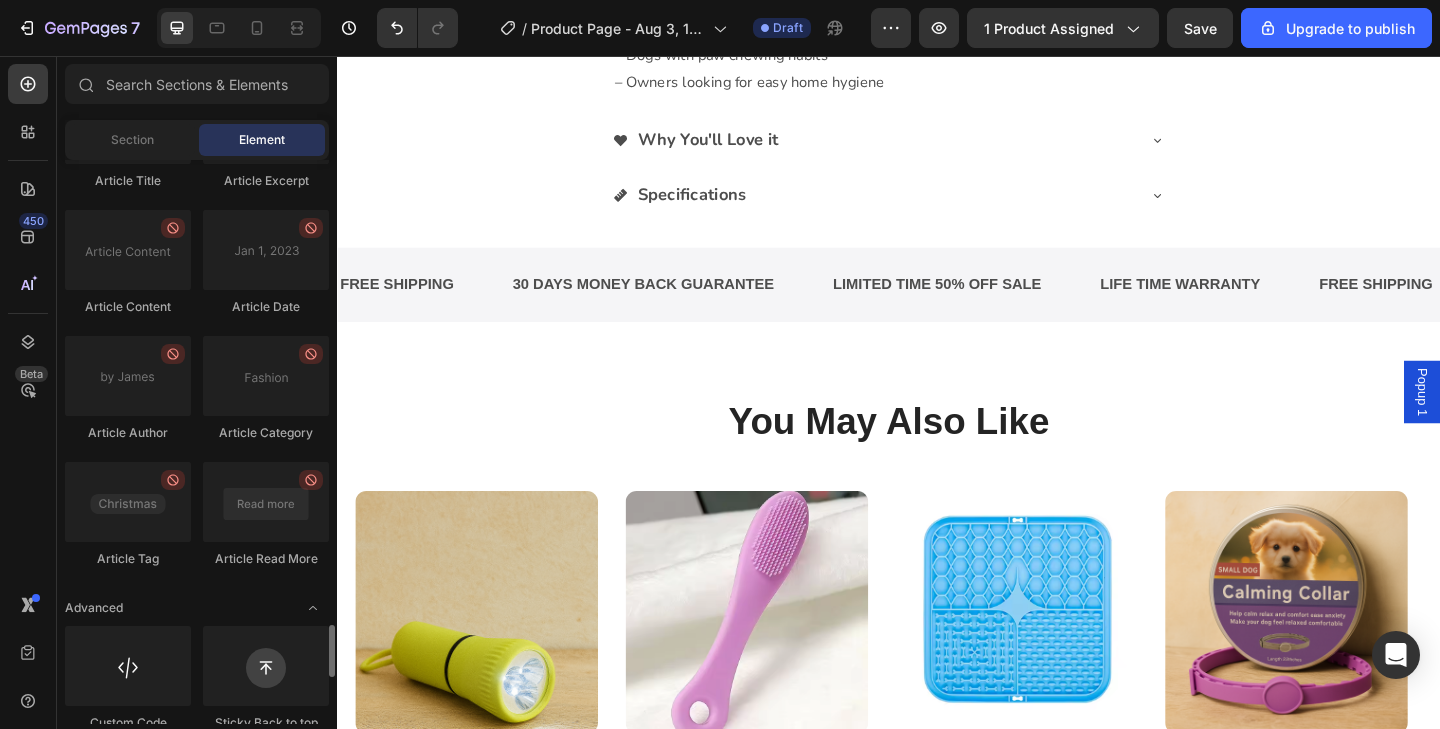 scroll, scrollTop: 5495, scrollLeft: 0, axis: vertical 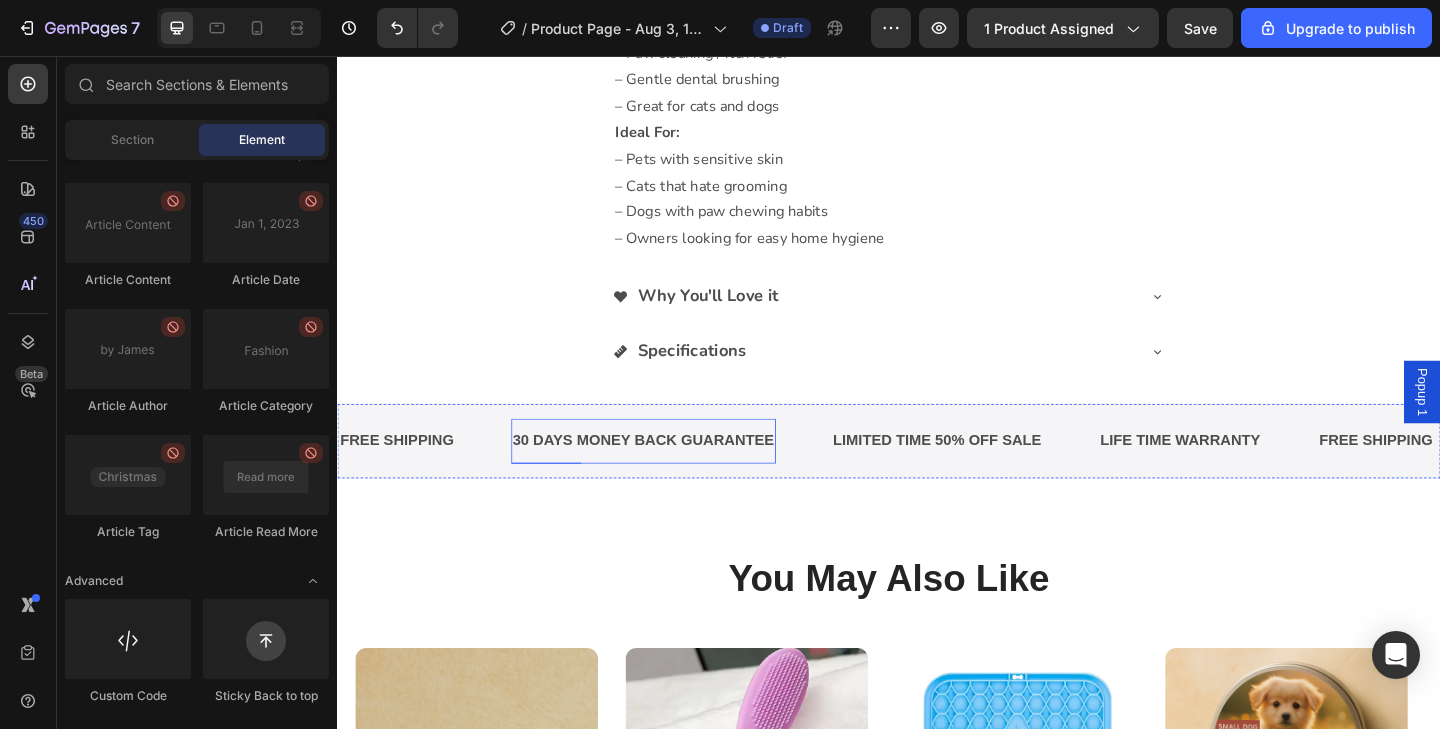 click on "30 DAYS MONEY BACK GUARANTEE" at bounding box center (670, 475) 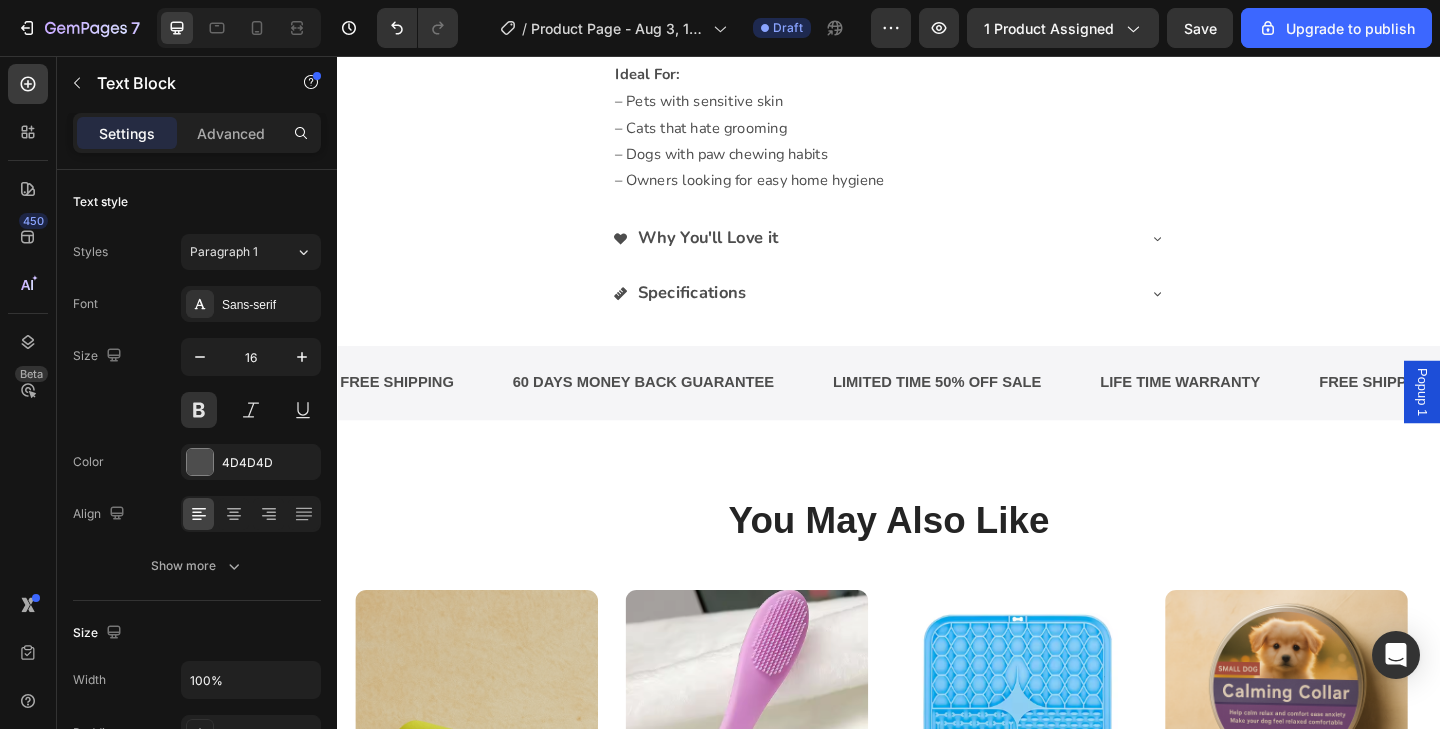 scroll, scrollTop: 1488, scrollLeft: 0, axis: vertical 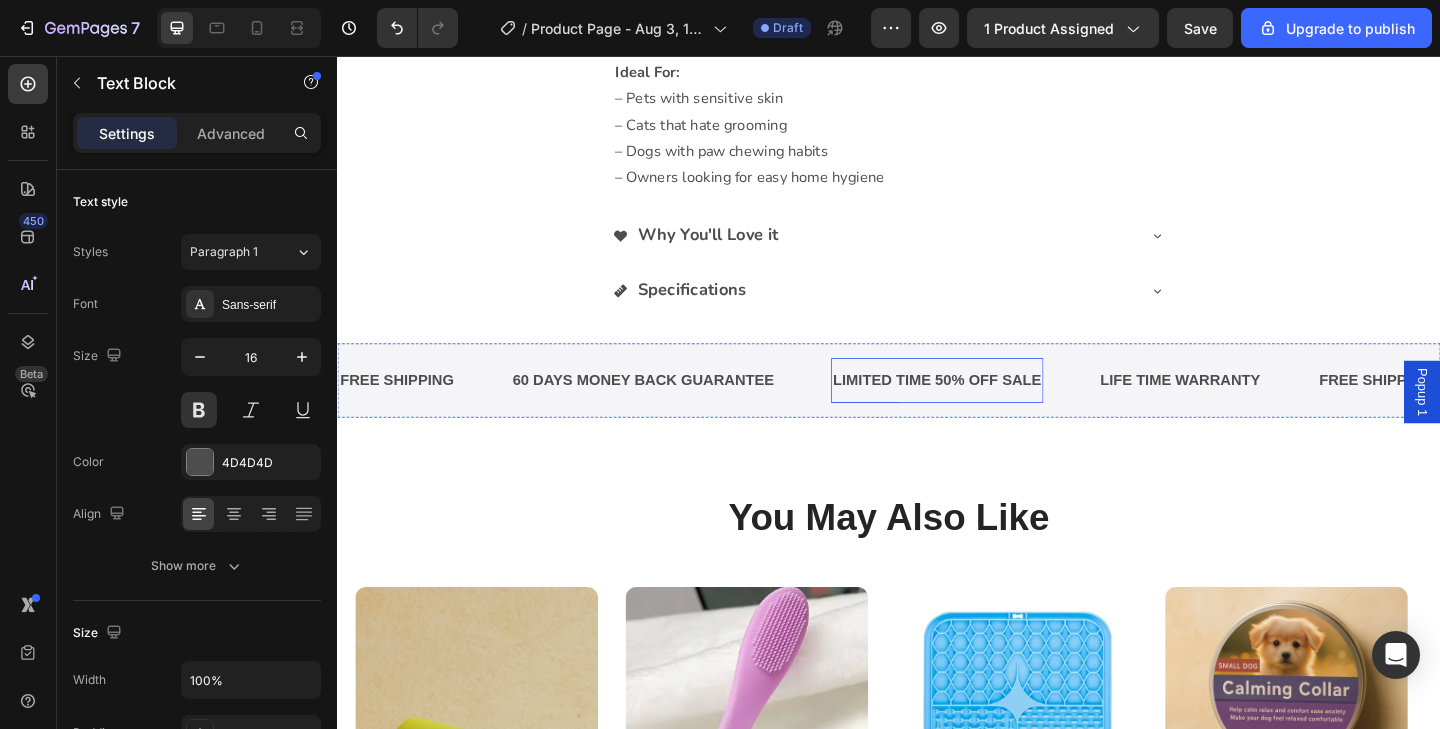 click on "LIMITED TIME 50% OFF SALE" at bounding box center [989, 409] 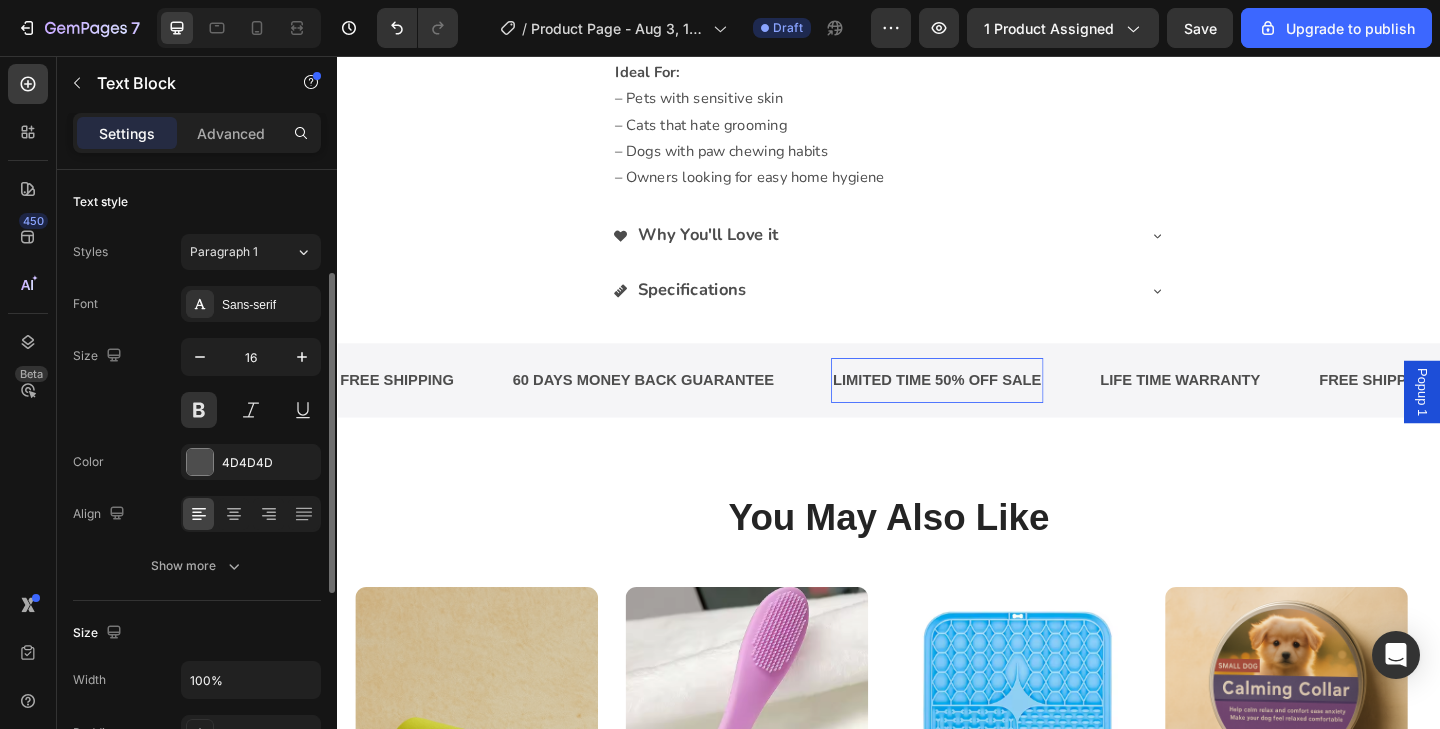 click on "LIMITED TIME 50% OFF SALE" at bounding box center [989, 409] 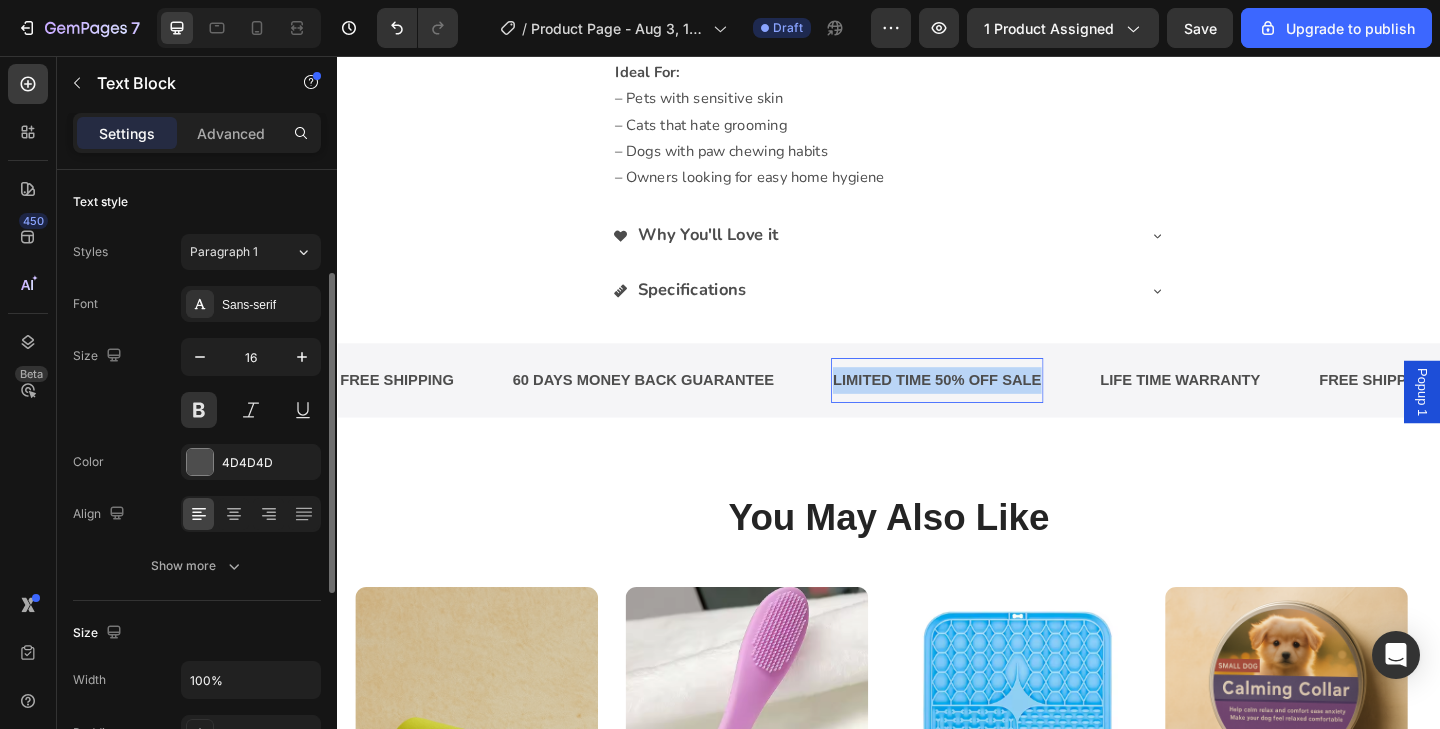 scroll, scrollTop: 68, scrollLeft: 0, axis: vertical 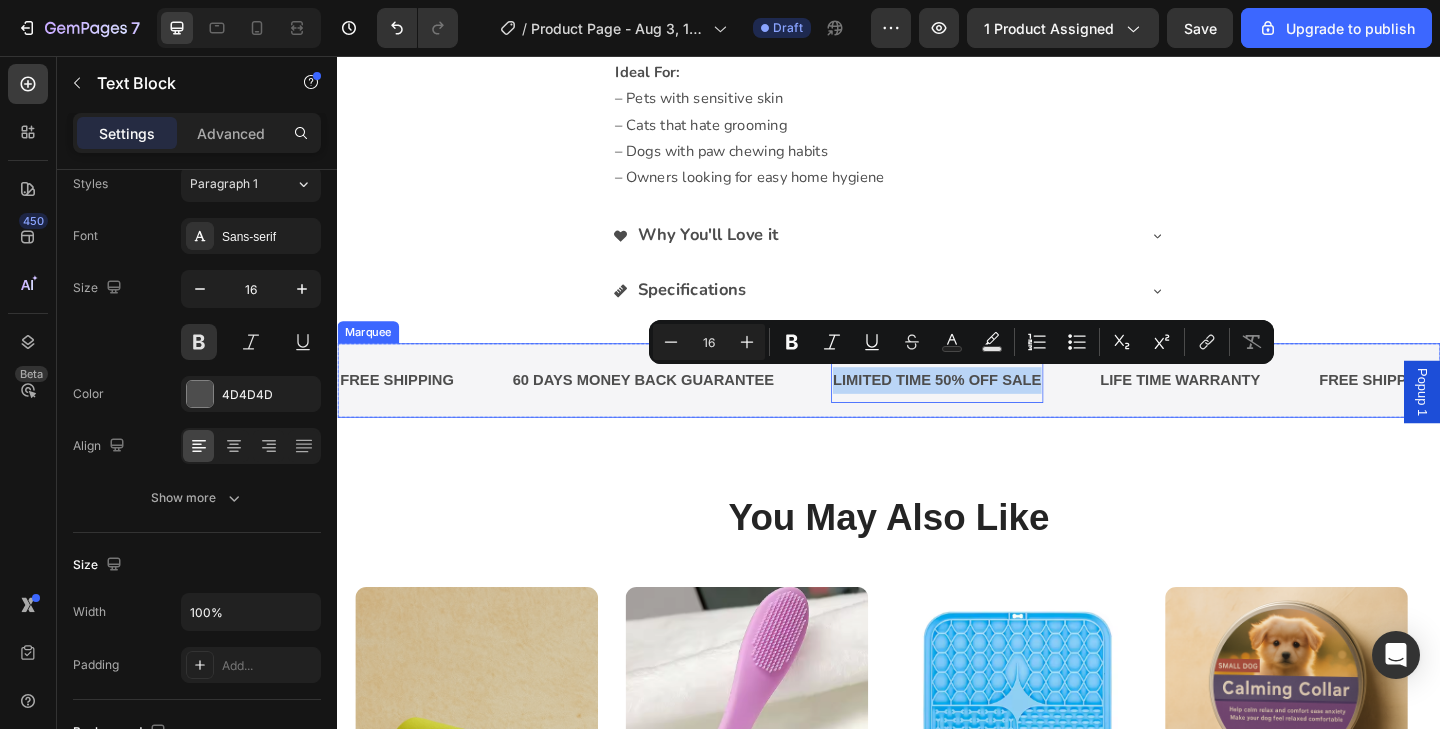 click on "FREE SHIPPING Text Block 60 DAYS MONEY BACK GUARANTEE Text Block LIMITED TIME 50% OFF SALE Text Block   0 LIFE TIME WARRANTY Text Block FREE SHIPPING Text Block 60 DAYS MONEY BACK GUARANTEE Text Block LIMITED TIME 50% OFF SALE Text Block   0 LIFE TIME WARRANTY Text Block FREE SHIPPING Text Block 60 DAYS MONEY BACK GUARANTEE Text Block LIMITED TIME 50% OFF SALE Text Block   0 LIFE TIME WARRANTY Text Block FREE SHIPPING Text Block 60 DAYS MONEY BACK GUARANTEE Text Block LIMITED TIME 50% OFF SALE Text Block   0 LIFE TIME WARRANTY Text Block FREE SHIPPING Text Block 60 DAYS MONEY BACK GUARANTEE Text Block LIMITED TIME 50% OFF SALE Text Block   0 LIFE TIME WARRANTY Text Block Marquee" at bounding box center (937, 409) 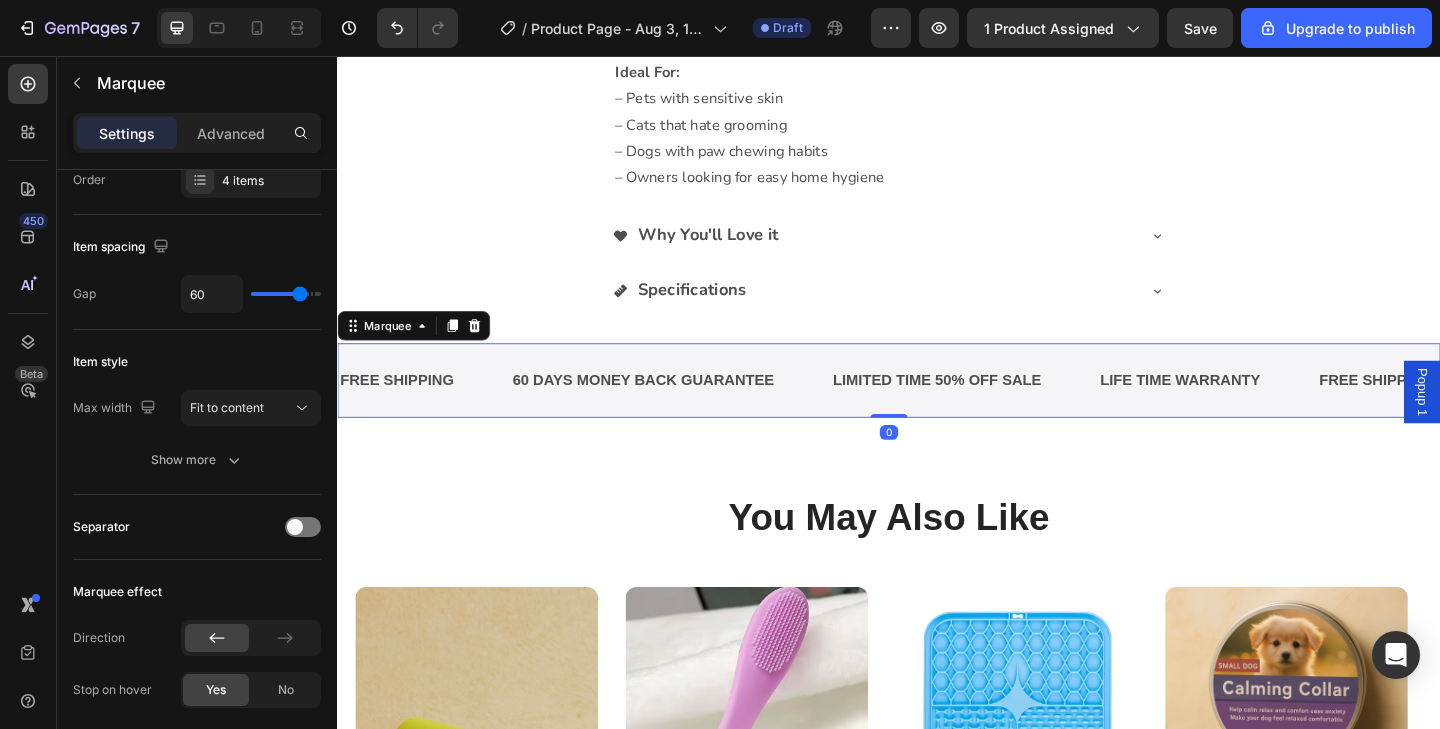 scroll, scrollTop: 0, scrollLeft: 0, axis: both 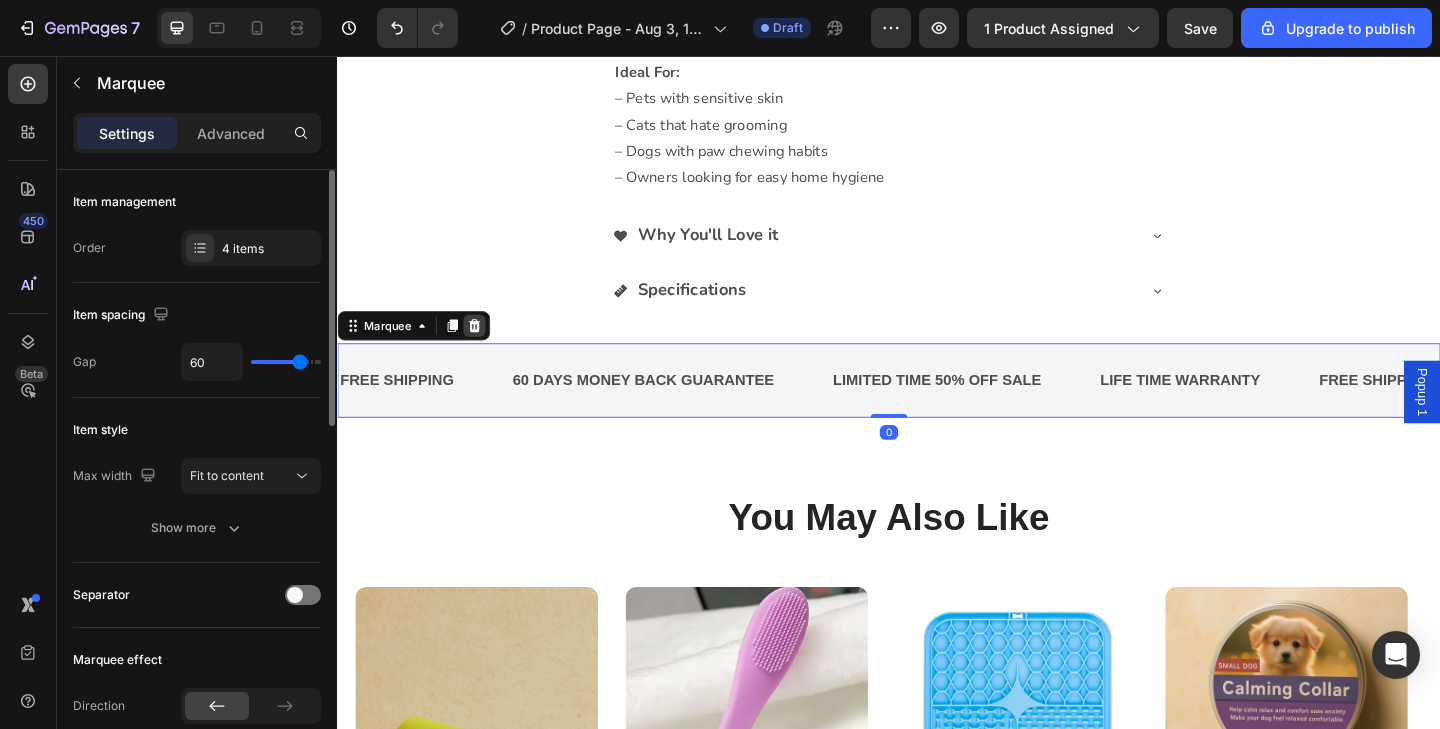 click 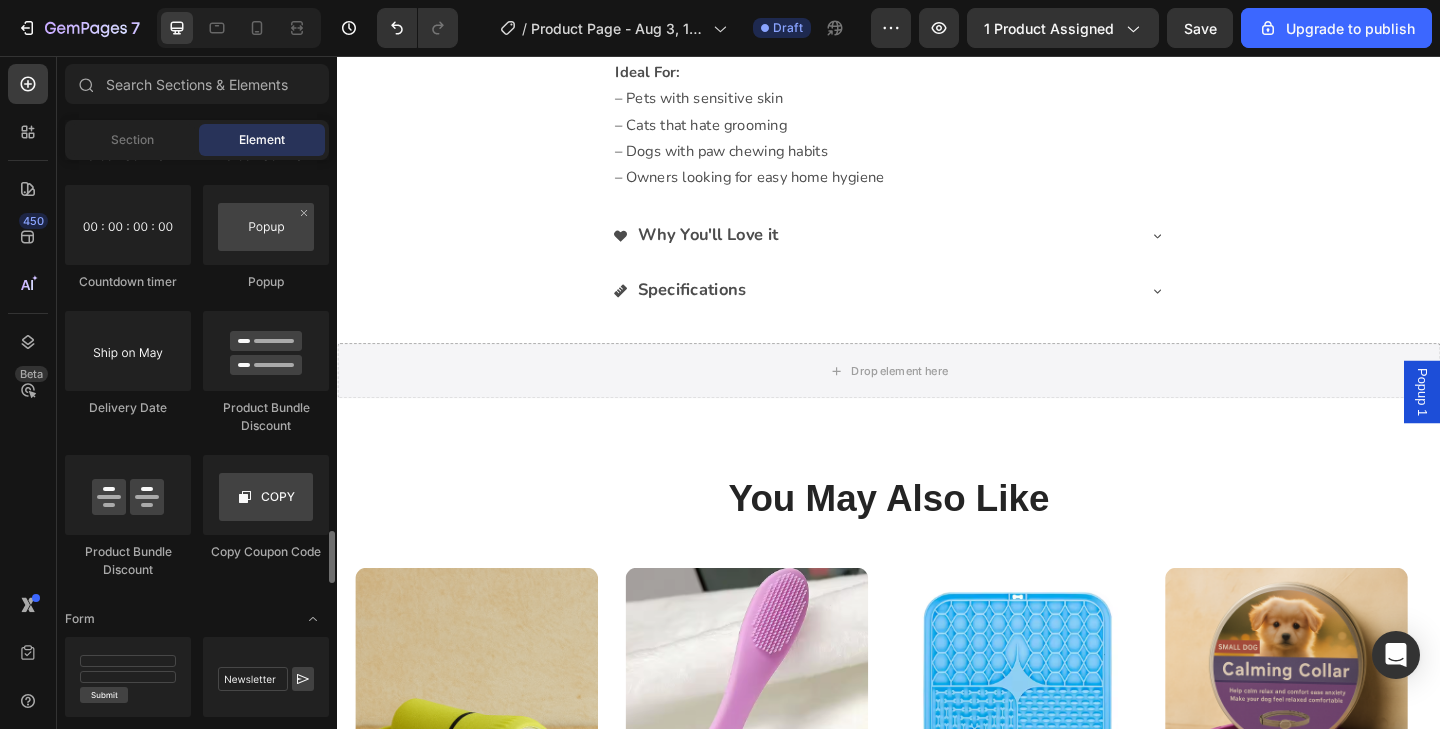 scroll, scrollTop: 4251, scrollLeft: 0, axis: vertical 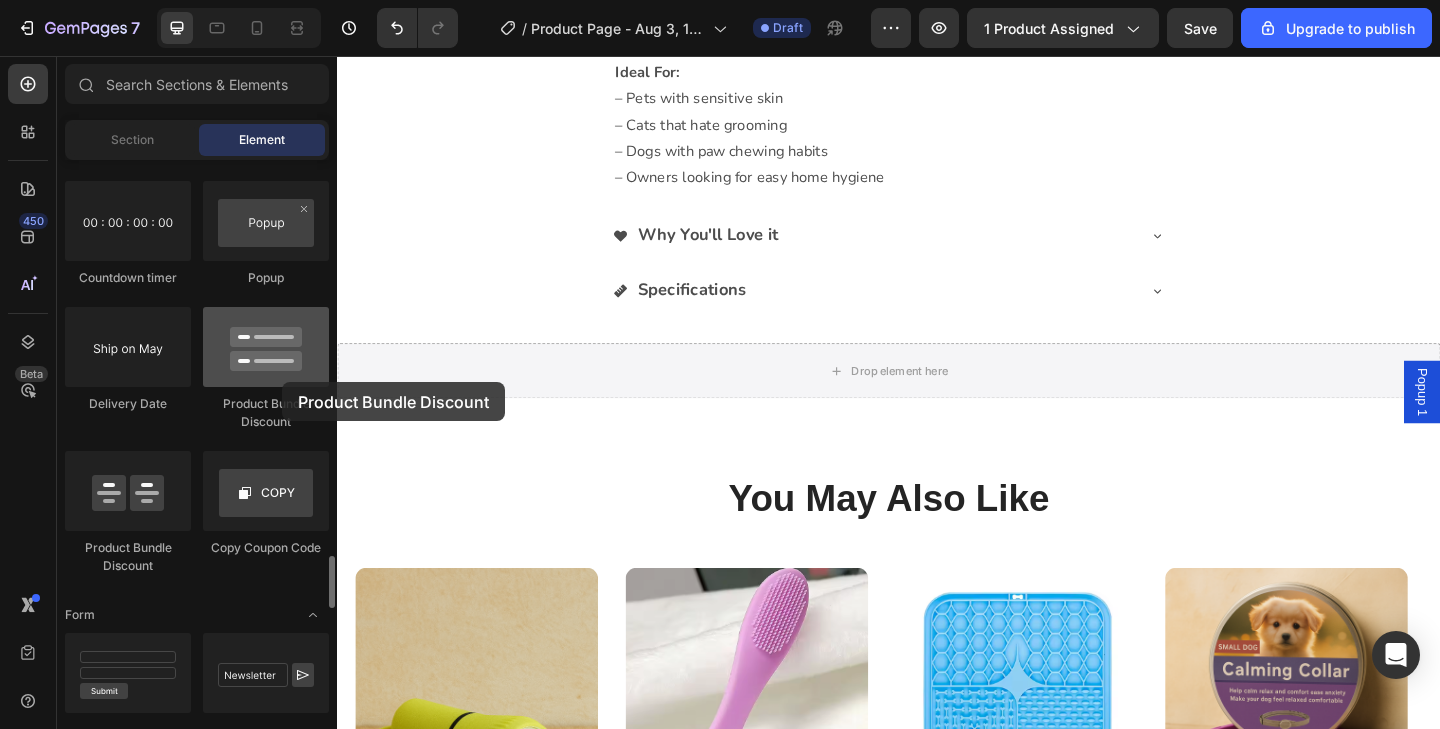drag, startPoint x: 256, startPoint y: 387, endPoint x: 270, endPoint y: 377, distance: 17.20465 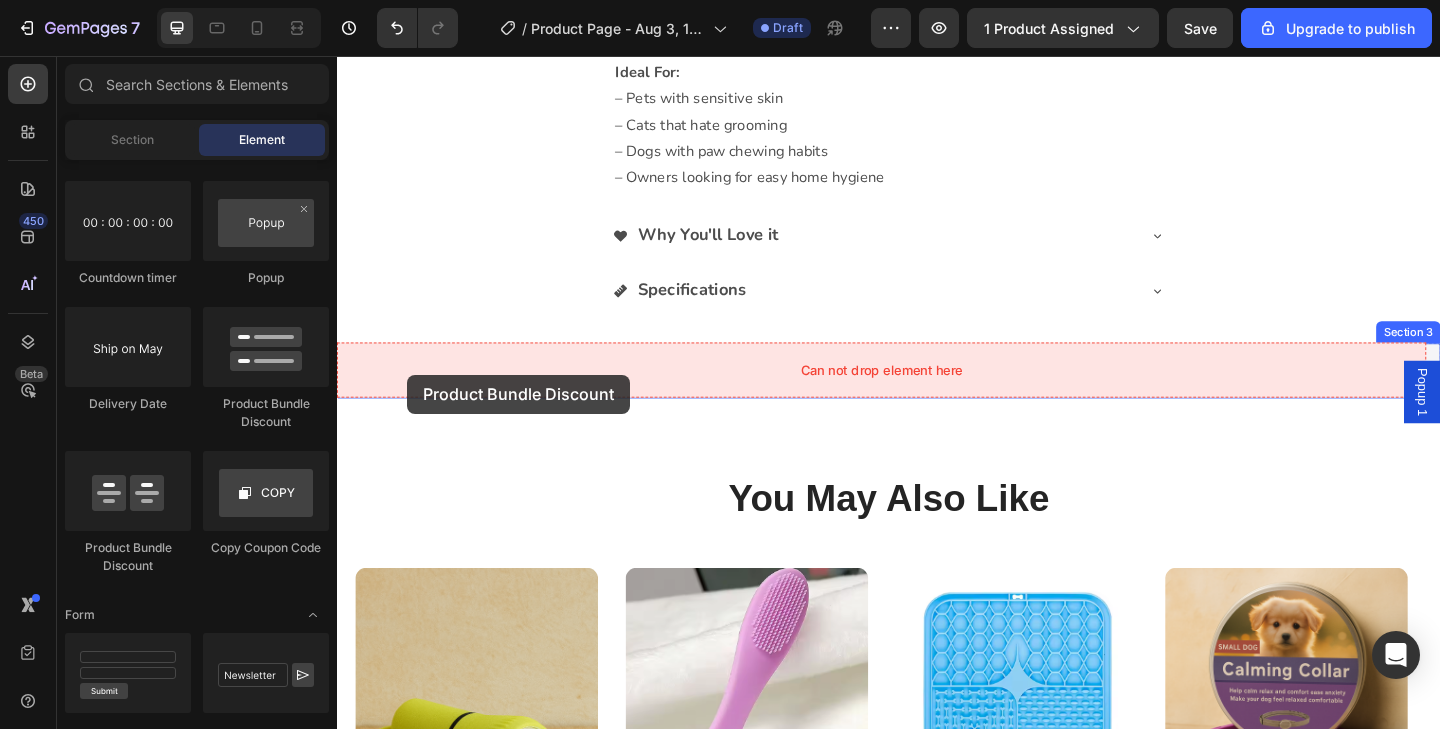 drag, startPoint x: 458, startPoint y: 572, endPoint x: 413, endPoint y: 403, distance: 174.88853 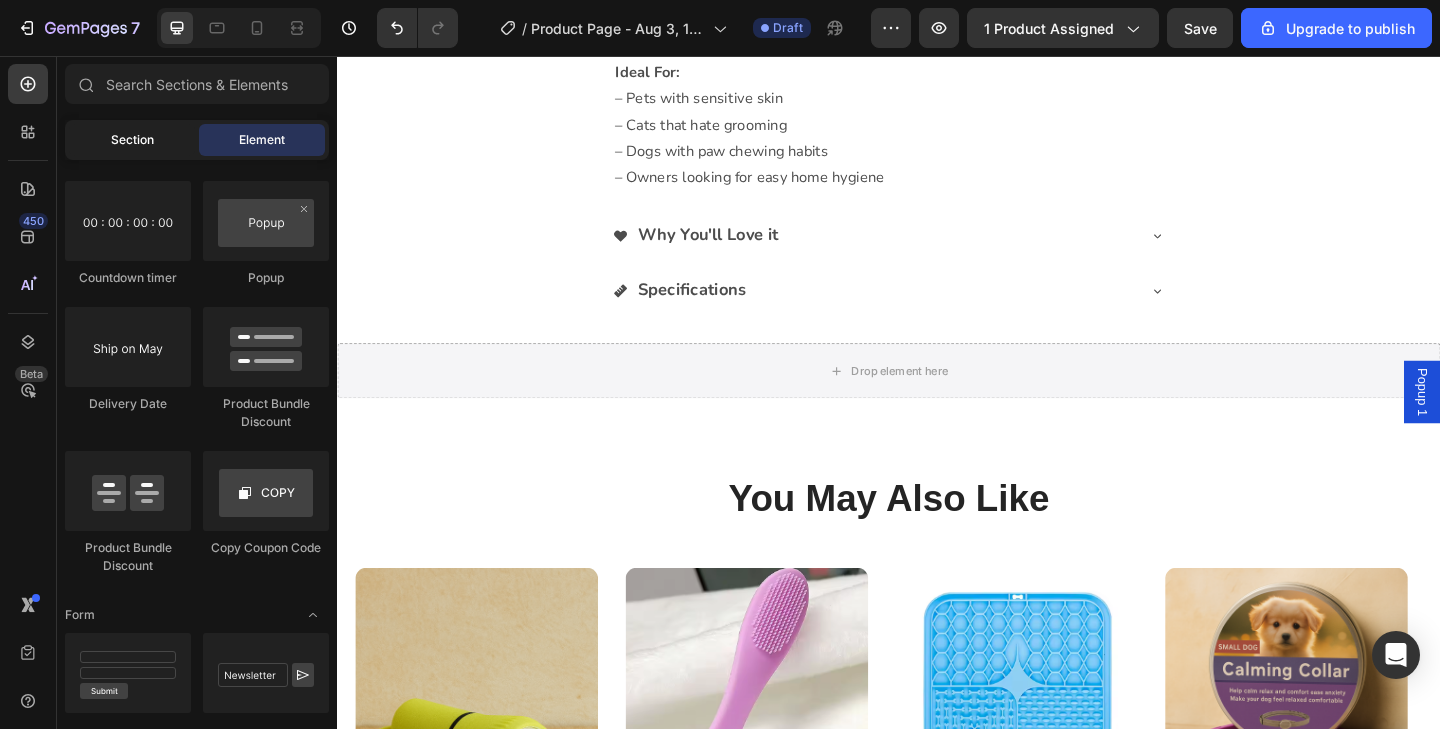 click on "Section" 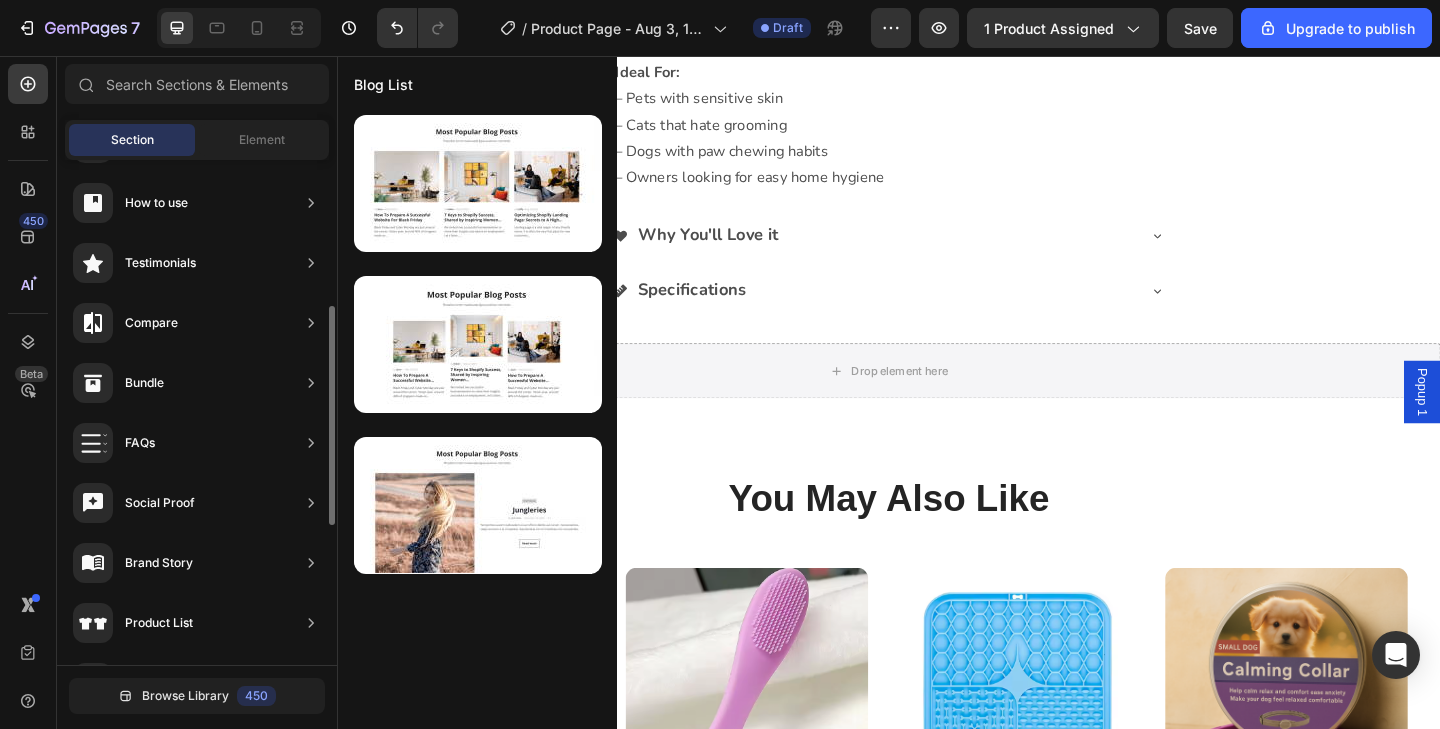 scroll, scrollTop: 353, scrollLeft: 0, axis: vertical 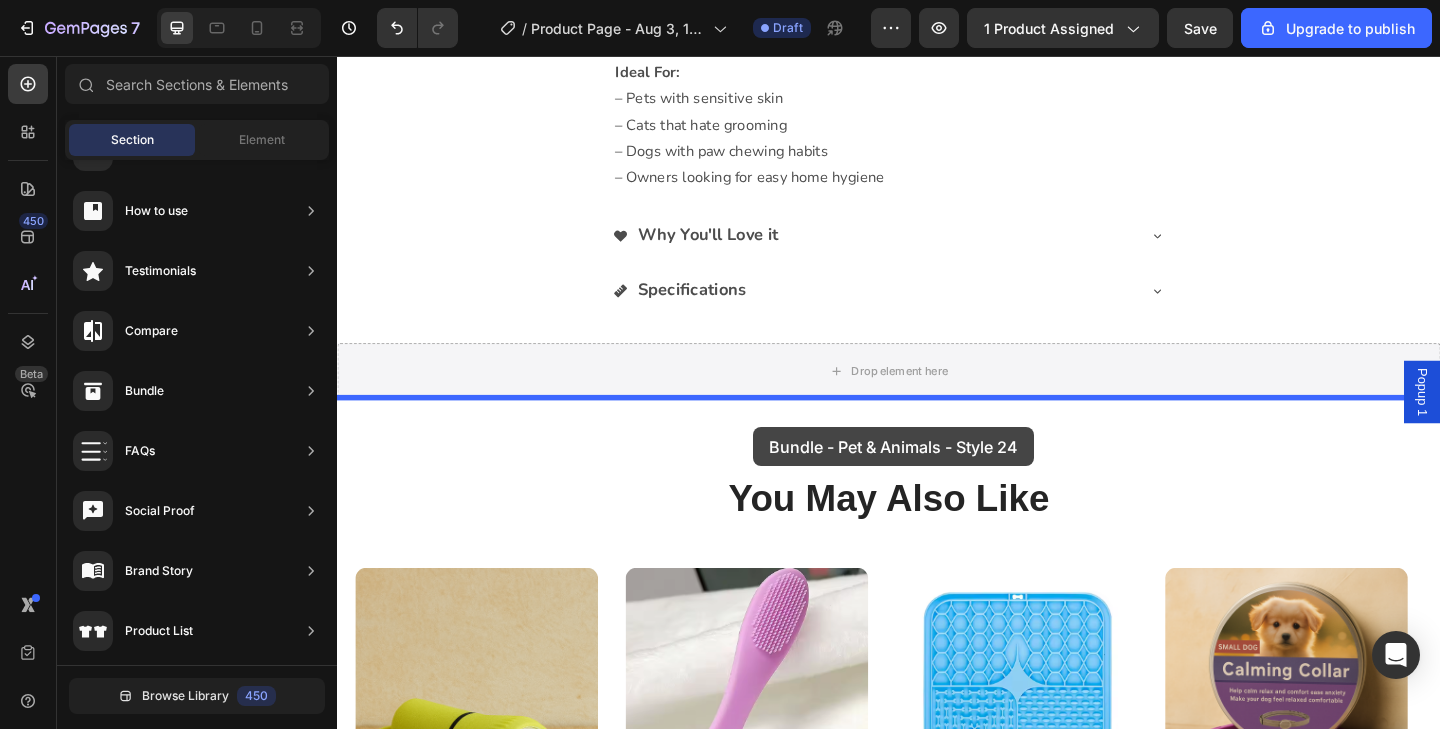 drag, startPoint x: 772, startPoint y: 675, endPoint x: 782, endPoint y: 467, distance: 208.24025 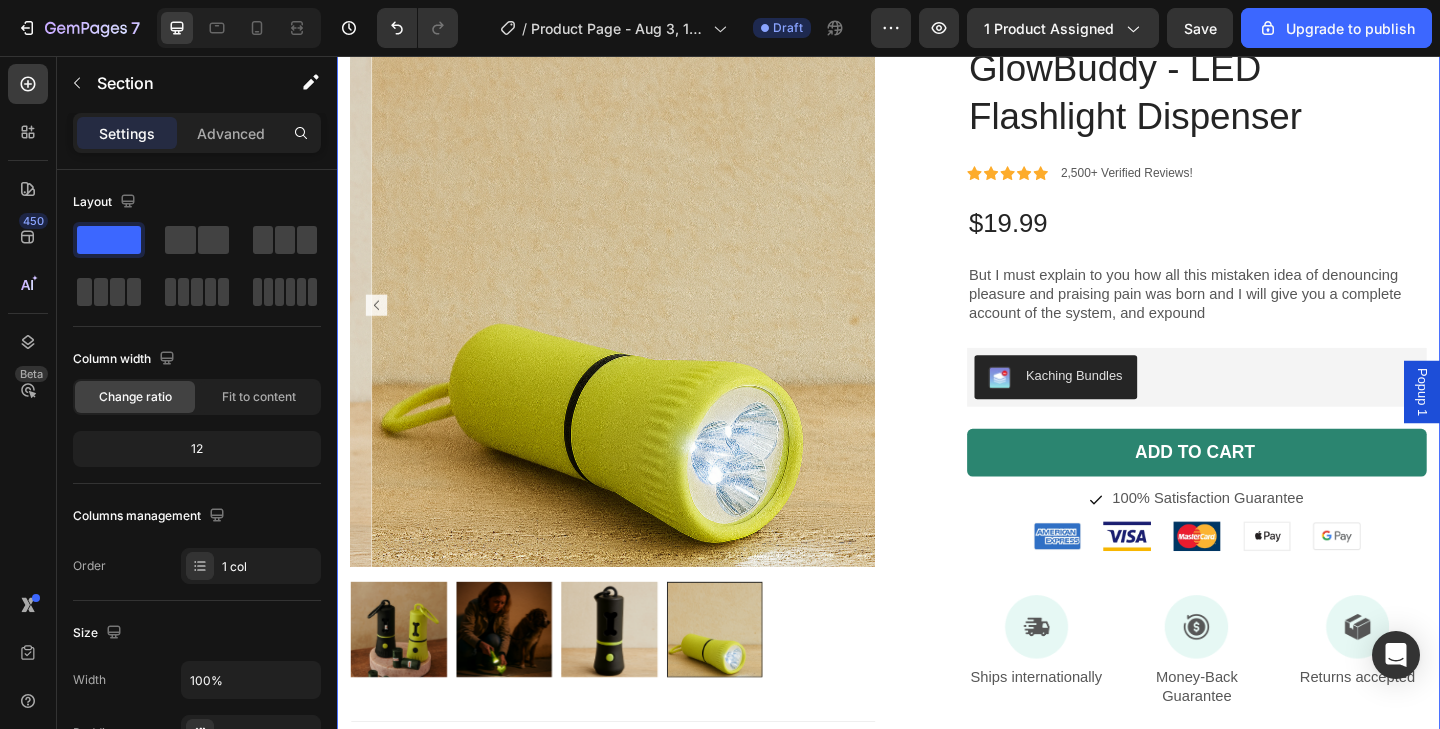 scroll, scrollTop: 1958, scrollLeft: 0, axis: vertical 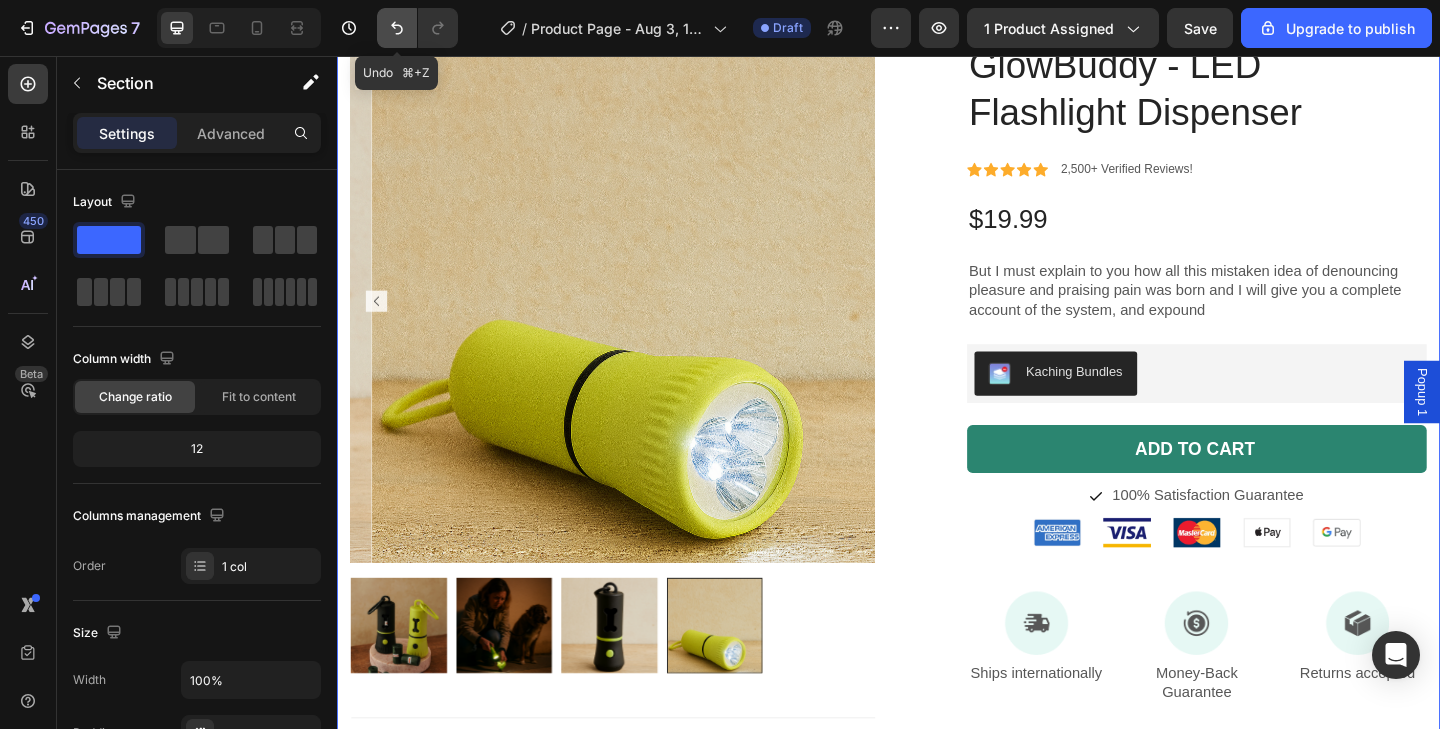 click 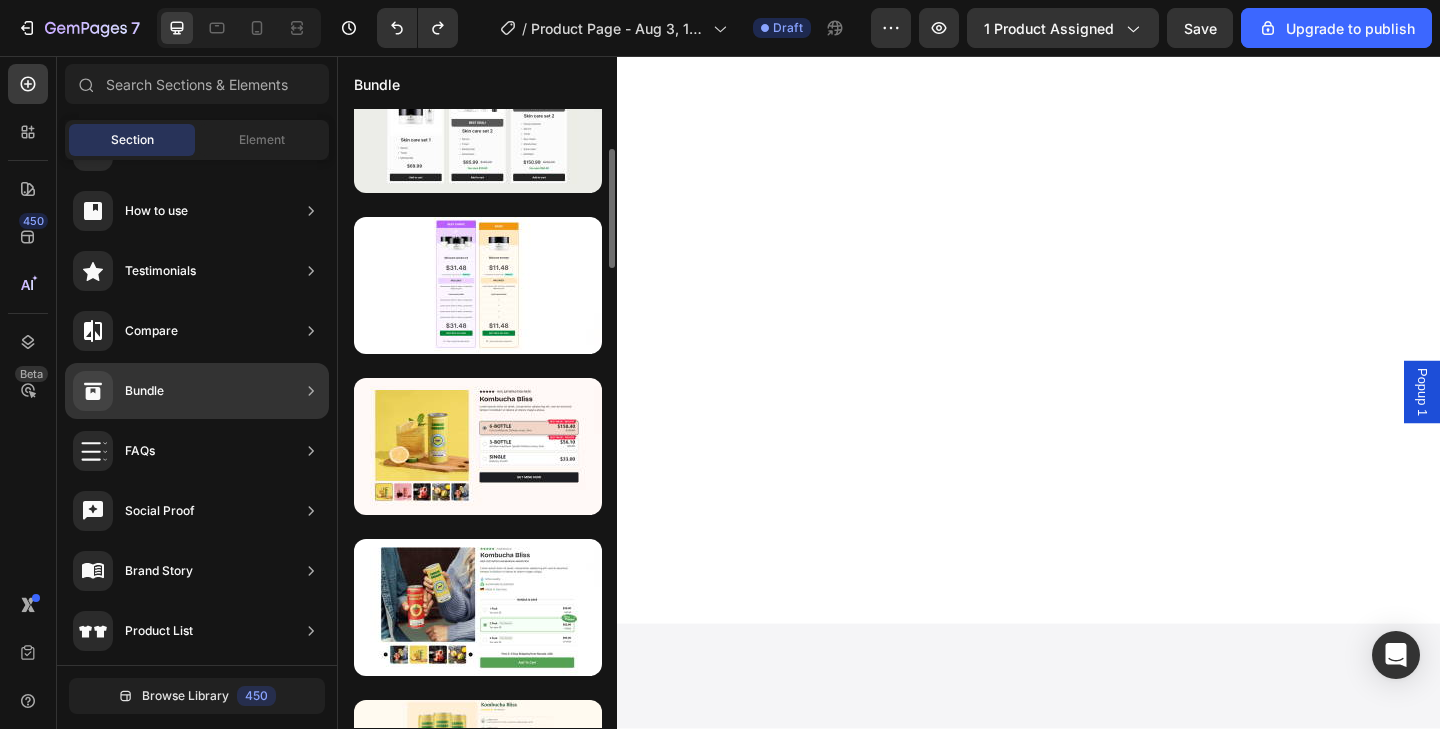 scroll, scrollTop: 0, scrollLeft: 0, axis: both 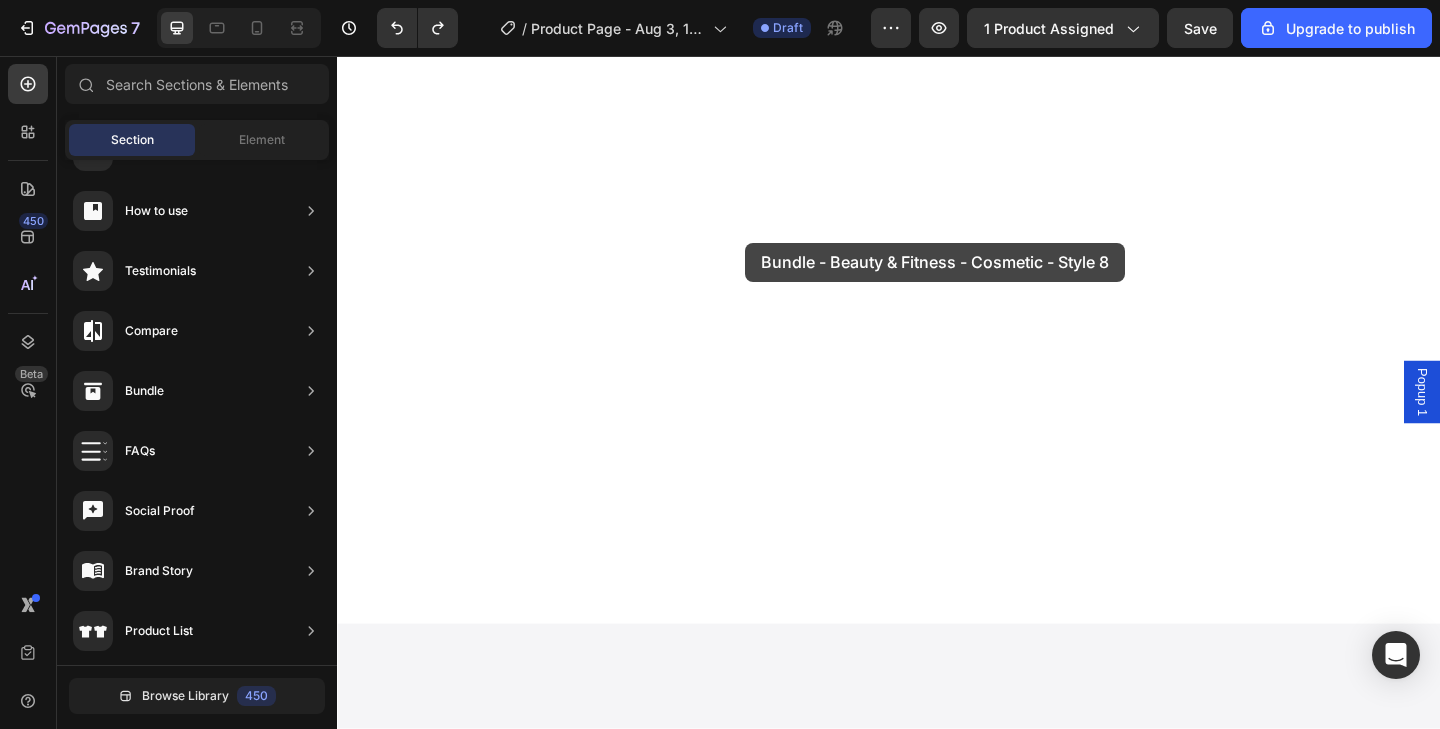 drag, startPoint x: 844, startPoint y: 258, endPoint x: 781, endPoint y: 259, distance: 63.007935 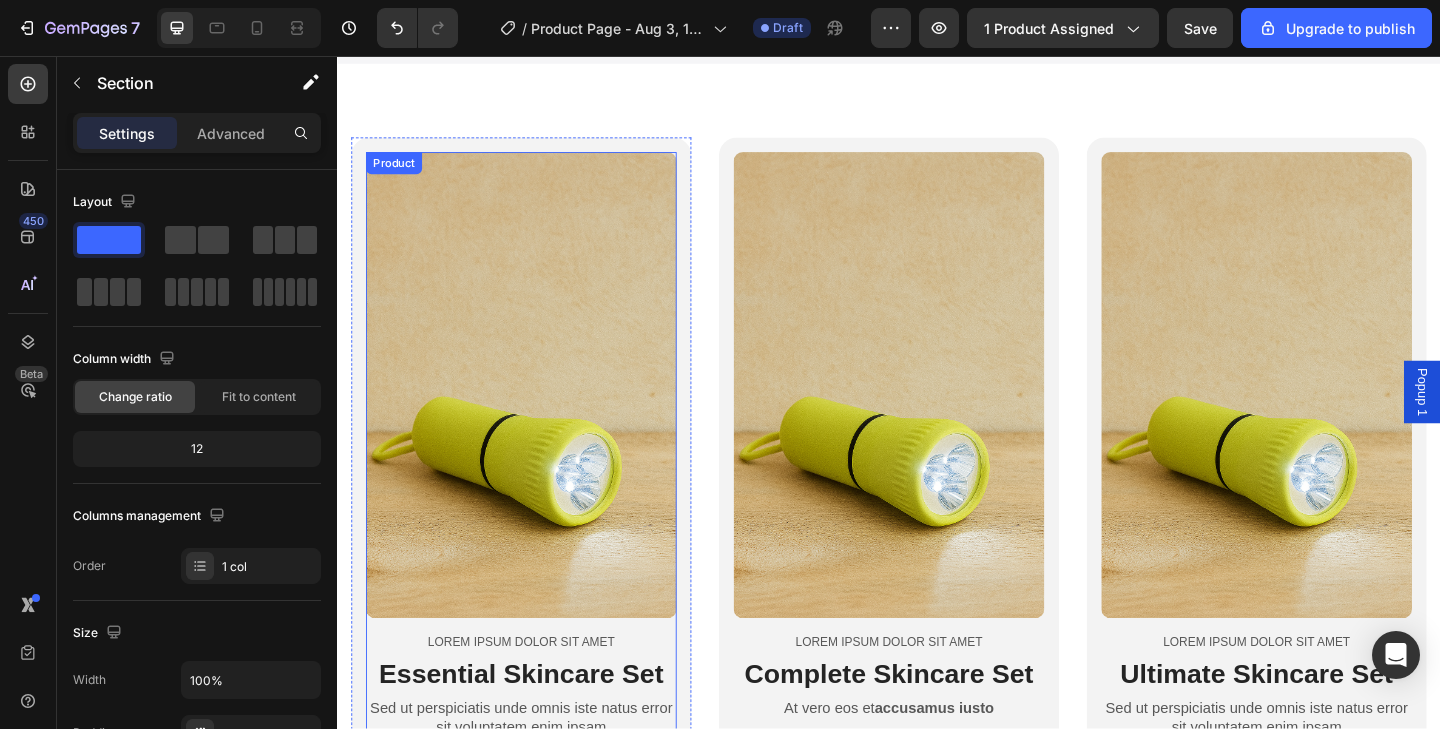 scroll, scrollTop: 1416, scrollLeft: 0, axis: vertical 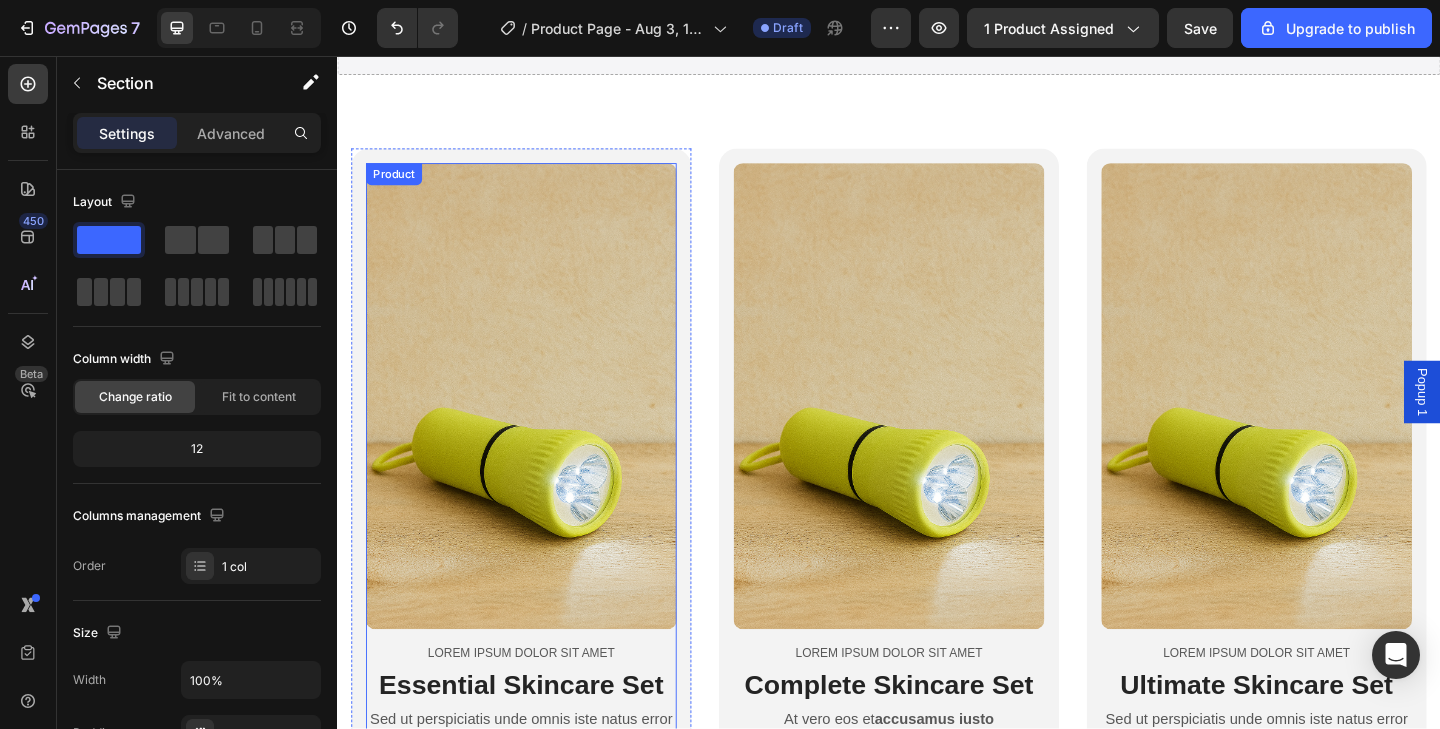 click at bounding box center [537, 426] 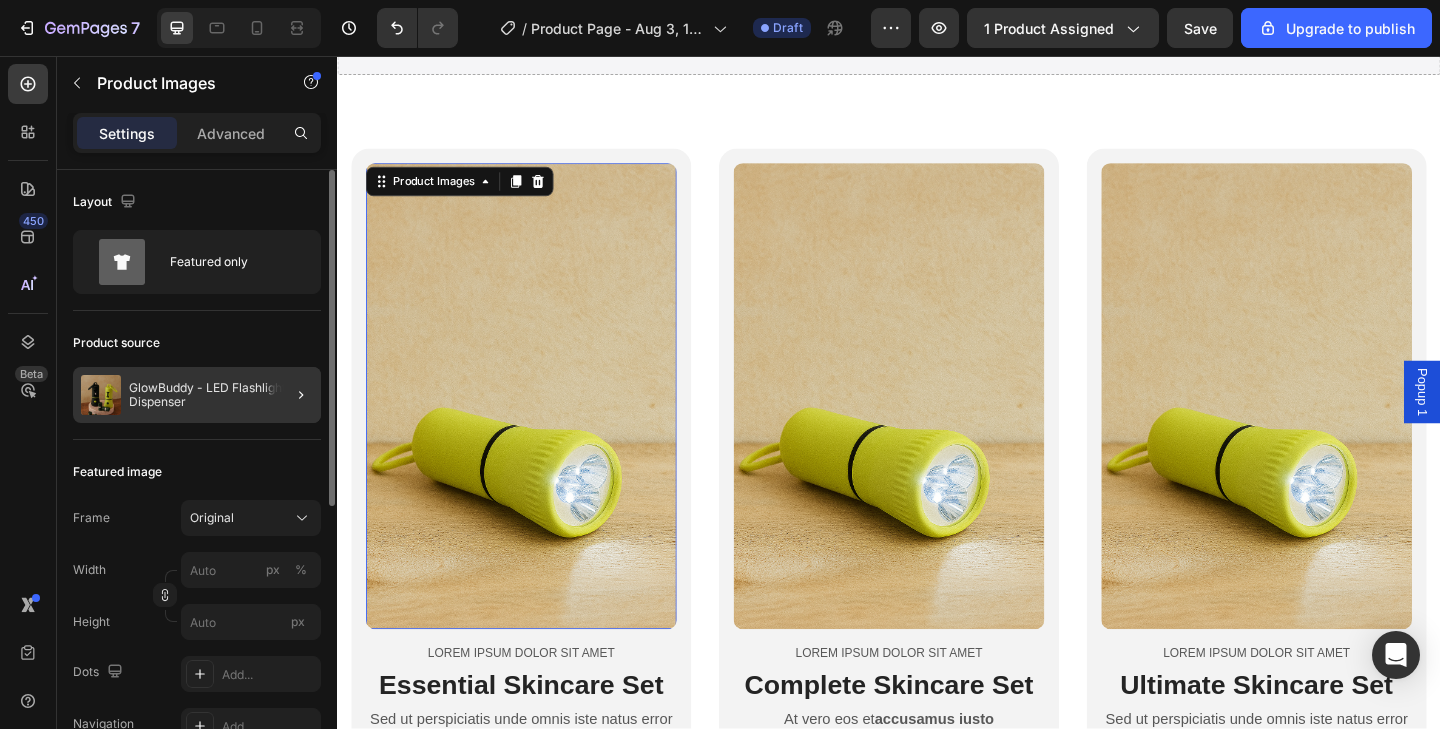click 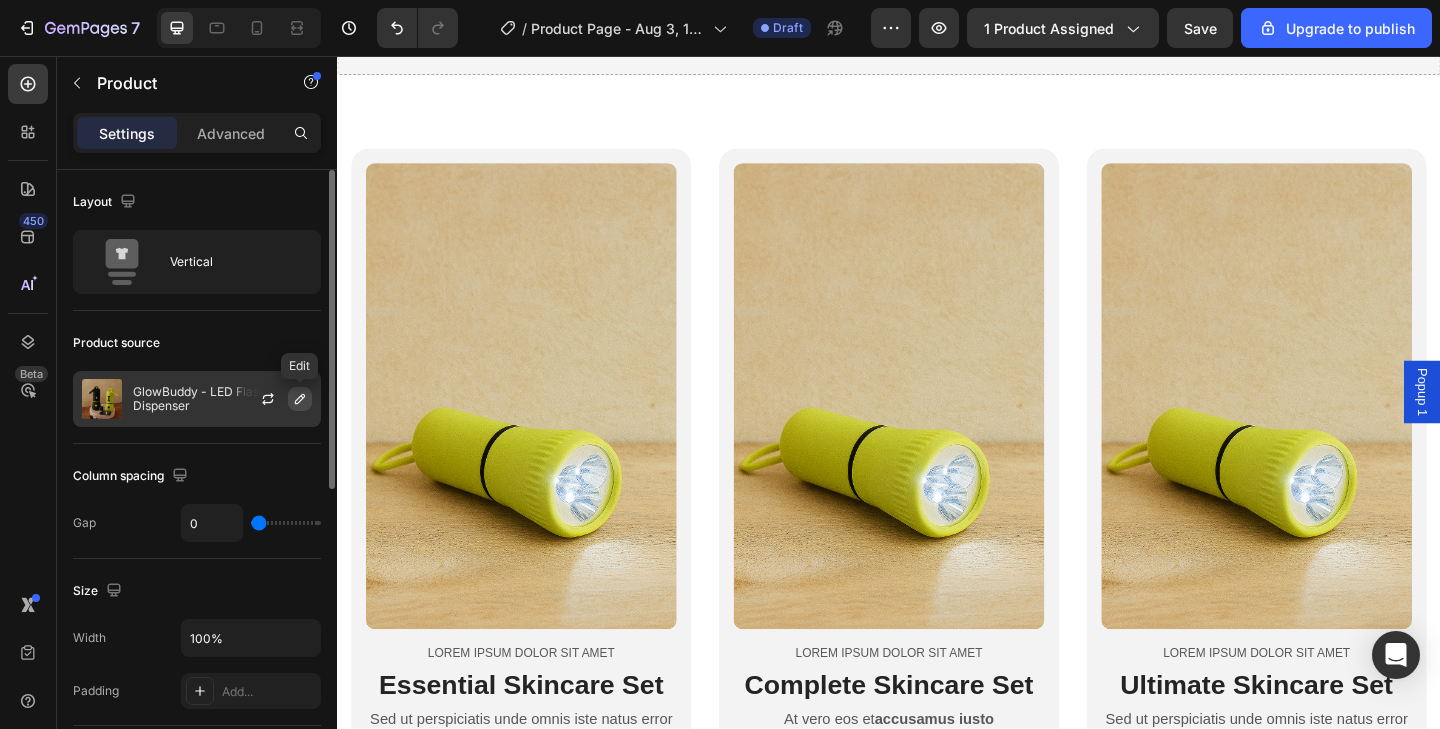 click 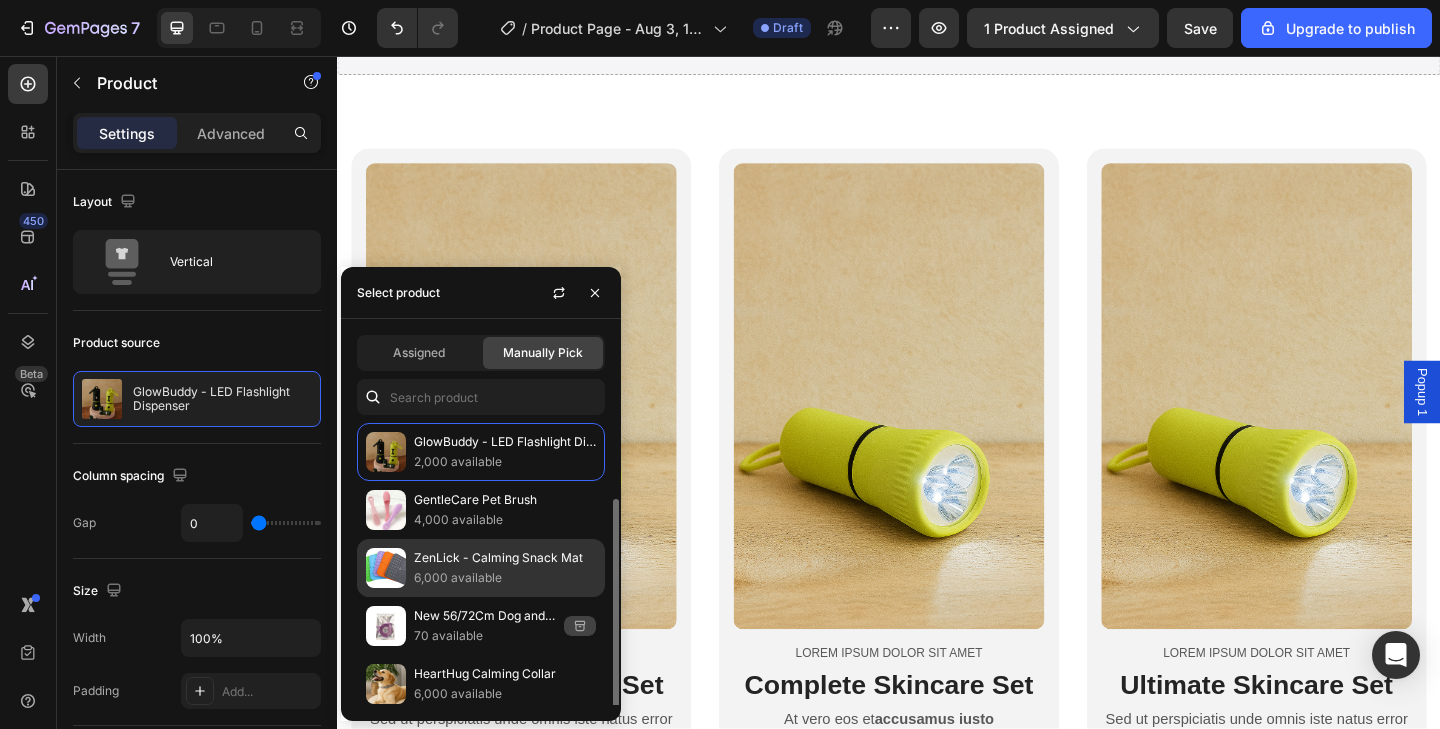 scroll, scrollTop: 66, scrollLeft: 0, axis: vertical 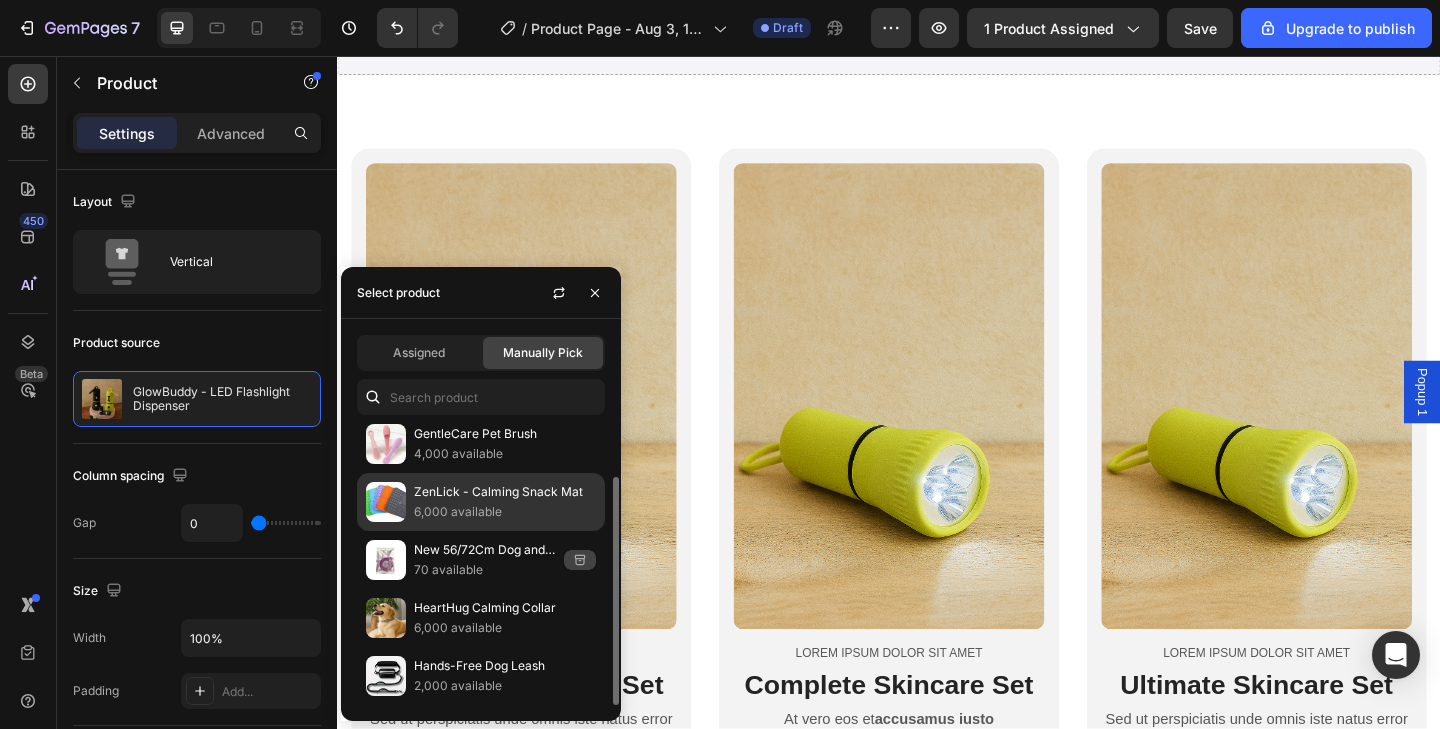 click on "6,000 available" at bounding box center (505, 512) 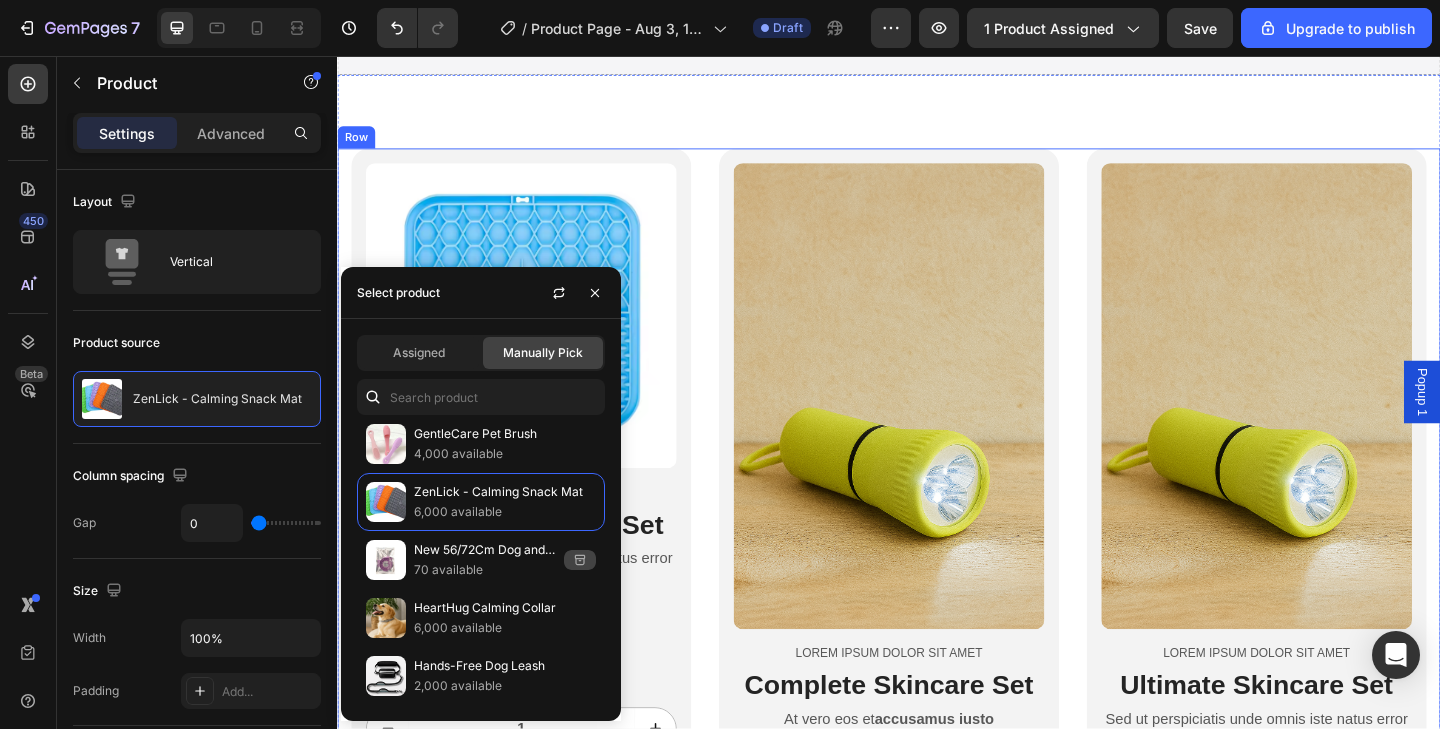 click on "Product Images Lorem ipsum dolor sit amet Text Block Essential Skincare Set Heading Sed ut perspiciatis unde omnis iste natus error sit voluptatem enim ipsam Text Block Icon Icon Icon Icon Icon Icon List 42 Reviews Text Block Row No compare price Product Price $11.99 Product Price Product Price Row Free Oil + Free USA Shipping Text Block
1
Product Quantity Add to cart Add to Cart Row Product Row Product Images Lorem ipsum dolor sit amet Text Block Complete Skincare Set Heading At vero eos et  accusamus iusto   Text Block Icon Icon Icon Icon Icon Icon List 122 Reviews Text Block Row $39.99 Product Price Product Price $19.99 Product Price Product Price Row Free Oil + Free USA Shipping Text Block
1
Product Quantity Add to cart Add to Cart Row Product Row Product Images Lorem ipsum dolor sit amet Text Block Ultimate Skincare Set Heading Sed ut perspiciatis unde omnis iste natus error sit voluptatem enim ipsam Text Block Icon Icon Icon Icon Icon Row Row" at bounding box center (937, 614) 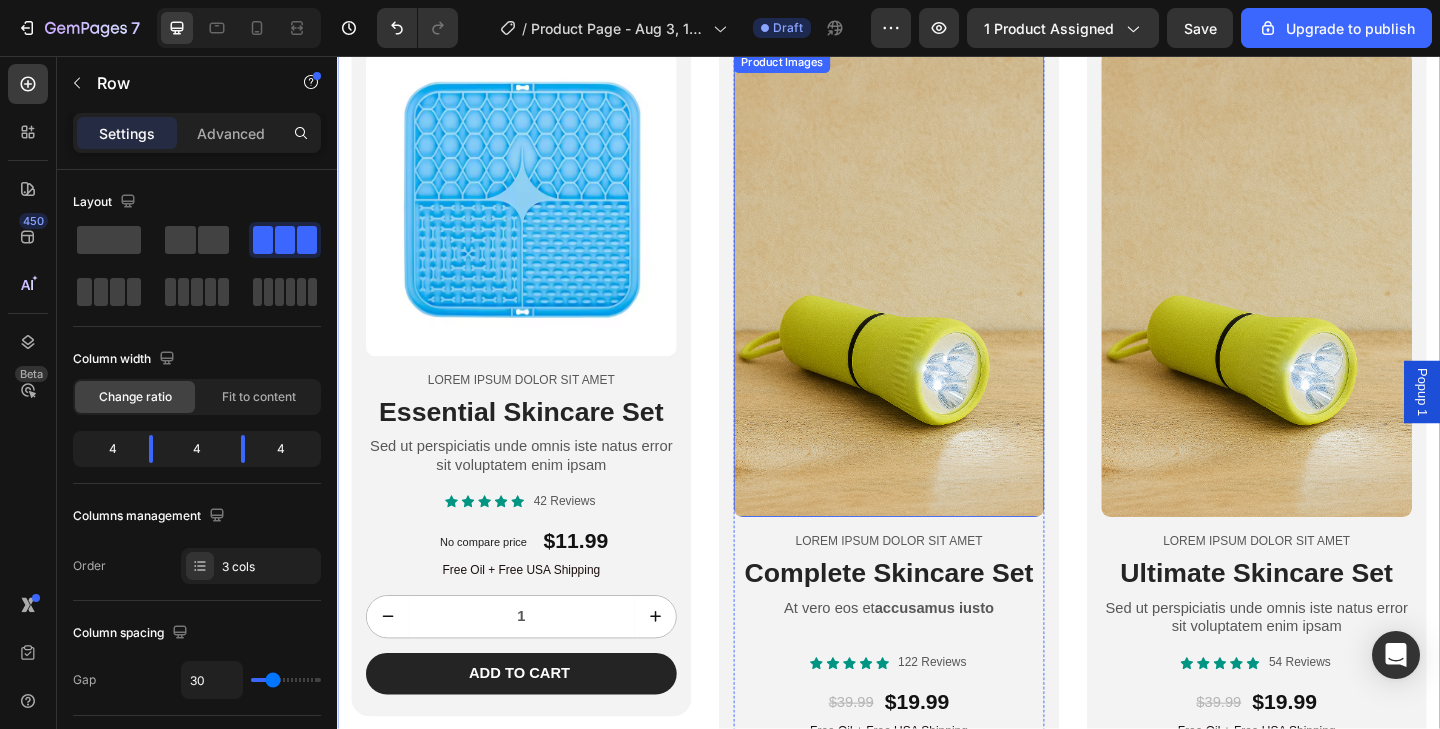 scroll, scrollTop: 1962, scrollLeft: 0, axis: vertical 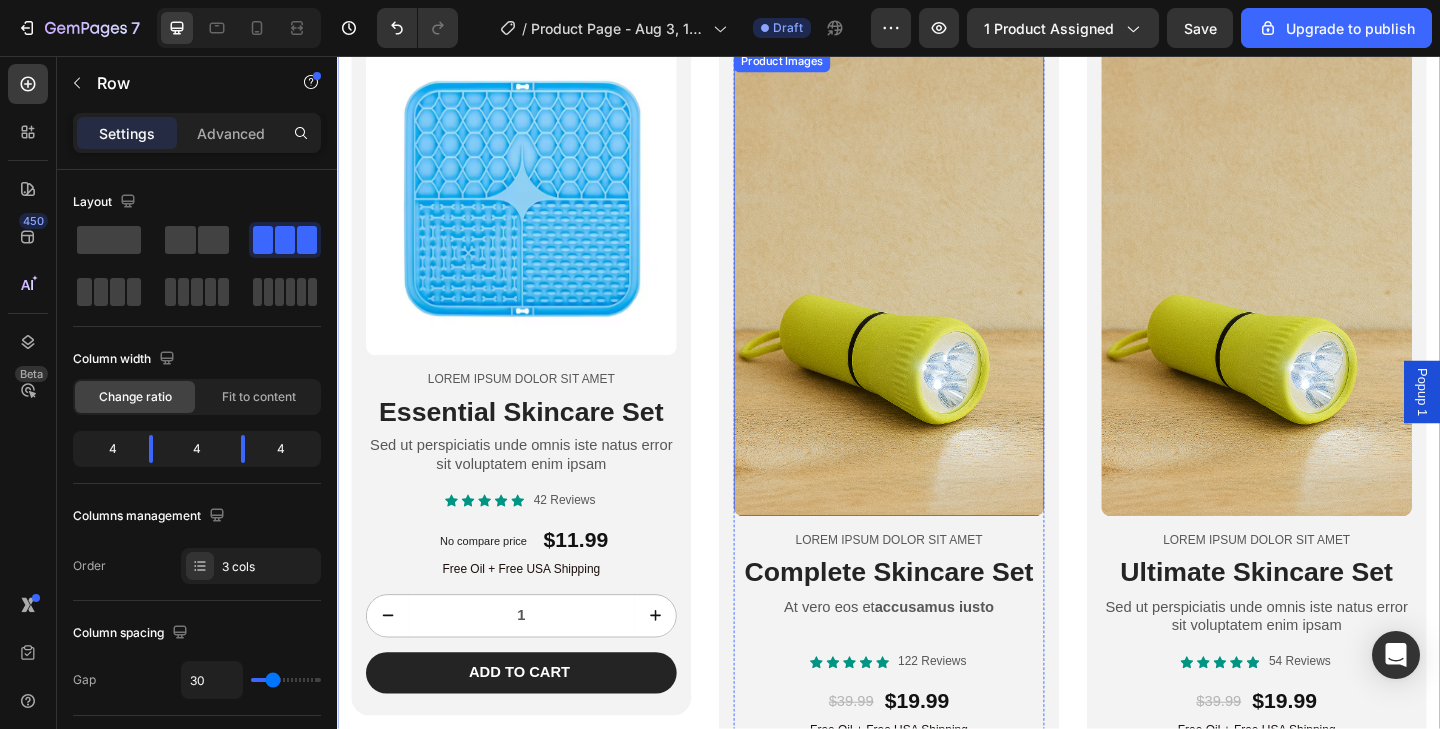 click at bounding box center [937, 303] 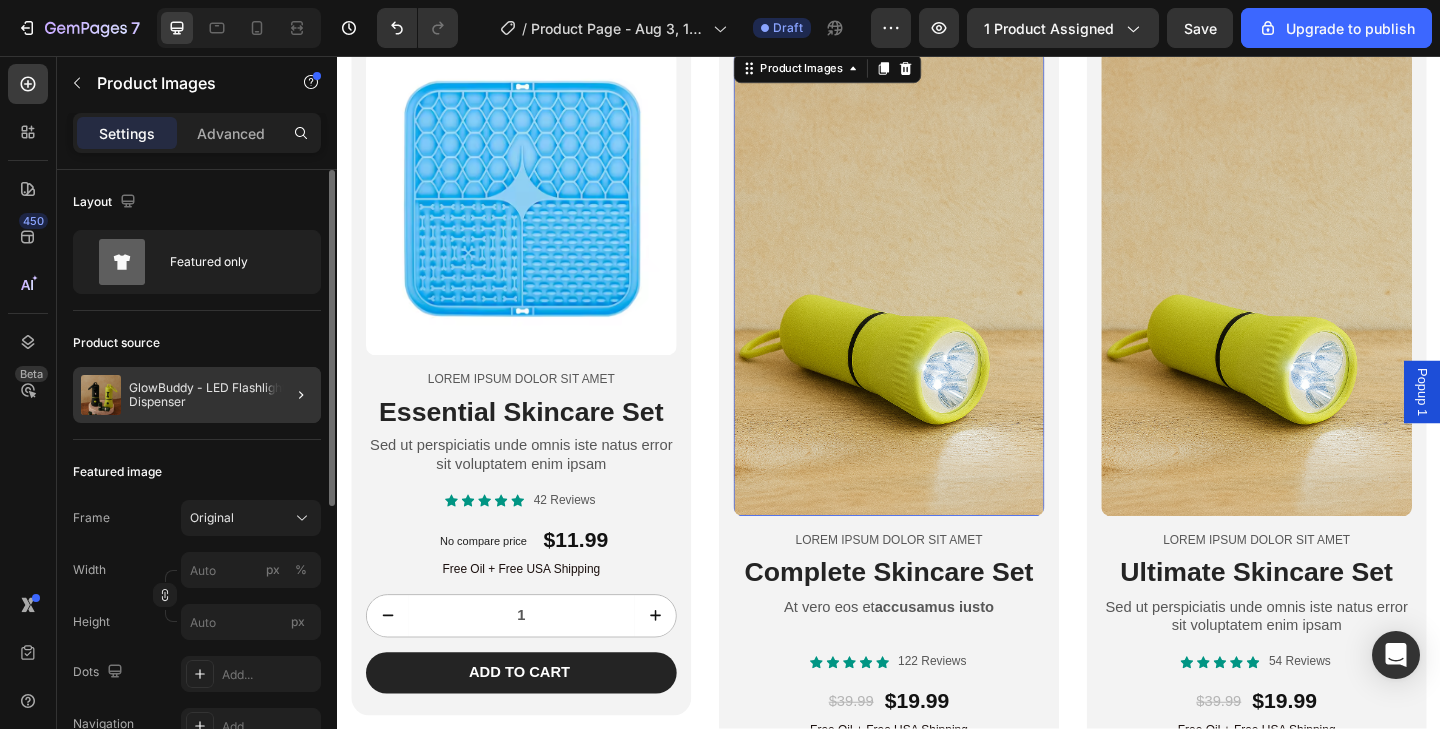 click 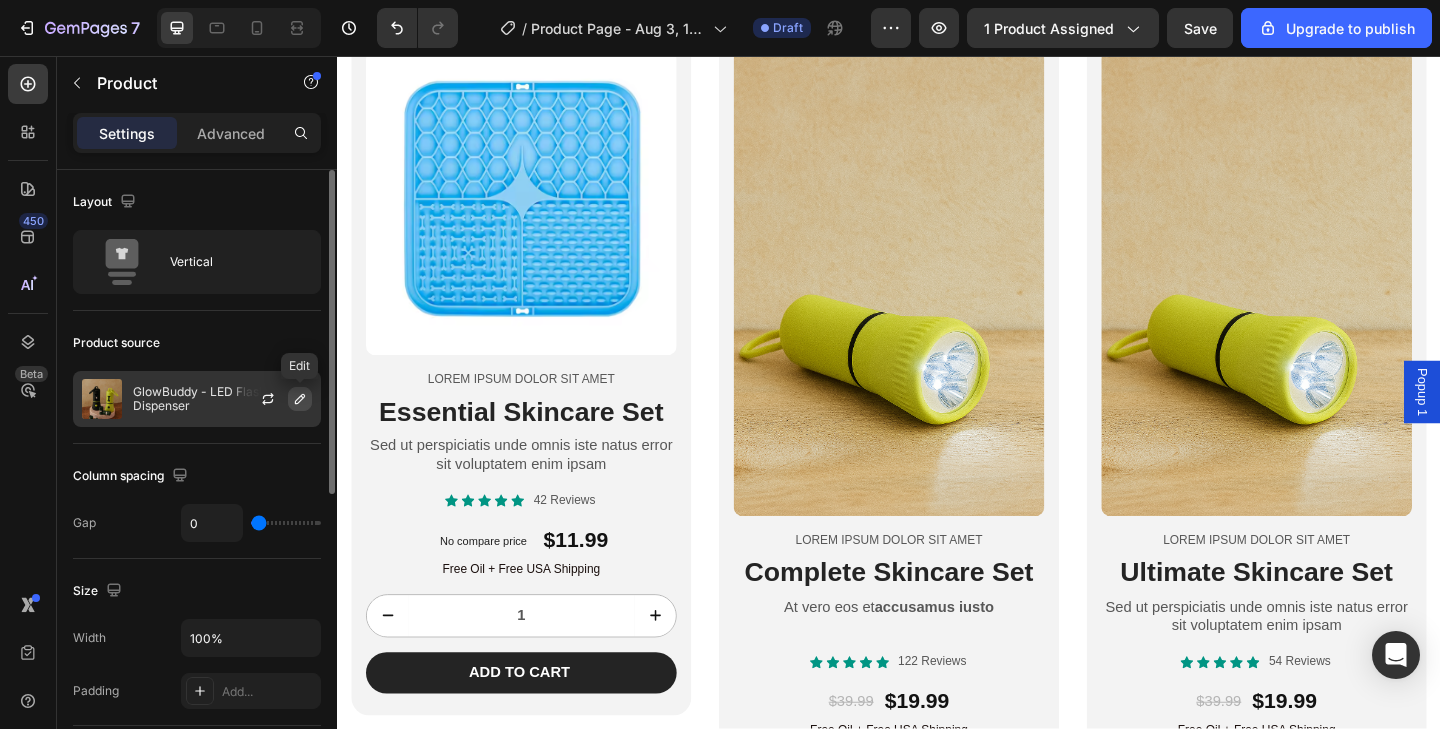 click 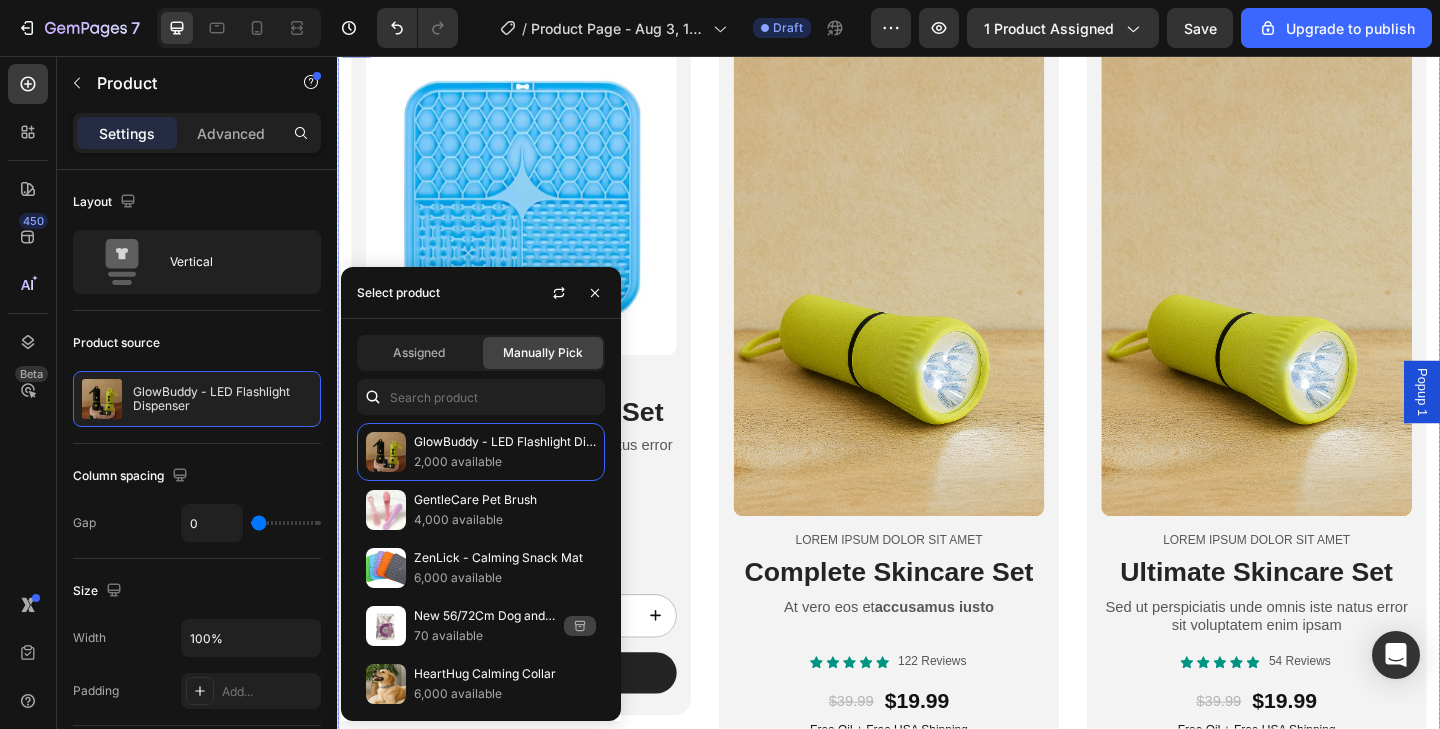 click on "Product Images Lorem ipsum dolor sit amet Text Block Essential Skincare Set Heading Sed ut perspiciatis unde omnis iste natus error sit voluptatem enim ipsam Text Block Icon Icon Icon Icon Icon Icon List 42 Reviews Text Block Row No compare price Product Price $11.99 Product Price Product Price Row Free Oil + Free USA Shipping Text Block
1
Product Quantity Add to cart Add to Cart Row Product Row Product Images Lorem ipsum dolor sit amet Text Block Complete Skincare Set Heading At vero eos et  accusamus iusto   Text Block Icon Icon Icon Icon Icon Icon List 122 Reviews Text Block Row $39.99 Product Price Product Price $19.99 Product Price Product Price Row Free Oil + Free USA Shipping Text Block
1
Product Quantity Add to cart Add to Cart Row Product Row Product Images Lorem ipsum dolor sit amet Text Block Ultimate Skincare Set Heading Sed ut perspiciatis unde omnis iste natus error sit voluptatem enim ipsam Text Block Icon Icon Icon Icon Icon Row Row" at bounding box center [937, 491] 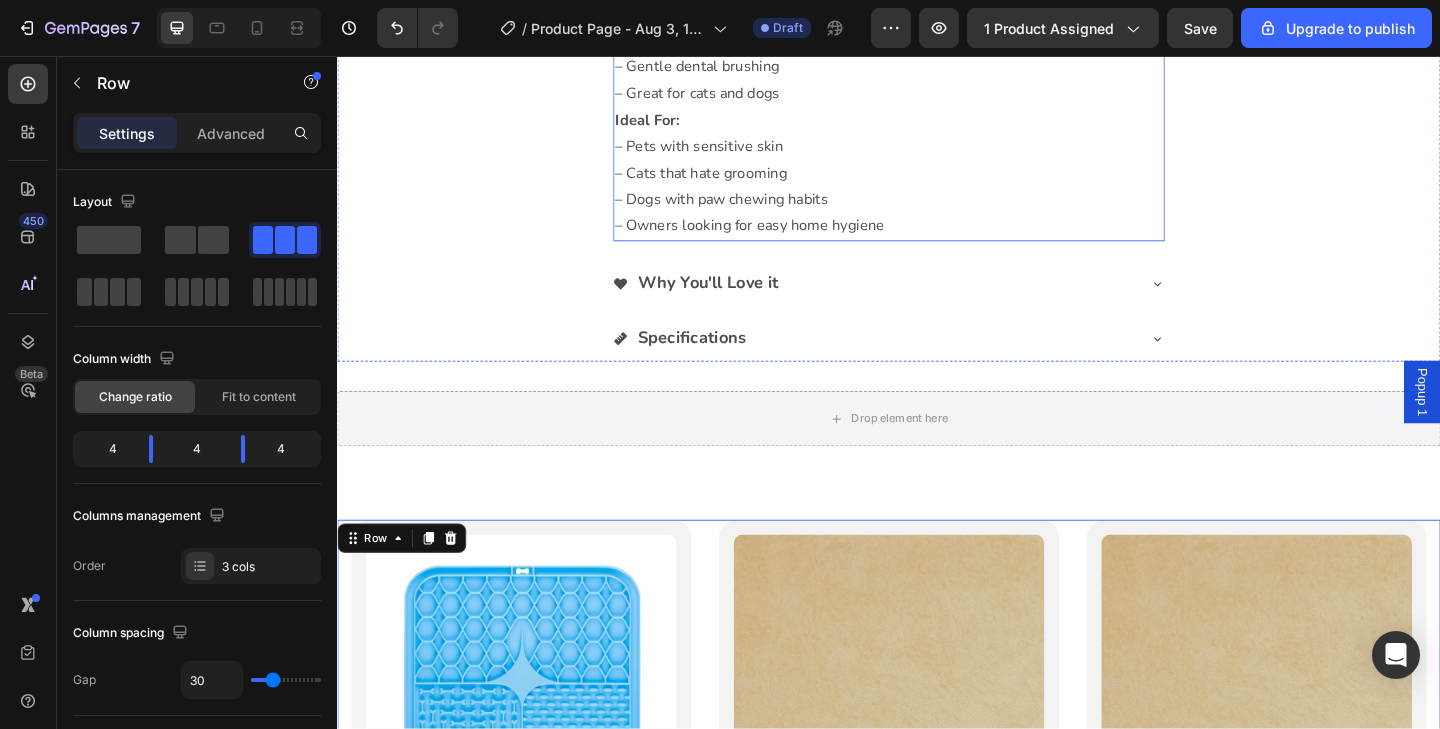 scroll, scrollTop: 1451, scrollLeft: 0, axis: vertical 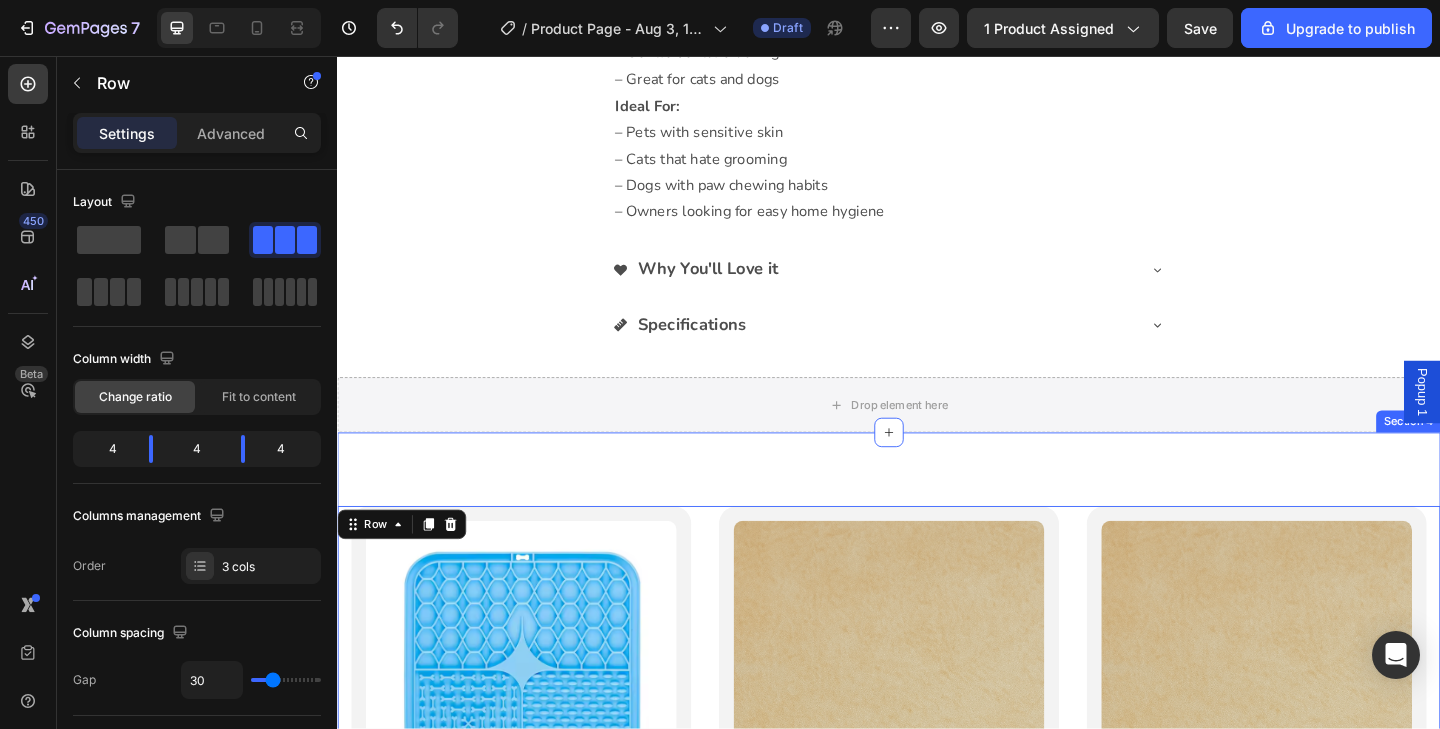 click on "Product Images Lorem ipsum dolor sit amet Text Block Essential Skincare Set Heading Sed ut perspiciatis unde omnis iste natus error sit voluptatem enim ipsam Text Block Icon Icon Icon Icon Icon Icon List 42 Reviews Text Block Row No compare price Product Price $11.99 Product Price Product Price Row Free Oil + Free USA Shipping Text Block
1
Product Quantity Add to cart Add to Cart Row Product Row Product Images Lorem ipsum dolor sit amet Text Block Complete Skincare Set Heading At vero eos et  accusamus iusto   Text Block Icon Icon Icon Icon Icon Icon List 122 Reviews Text Block Row $39.99 Product Price Product Price $19.99 Product Price Product Price Row Free Oil + Free USA Shipping Text Block
1
Product Quantity Add to cart Add to Cart Row Product Row Product Images Lorem ipsum dolor sit amet Text Block Ultimate Skincare Set Heading Sed ut perspiciatis unde omnis iste natus error sit voluptatem enim ipsam Text Block Icon Icon Icon Icon Icon Row Row" at bounding box center (937, 1003) 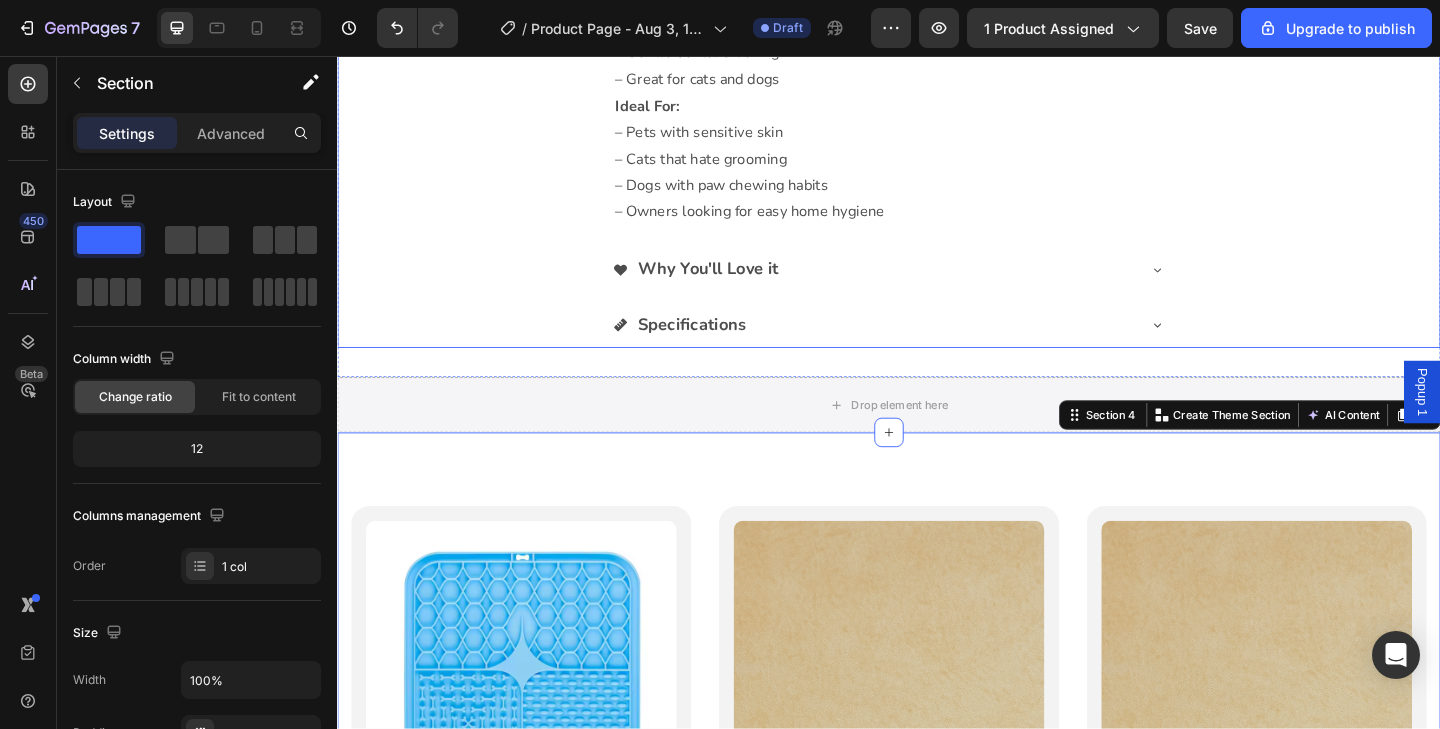 drag, startPoint x: 1737, startPoint y: 371, endPoint x: 1494, endPoint y: 238, distance: 277.01624 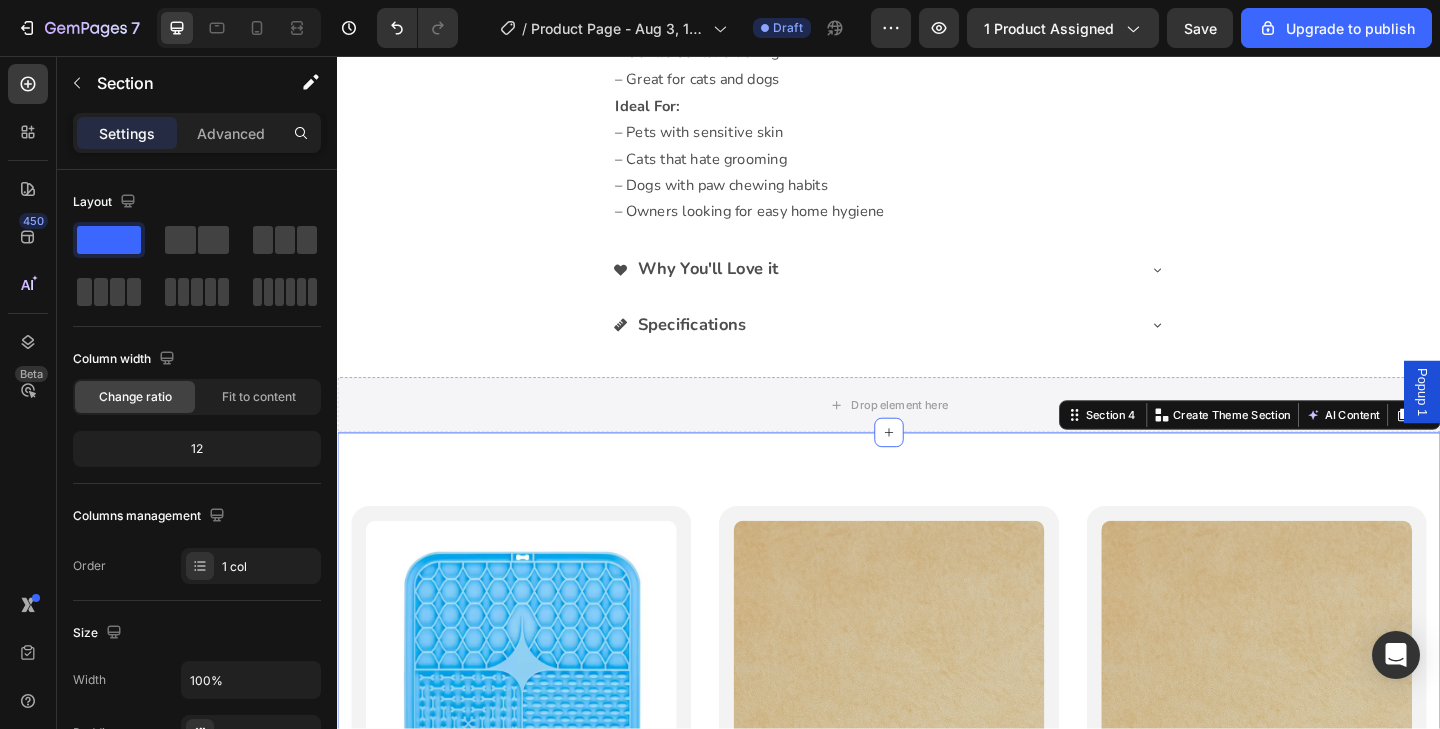 click on "AI Content" at bounding box center (1433, 447) 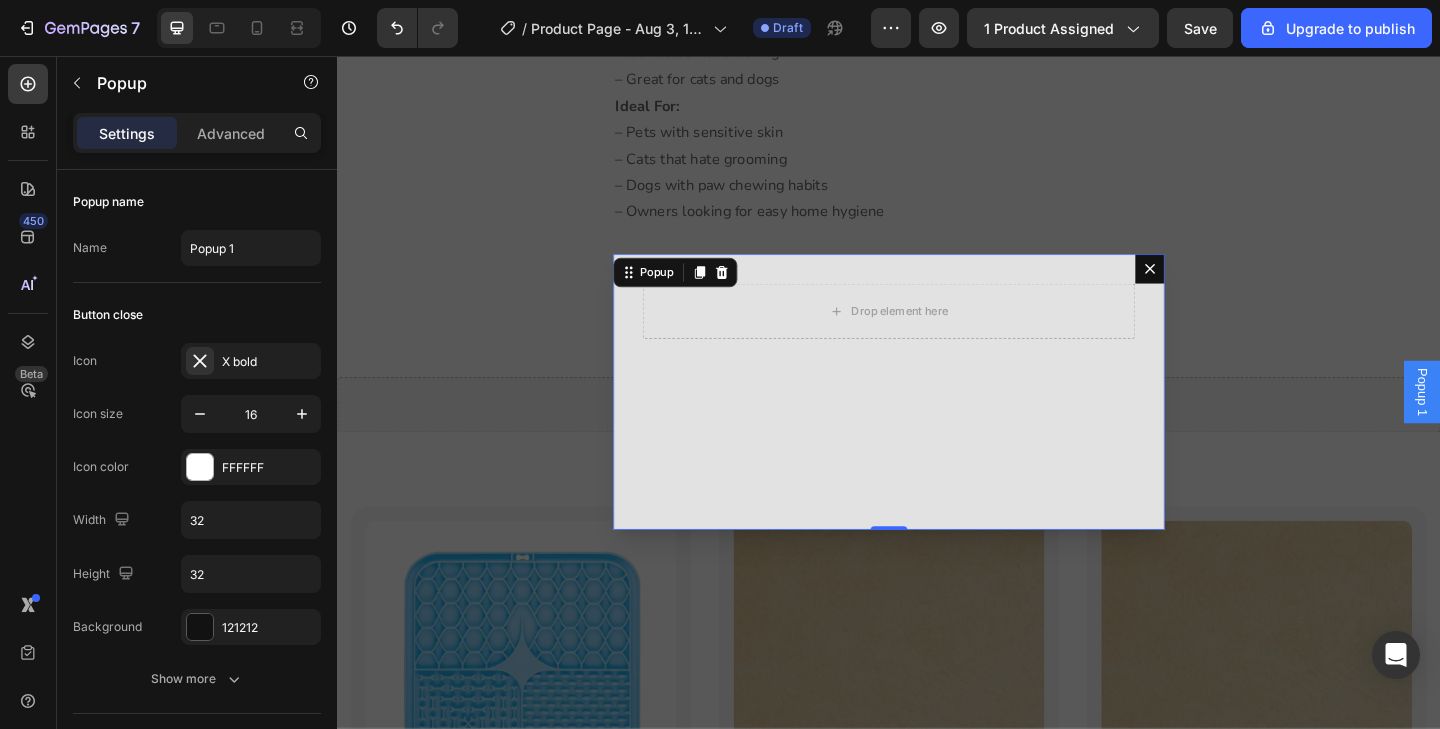 click 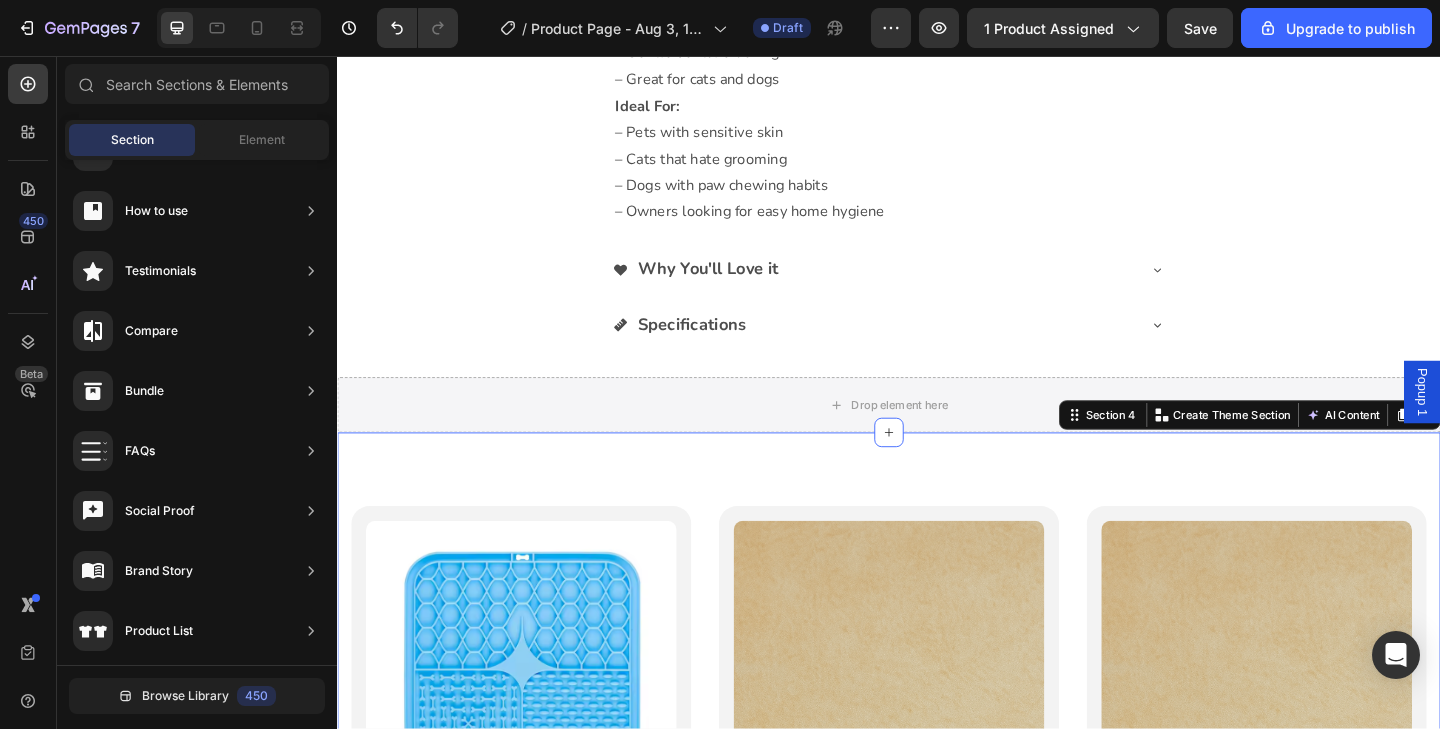 click on "Product Images Lorem ipsum dolor sit amet Text Block Essential Skincare Set Heading Sed ut perspiciatis unde omnis iste natus error sit voluptatem enim ipsam Text Block Icon Icon Icon Icon Icon Icon List 42 Reviews Text Block Row No compare price Product Price $11.99 Product Price Product Price Row Free Oil + Free USA Shipping Text Block
1
Product Quantity Add to cart Add to Cart Row Product Row Product Images Lorem ipsum dolor sit amet Text Block Complete Skincare Set Heading At vero eos et  accusamus iusto   Text Block Icon Icon Icon Icon Icon Icon List 122 Reviews Text Block Row $39.99 Product Price Product Price $19.99 Product Price Product Price Row Free Oil + Free USA Shipping Text Block
1
Product Quantity Add to cart Add to Cart Row Product Row Product Images Lorem ipsum dolor sit amet Text Block Ultimate Skincare Set Heading Sed ut perspiciatis unde omnis iste natus error sit voluptatem enim ipsam Text Block Icon Icon Icon Icon Icon Row Row" at bounding box center [937, 1003] 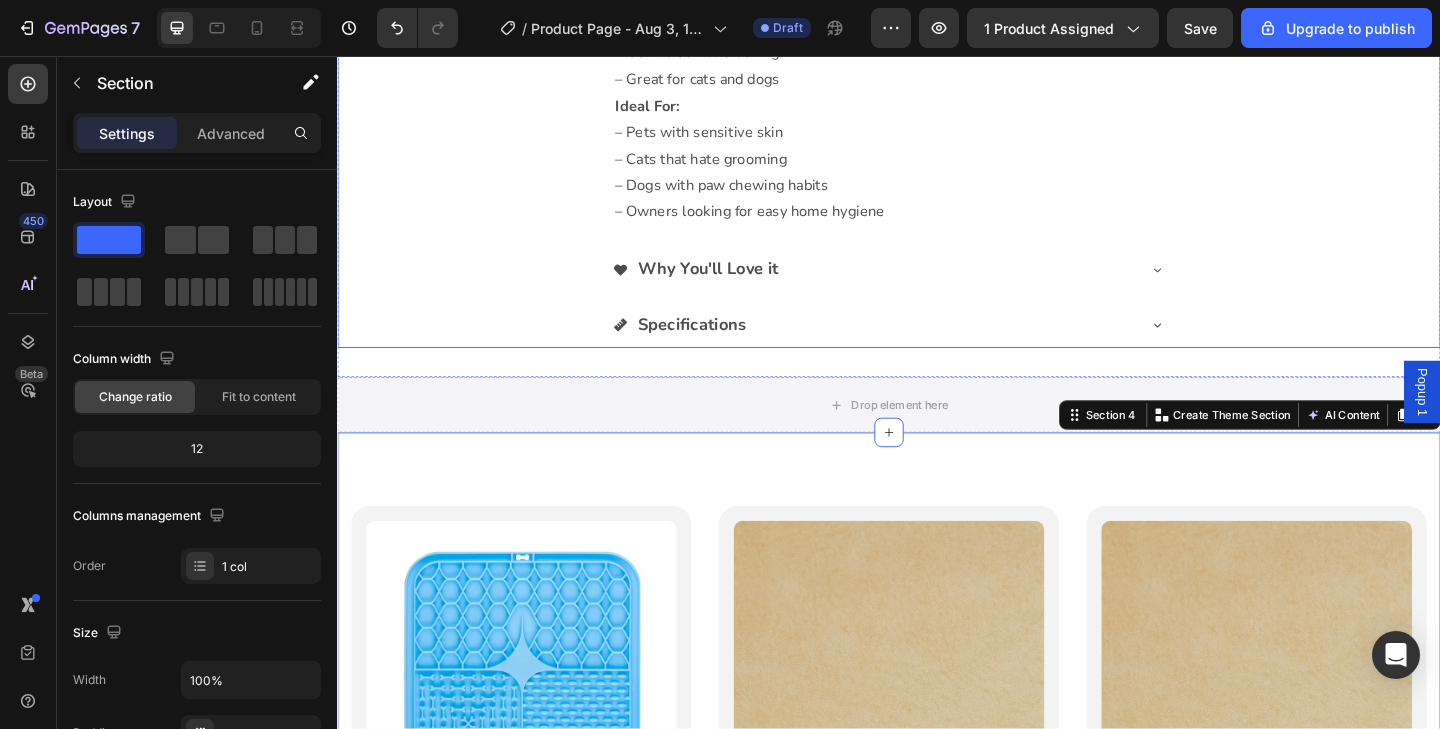 drag, startPoint x: 1499, startPoint y: 430, endPoint x: 1498, endPoint y: 232, distance: 198.00252 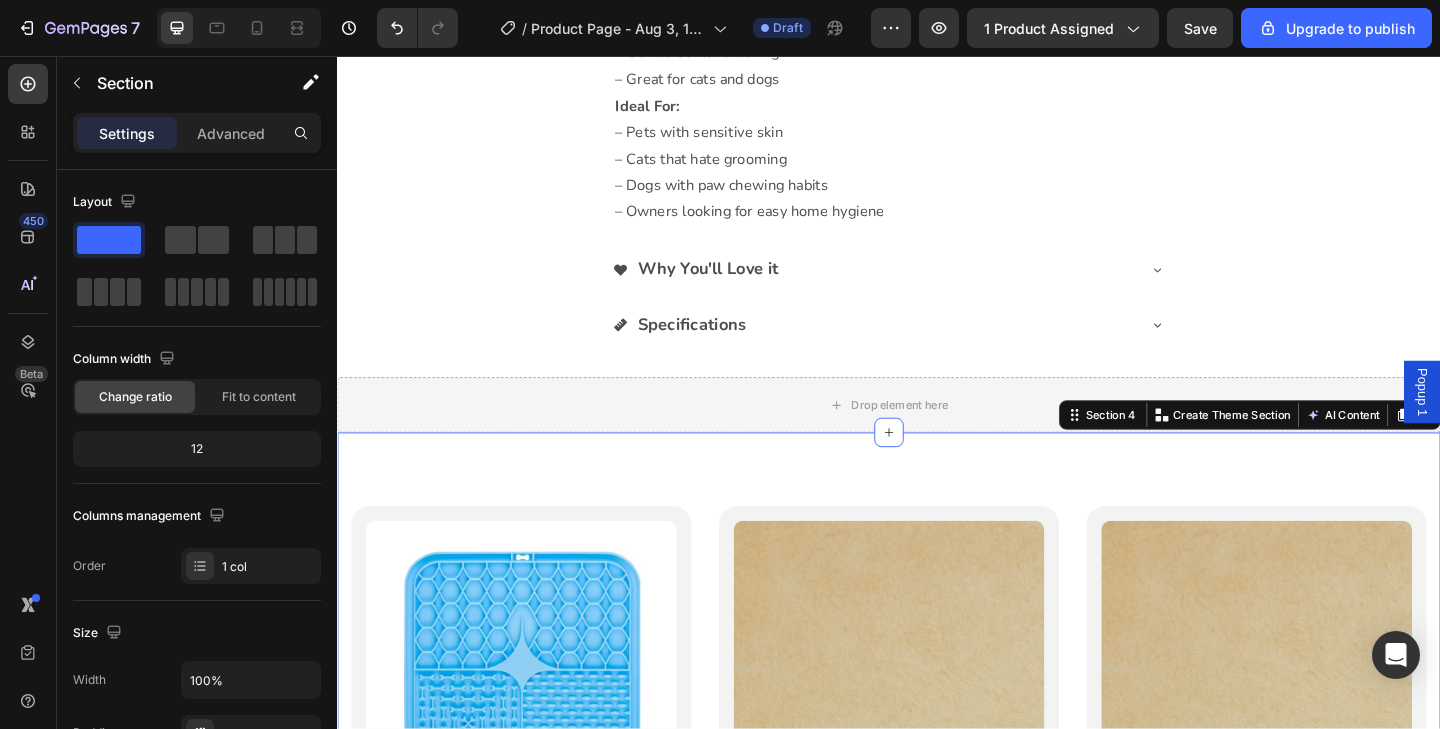 drag, startPoint x: 1422, startPoint y: 367, endPoint x: 1422, endPoint y: 132, distance: 235 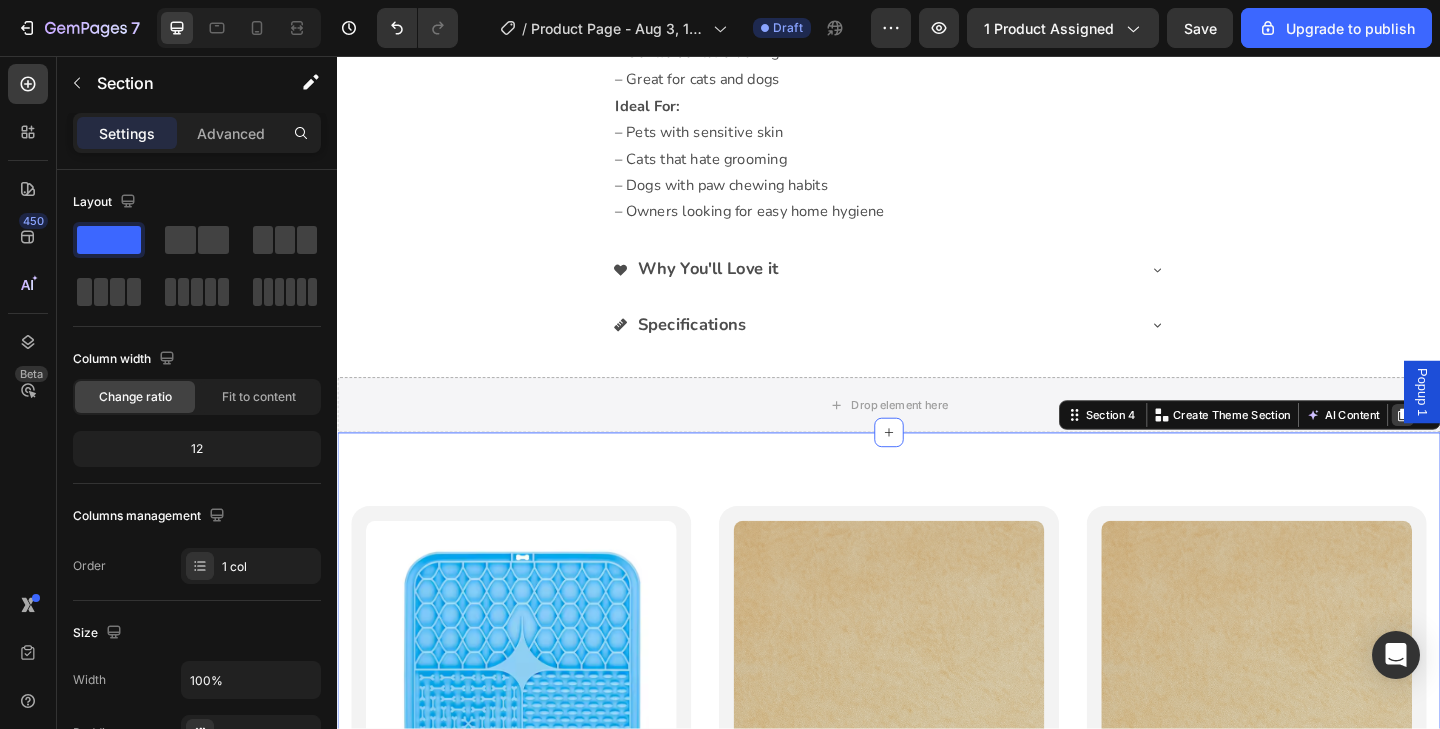 click 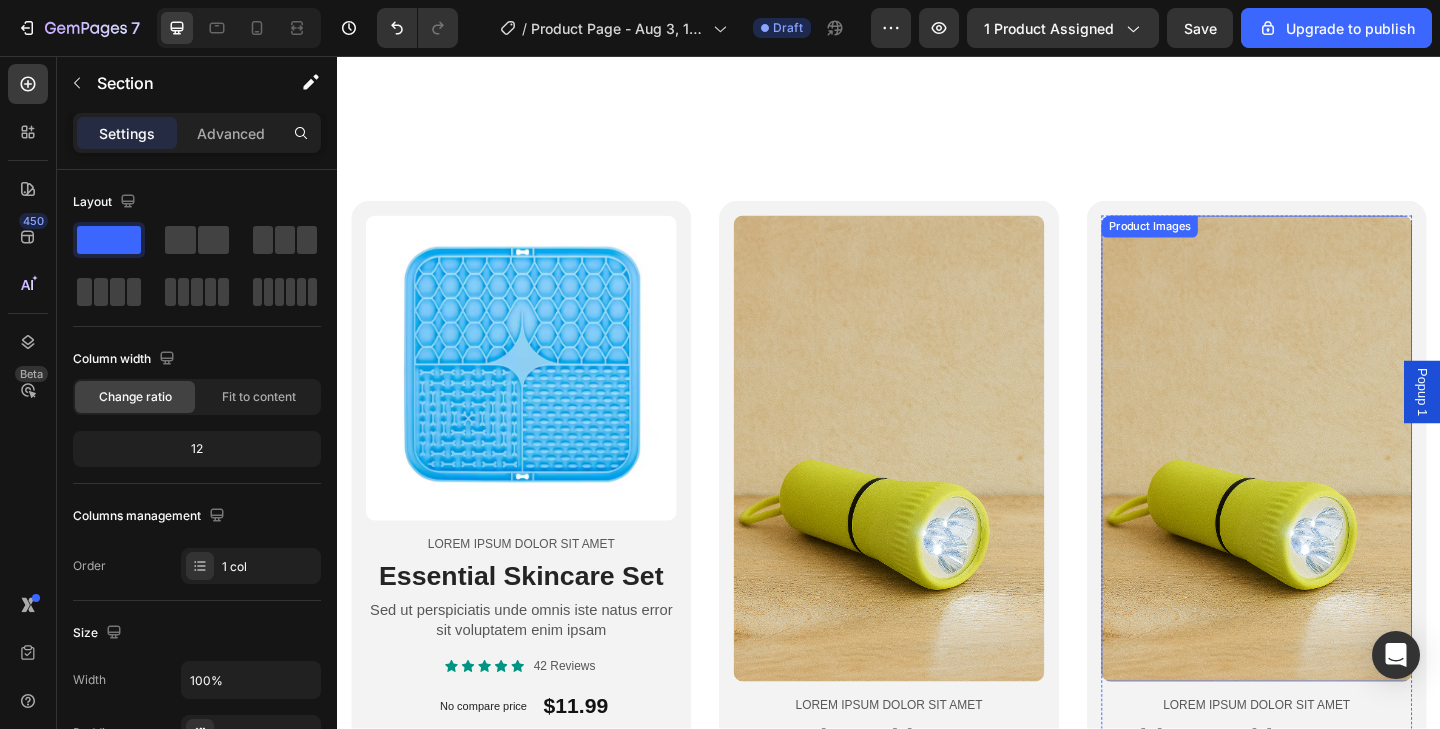 scroll, scrollTop: 2673, scrollLeft: 0, axis: vertical 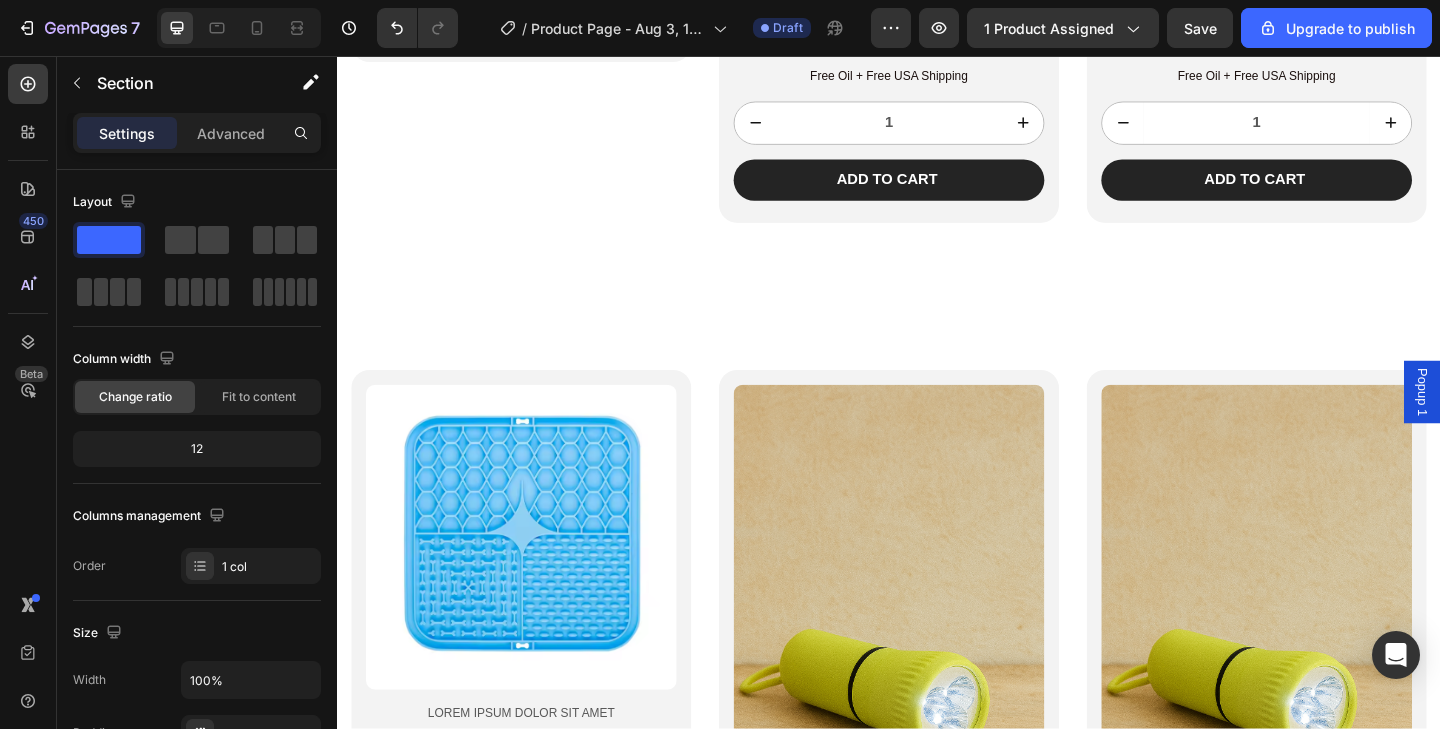 click at bounding box center [1337, 667] 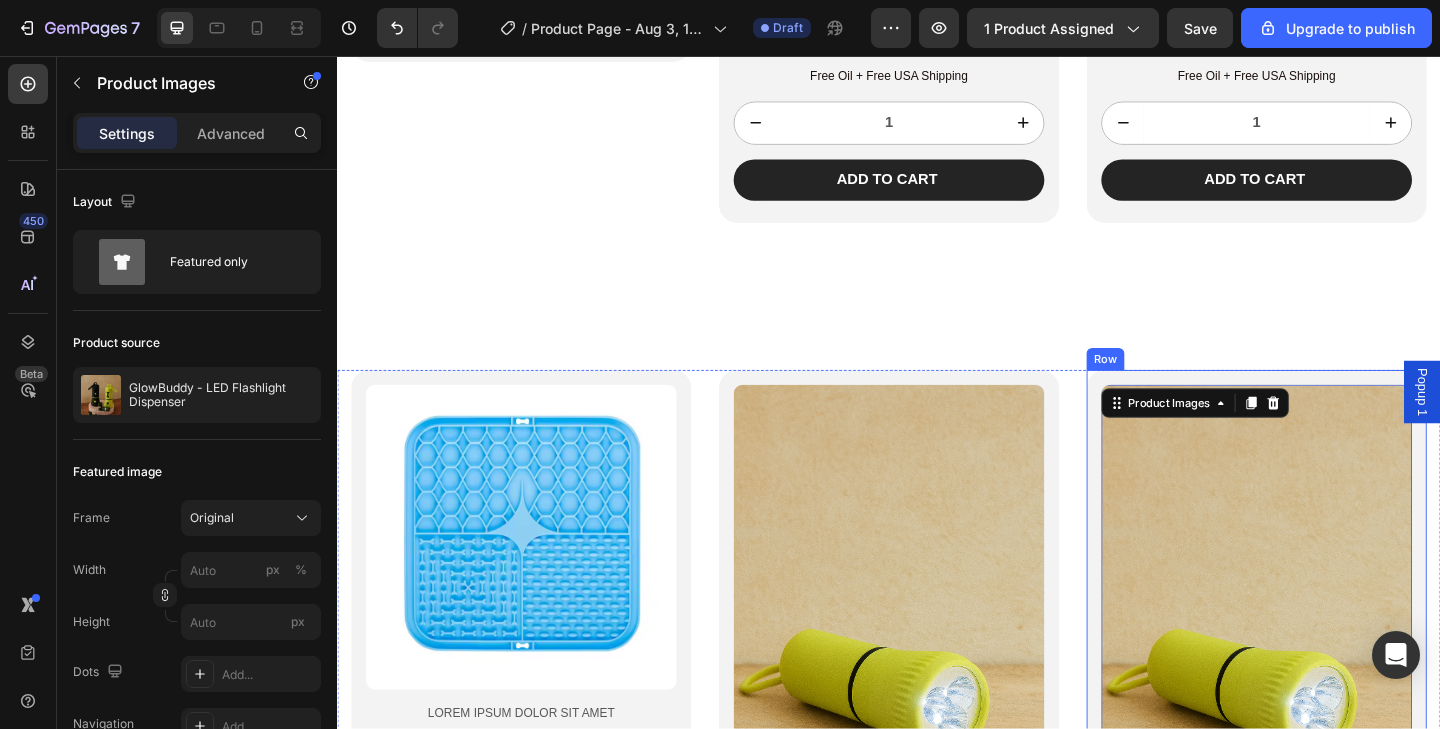 click on "Product Images Lorem ipsum dolor sit amet Text Block Essential Skincare Set Heading Sed ut perspiciatis unde omnis iste natus error sit voluptatem enim ipsam Text Block Icon Icon Icon Icon Icon Icon List 42 Reviews Text Block Row No compare price Product Price $11.99 Product Price Product Price Row Free Oil + Free USA Shipping Text Block
1
Product Quantity Add to cart Add to Cart Row Product Row Product Images Lorem ipsum dolor sit amet Text Block Complete Skincare Set Heading At vero eos et  accusamus iusto   Text Block Icon Icon Icon Icon Icon Icon List 122 Reviews Text Block Row $39.99 Product Price Product Price $19.99 Product Price Product Price Row Free Oil + Free USA Shipping Text Block
1
Product Quantity Add to cart Add to Cart Row Product Row Product Images   16 Lorem ipsum dolor sit amet Text Block Ultimate Skincare Set Heading Sed ut perspiciatis unde omnis iste natus error sit voluptatem enim ipsam Text Block Icon Icon Icon Icon Icon Row" at bounding box center [937, 855] 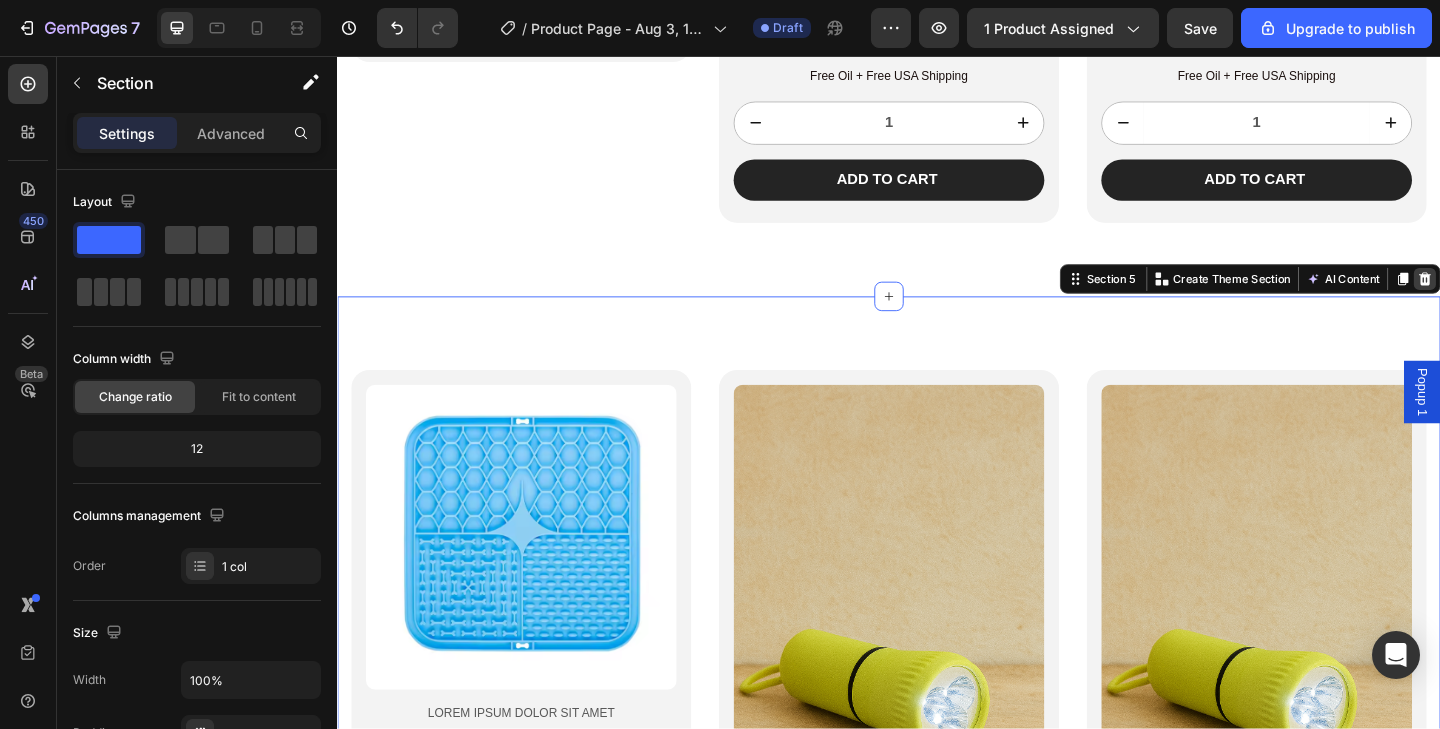 click 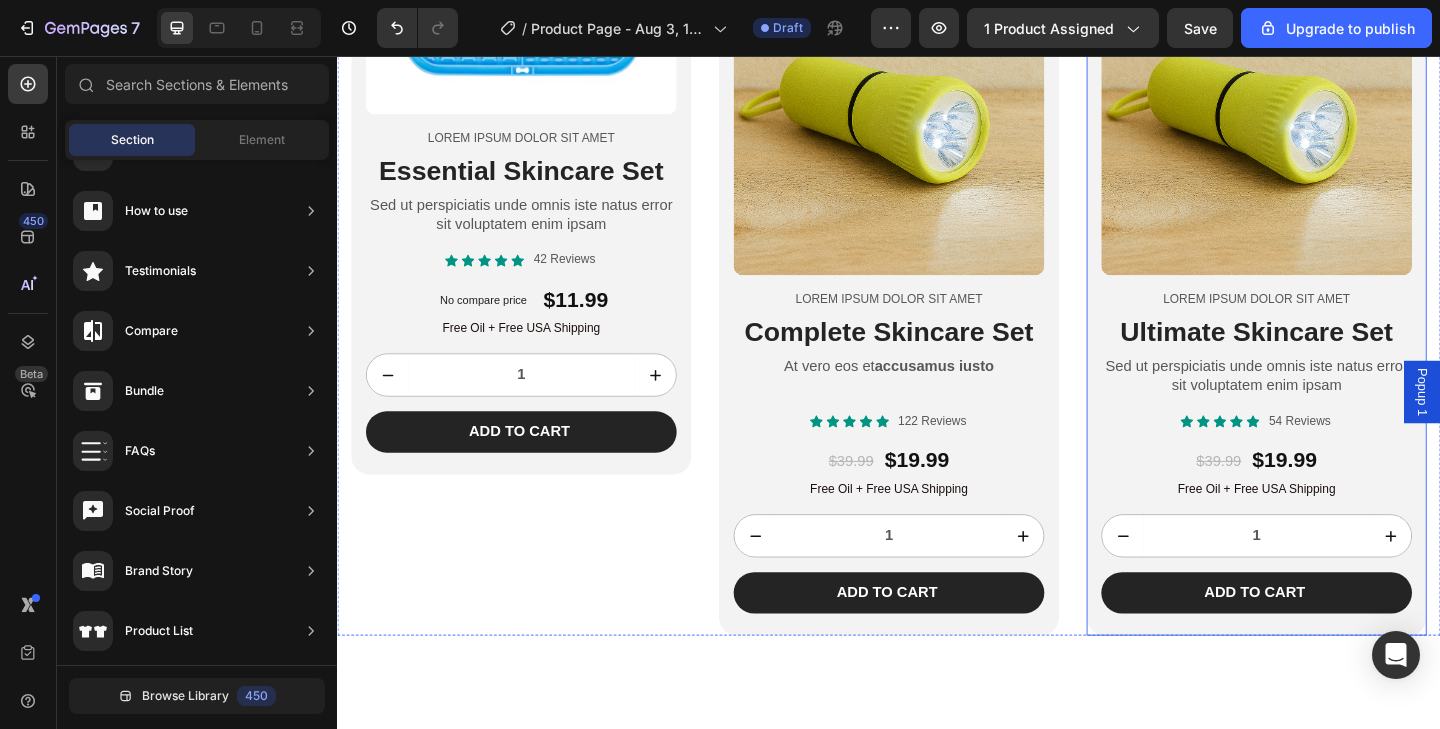 scroll, scrollTop: 1794, scrollLeft: 0, axis: vertical 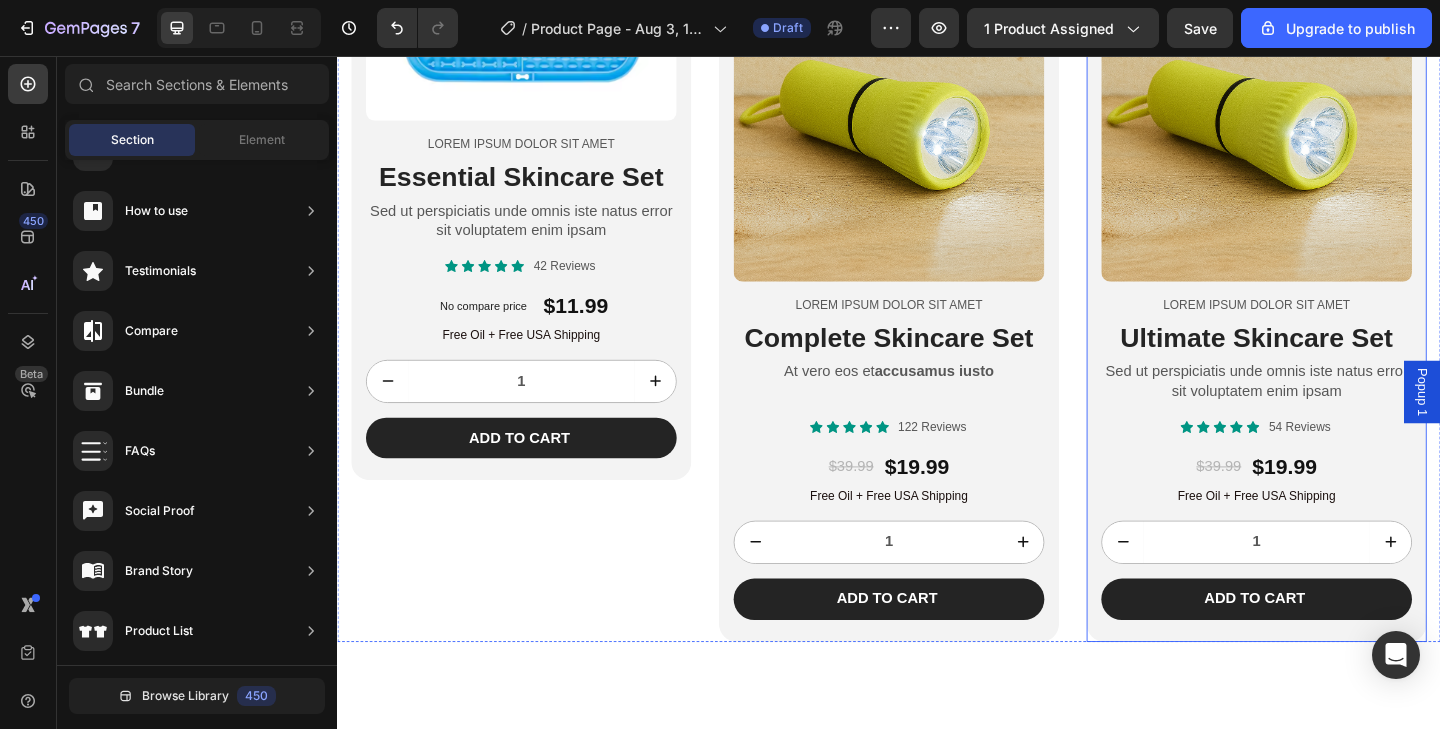 click on "Product Images Lorem ipsum dolor sit amet Text Block Ultimate Skincare Set Heading Sed ut perspiciatis unde omnis iste natus error sit voluptatem enim ipsam Text Block Icon Icon Icon Icon Icon Icon List 54 Reviews Text Block Row $39.99 Product Price Product Price $19.99 Product Price Product Price Row Free Oil + Free USA Shipping Text Block
1
Product Quantity Add to cart Add to Cart Row Product Row" at bounding box center [1337, 236] 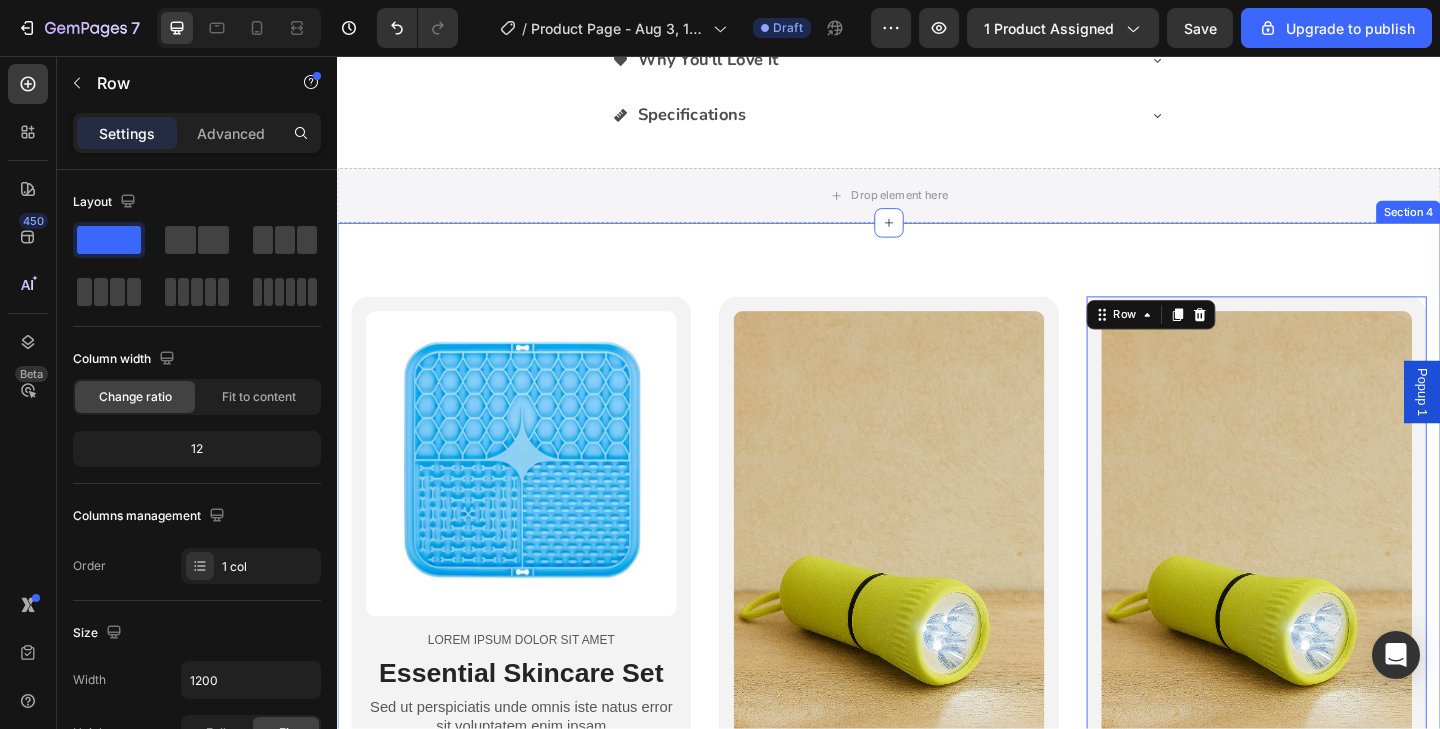 scroll, scrollTop: 1684, scrollLeft: 0, axis: vertical 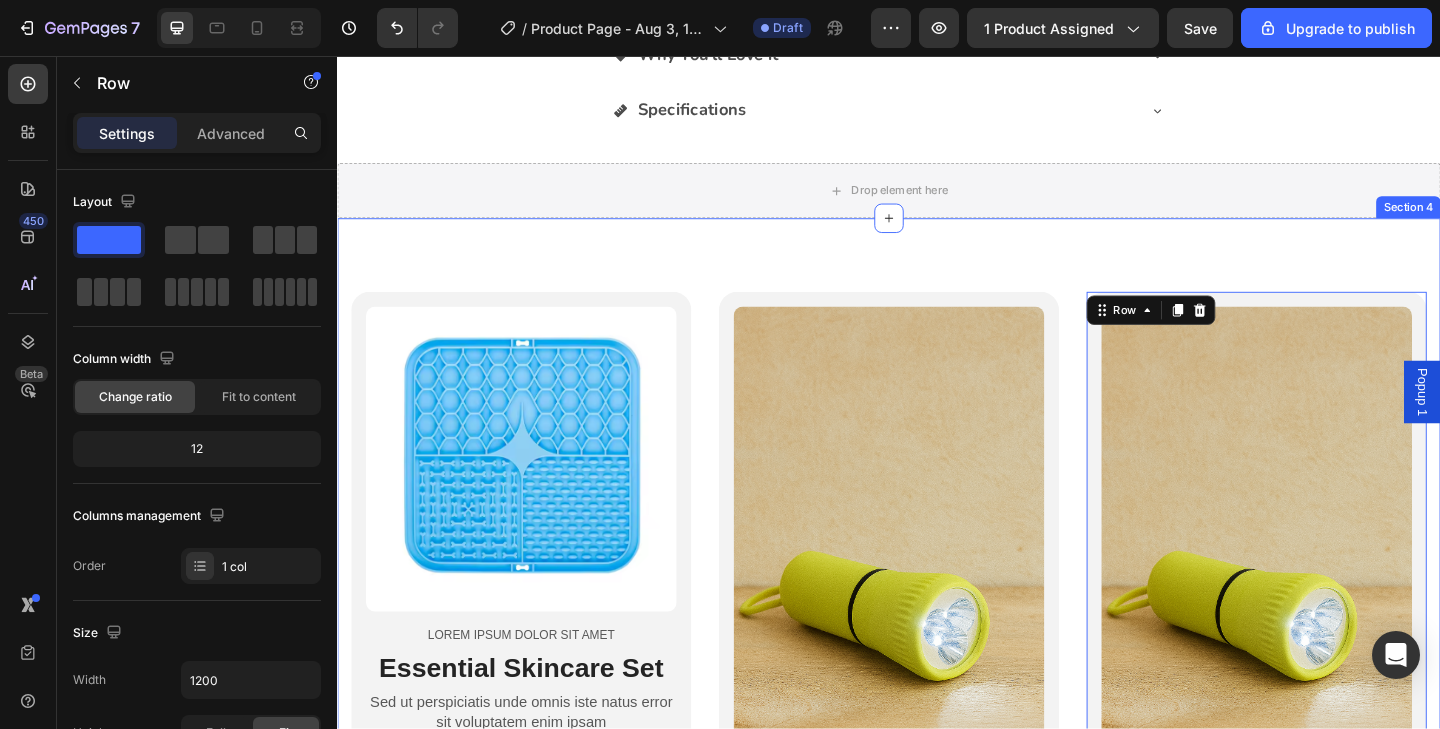 click on "Product Images Lorem ipsum dolor sit amet Text Block Essential Skincare Set Heading Sed ut perspiciatis unde omnis iste natus error sit voluptatem enim ipsam Text Block Icon Icon Icon Icon Icon Icon List 42 Reviews Text Block Row No compare price Product Price $11.99 Product Price Product Price Row Free Oil + Free USA Shipping Text Block
1
Product Quantity Add to cart Add to Cart Row Product Row Product Images Lorem ipsum dolor sit amet Text Block Complete Skincare Set Heading At vero eos et  accusamus iusto   Text Block Icon Icon Icon Icon Icon Icon List 122 Reviews Text Block Row $39.99 Product Price Product Price $19.99 Product Price Product Price Row Free Oil + Free USA Shipping Text Block
1
Product Quantity Add to cart Add to Cart Row Product Row Product Images Lorem ipsum dolor sit amet Text Block Ultimate Skincare Set Heading Sed ut perspiciatis unde omnis iste natus error sit voluptatem enim ipsam Text Block Icon Icon Icon Icon Icon Row Row" at bounding box center [937, 770] 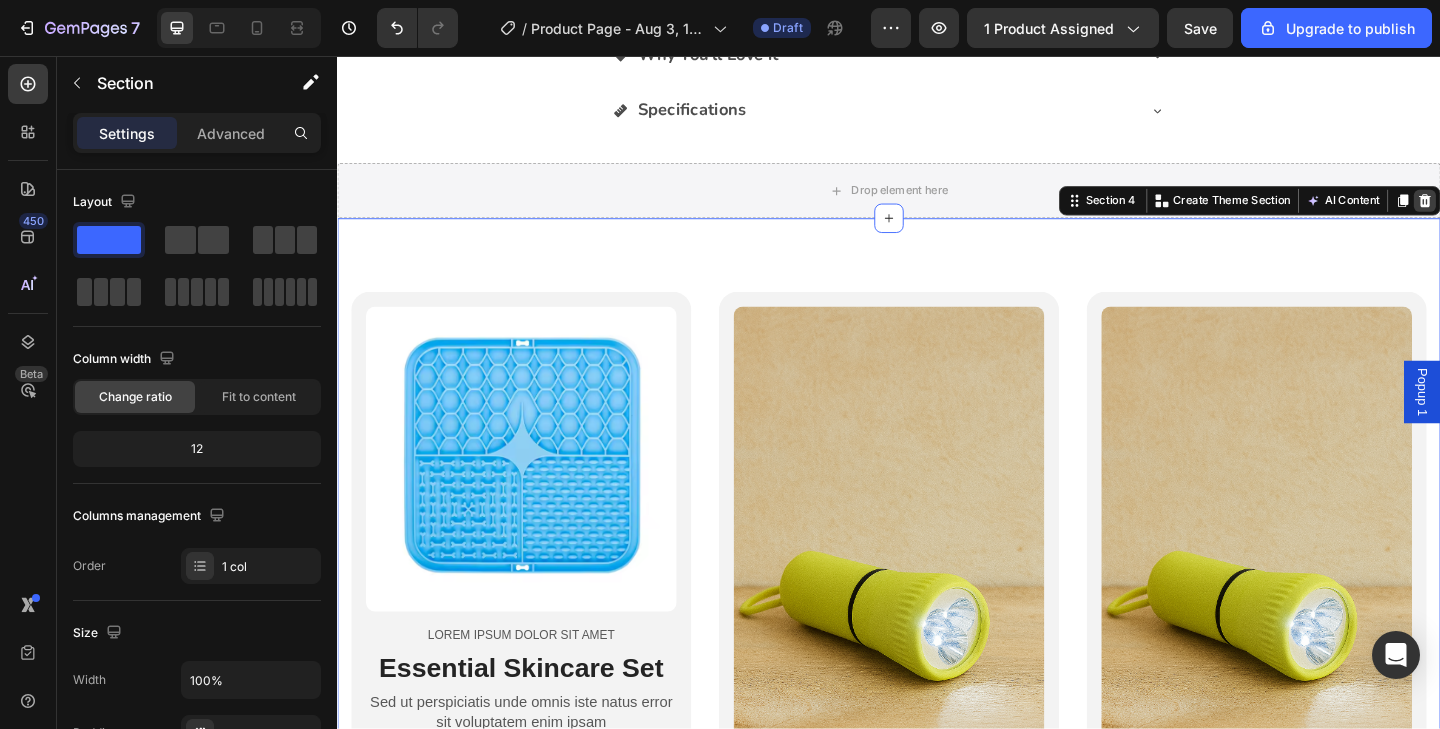 click 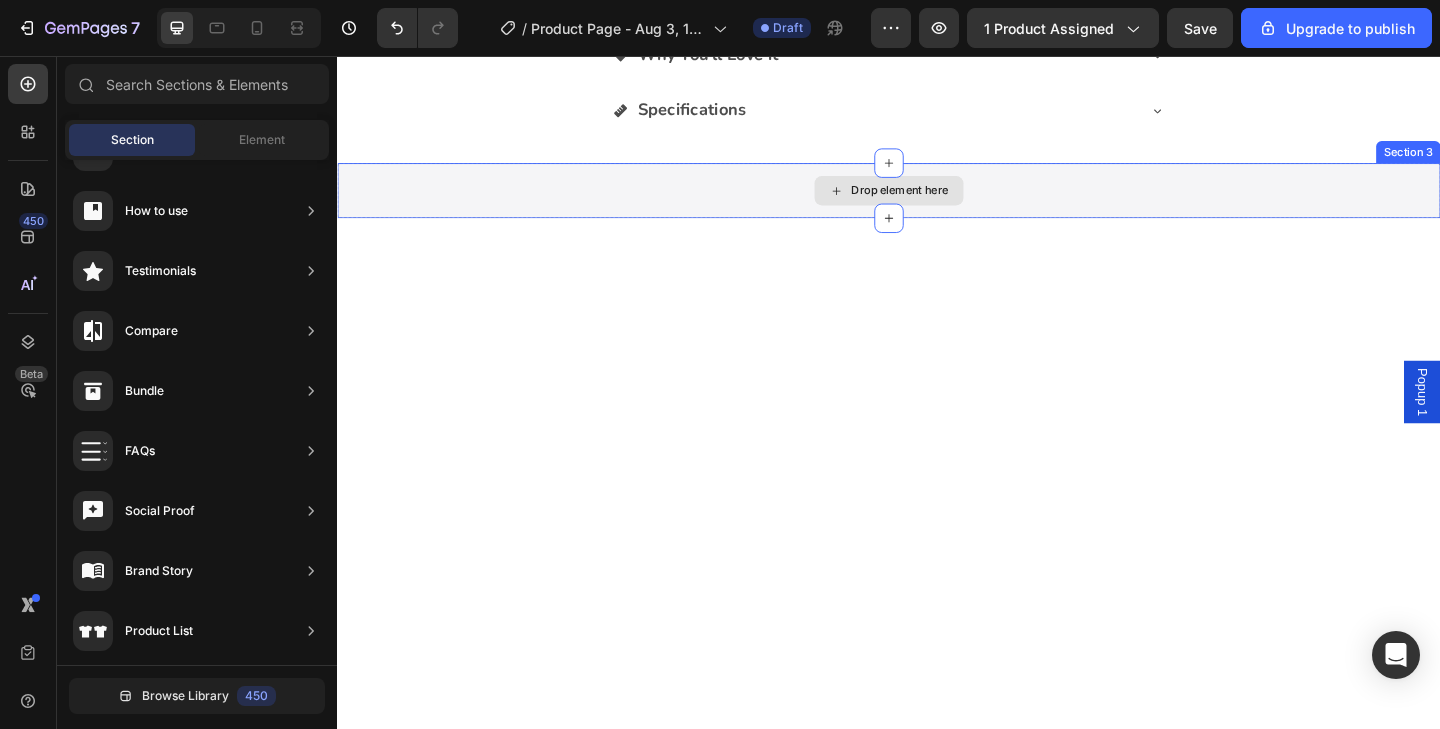 click on "Drop element here" at bounding box center (937, 203) 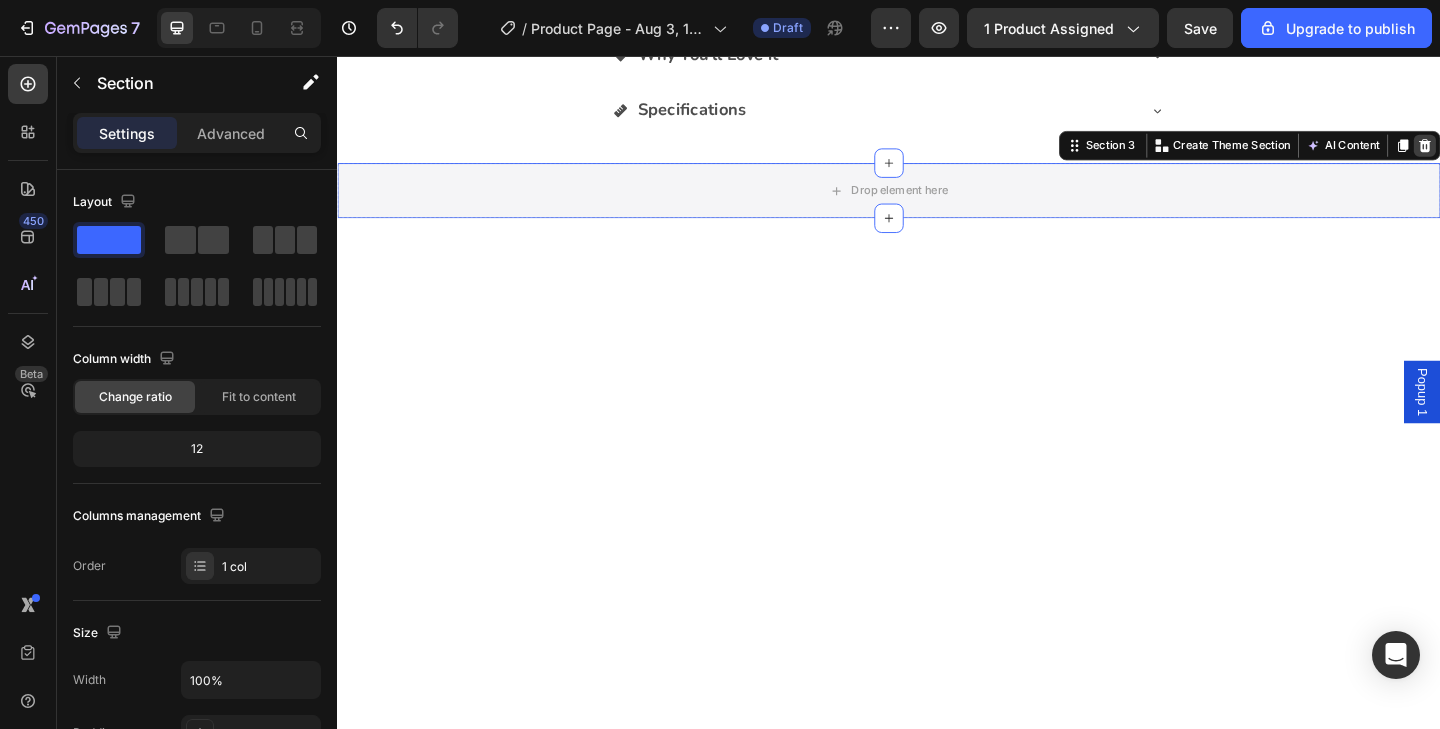 click 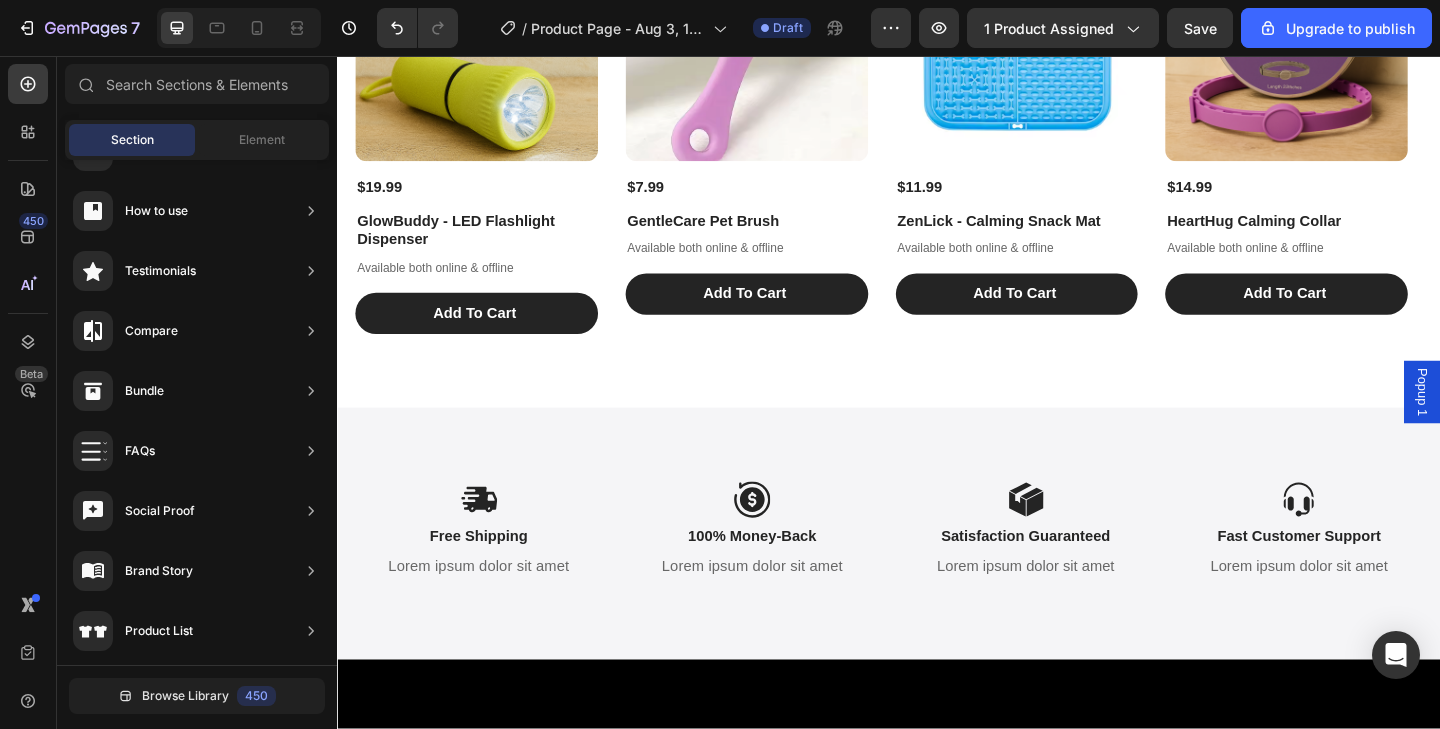 scroll, scrollTop: 2221, scrollLeft: 0, axis: vertical 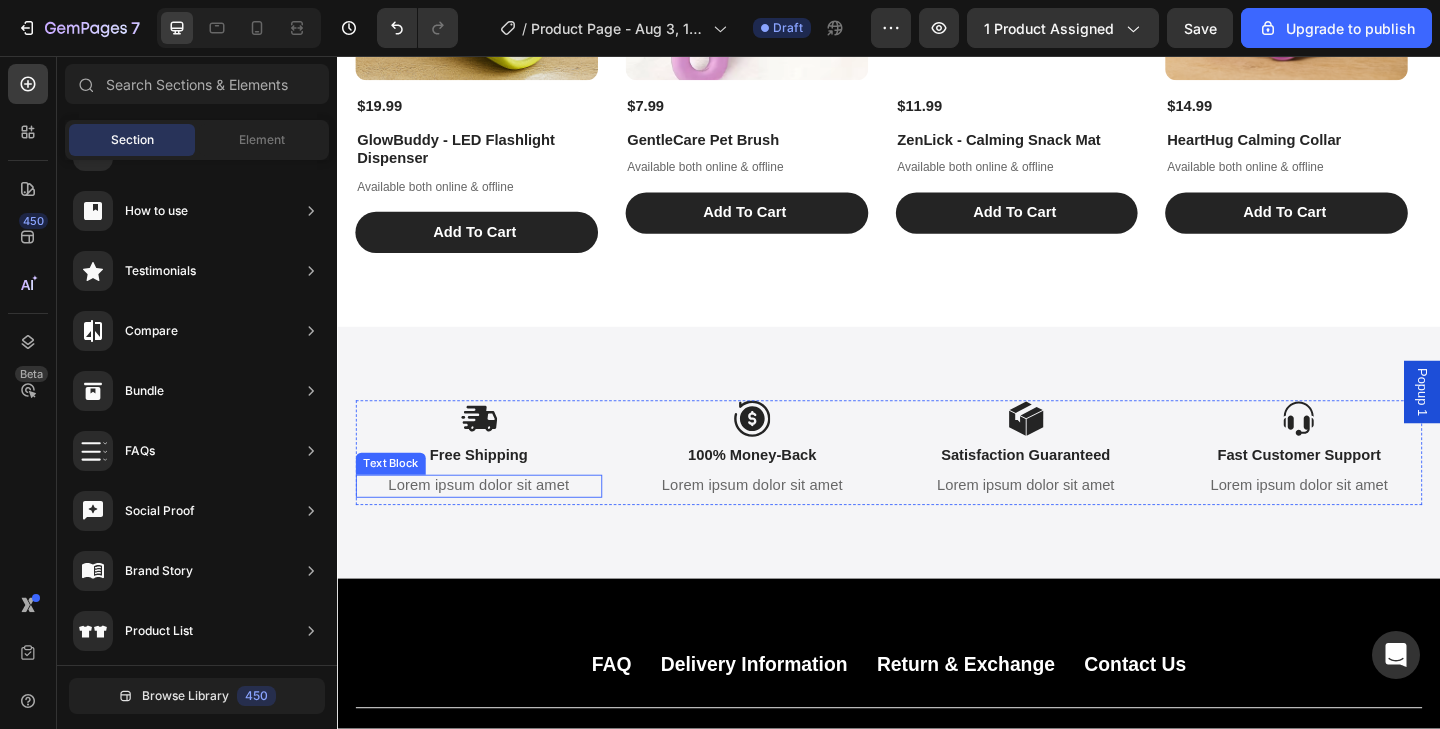 click on "Lorem ipsum dolor sit amet" at bounding box center (491, 524) 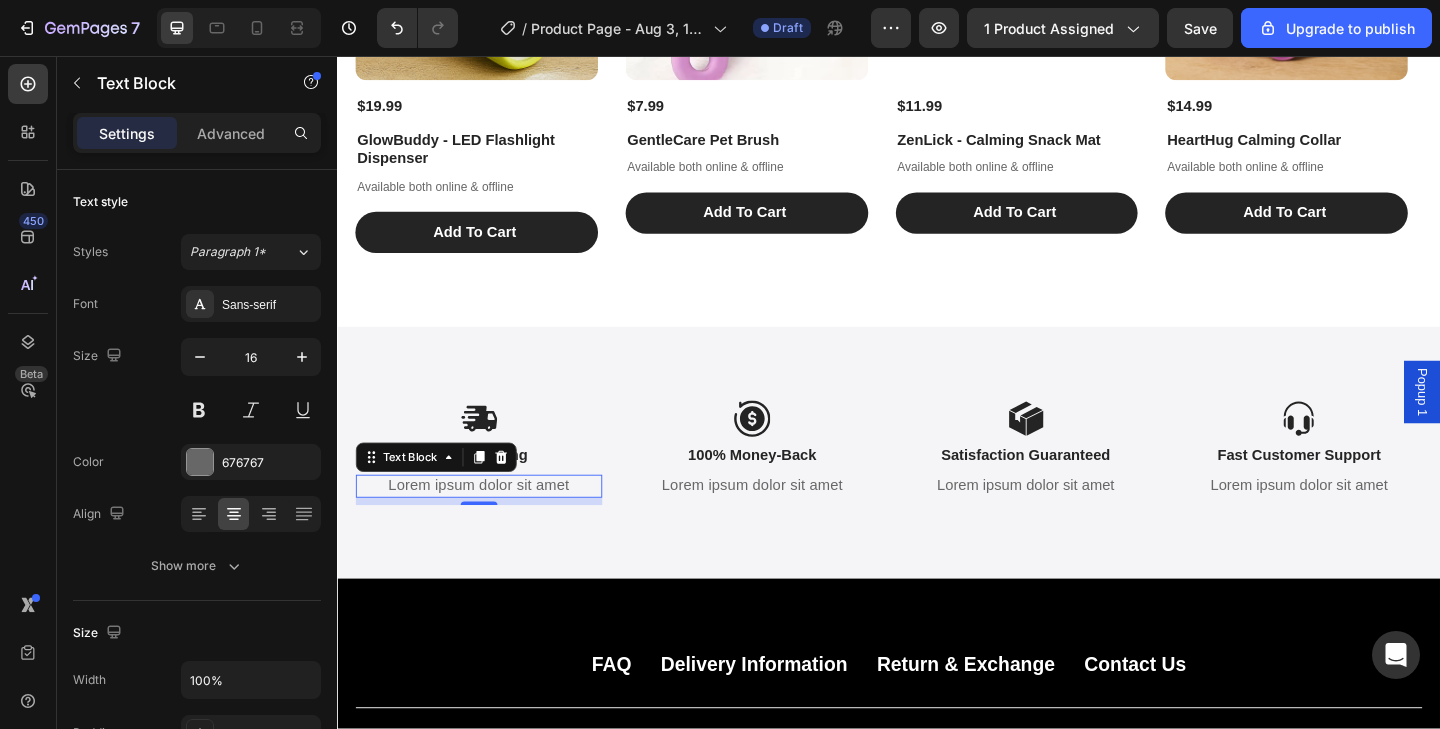 click on "Lorem ipsum dolor sit amet" at bounding box center (491, 524) 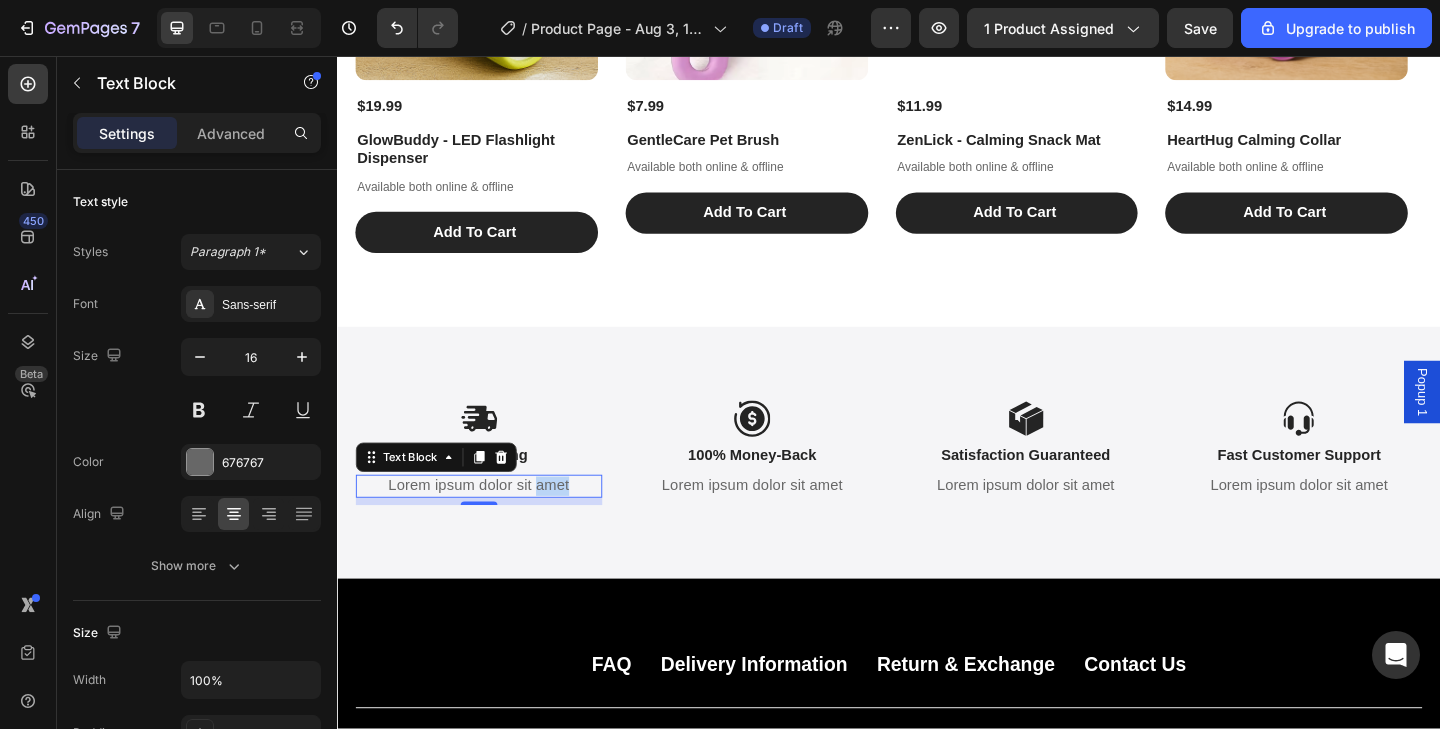 click on "Lorem ipsum dolor sit amet" at bounding box center (491, 524) 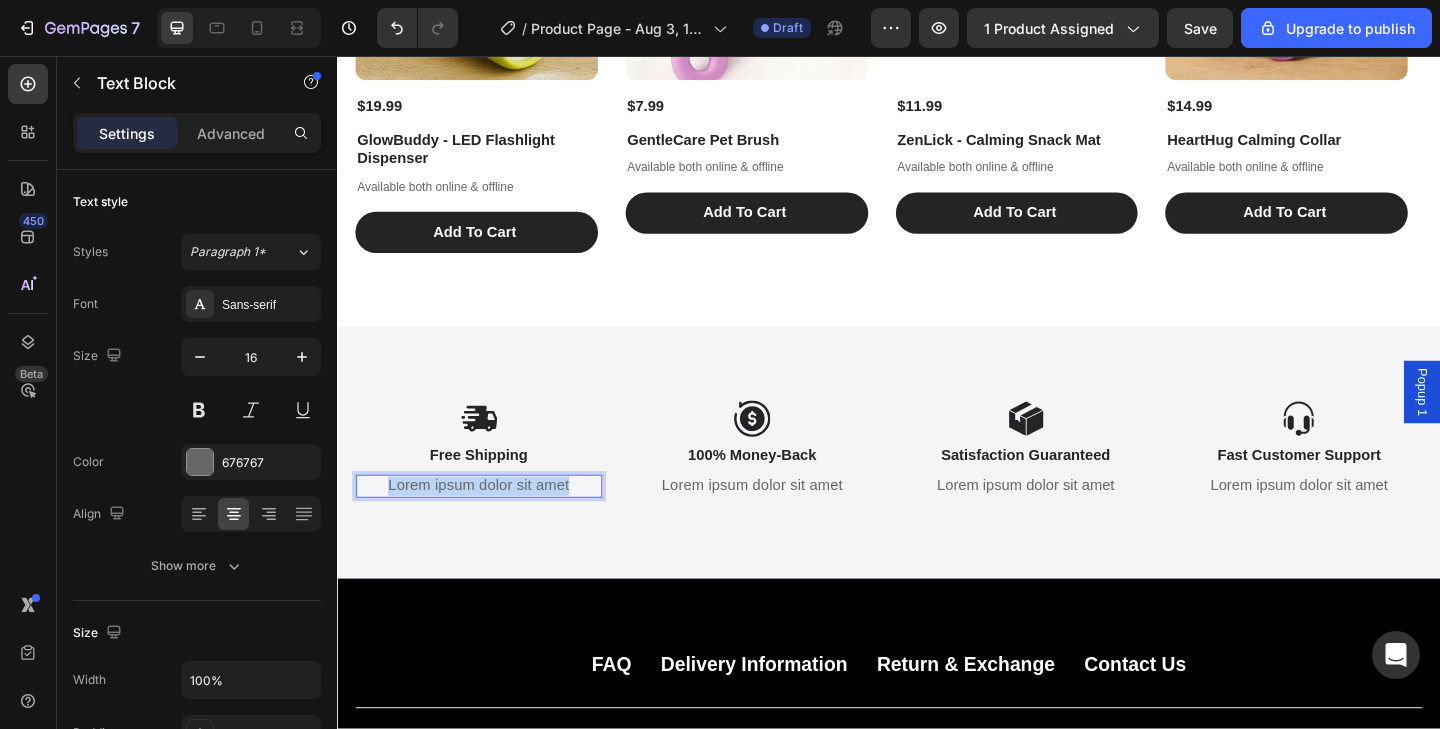 click on "Lorem ipsum dolor sit amet" at bounding box center (491, 524) 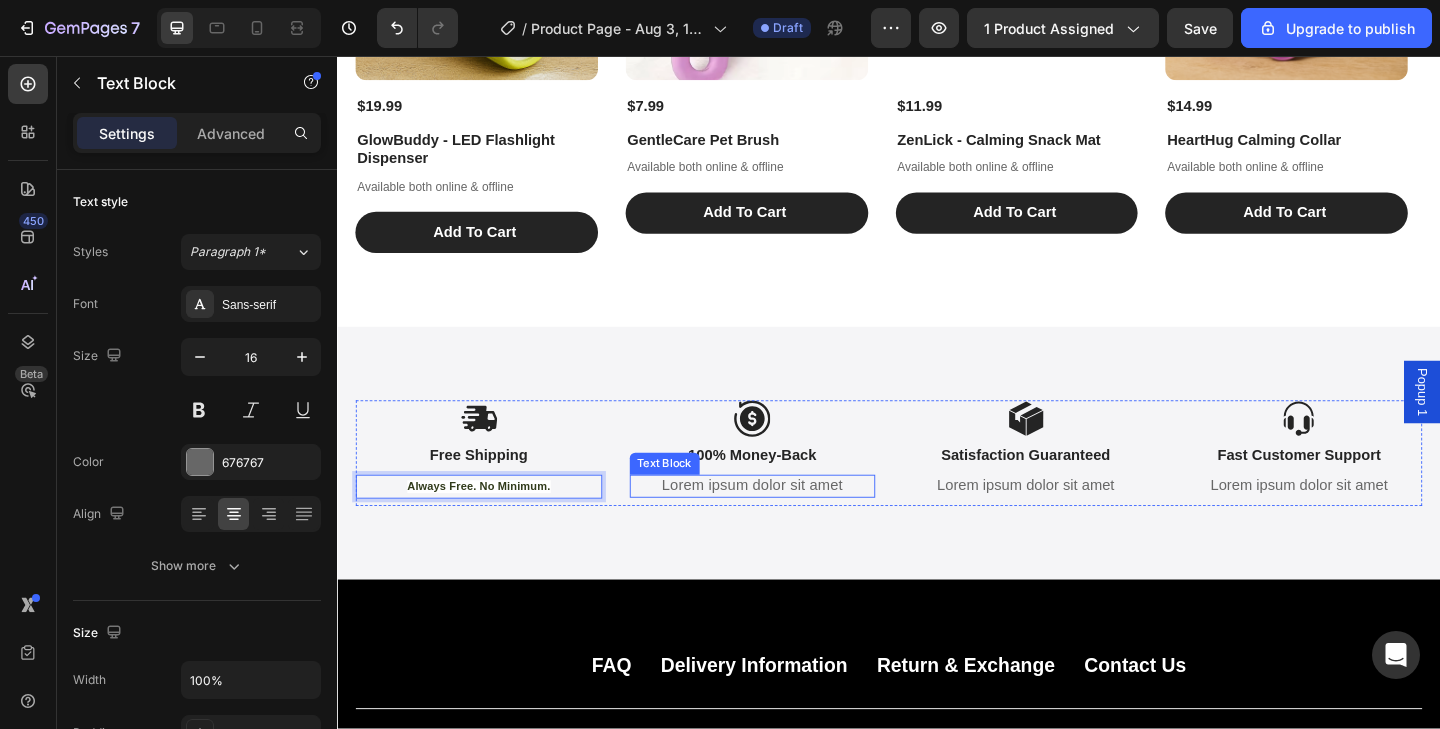 click on "Lorem ipsum dolor sit amet" at bounding box center (789, 524) 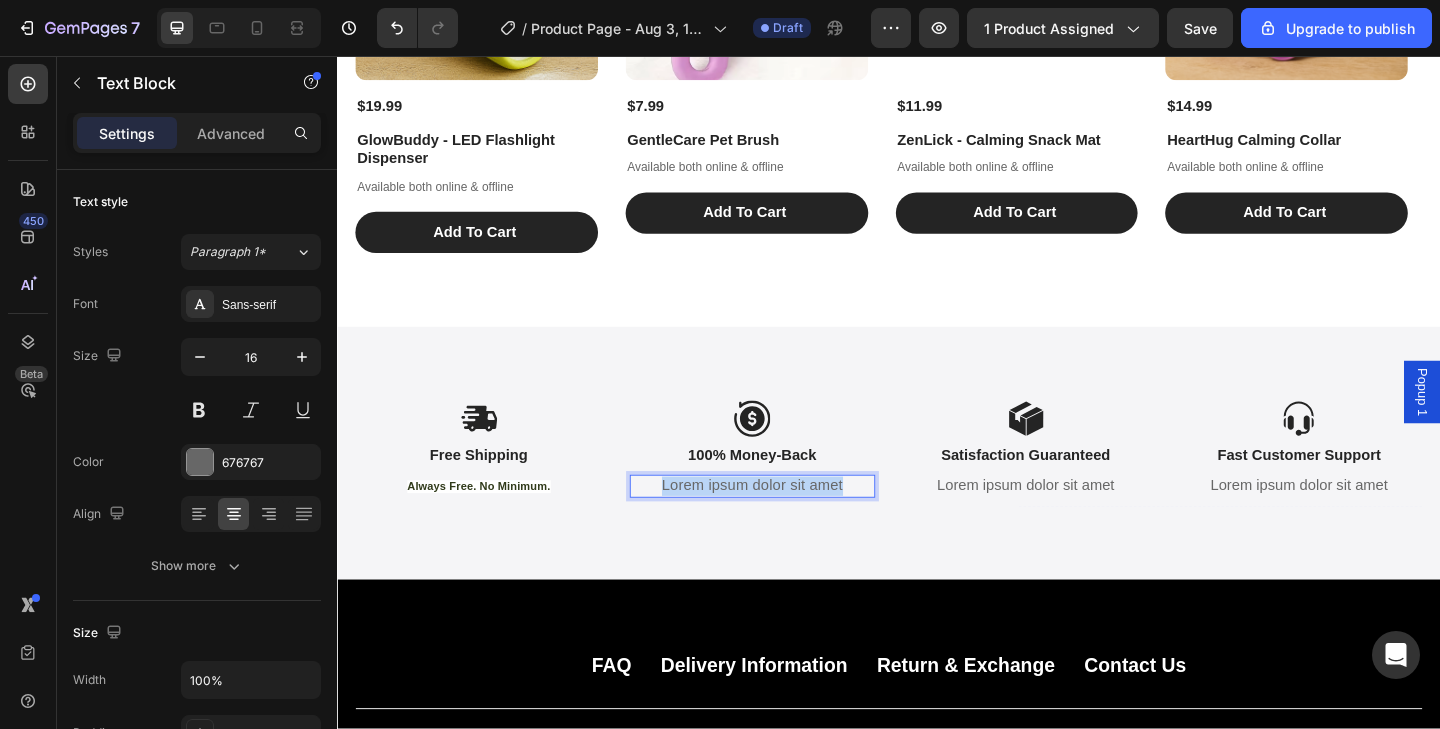 click on "Lorem ipsum dolor sit amet" at bounding box center [789, 524] 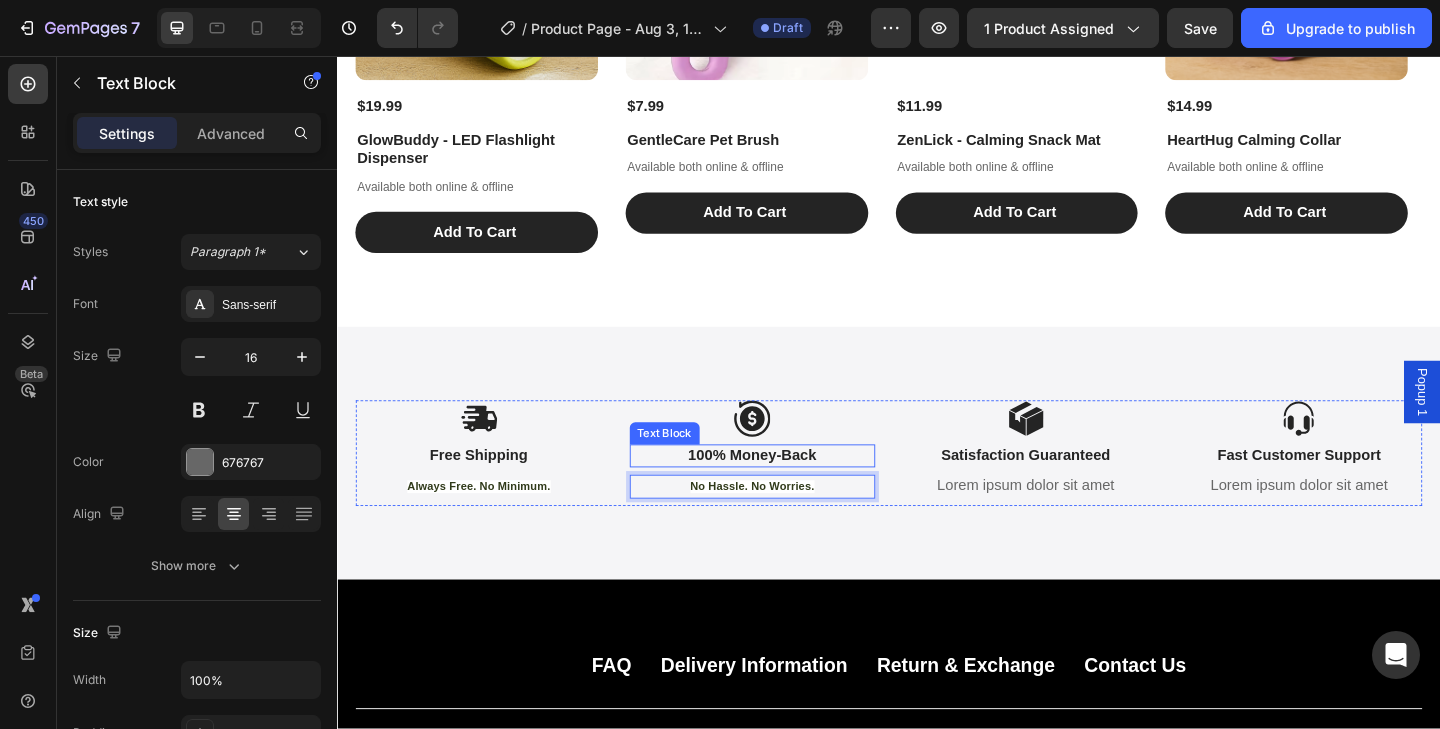 click on "100% Money-Back" at bounding box center (789, 491) 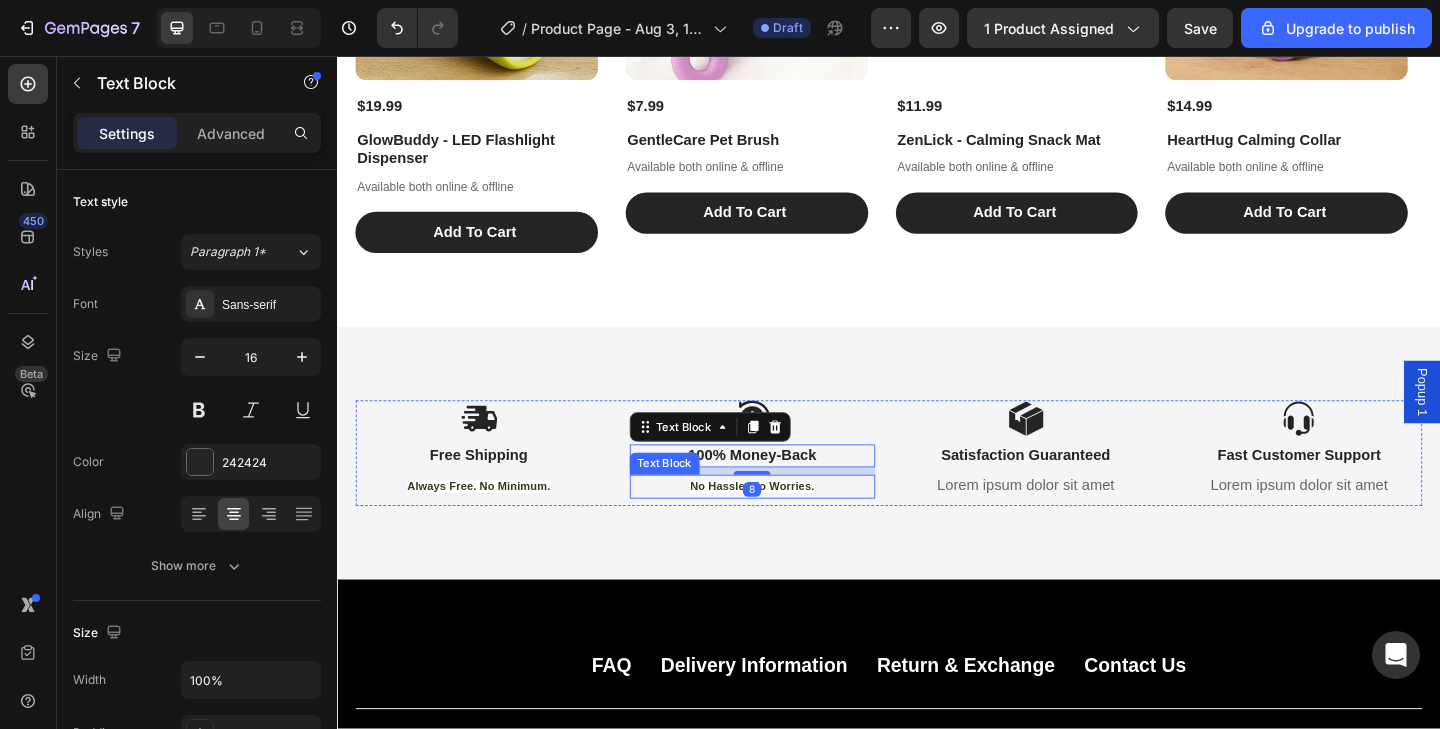 click on "No Hassle. No Worries." at bounding box center (788, 525) 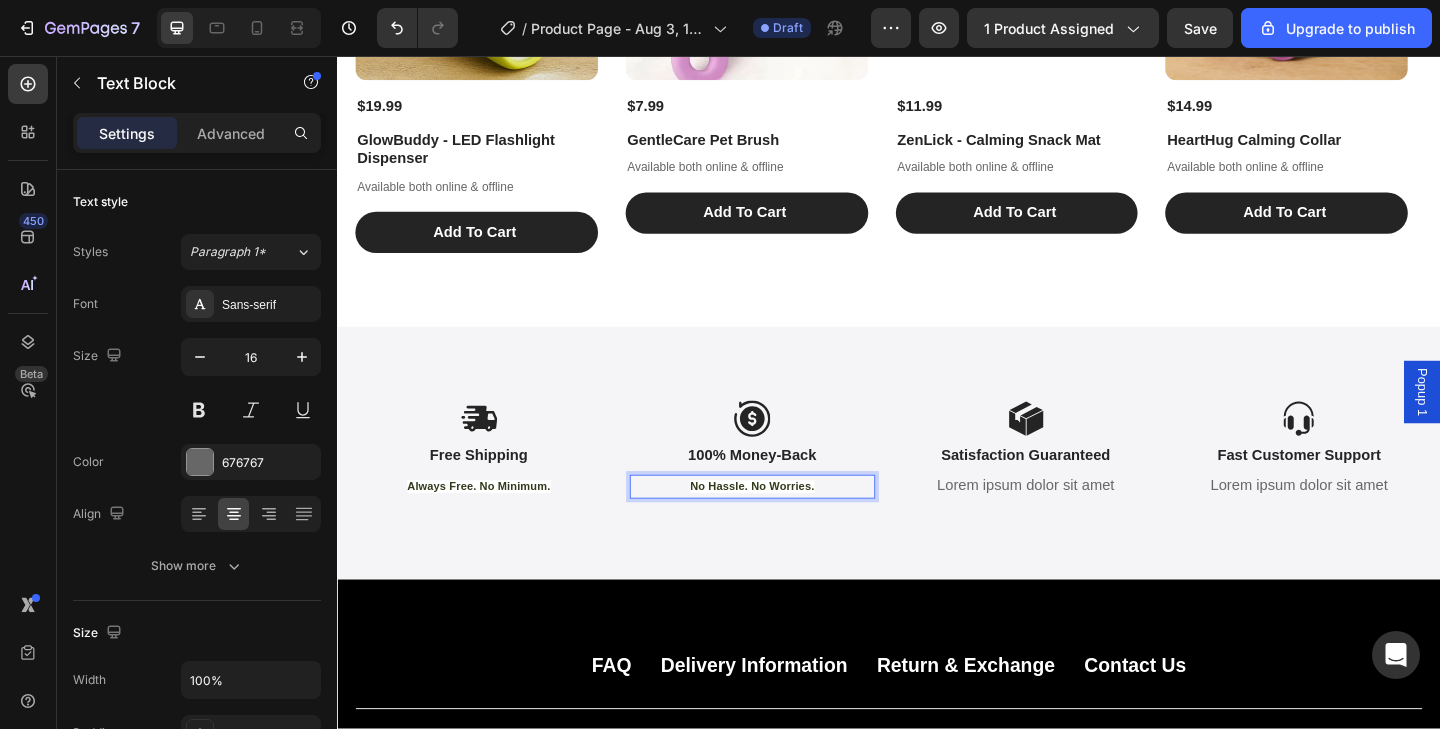 click on "No Hassle. No Worries." at bounding box center (788, 525) 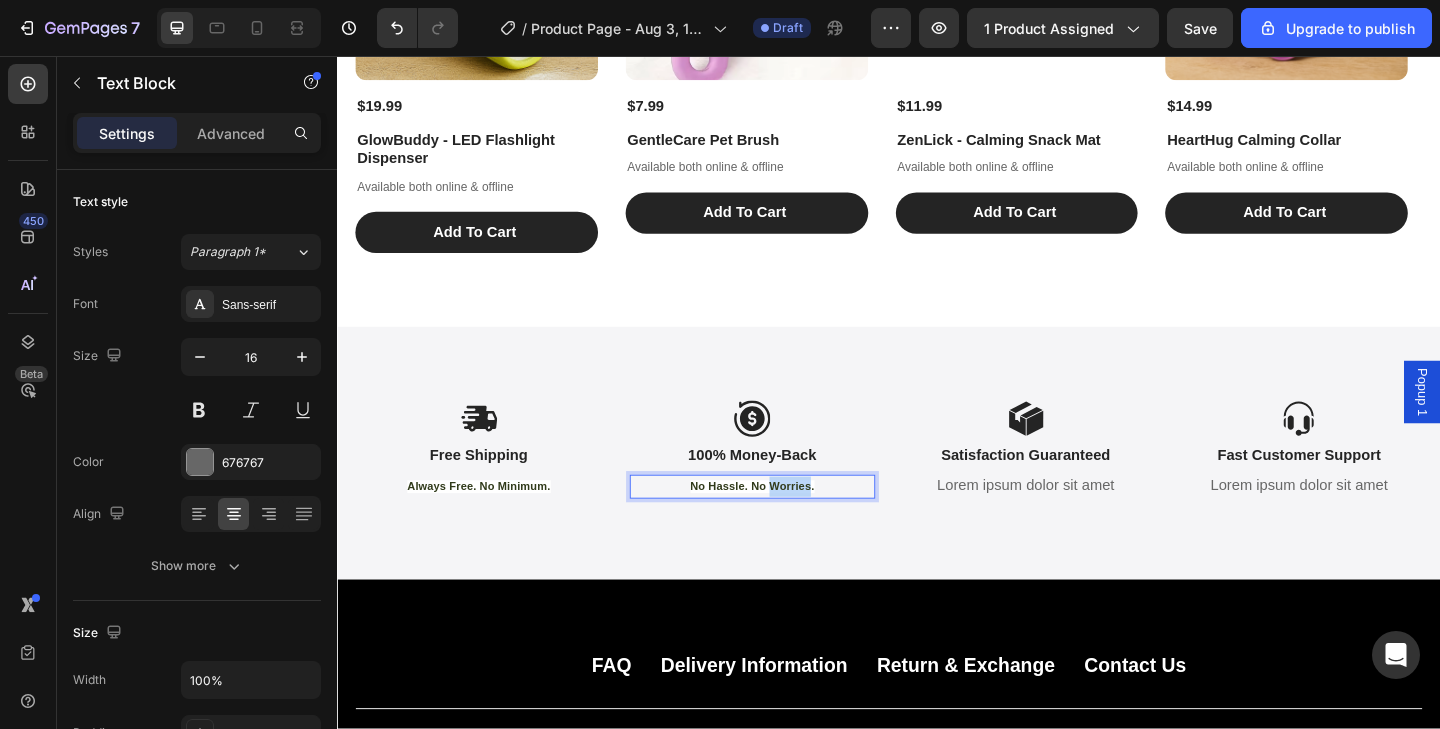 click on "No Hassle. No Worries." at bounding box center [788, 525] 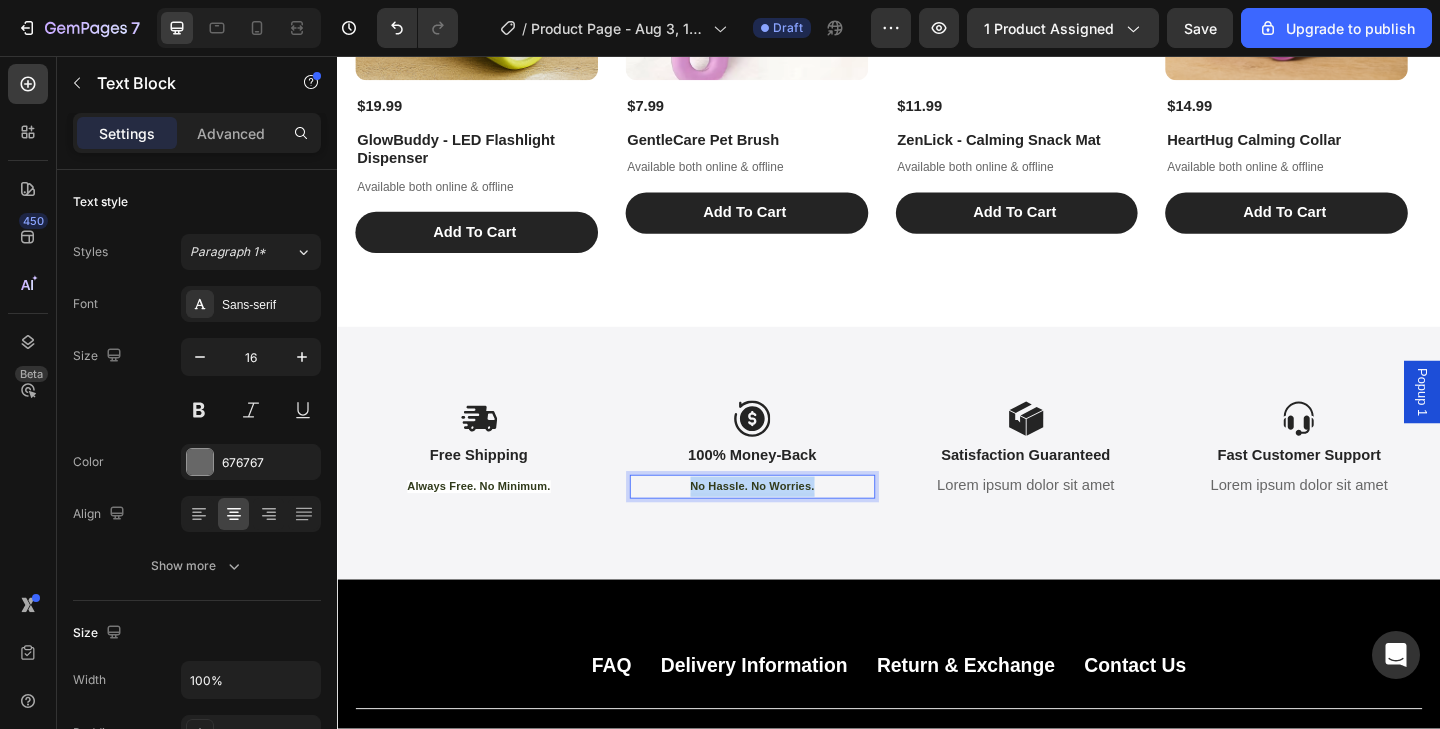 click on "No Hassle. No Worries." at bounding box center [788, 525] 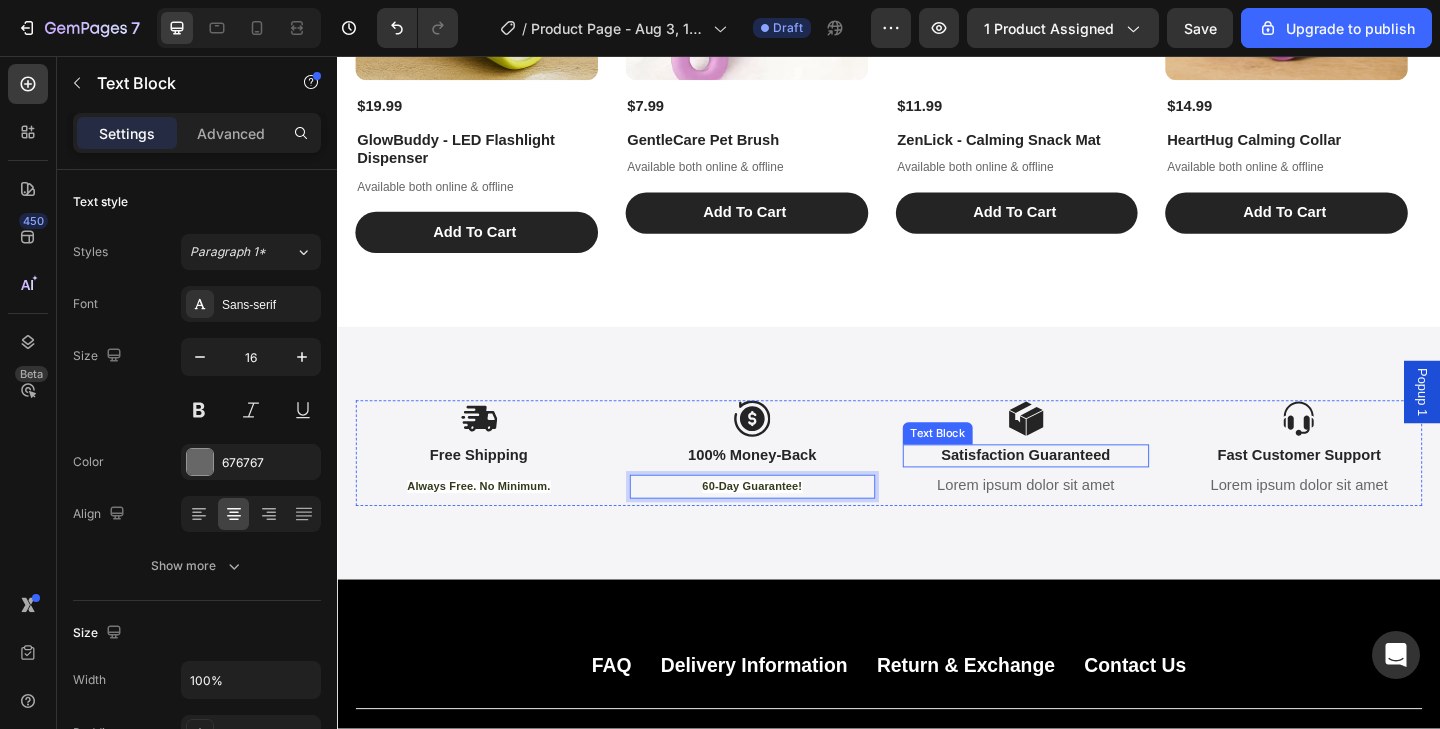 click on "Satisfaction Guaranteed" at bounding box center (1086, 491) 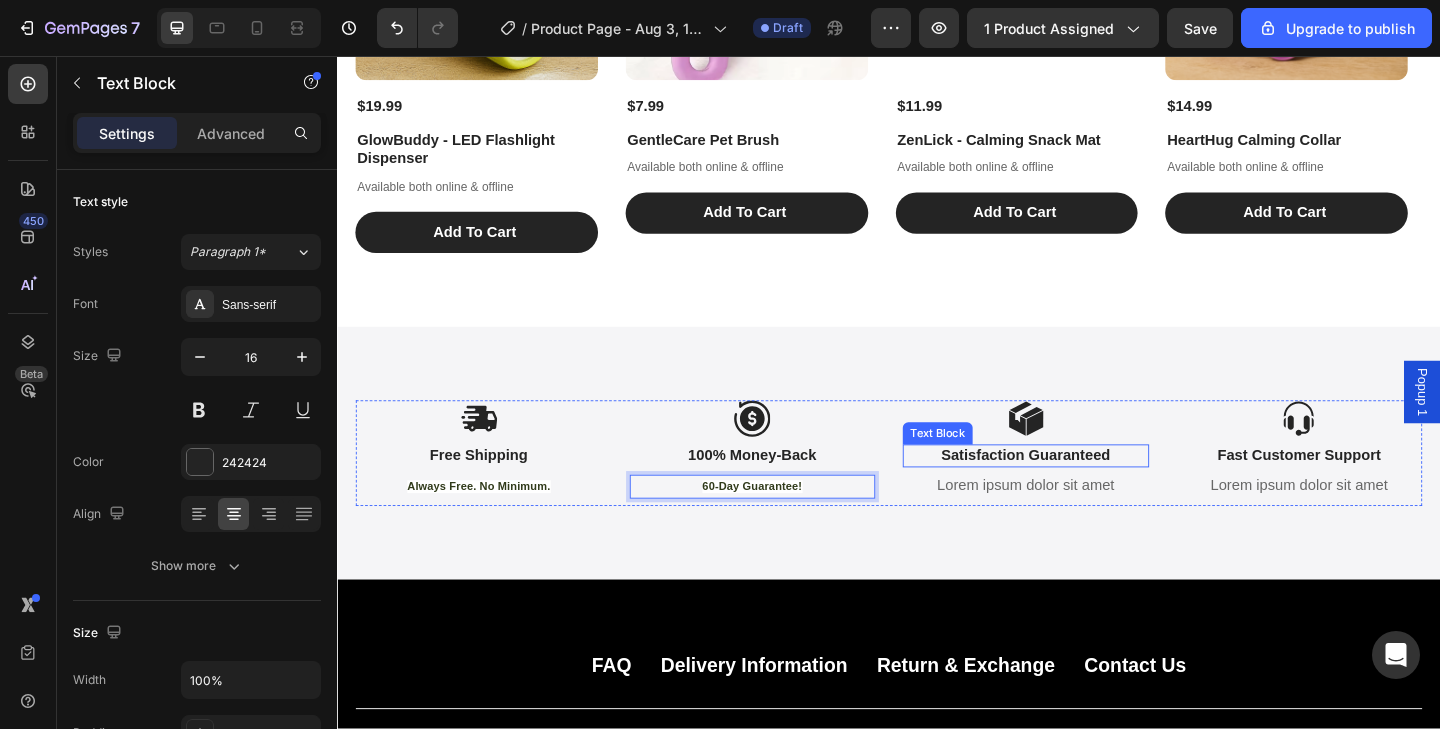 click on "Satisfaction Guaranteed" at bounding box center (1086, 491) 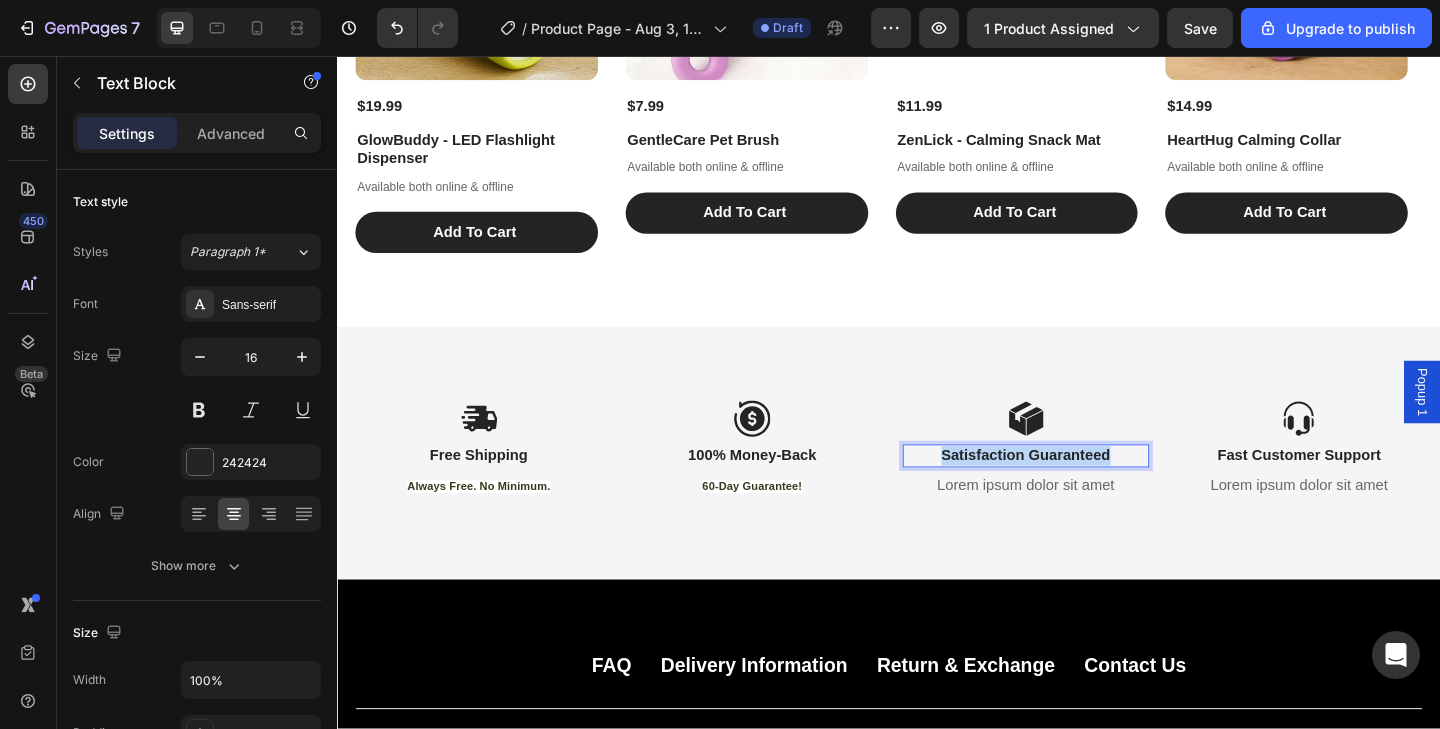 click on "Satisfaction Guaranteed" at bounding box center (1086, 491) 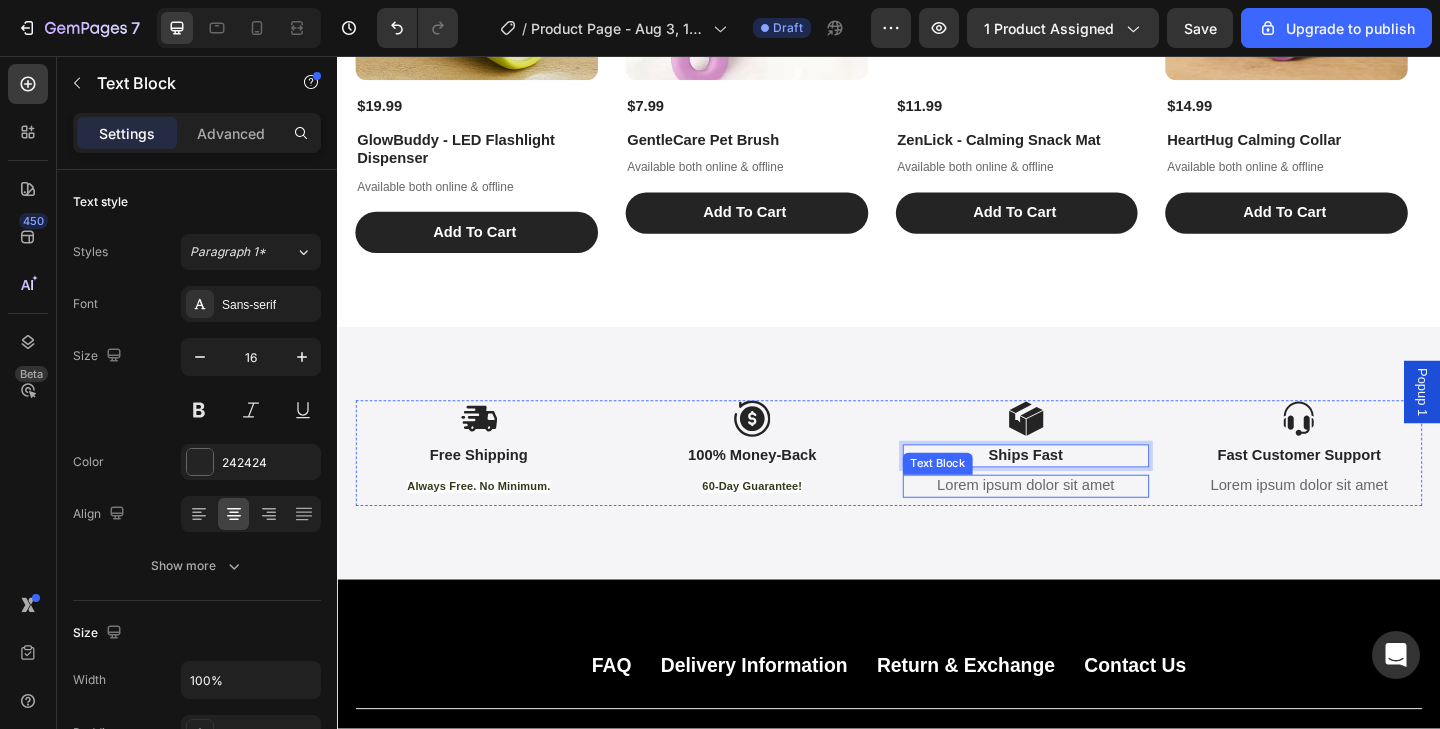 click on "Lorem ipsum dolor sit amet" at bounding box center (1086, 524) 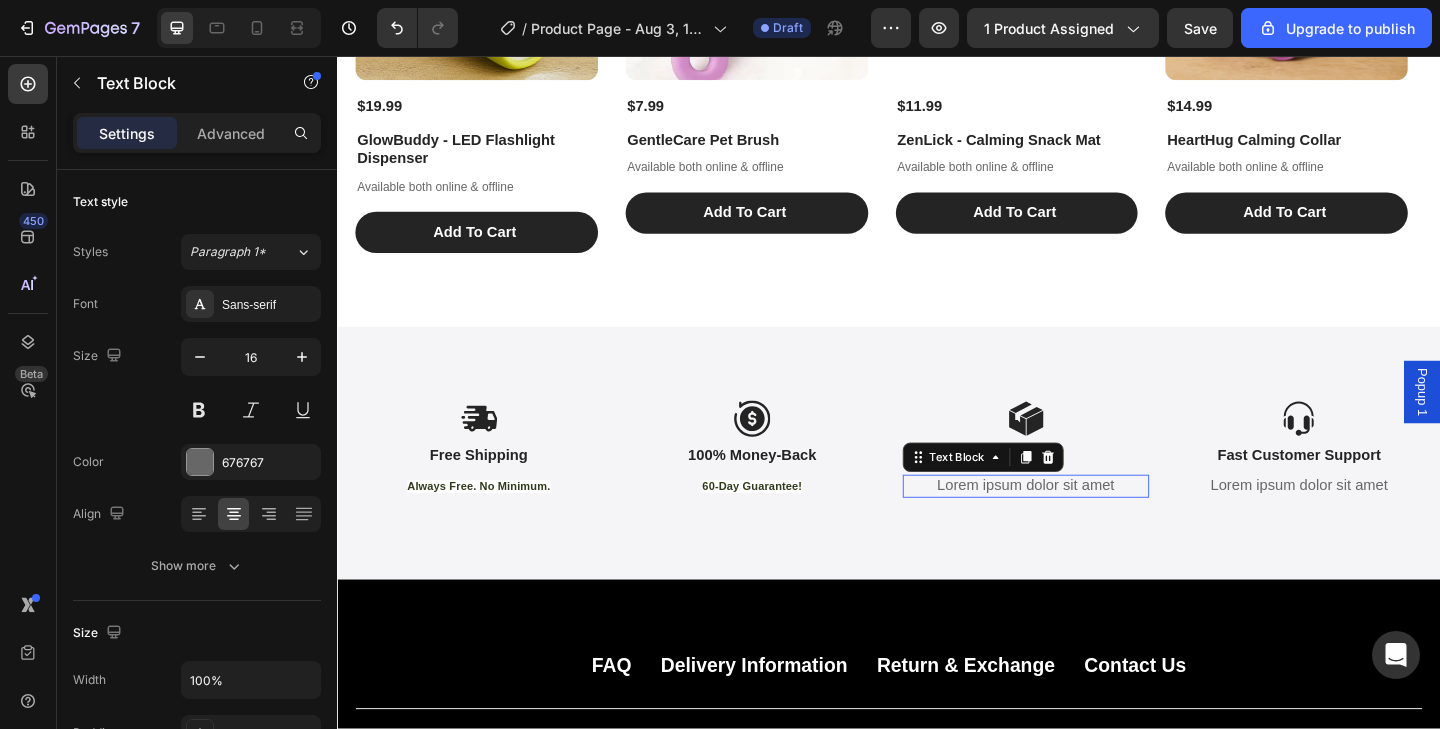click on "Lorem ipsum dolor sit amet" at bounding box center [1086, 524] 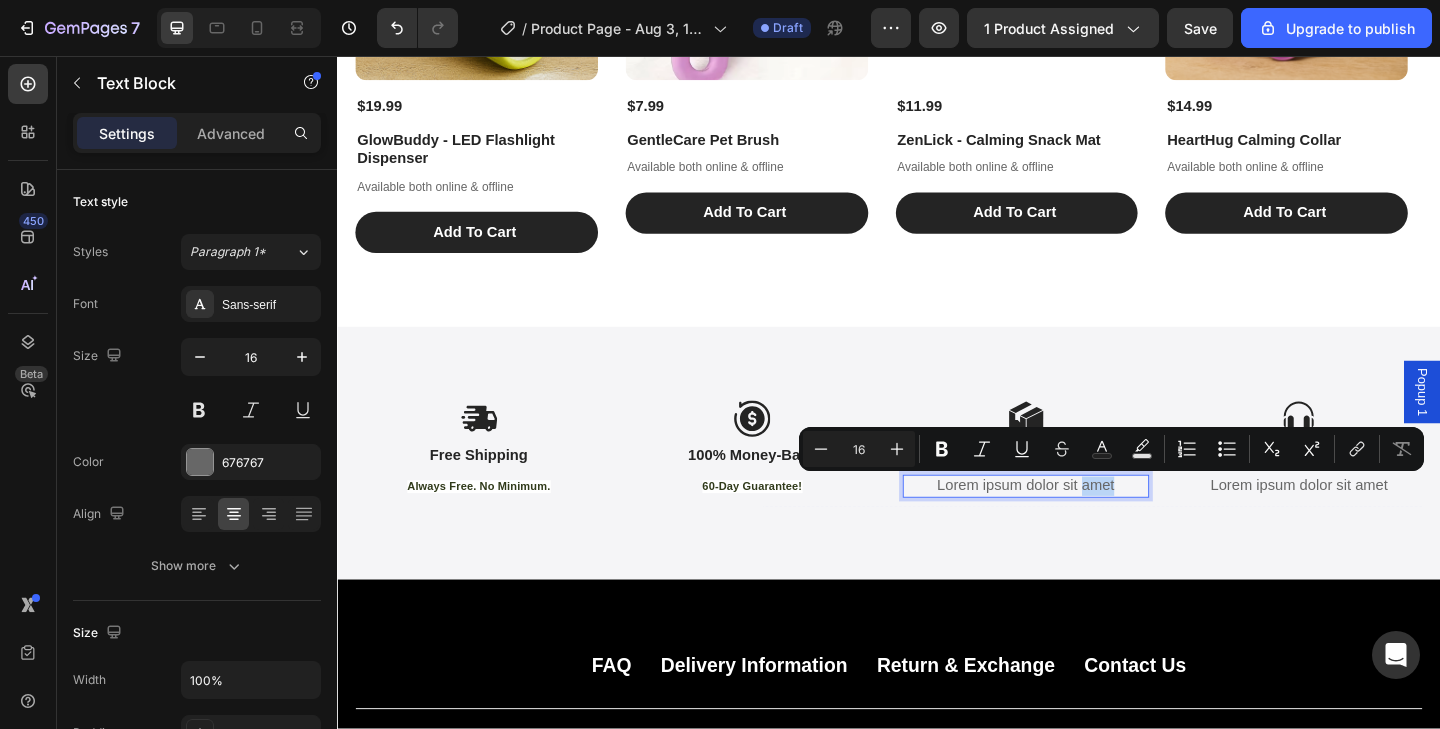 click on "Lorem ipsum dolor sit amet" at bounding box center [1086, 524] 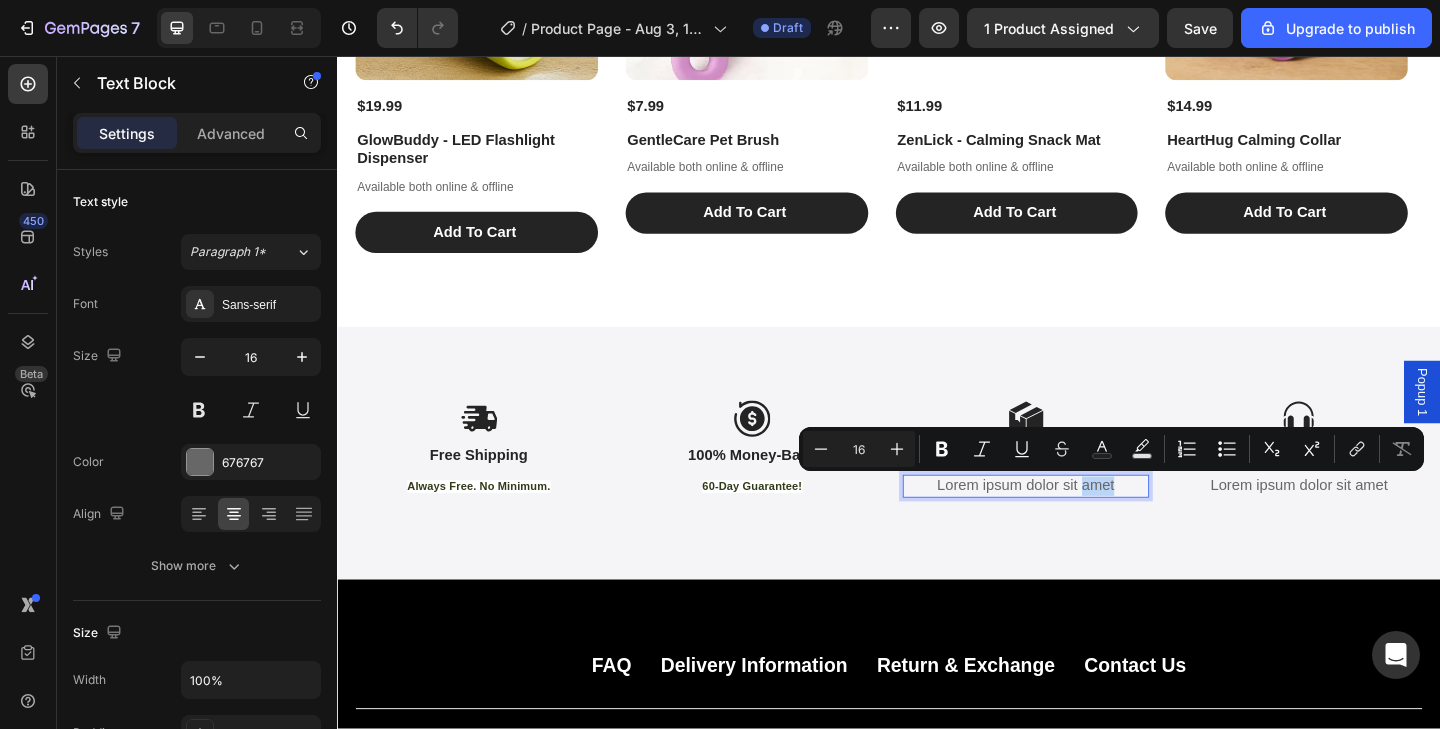 click on "Lorem ipsum dolor sit amet" at bounding box center (1086, 524) 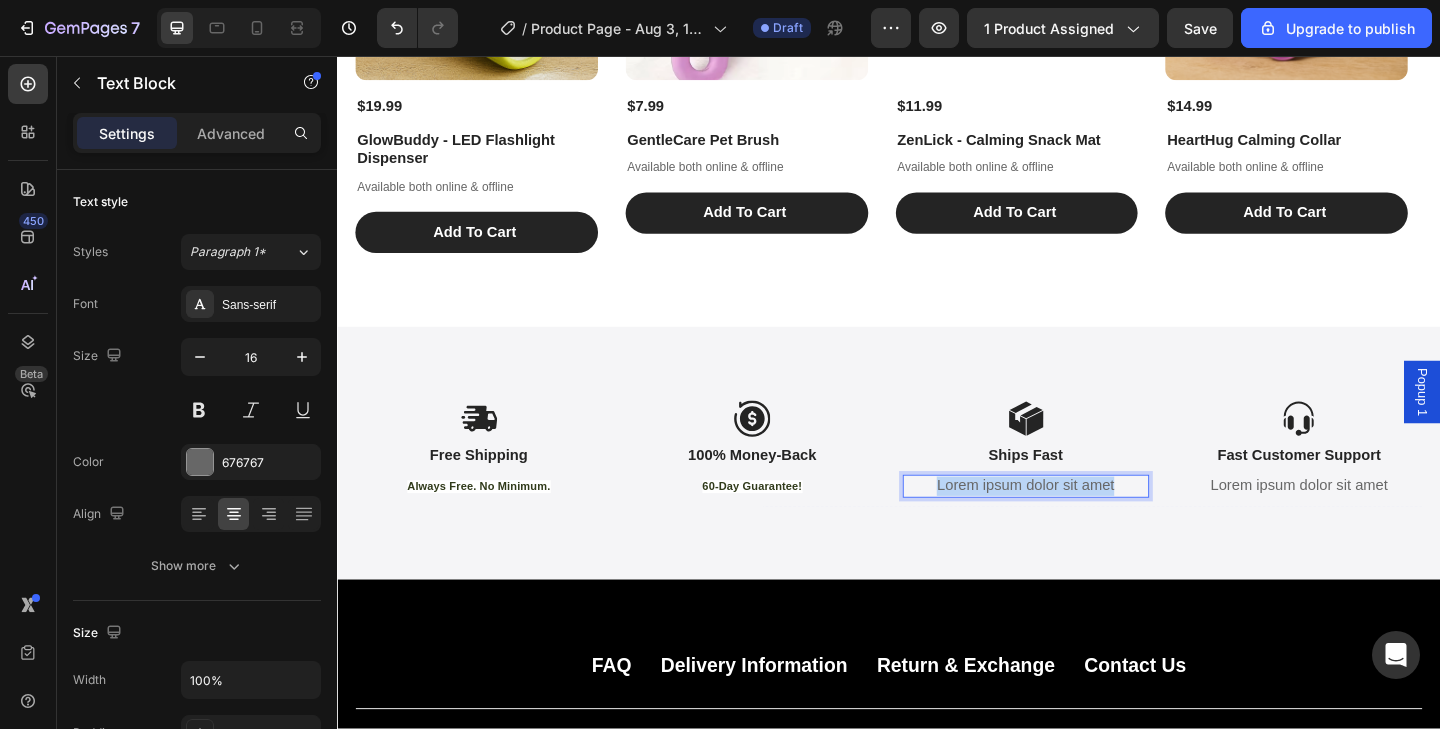 click on "Lorem ipsum dolor sit amet" at bounding box center (1086, 524) 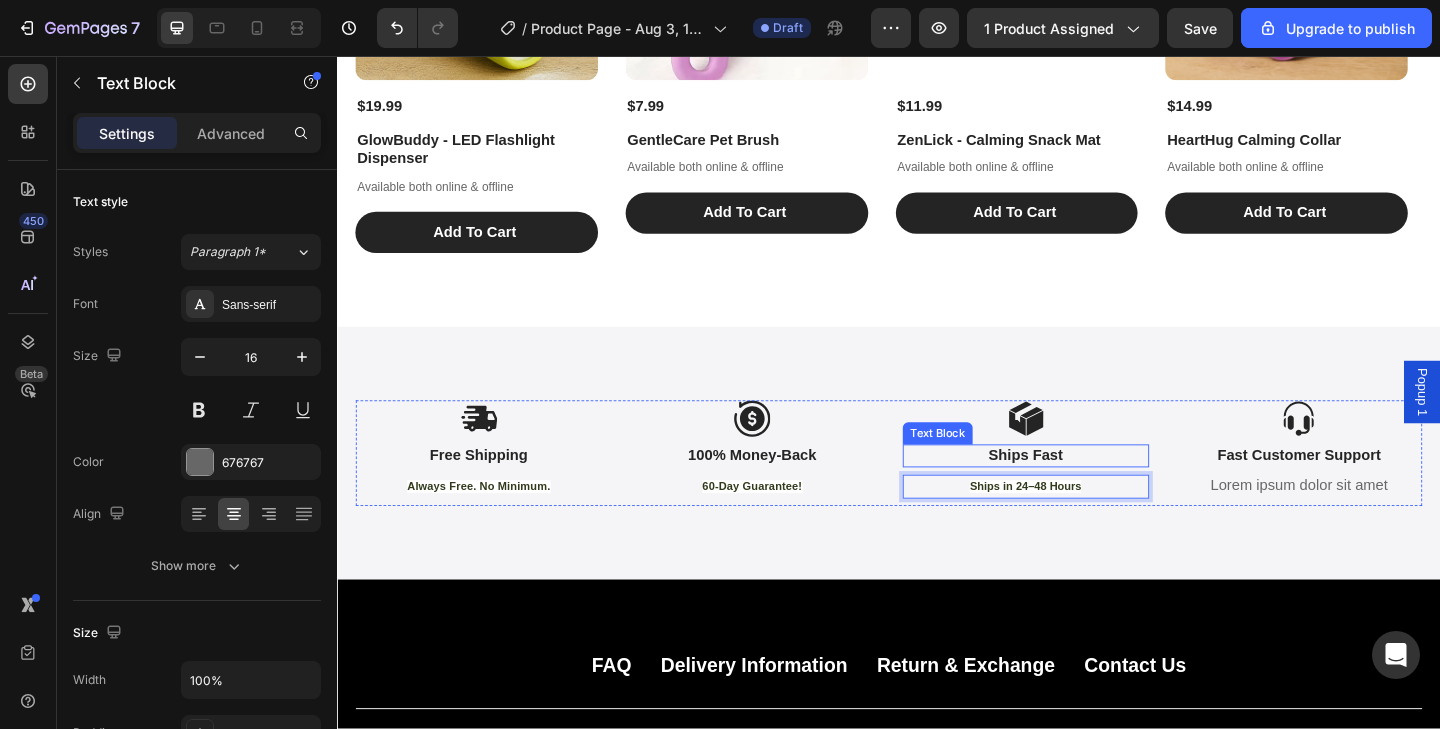 click on "Ships Fast" at bounding box center [1086, 491] 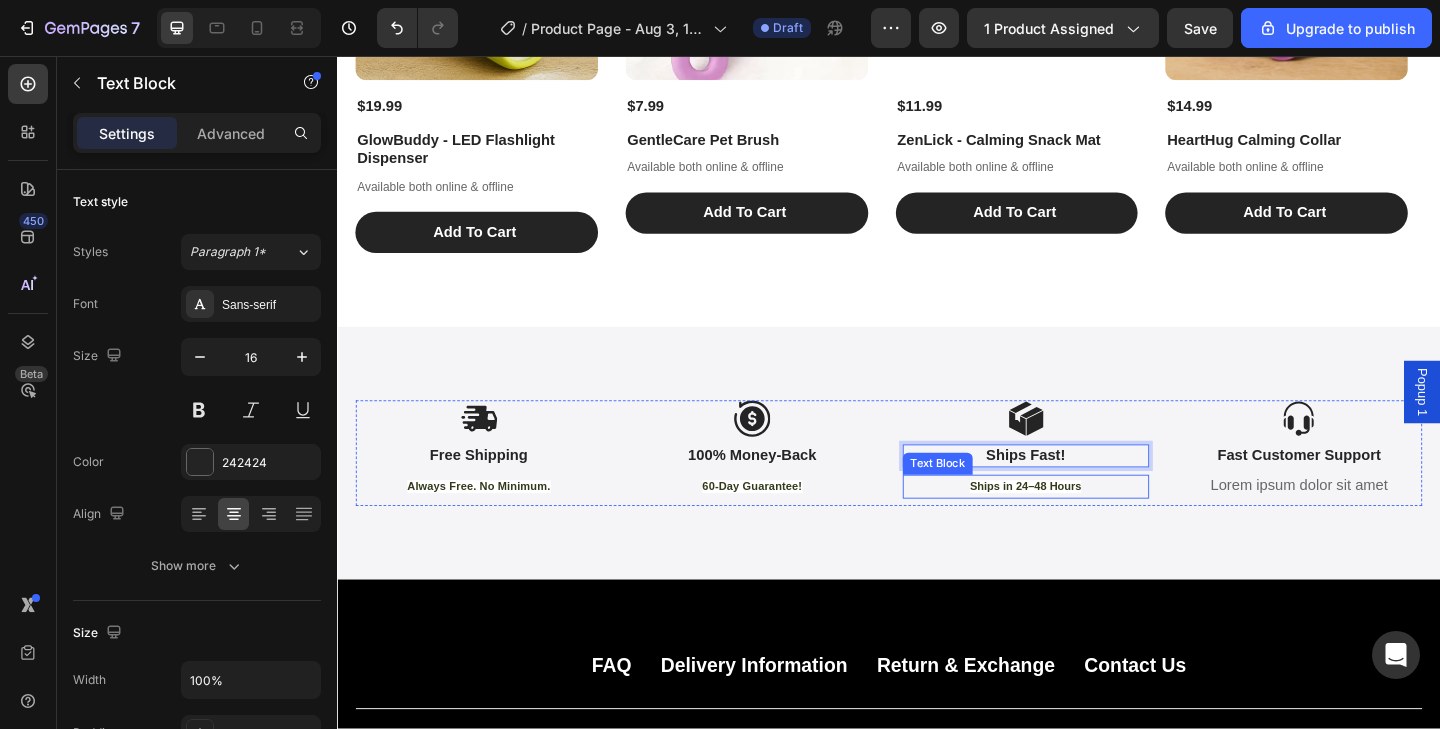 click on "Ships in 24–48 Hours" at bounding box center [1086, 525] 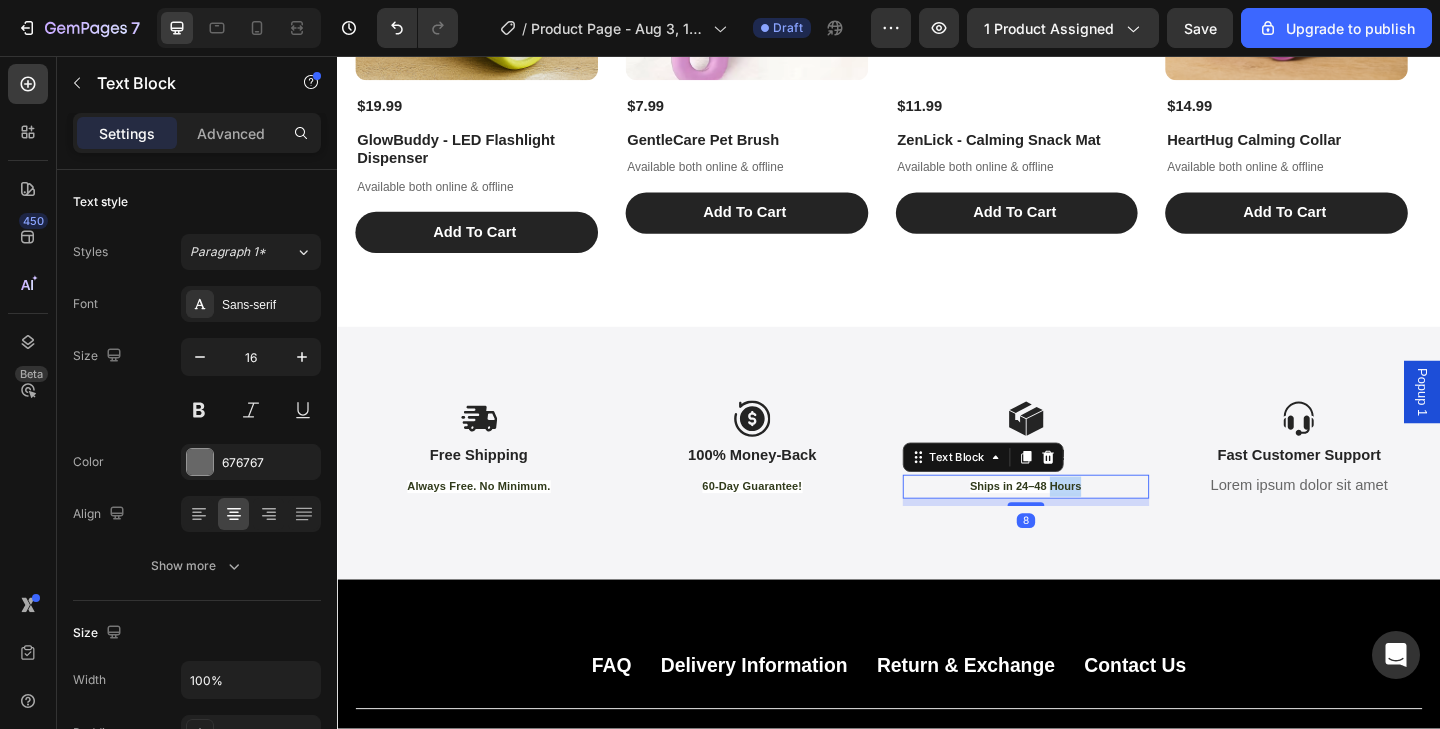 click on "Ships in 24–48 Hours" at bounding box center (1085, 525) 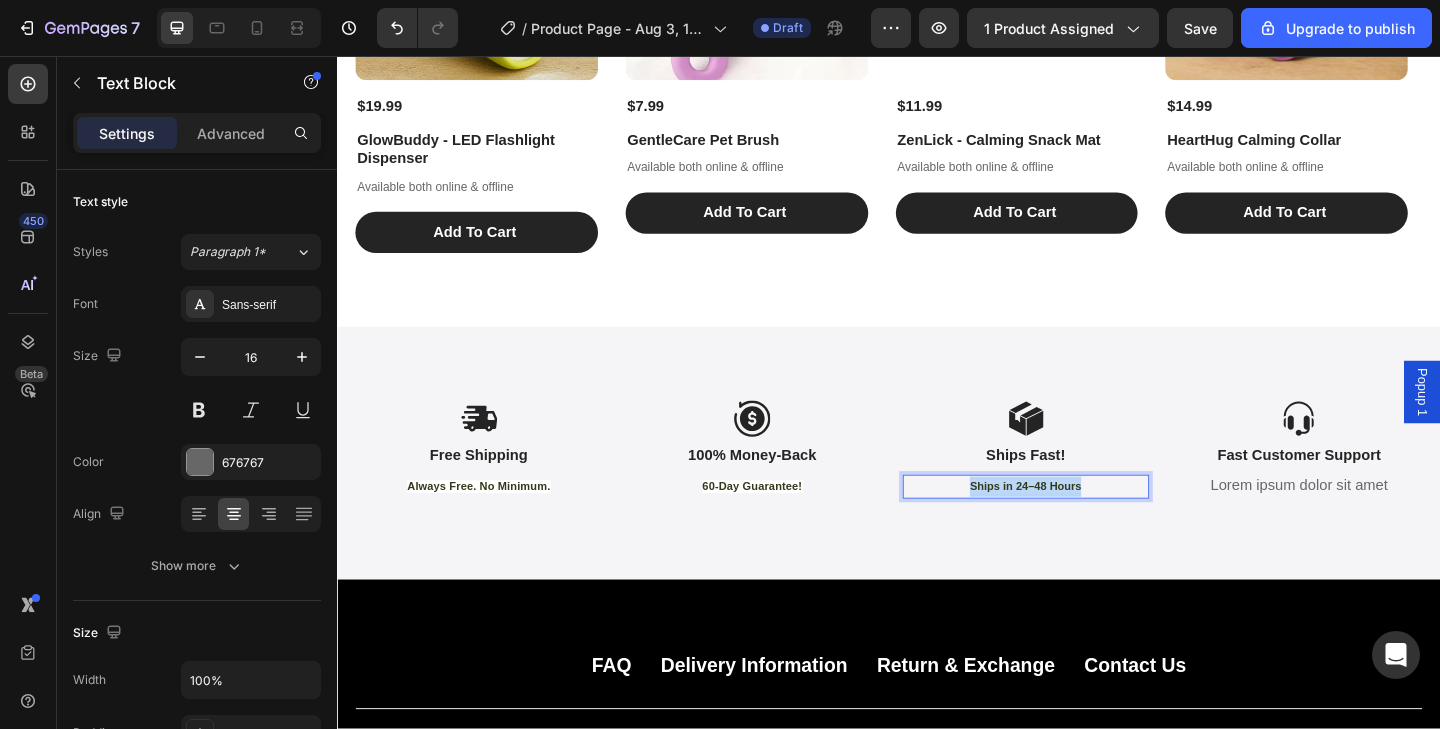 click on "Ships in 24–48 Hours" at bounding box center [1085, 525] 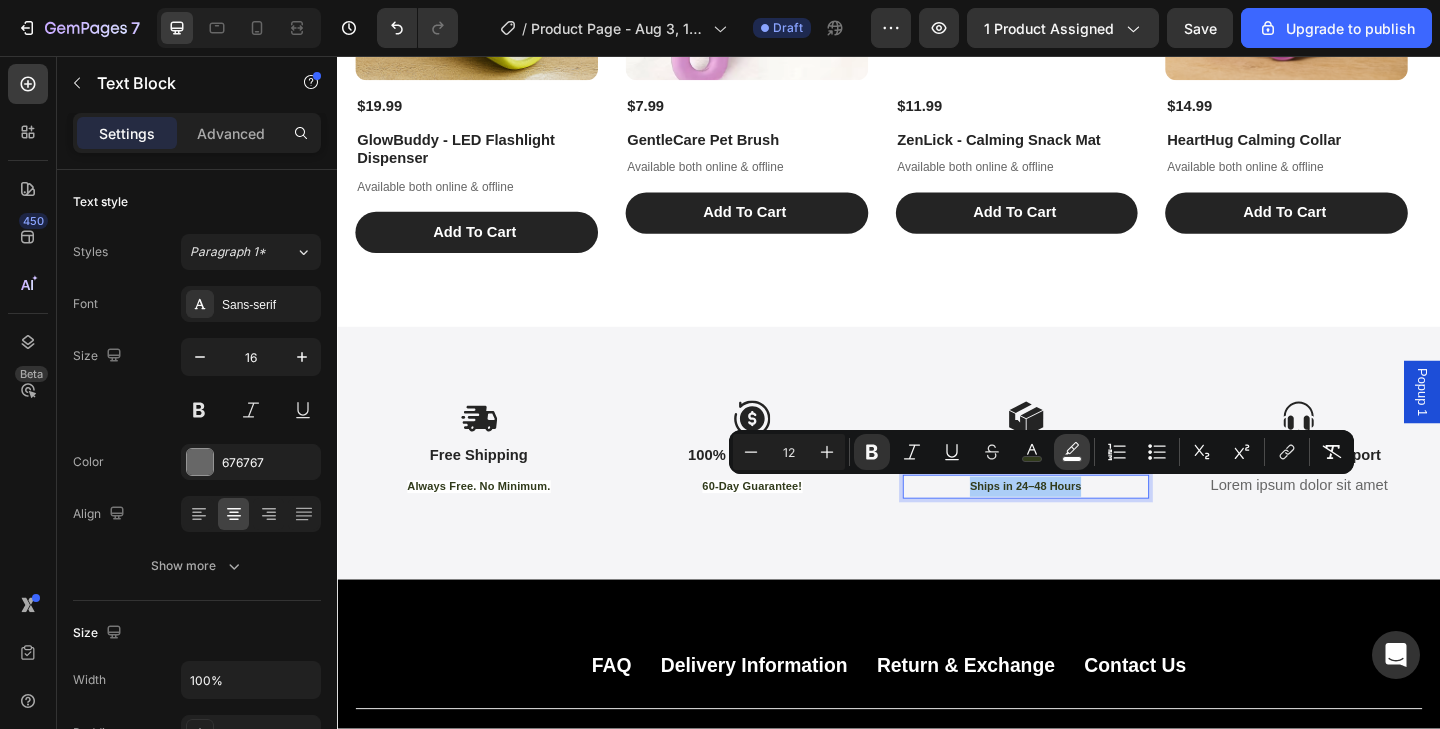 click on "color" at bounding box center (1072, 452) 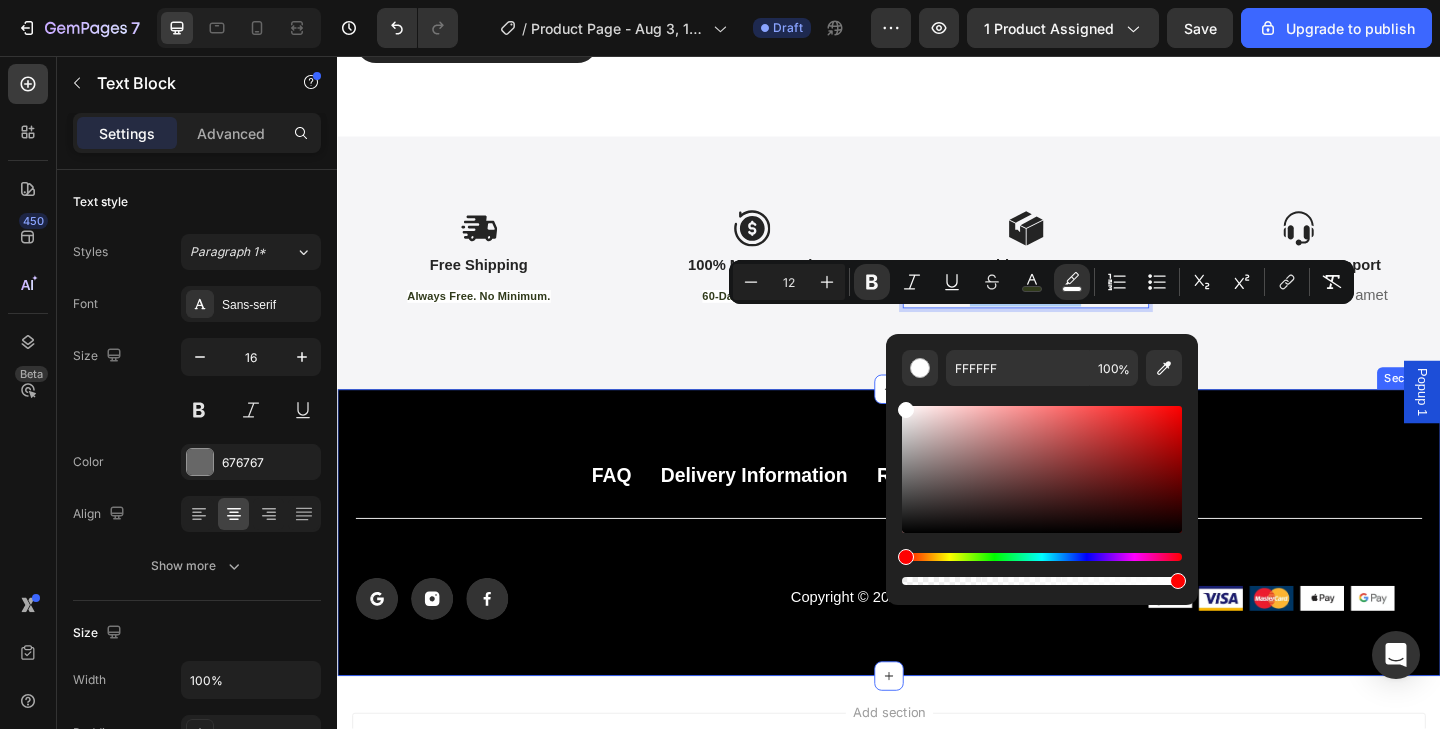scroll, scrollTop: 2434, scrollLeft: 0, axis: vertical 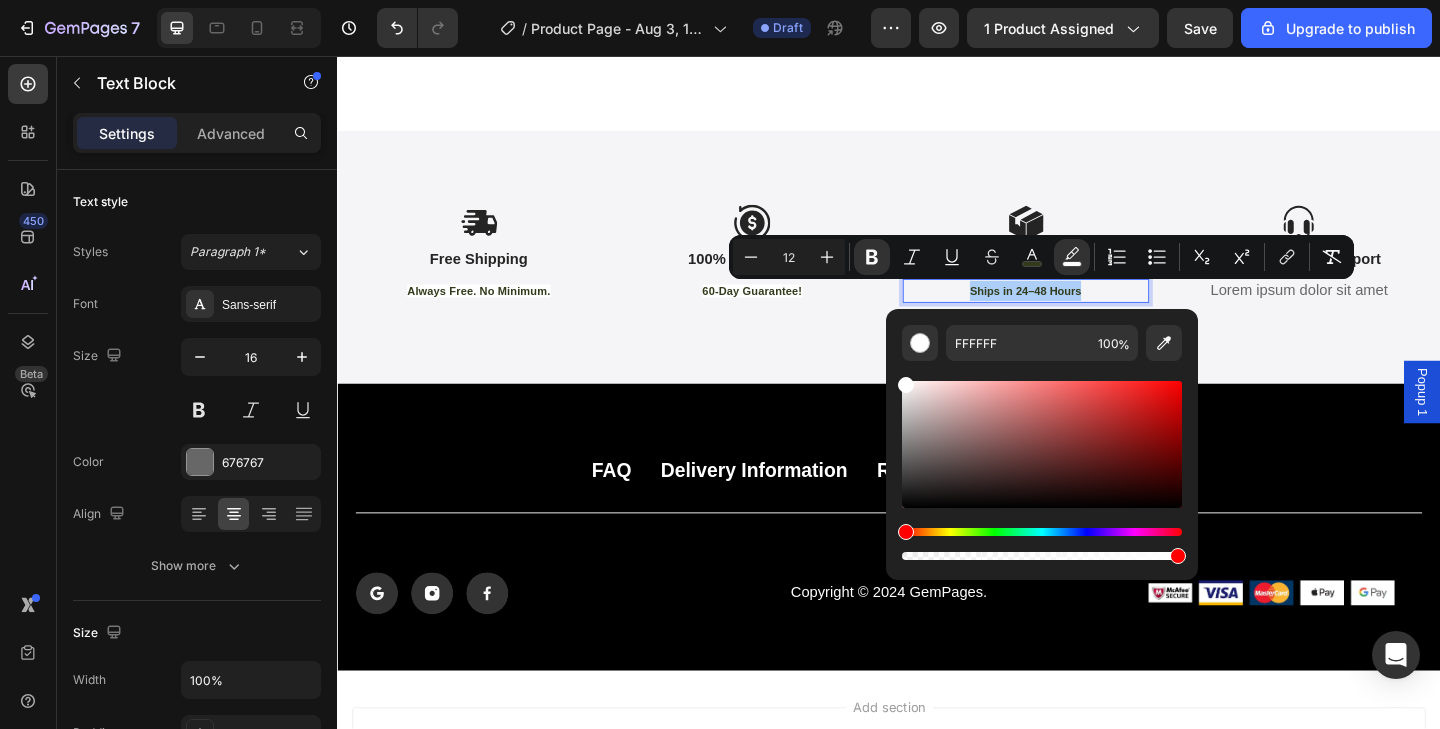 click at bounding box center [1042, 544] 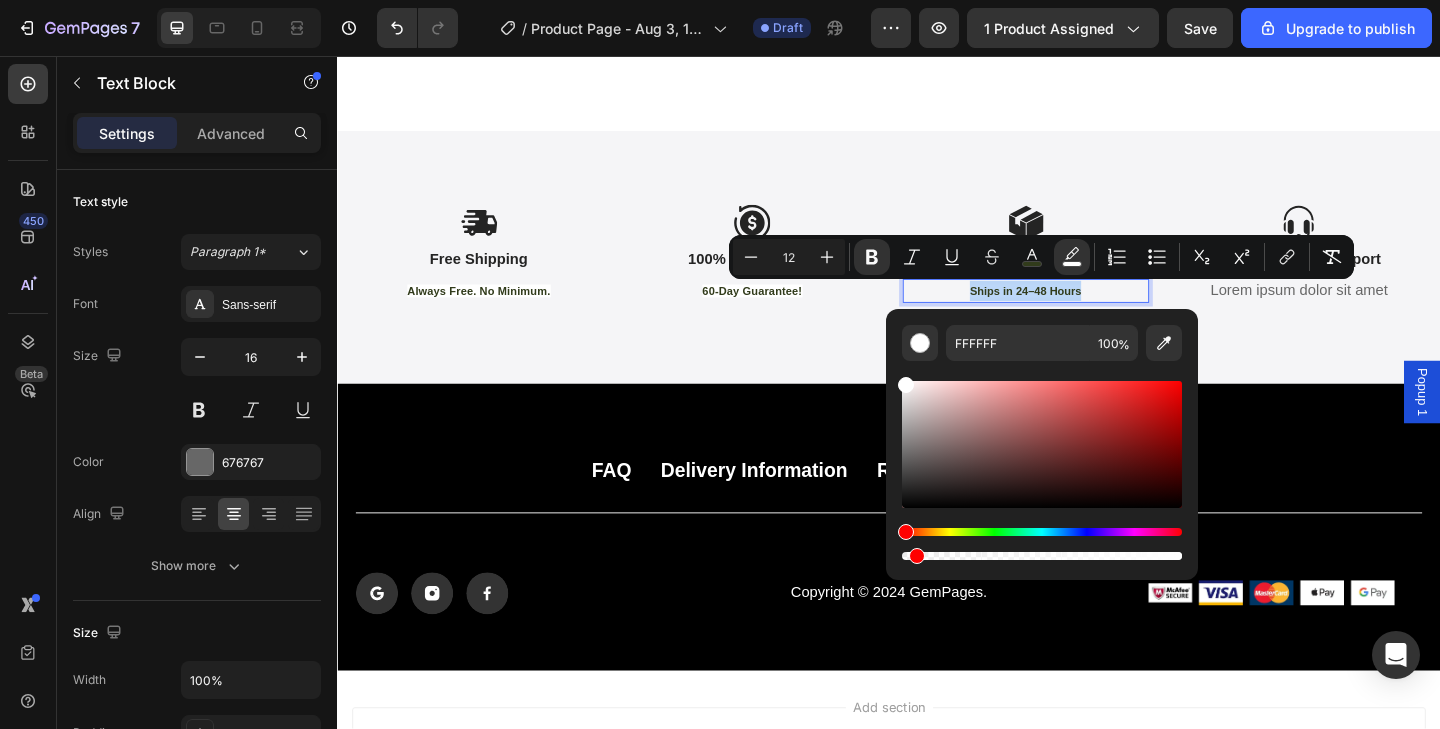 type on "4" 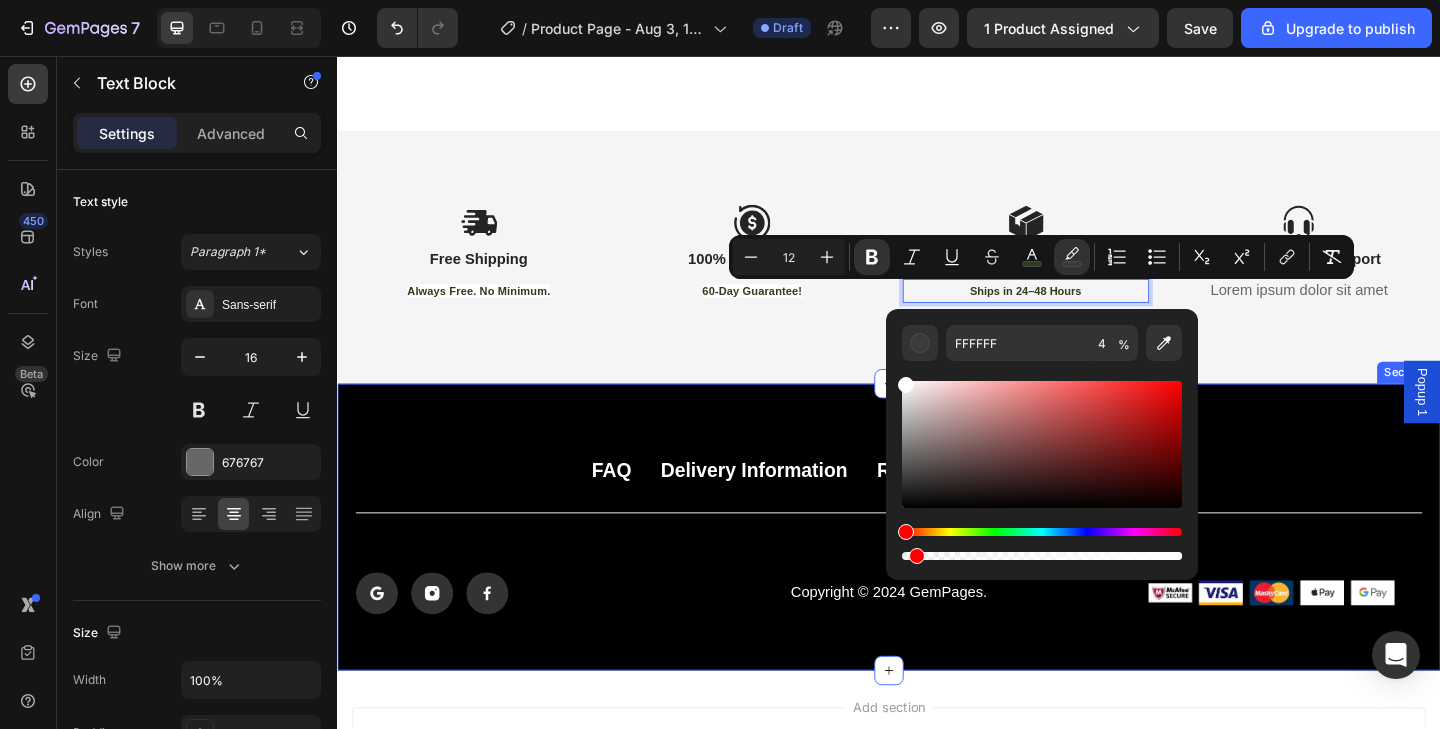 click on "FAQ Button Delivery Information Button Return & Exchange   Button Contact Us Button Row                Title Line
Icon
Icon
Icon Icon List Copyright © 2024 GemPages.  Text Block Image Image Image Image Image Row Row Section 5" at bounding box center [937, 569] 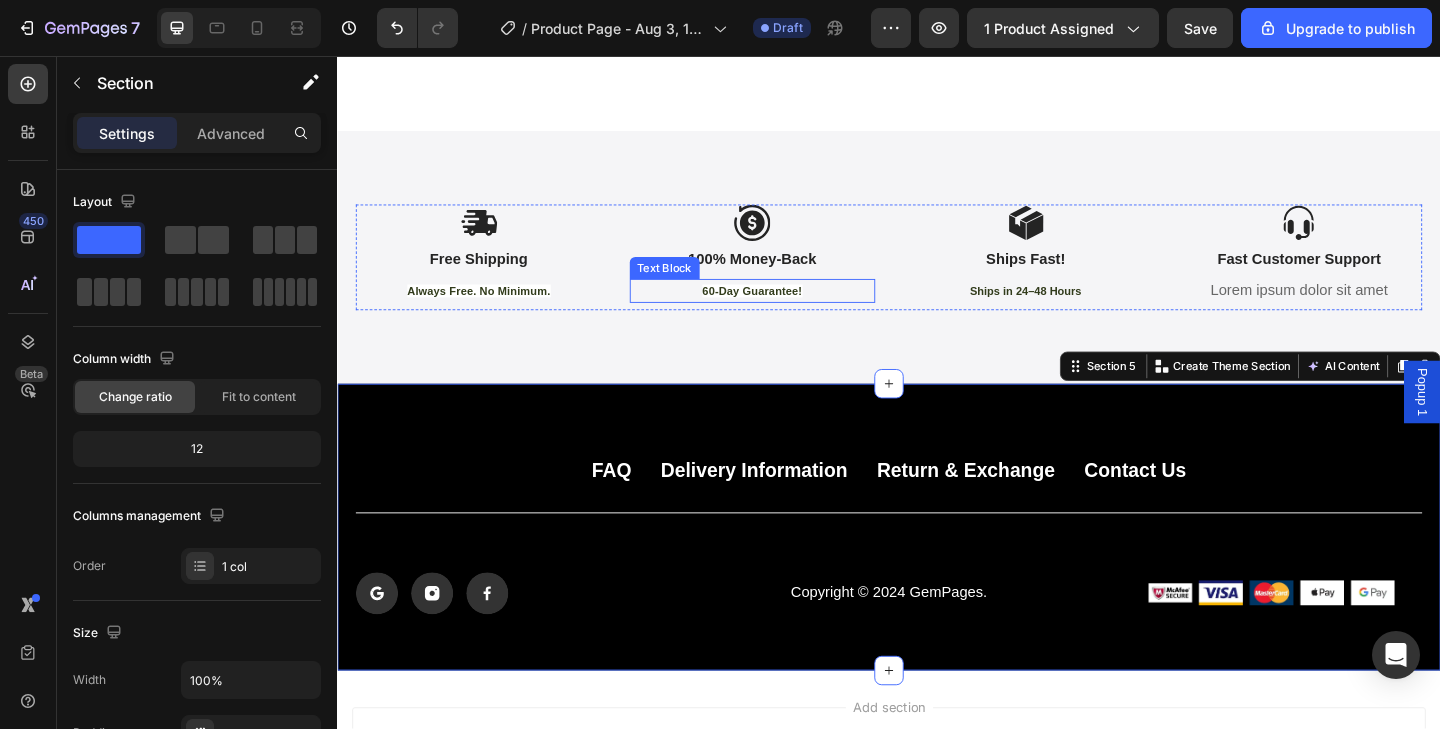 click on "60-Day Guarantee!" at bounding box center [788, 312] 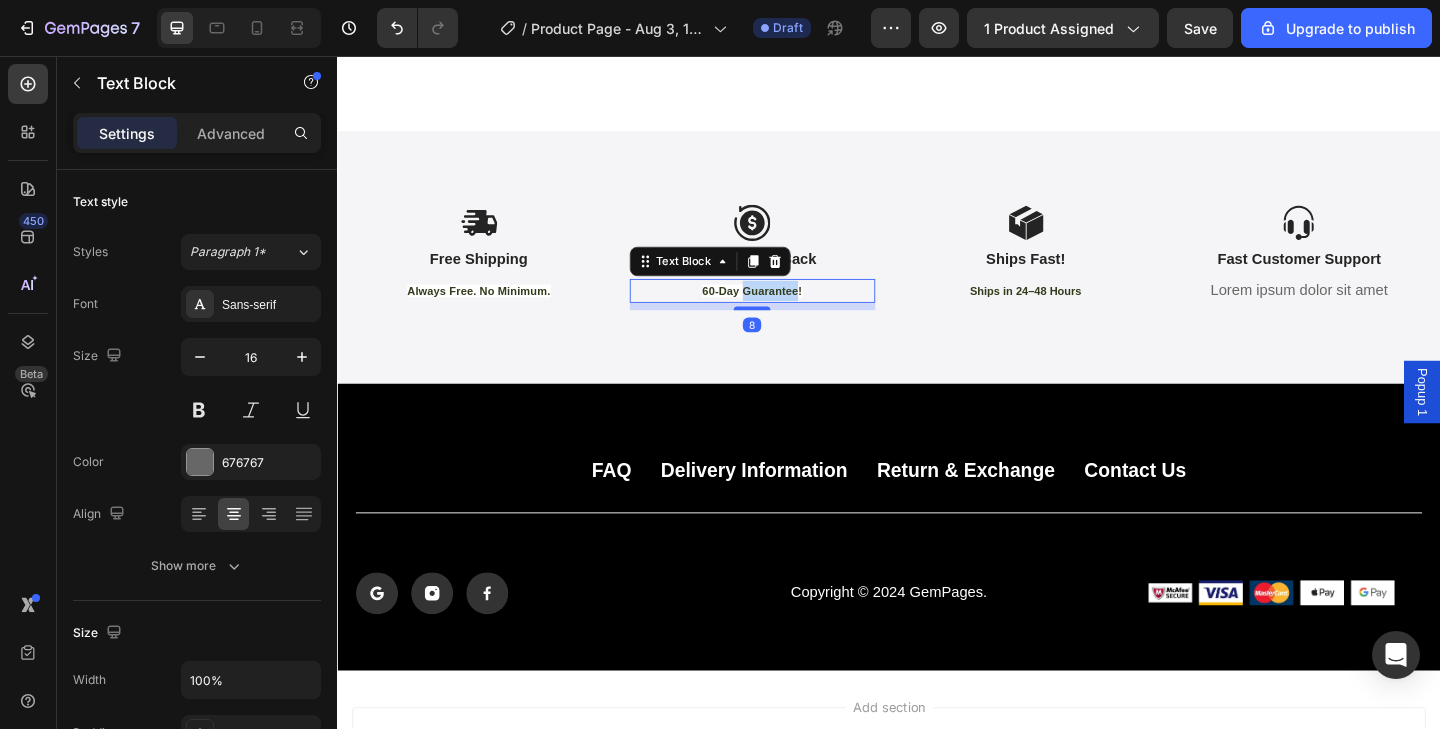 click on "60-Day Guarantee!" at bounding box center [788, 312] 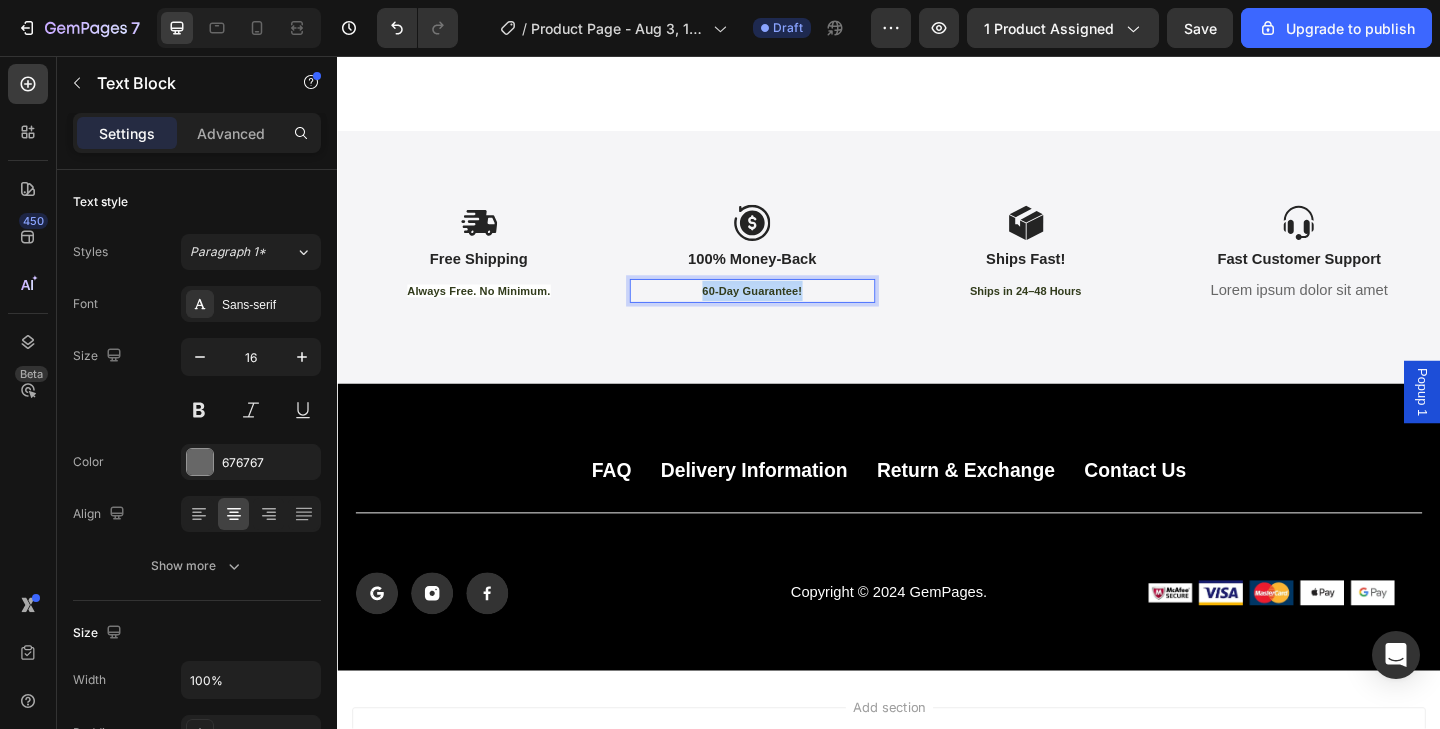 click on "60-Day Guarantee!" at bounding box center [788, 312] 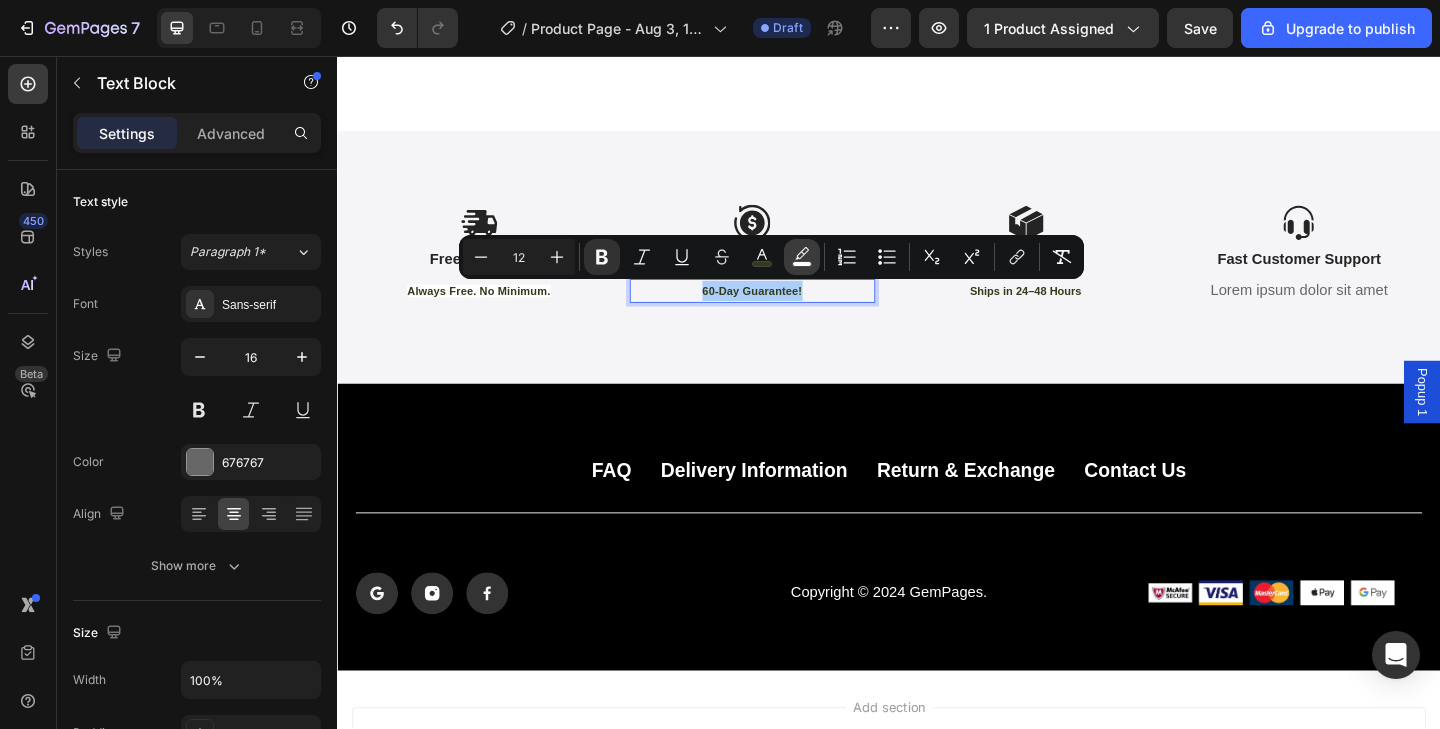 click 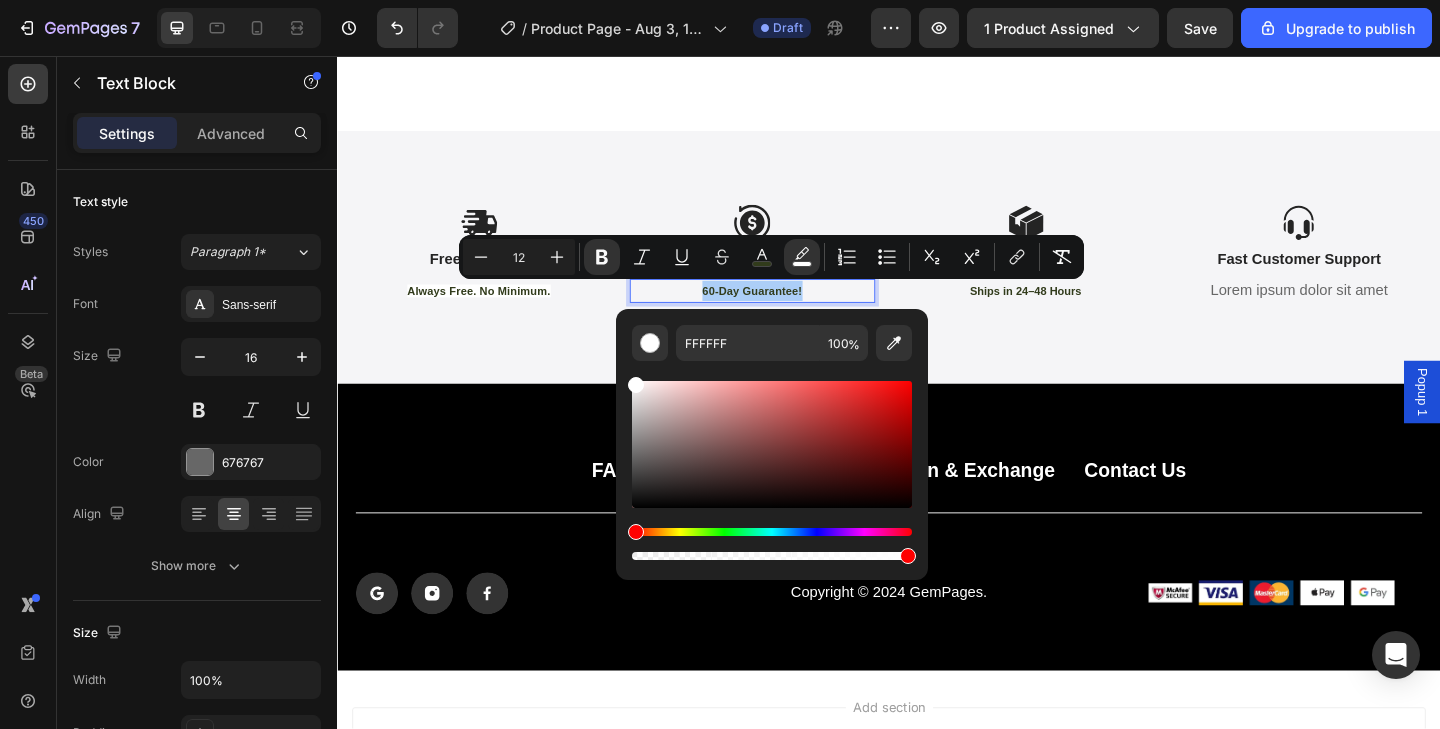 click at bounding box center (772, 556) 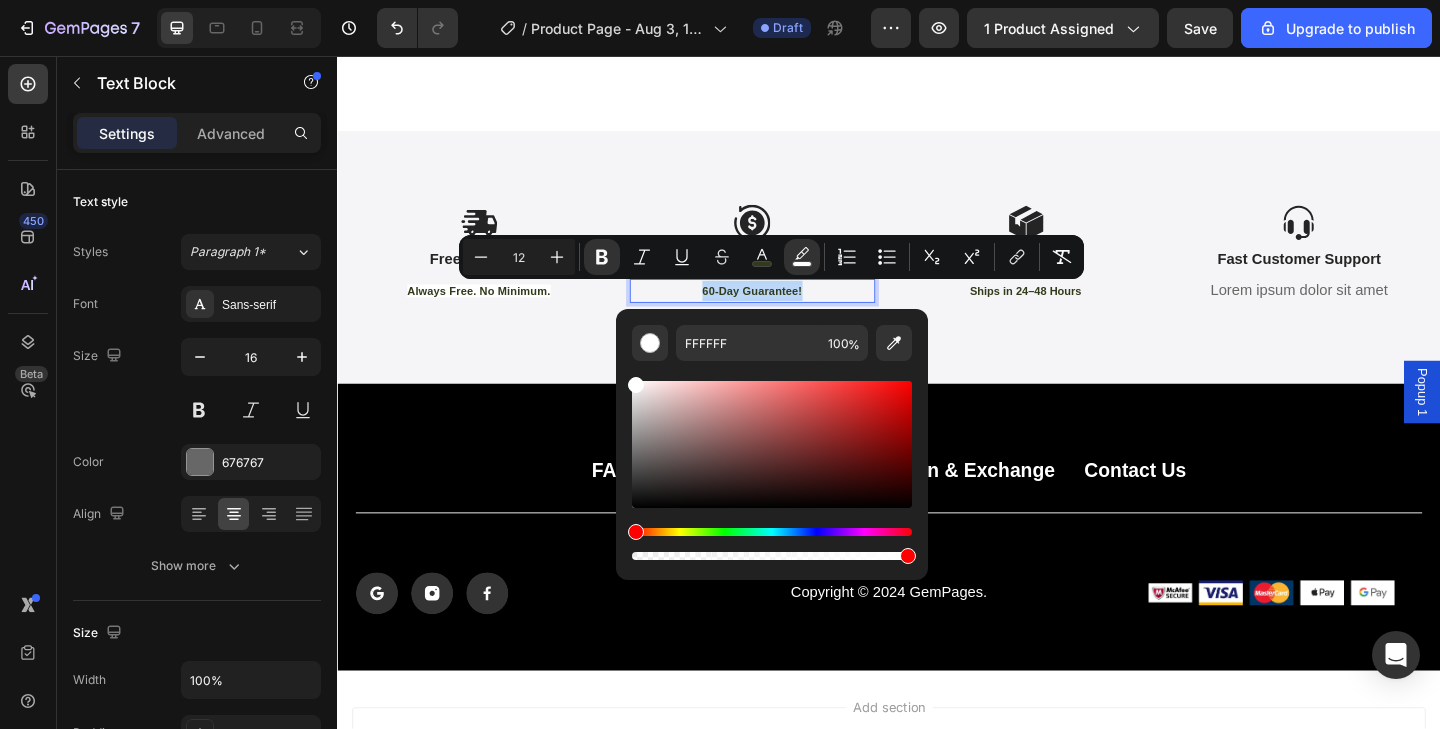 type on "2" 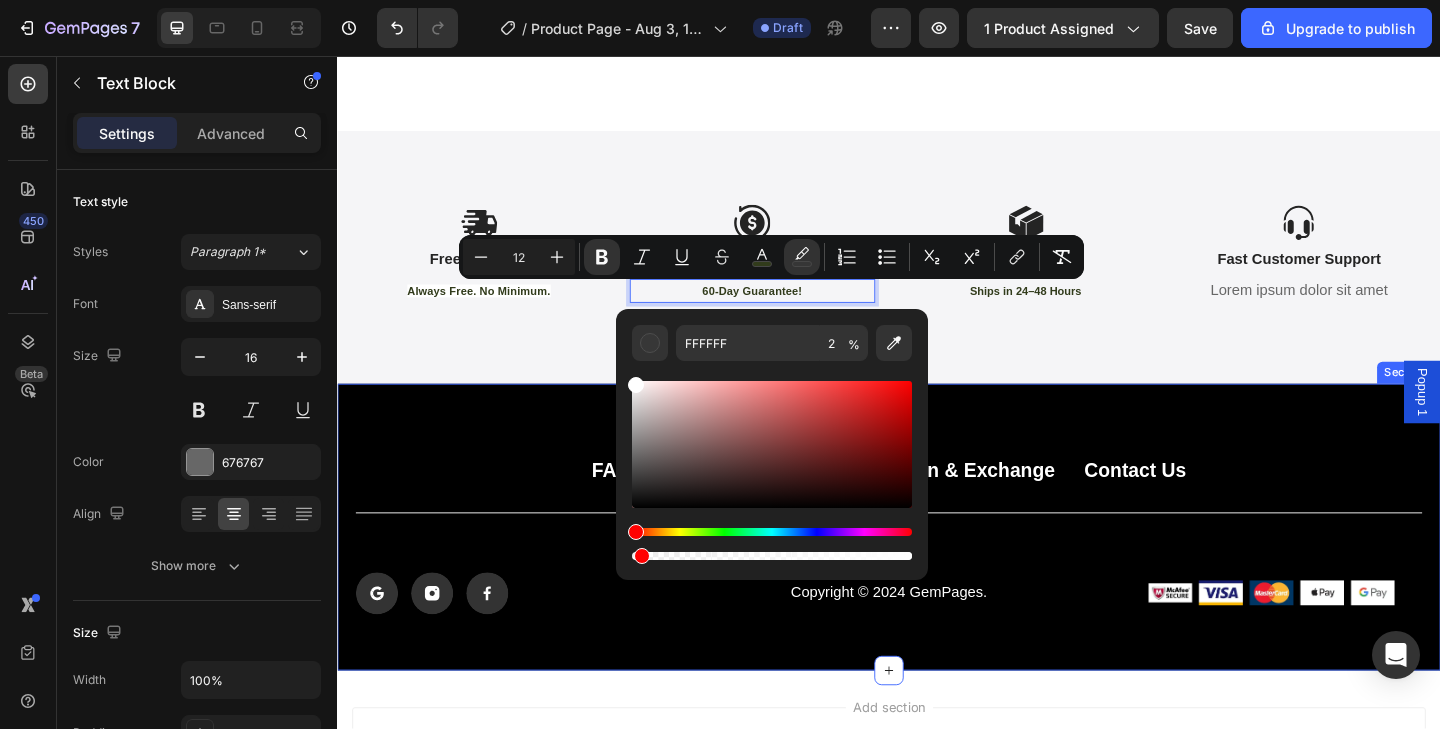 click on "Icon Free Shipping Text Block Always Free. No Minimum. Text Block
Icon 100% Money-Back Text Block 60-Day Guarantee! Text Block   8
Icon Ships Fast! Text Block Ships in 24–48 Hours Text Block
Icon Fast Customer Support Text Block Lorem ipsum dolor sit amet Text Block Row Section 4" at bounding box center [937, 275] 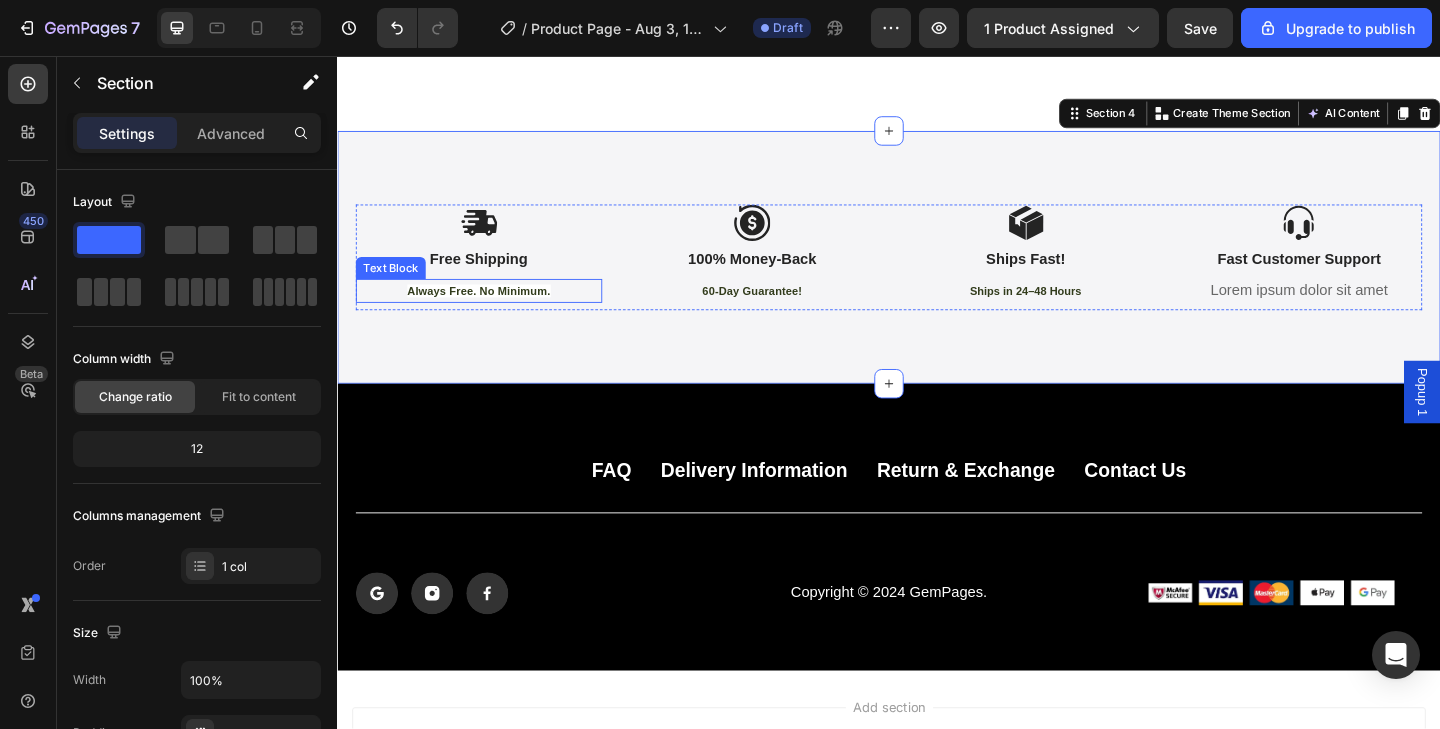 click on "Always Free. No Minimum." at bounding box center (491, 312) 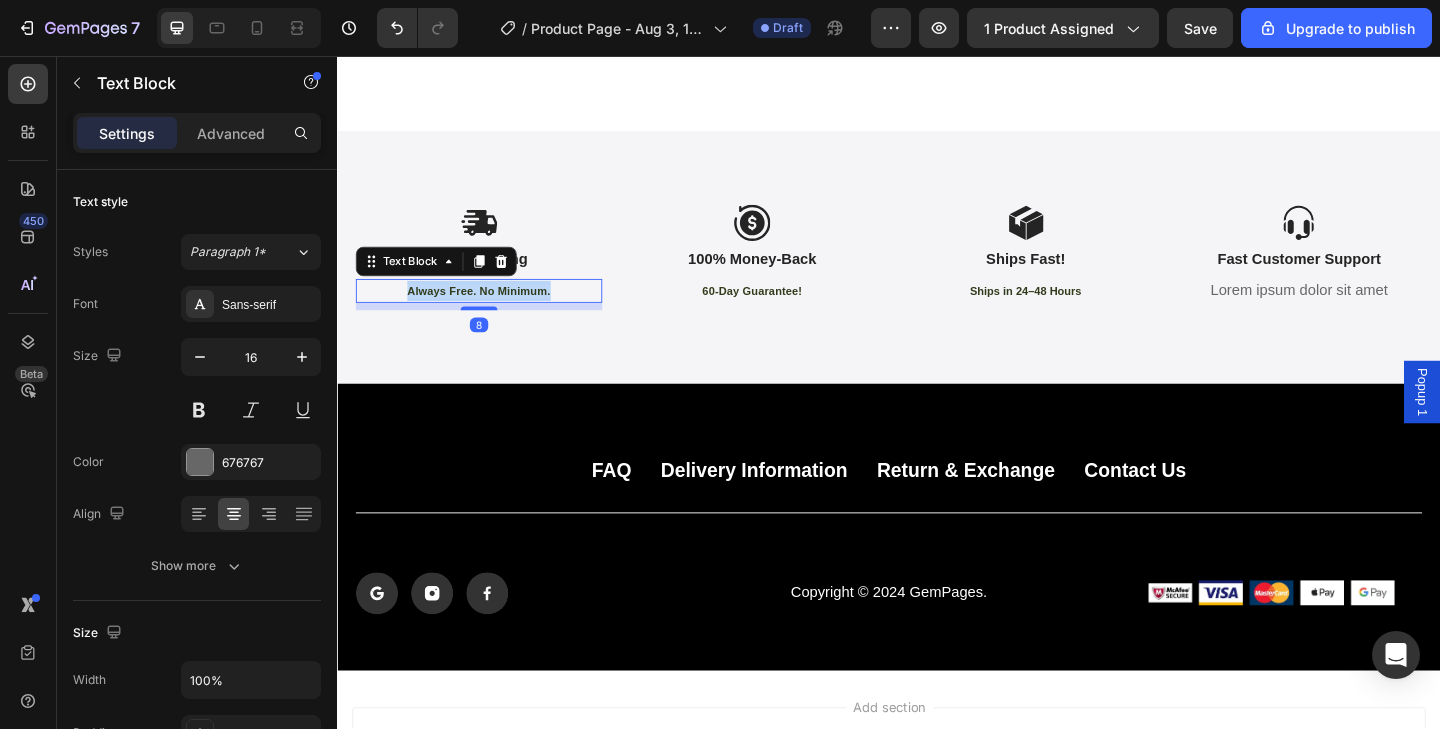 click on "Always Free. No Minimum." at bounding box center (491, 312) 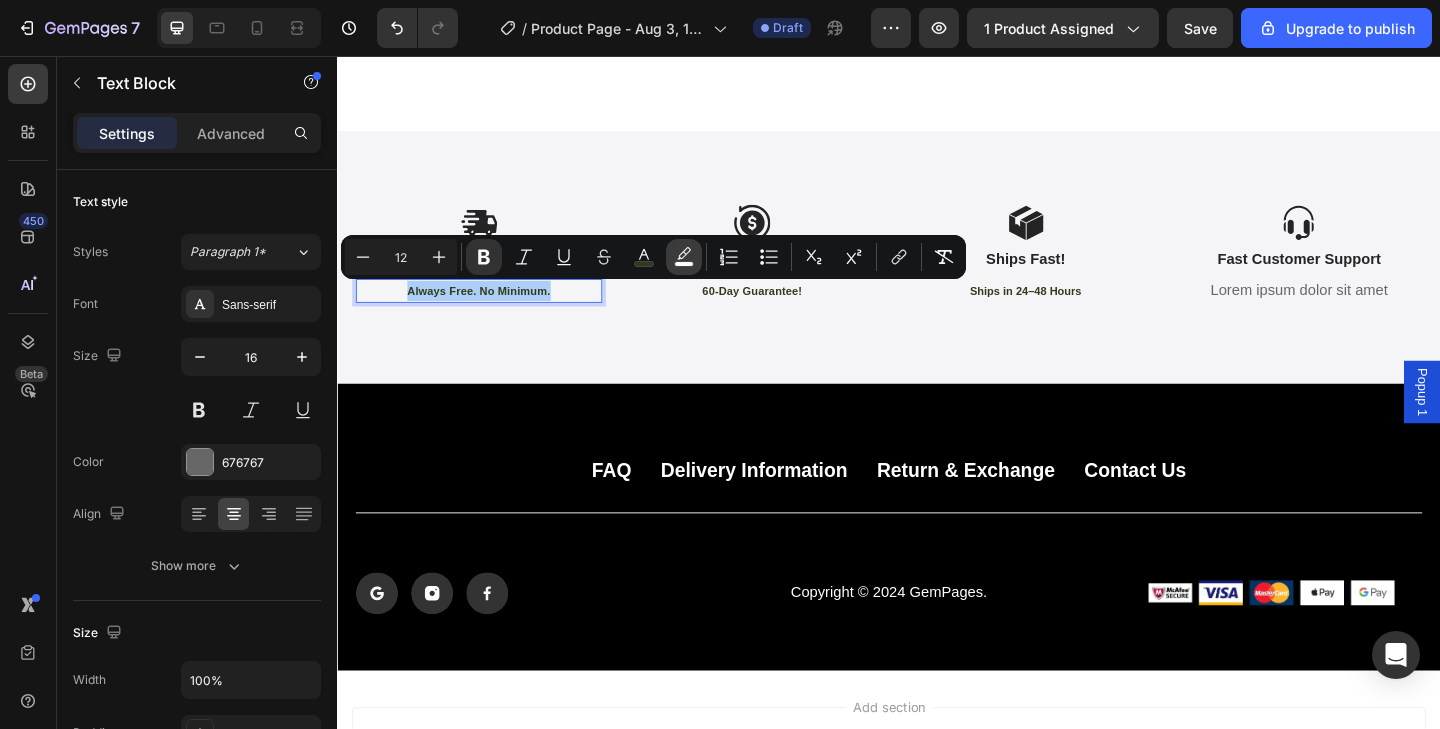 click 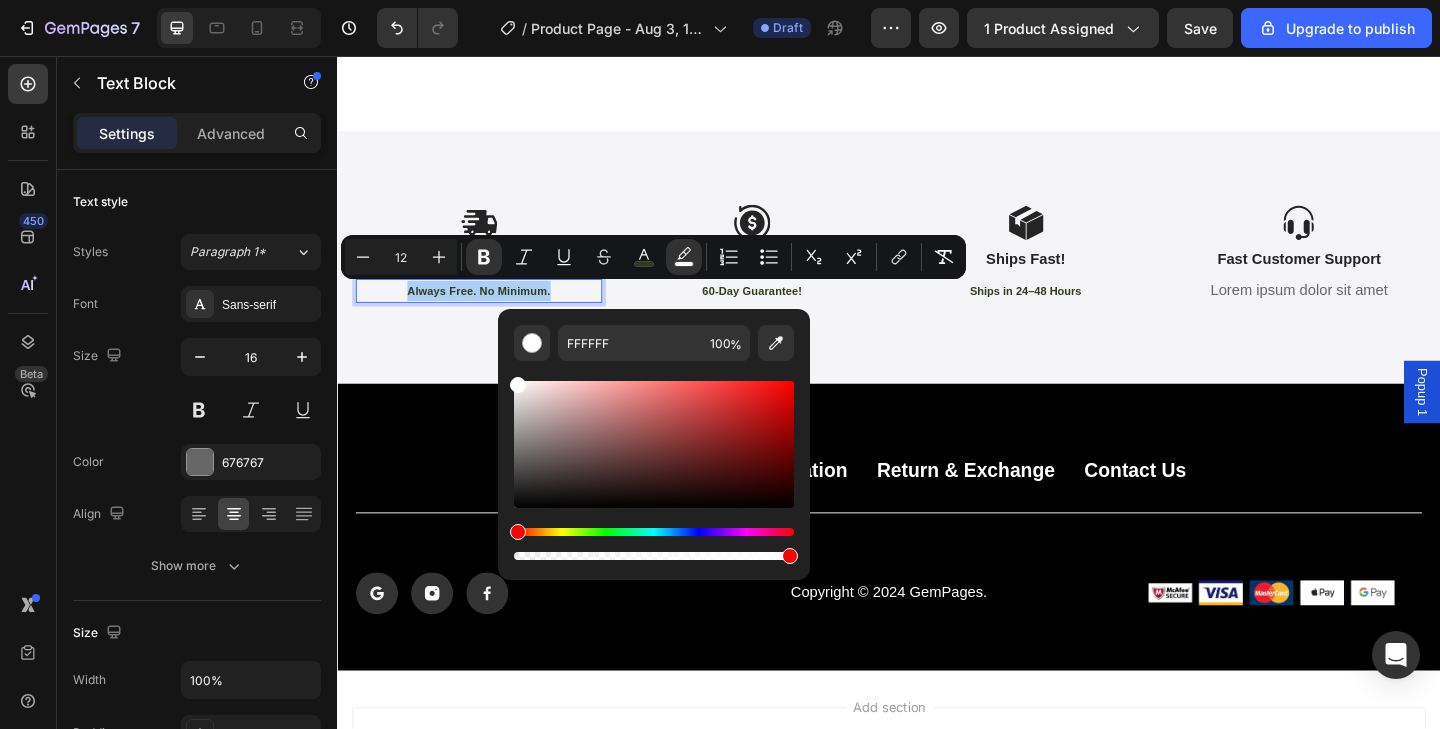 click at bounding box center (654, 556) 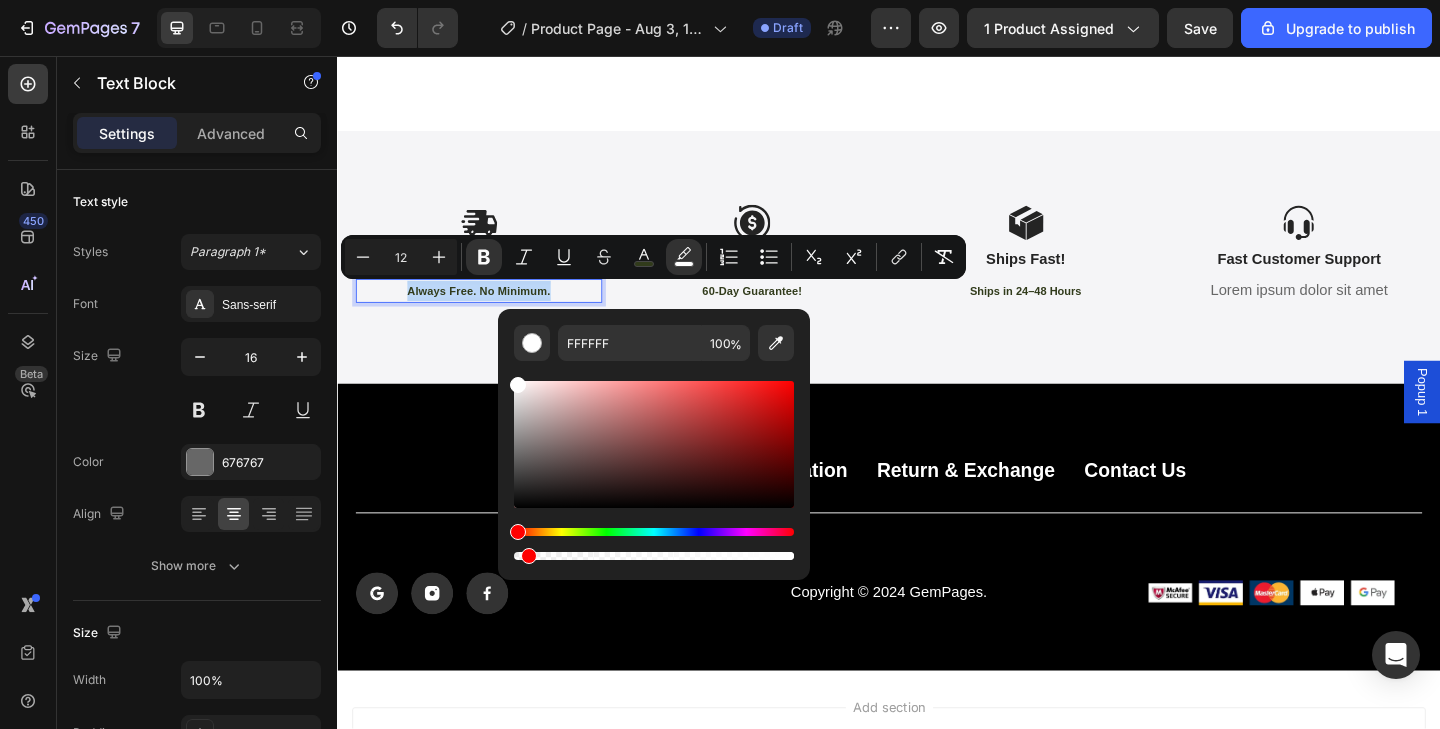 type on "4" 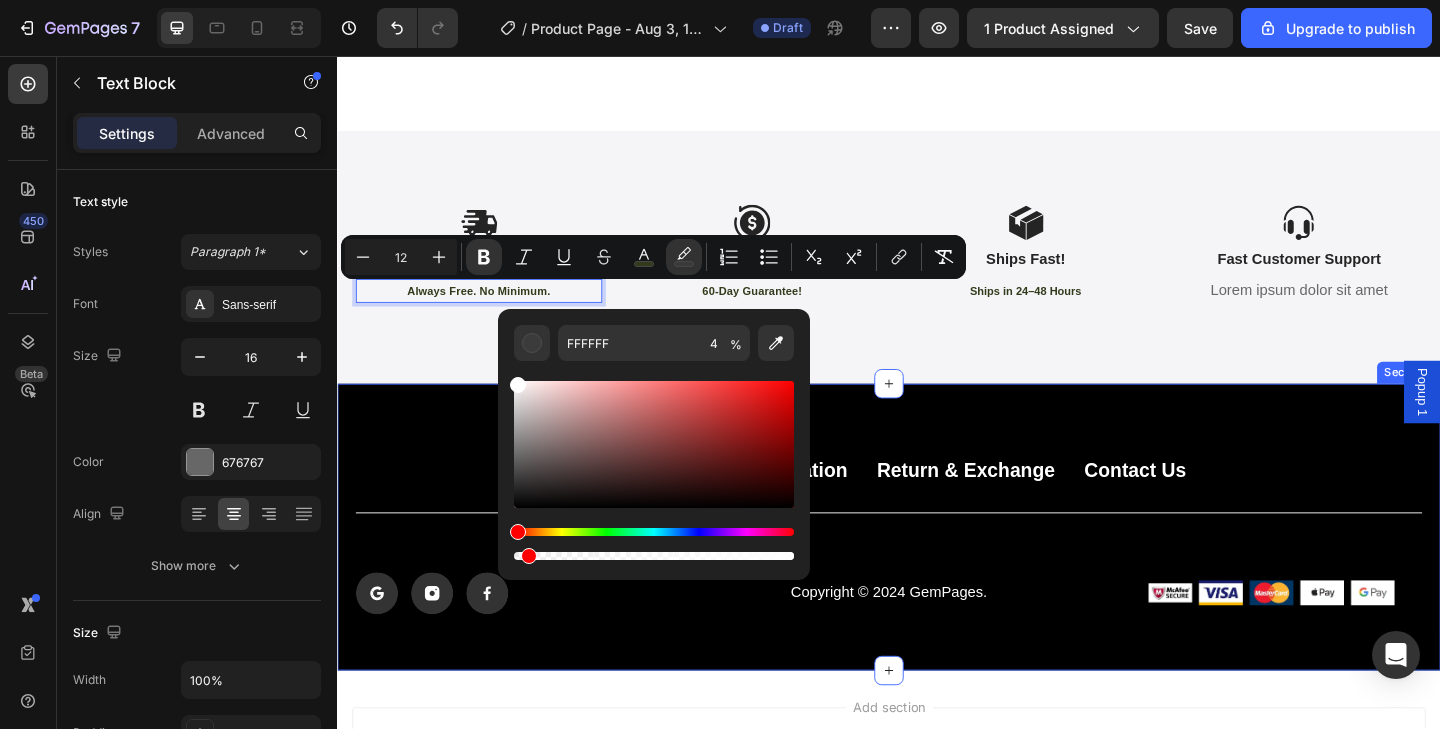 click on "Icon Free Shipping Text Block Always Free. No Minimum. Text Block   8
Icon 100% Money-Back Text Block 60-Day Guarantee! Text Block
Icon Ships Fast! Text Block Ships in 24–48 Hours Text Block
Icon Fast Customer Support Text Block Lorem ipsum dolor sit amet Text Block Row Section 4" at bounding box center [937, 275] 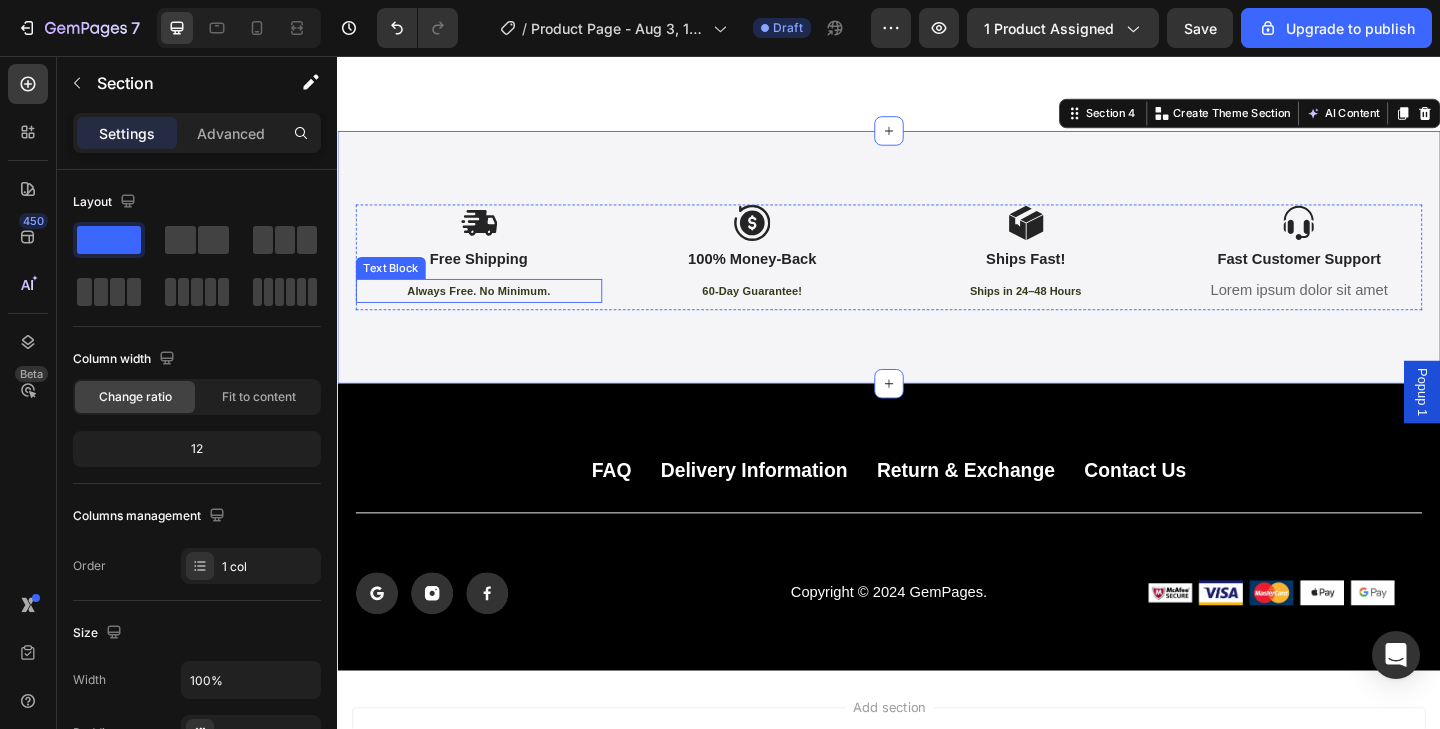 click on "Always Free. No Minimum." at bounding box center [491, 312] 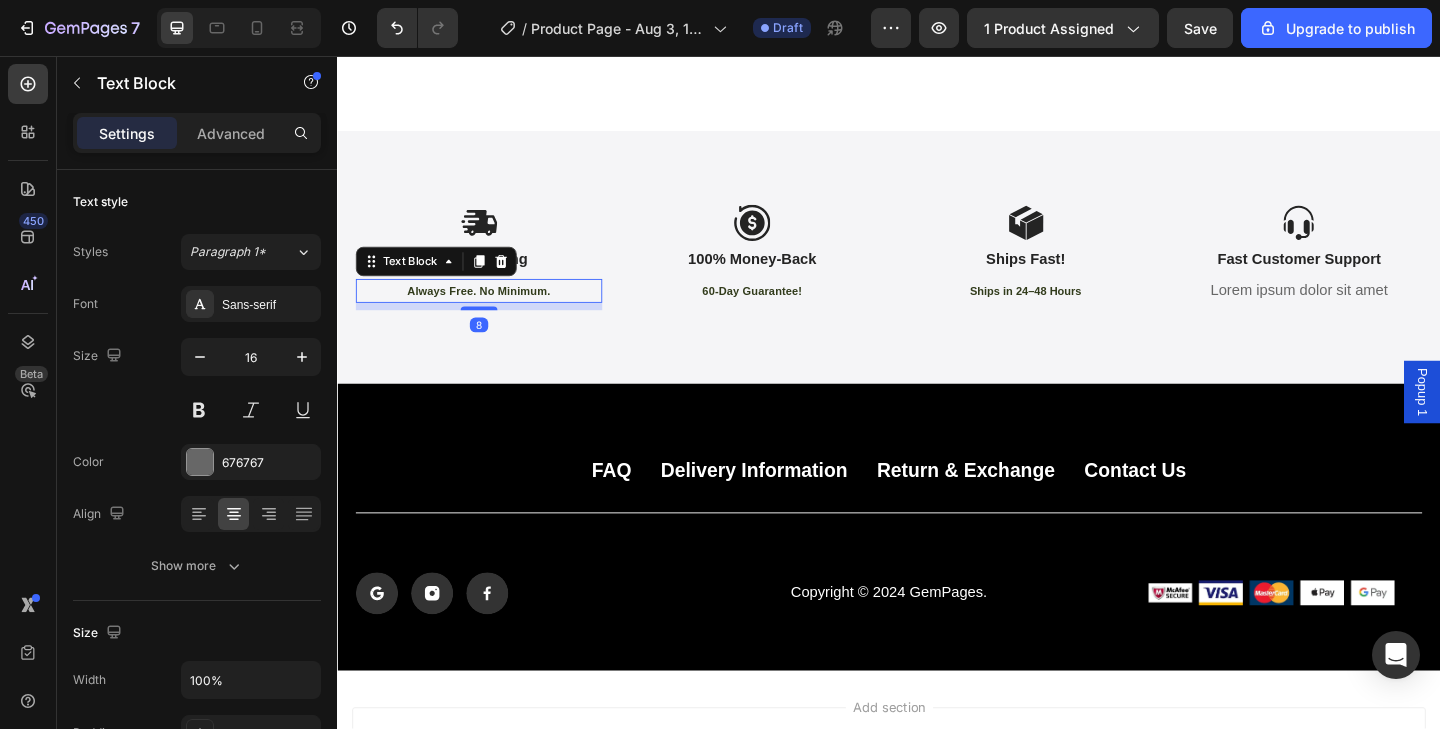 click on "Always Free. No Minimum." at bounding box center [491, 312] 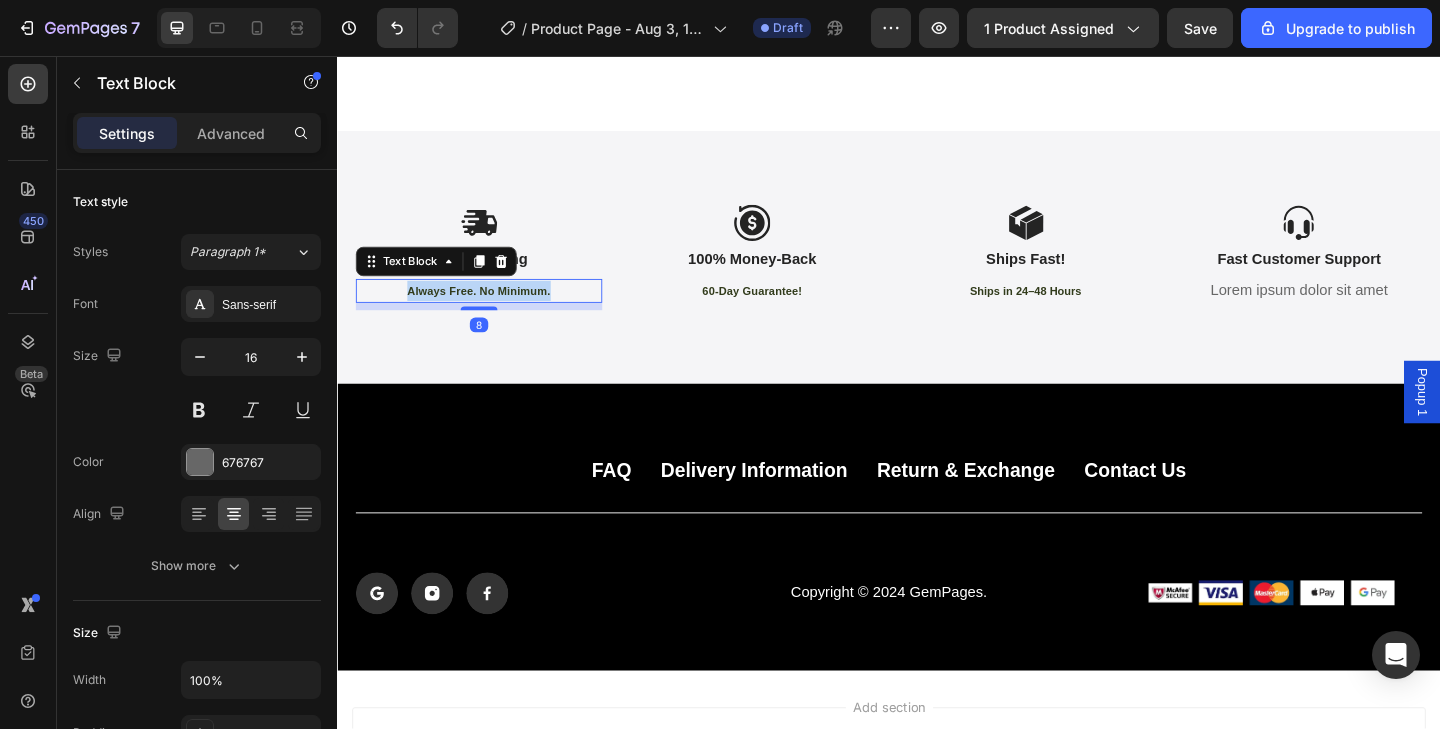 click on "Always Free. No Minimum." at bounding box center (491, 312) 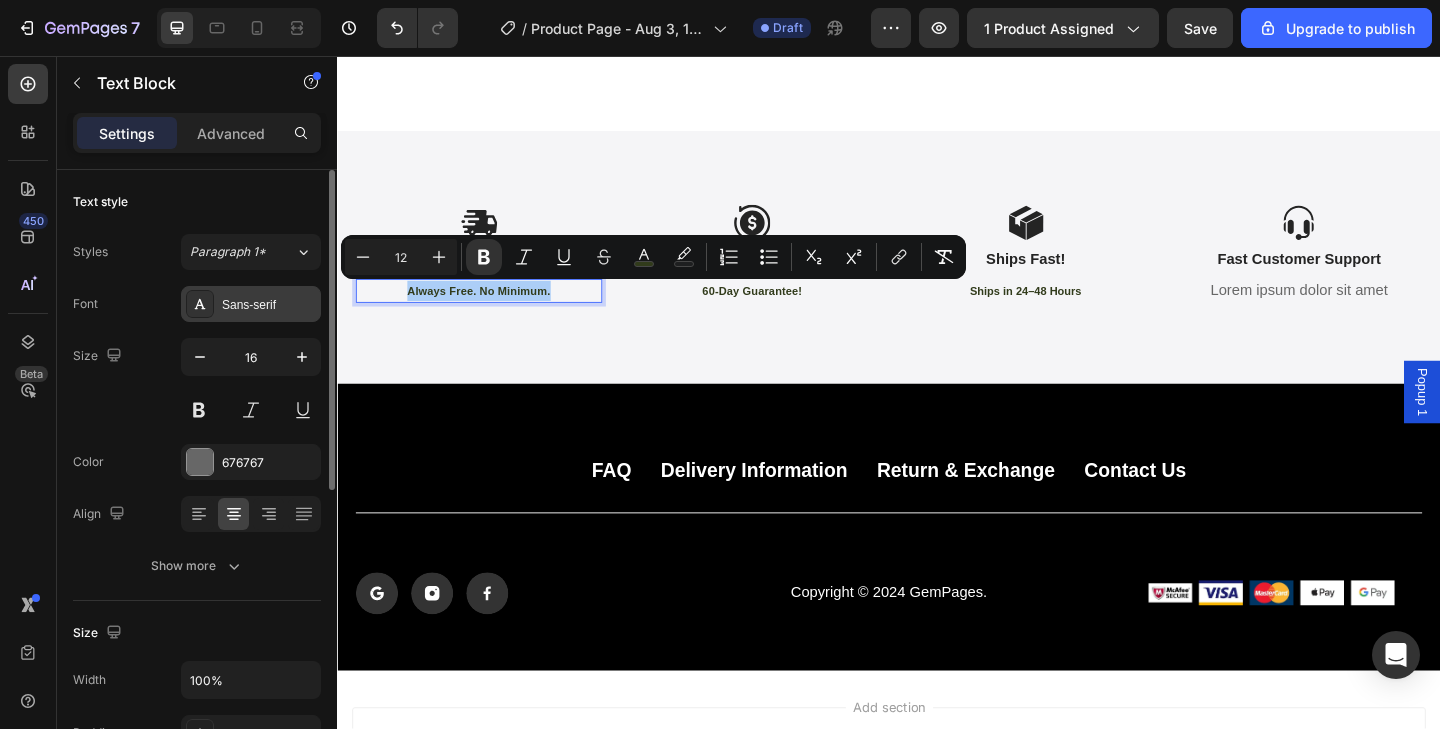 click on "Sans-serif" at bounding box center (269, 305) 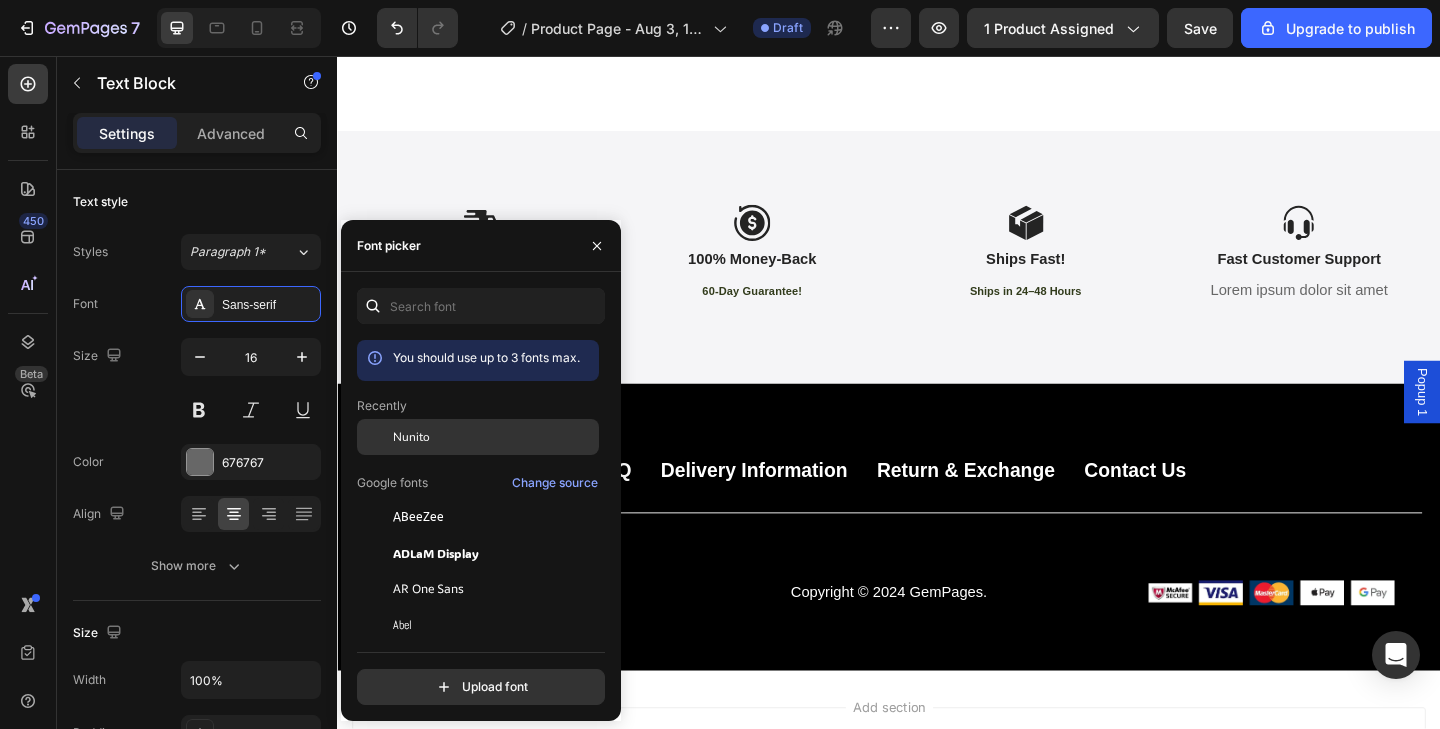 click on "Nunito" at bounding box center [494, 437] 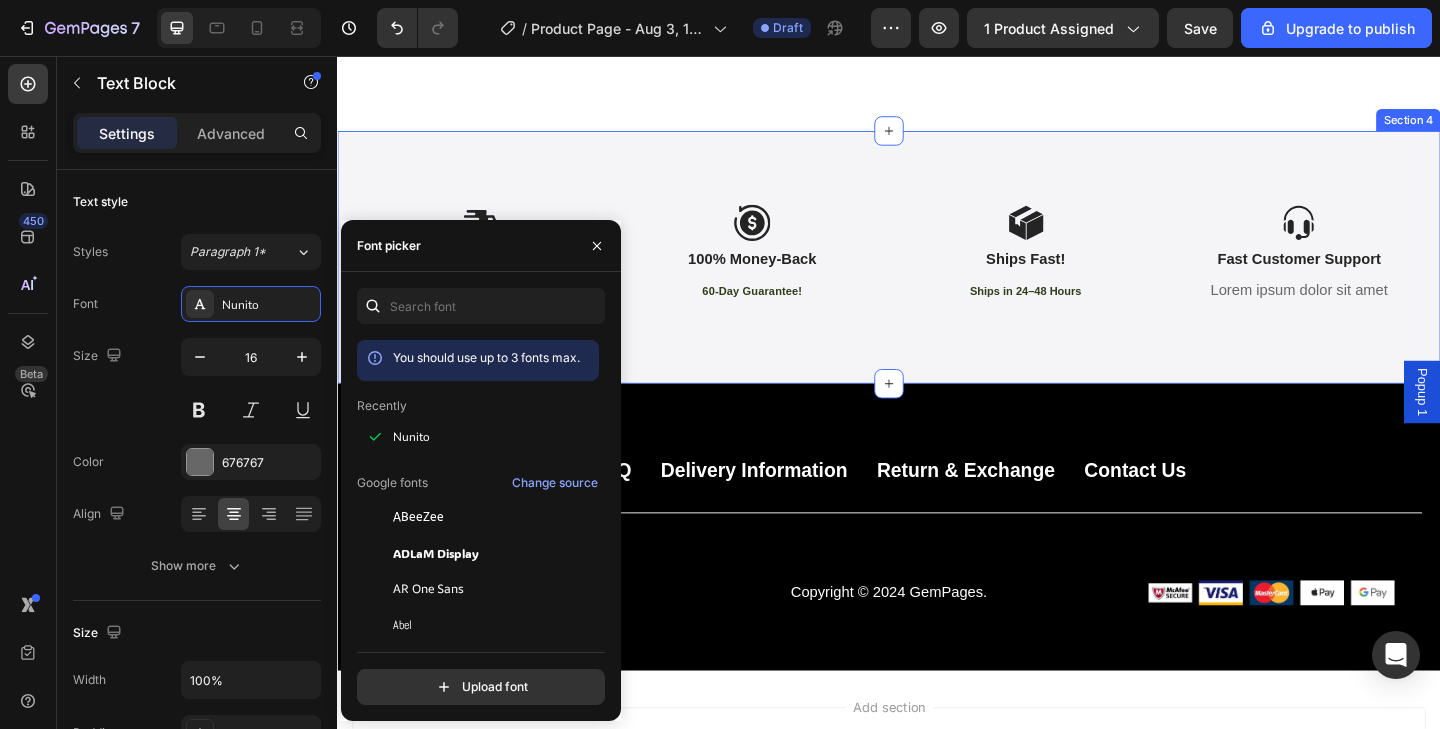 click on "Icon Free Shipping Text Block Always Free. No Minimum. Text Block   8
Icon 100% Money-Back Text Block 60-Day Guarantee! Text Block
Icon Ships Fast! Text Block Ships in 24–48 Hours Text Block
Icon Fast Customer Support Text Block Lorem ipsum dolor sit amet Text Block Row Section 4" at bounding box center (937, 275) 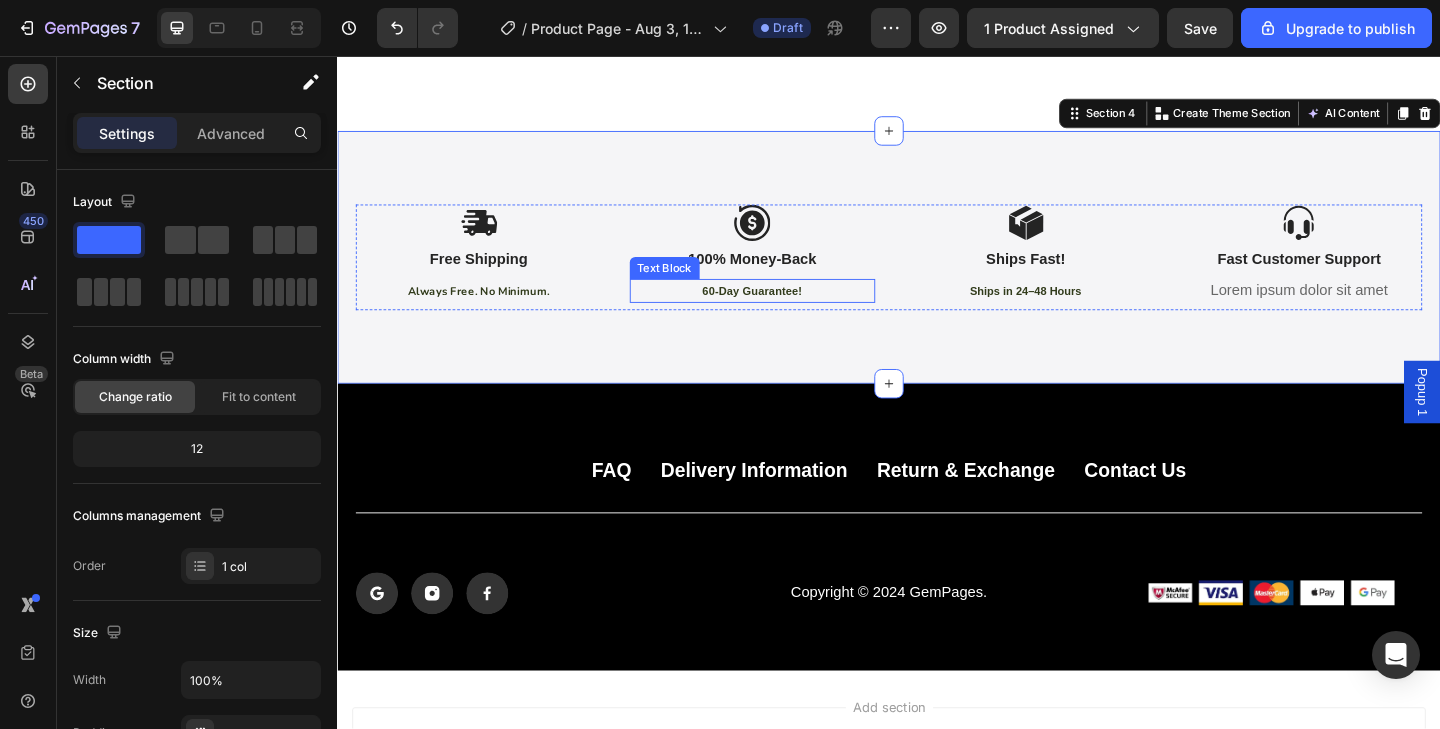 click on "60-Day Guarantee!" at bounding box center [788, 312] 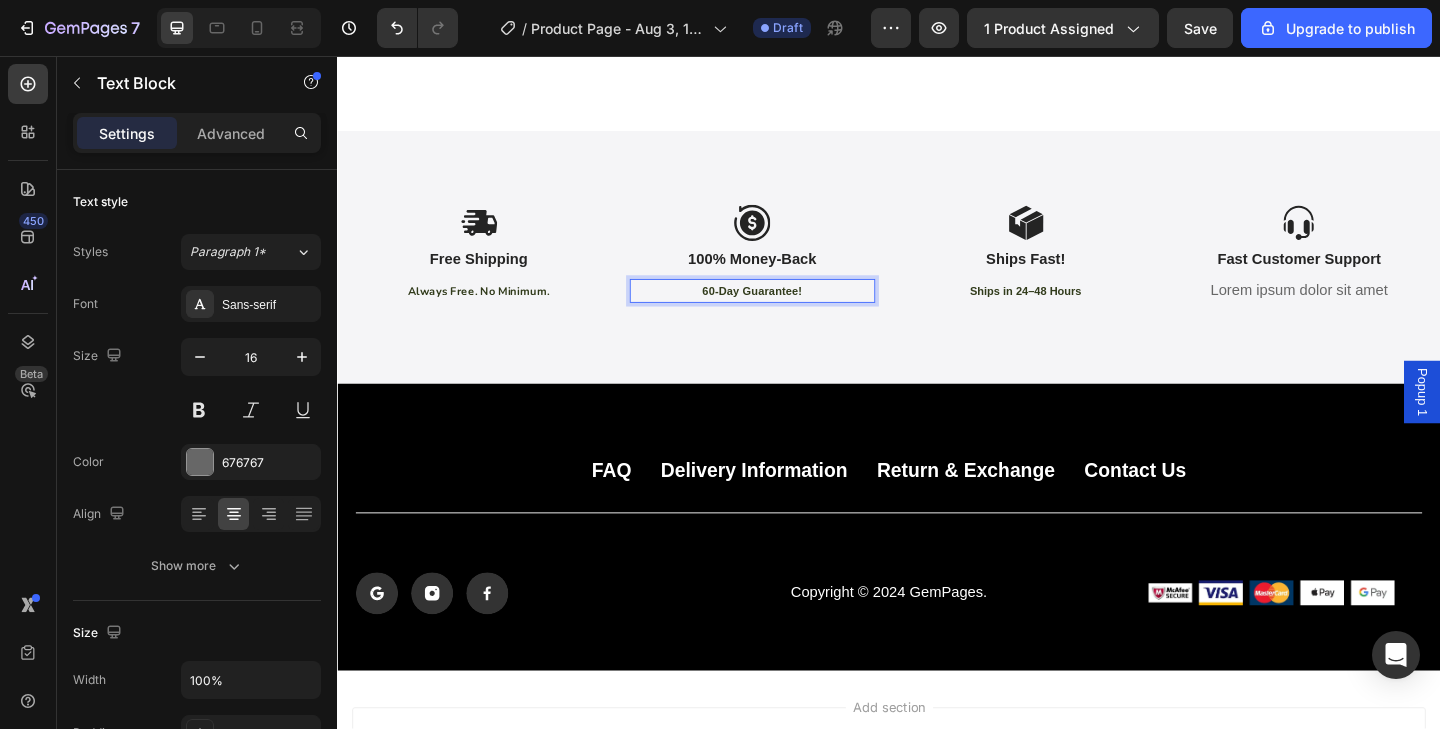 click on "60-Day Guarantee!" at bounding box center [788, 312] 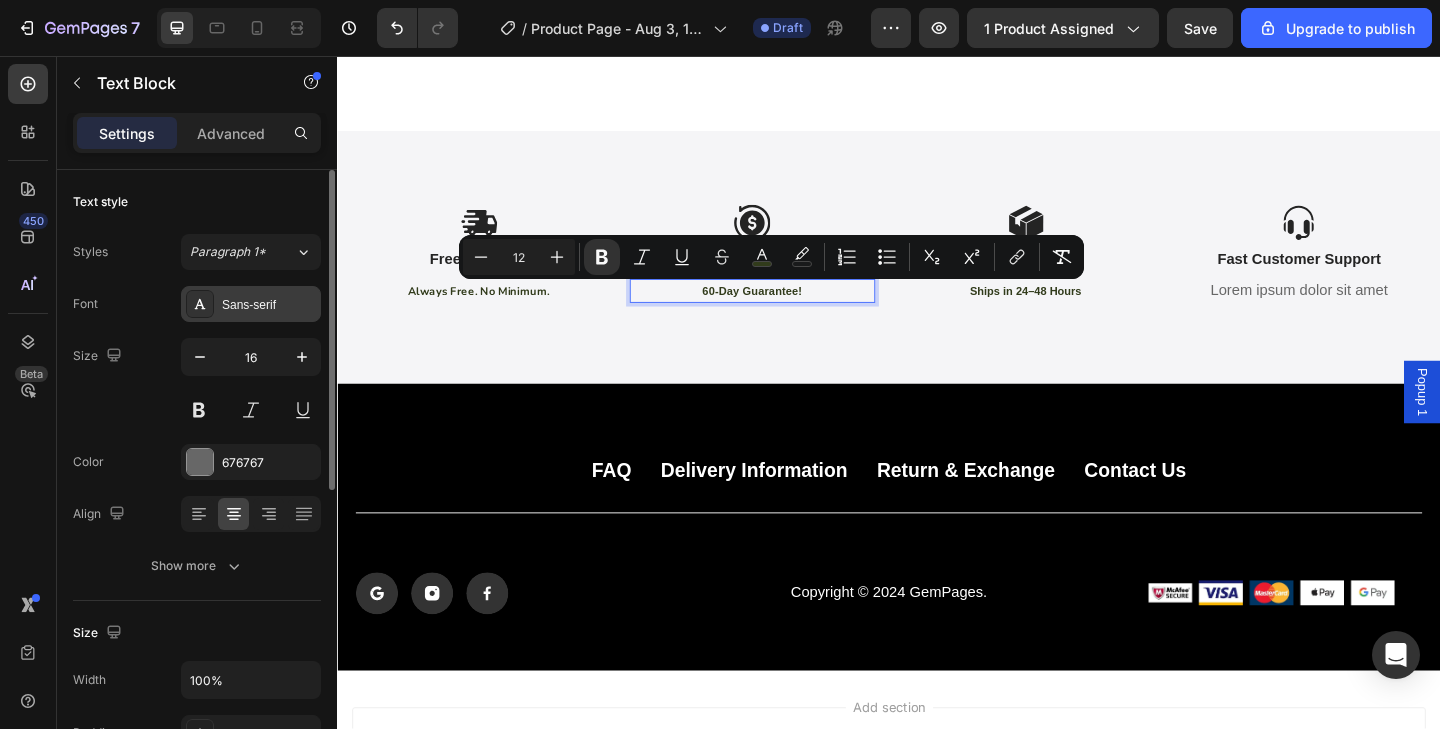 click on "Sans-serif" at bounding box center [269, 305] 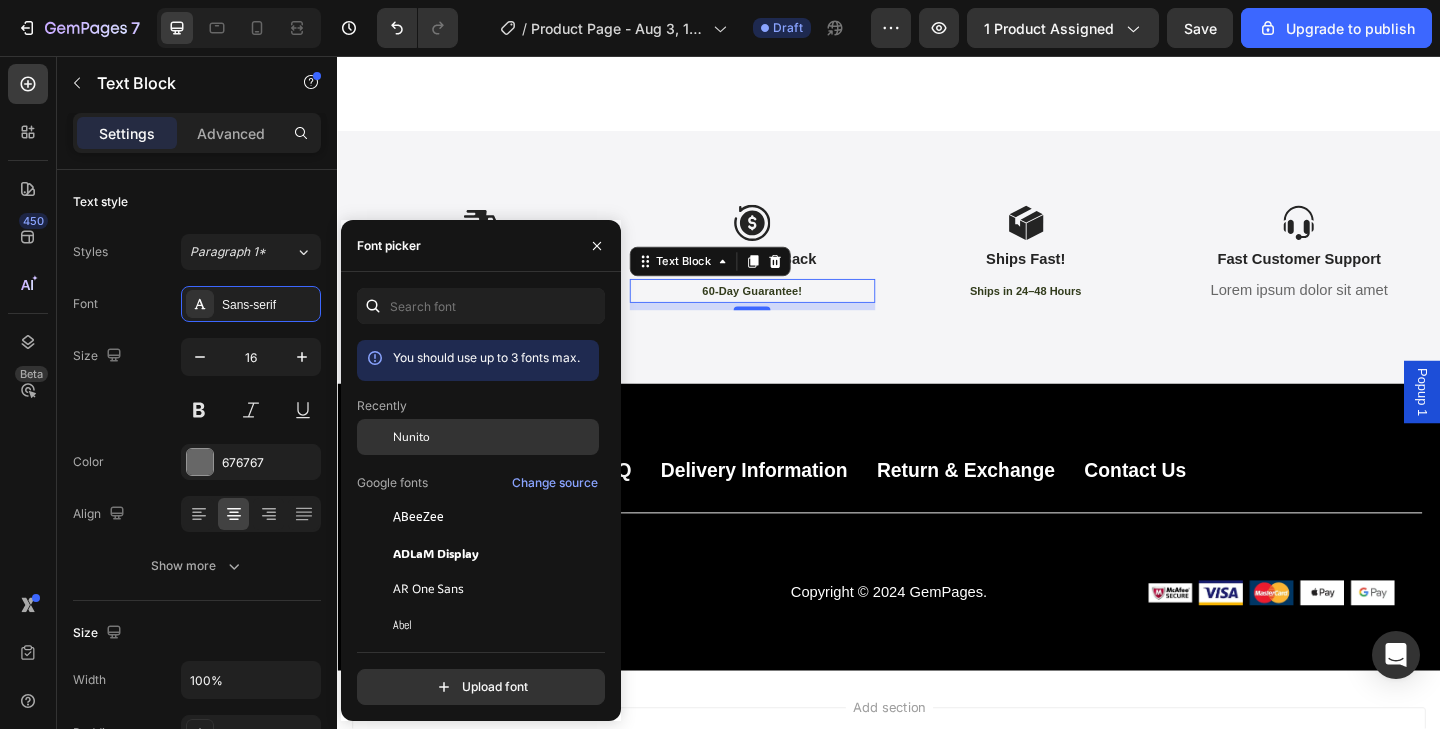 click on "Nunito" at bounding box center (494, 437) 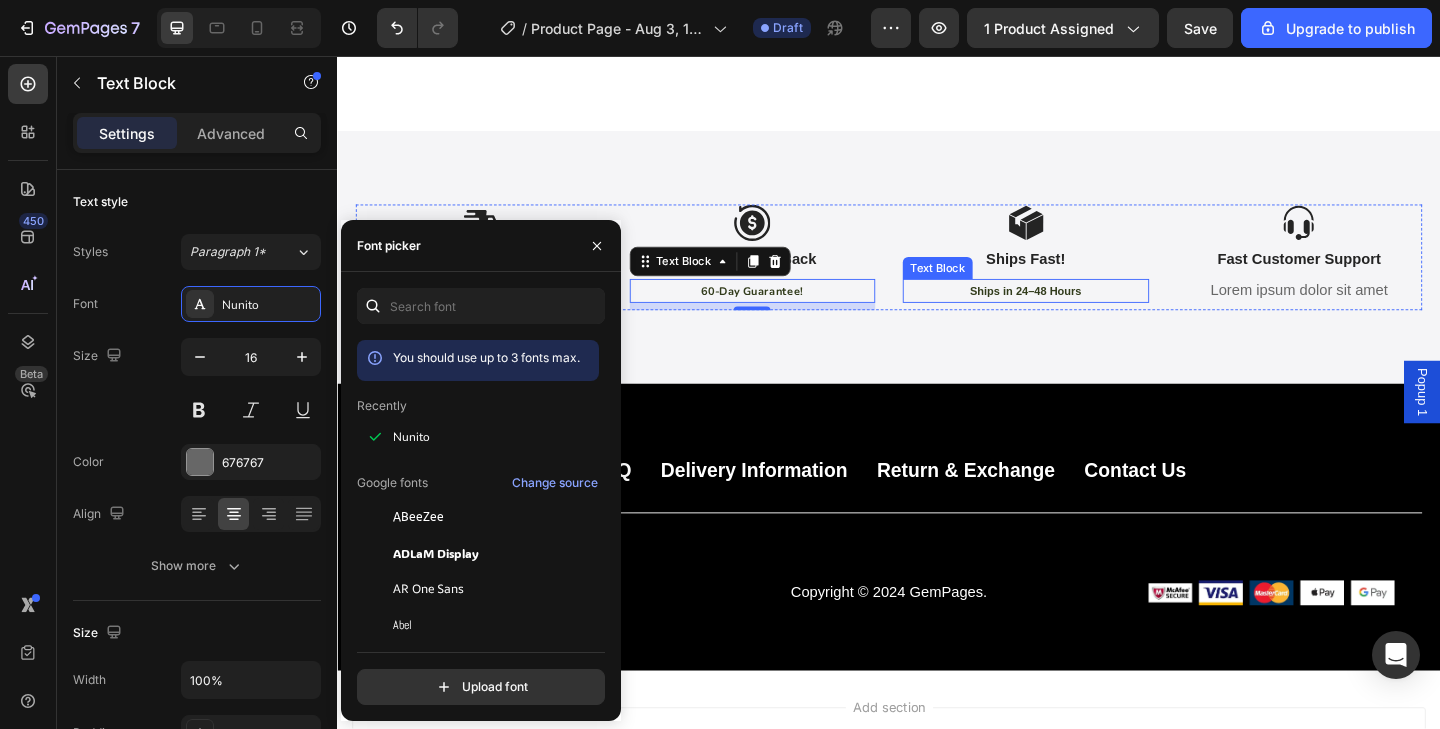 click on "Ships in 24–48 Hours" at bounding box center (1085, 312) 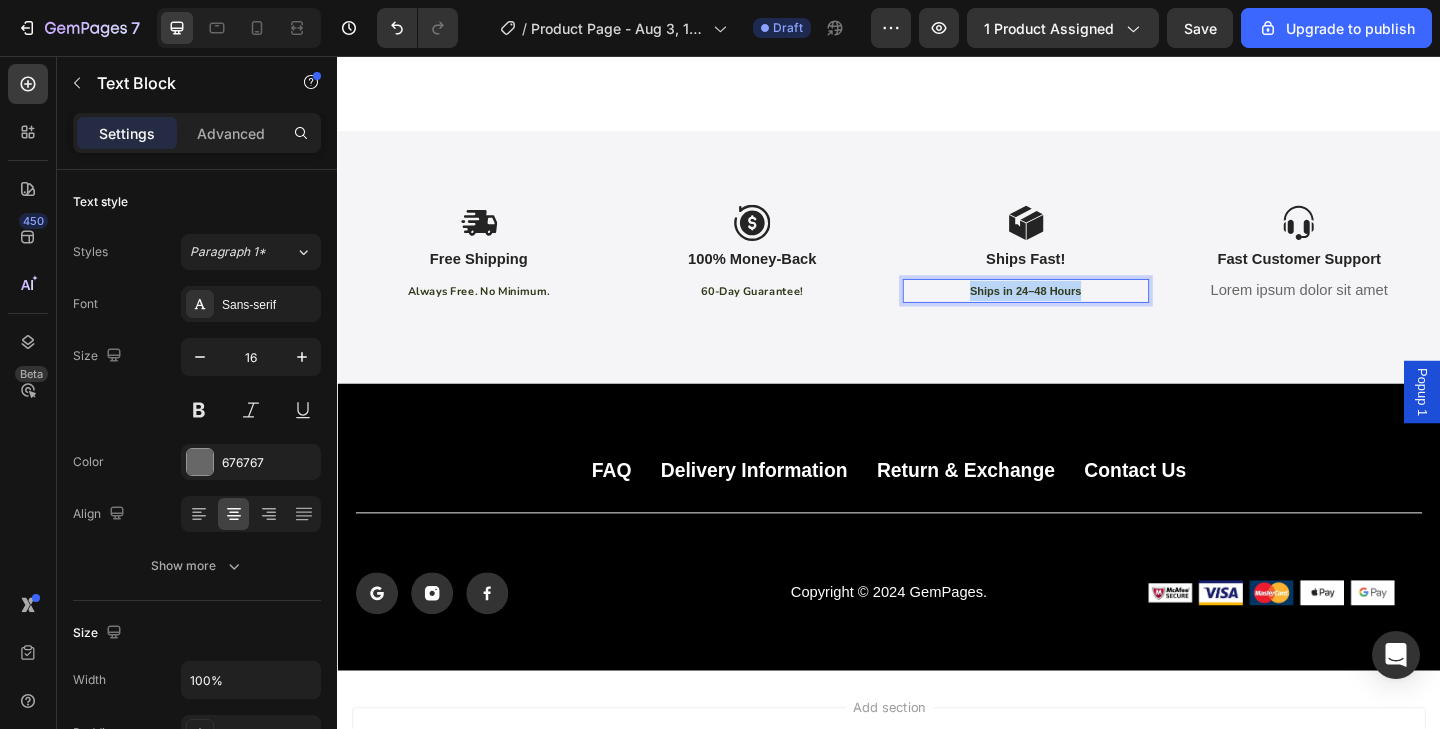 click on "Ships in 24–48 Hours" at bounding box center [1085, 312] 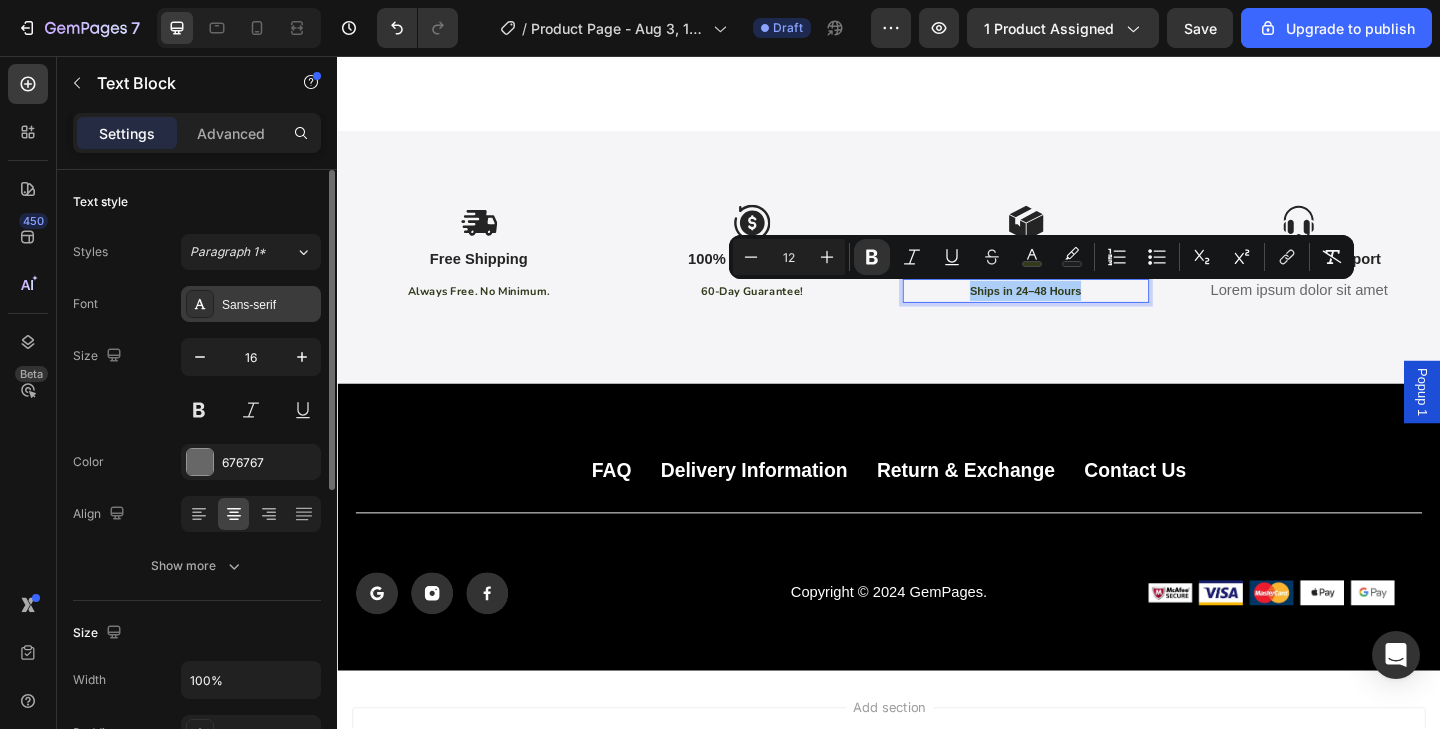 click on "Sans-serif" at bounding box center (269, 305) 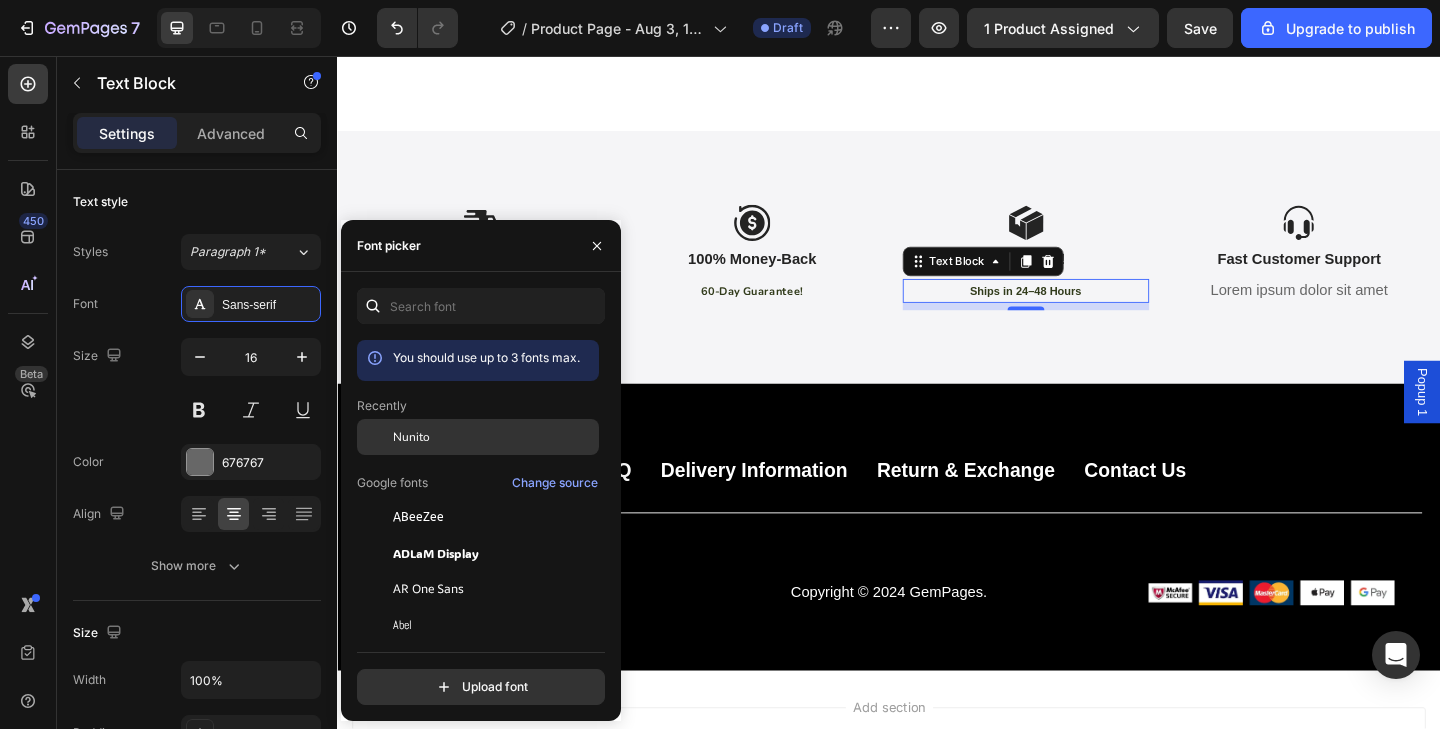 click on "Nunito" at bounding box center (411, 437) 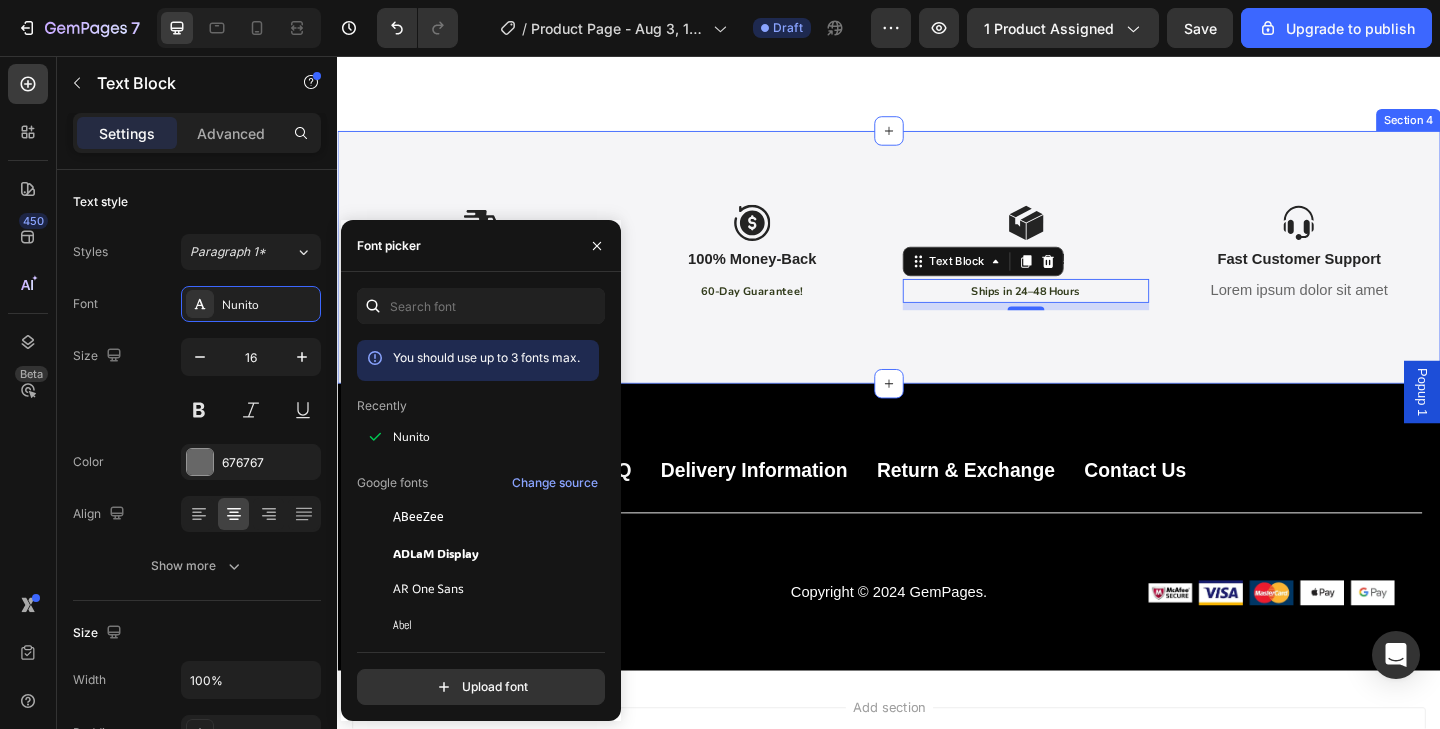 click on "Icon Free Shipping Text Block Always Free. No Minimum. Text Block
Icon 100% Money-Back Text Block 60-Day Guarantee! Text Block
Icon Ships Fast! Text Block Ships in 24–48 Hours Text Block   8
Icon Fast Customer Support Text Block Lorem ipsum dolor sit amet Text Block Row Section 4" at bounding box center [937, 275] 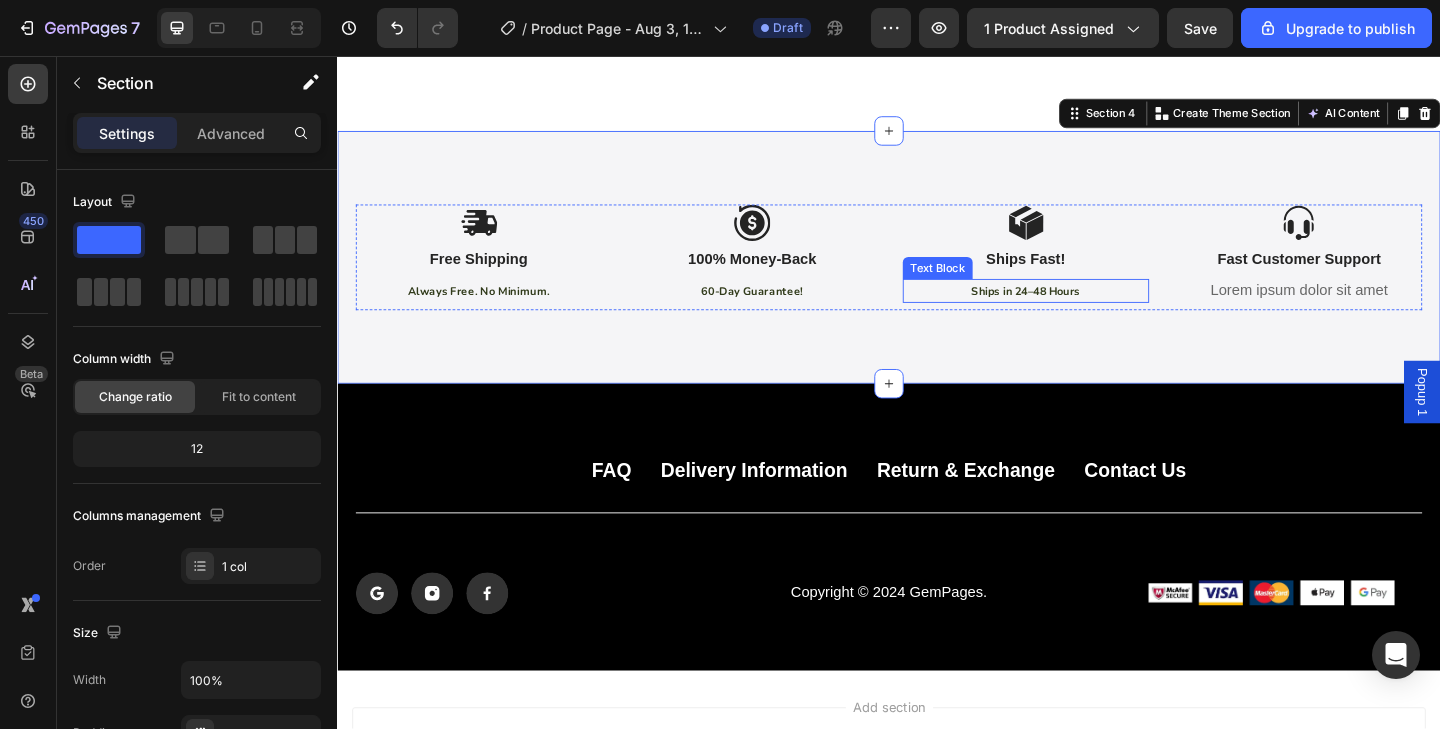 click on "Ships in 24–48 Hours" at bounding box center [1086, 312] 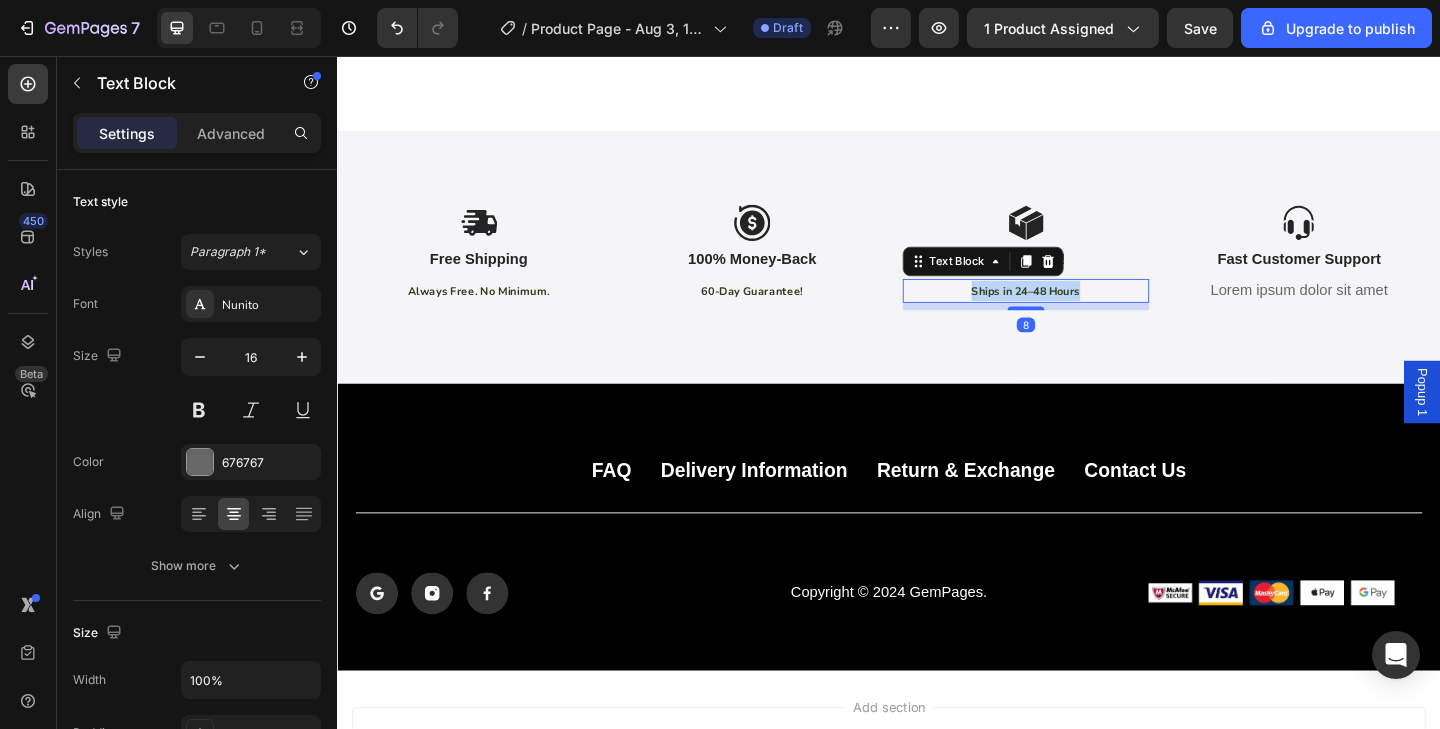 click on "Ships in 24–48 Hours" at bounding box center [1086, 312] 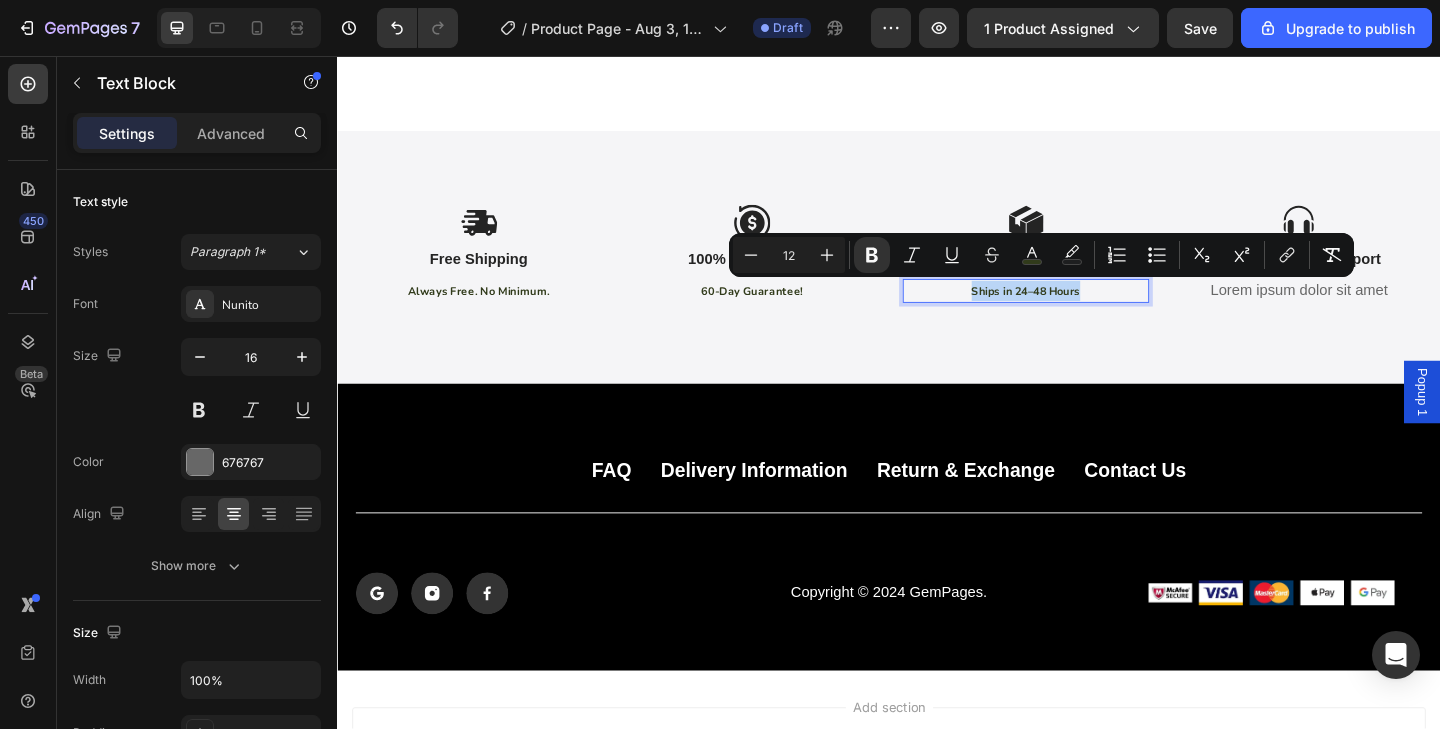 copy on "Ships in 24–48 Hours" 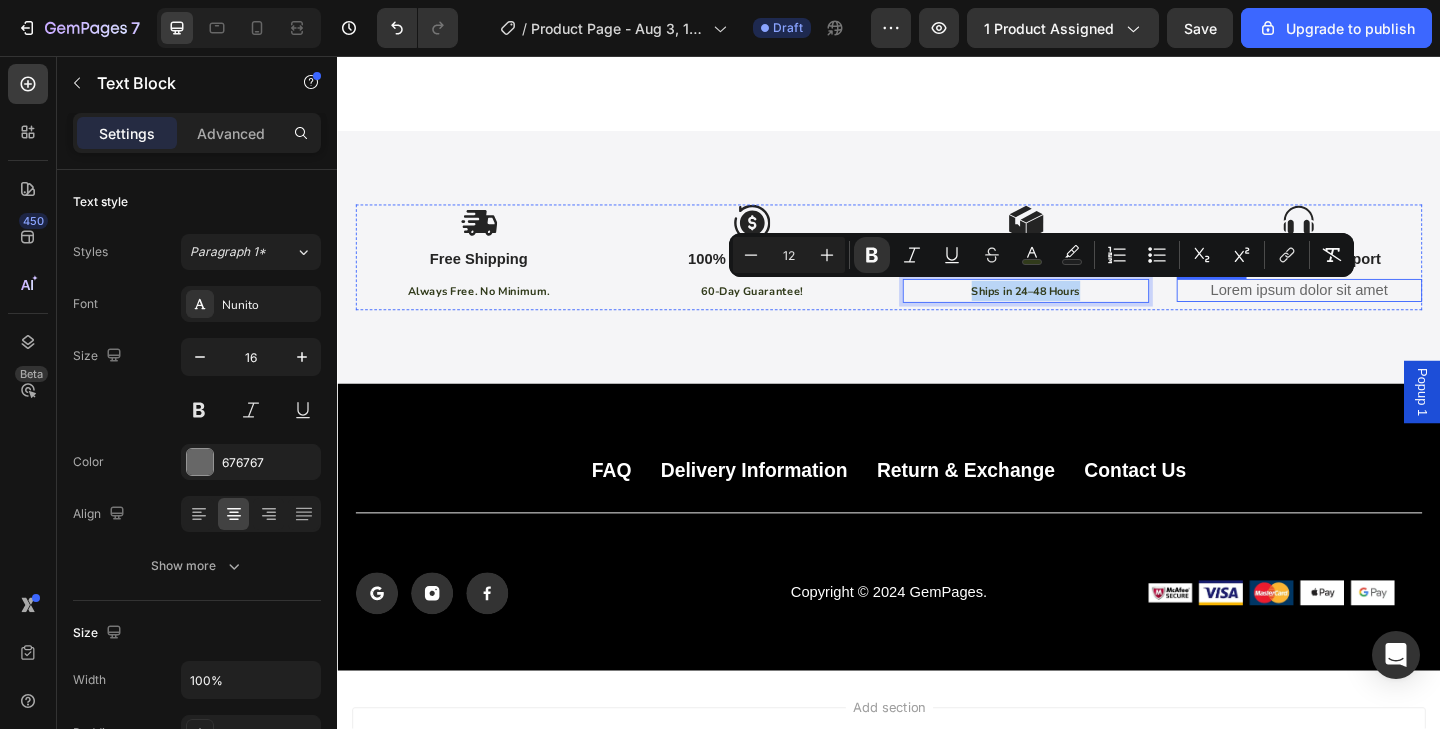 click on "Lorem ipsum dolor sit amet" at bounding box center (1384, 311) 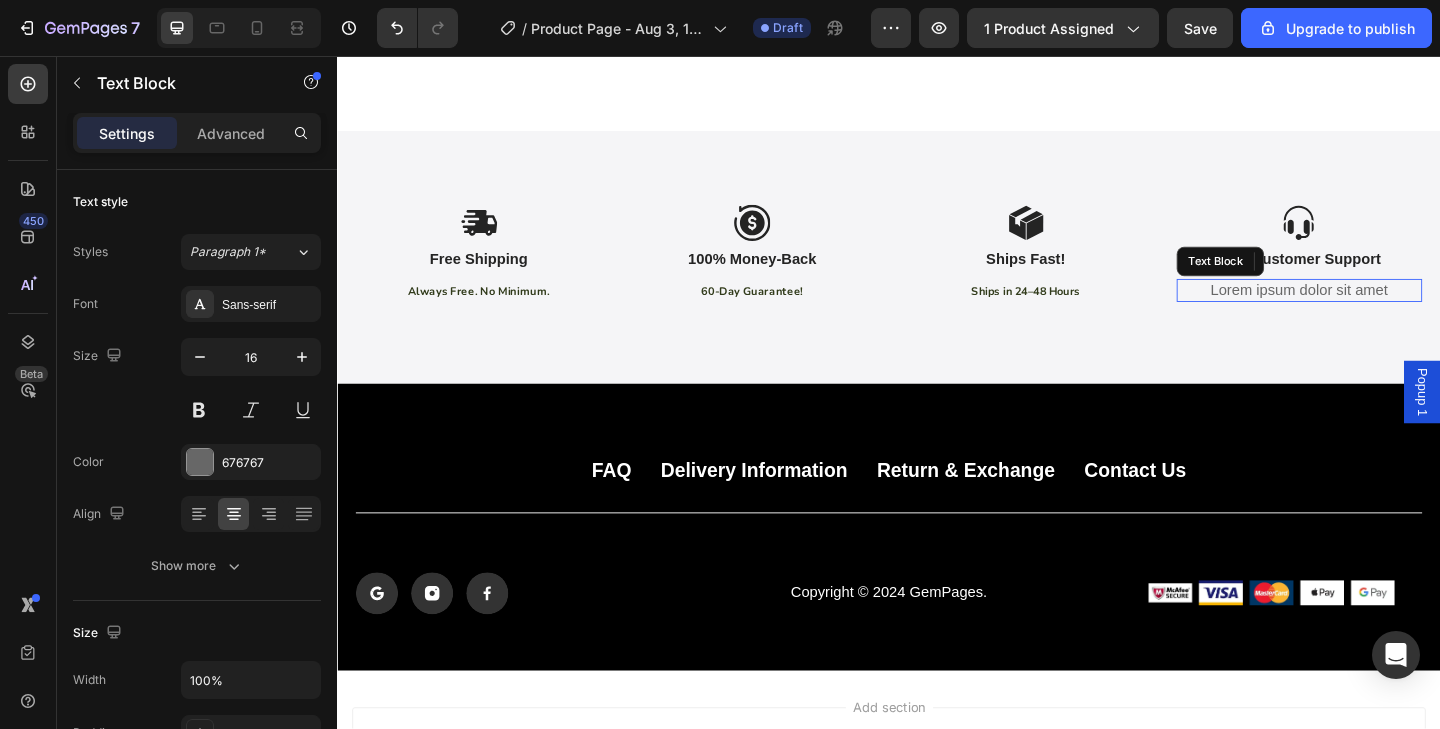 click on "Lorem ipsum dolor sit amet" at bounding box center [1384, 311] 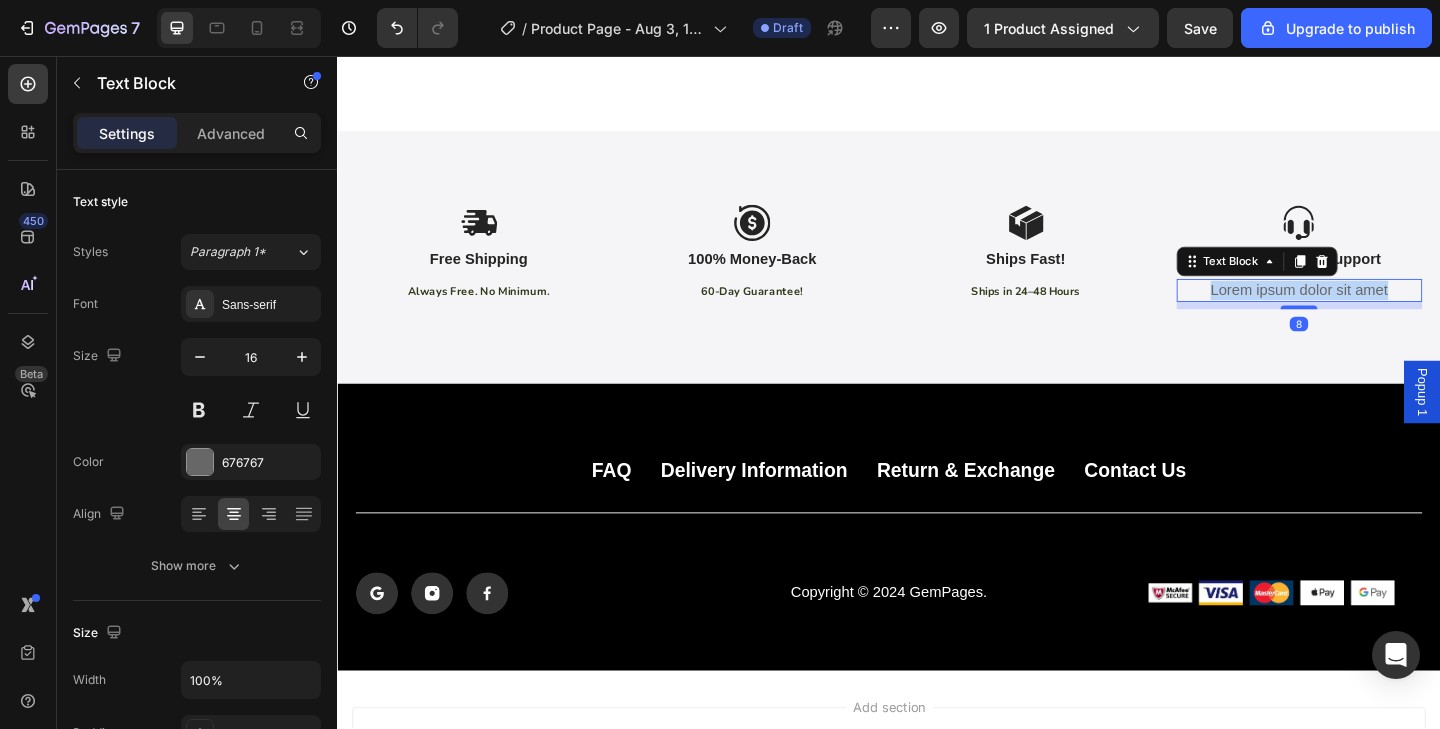 click on "Lorem ipsum dolor sit amet" at bounding box center (1384, 311) 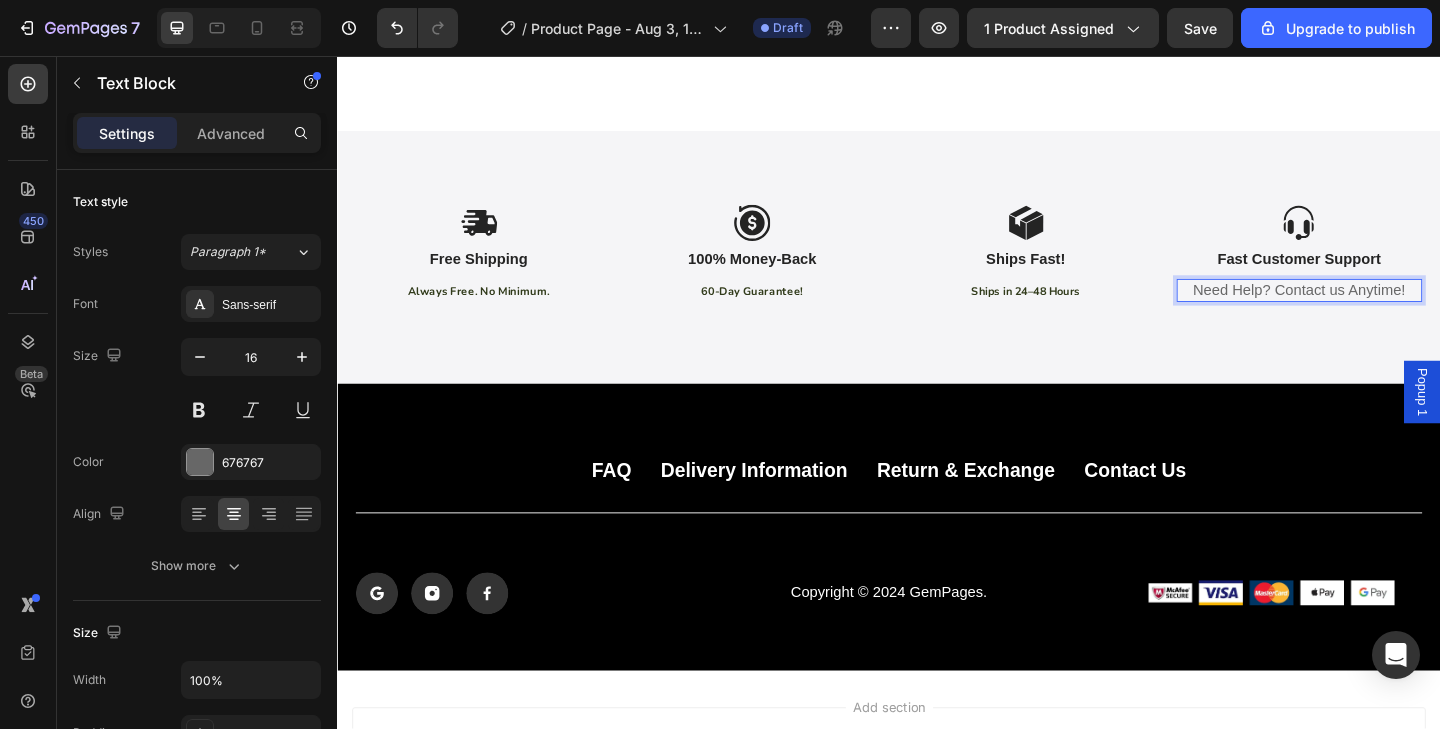 click on "Need Help? Contact us Anytime!" at bounding box center [1384, 311] 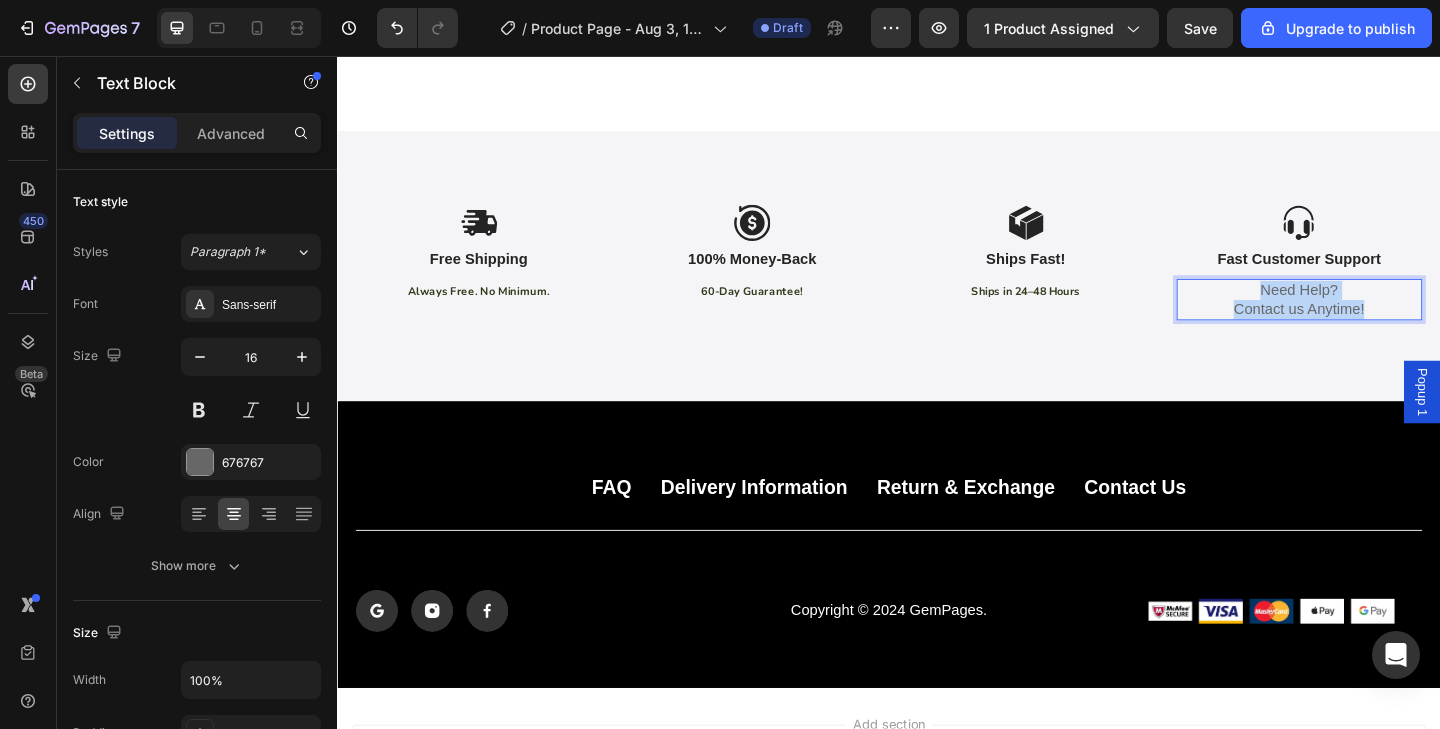 drag, startPoint x: 1445, startPoint y: 333, endPoint x: 1319, endPoint y: 314, distance: 127.424484 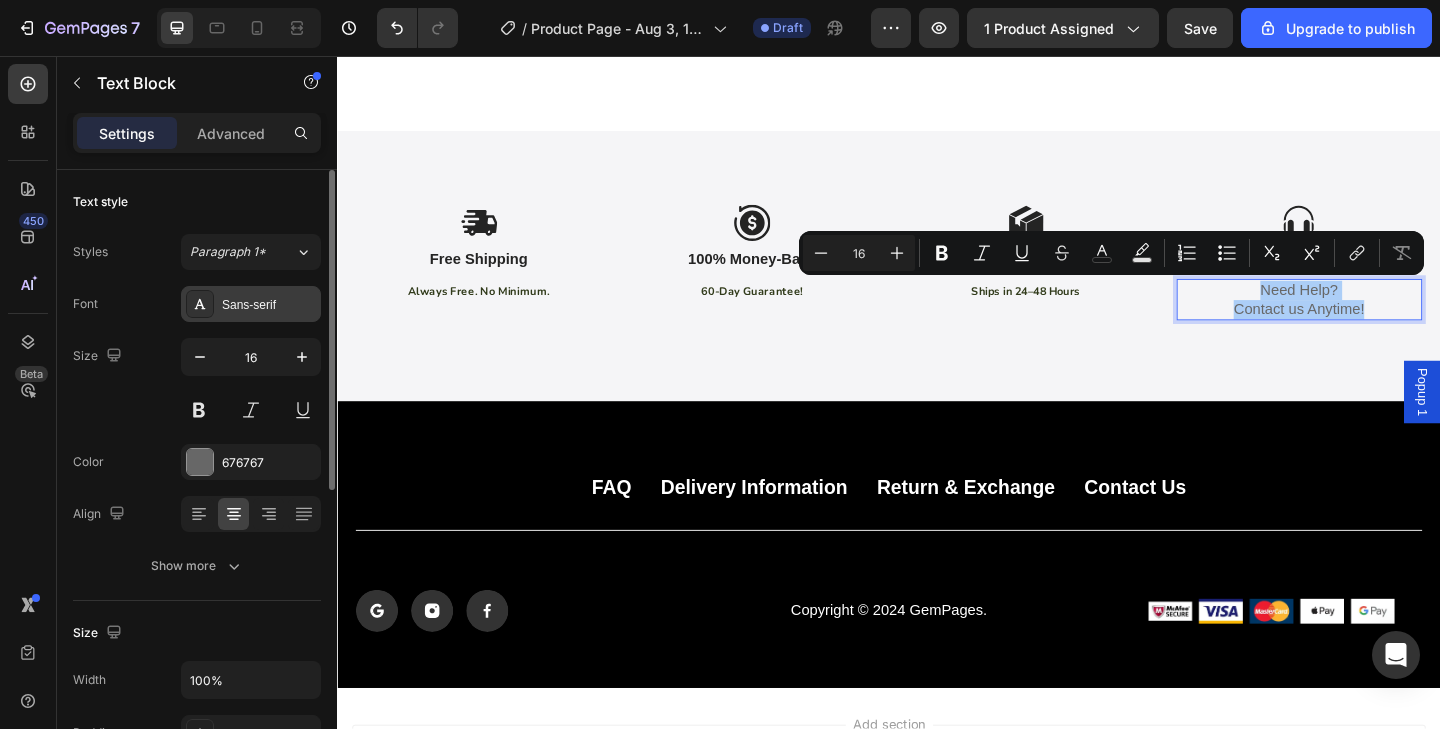 click on "Sans-serif" at bounding box center [251, 304] 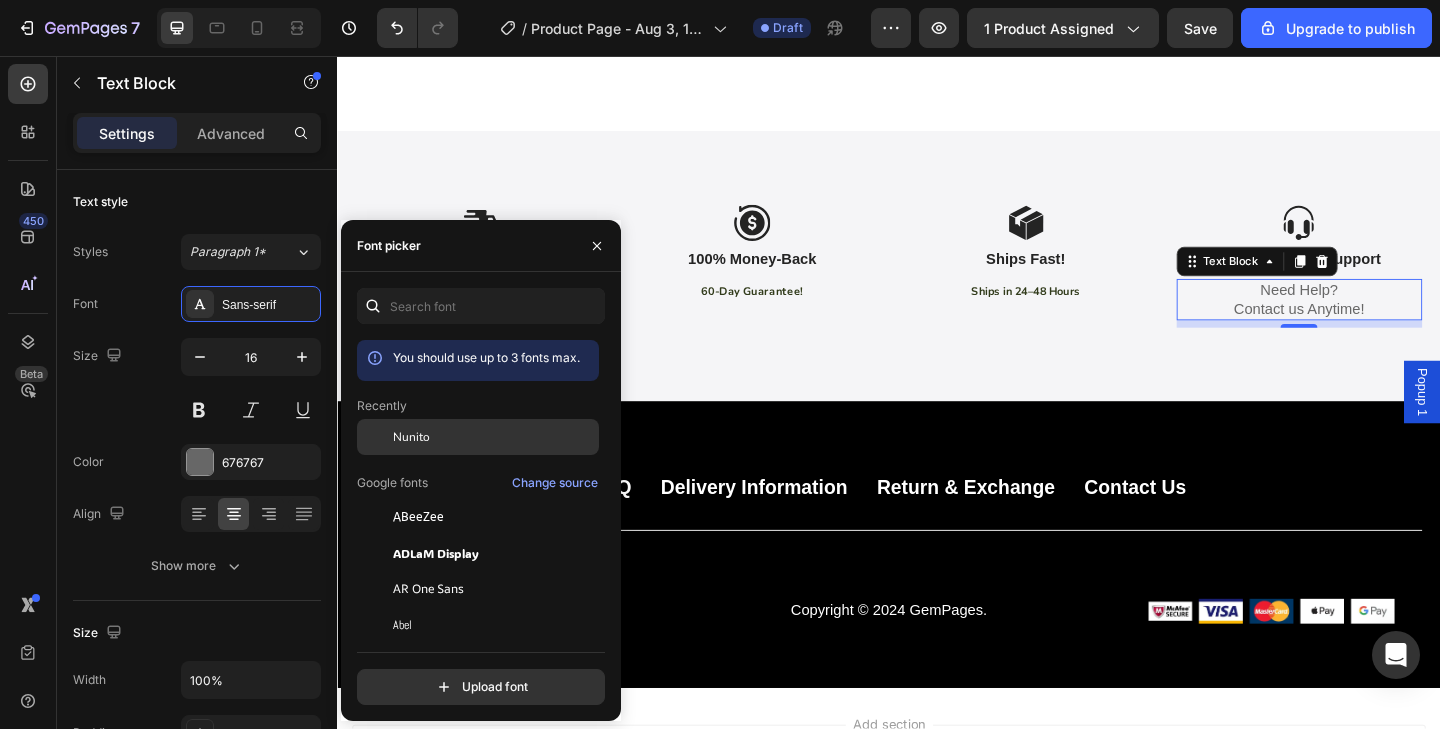 click on "Nunito" at bounding box center [411, 437] 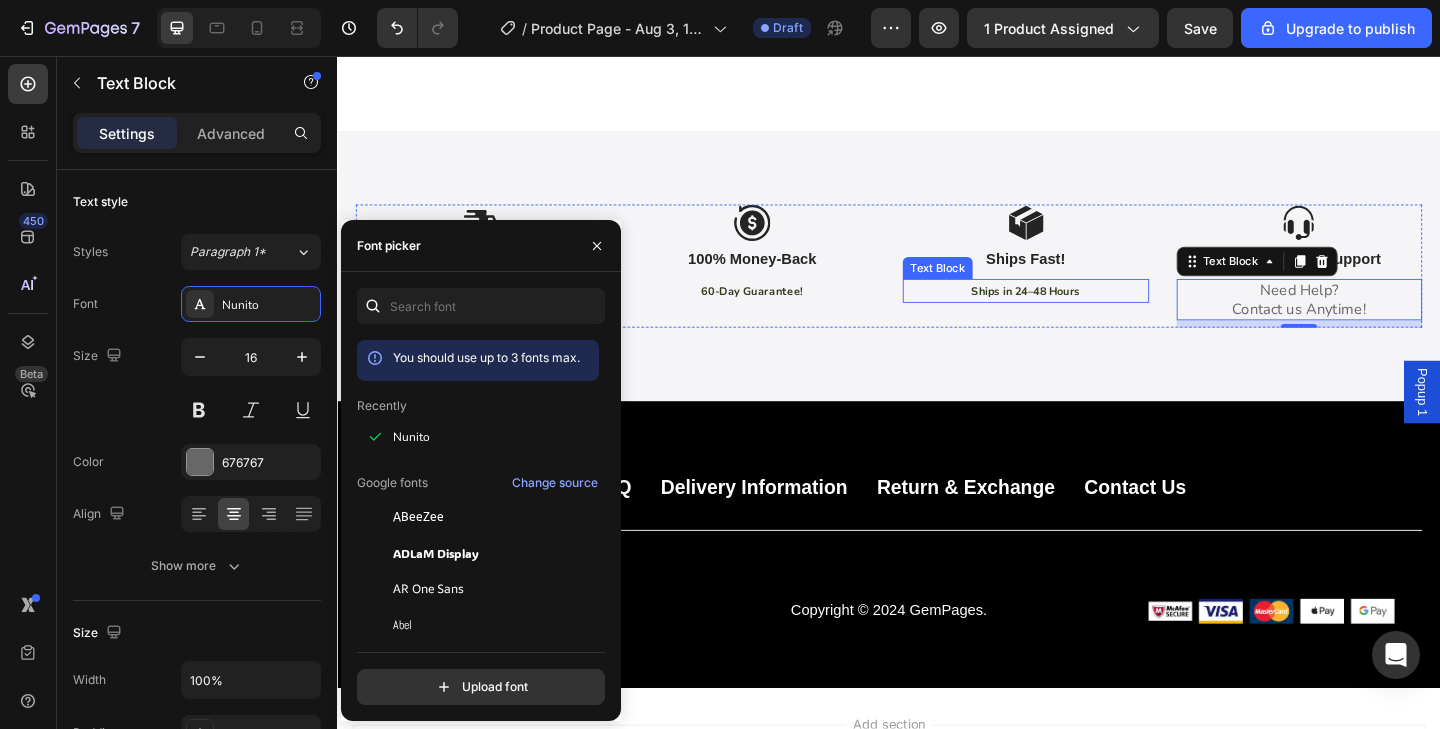 click on "Ships in 24–48 Hours" at bounding box center [1086, 312] 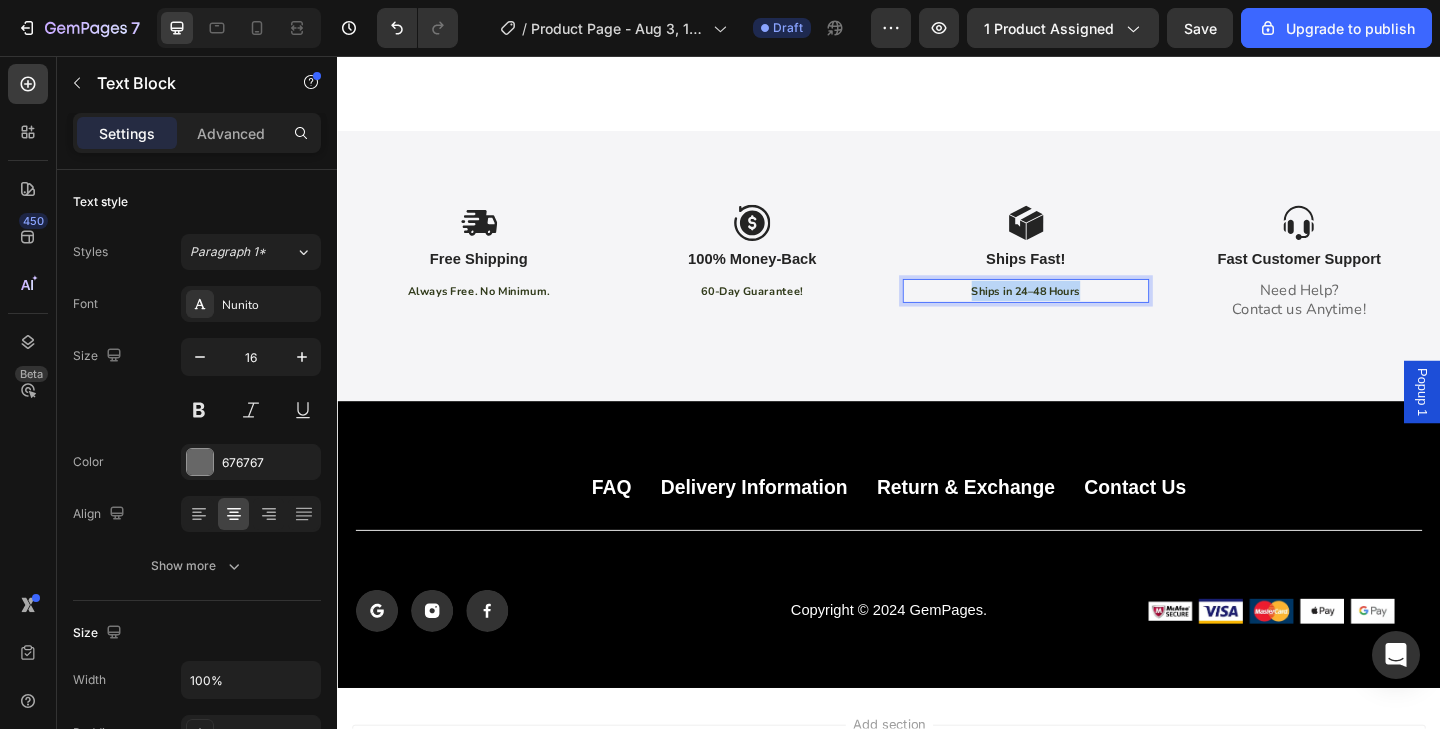 click on "Ships in 24–48 Hours" at bounding box center (1086, 312) 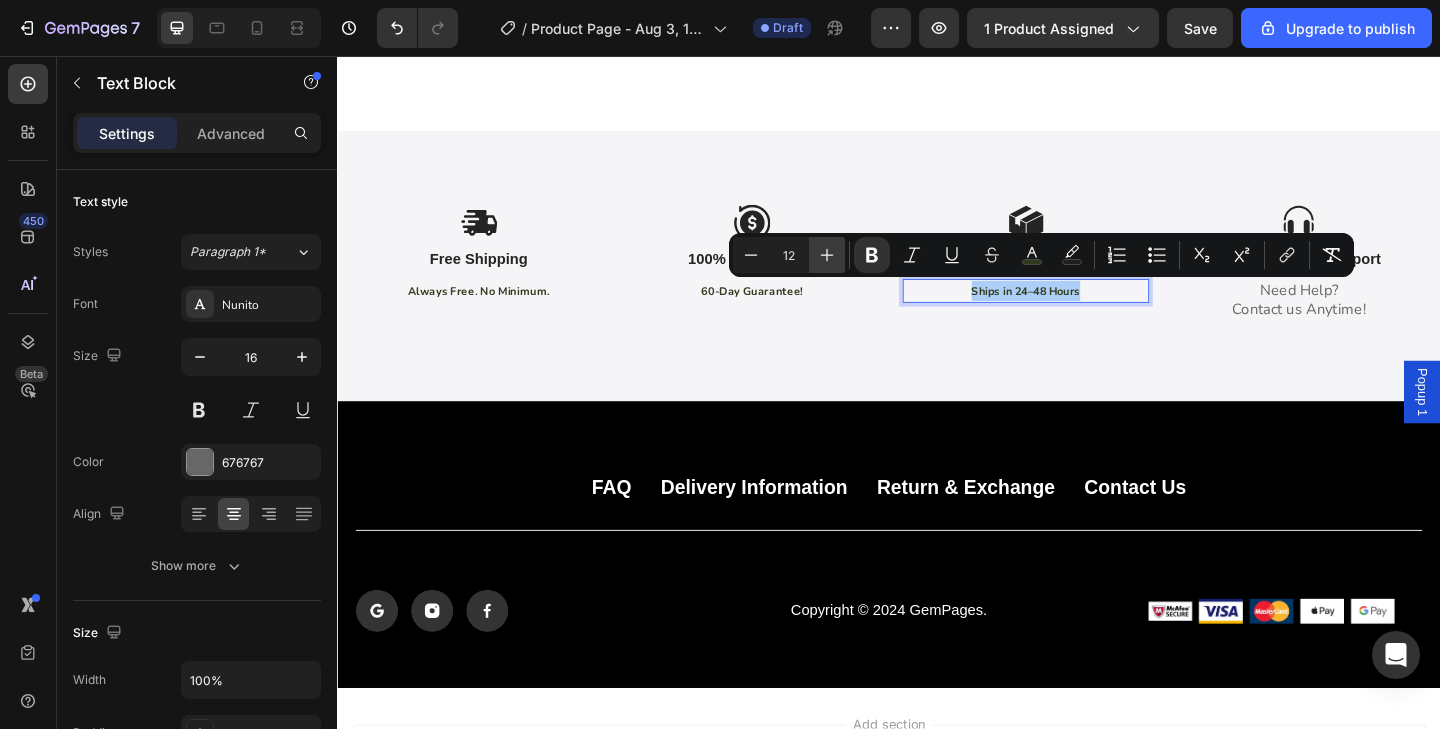click 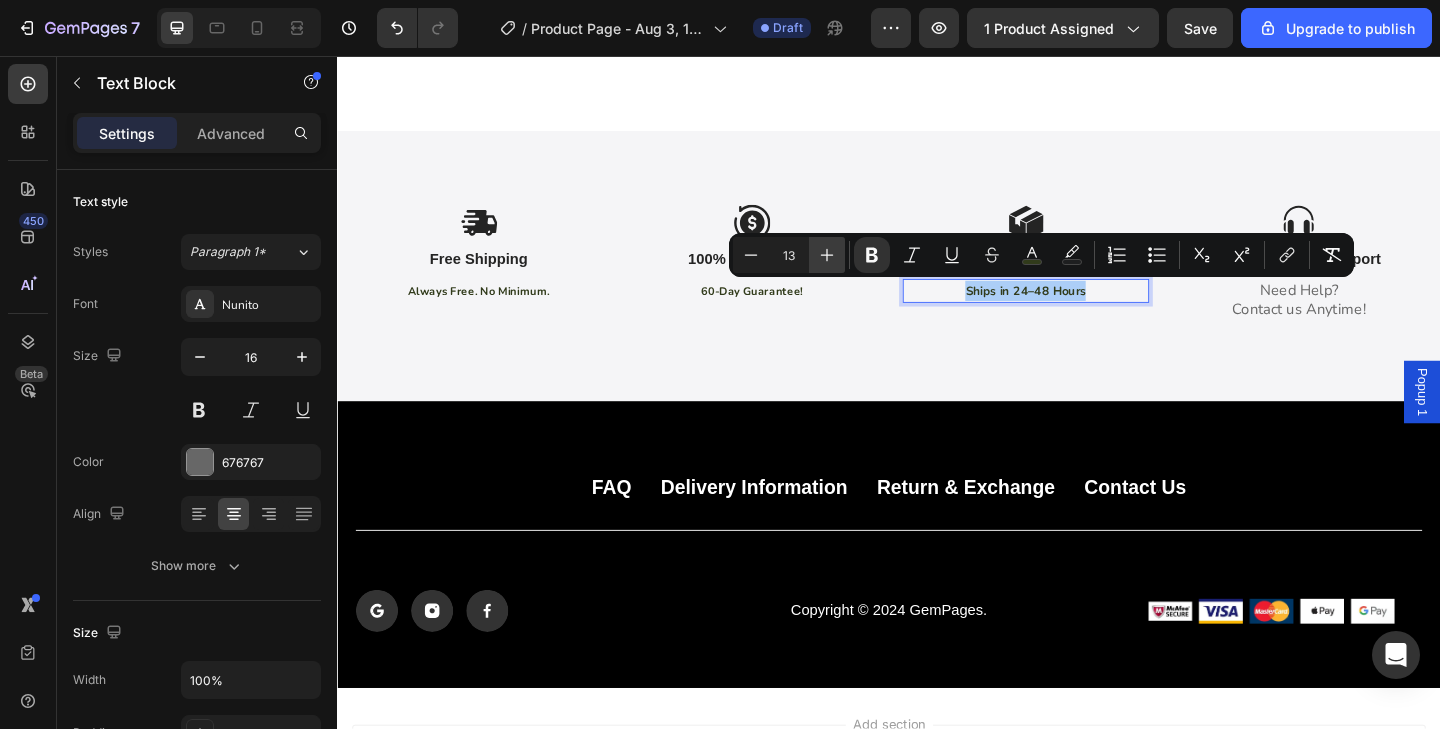 click 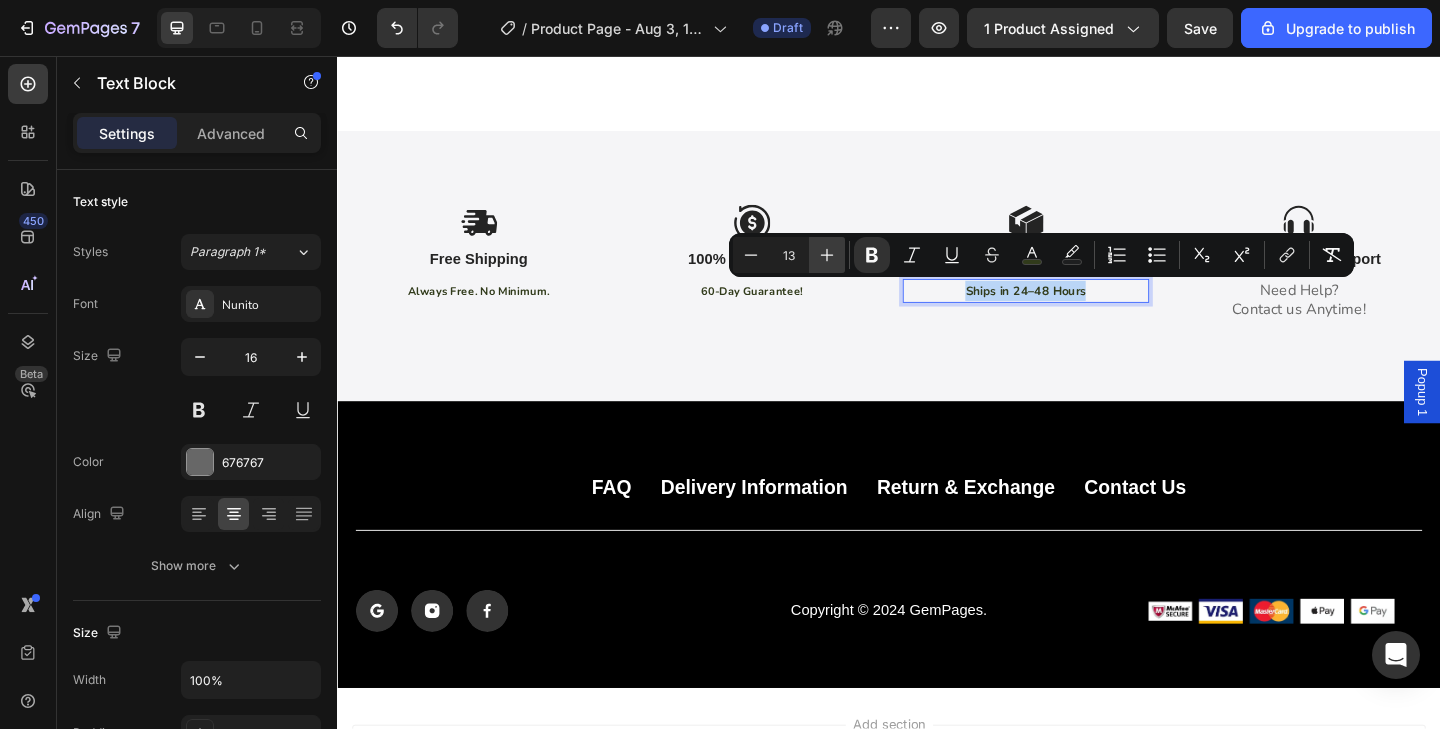 type on "14" 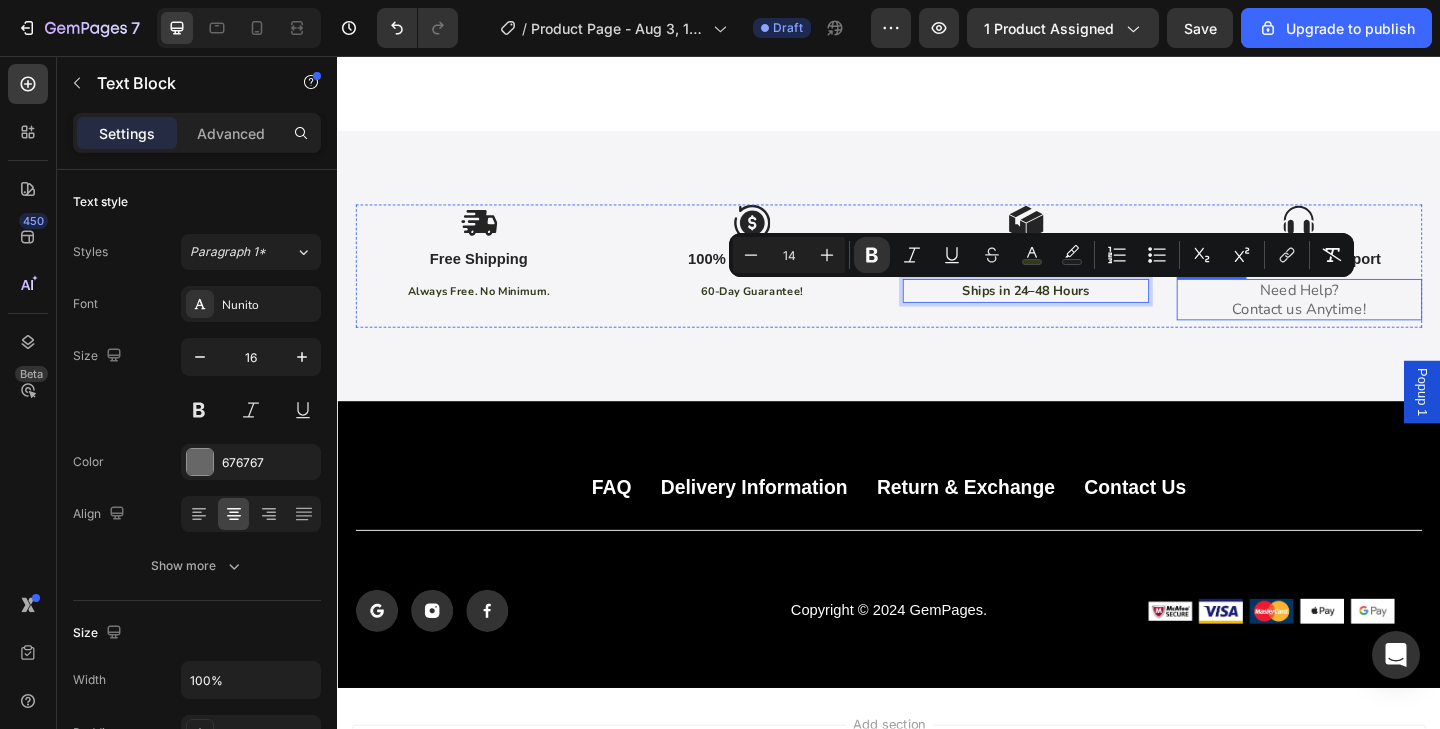 click on "Contact us Anytime!" at bounding box center (1384, 332) 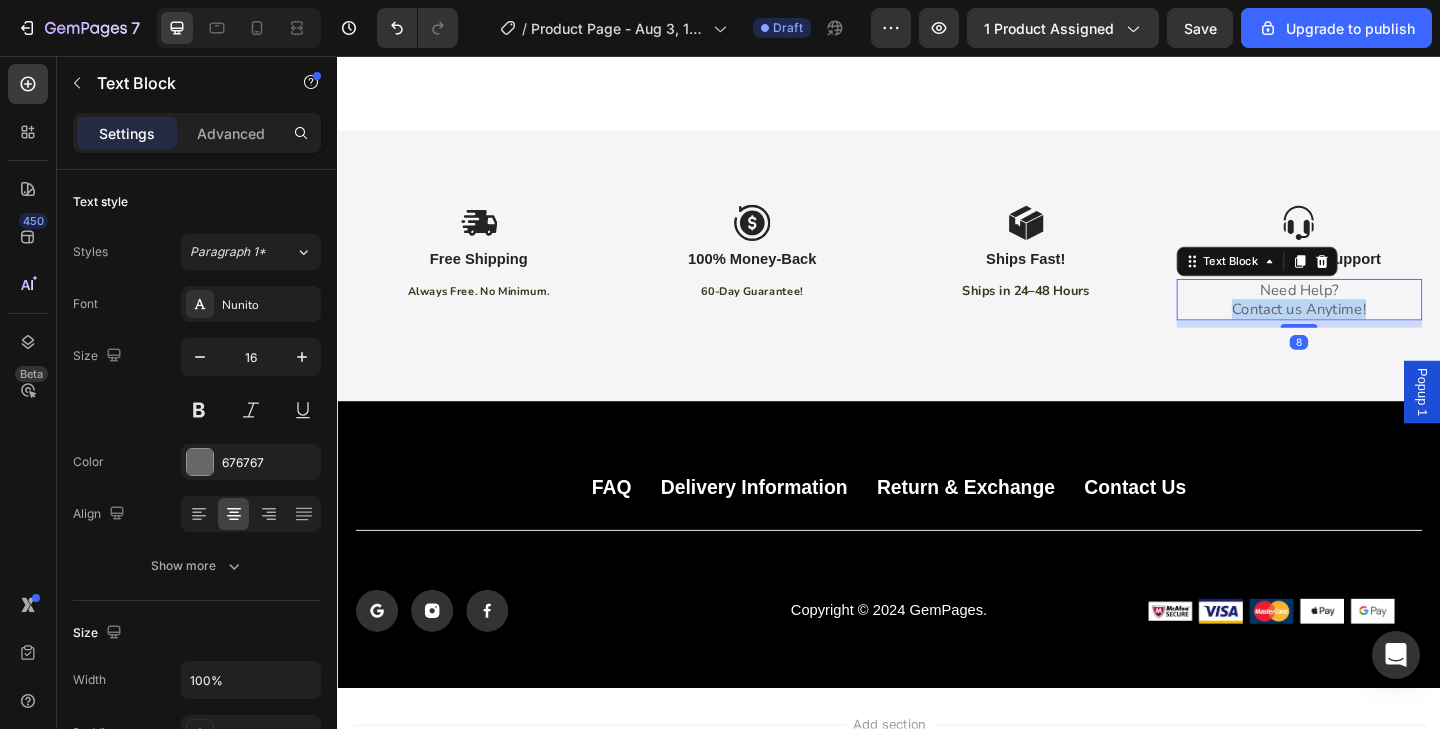 click on "Contact us Anytime!" at bounding box center [1384, 332] 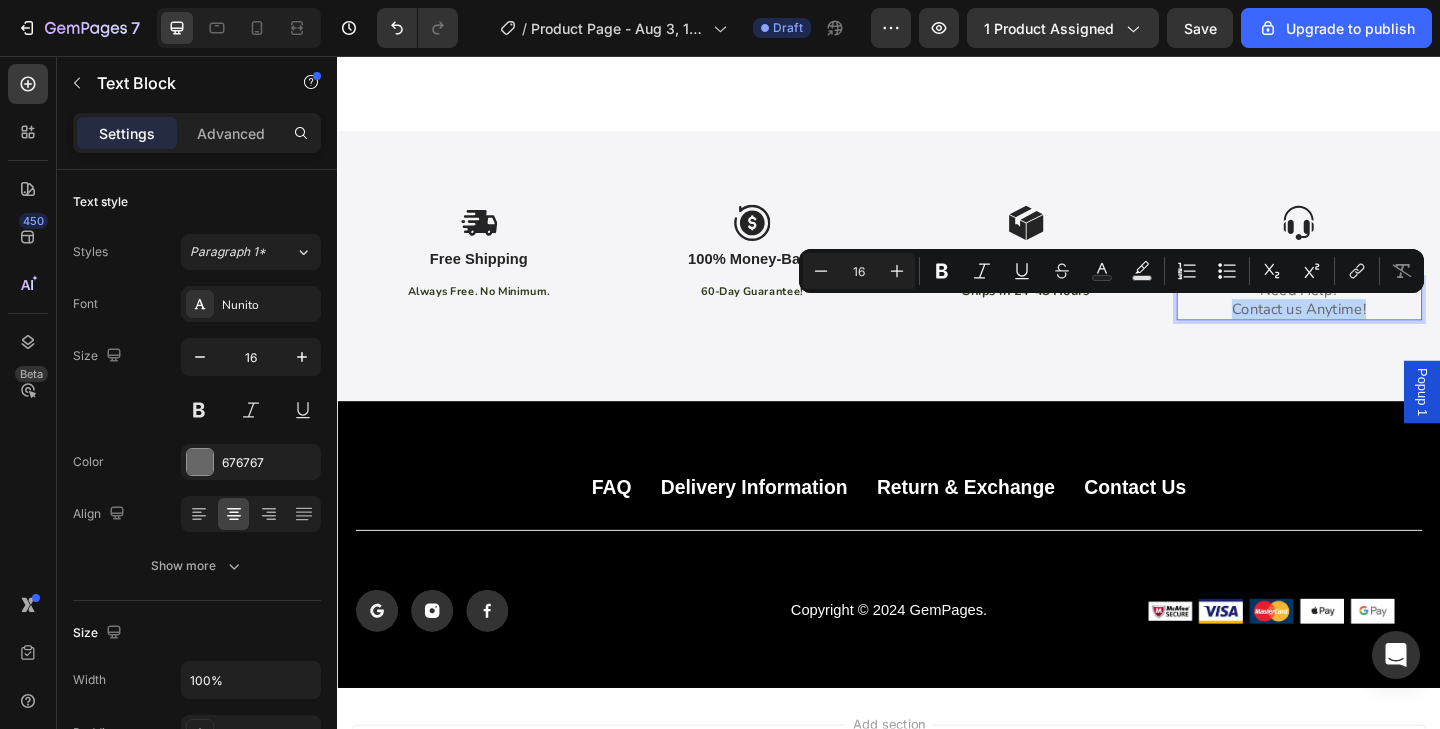 click on "Contact us Anytime!" at bounding box center [1384, 332] 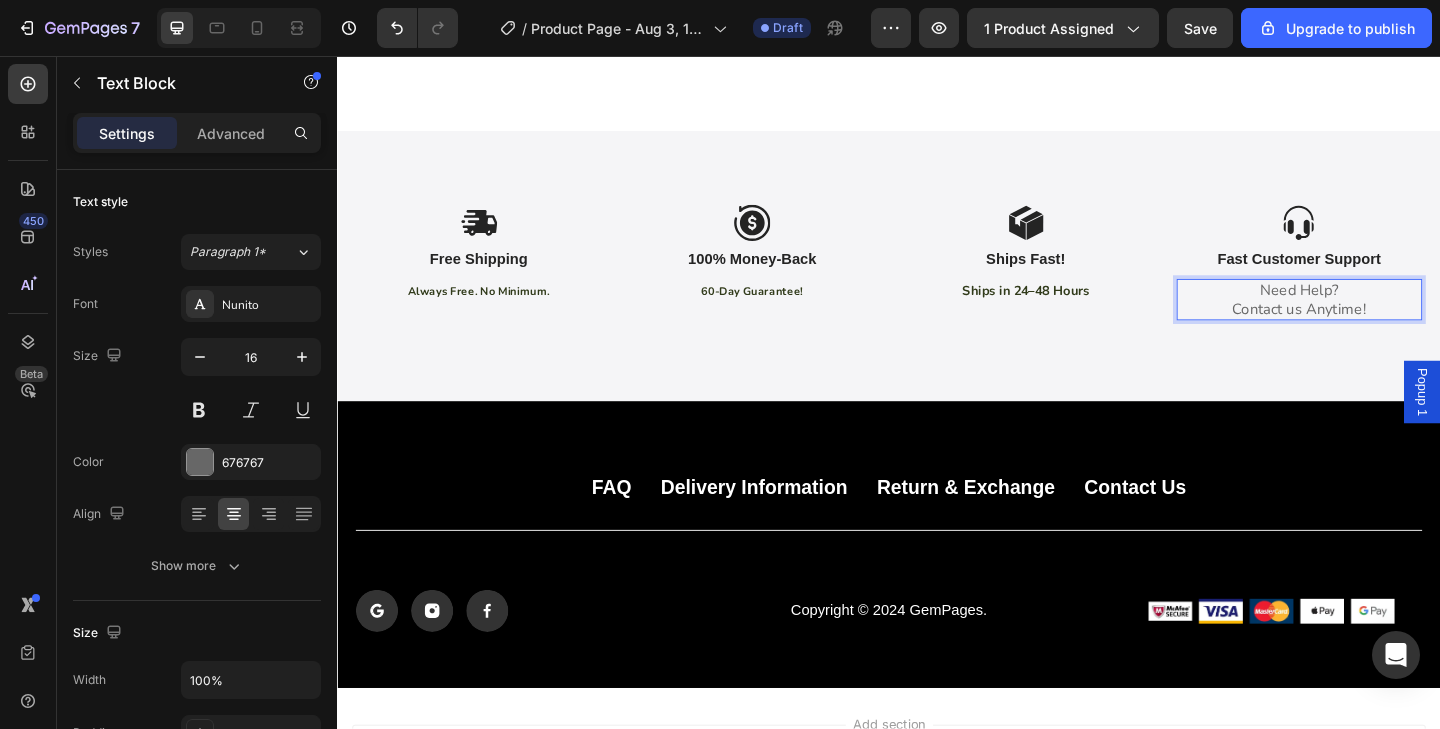 click on "Contact us Anytime!" at bounding box center (1384, 332) 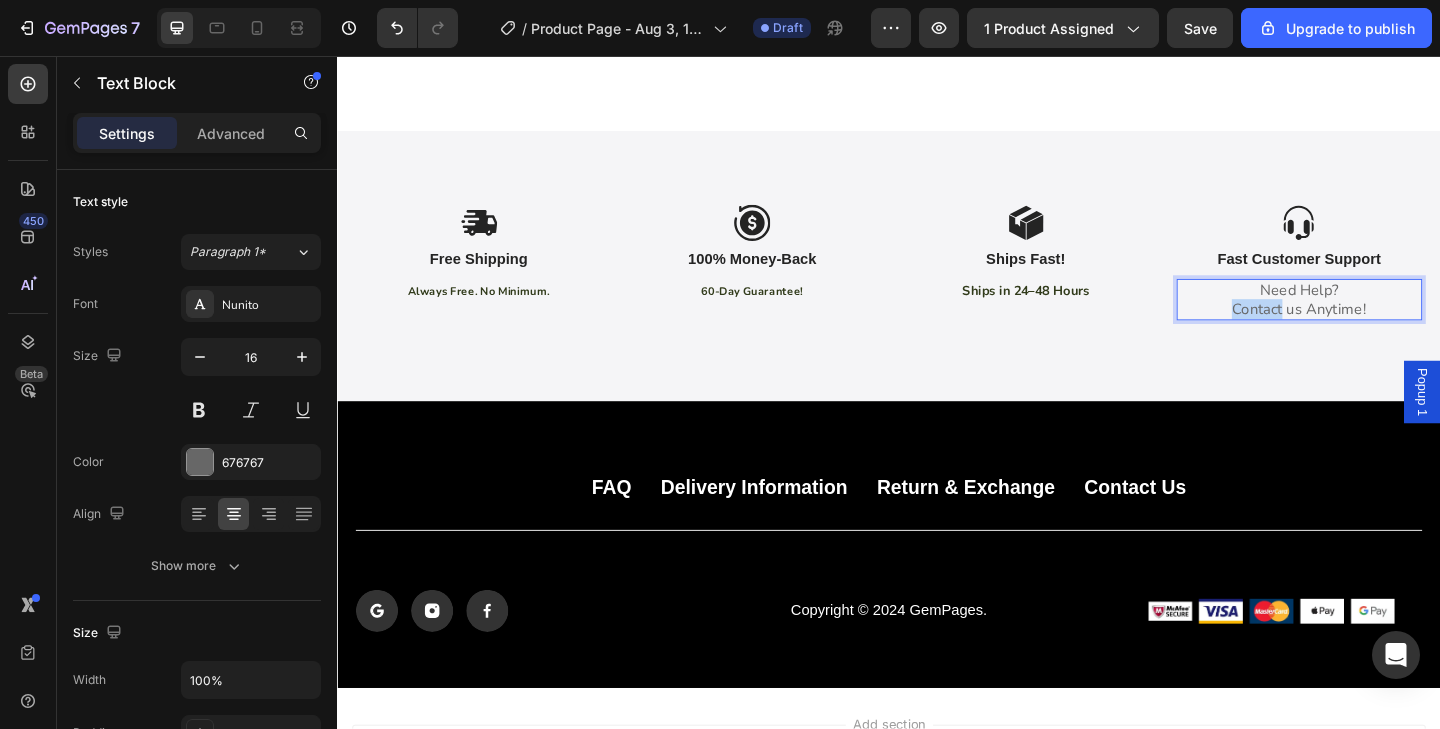 click on "Contact us Anytime!" at bounding box center (1384, 332) 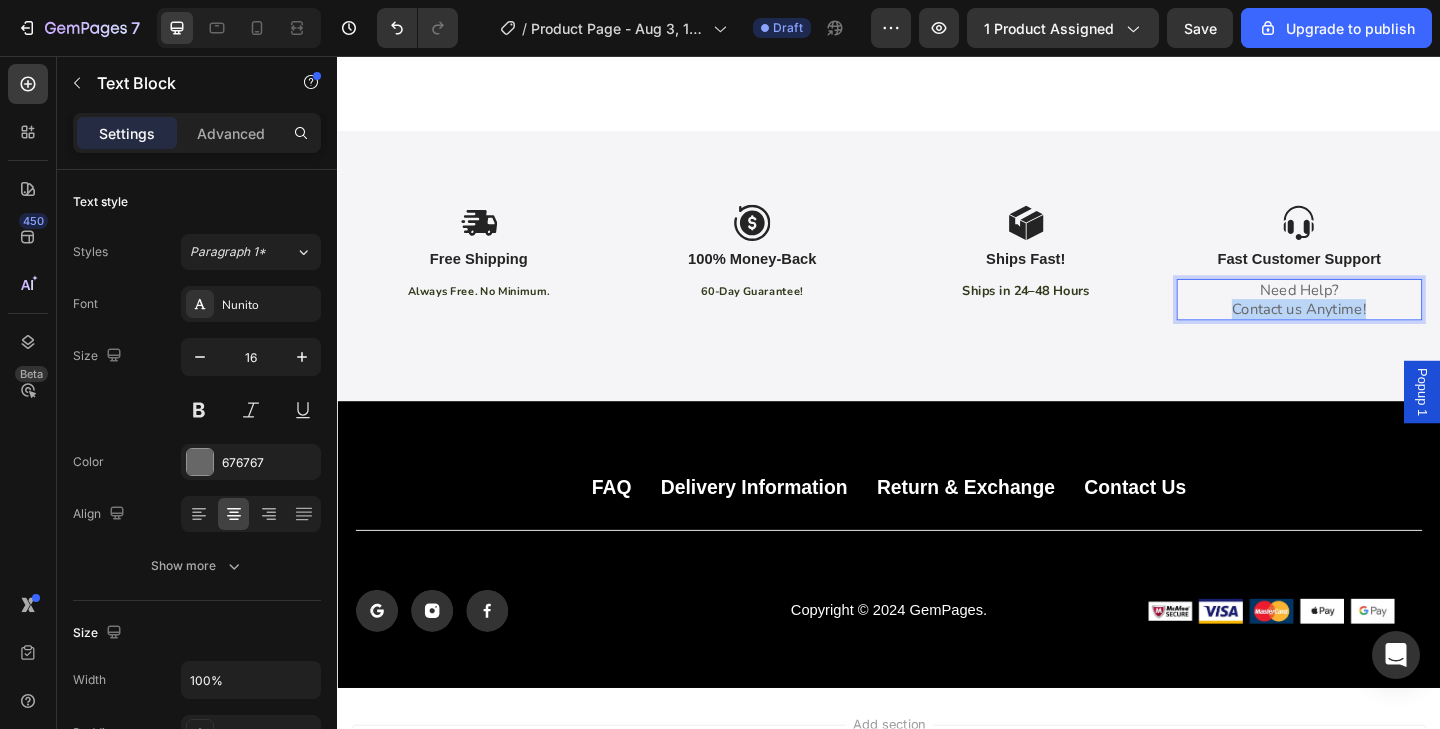 click on "Contact us Anytime!" at bounding box center (1384, 332) 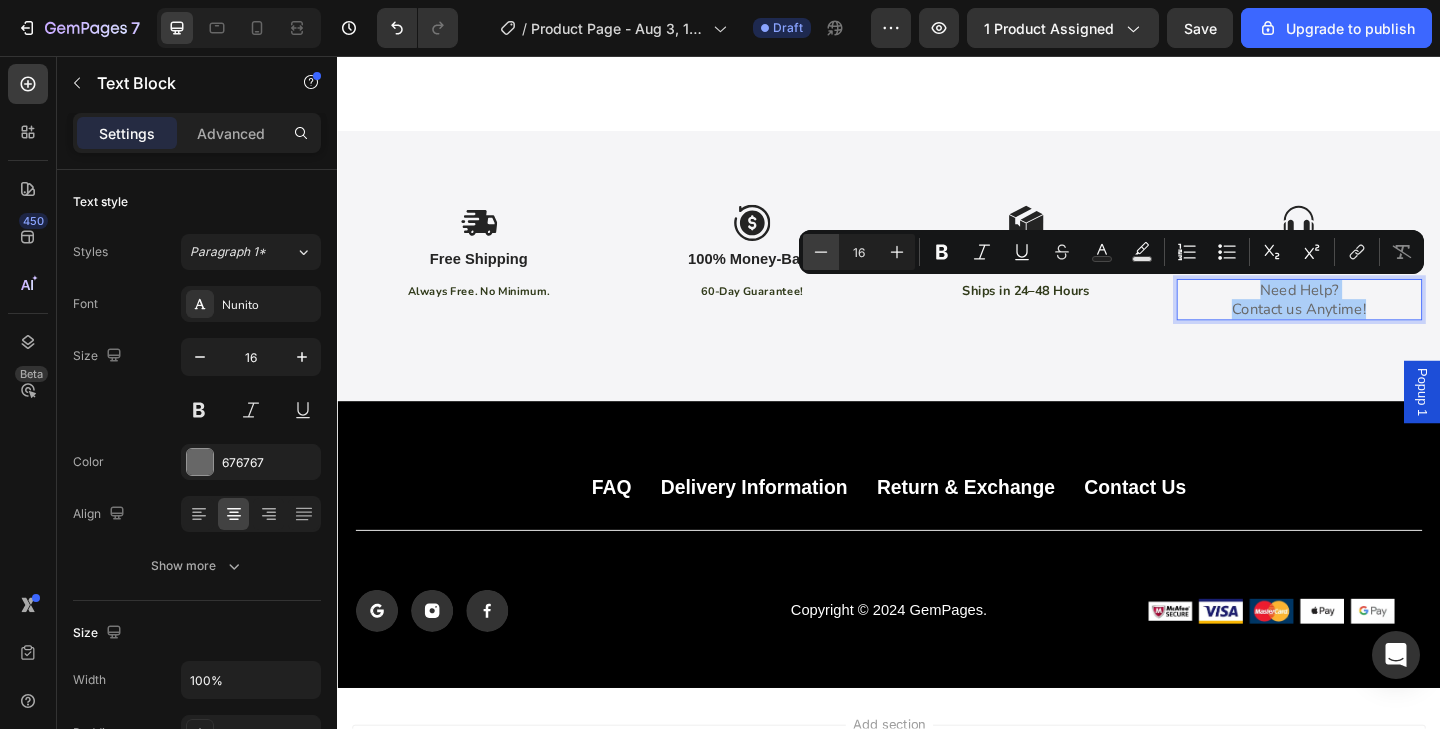 click 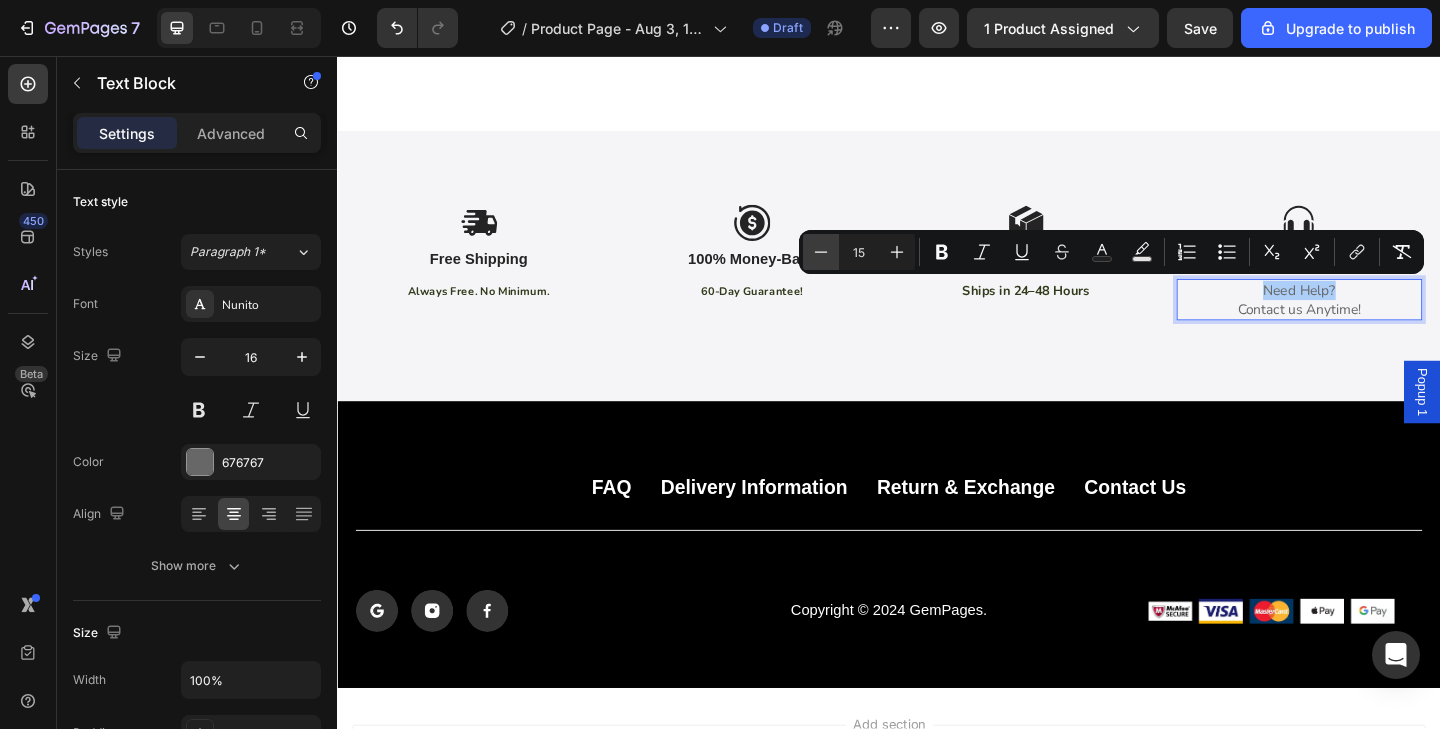 click 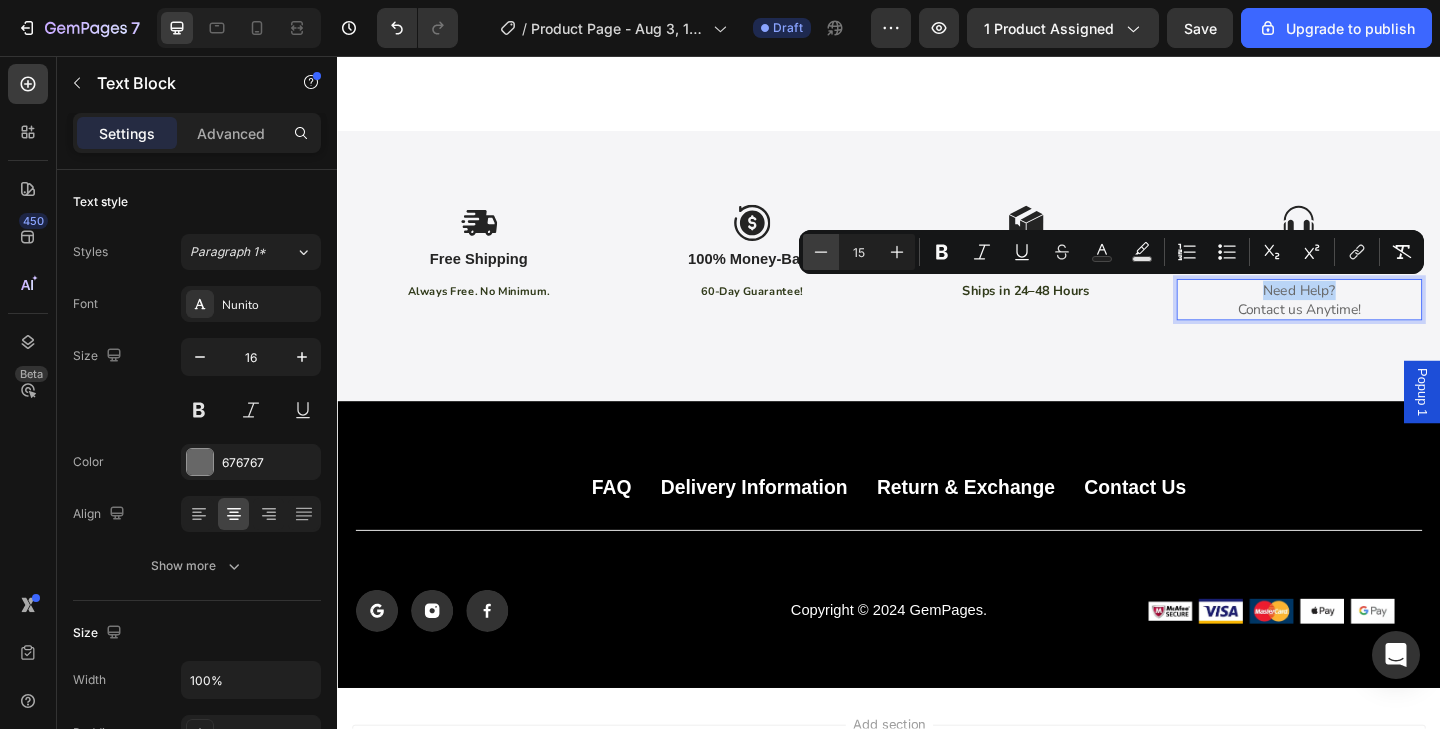type on "14" 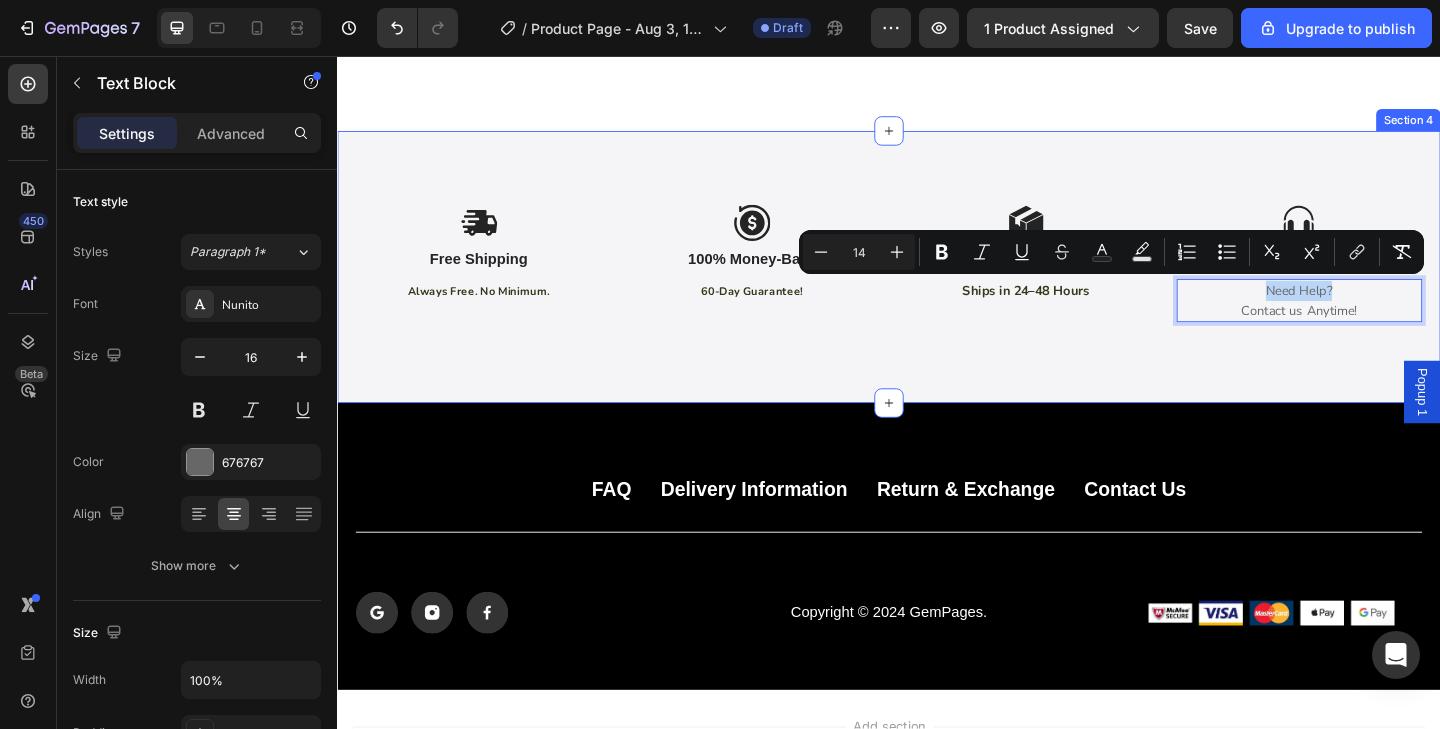 click on "Icon Free Shipping Text Block Always Free. No Minimum. Text Block
Icon 100% Money-Back Text Block 60-Day Guarantee! Text Block
Icon Ships Fast! Text Block Ships in 24–48 Hours Text Block
Icon Fast Customer Support Text Block Need Help?  Contact us Anytime! Text Block   8 Row Section 4" at bounding box center [937, 286] 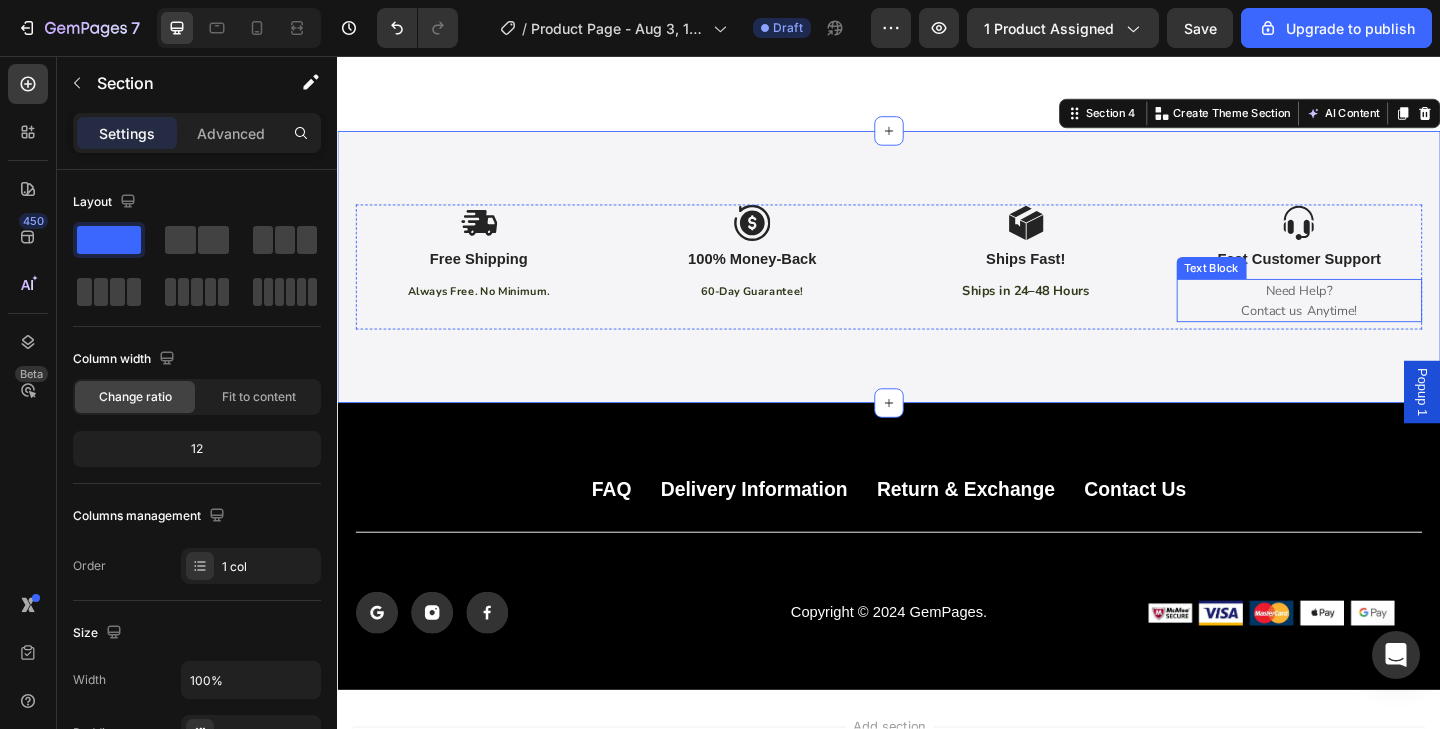 click on "Contact us Anytime!" at bounding box center [1383, 333] 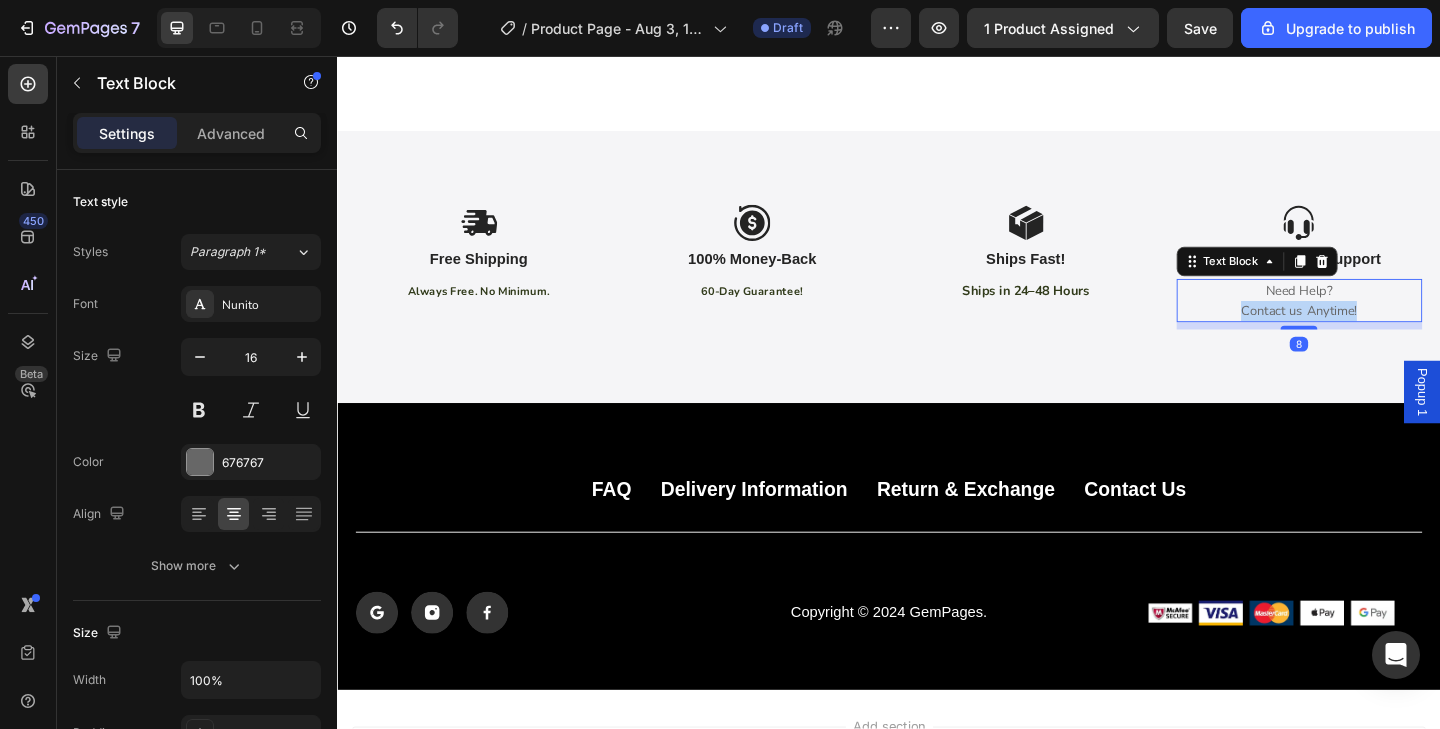 click on "Contact us Anytime!" at bounding box center (1383, 333) 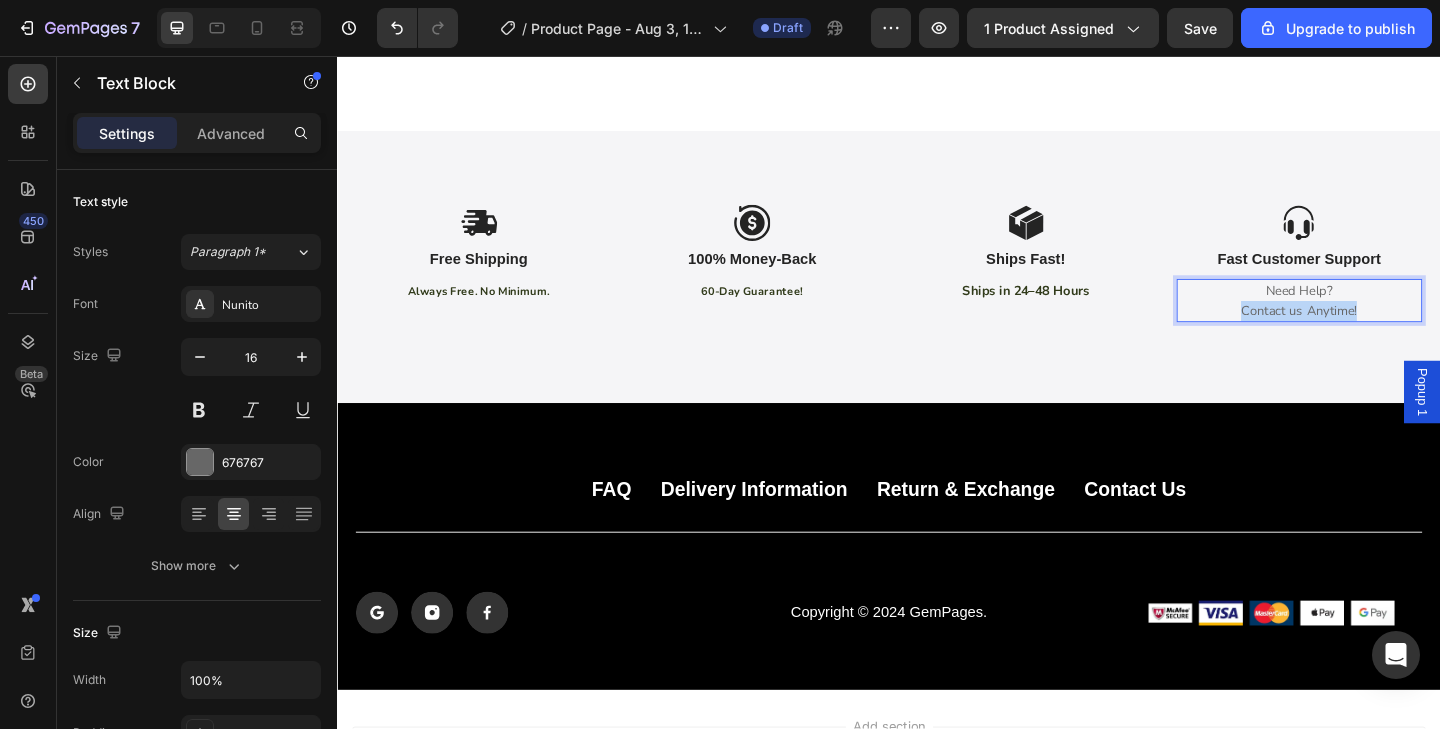 click on "Contact us Anytime!" at bounding box center [1383, 333] 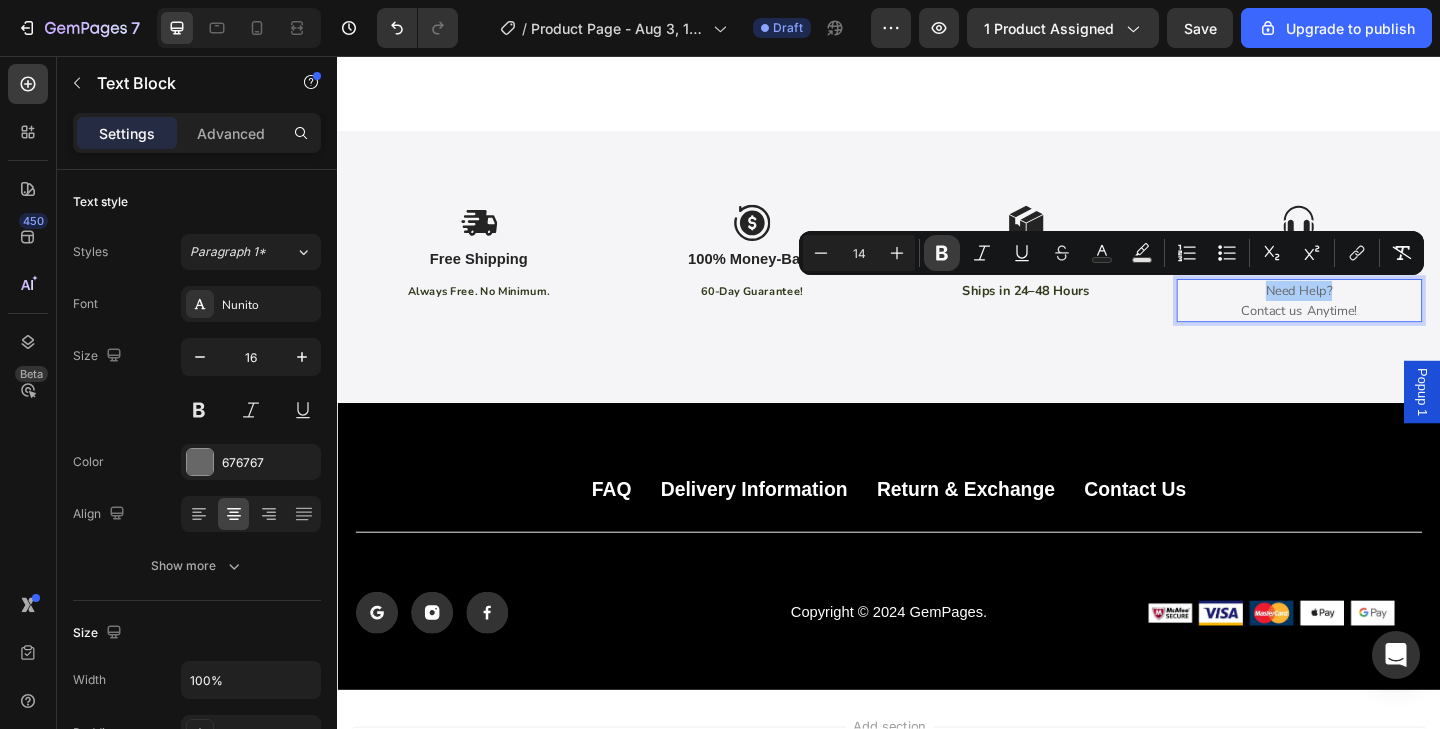 click 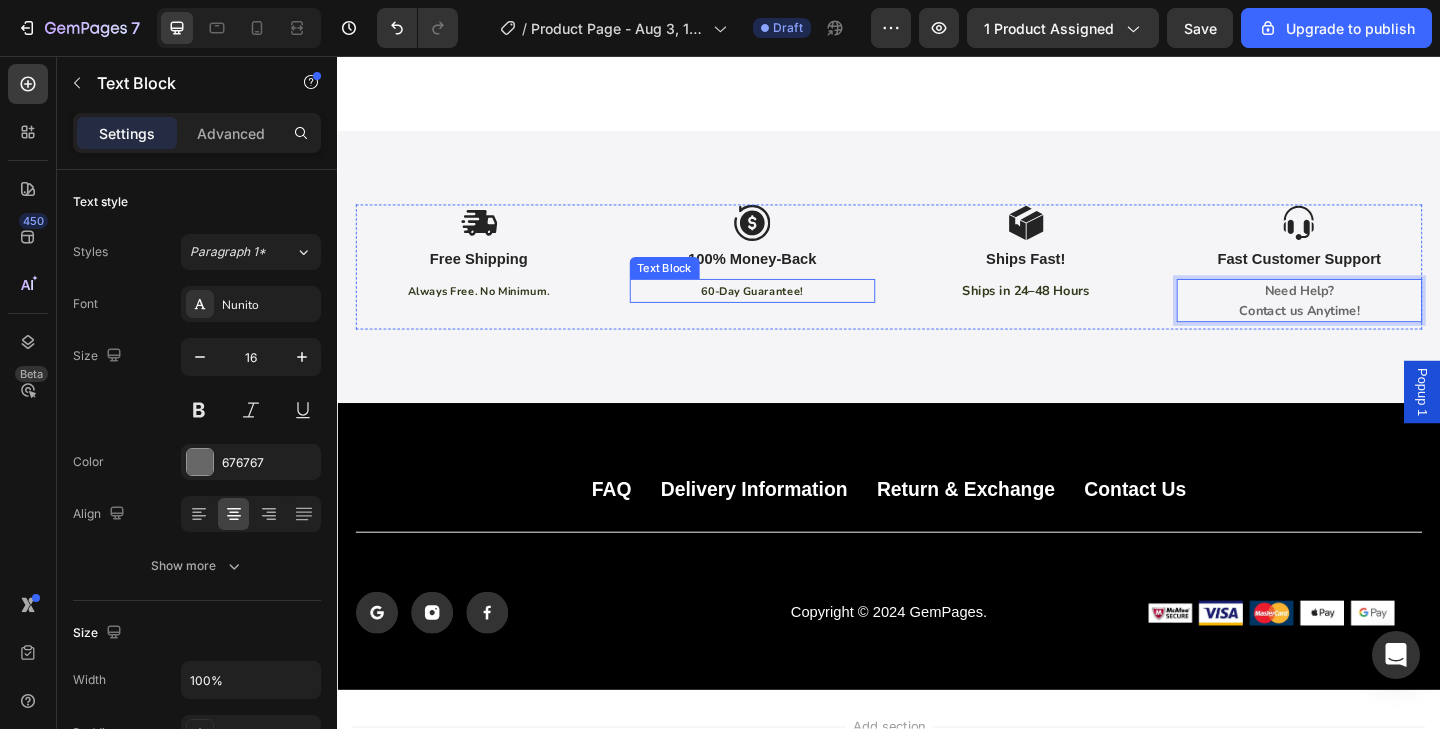 click on "60-Day Guarantee!" at bounding box center (788, 312) 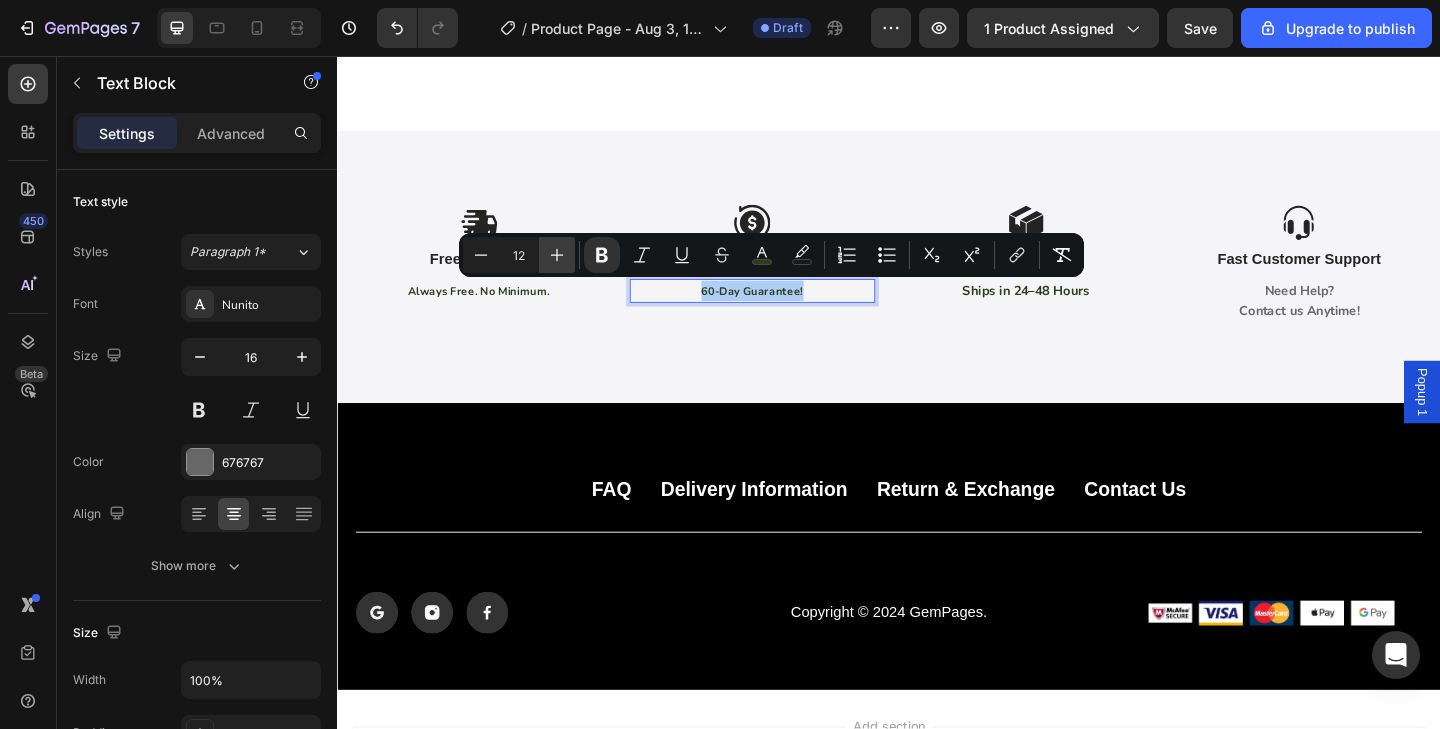 click 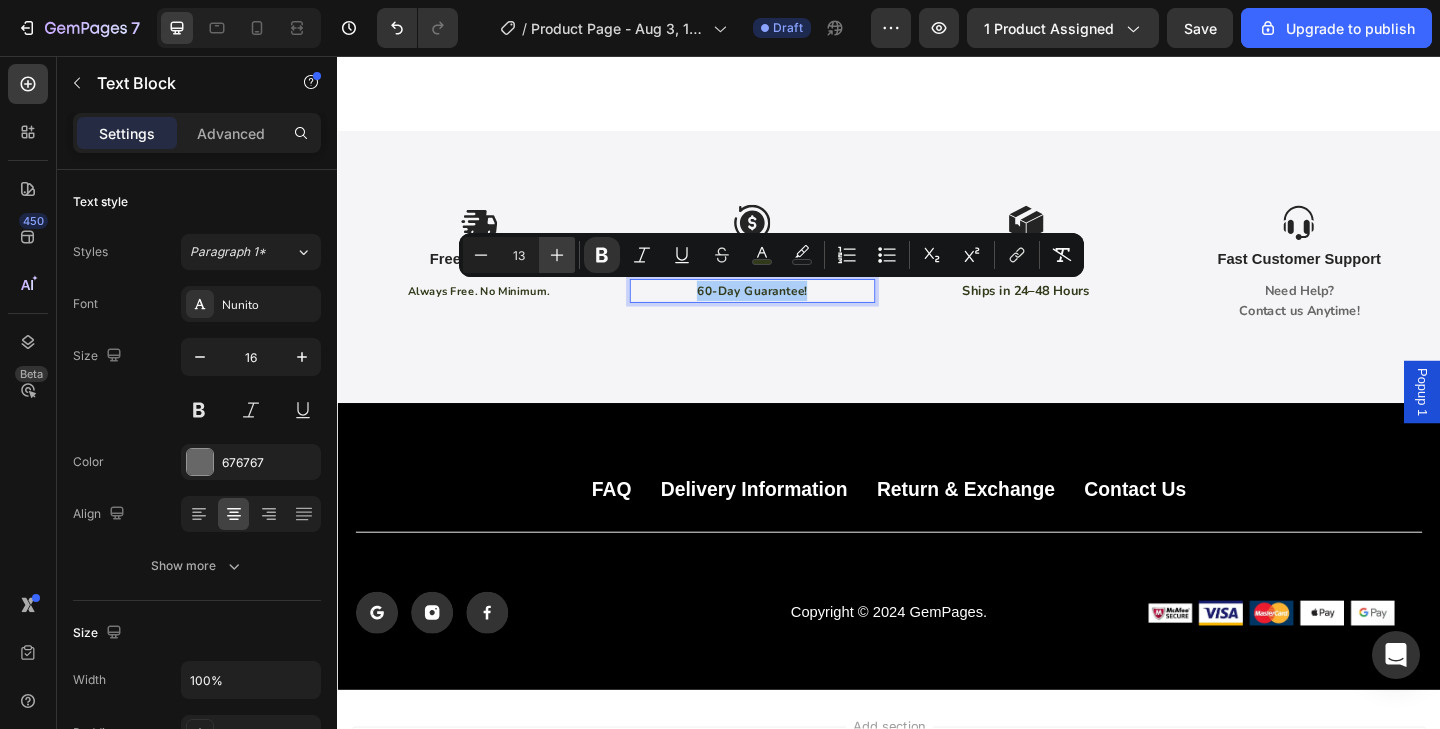 click 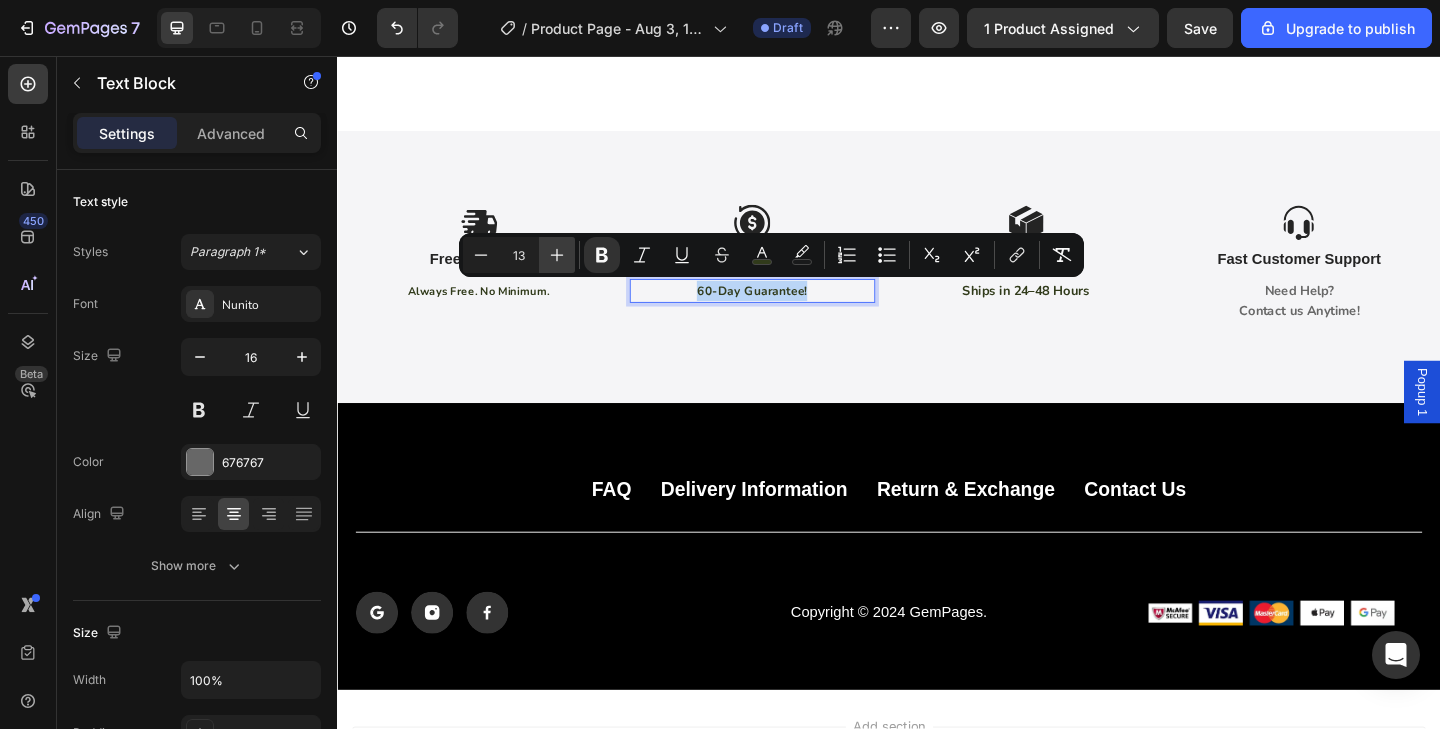 type on "14" 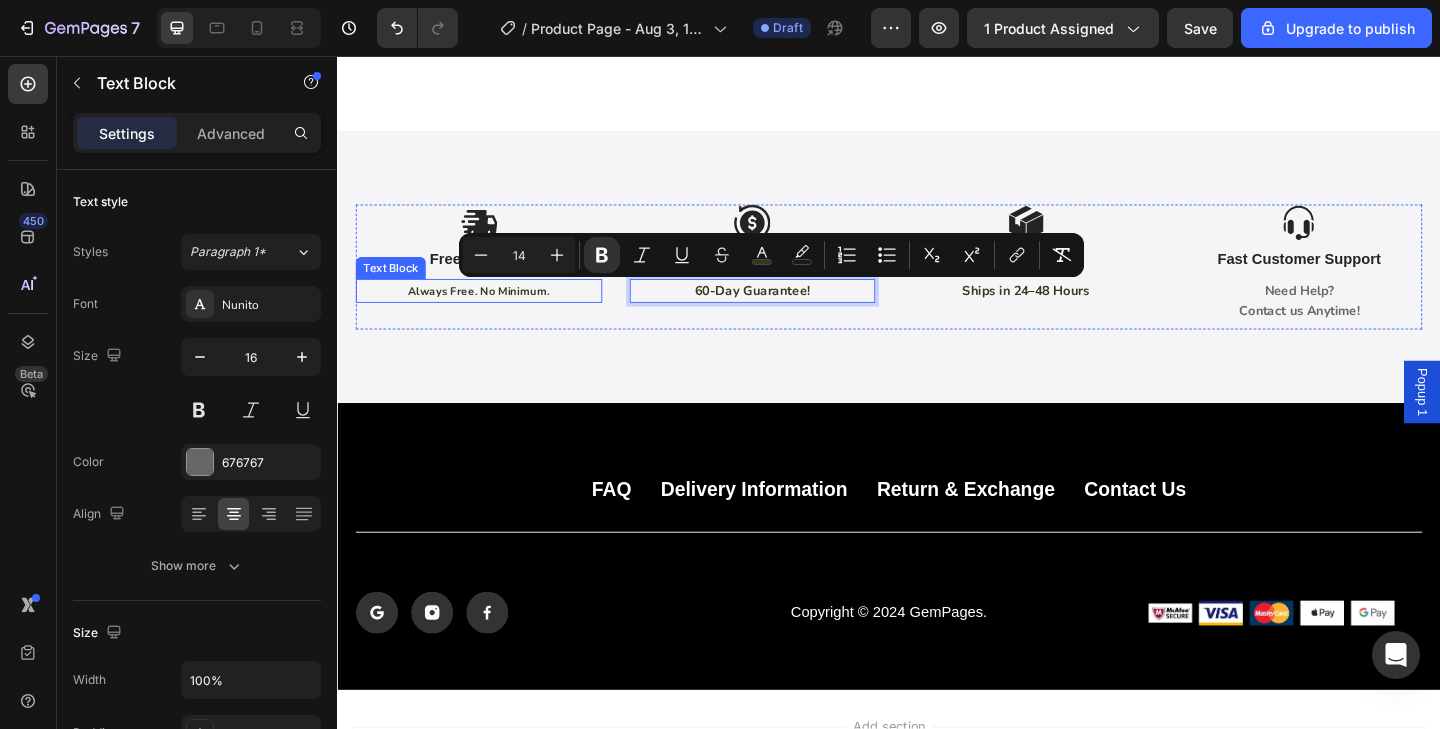 click on "Always Free. No Minimum." at bounding box center [490, 312] 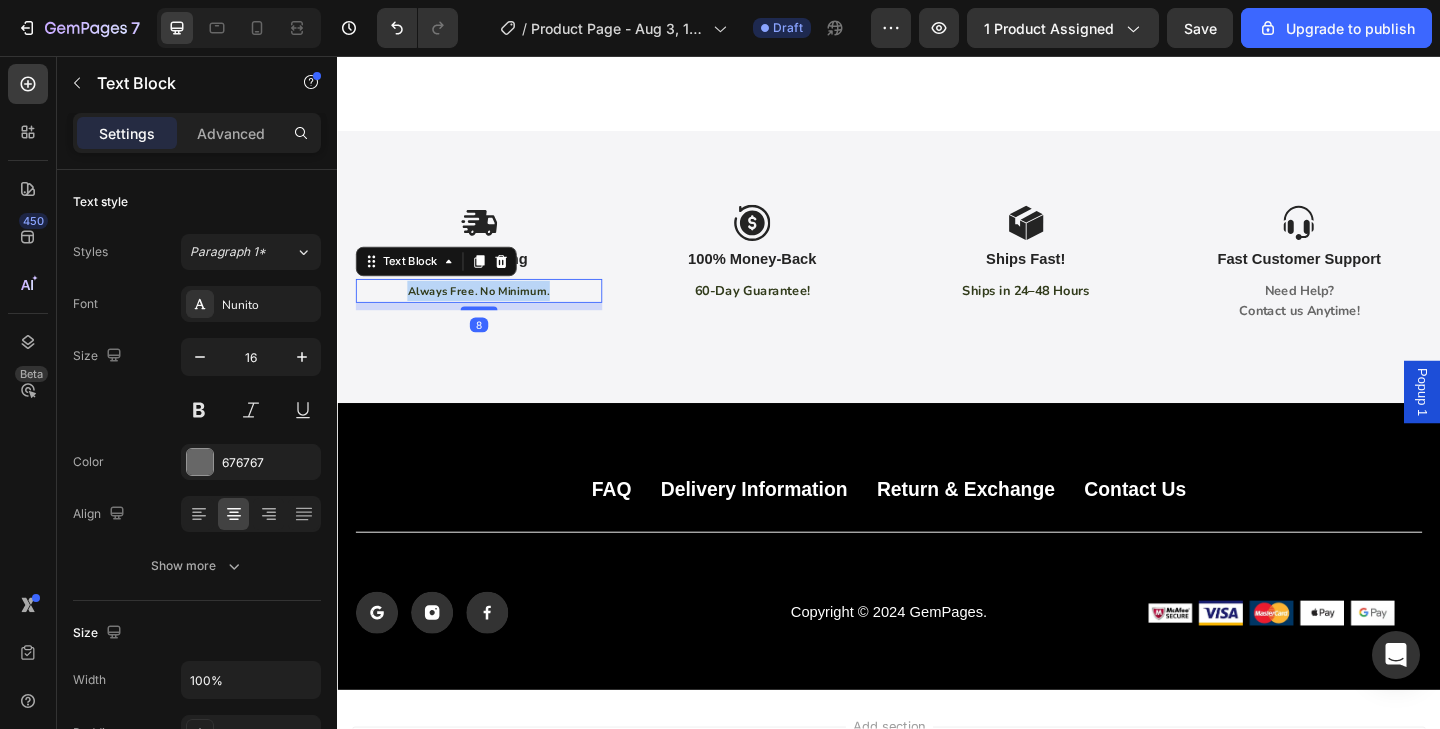 click on "Always Free. No Minimum." at bounding box center [490, 312] 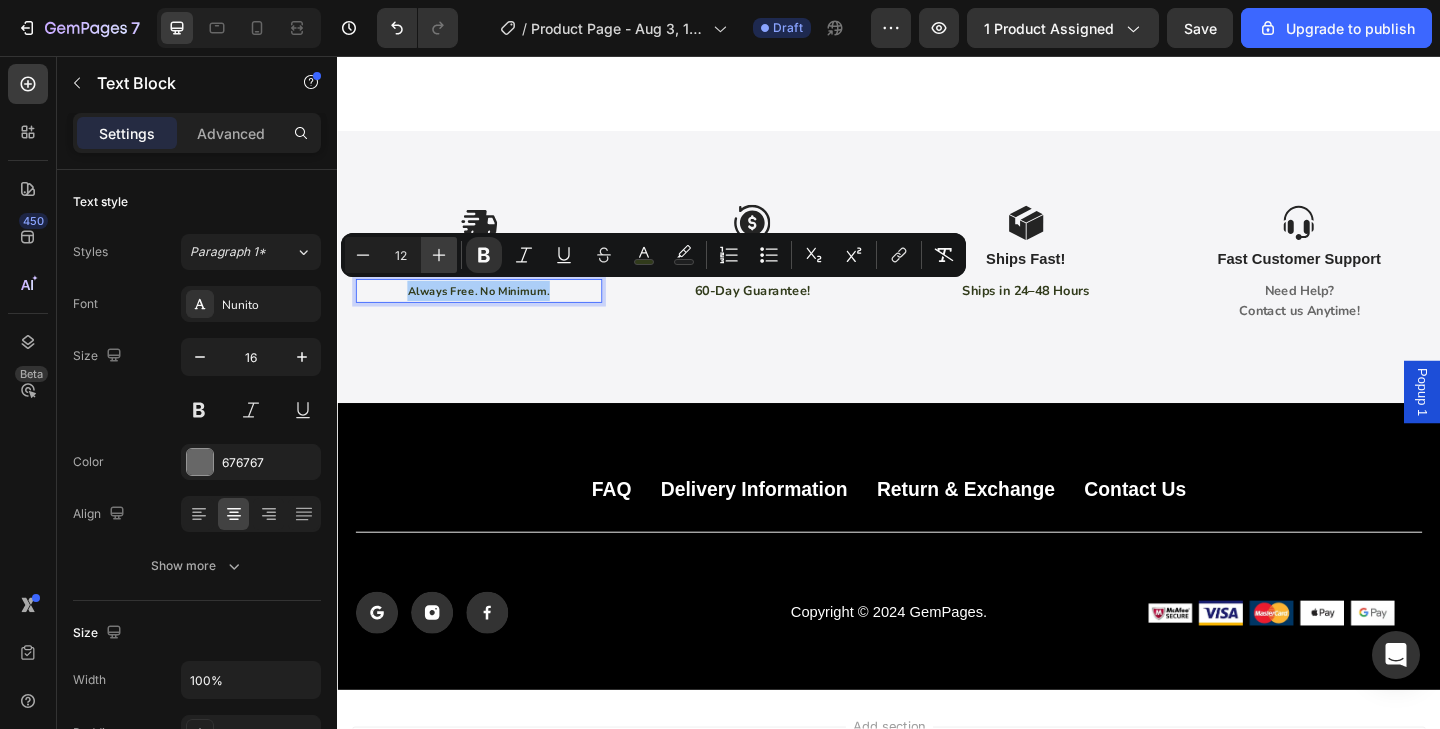 click 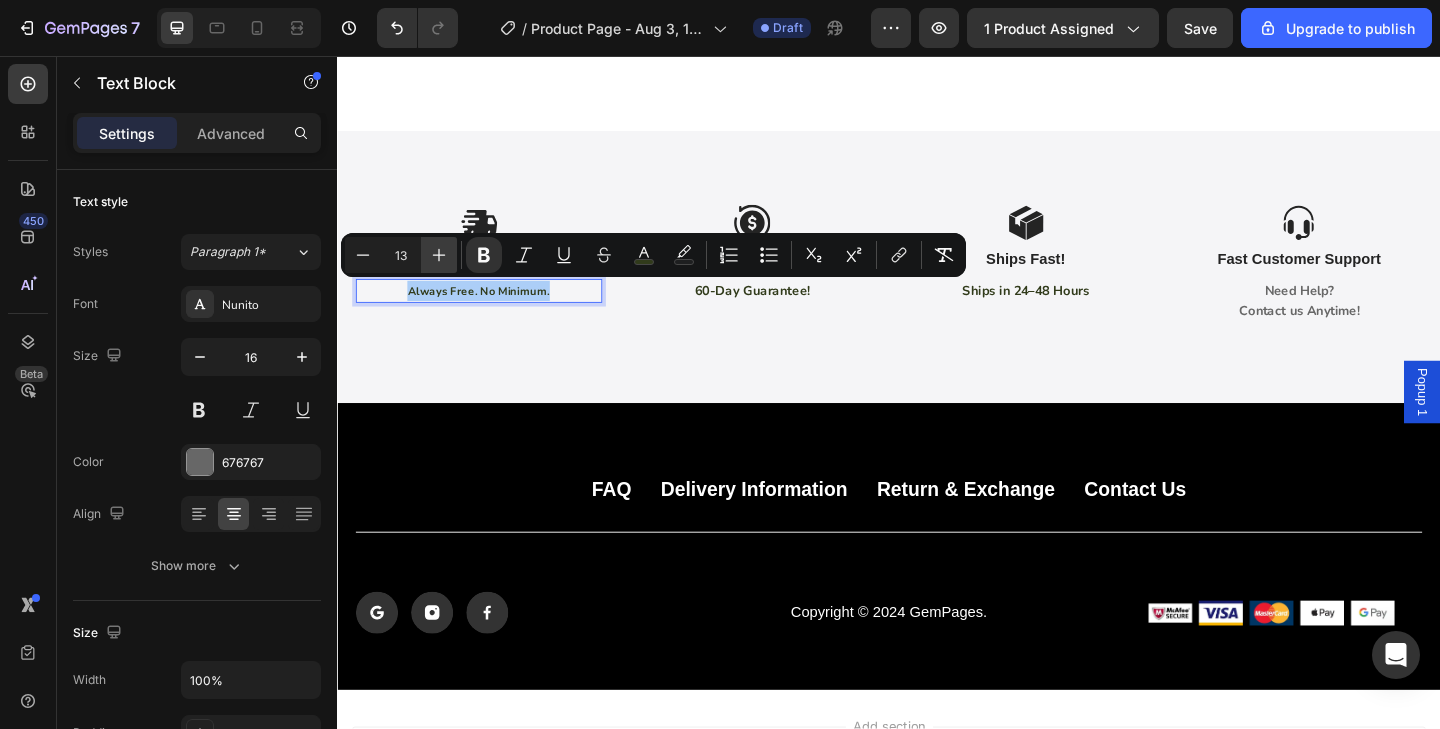 click 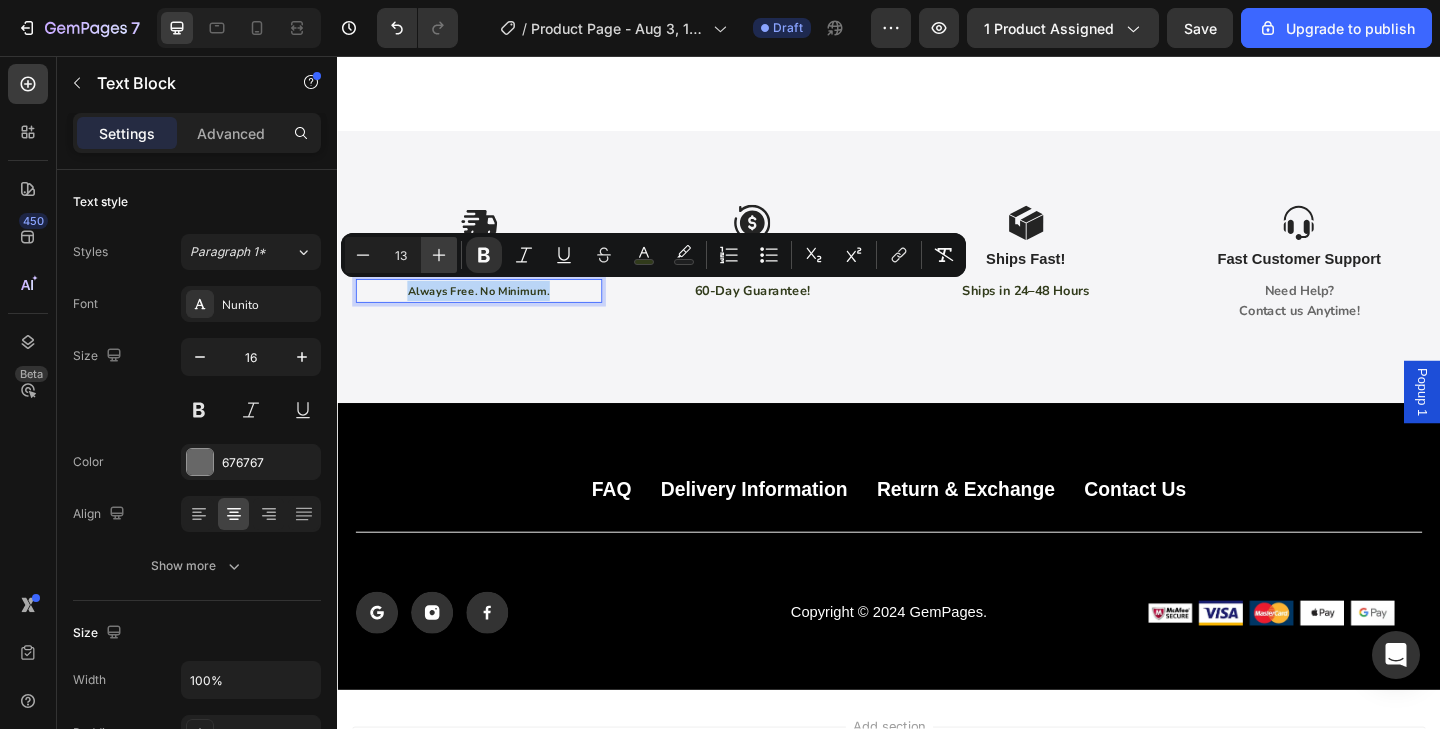 type on "14" 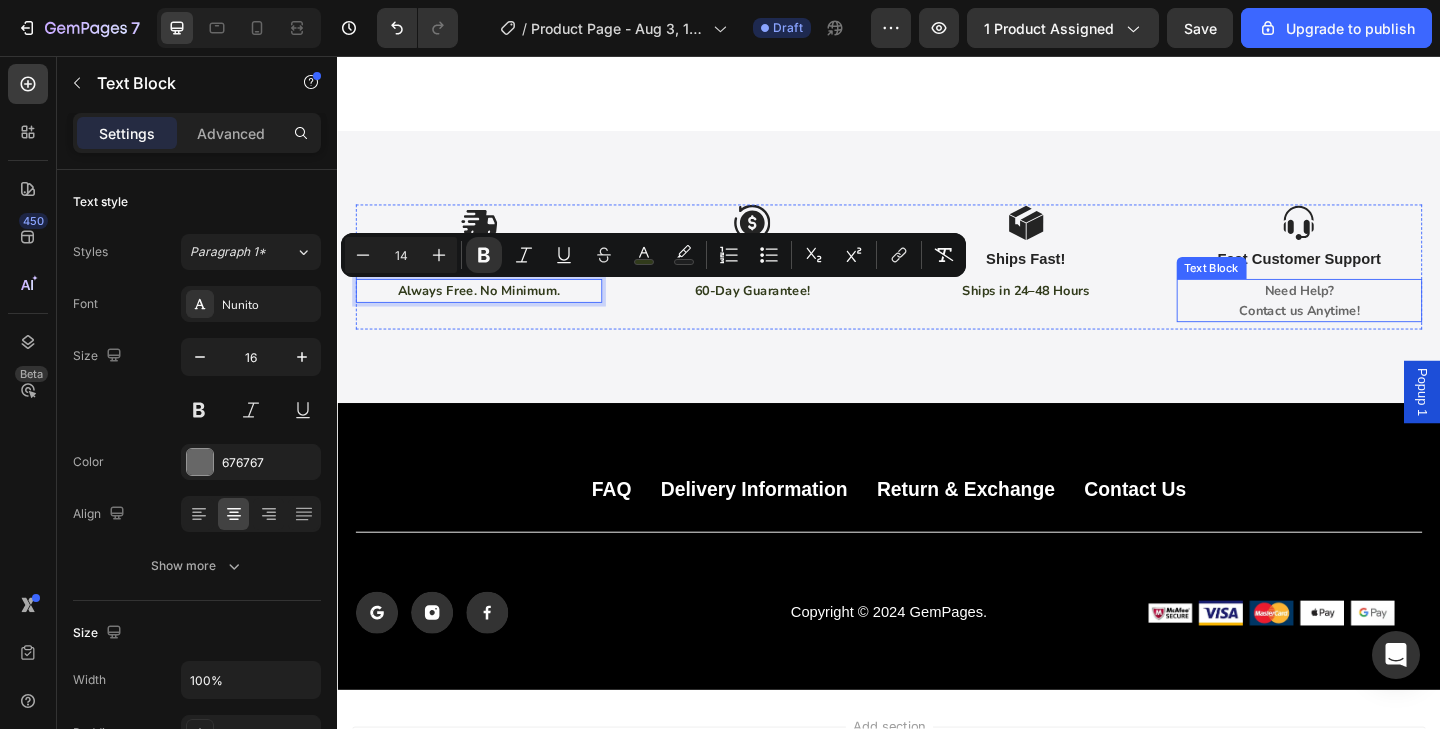 click on "Contact us Anytime!" at bounding box center [1383, 333] 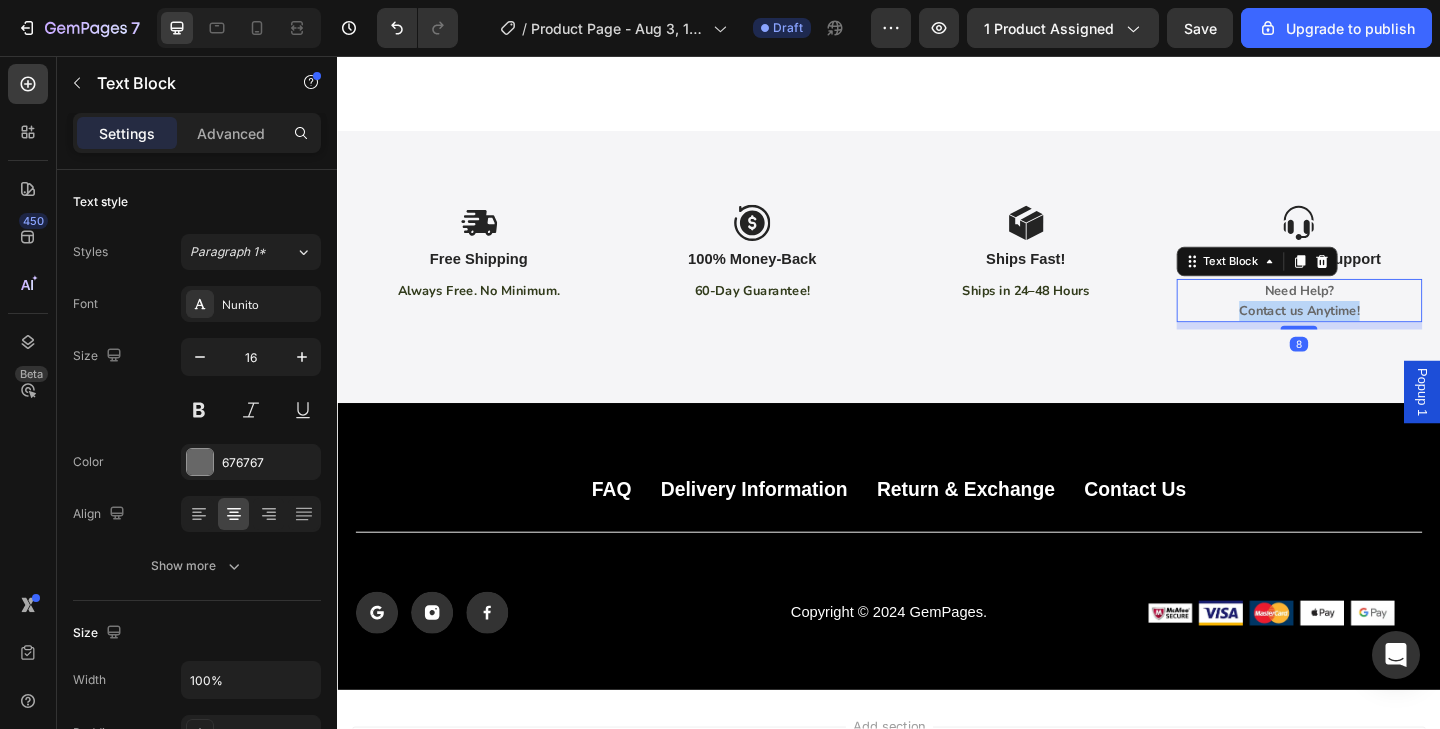 click on "Contact us Anytime!" at bounding box center [1383, 333] 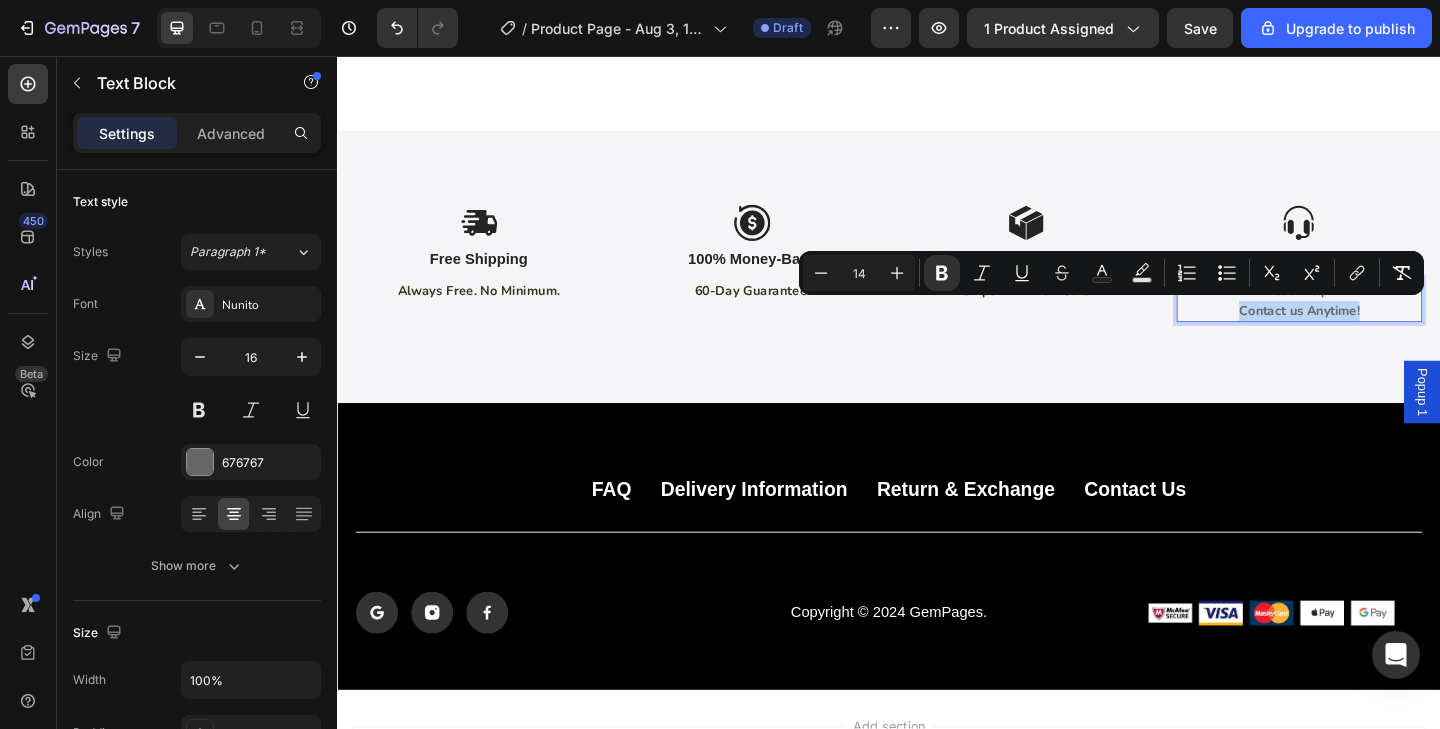 click on "Icon Free Shipping Text Block Always Free. No Minimum. Text Block
Icon 100% Money-Back Text Block 60-Day Guarantee! Text Block
Icon Ships Fast! Text Block Ships in 24–48 Hours Text Block
Icon Fast Customer Support Text Block Need Help?  Contact us Anytime! Text Block   8 Row" at bounding box center (937, 286) 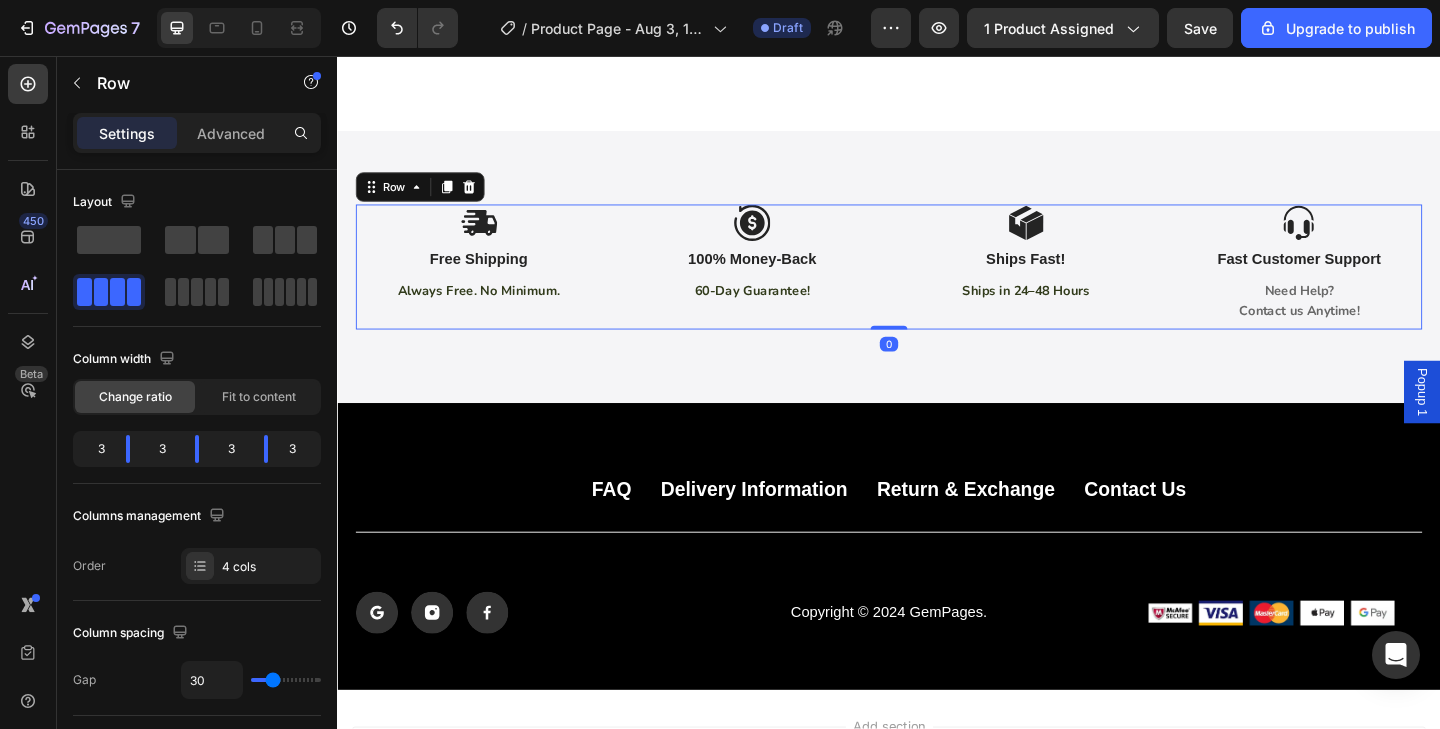click on "Ships in 24–48 Hours" at bounding box center [1086, 311] 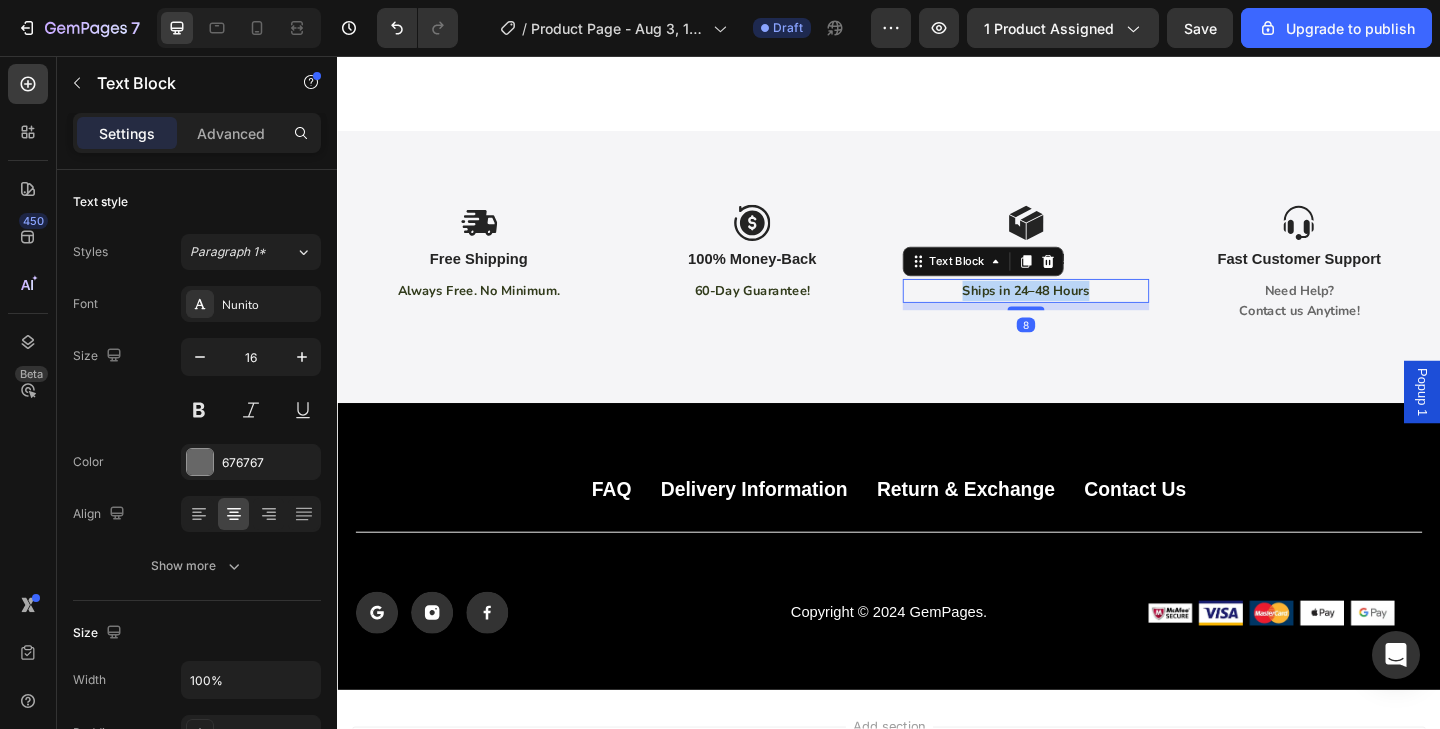 click on "Ships in 24–48 Hours" at bounding box center (1086, 311) 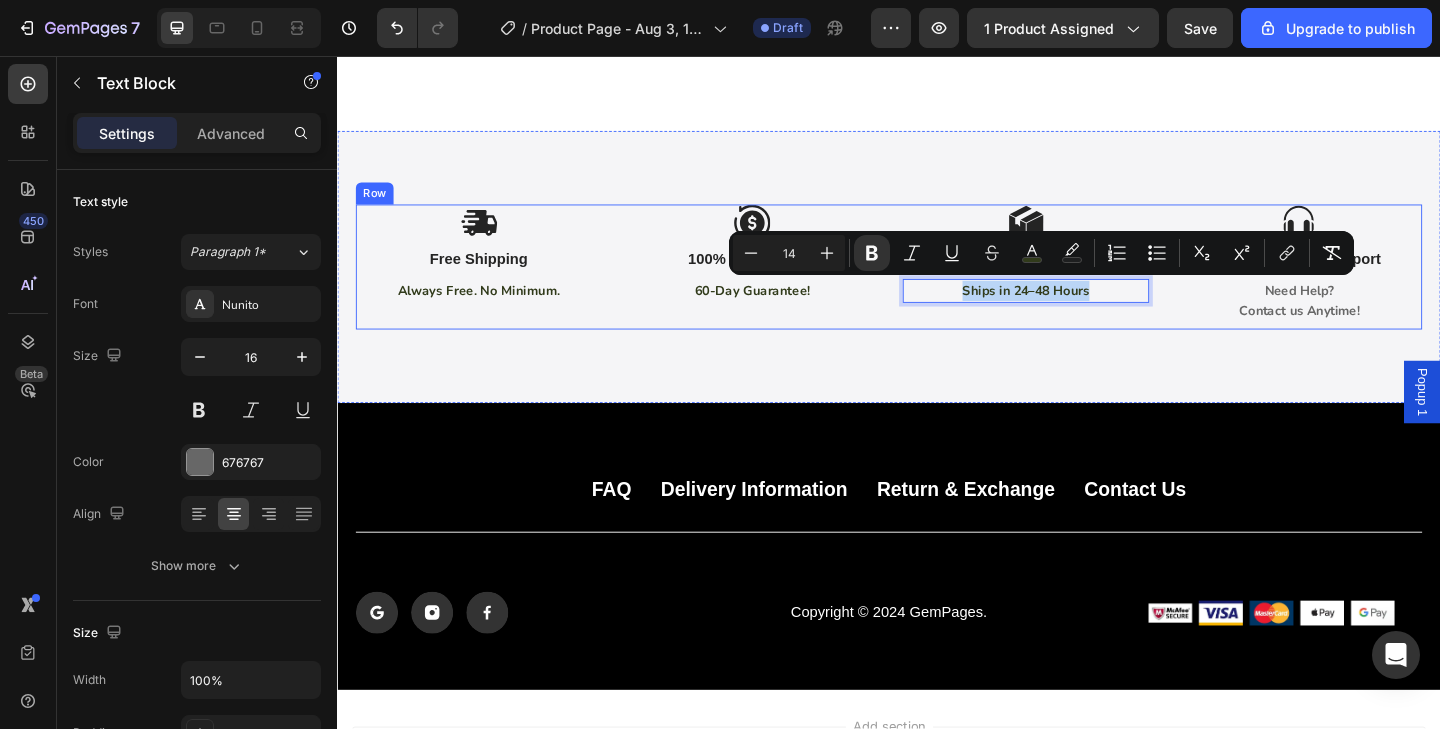 click on "Icon Ships Fast! Text Block Ships in 24–48 Hours Text Block   8" at bounding box center (1086, 286) 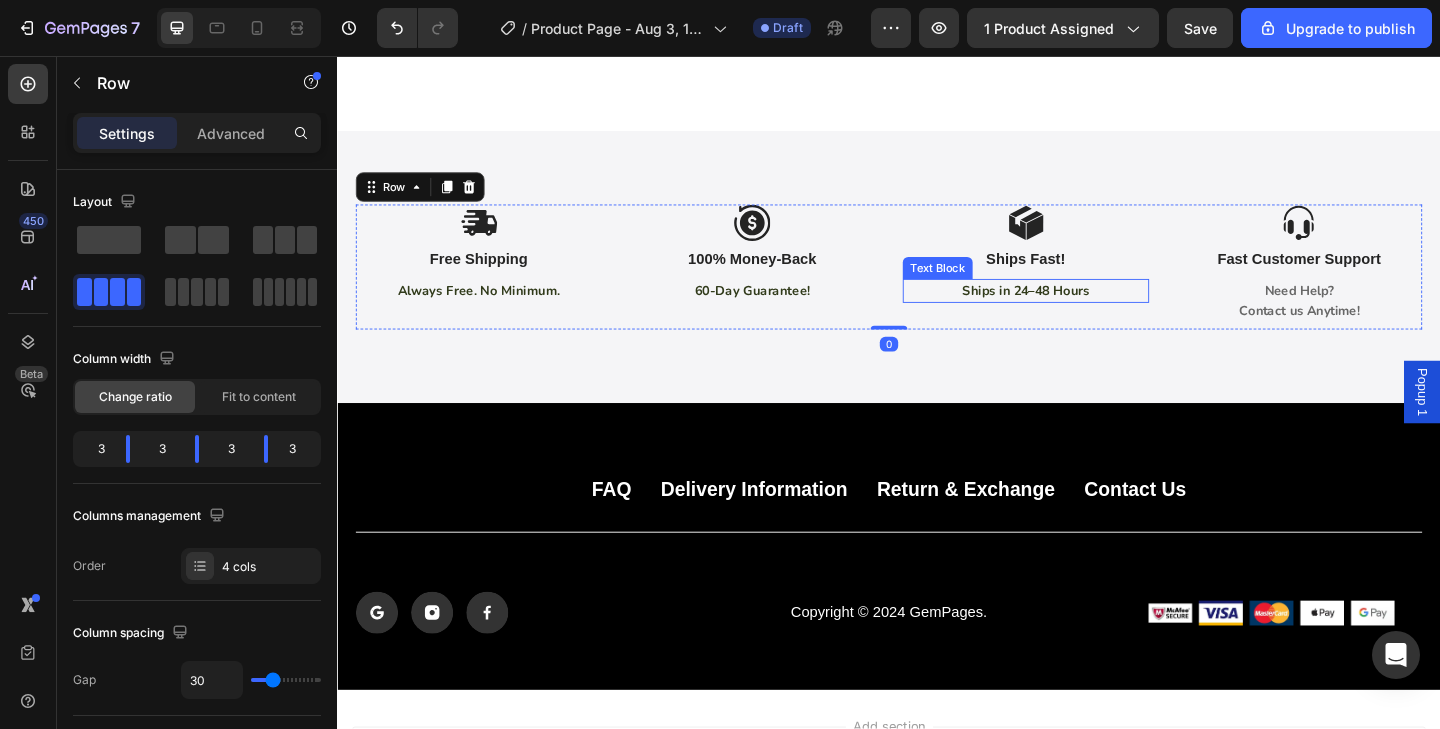 click on "Ships in 24–48 Hours" at bounding box center (1086, 311) 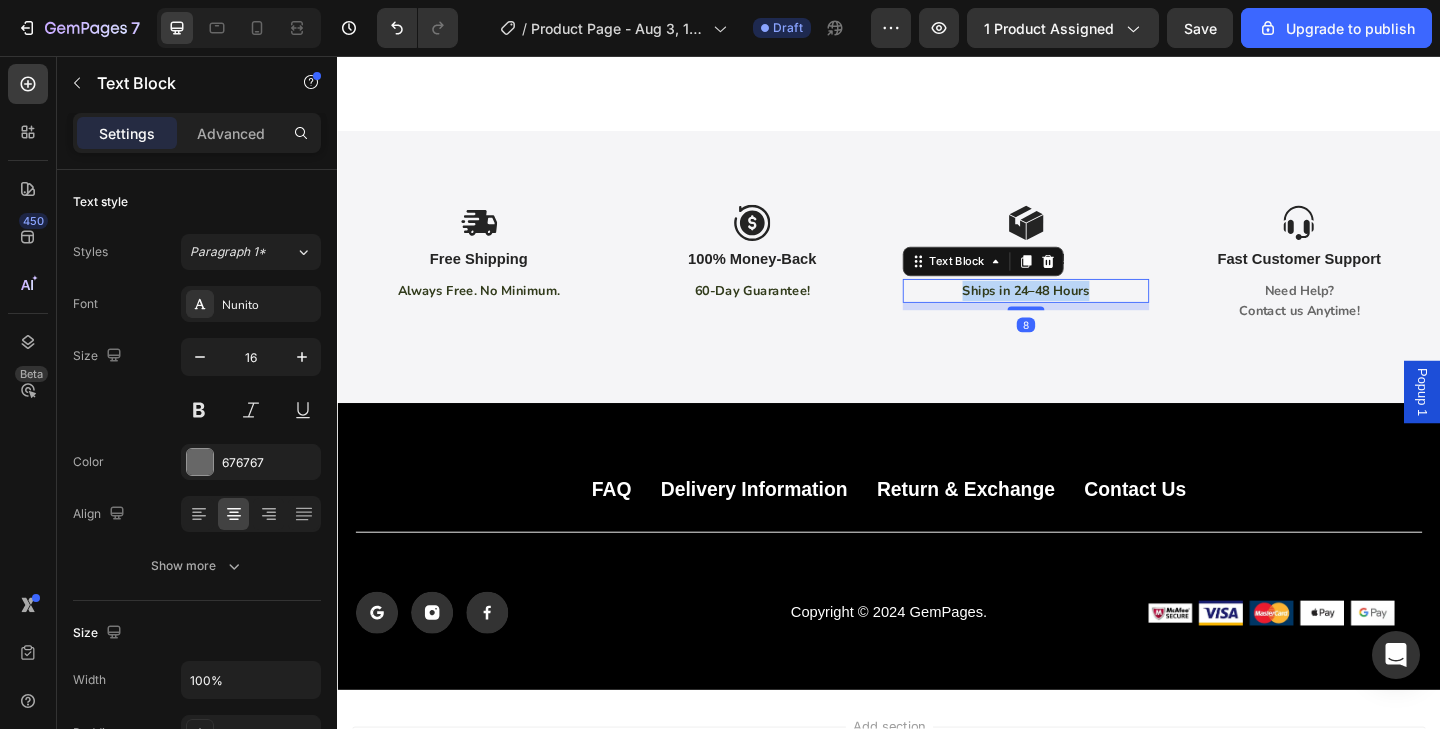 click on "Ships in 24–48 Hours" at bounding box center [1086, 311] 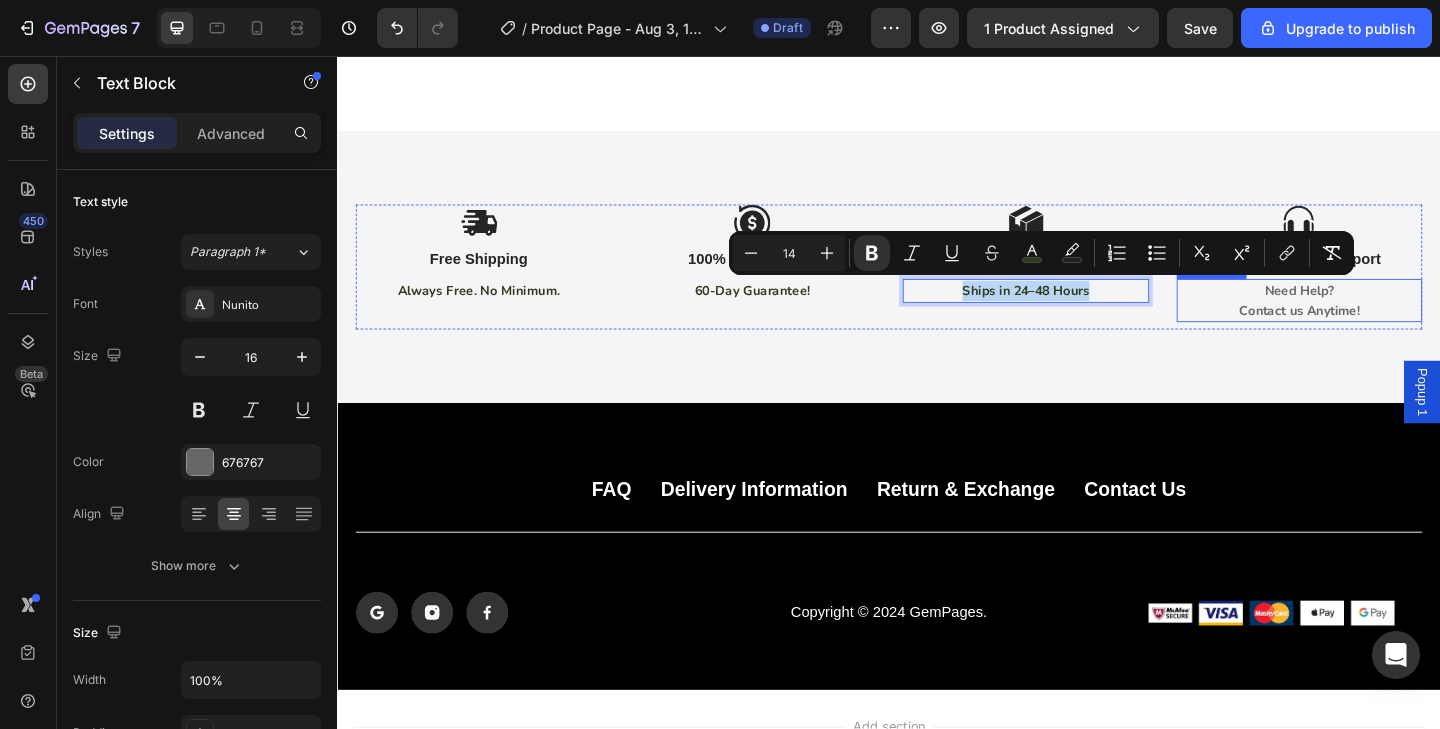 click on "Need Help?" at bounding box center [1383, 311] 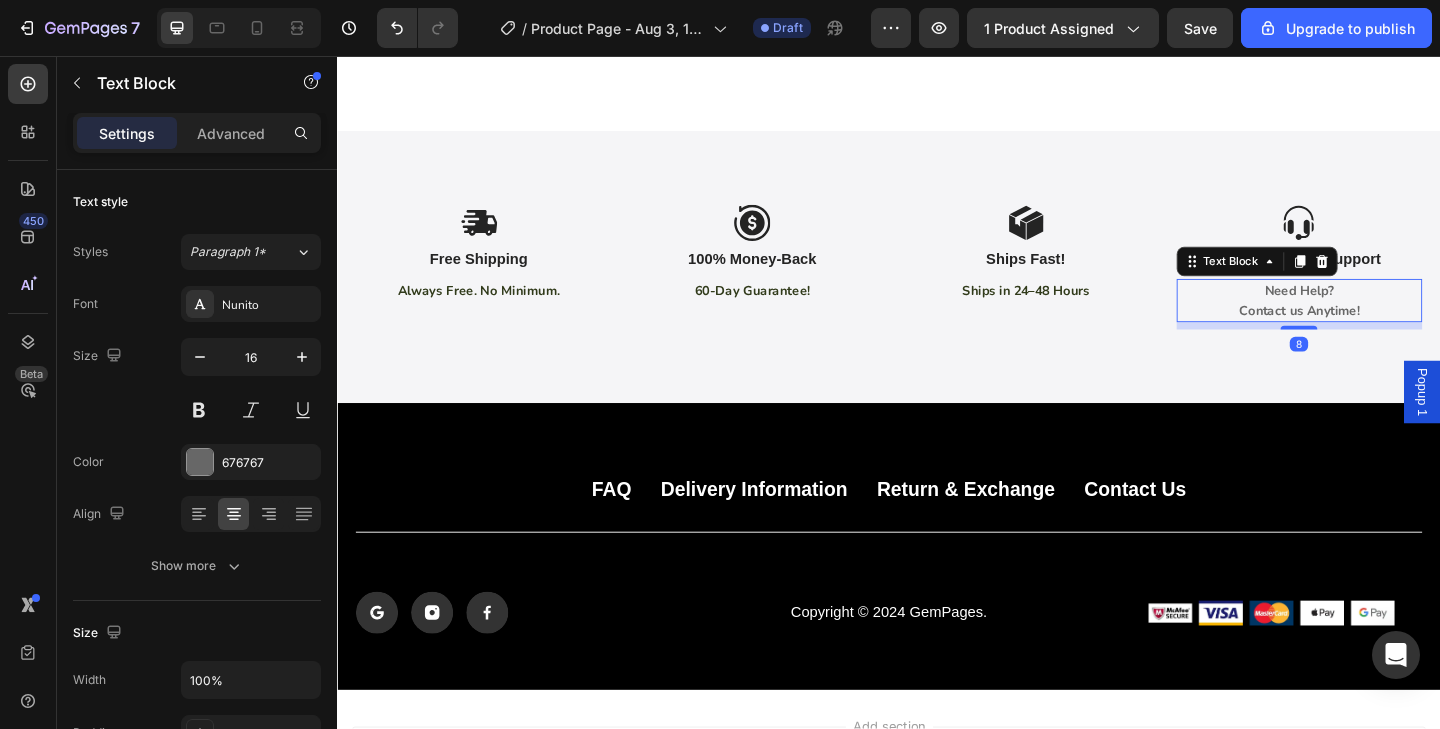 click on "Need Help?" at bounding box center [1383, 311] 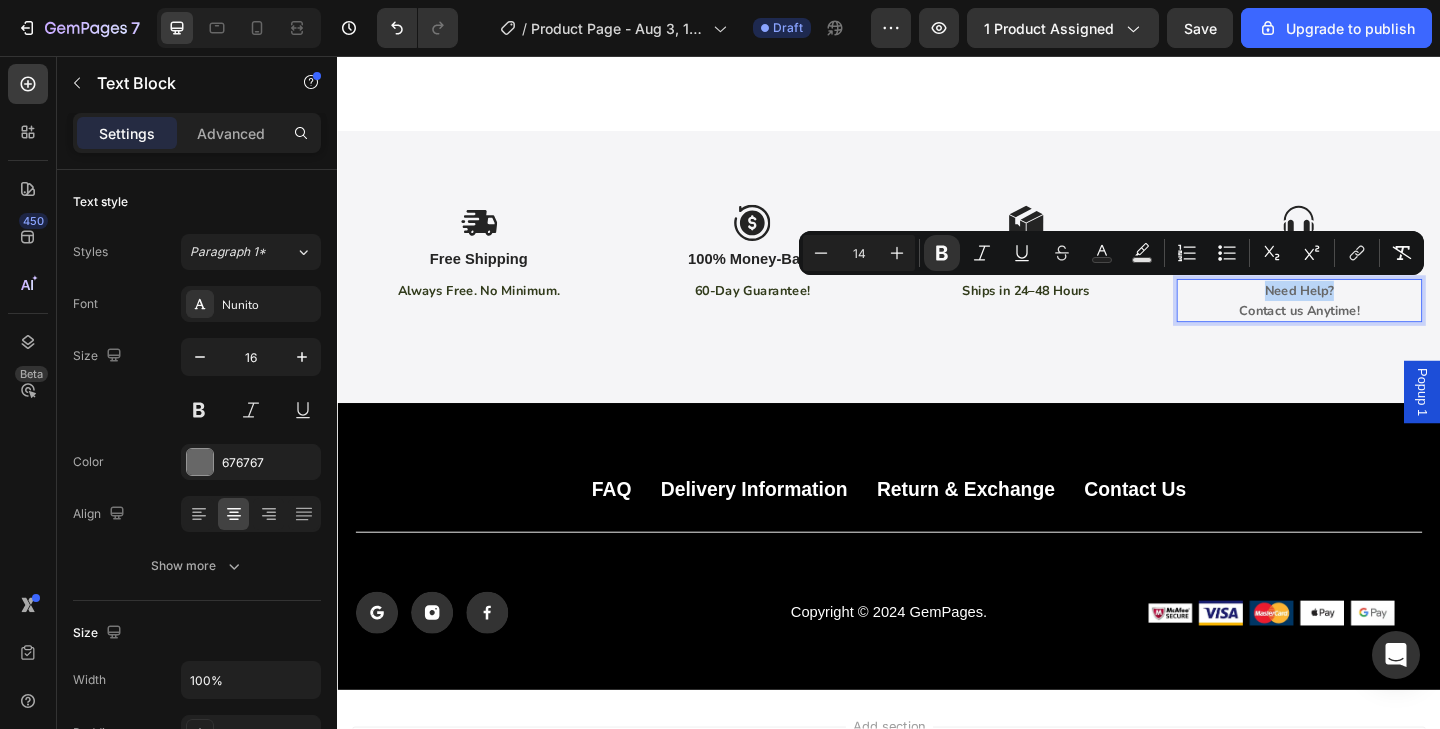 click on "Need Help?" at bounding box center [1383, 311] 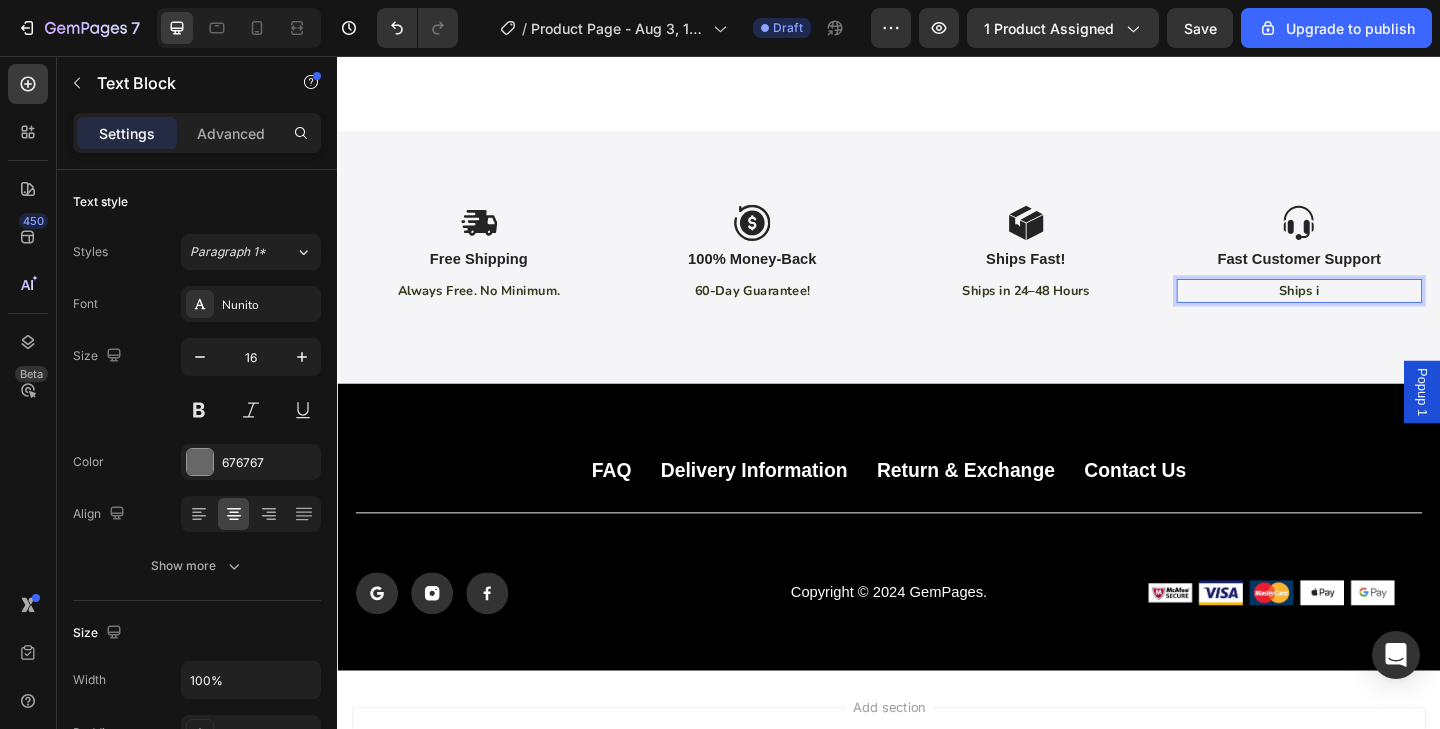 click on "Ships i" at bounding box center [1383, 311] 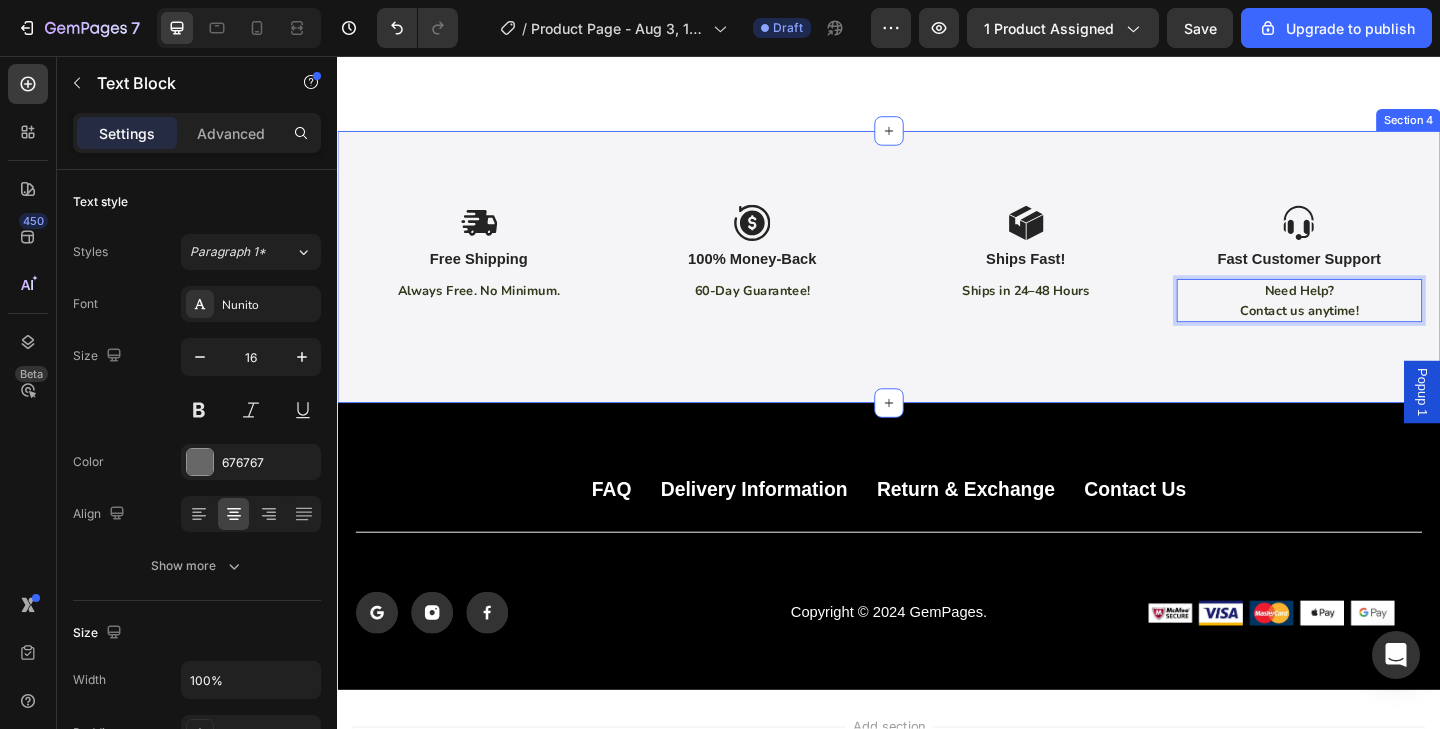 click on "Icon Free Shipping Text Block Always Free. No Minimum. Text Block
Icon 100% Money-Back Text Block 60-Day Guarantee! Text Block
Icon Ships Fast! Text Block Ships in 24–48 Hours Text Block
Icon Fast Customer Support Text Block Need Help?  Contact us anytime! Text Block   8 Row Section 4" at bounding box center (937, 286) 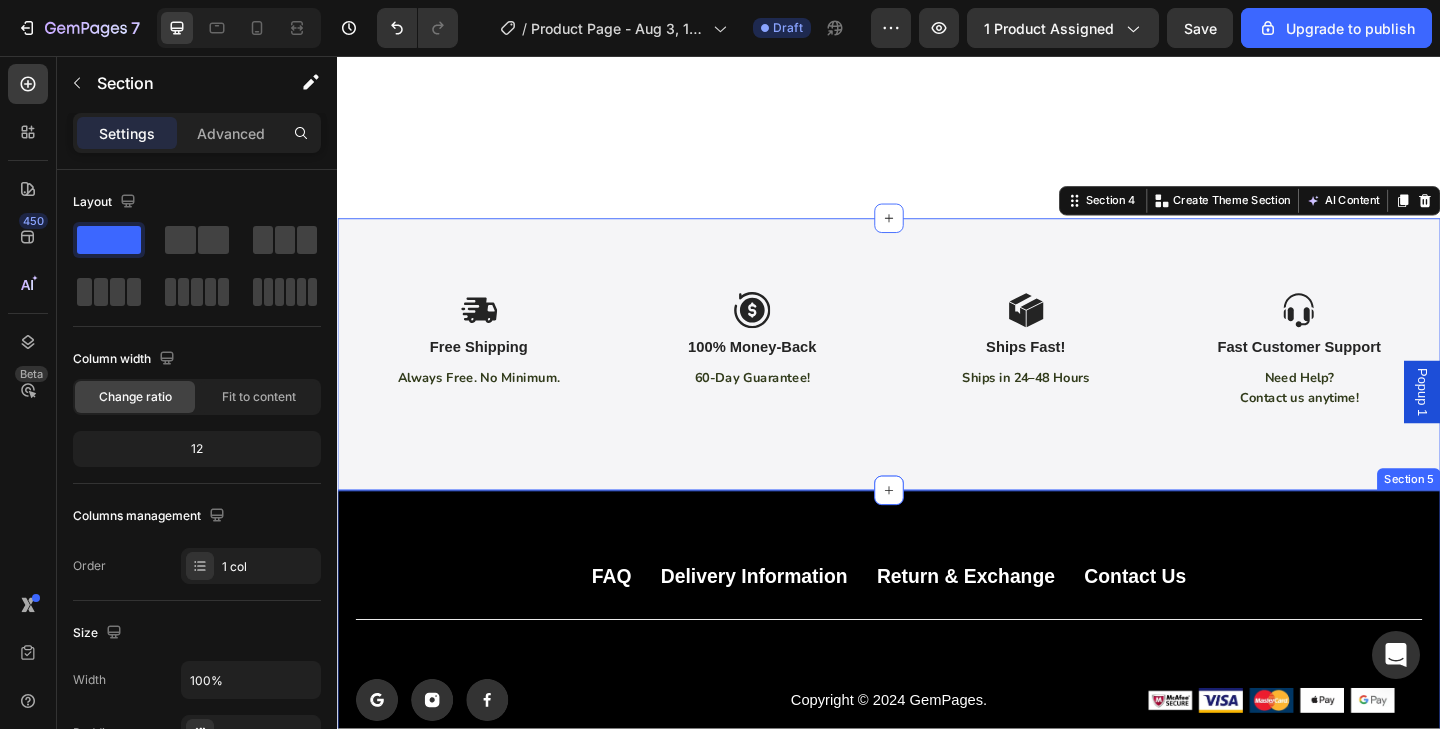 scroll, scrollTop: 2603, scrollLeft: 0, axis: vertical 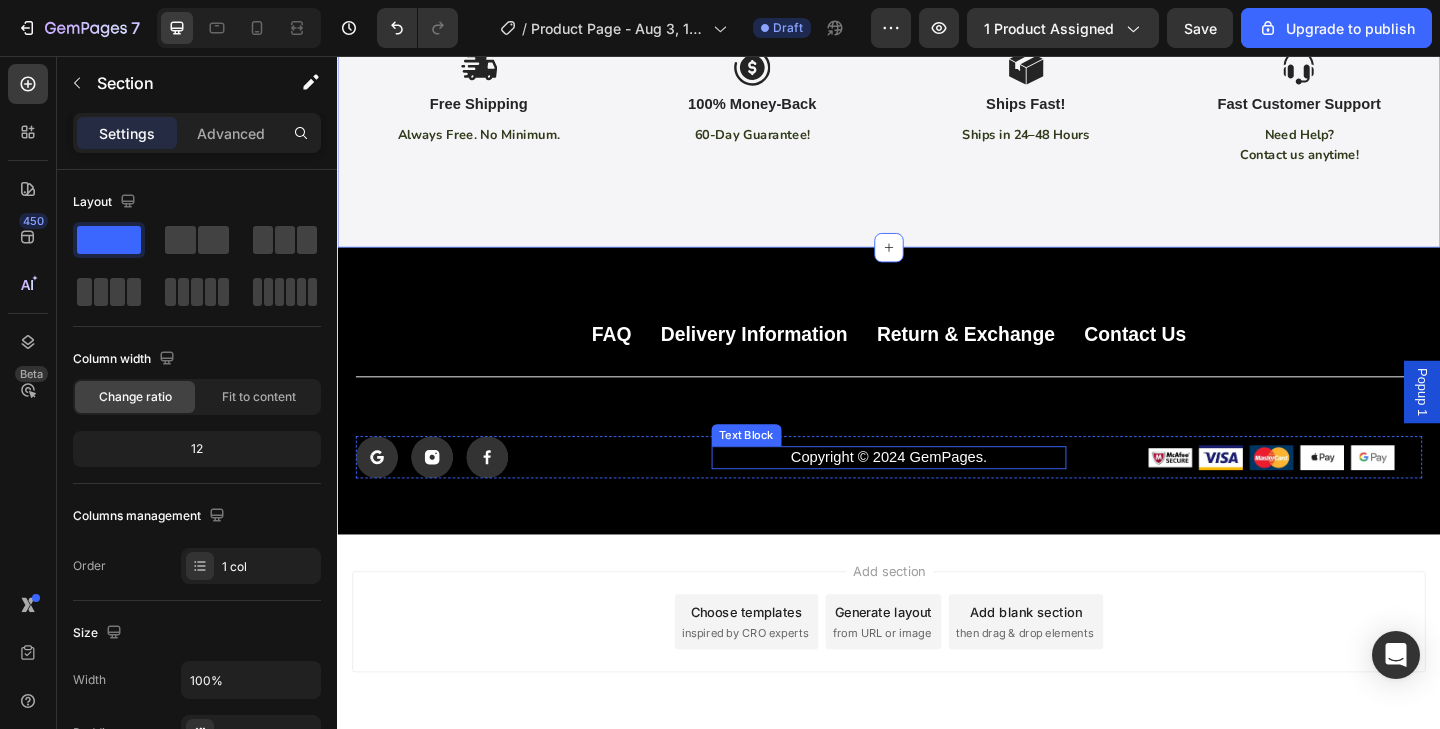 click on "Copyright © 2024 GemPages." at bounding box center (937, 493) 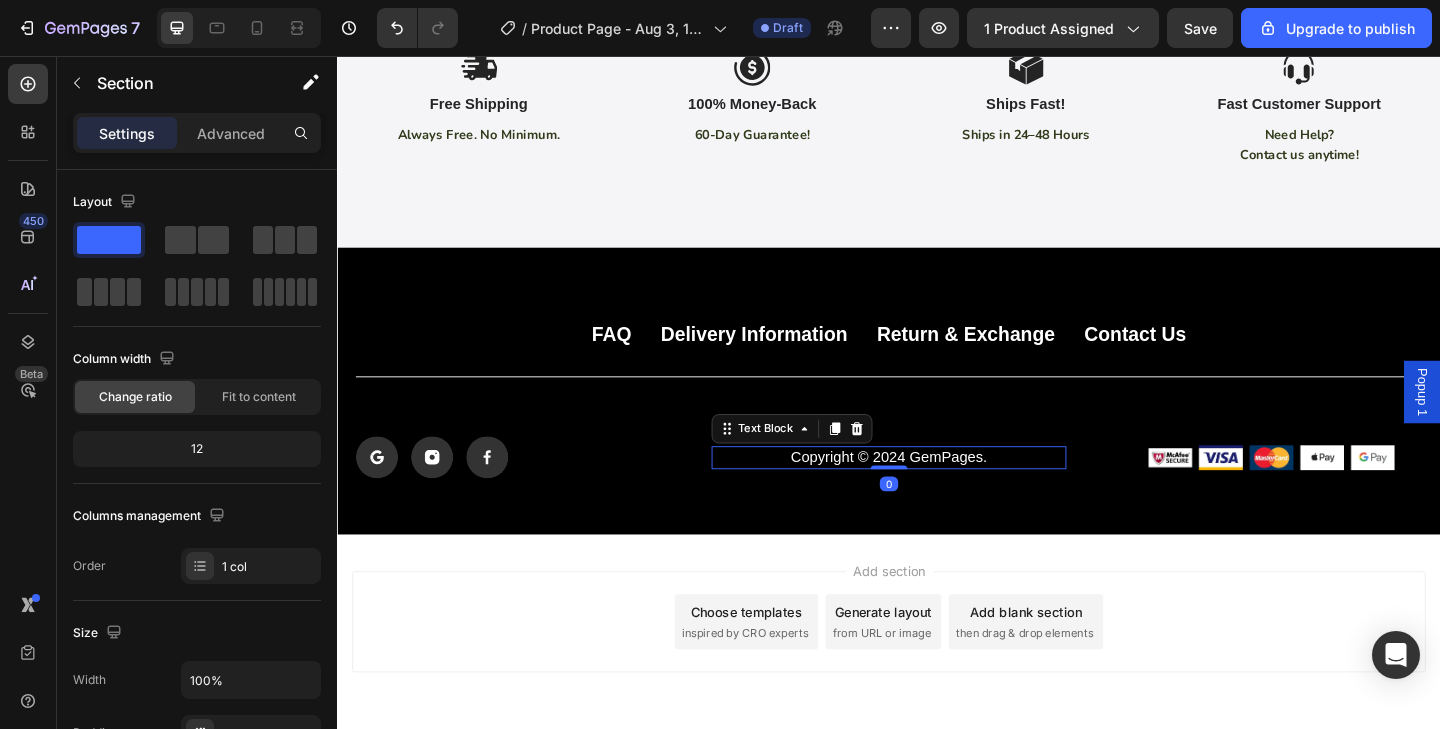 click on "Copyright © 2024 GemPages." at bounding box center (937, 493) 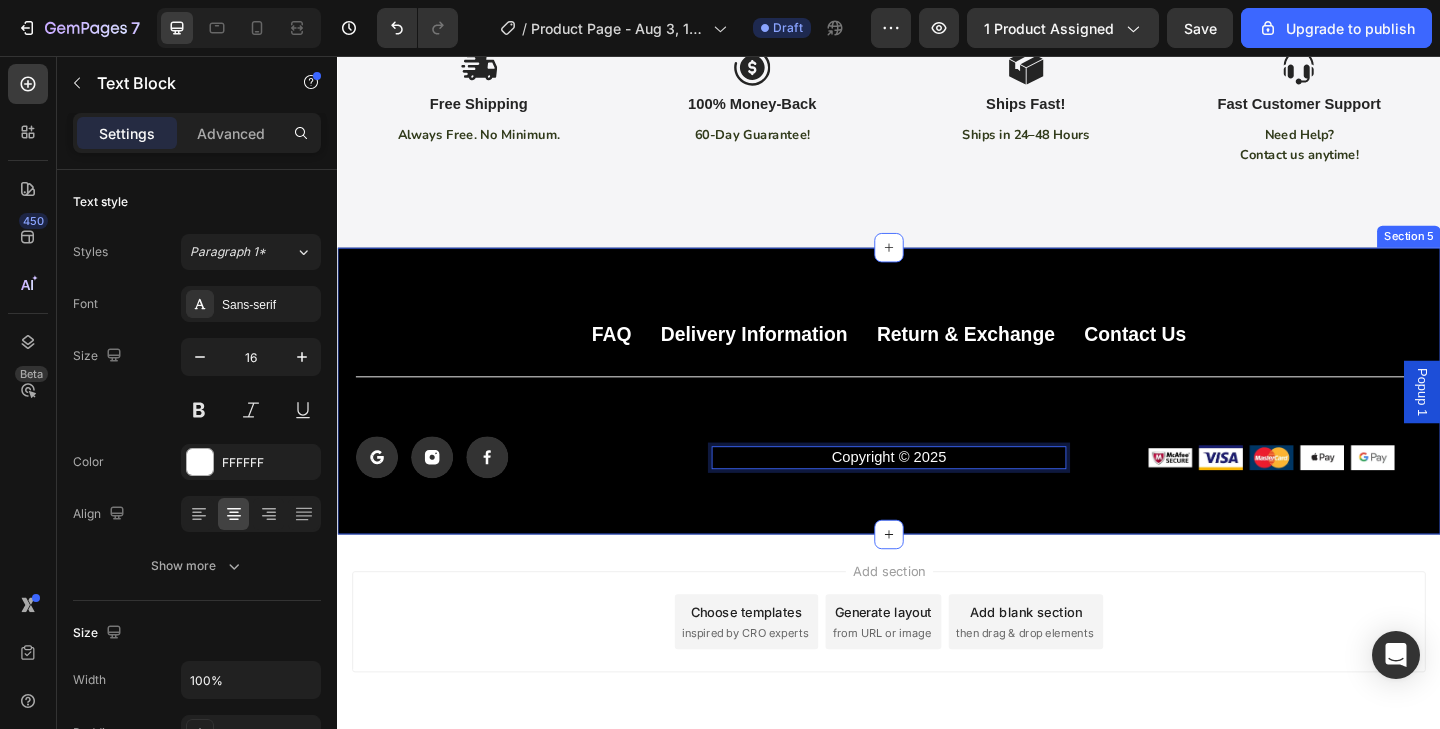 click on "FAQ Button Delivery Information Button Return & Exchange   Button Contact Us Button Row                Title Line
Icon
Icon
Icon Icon List Copyright © 2025  Text Block   0 Image Image Image Image Image Row Row Section 5" at bounding box center (937, 421) 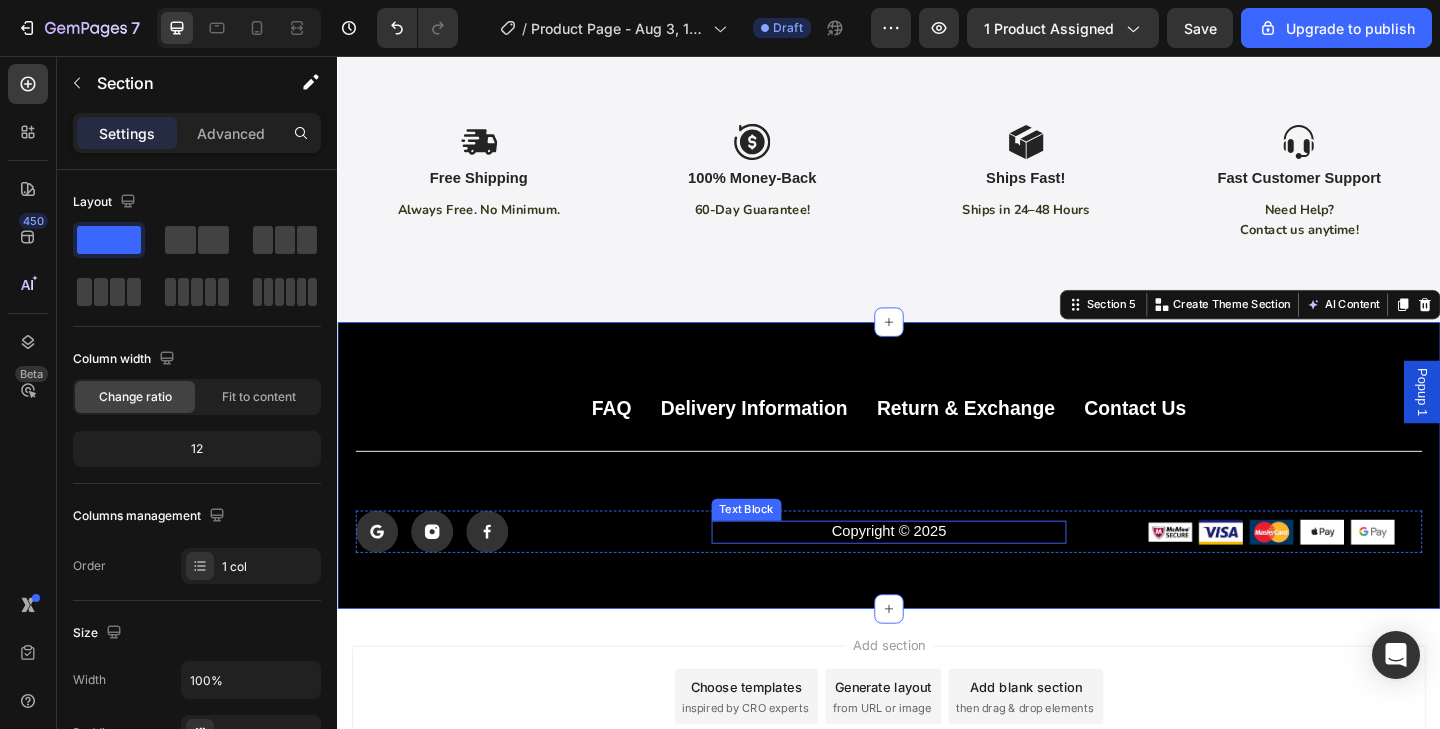 scroll, scrollTop: 2516, scrollLeft: 0, axis: vertical 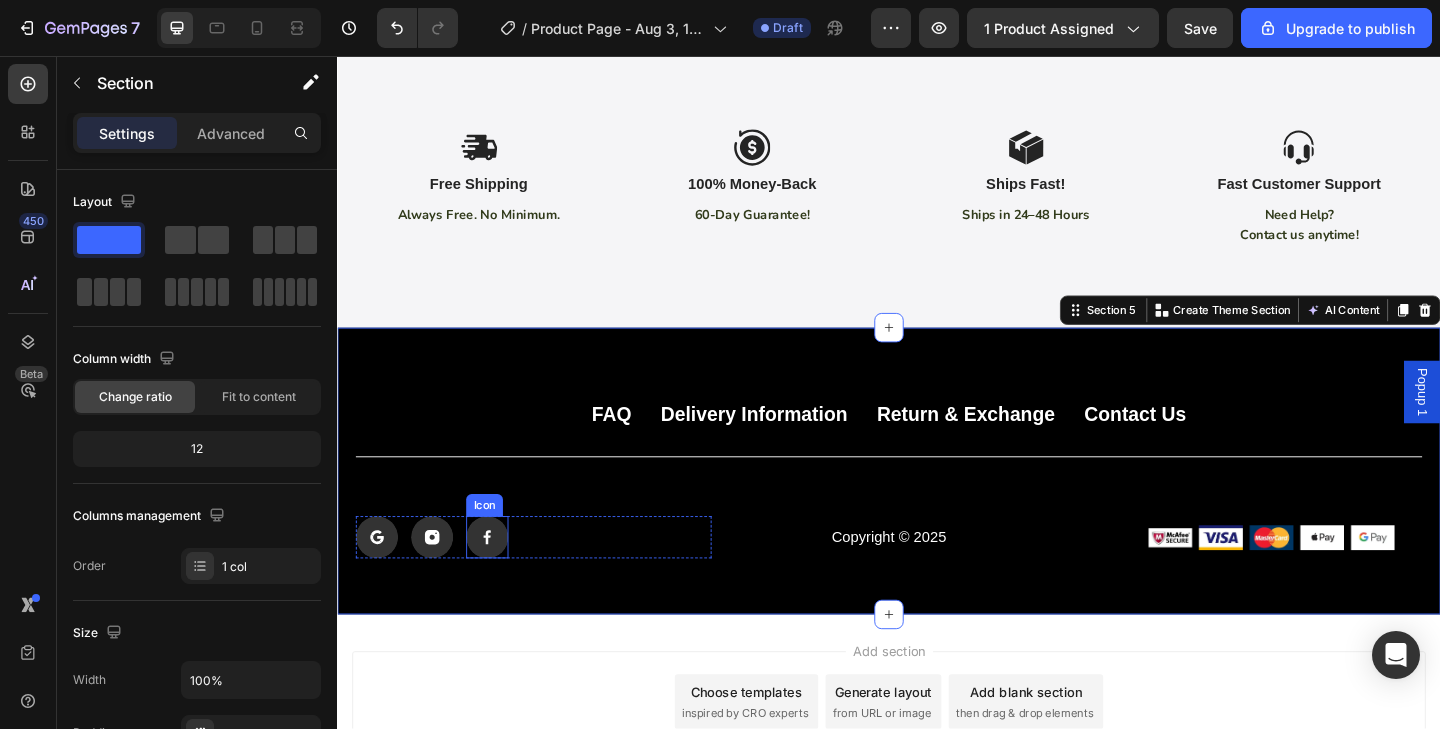 click 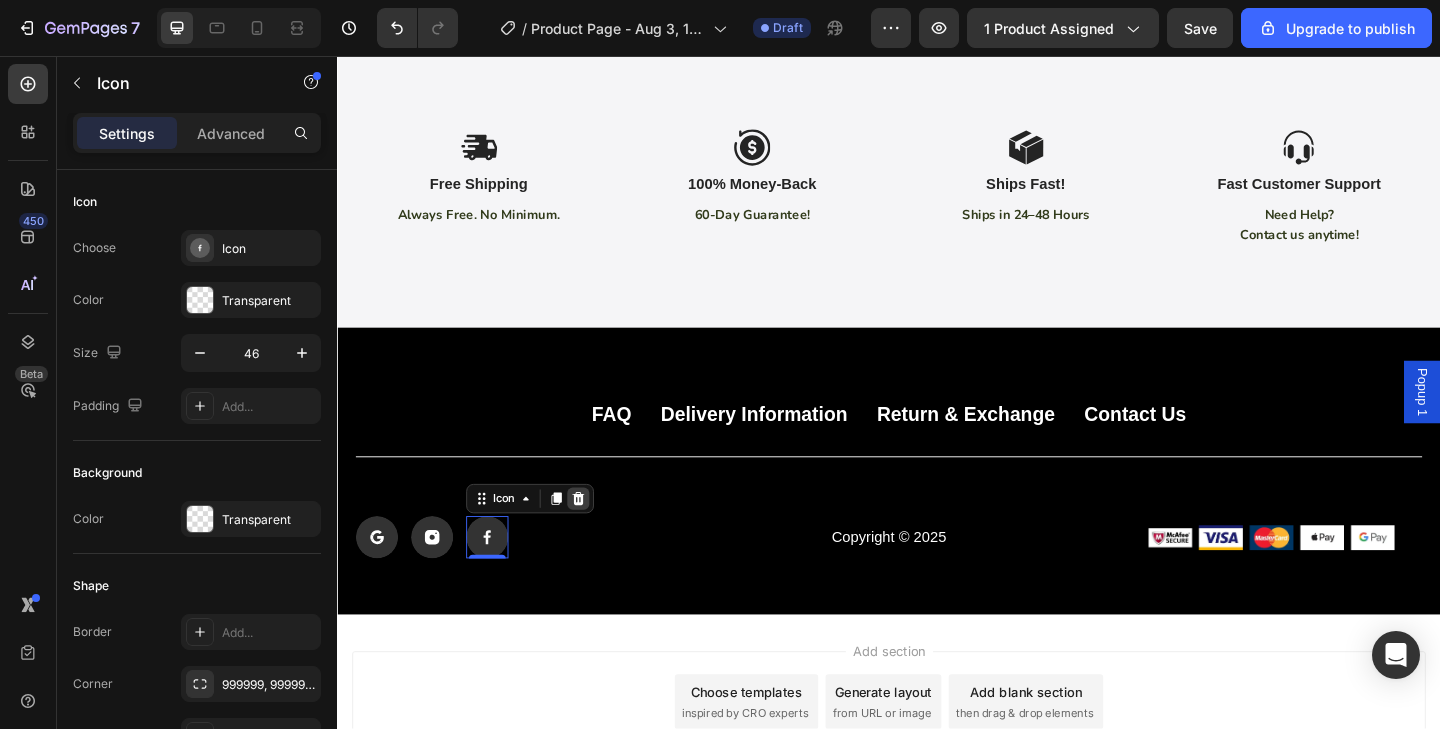 click 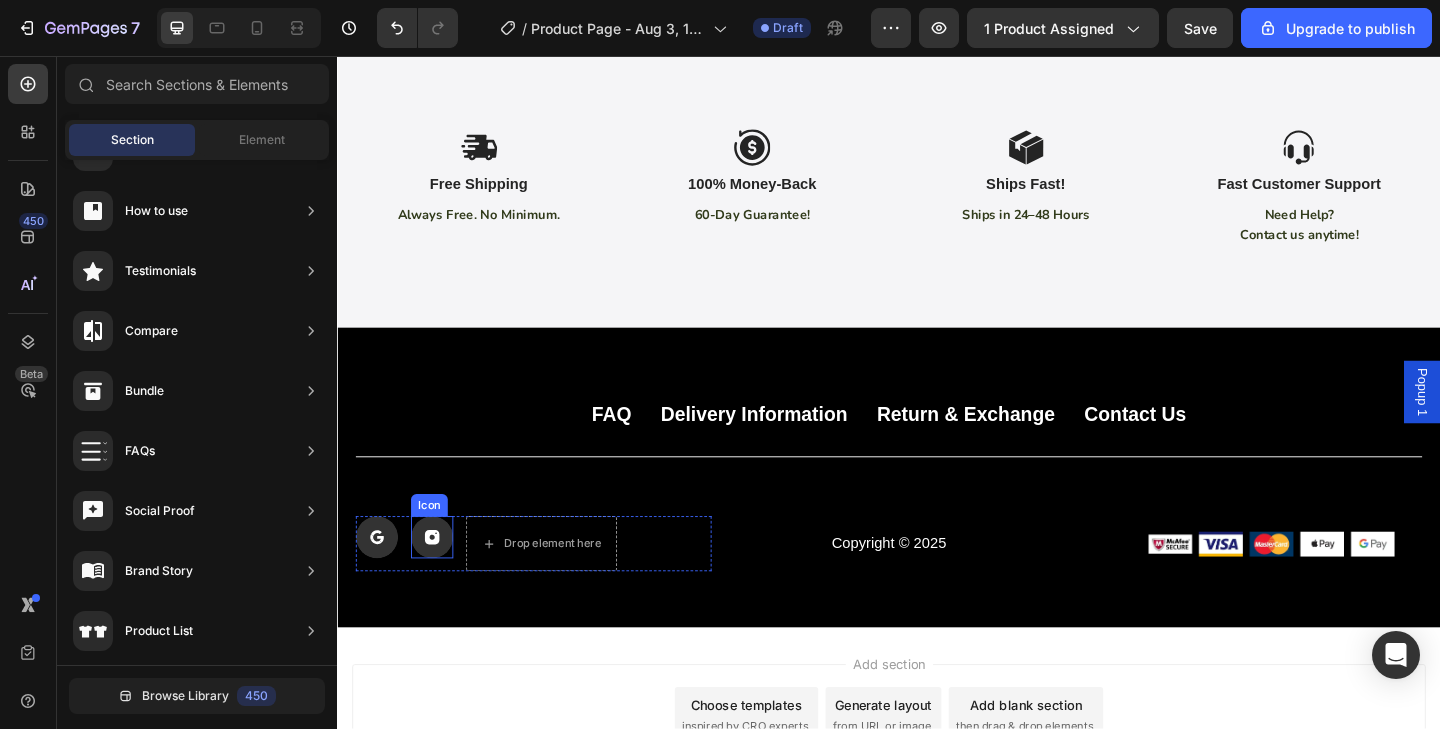 click 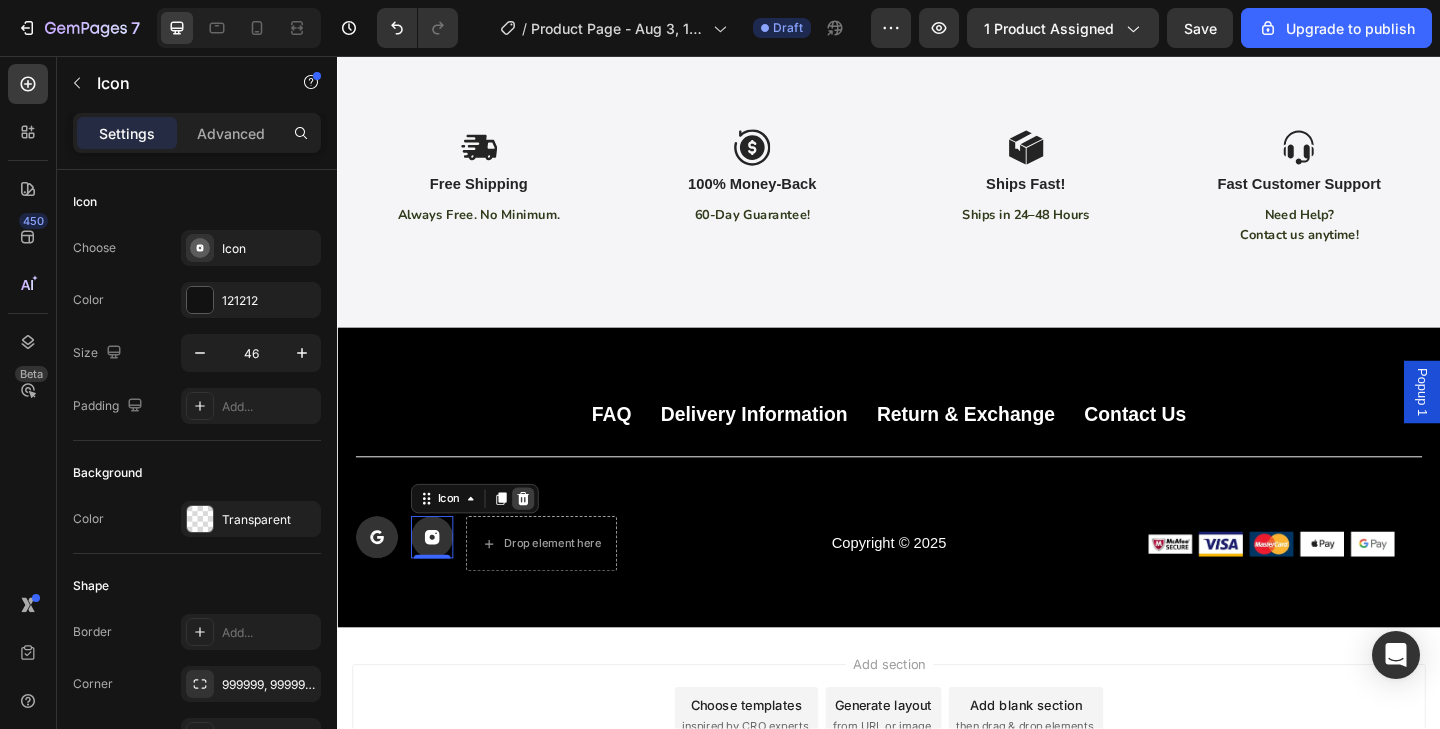 click 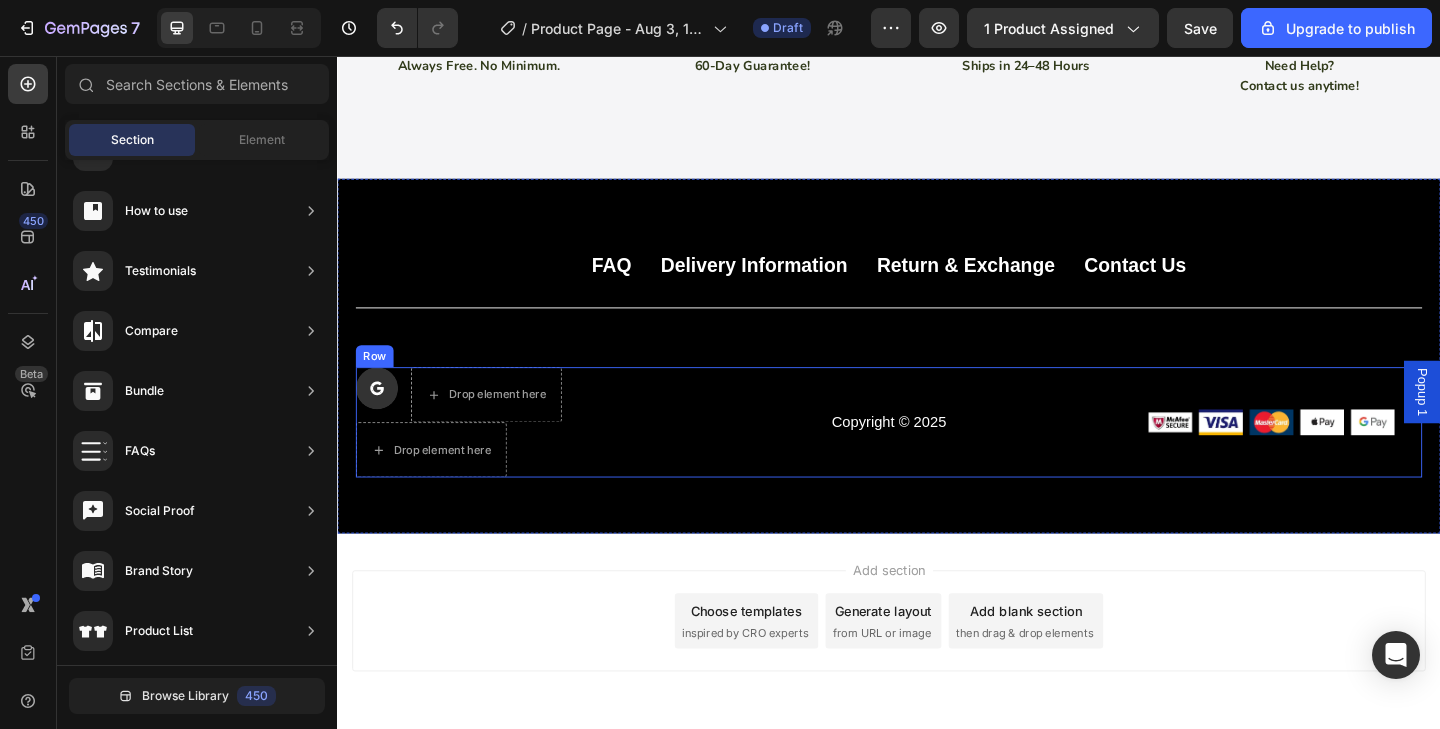 scroll, scrollTop: 2256, scrollLeft: 0, axis: vertical 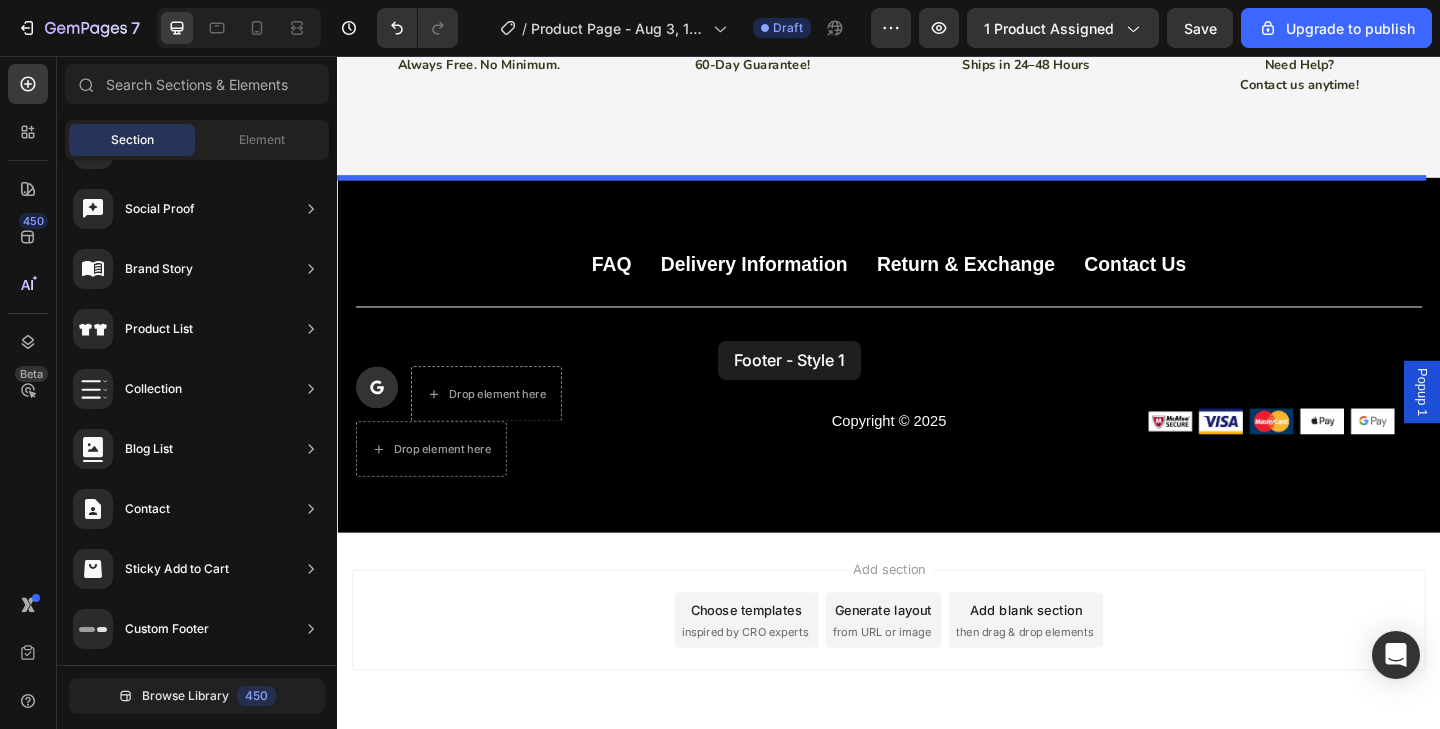 drag, startPoint x: 779, startPoint y: 276, endPoint x: 751, endPoint y: 366, distance: 94.254974 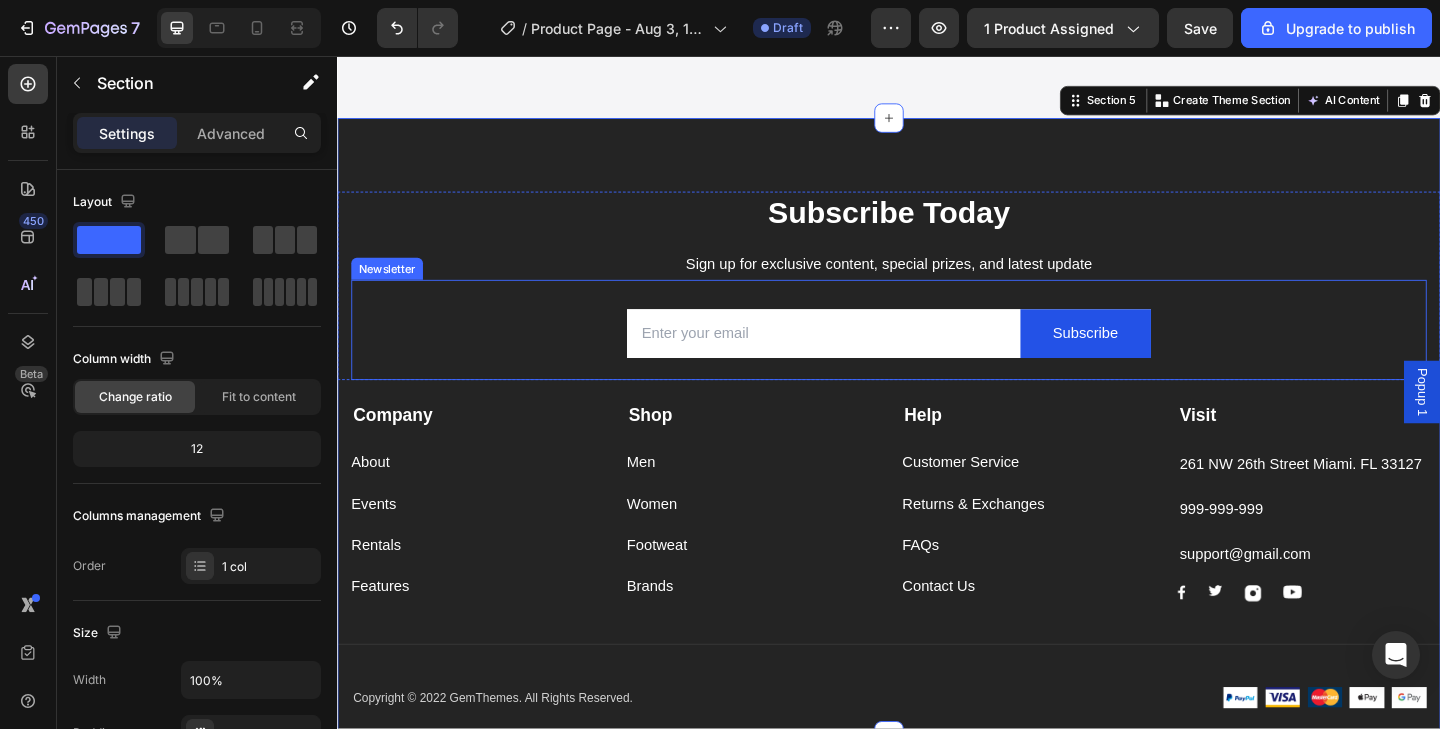 scroll, scrollTop: 2332, scrollLeft: 0, axis: vertical 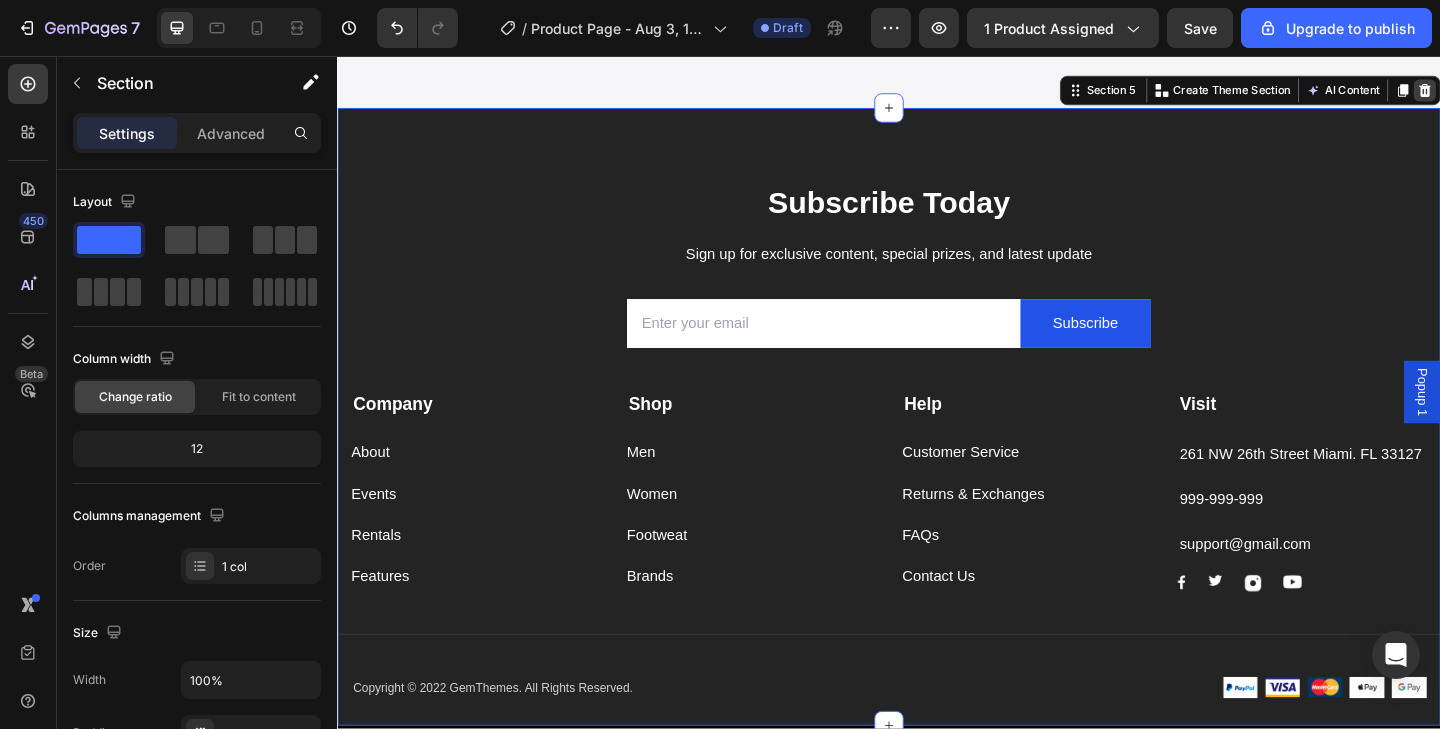 click 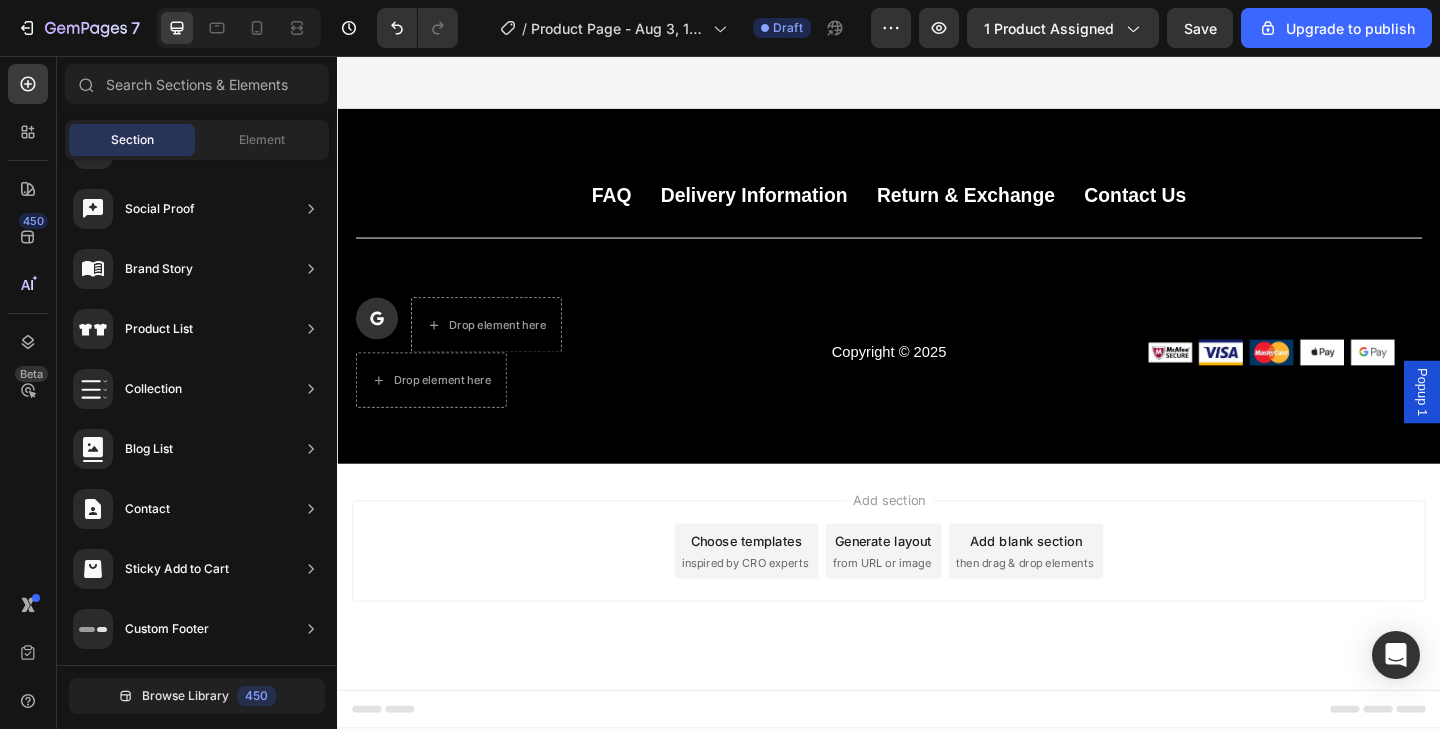 scroll, scrollTop: 2330, scrollLeft: 0, axis: vertical 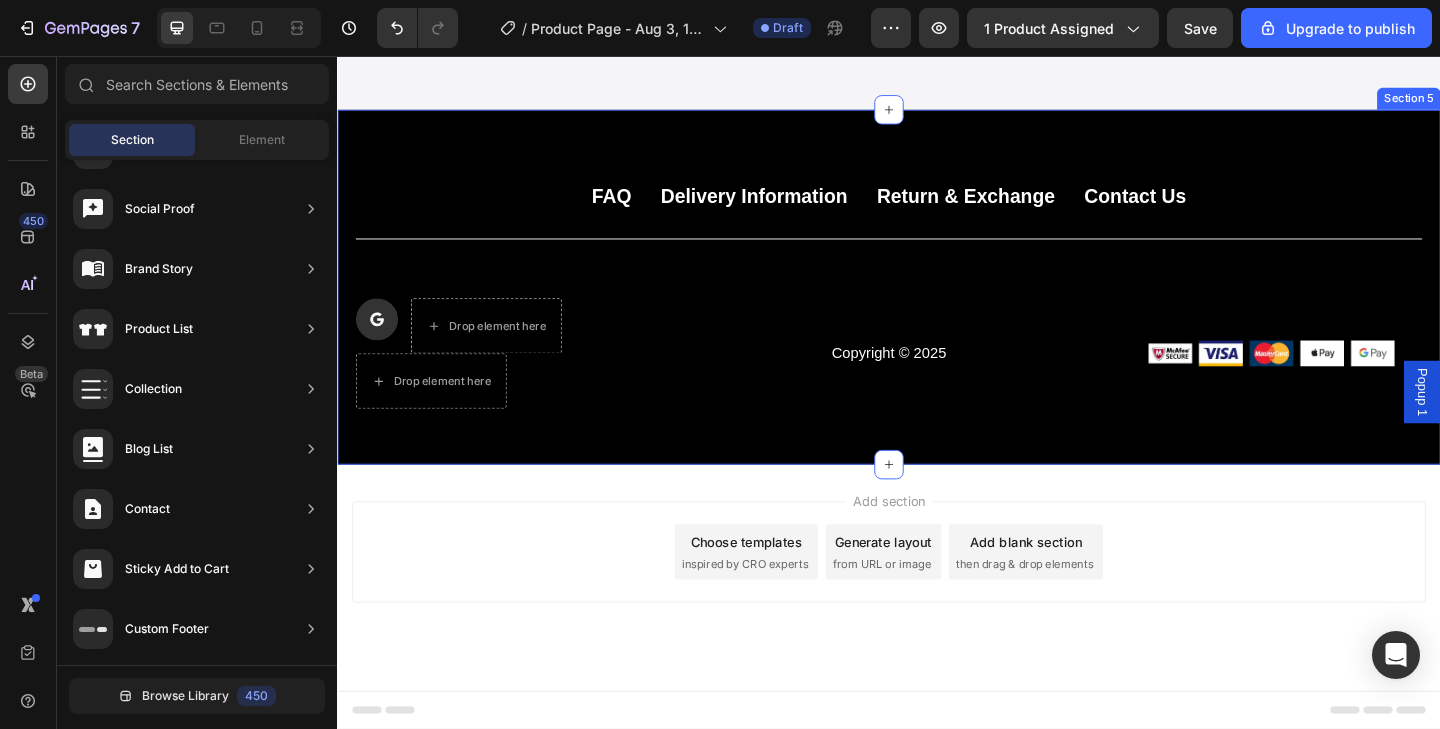click on "FAQ Button Delivery Information Button Return & Exchange   Button Contact Us Button Row                Title Line
Icon
Drop element here
Drop element here Icon List Copyright © 2025  Text Block Image Image Image Image Image Row Row Section 5" at bounding box center (937, 308) 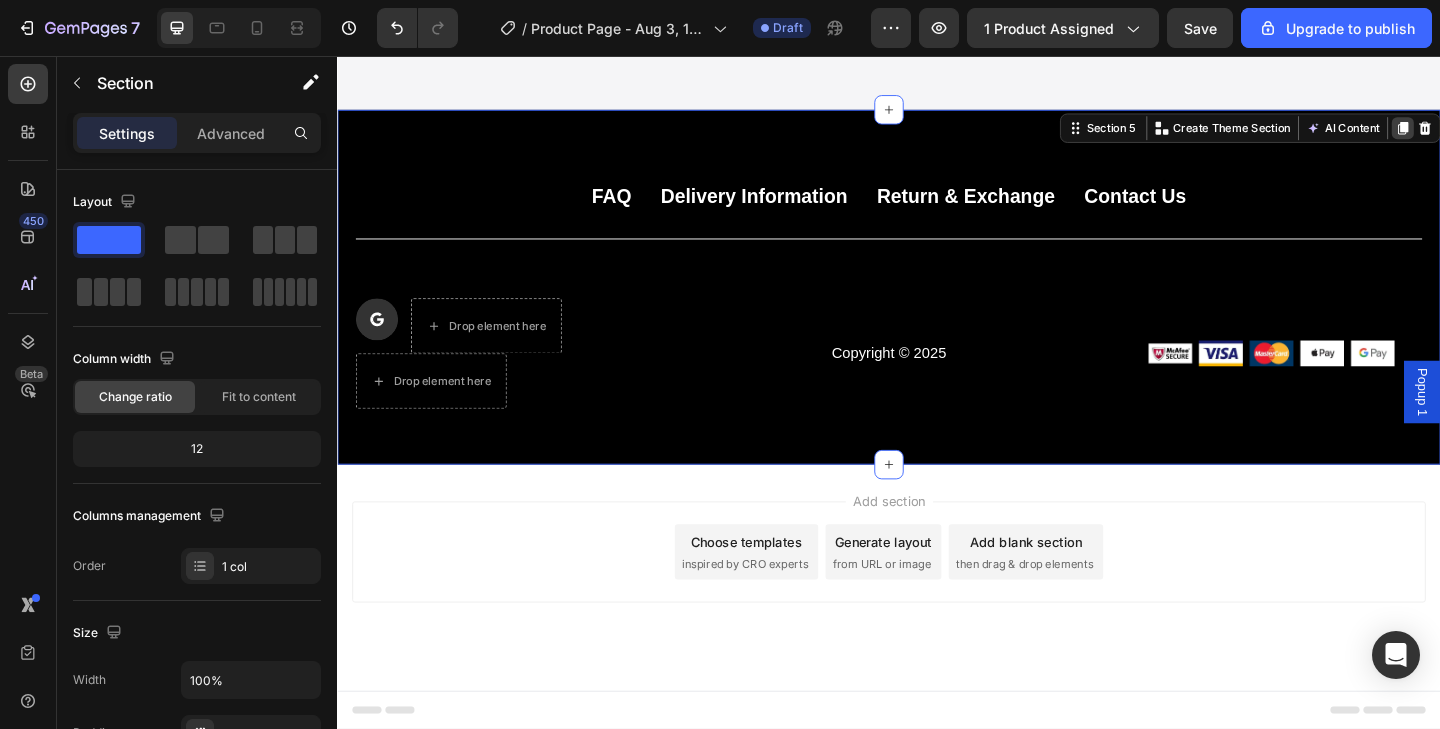 click at bounding box center [1496, 135] 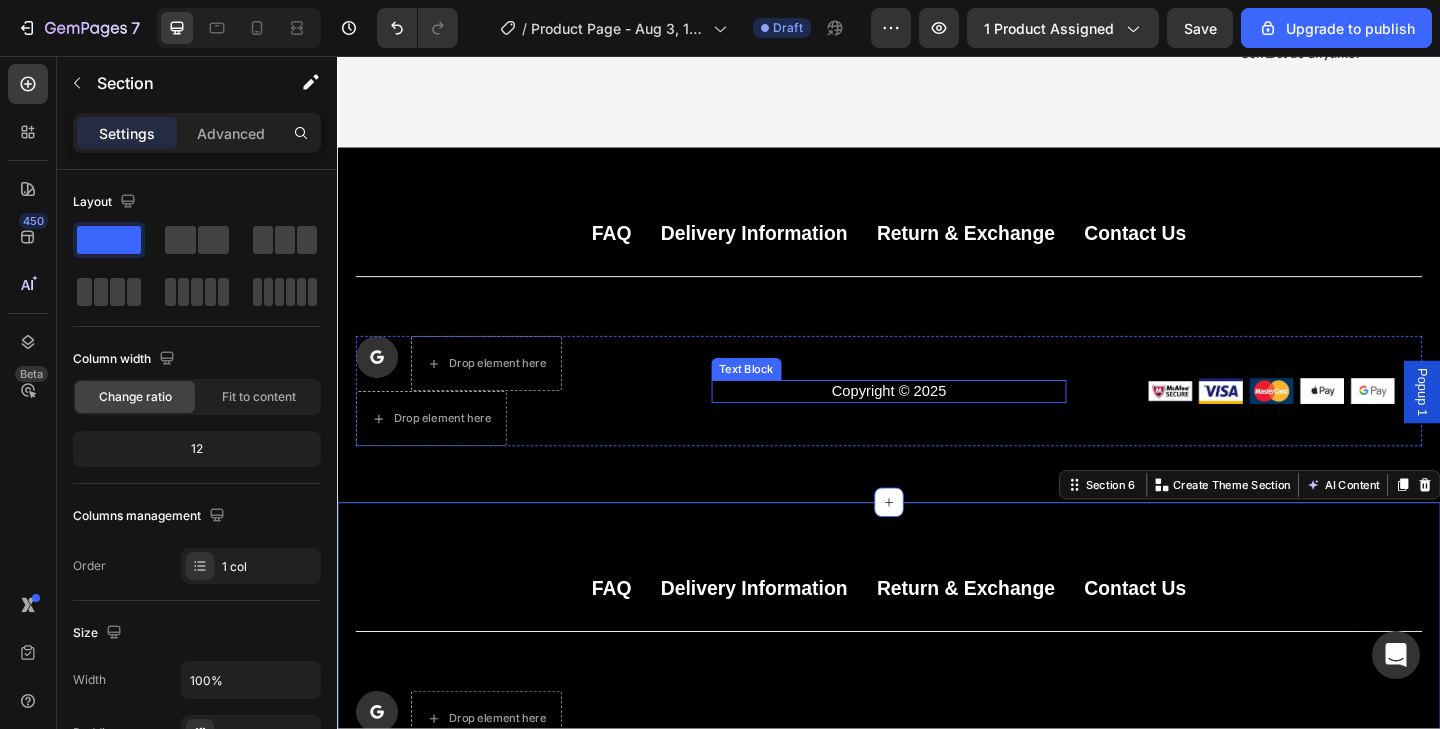 scroll, scrollTop: 2269, scrollLeft: 0, axis: vertical 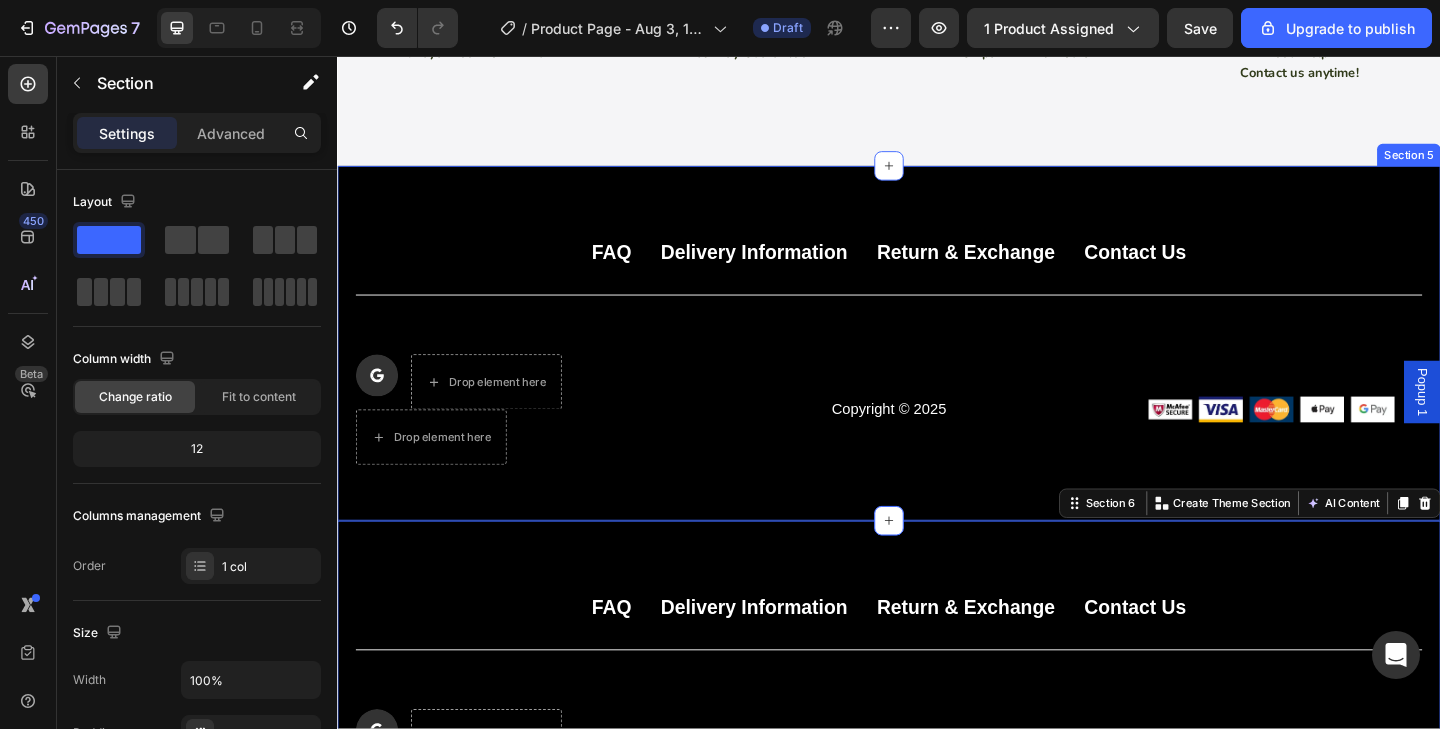 click on "FAQ Button Delivery Information Button Return & Exchange   Button Contact Us Button Row                Title Line
Icon
Drop element here
Drop element here Icon List Copyright © 2025  Text Block Image Image Image Image Image Row Row Section 5" at bounding box center (937, 369) 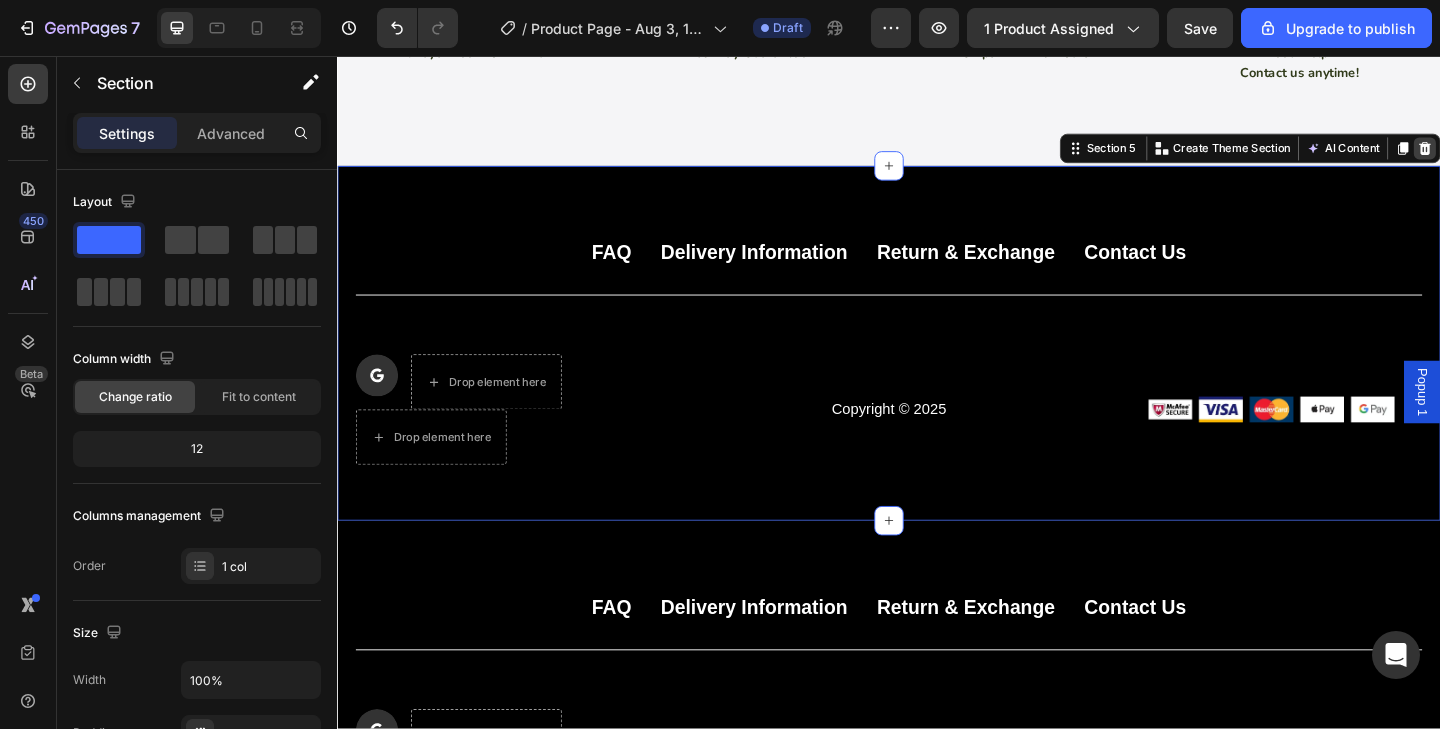 click at bounding box center [1520, 157] 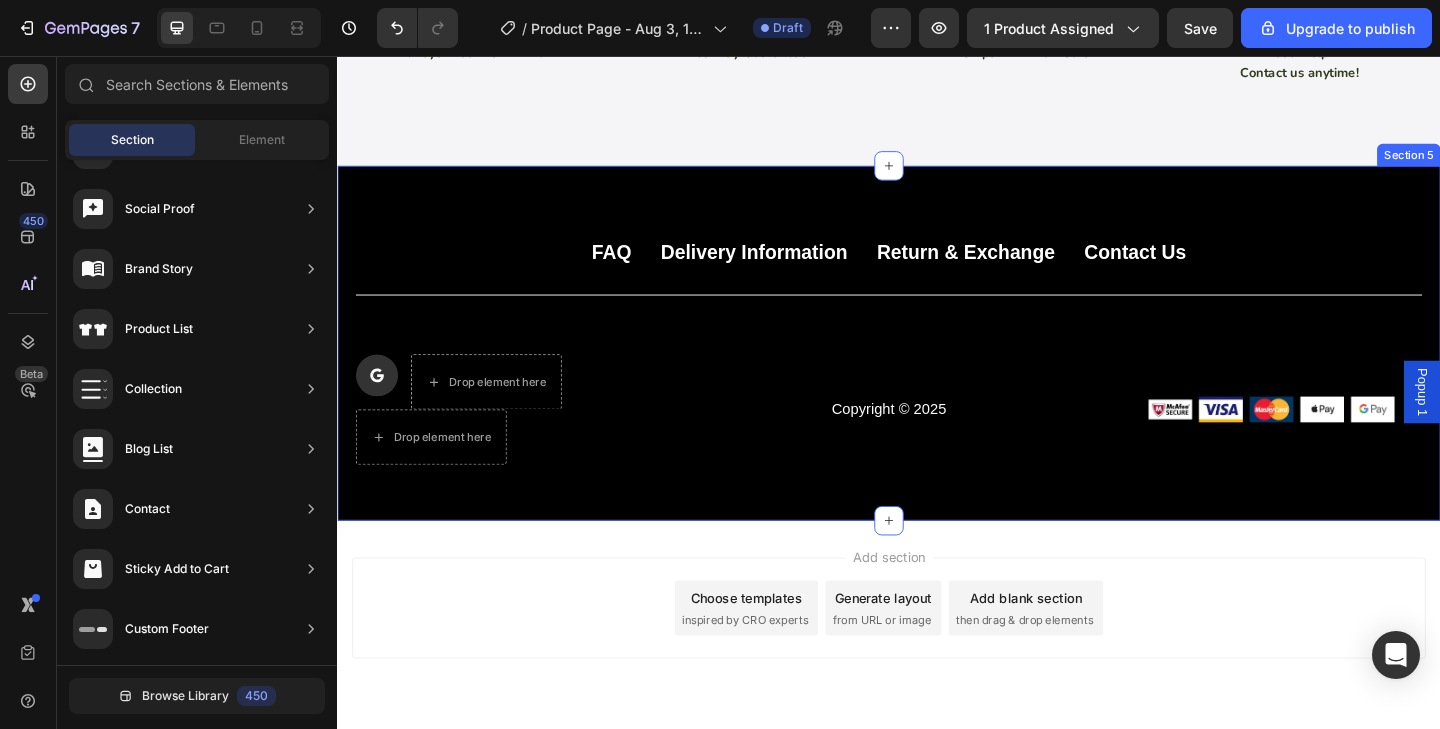 click on "FAQ Button Delivery Information Button Return & Exchange   Button Contact Us Button Row                Title Line
Icon
Drop element here
Drop element here Icon List Copyright © 2025  Text Block Image Image Image Image Image Row Row Section 5" at bounding box center [937, 369] 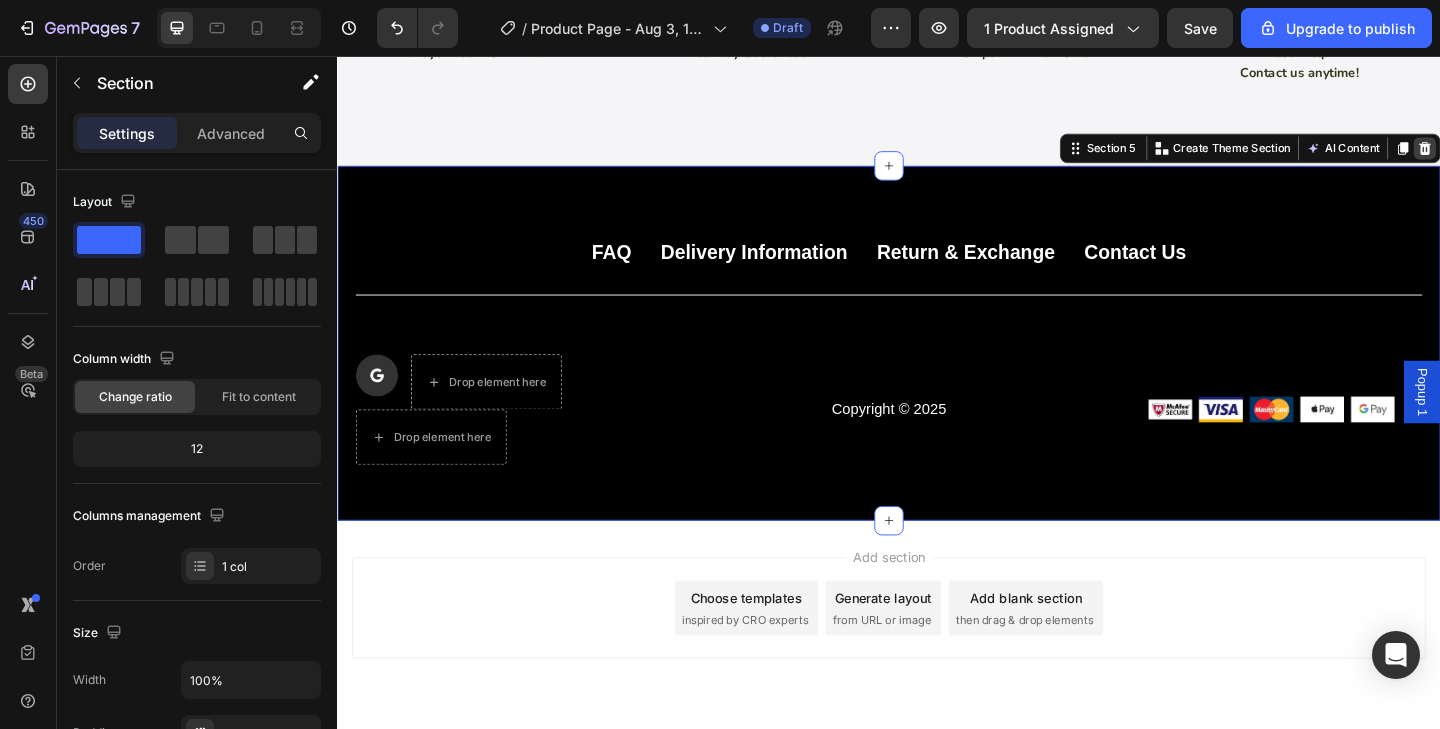 click 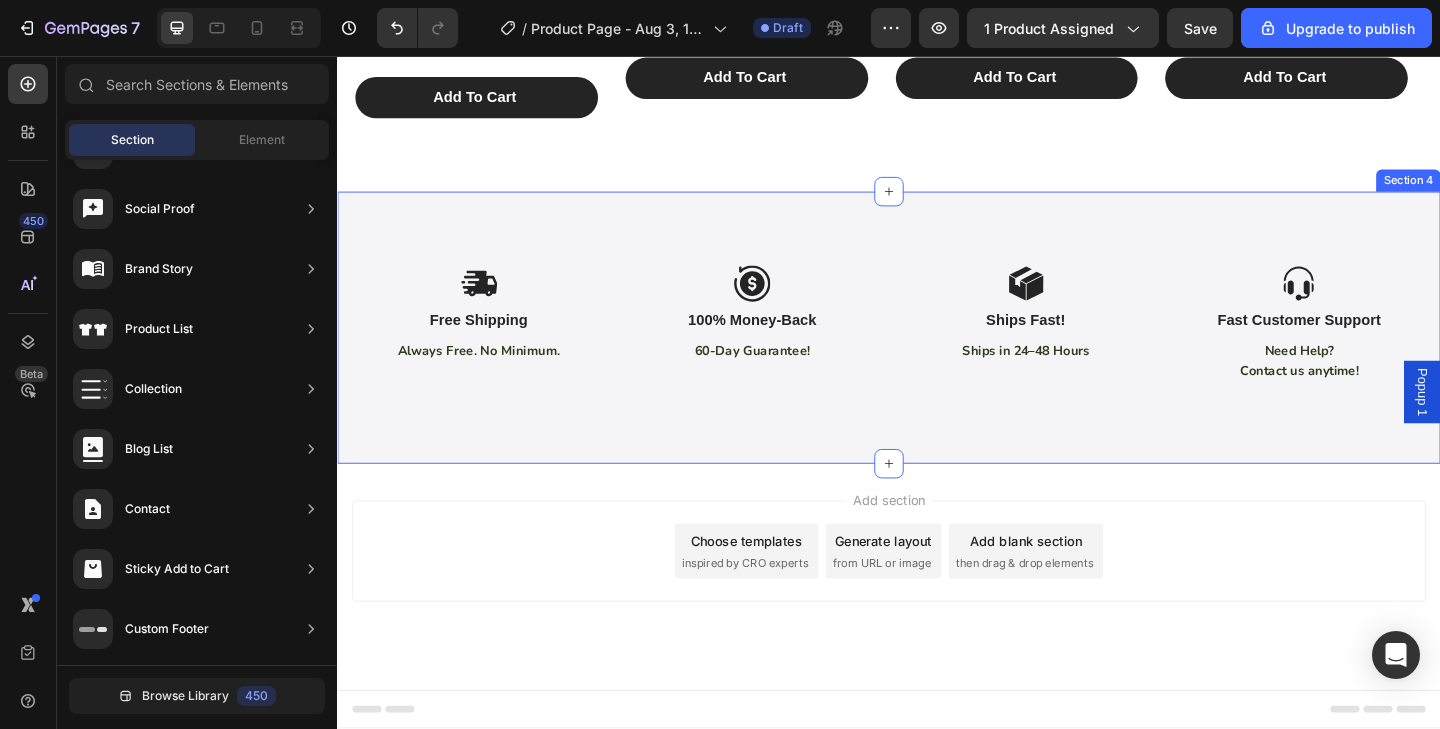 scroll, scrollTop: 1945, scrollLeft: 0, axis: vertical 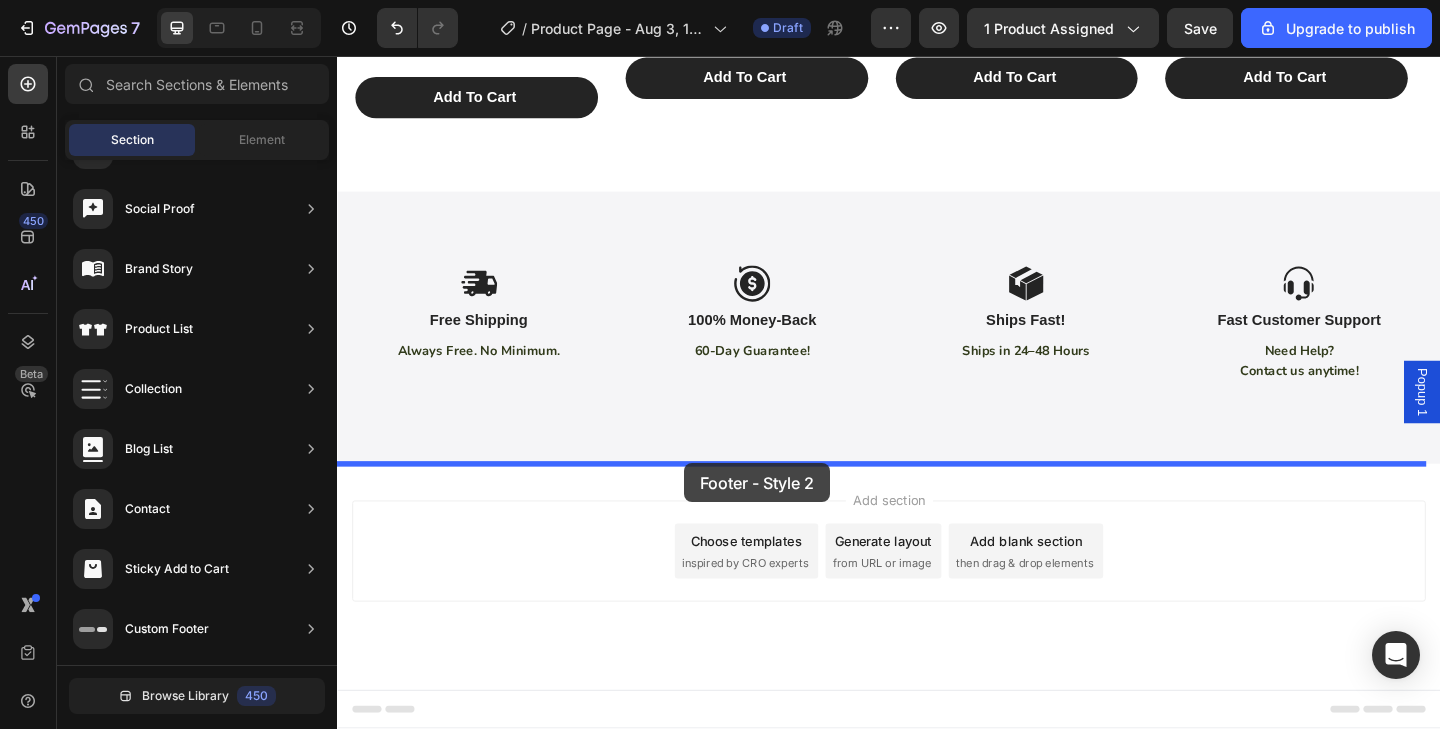 drag, startPoint x: 776, startPoint y: 433, endPoint x: 715, endPoint y: 499, distance: 89.87213 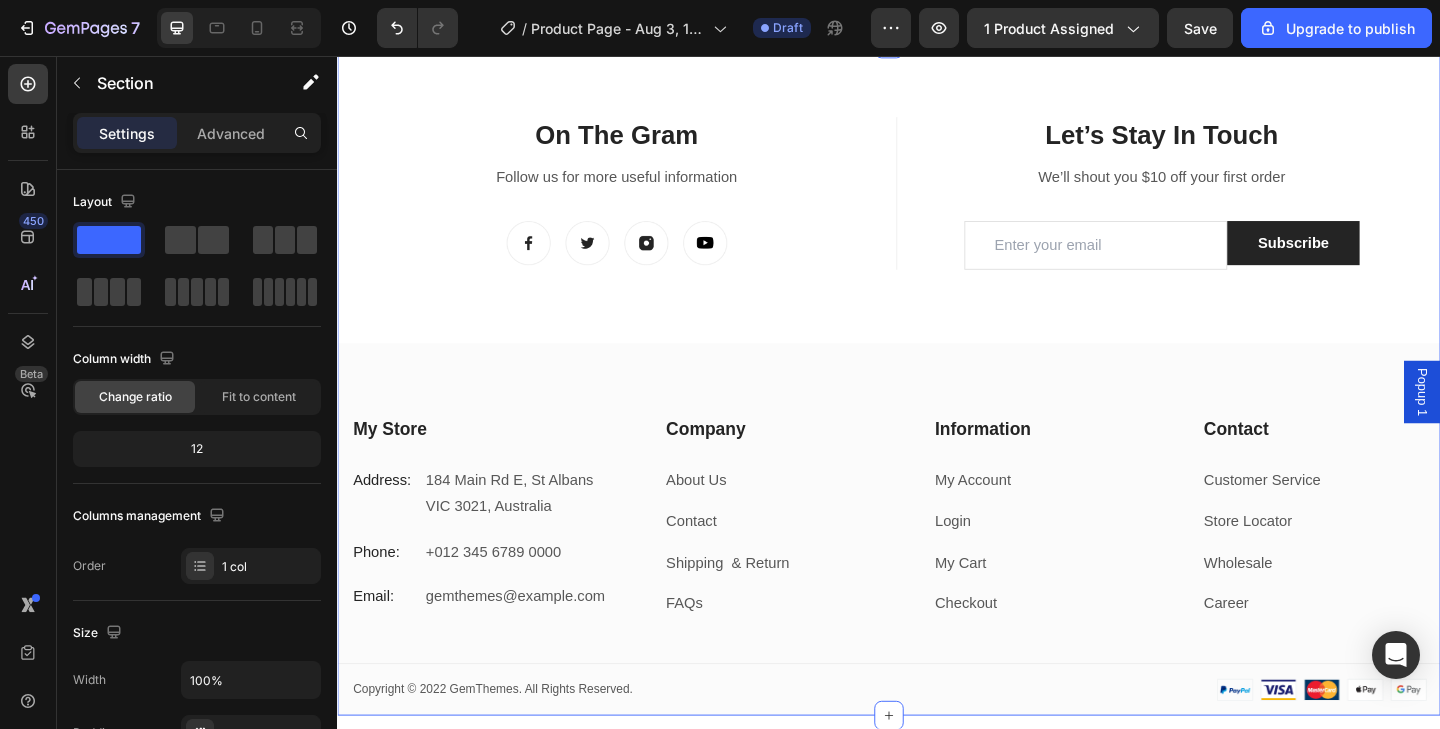 scroll, scrollTop: 2371, scrollLeft: 0, axis: vertical 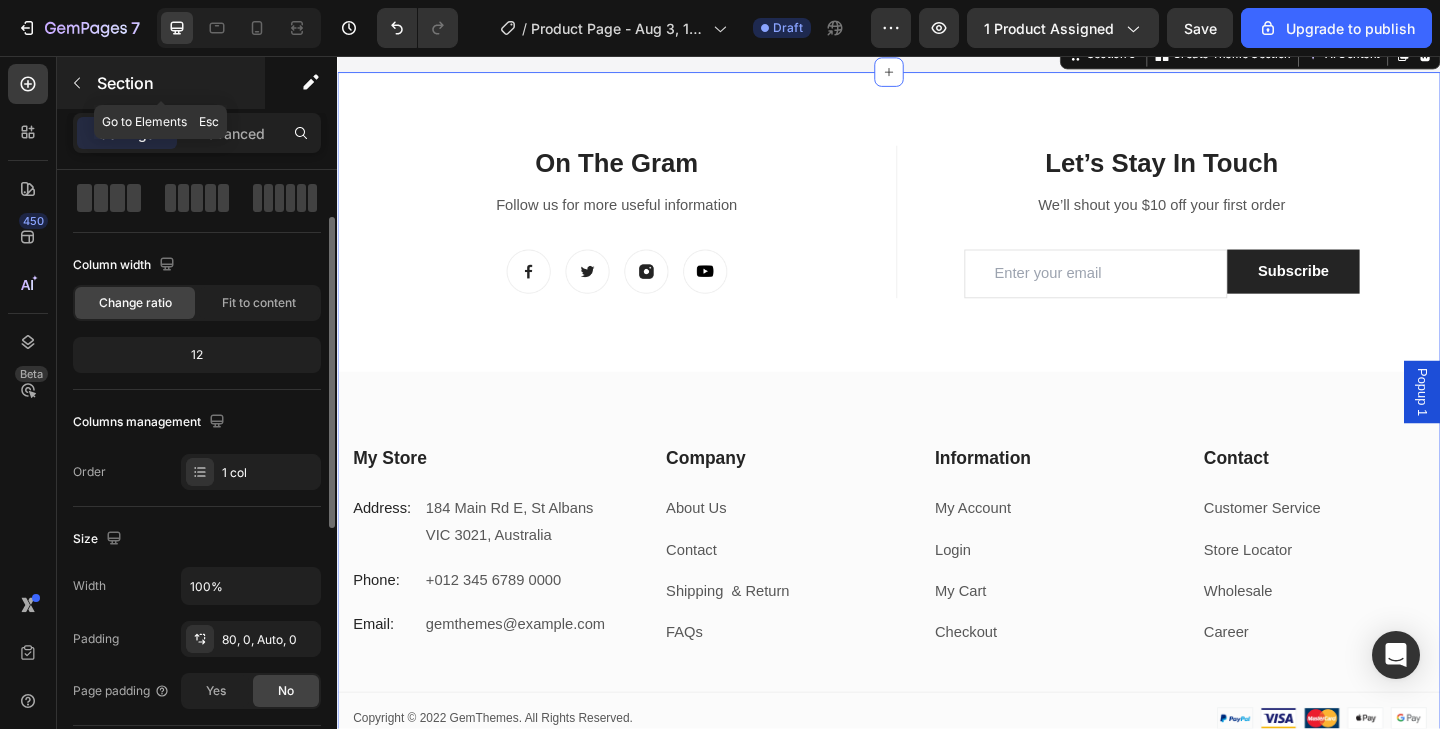 click at bounding box center [77, 83] 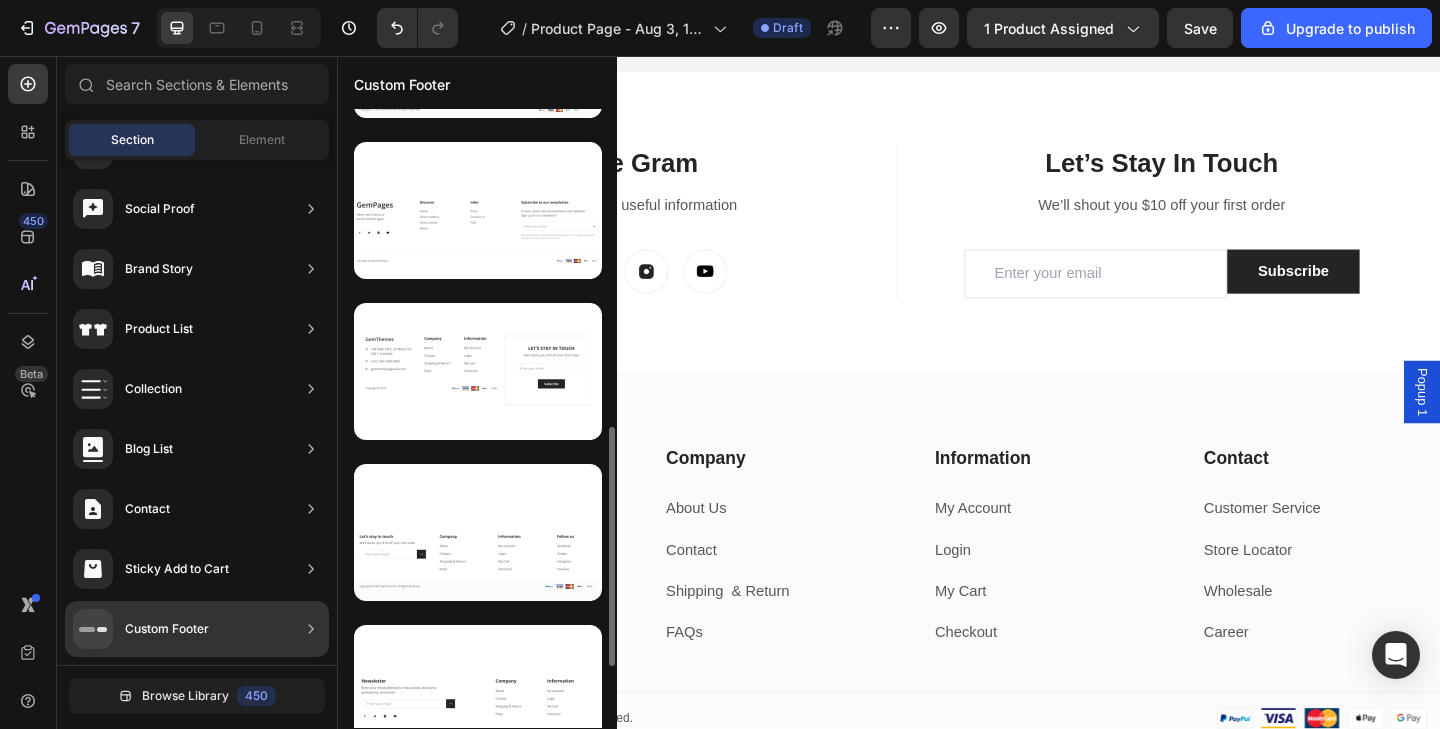 scroll, scrollTop: 790, scrollLeft: 0, axis: vertical 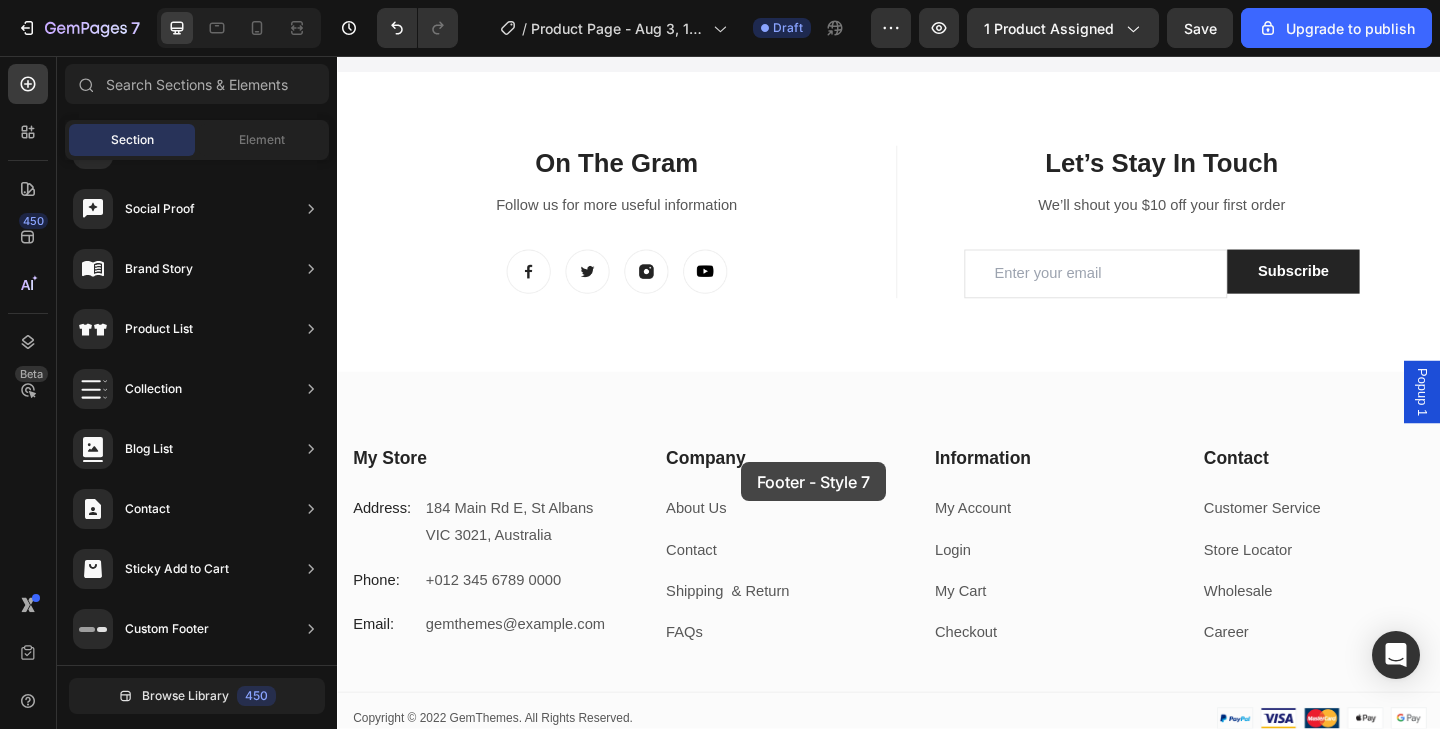 drag, startPoint x: 833, startPoint y: 473, endPoint x: 775, endPoint y: 498, distance: 63.15853 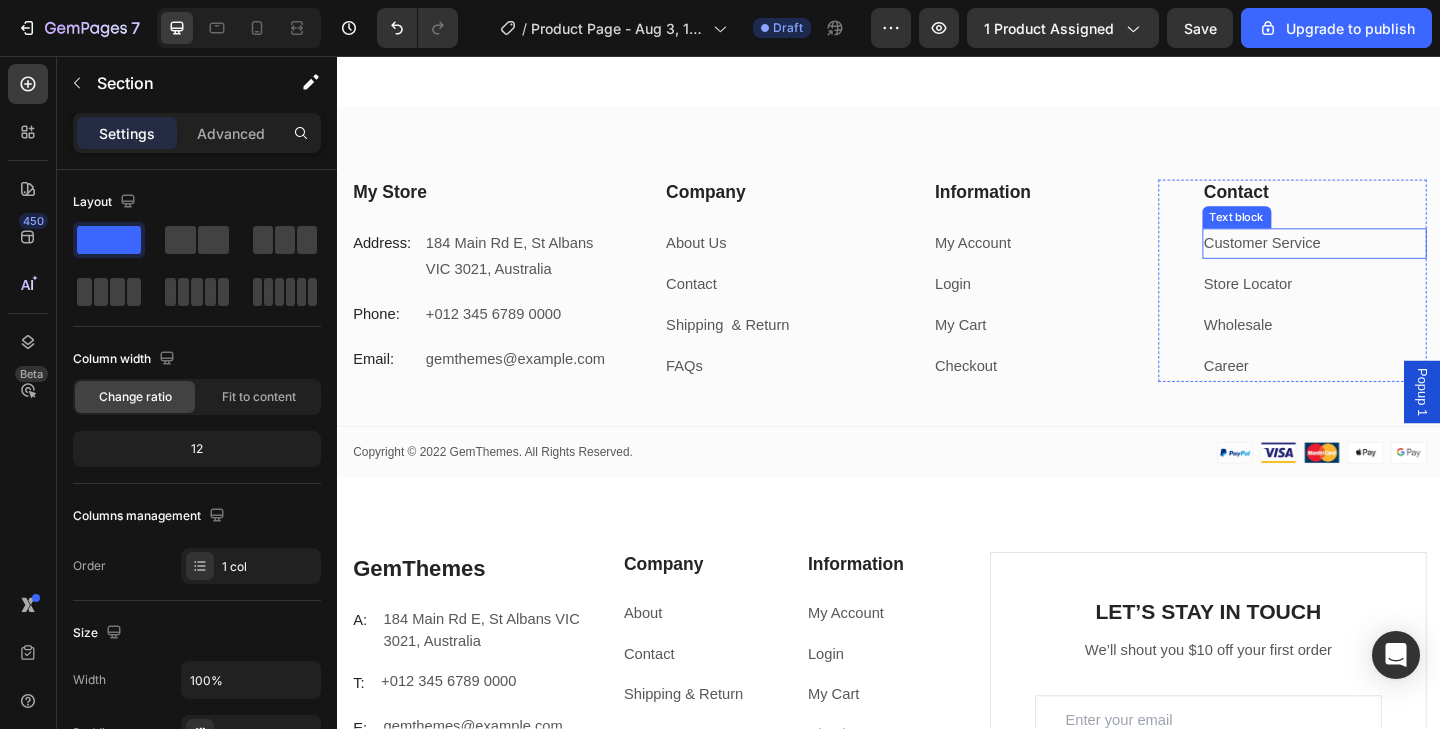 scroll, scrollTop: 2077, scrollLeft: 0, axis: vertical 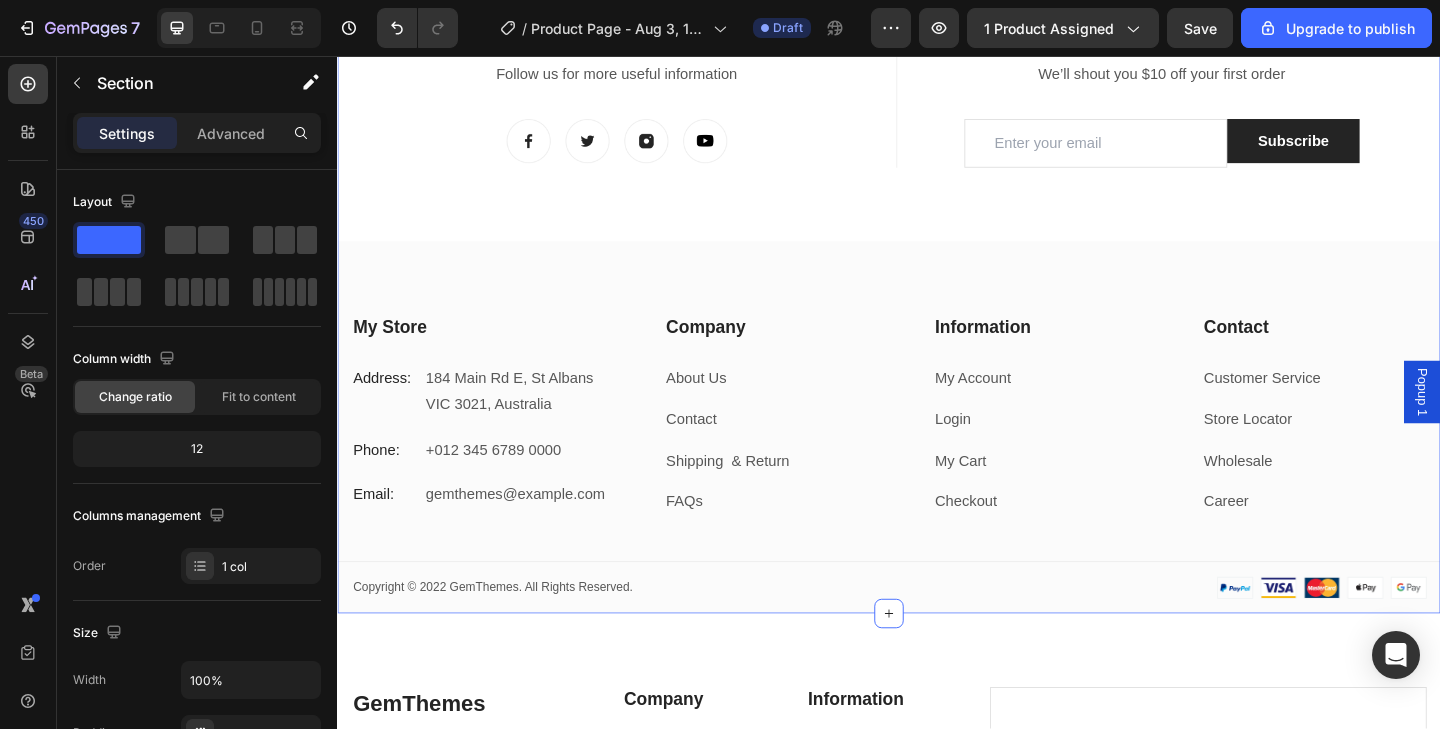 click on "My Store Heading Address: Text block 184 Main Rd E, St Albans VIC 3021, Australia Text block Row Phone: Text block +012 345 6789 0000 Text block Row Email: Text block gemthemes@gmail.com Text block Row Company Heading About Us Text block Contact Text block Shipping & Return Text block FAQs Text block Row Information Heading My Account Text block Login Text block My Cart Text block Checkout Text block Row Contact Heading Customer Service Text block Store Locator Text block Wholesale Text block Career Text block Row Row My Store Company Information Contact Accordion Title Line Row Text block Image" at bounding box center [937, 337] 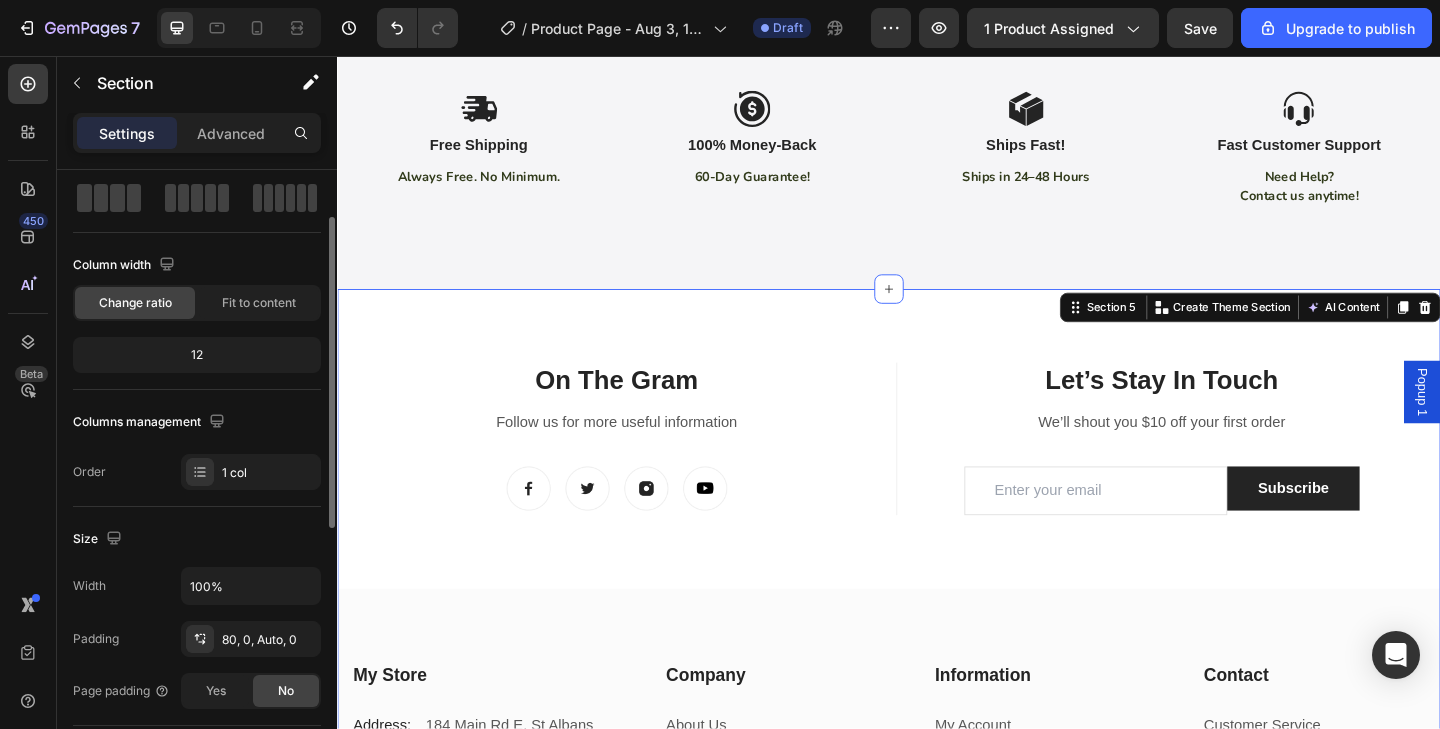 scroll, scrollTop: 1693, scrollLeft: 0, axis: vertical 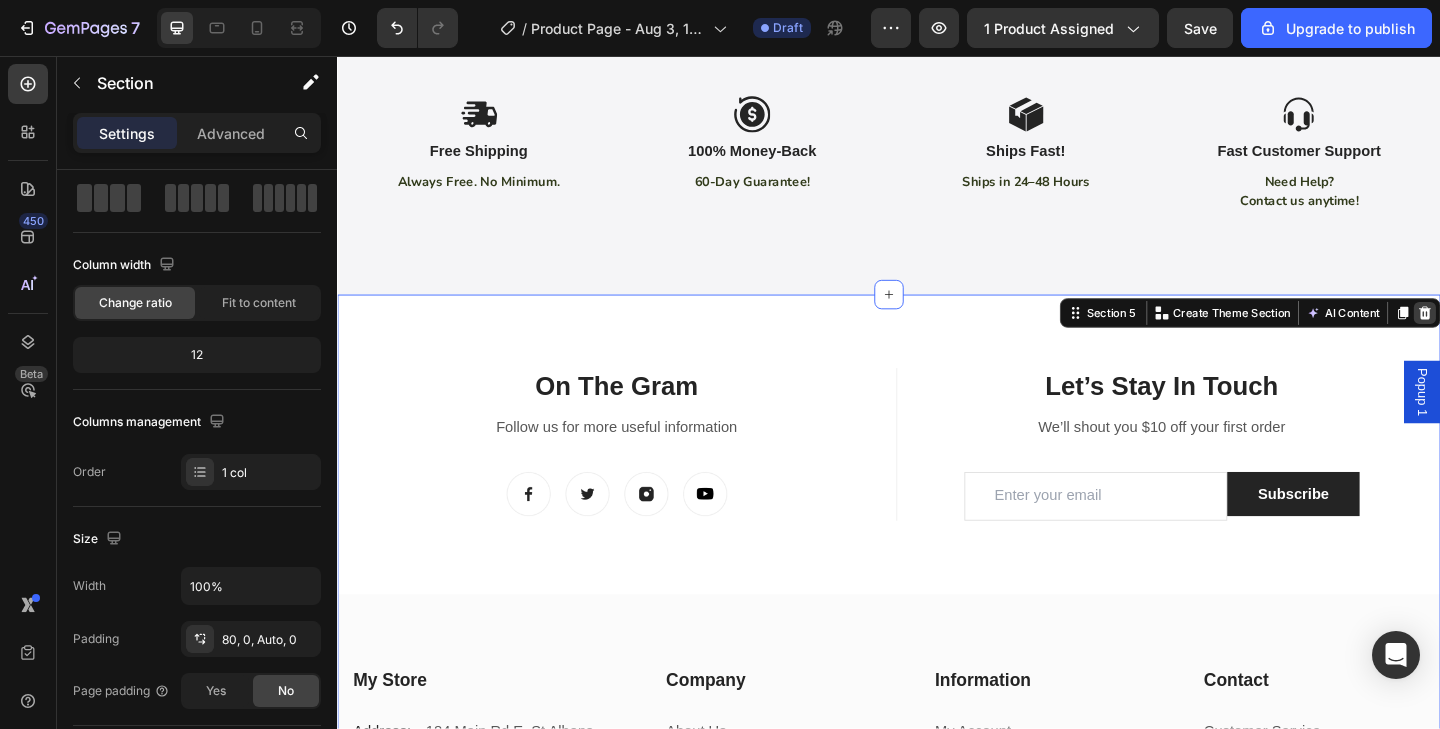 click 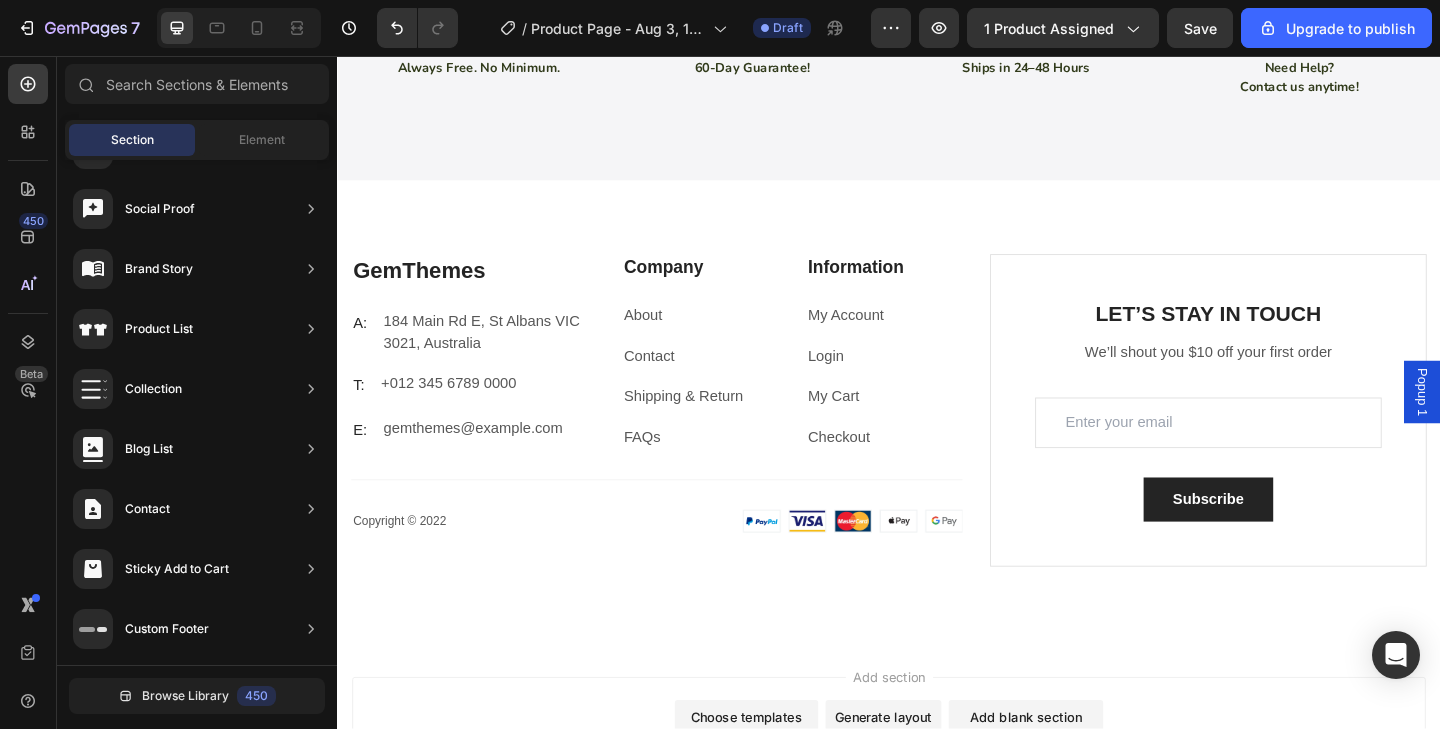 scroll, scrollTop: 1822, scrollLeft: 0, axis: vertical 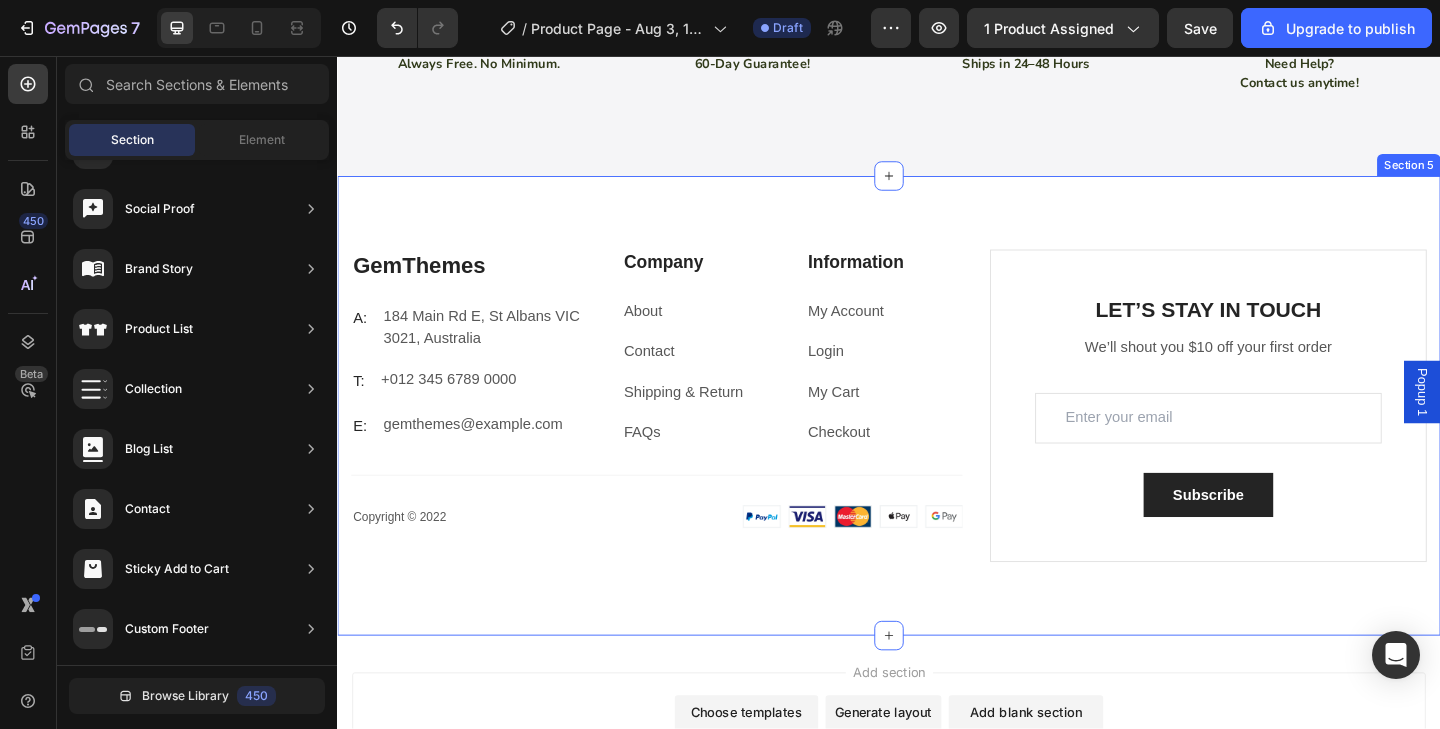 click on "GemThemes Heading About Text block Contact Text block Shipping & Return Text block FAQs Text block Information Heading My Account Text block Login Text block My Cart Text block Checkout Text block Row Row Title Line Copyright © 2022 Text block Image Row LET’S STAY IN TOUCH Heading We’ll shout you $10 off your first order Text block Email Field Row Subscribe Submit Button Contact Form Row Copyright © 2022 Text block Image Row Row Section 5" at bounding box center (937, 437) 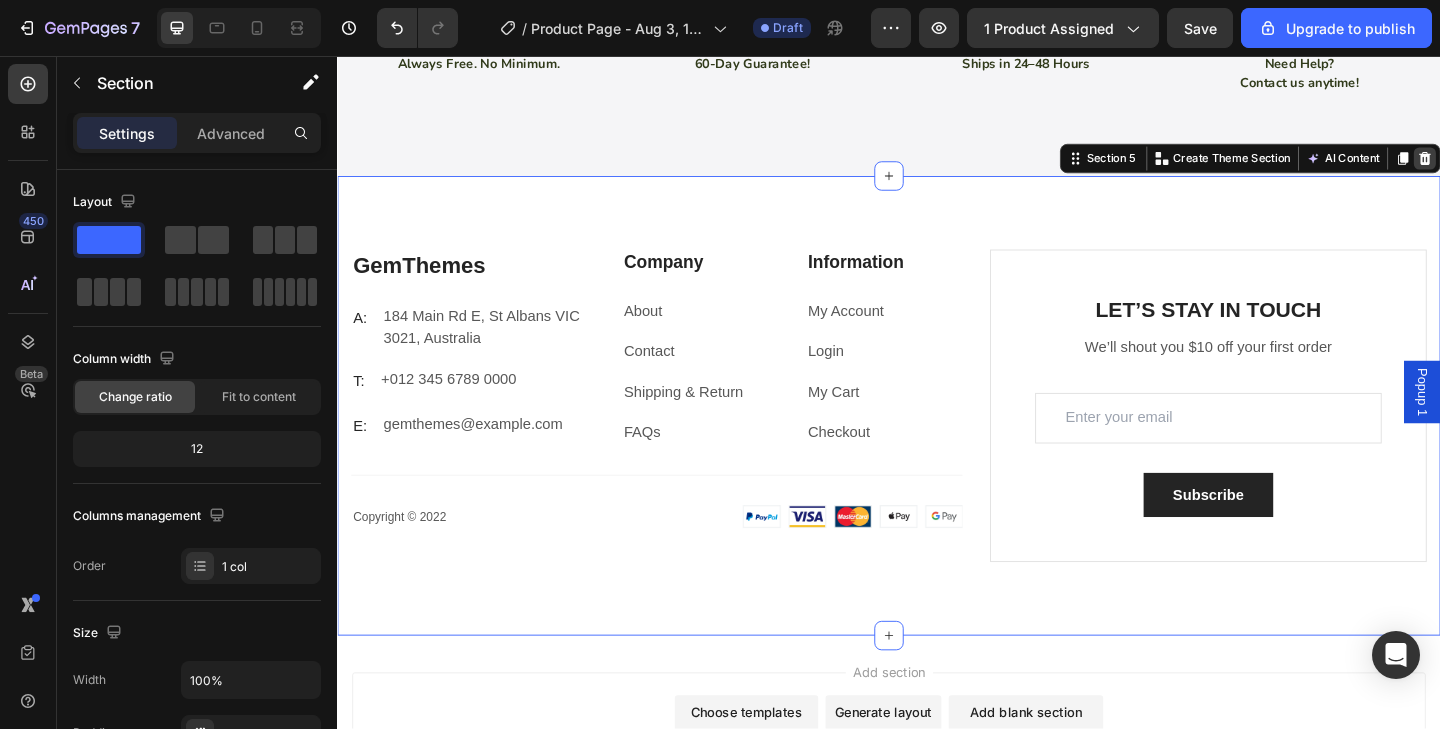click 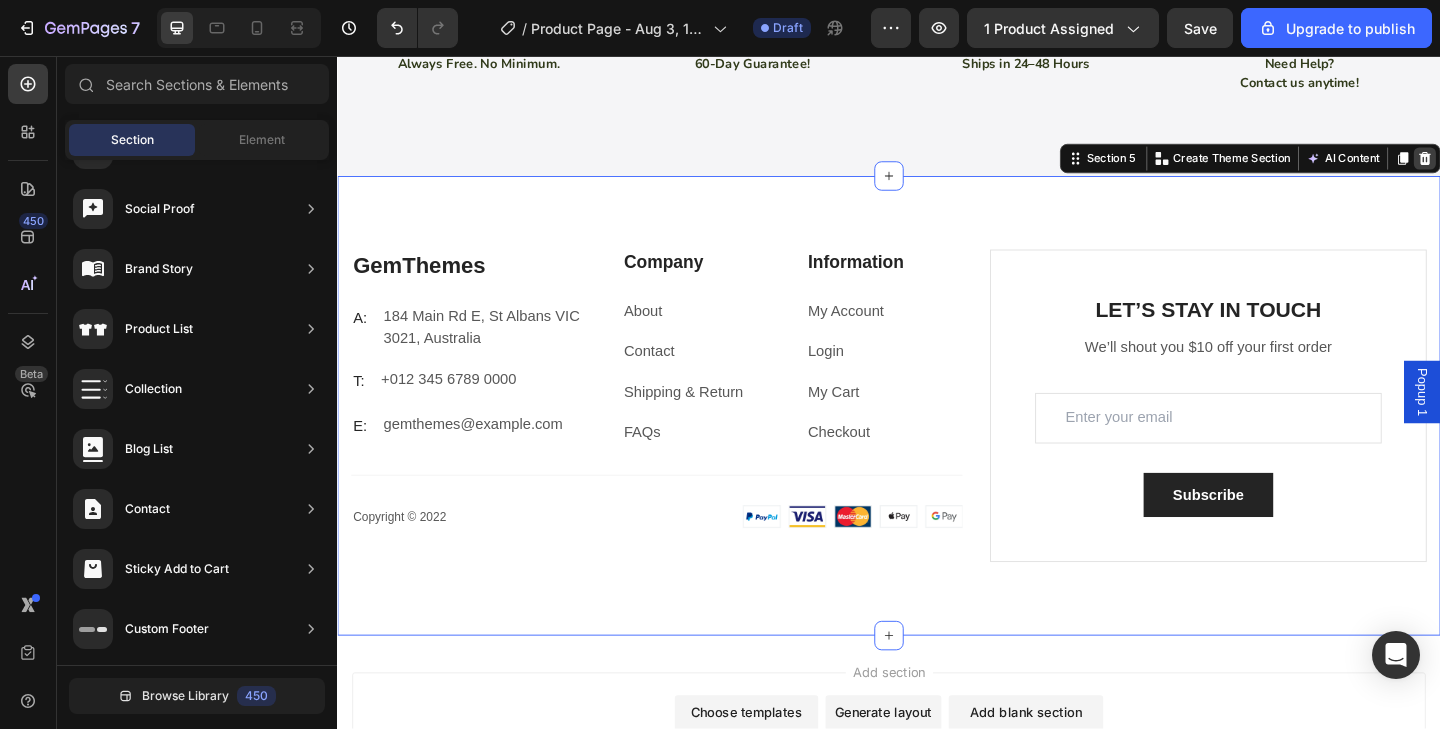 scroll, scrollTop: 1945, scrollLeft: 0, axis: vertical 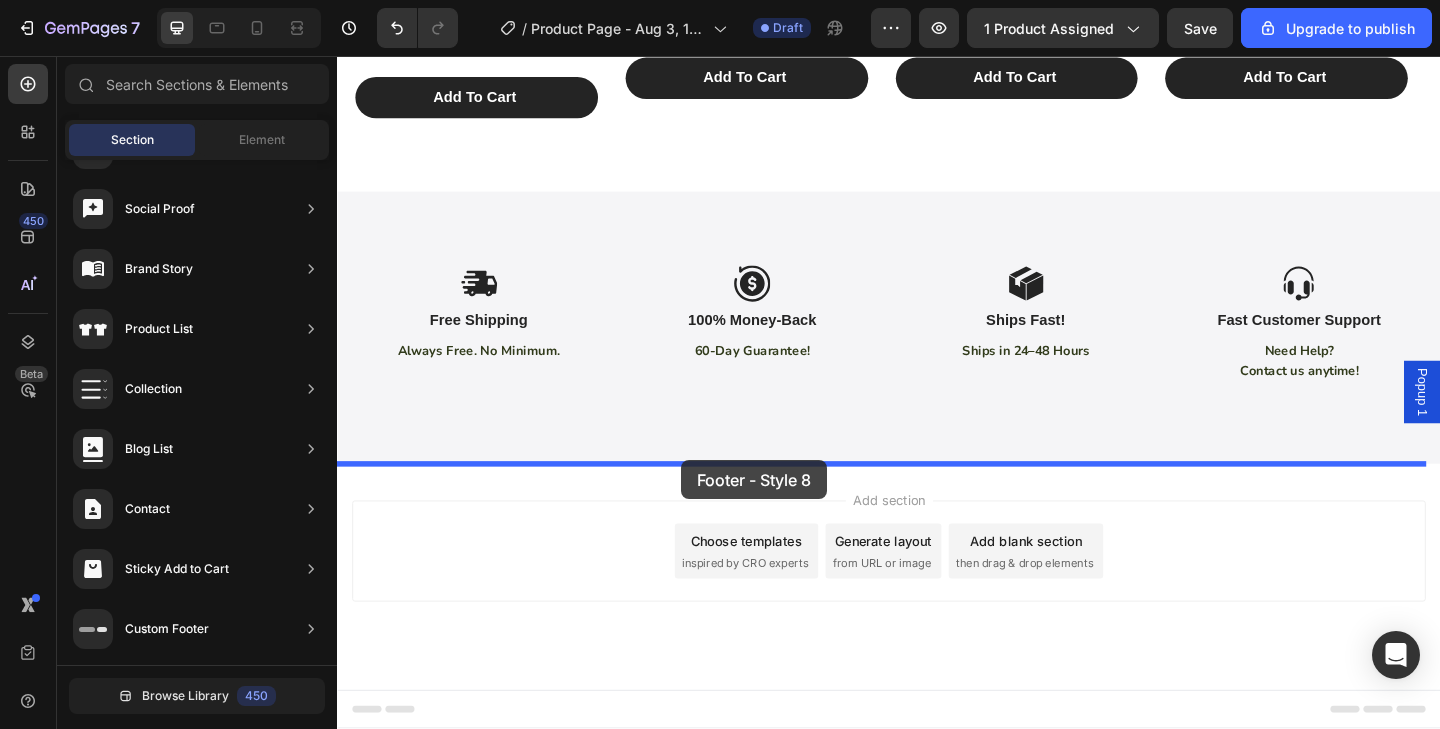drag, startPoint x: 768, startPoint y: 383, endPoint x: 711, endPoint y: 496, distance: 126.56224 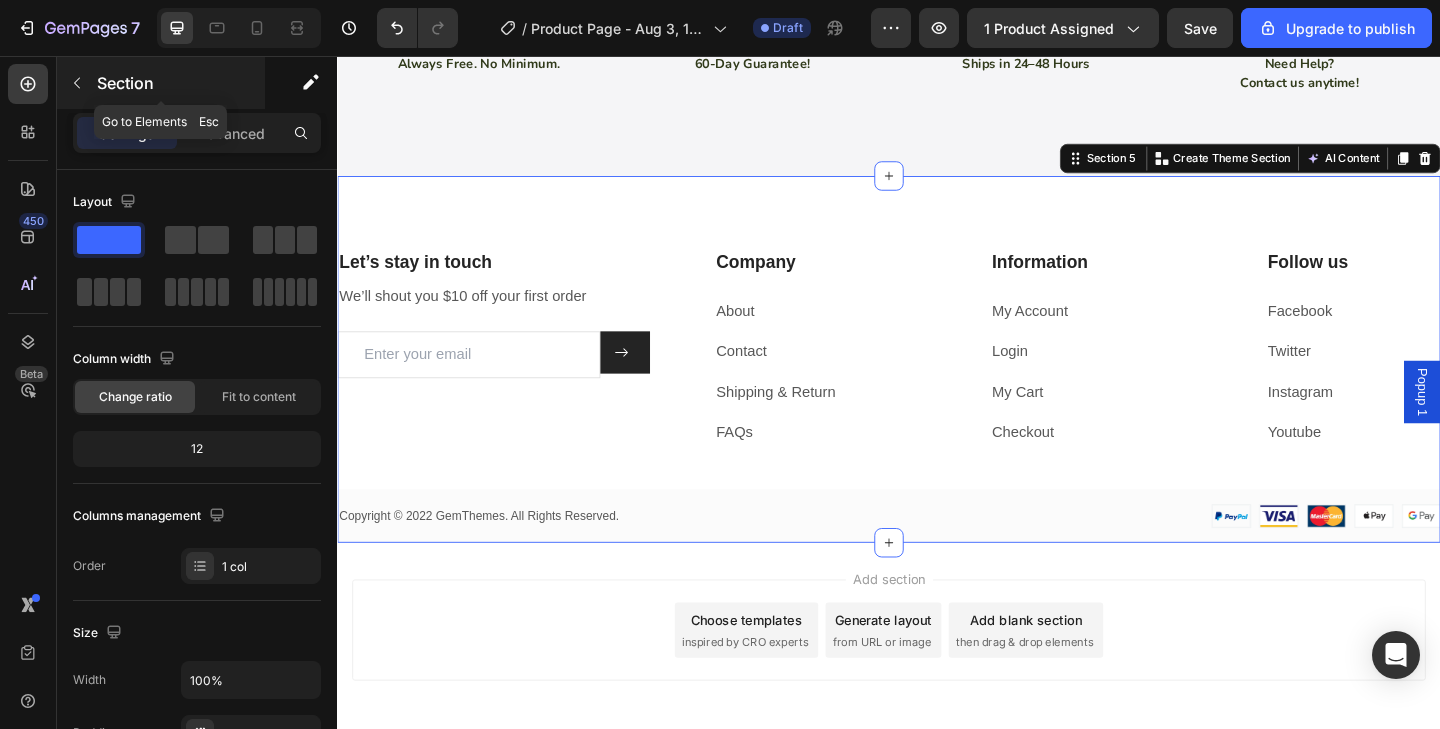 click 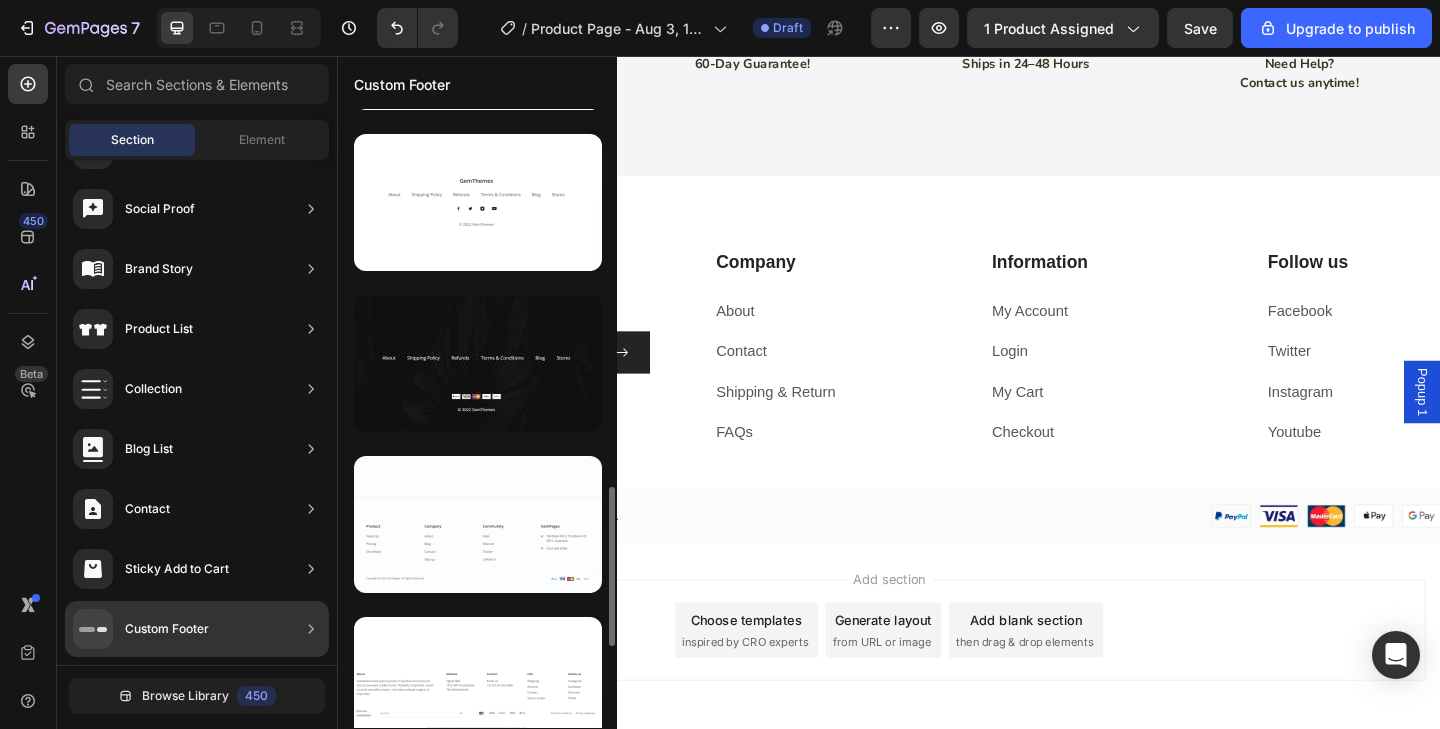 scroll, scrollTop: 1438, scrollLeft: 0, axis: vertical 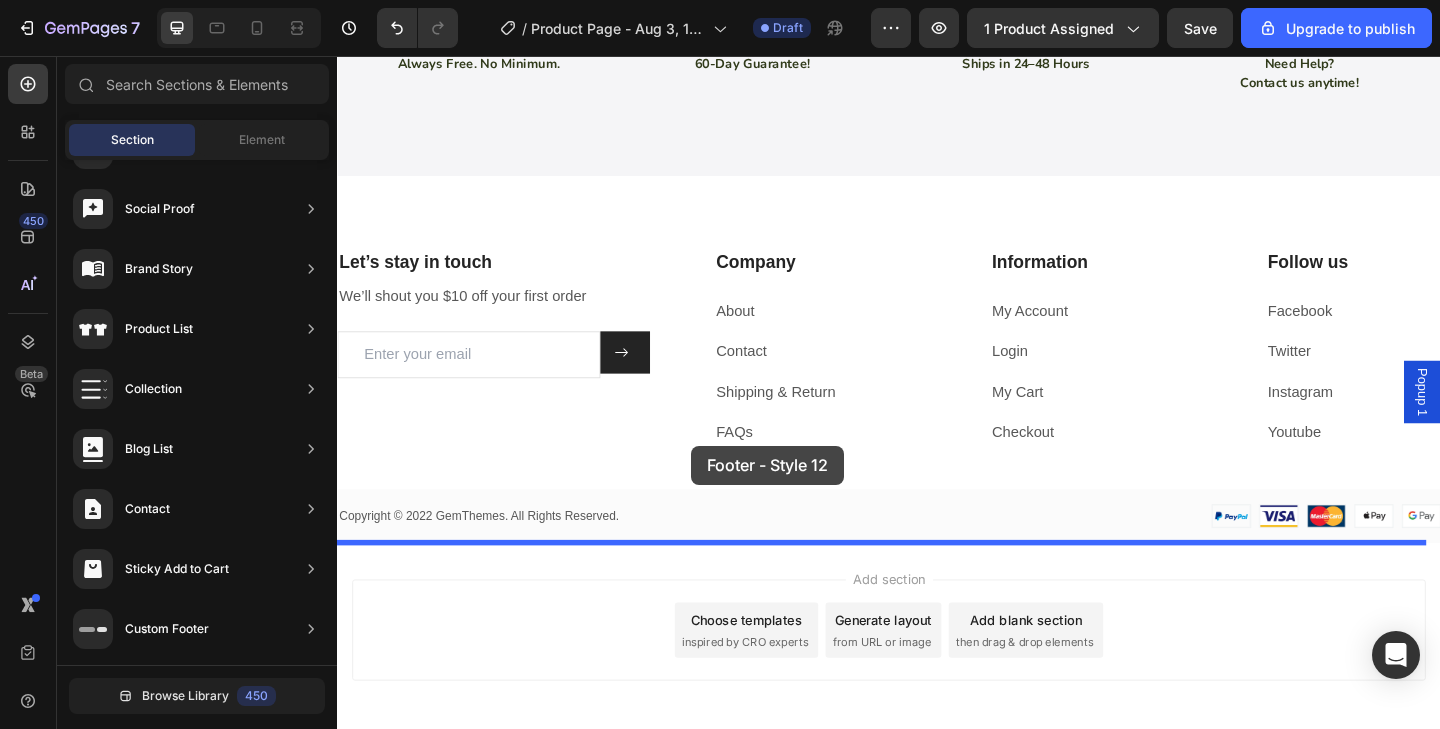 drag, startPoint x: 862, startPoint y: 469, endPoint x: 722, endPoint y: 480, distance: 140.43147 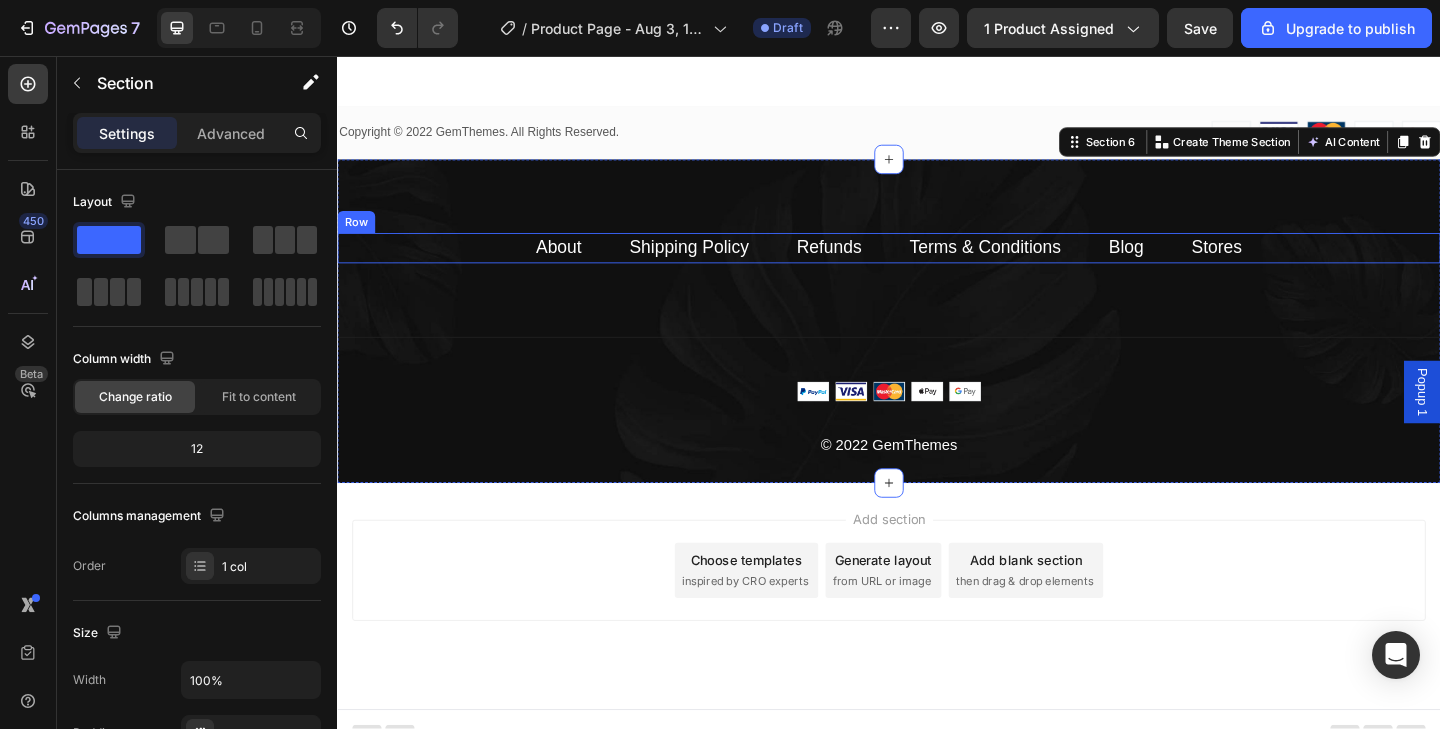 scroll, scrollTop: 2582, scrollLeft: 0, axis: vertical 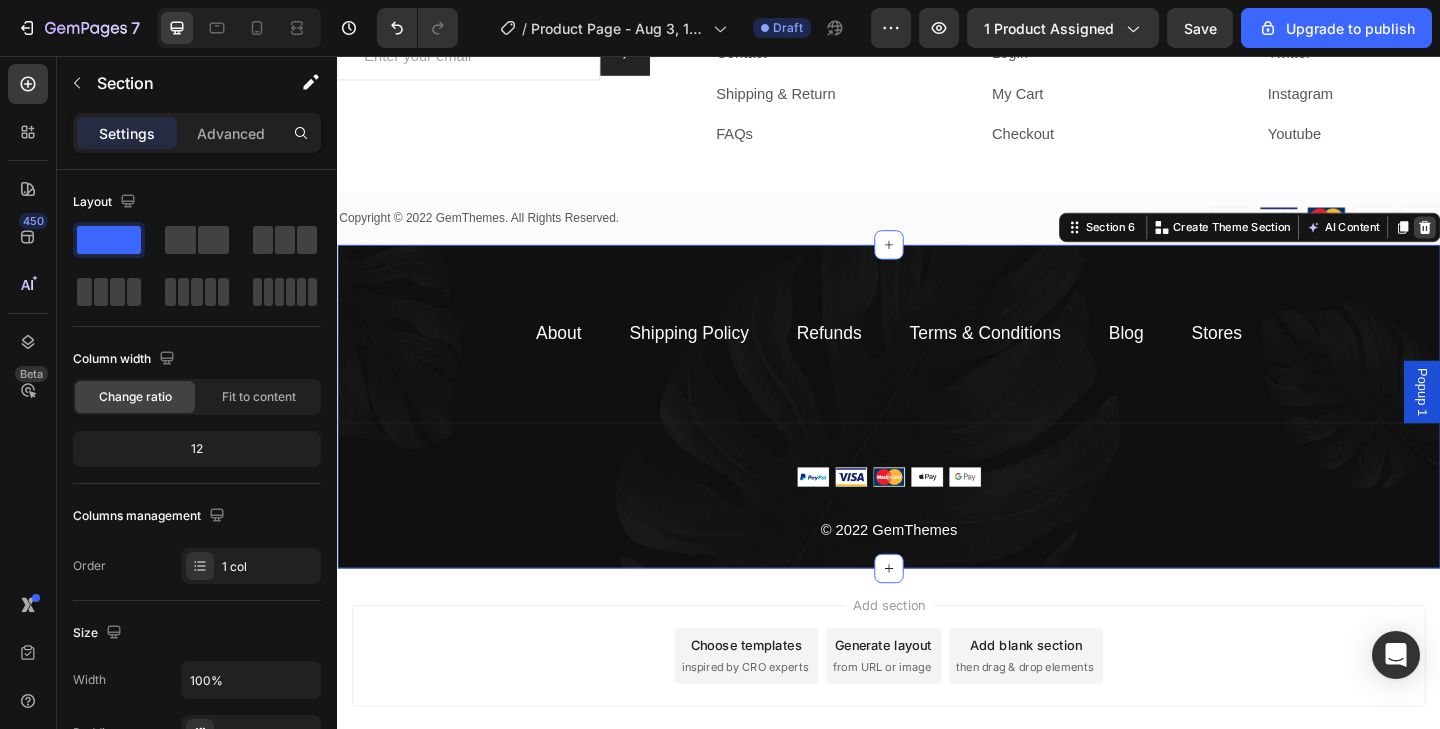 click 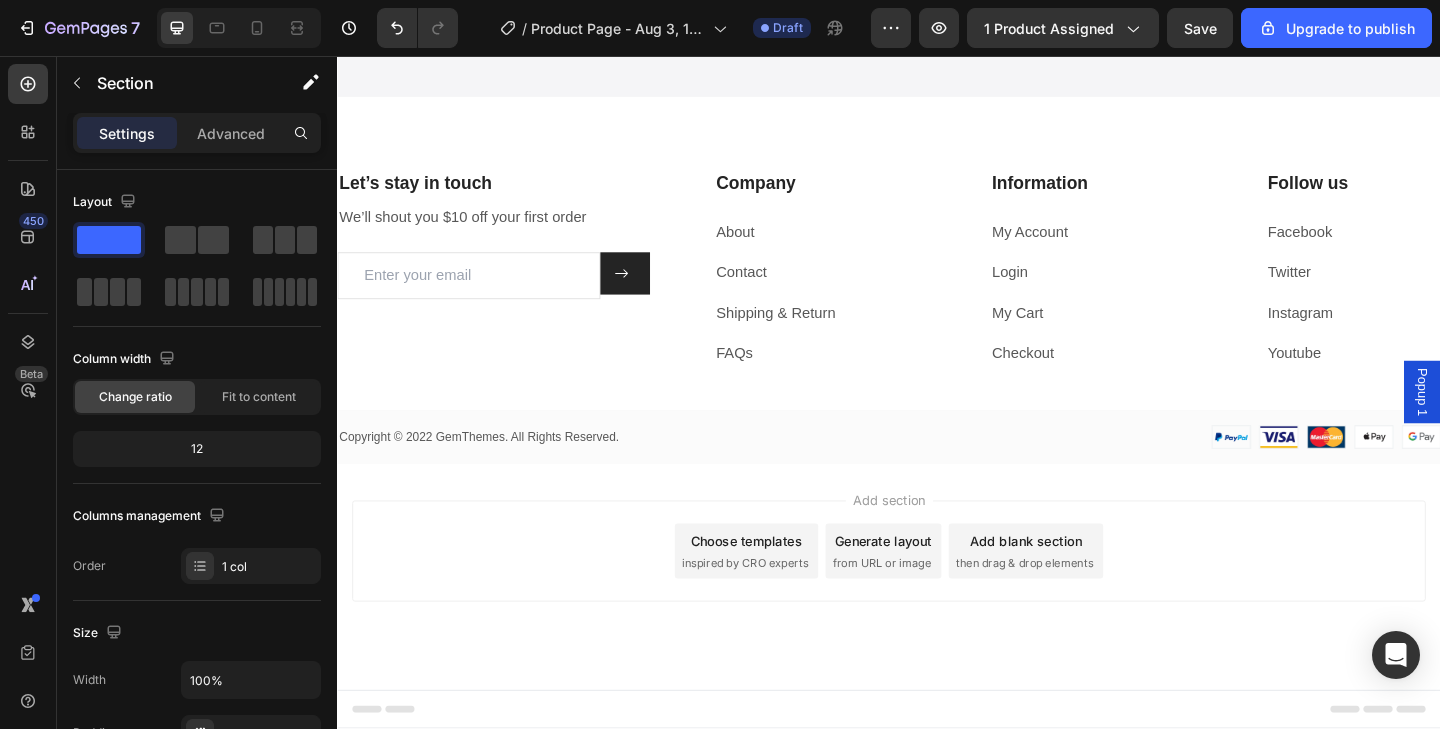scroll, scrollTop: 2344, scrollLeft: 0, axis: vertical 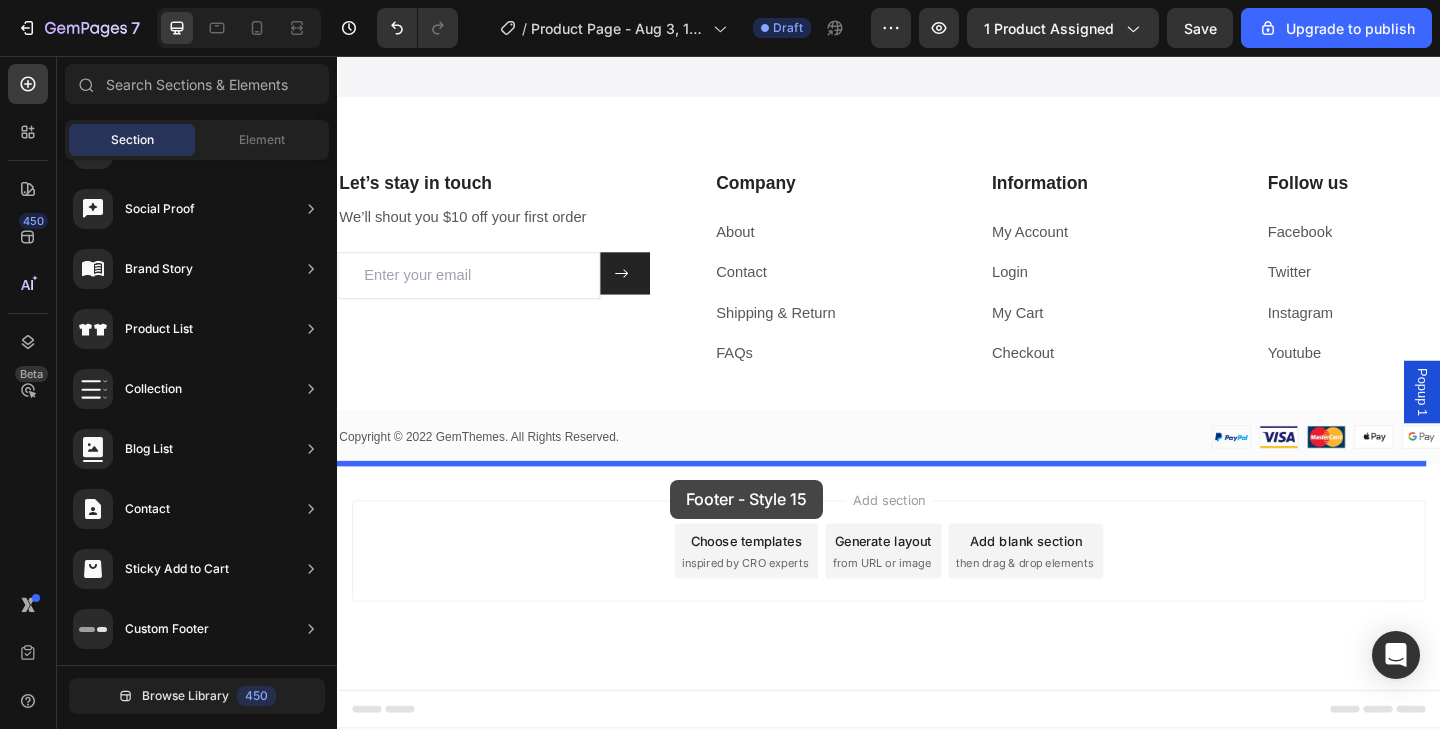 drag, startPoint x: 757, startPoint y: 446, endPoint x: 699, endPoint y: 517, distance: 91.67879 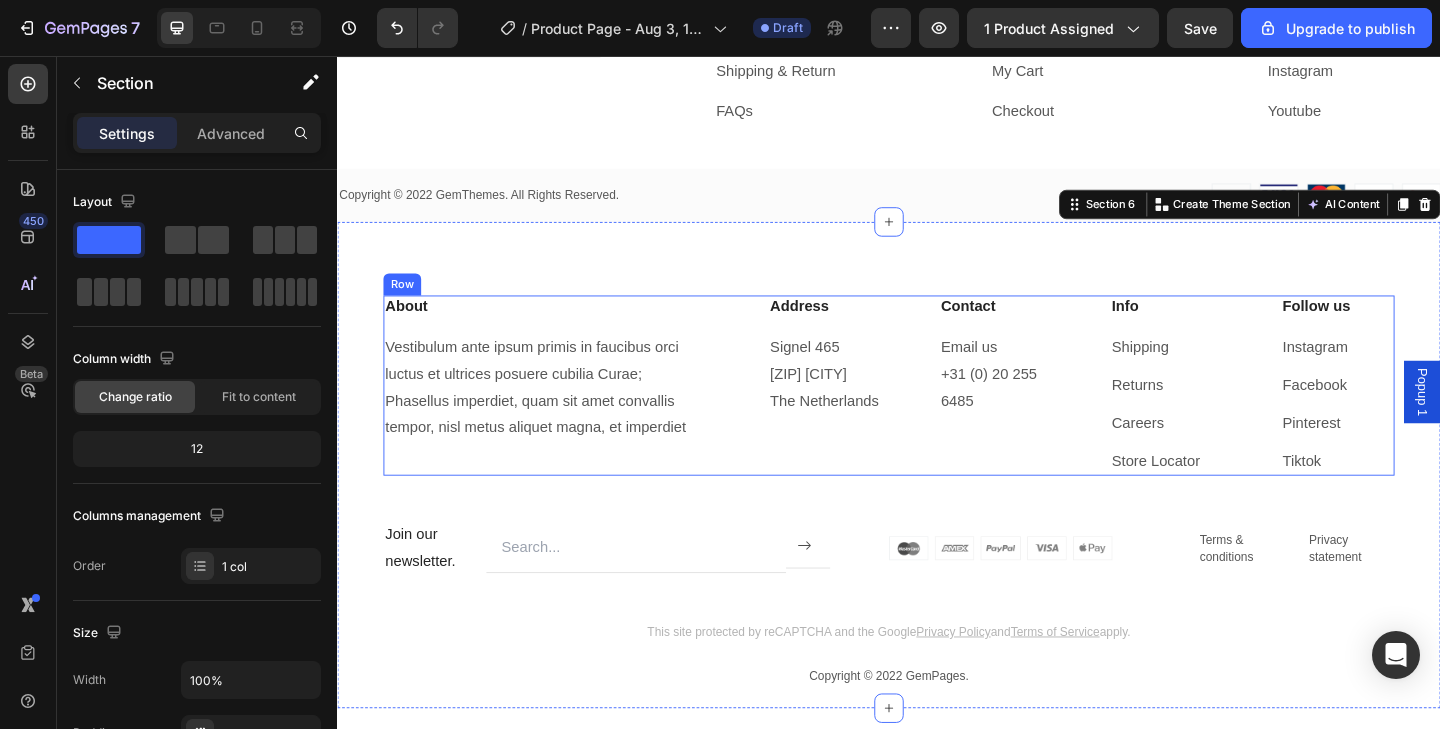 scroll, scrollTop: 2616, scrollLeft: 0, axis: vertical 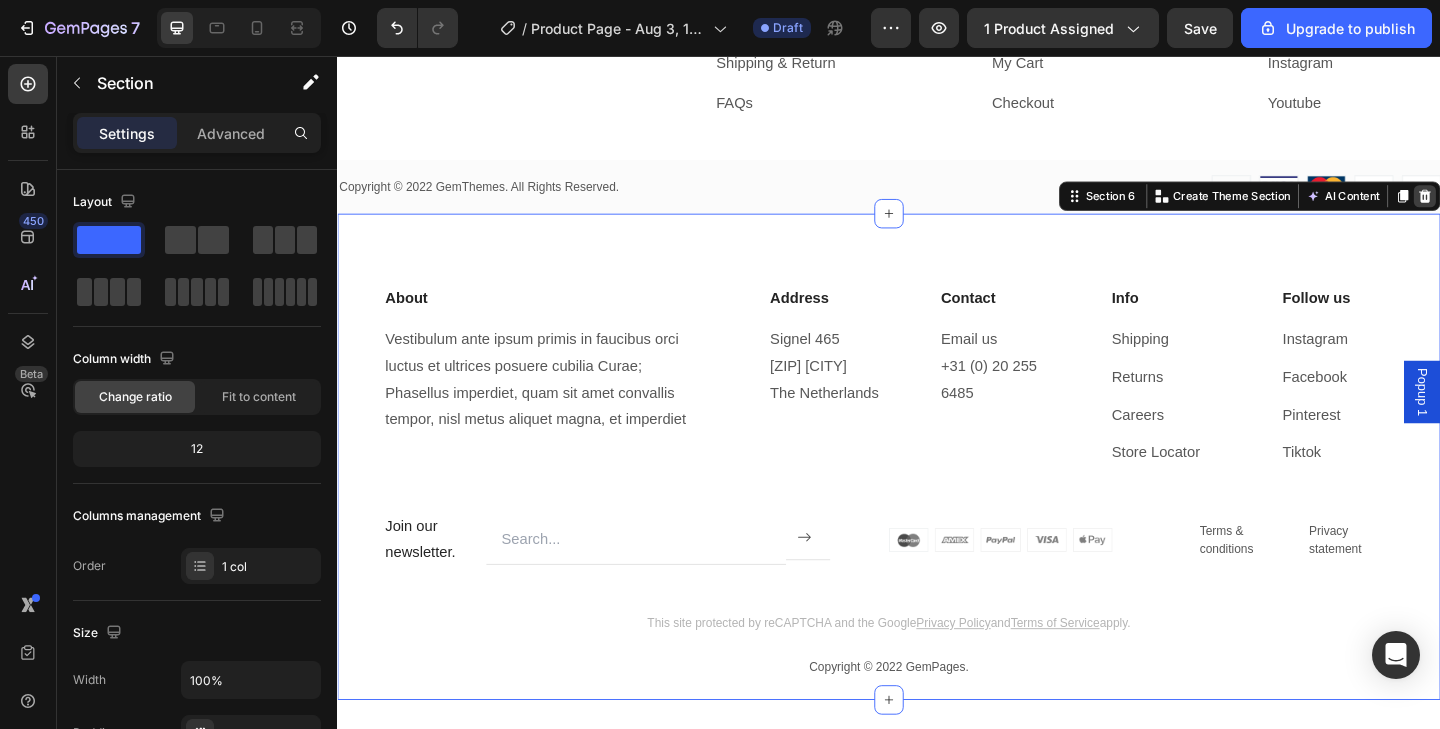 click 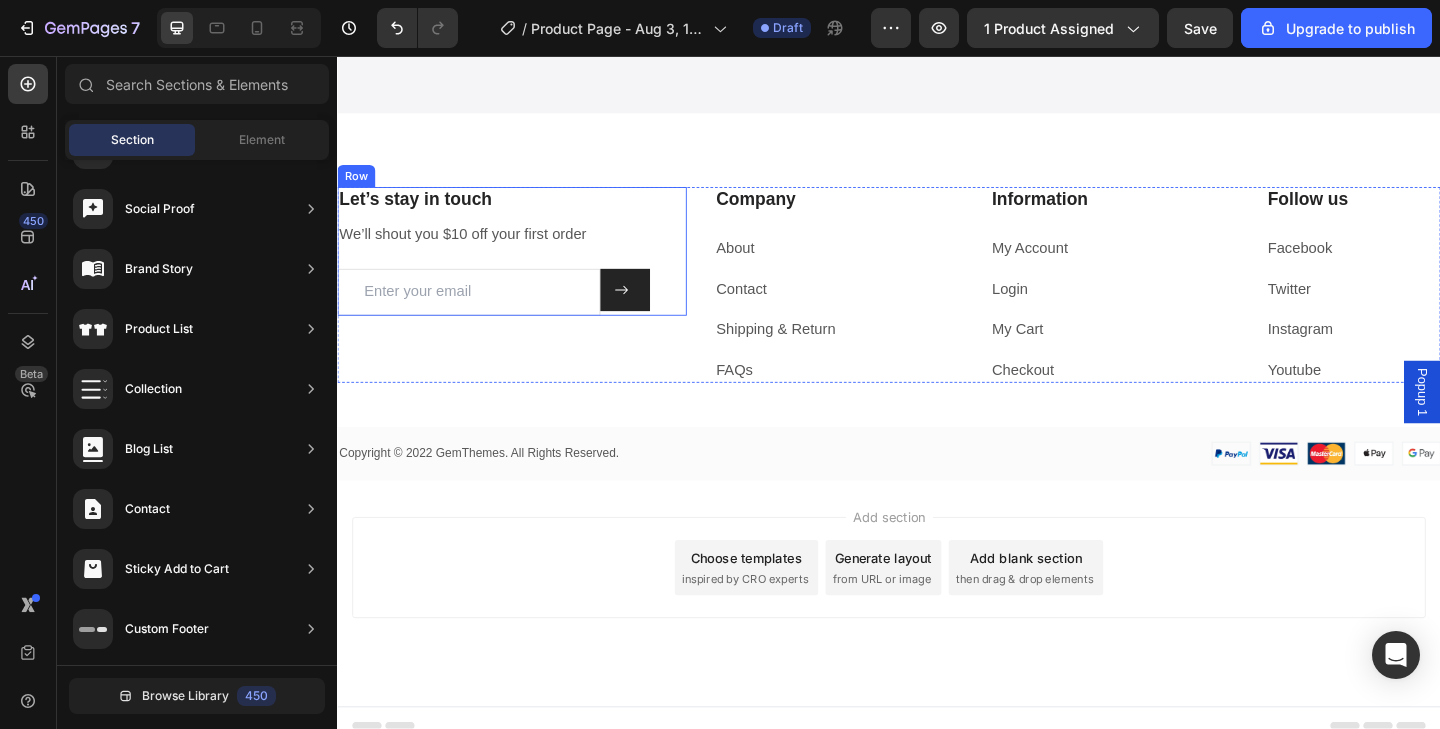 scroll, scrollTop: 1897, scrollLeft: 0, axis: vertical 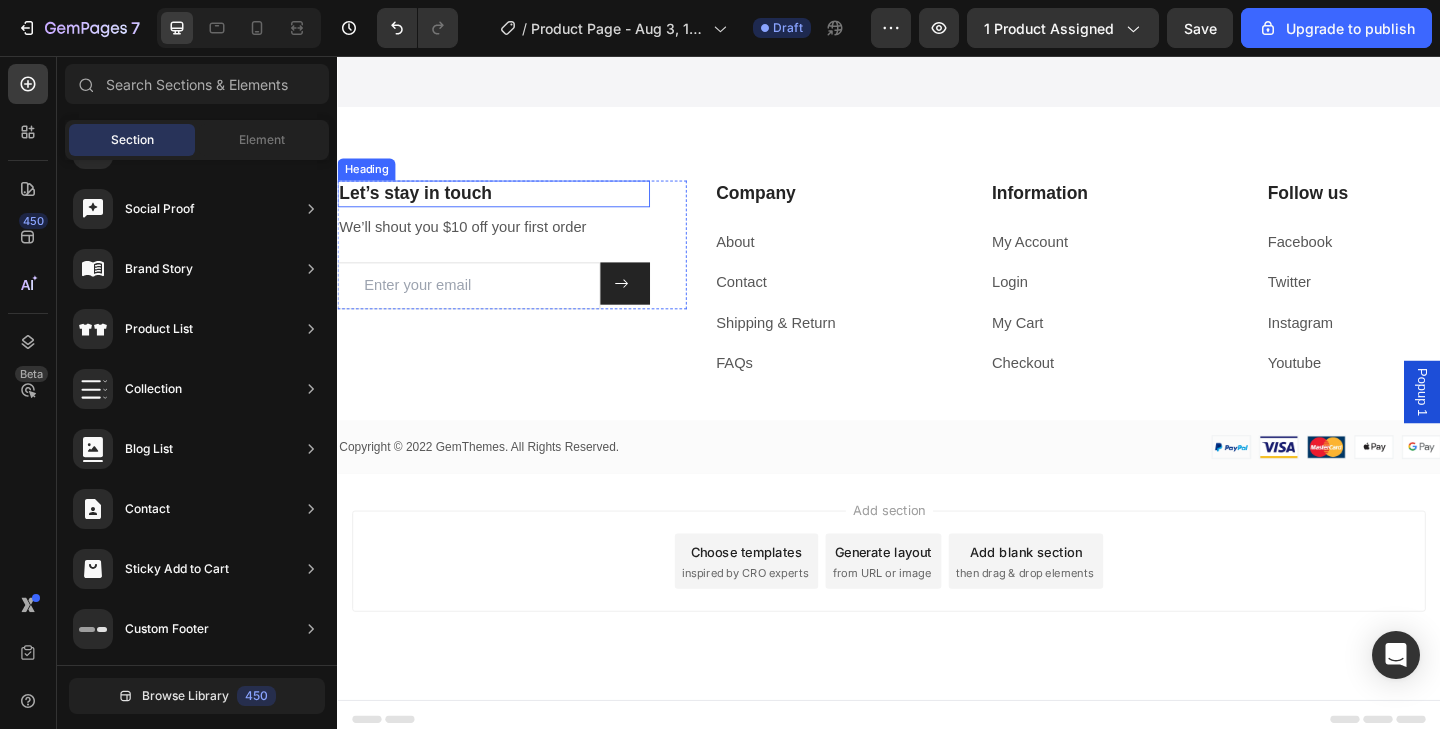click on "Let’s stay in touch" at bounding box center [507, 206] 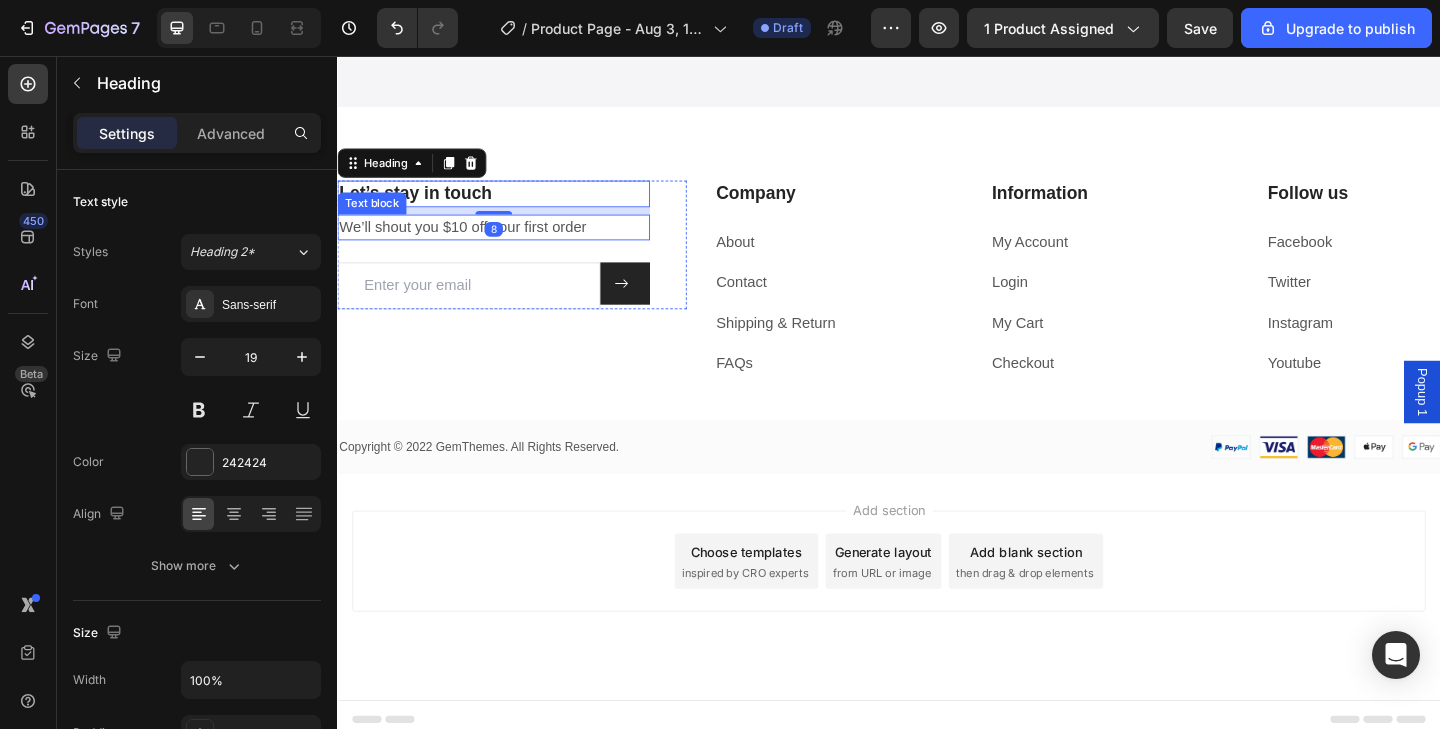 click on "We’ll shout you $10 off your first order" at bounding box center [507, 243] 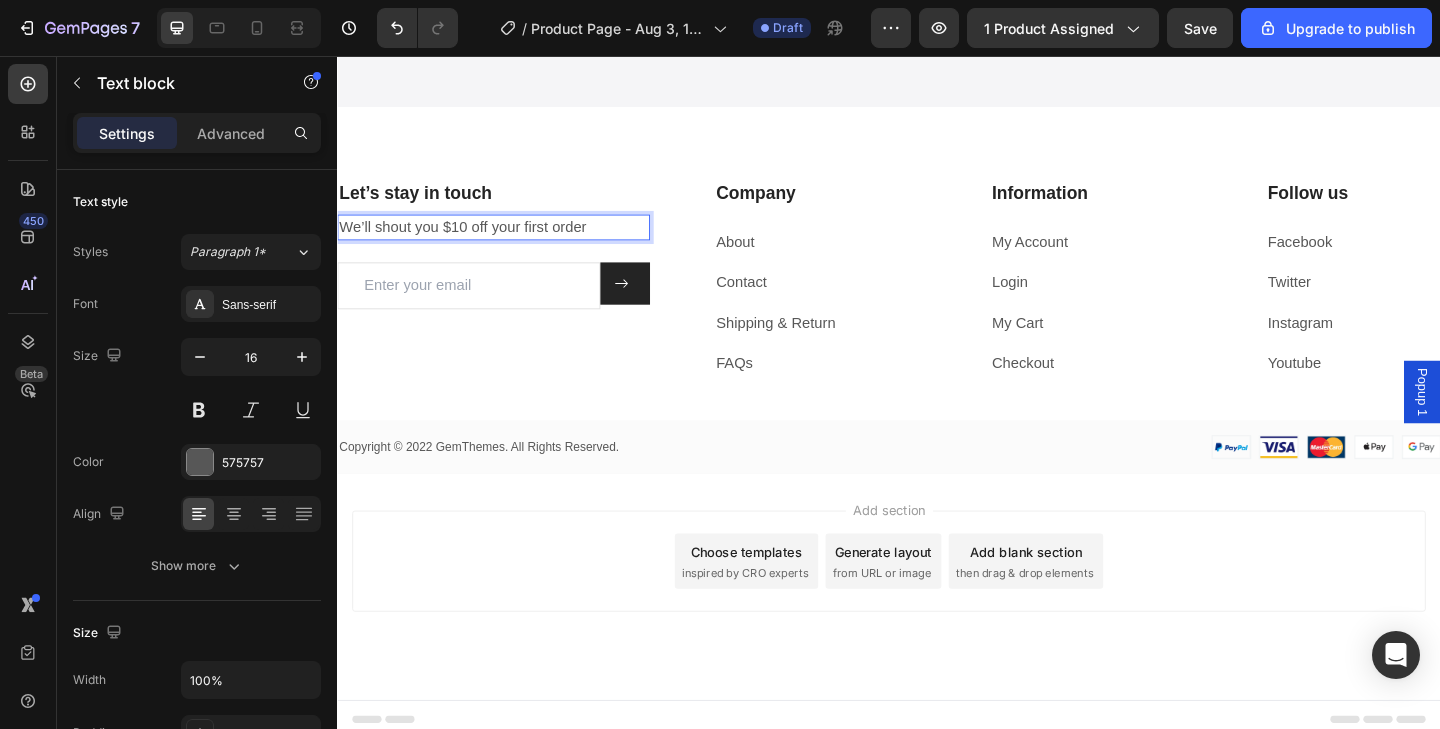 click on "We’ll shout you $10 off your first order" at bounding box center [507, 243] 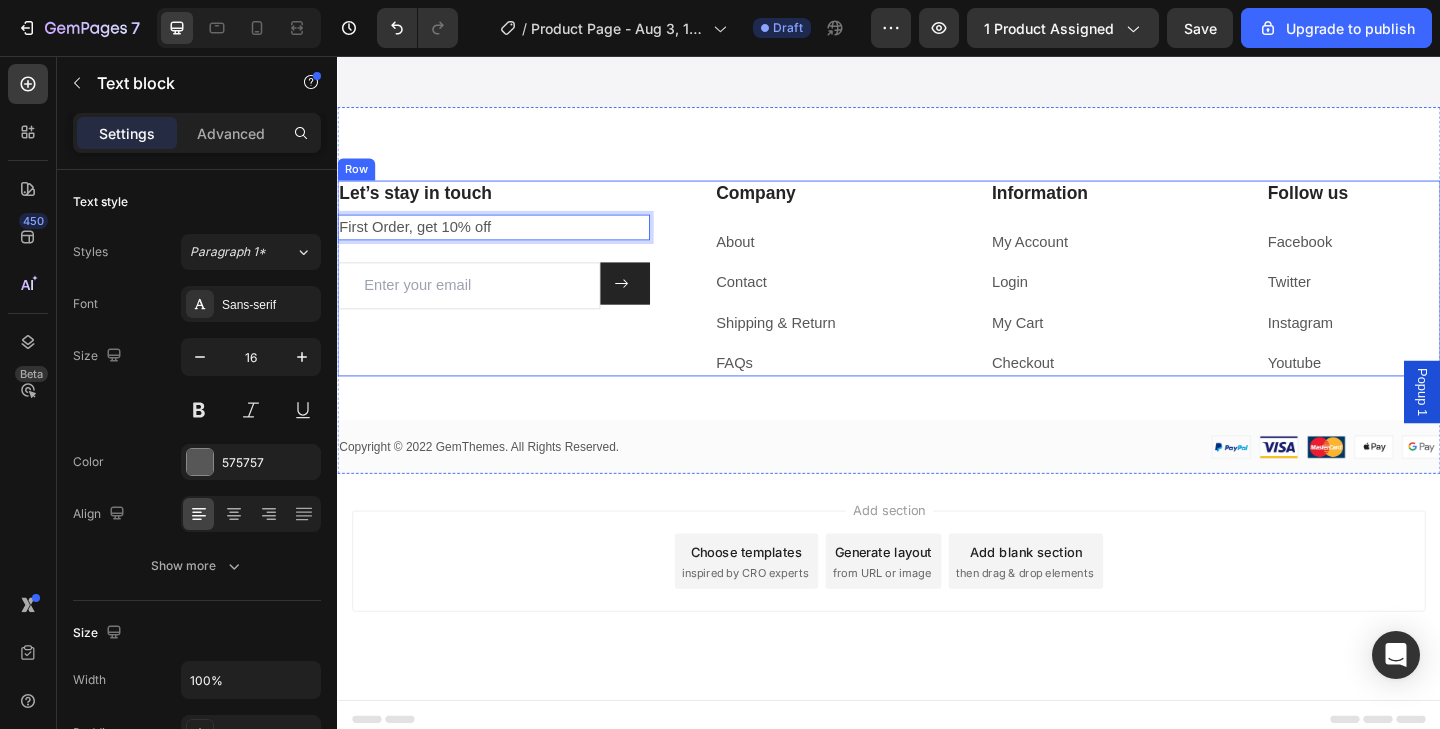 click on "Let’s stay in touch Heading First Order, get 10% off Text block   24 Email Field
Submit Button Row Newsletter Row" at bounding box center (527, 298) 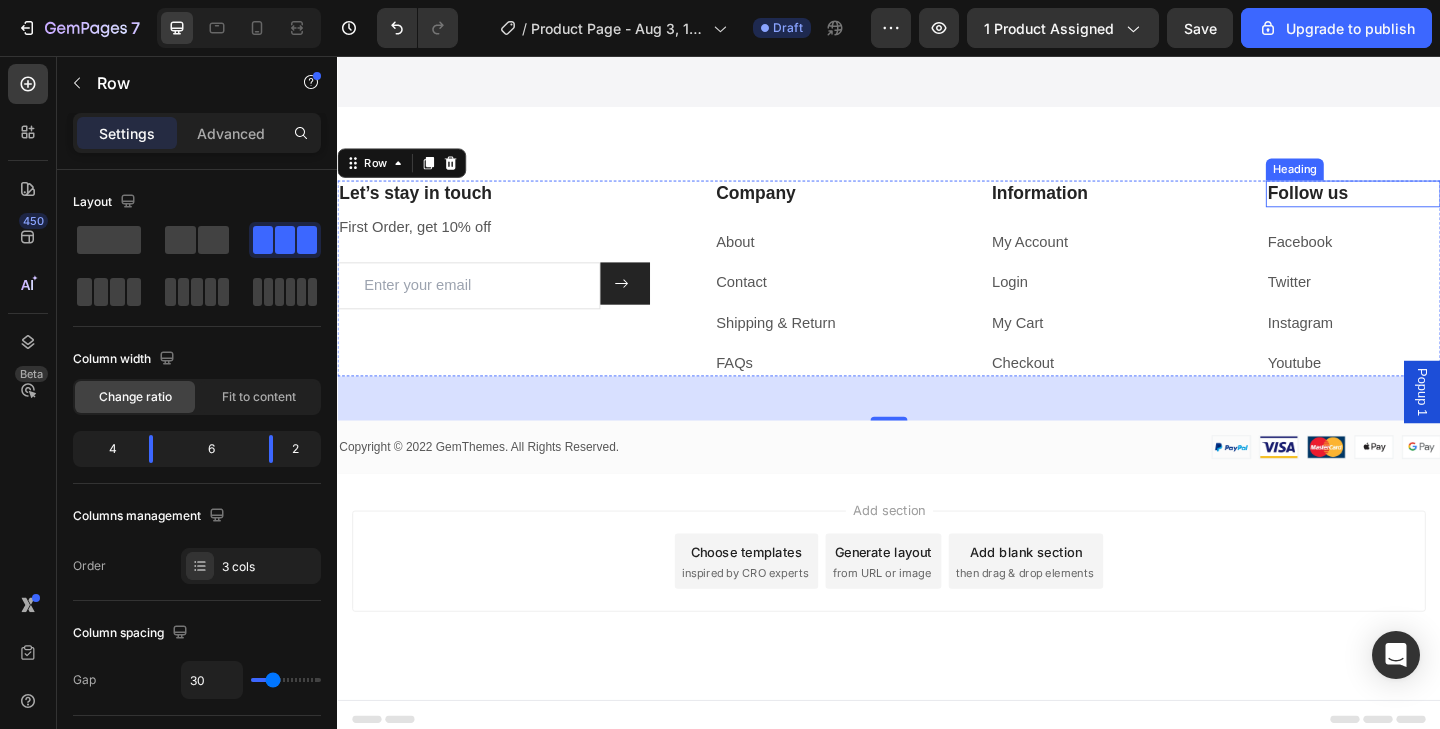 click on "Follow us" at bounding box center (1442, 206) 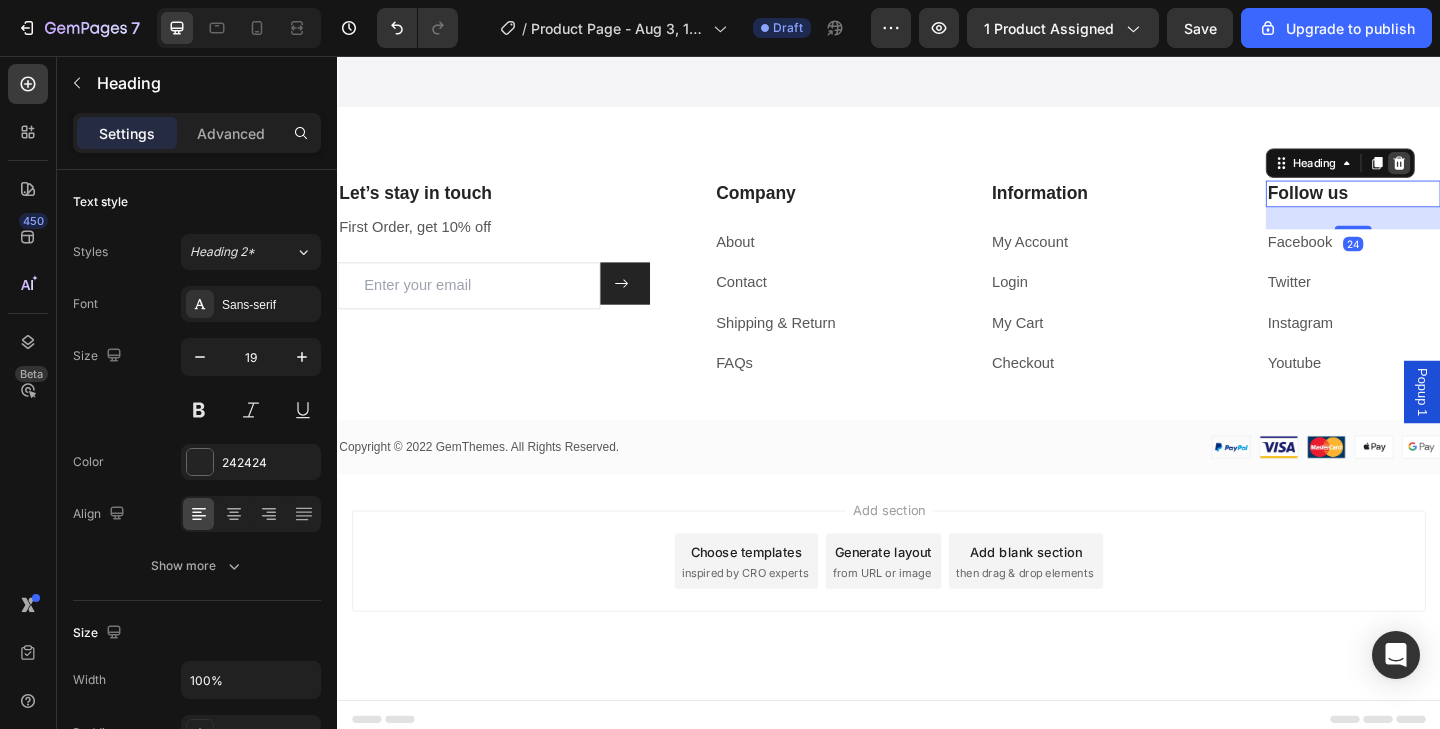 click 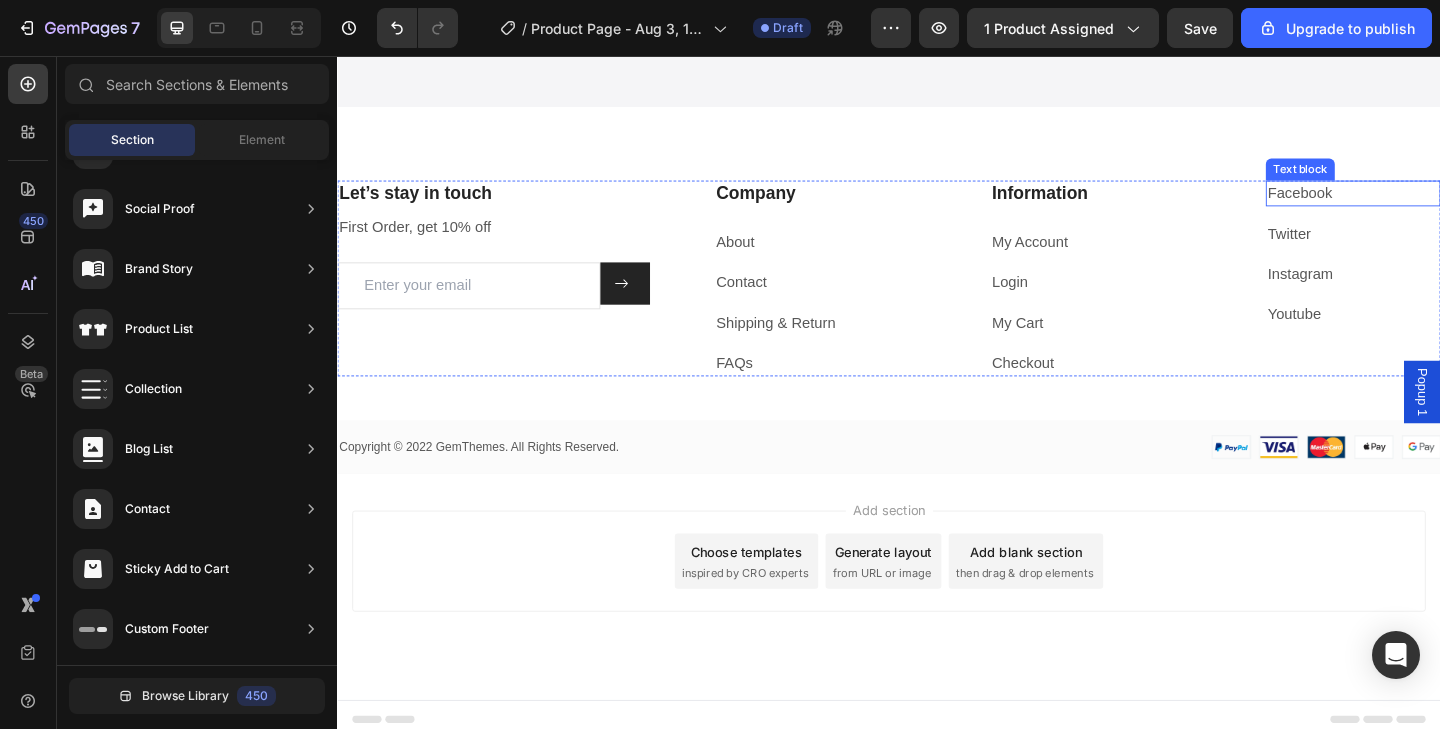 click on "Facebook" at bounding box center [1442, 206] 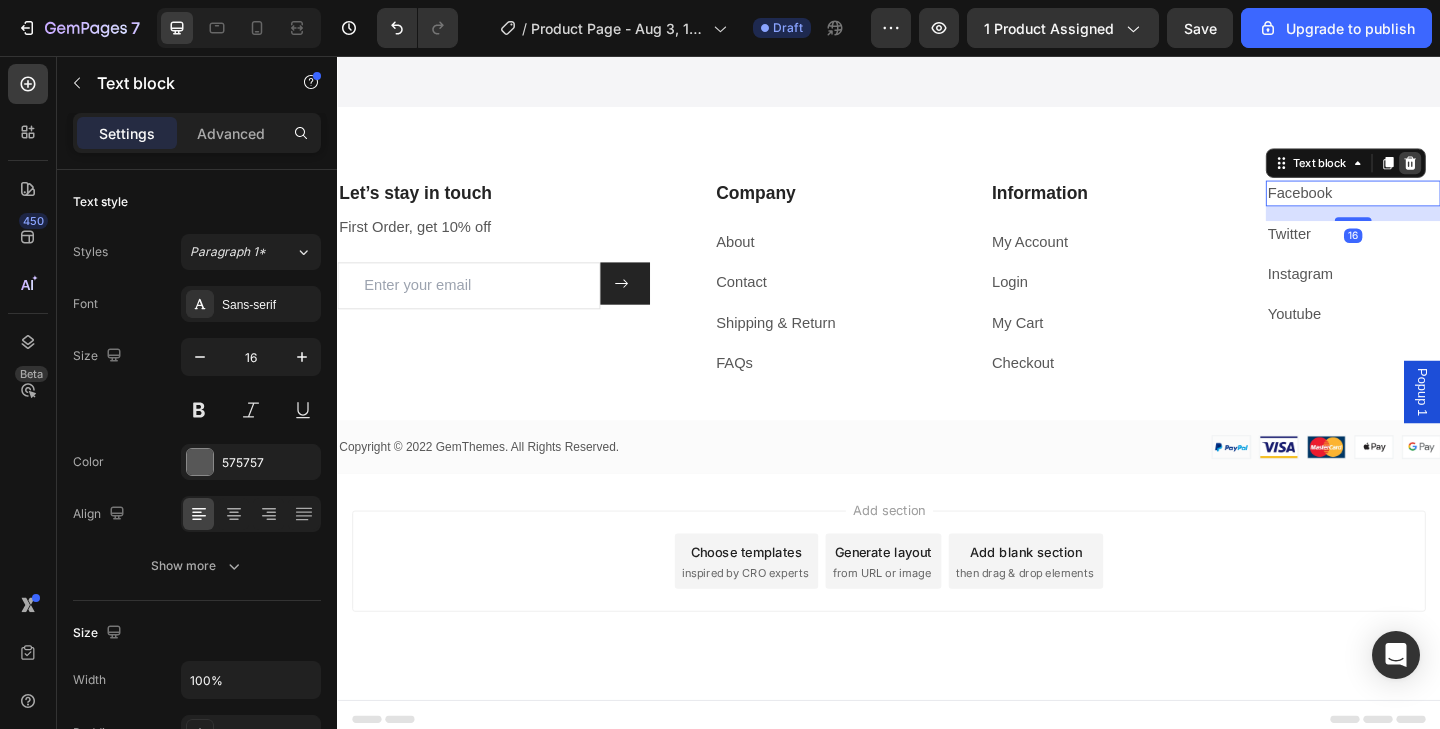 click at bounding box center [1504, 173] 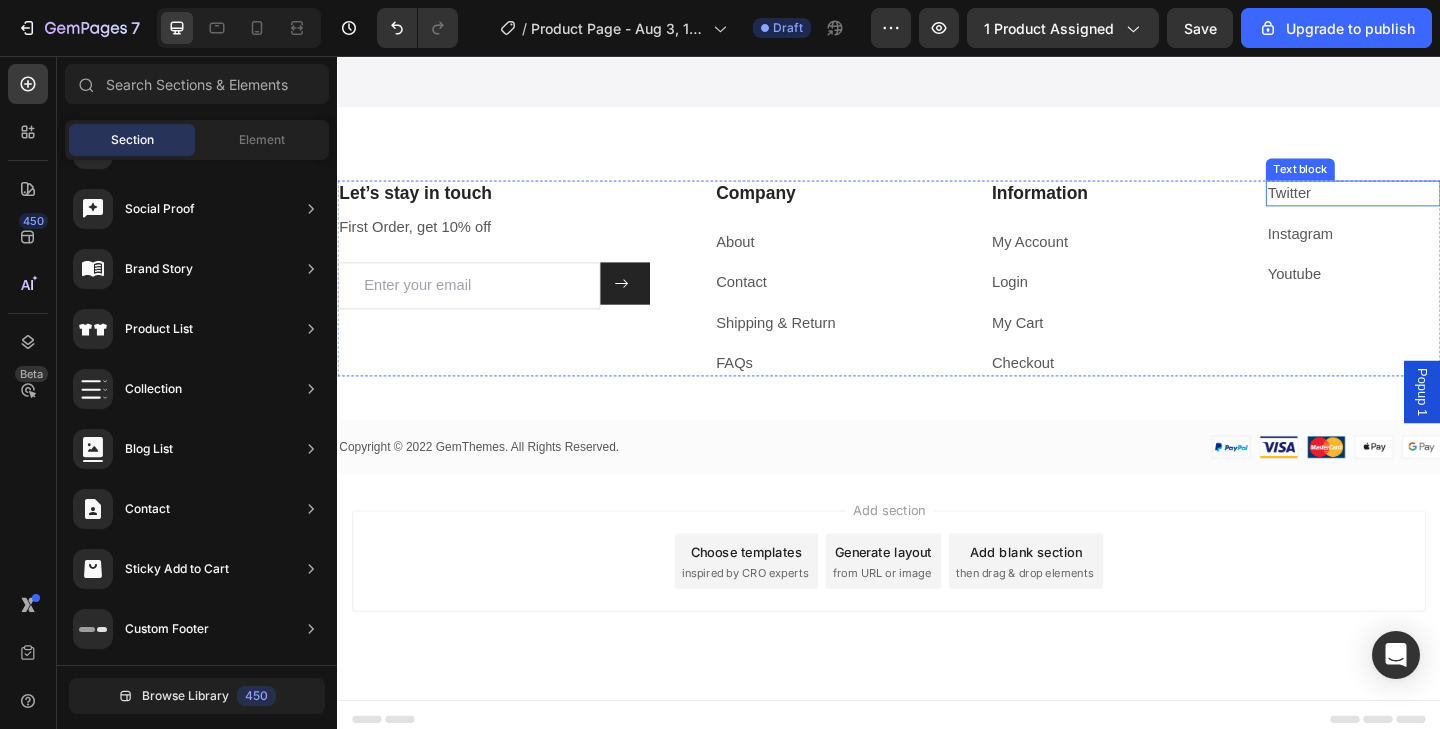 click on "Twitter" at bounding box center [1442, 206] 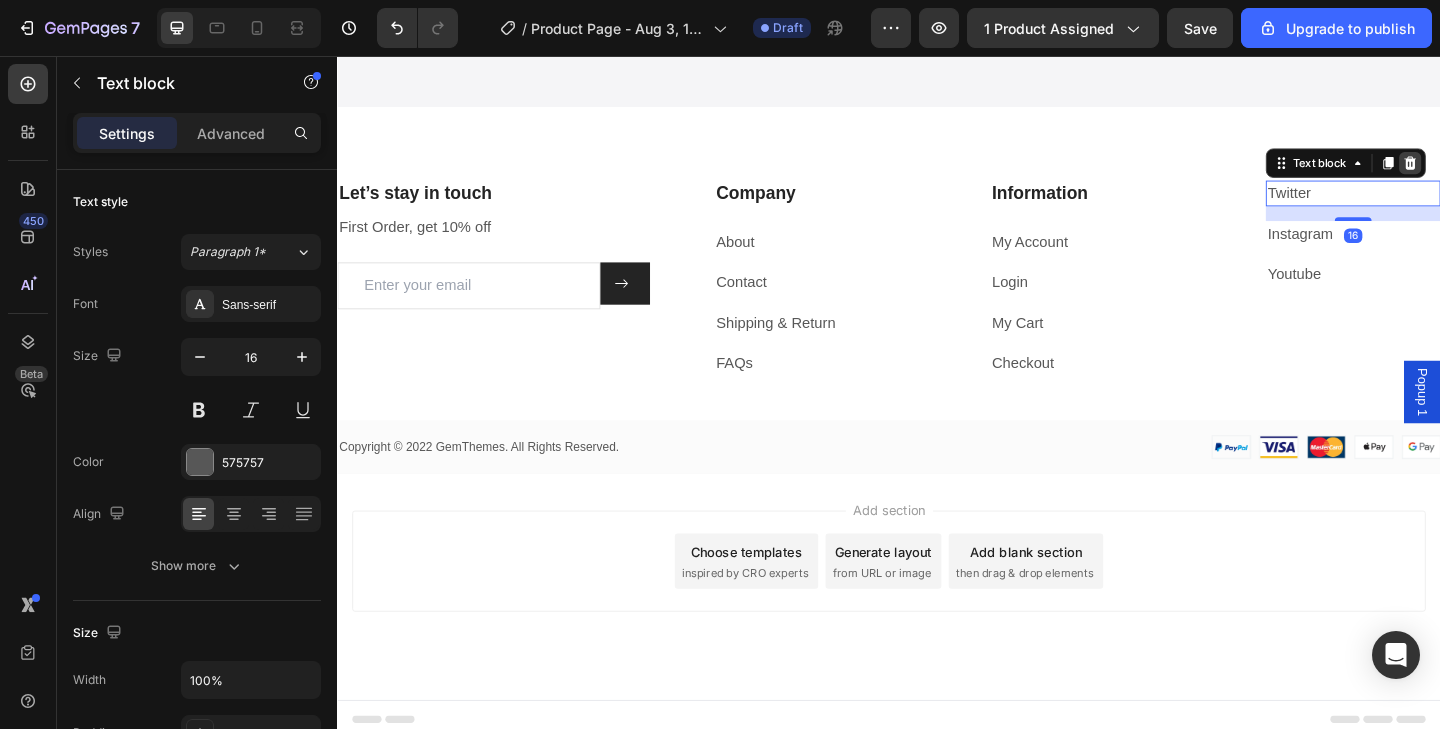 click 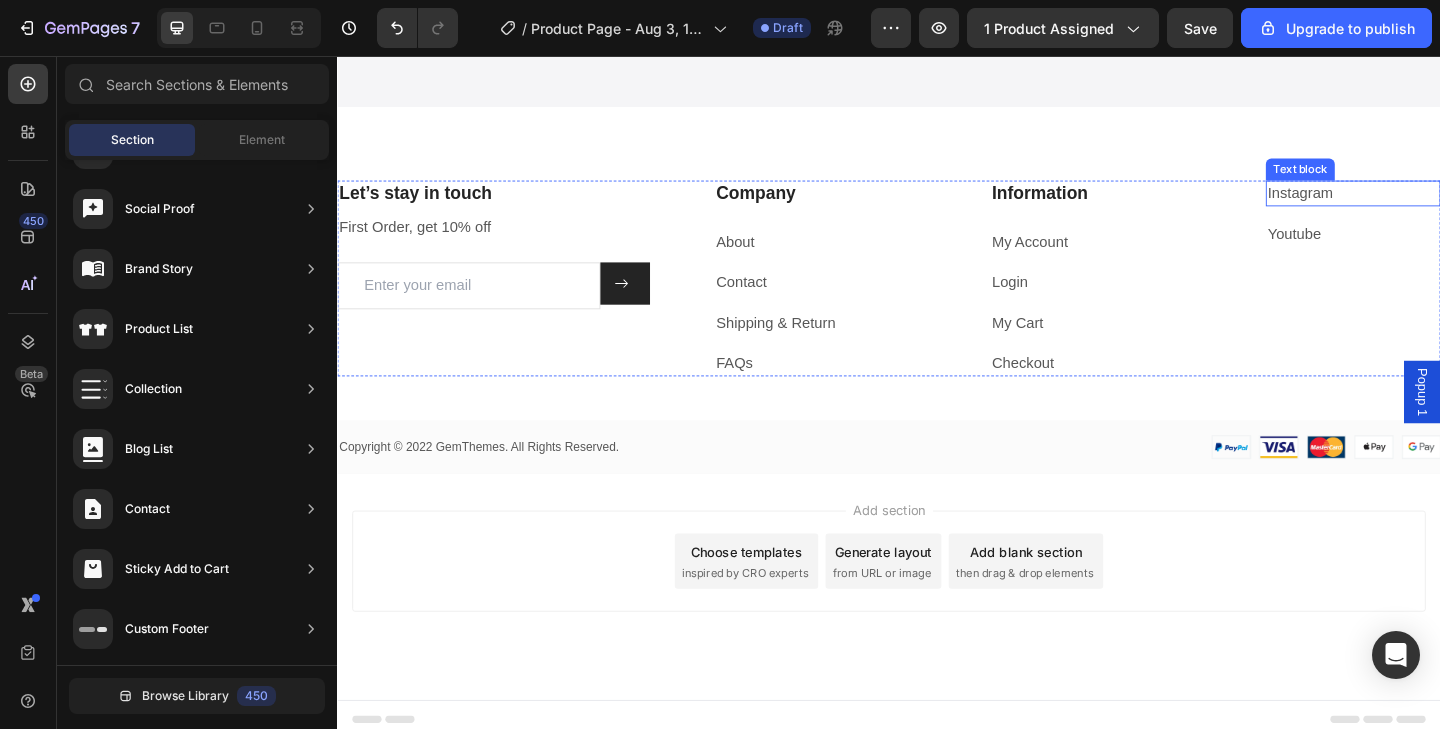 click on "Instagram" at bounding box center [1442, 206] 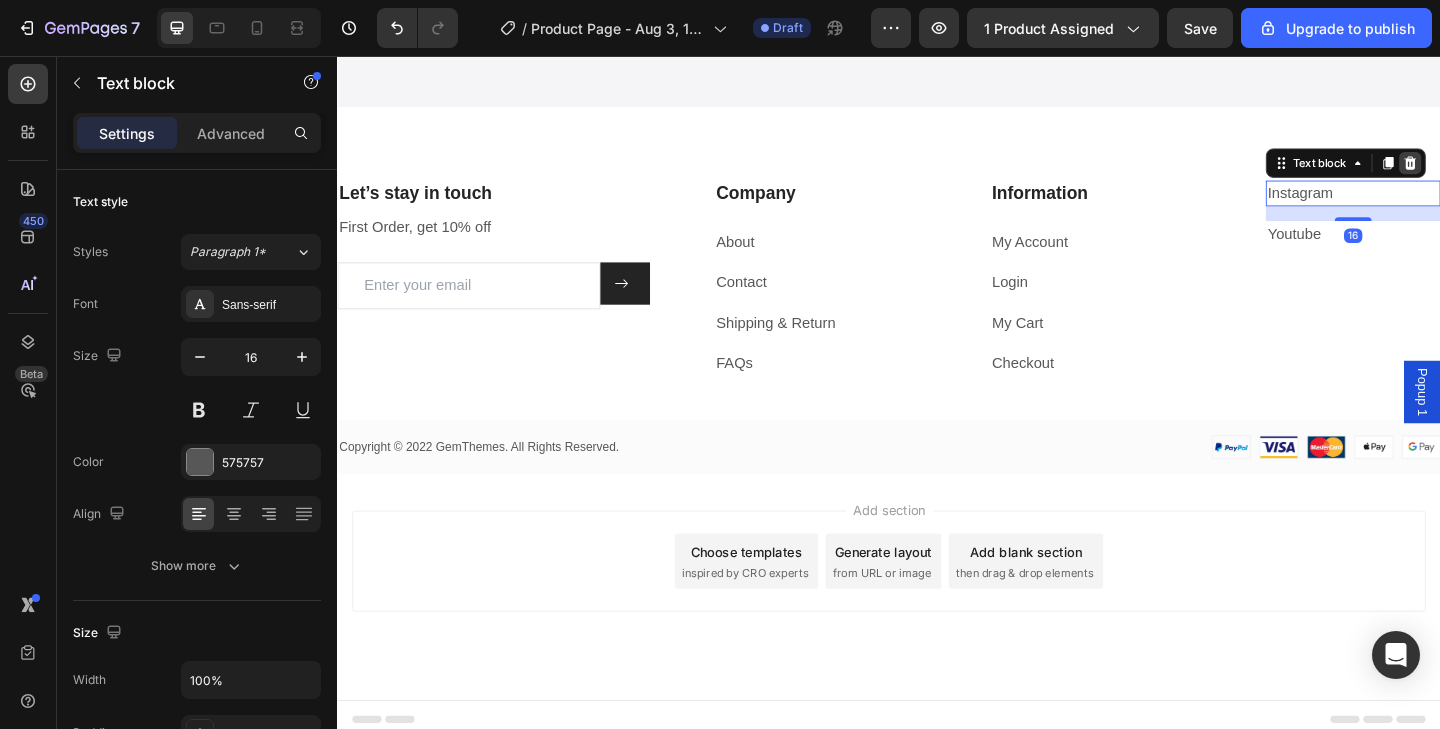 click 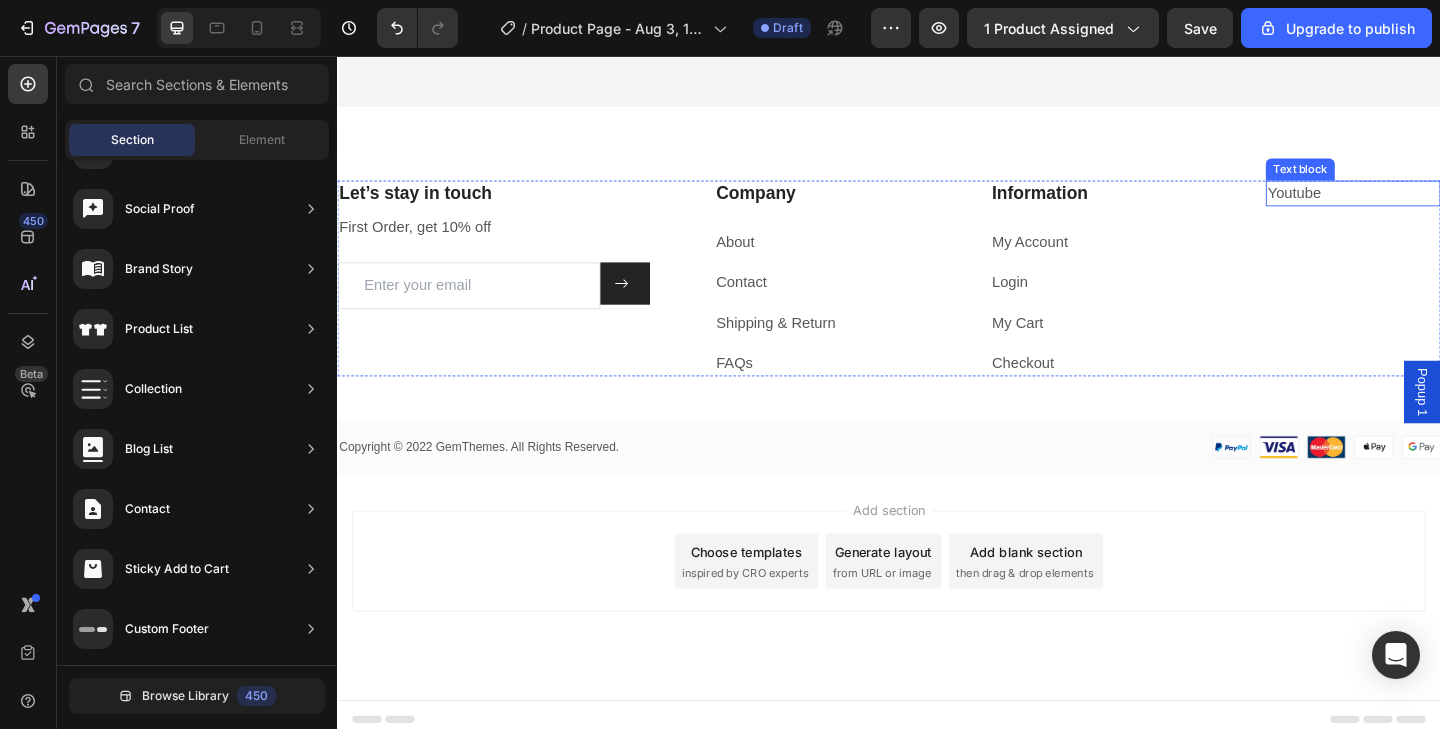 click on "Youtube" at bounding box center (1442, 206) 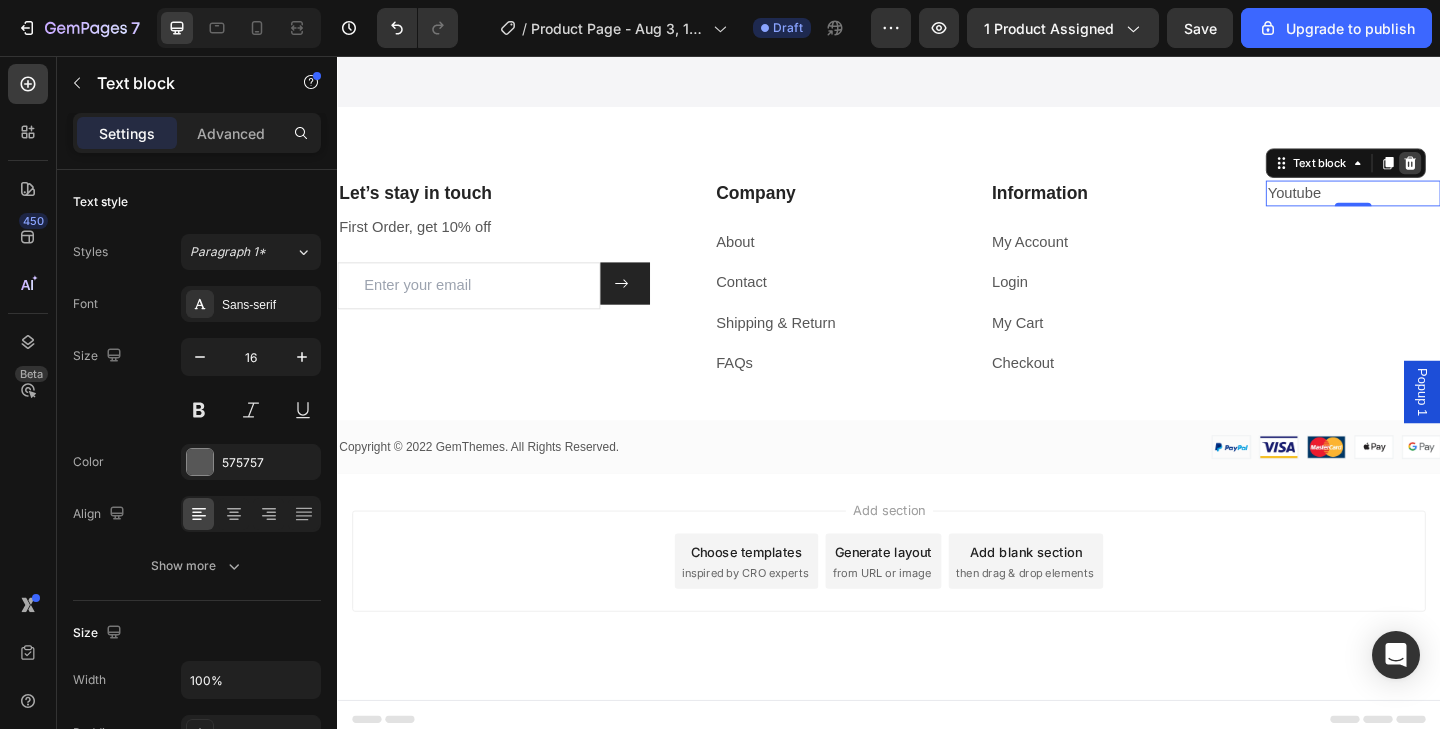 click 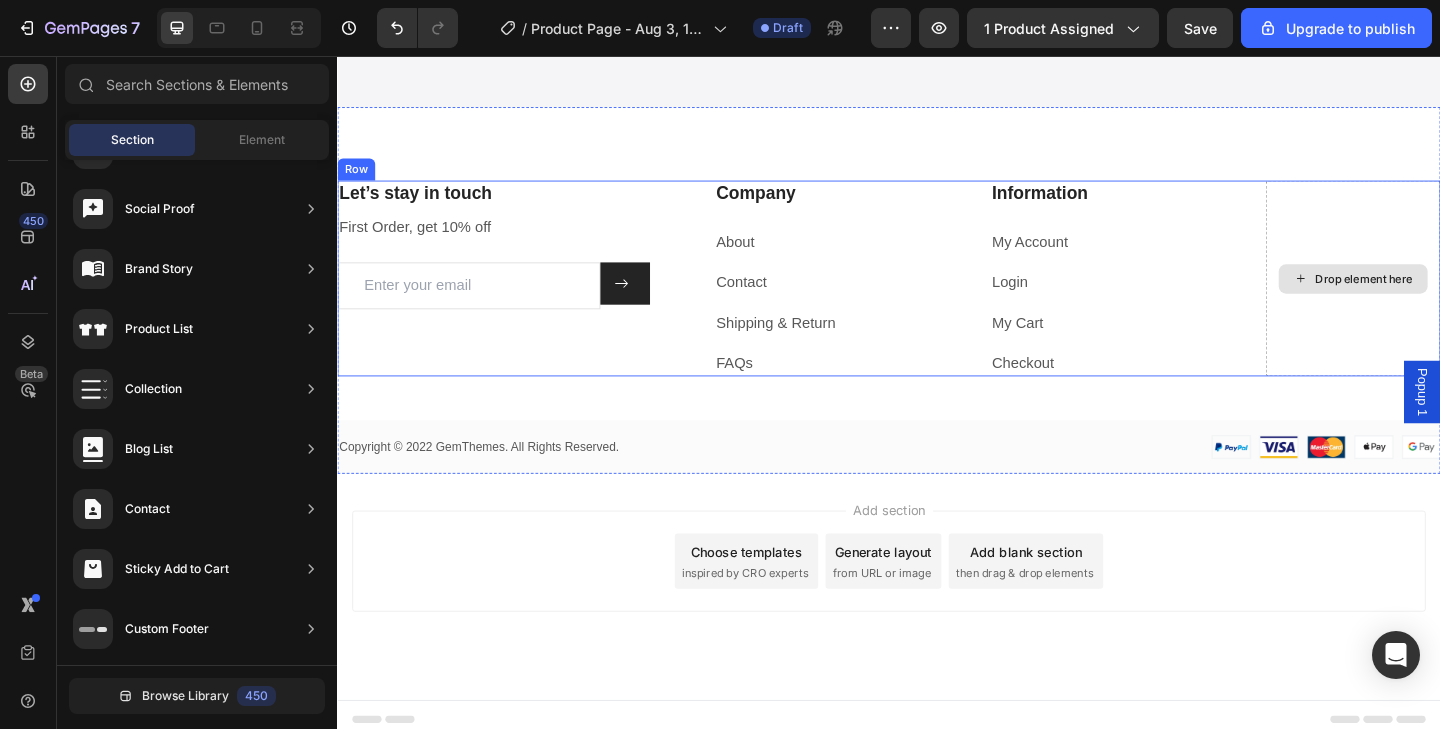 click on "Drop element here" at bounding box center (1442, 298) 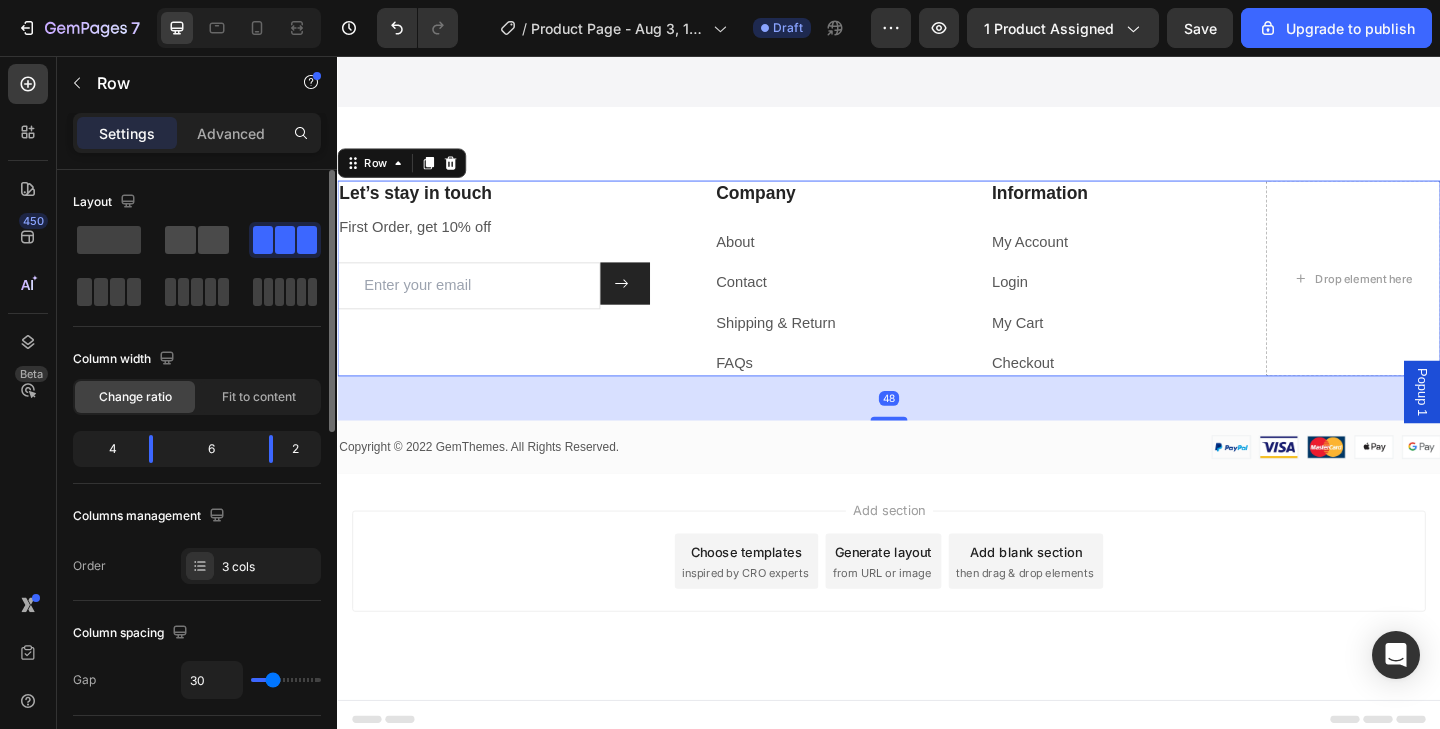 click 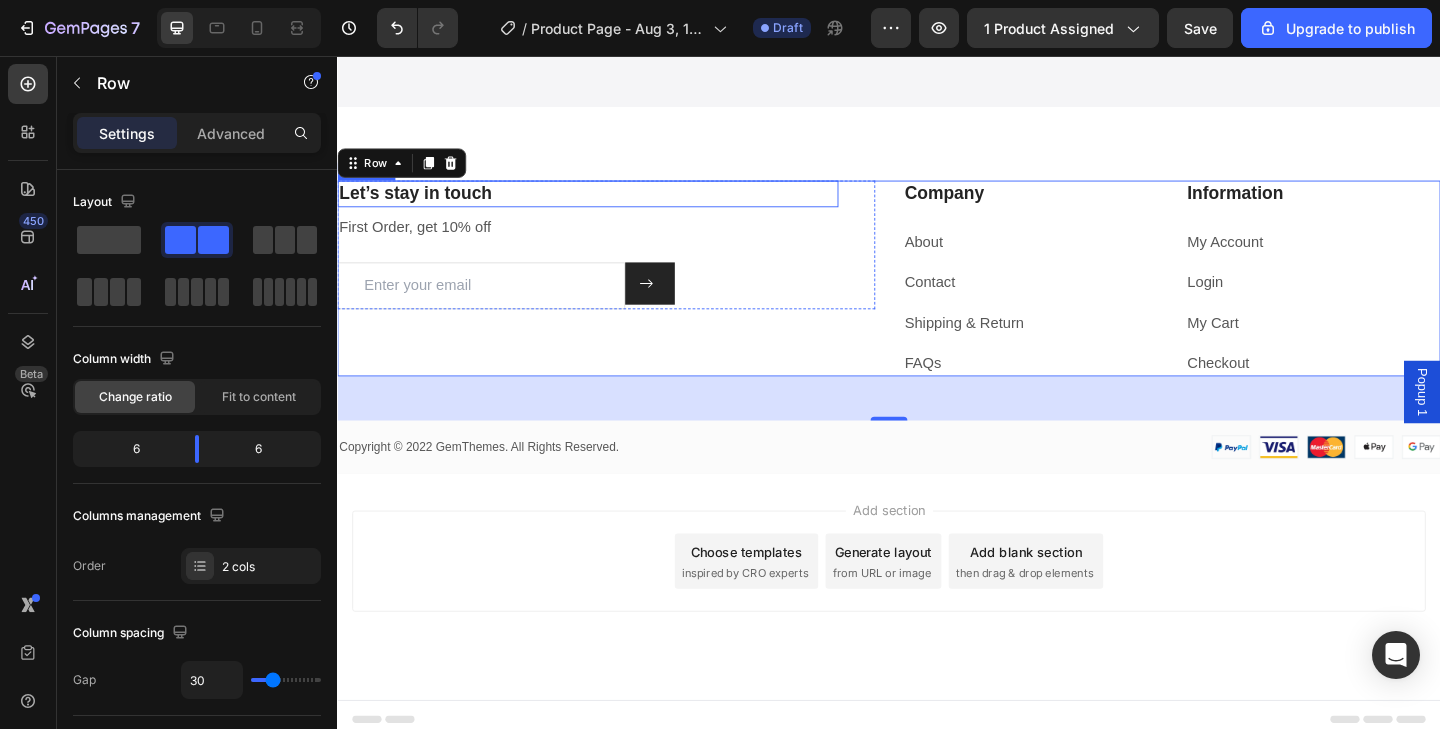 click on "Let’s stay in touch" at bounding box center (609, 206) 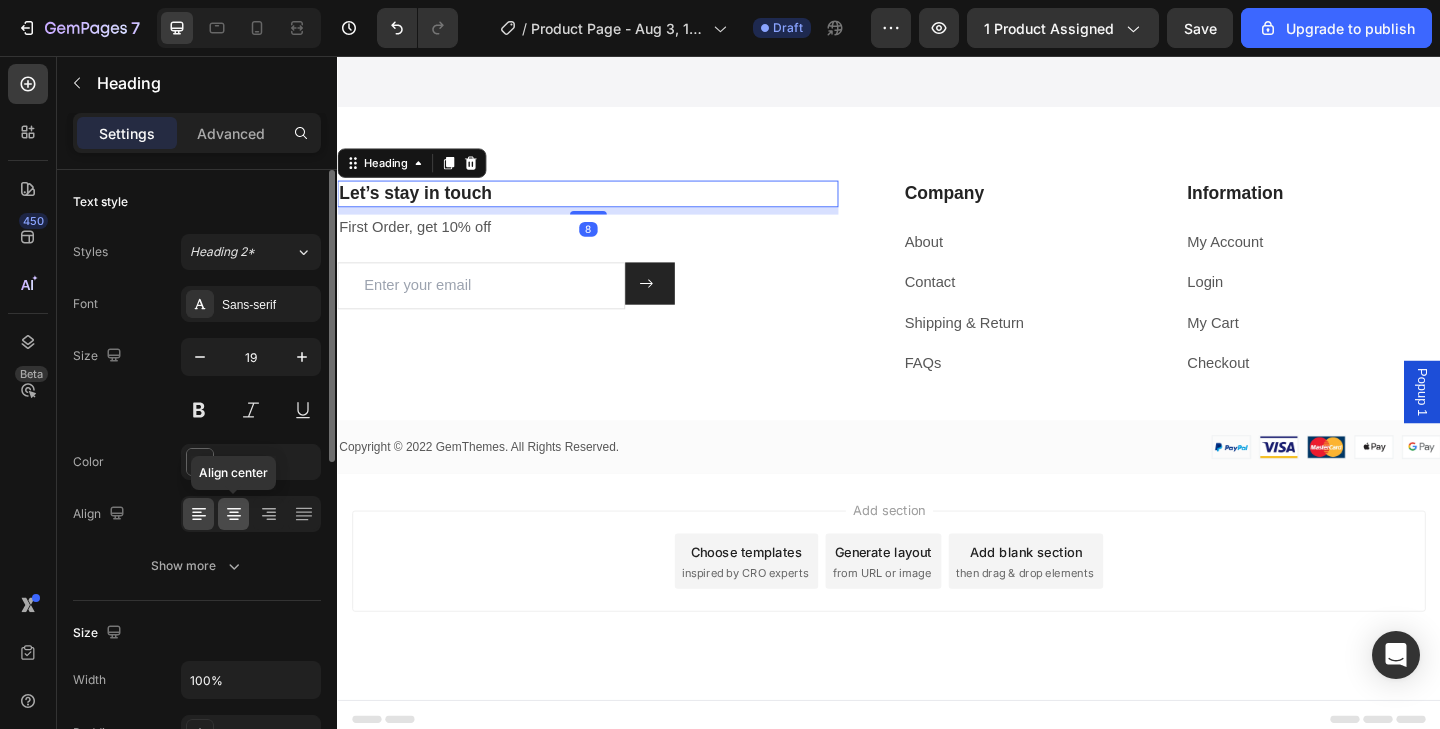 click 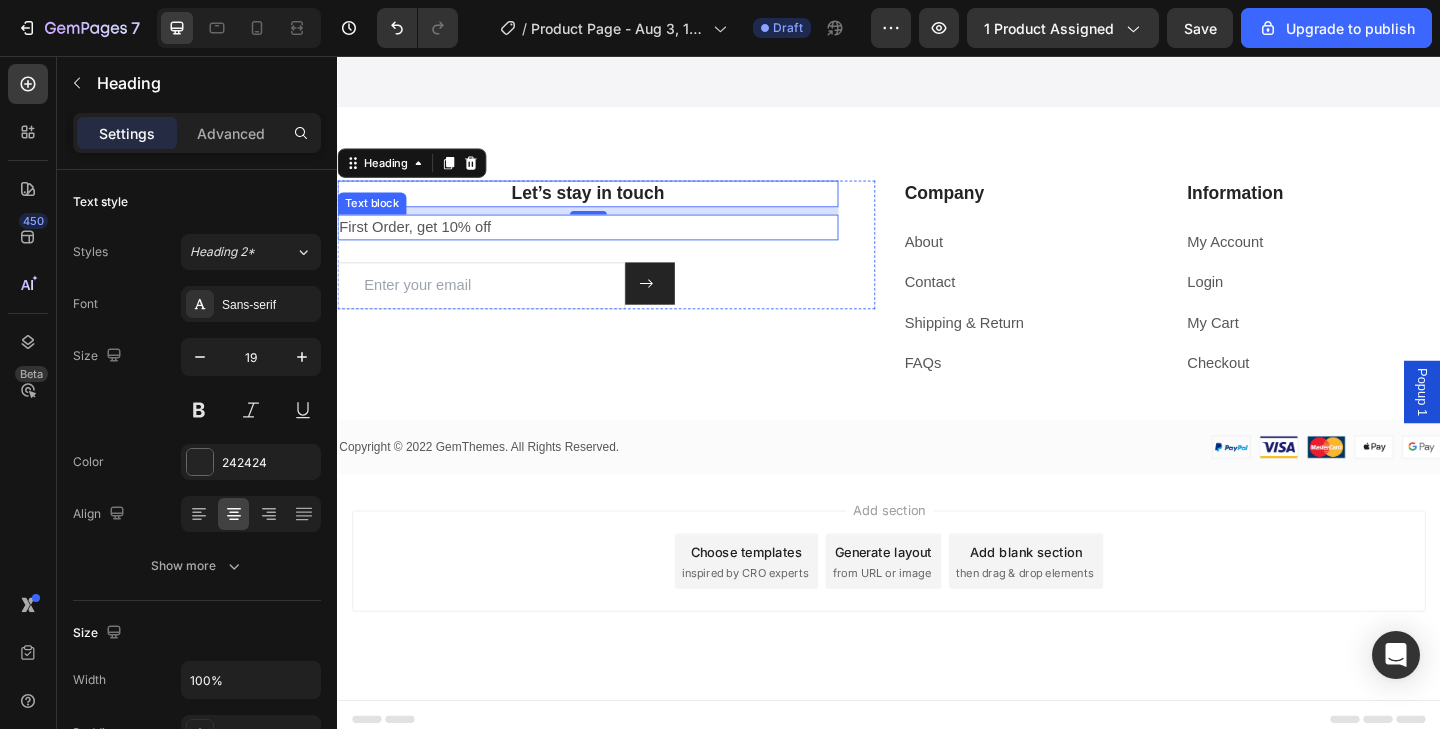 click on "First Order, get 10% off" at bounding box center (609, 243) 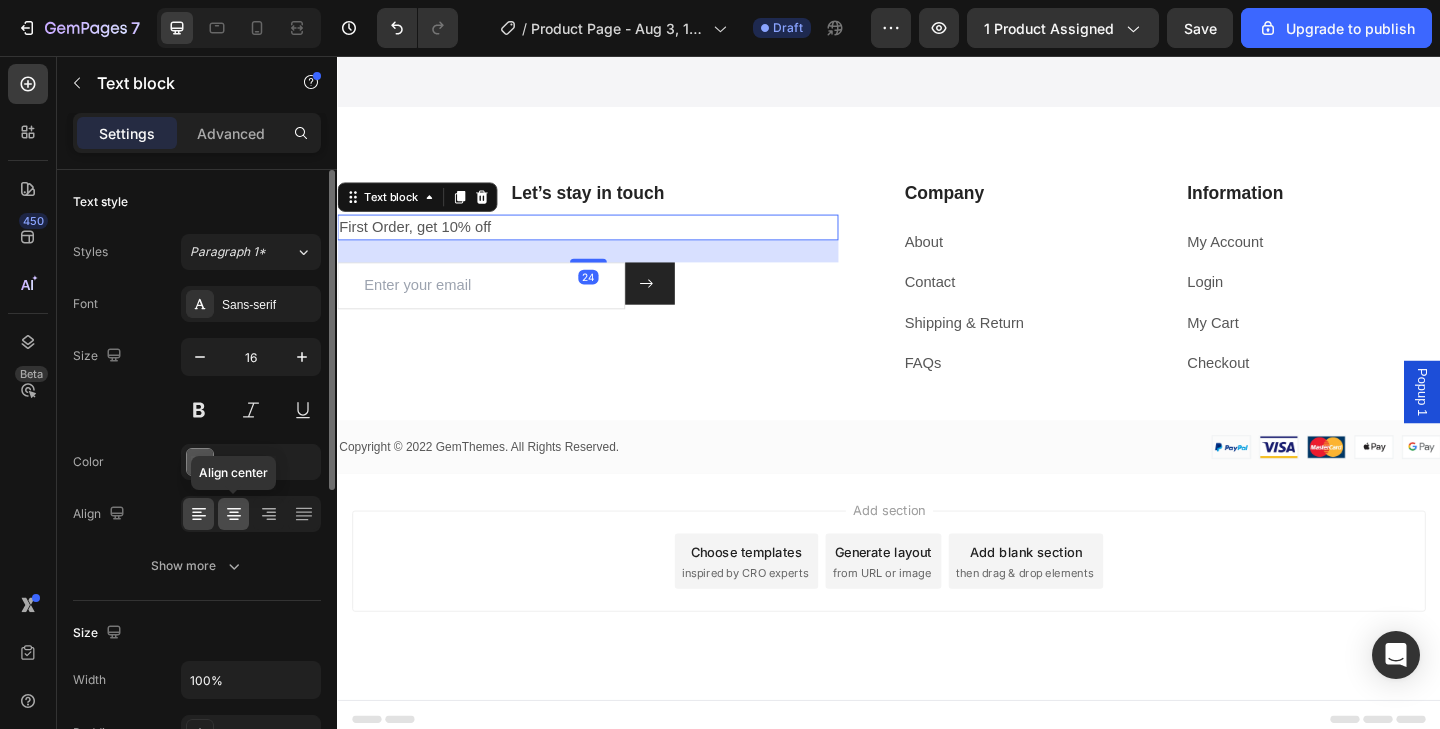 click 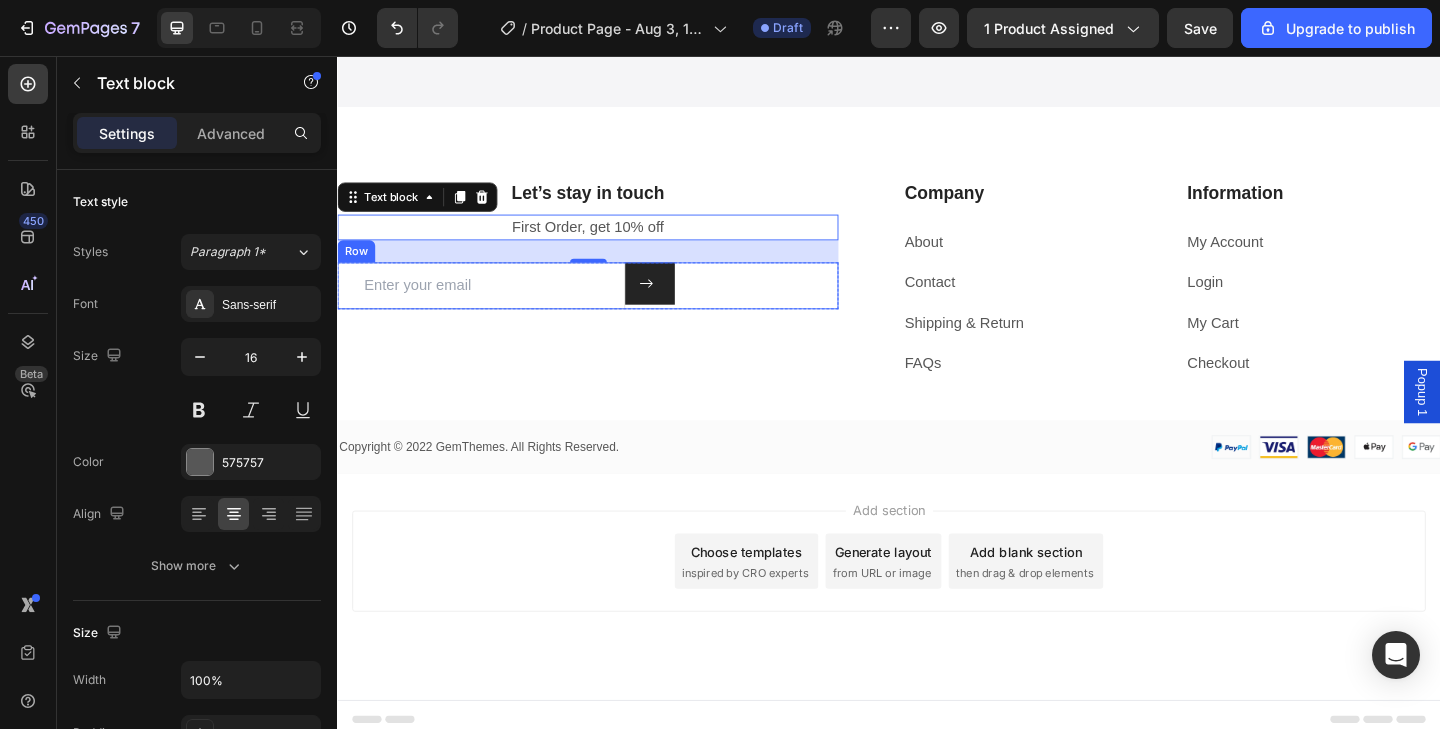 click on "Email Field
Submit Button Row" at bounding box center [609, 306] 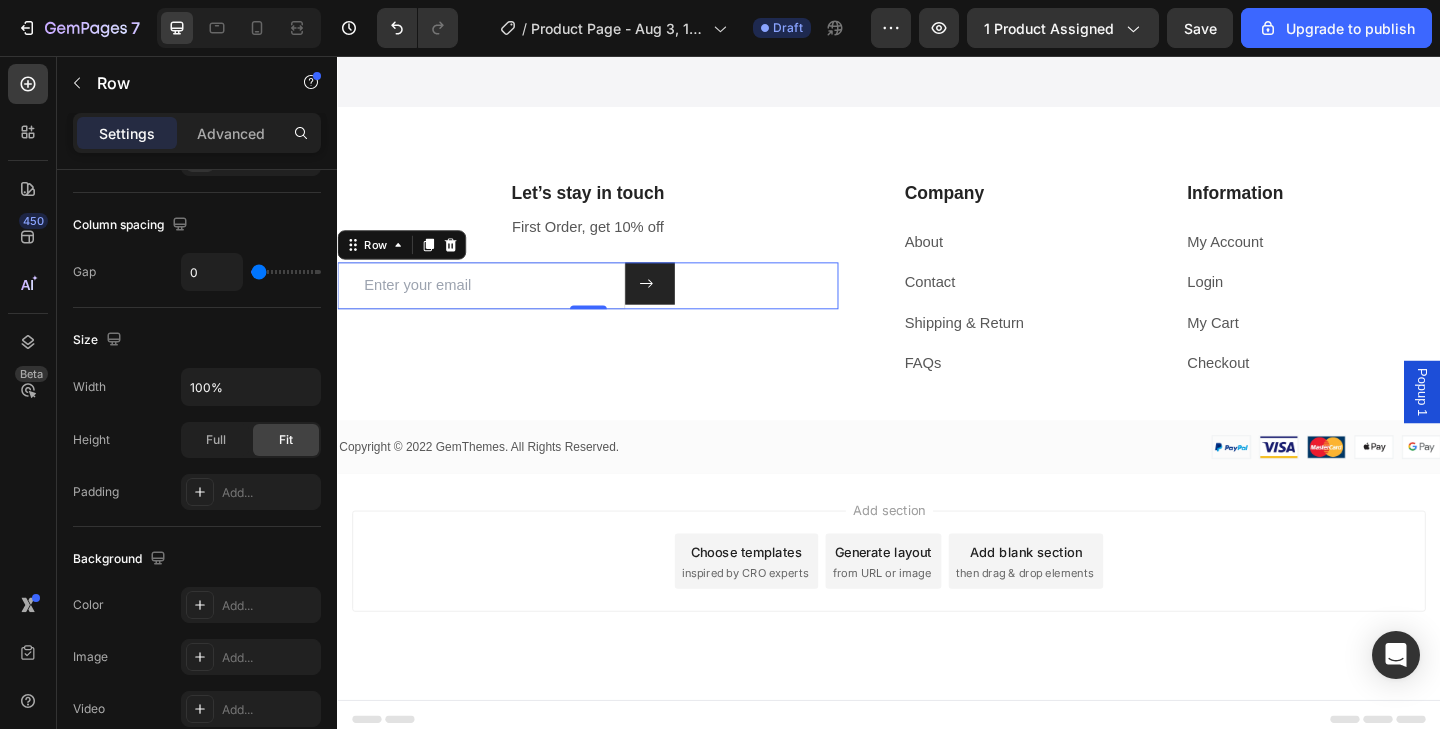 scroll, scrollTop: 832, scrollLeft: 0, axis: vertical 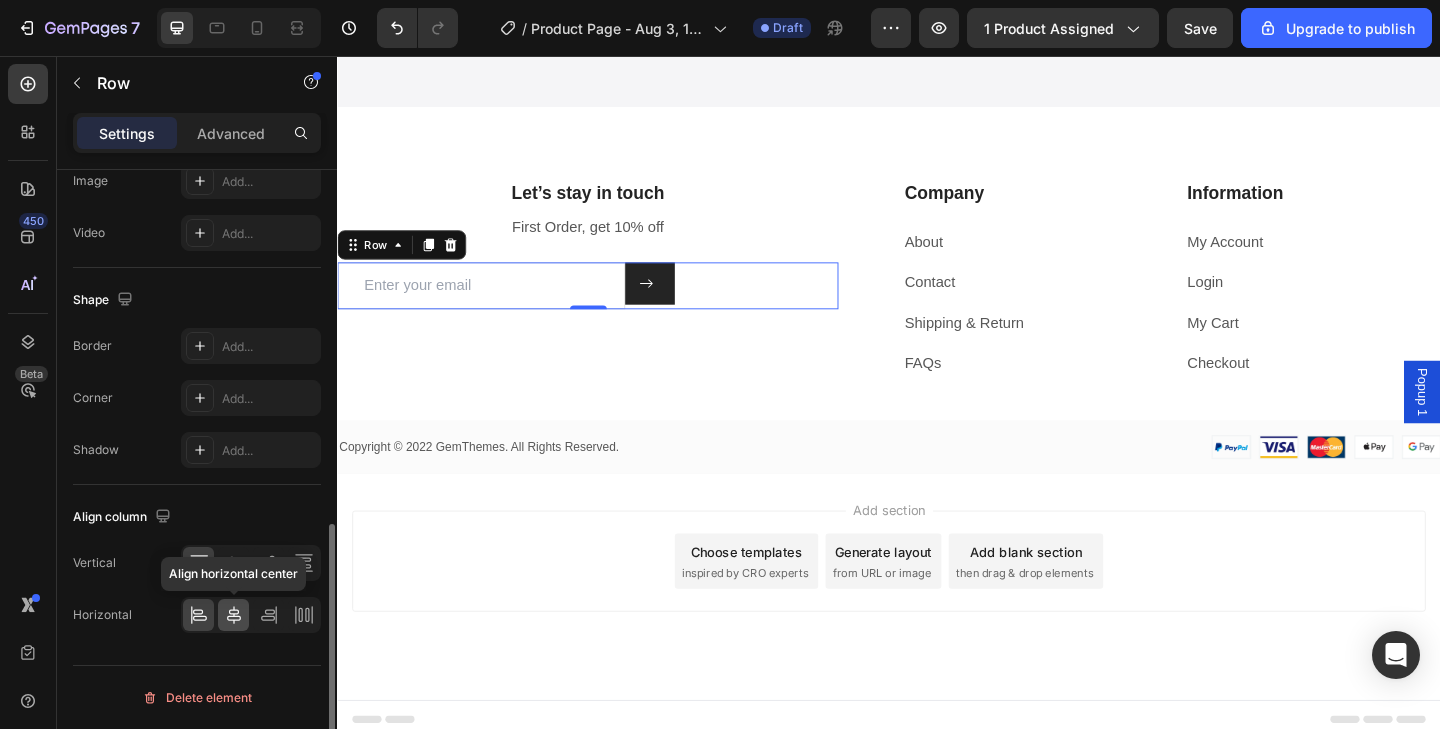 click 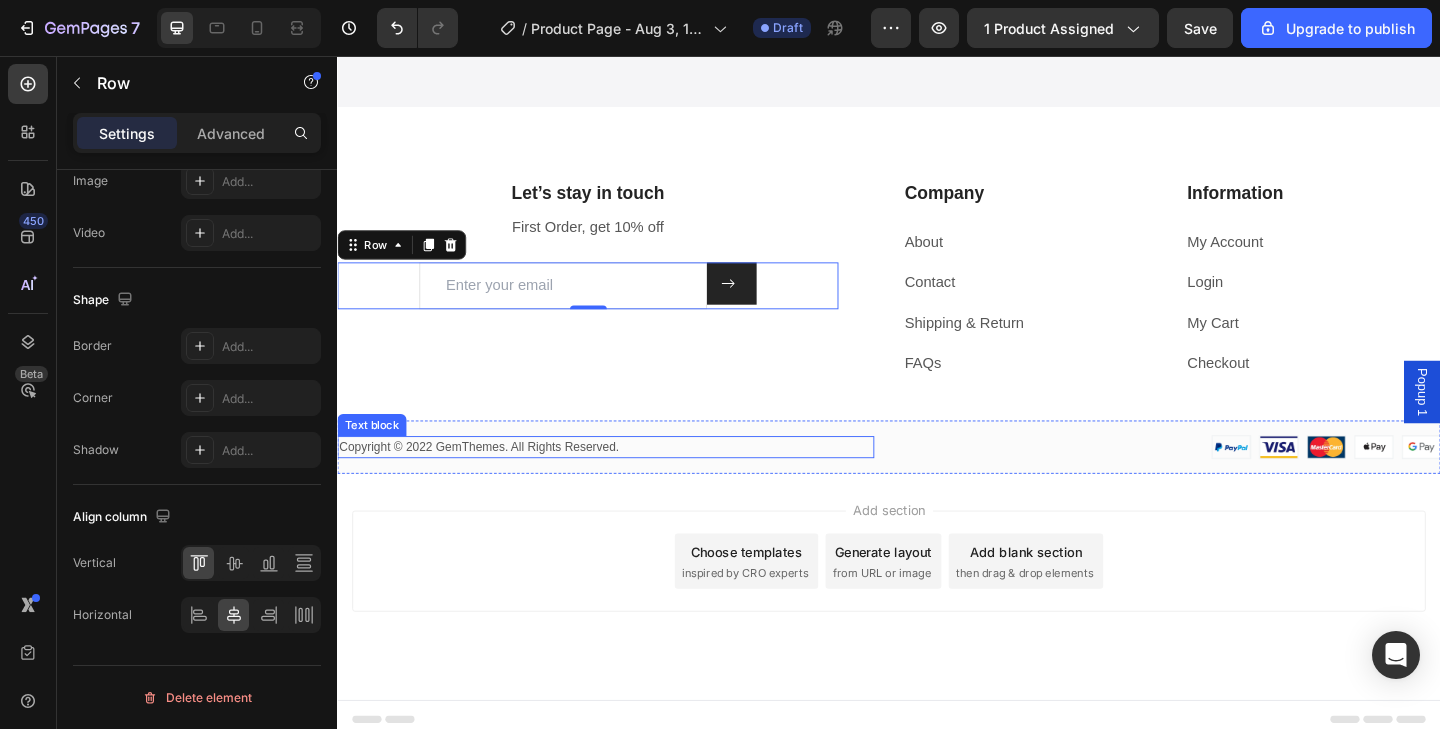 click on "Copyright © 2022 GemThemes. All Rights Reserved." at bounding box center (629, 482) 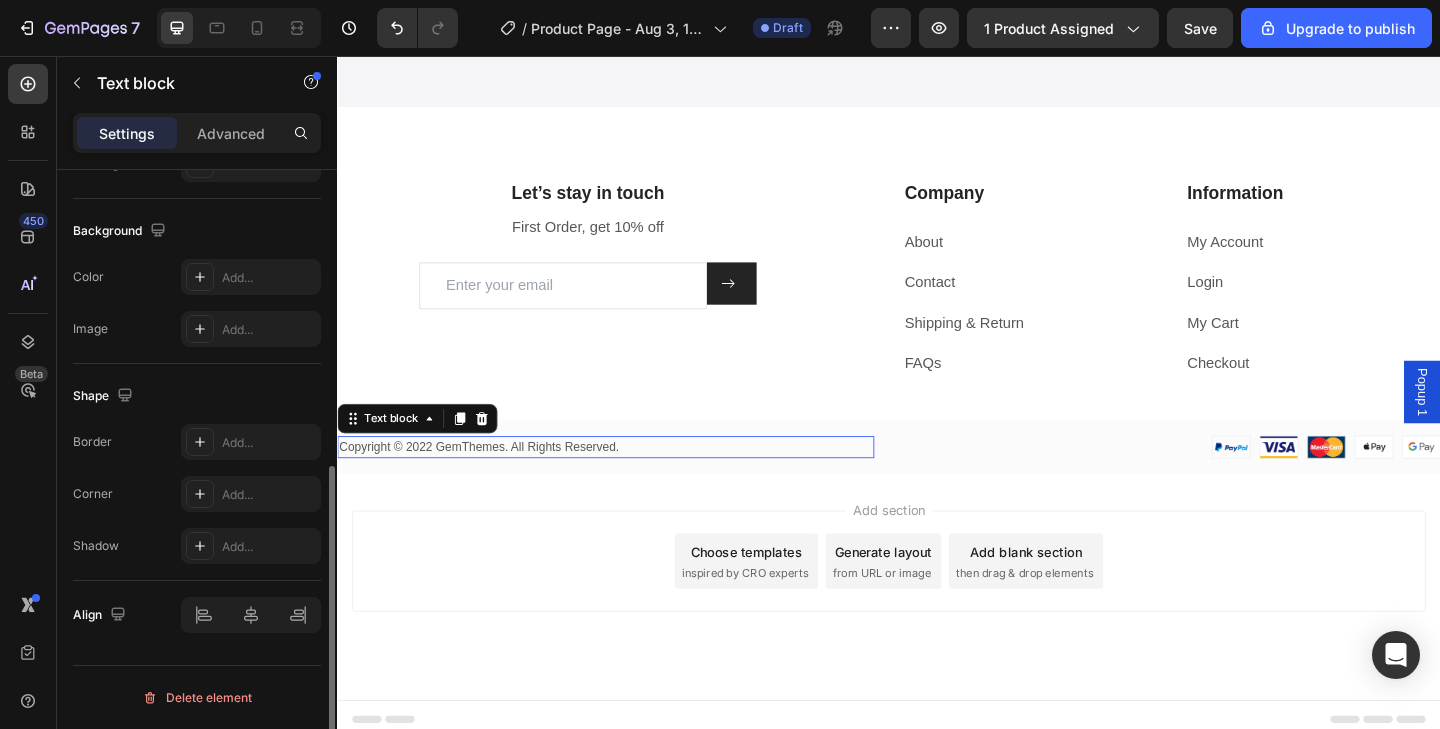 click on "Copyright © 2022 GemThemes. All Rights Reserved." at bounding box center [629, 482] 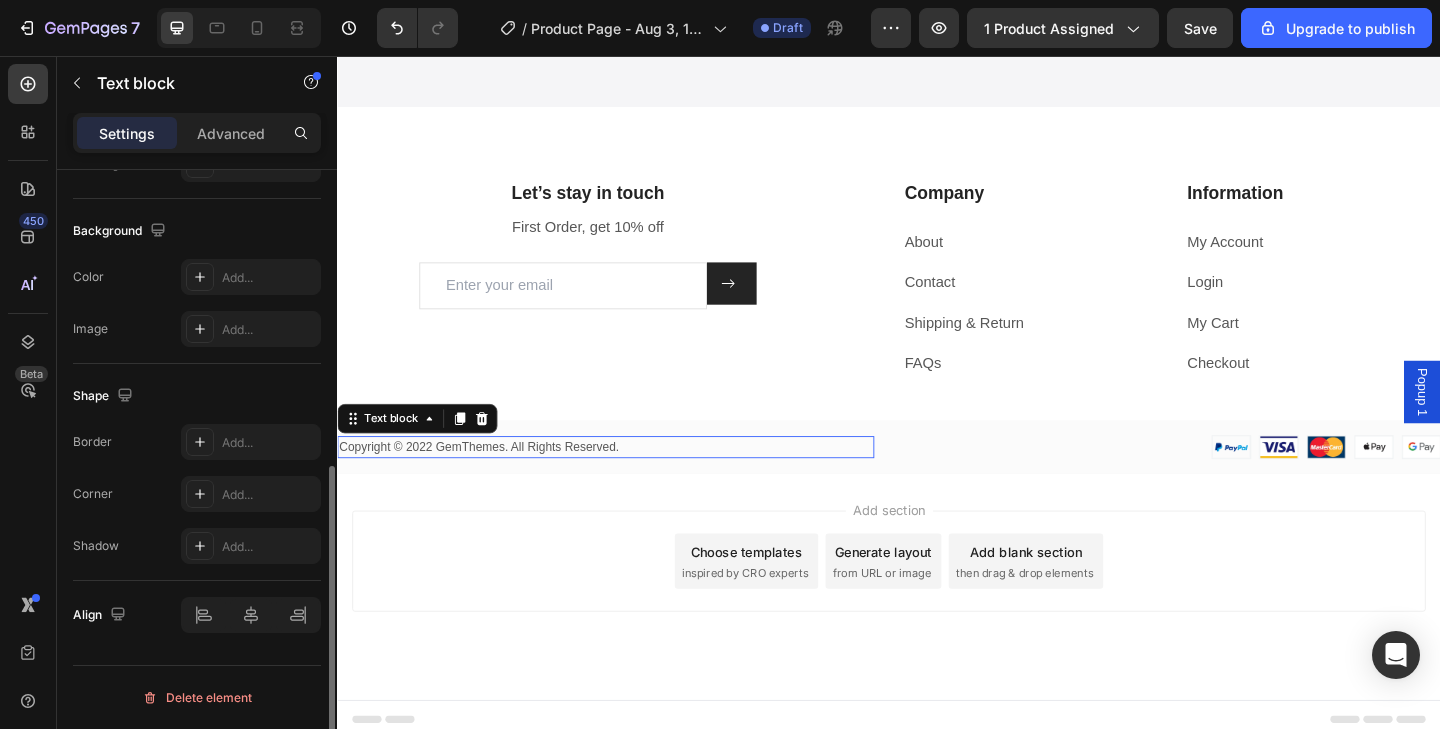 scroll, scrollTop: 0, scrollLeft: 0, axis: both 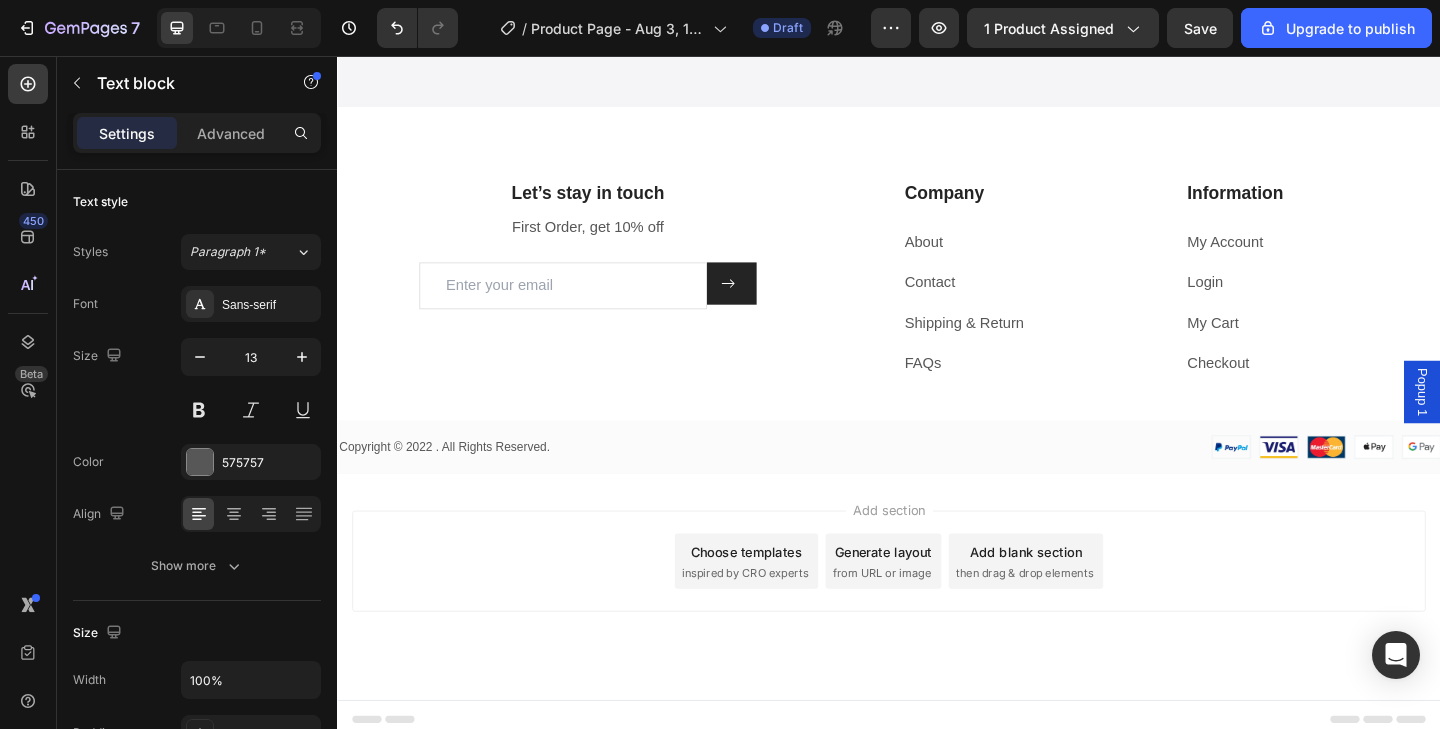 click on "Add section Choose templates inspired by CRO experts Generate layout from URL or image Add blank section then drag & drop elements" at bounding box center (937, 634) 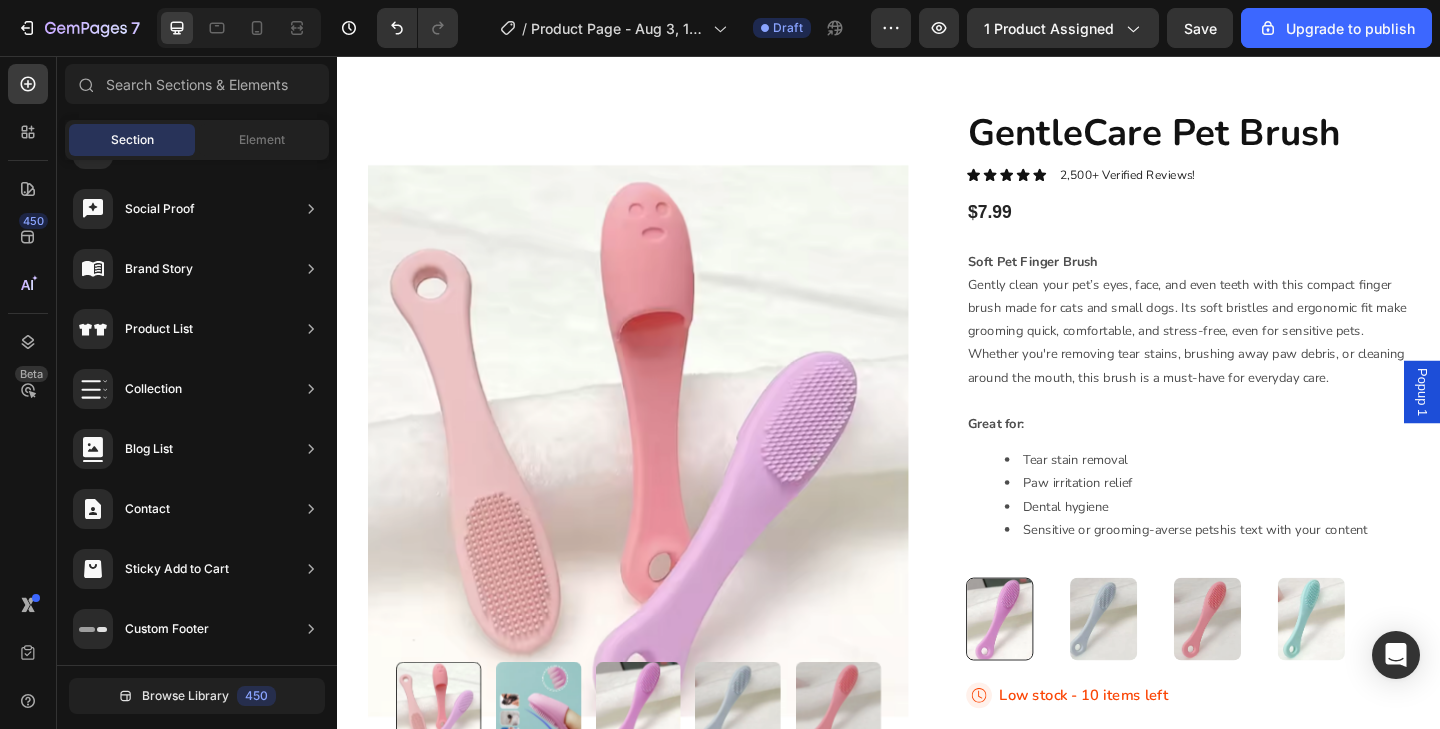 scroll, scrollTop: 0, scrollLeft: 0, axis: both 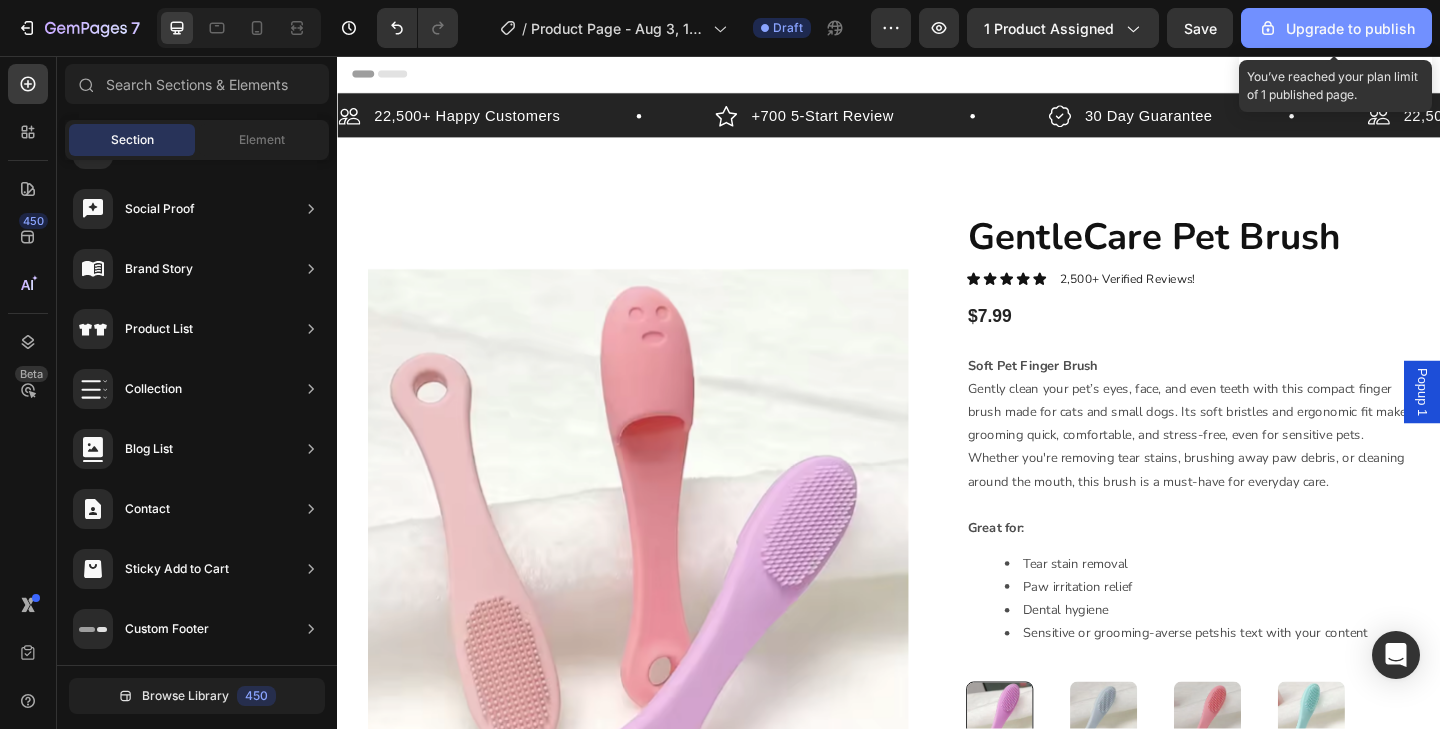 click on "Upgrade to publish" at bounding box center [1336, 28] 